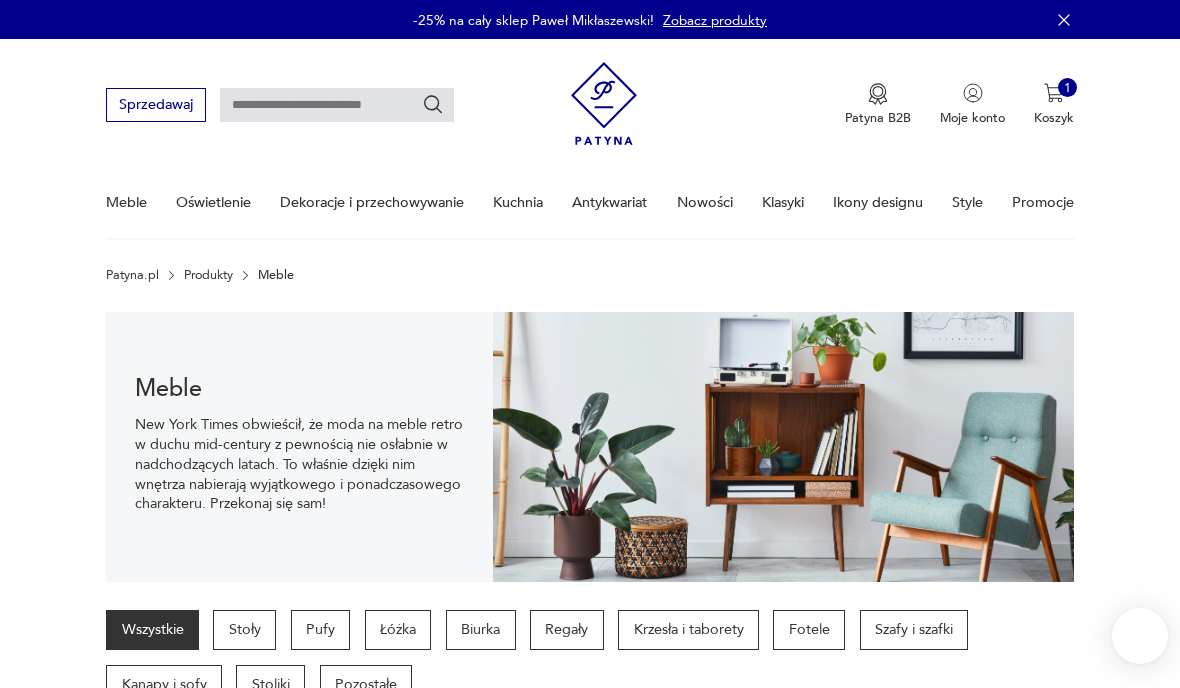 scroll, scrollTop: 1659, scrollLeft: 0, axis: vertical 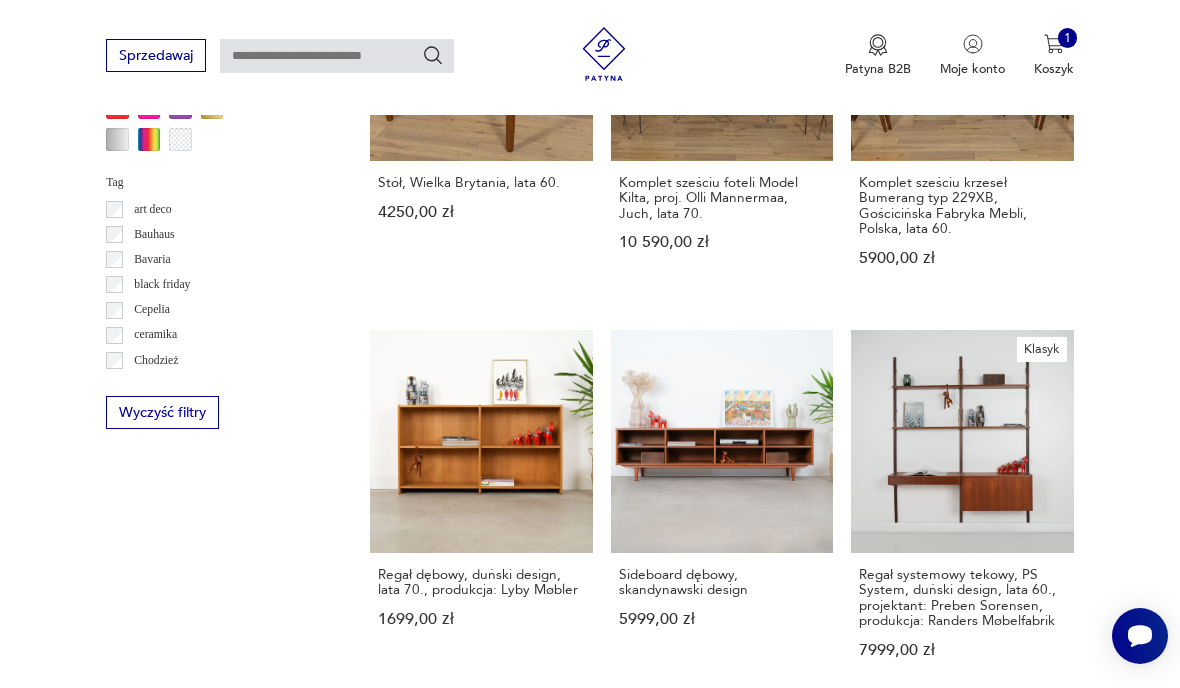 click on "11" at bounding box center [865, 1540] 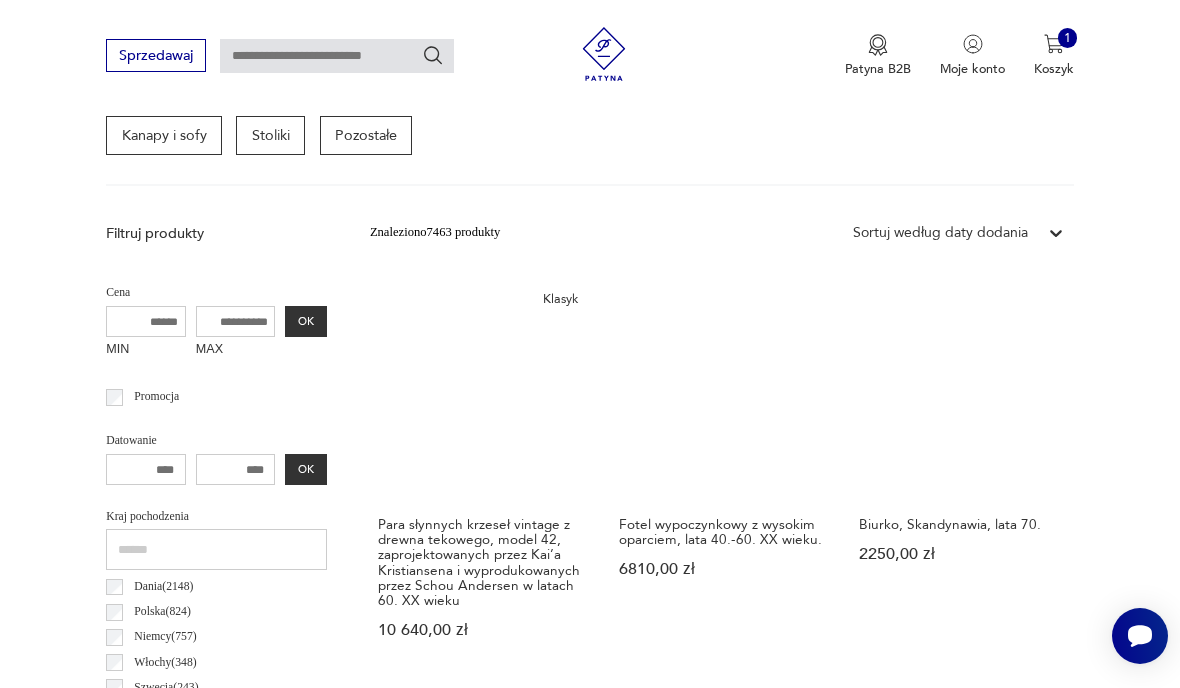 scroll, scrollTop: 578, scrollLeft: 0, axis: vertical 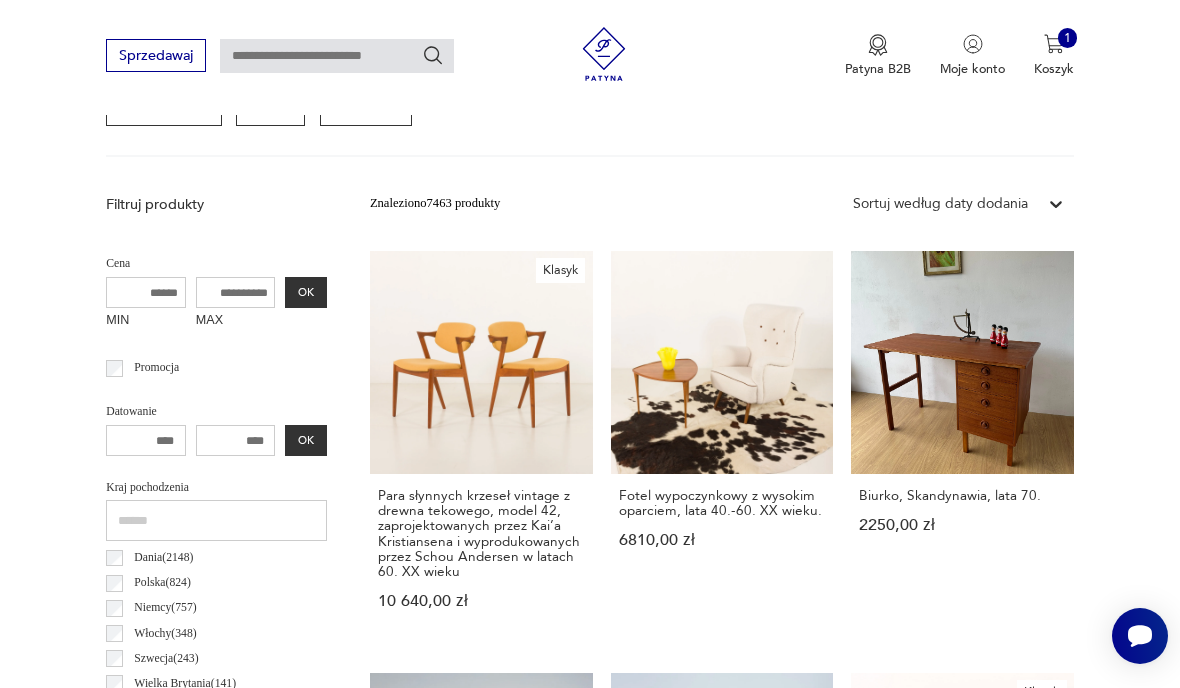 click on "Biurko, Skandynawia, lata 70. 2250,00 zł" at bounding box center [962, 448] 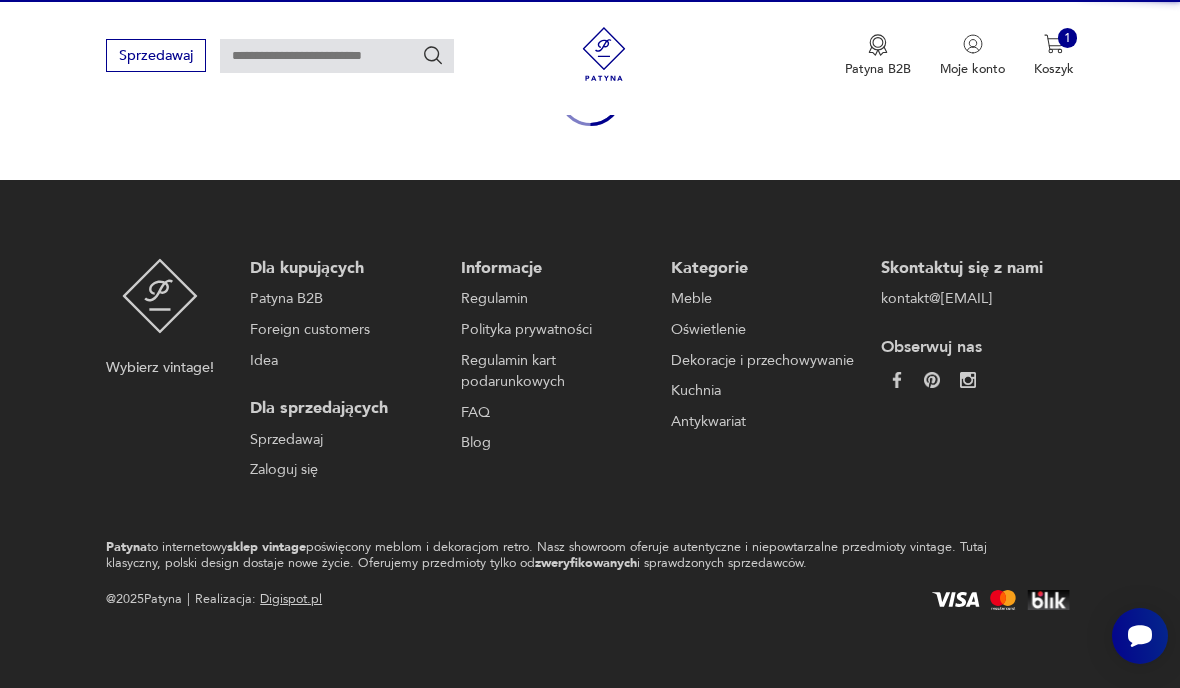 scroll, scrollTop: 256, scrollLeft: 0, axis: vertical 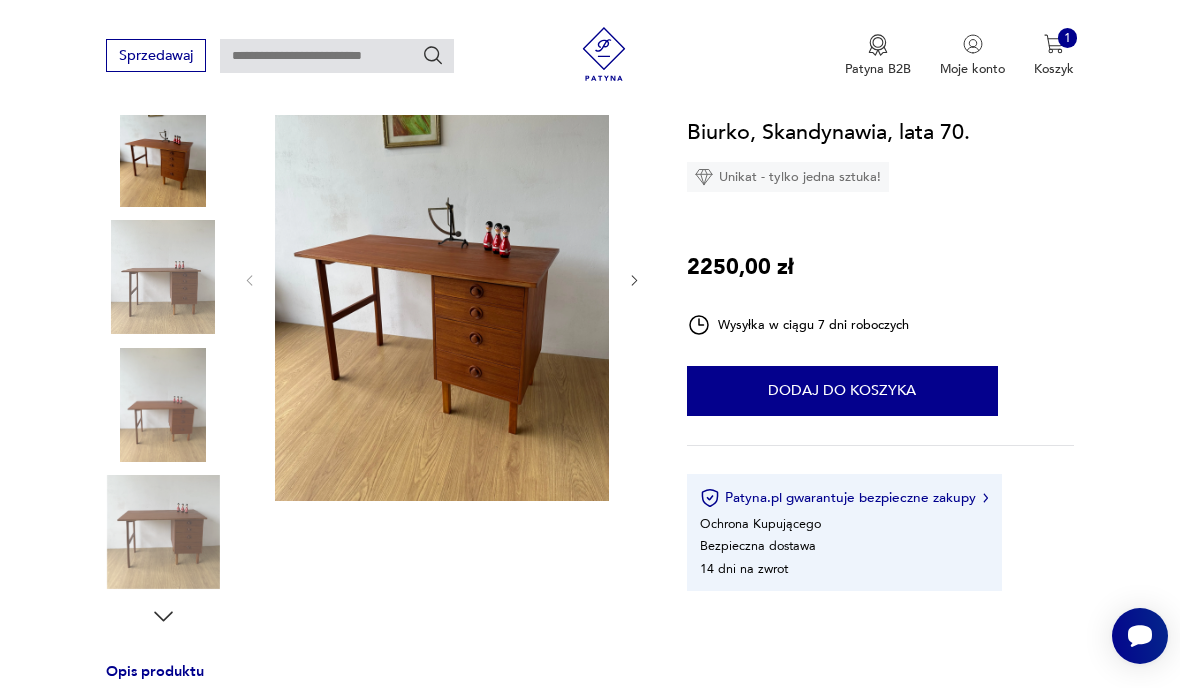 click 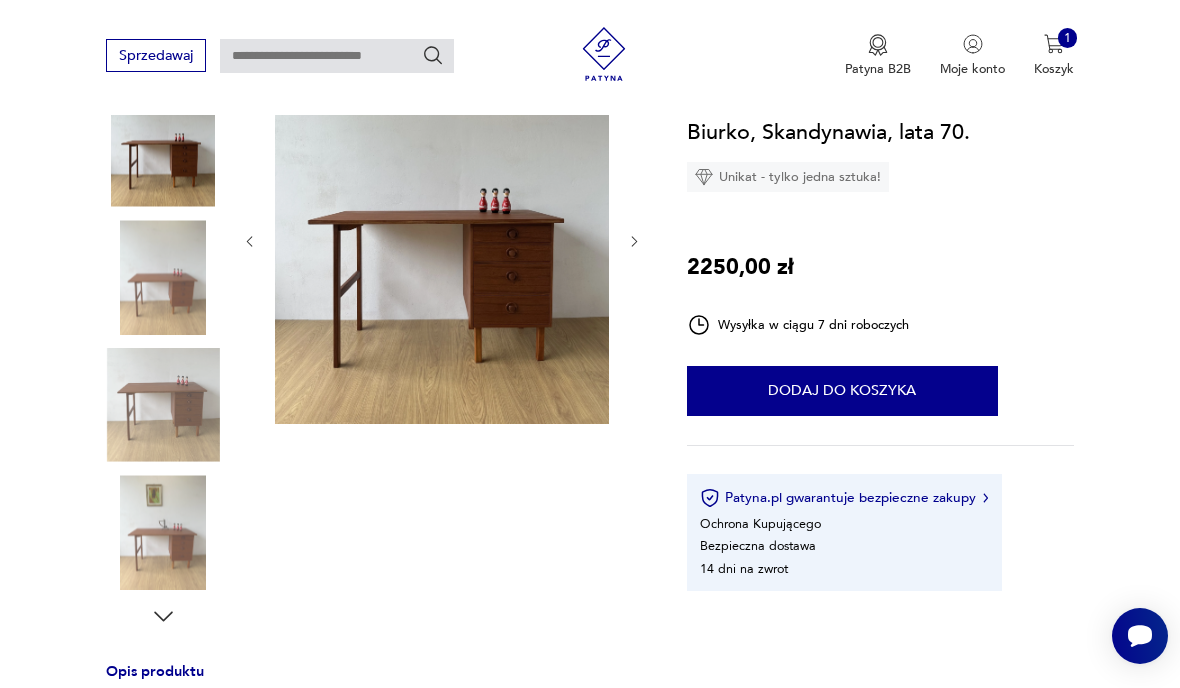 click 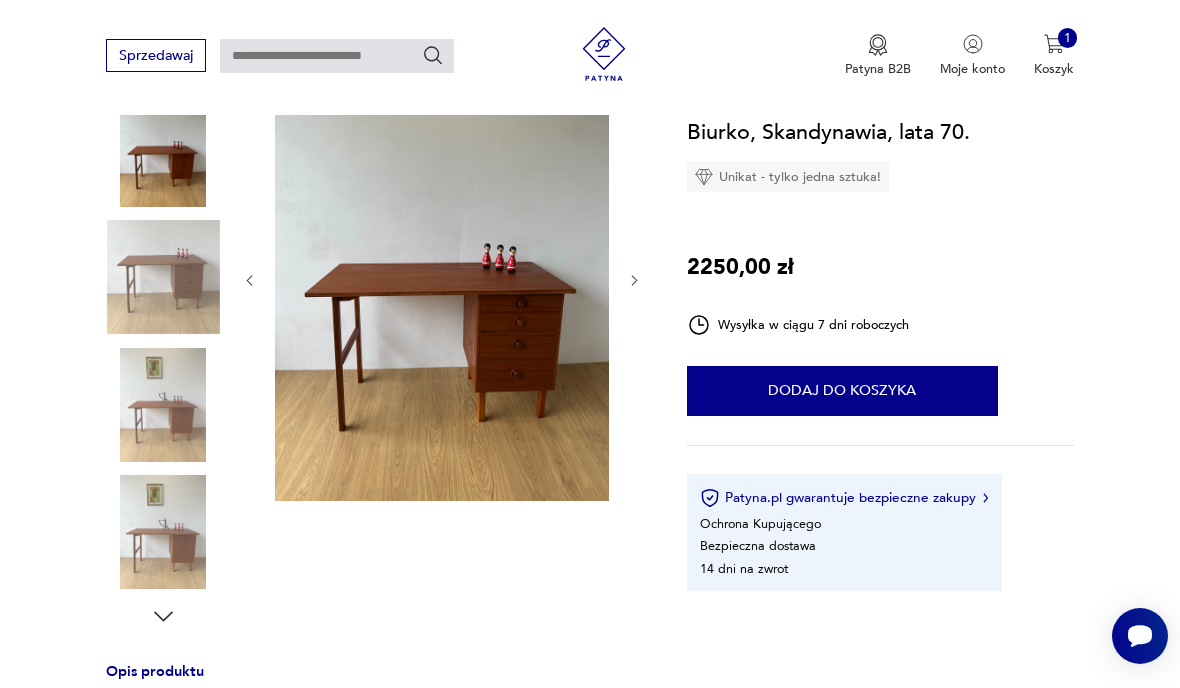 click 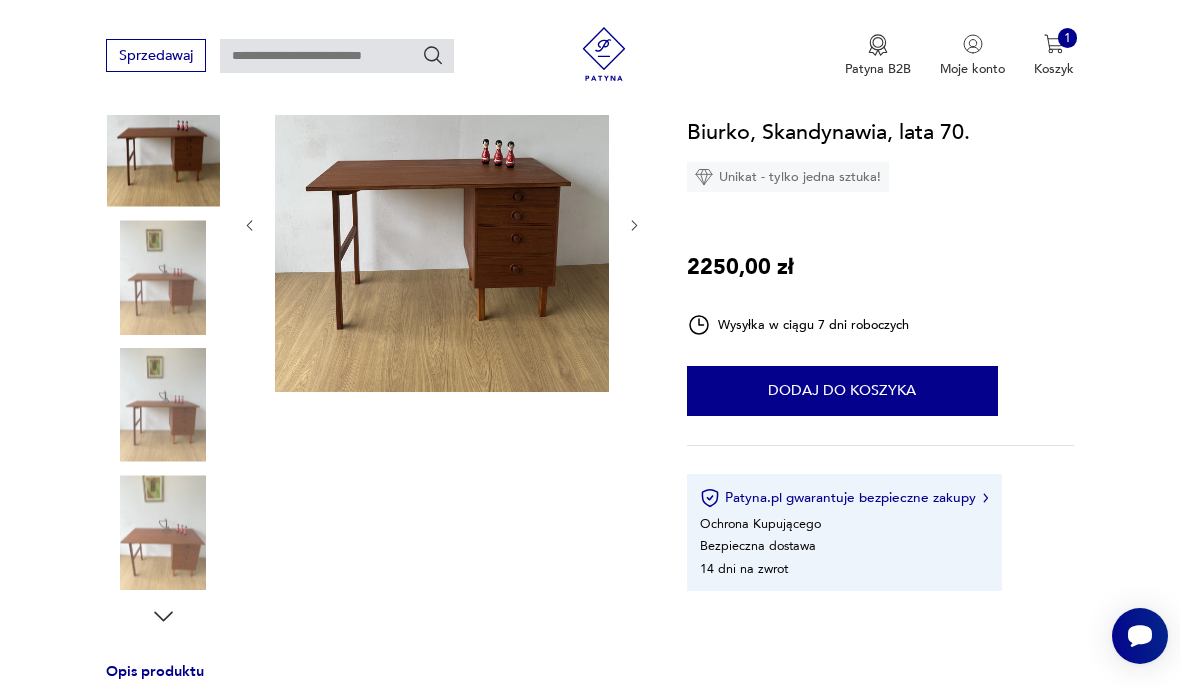 click at bounding box center [442, 226] 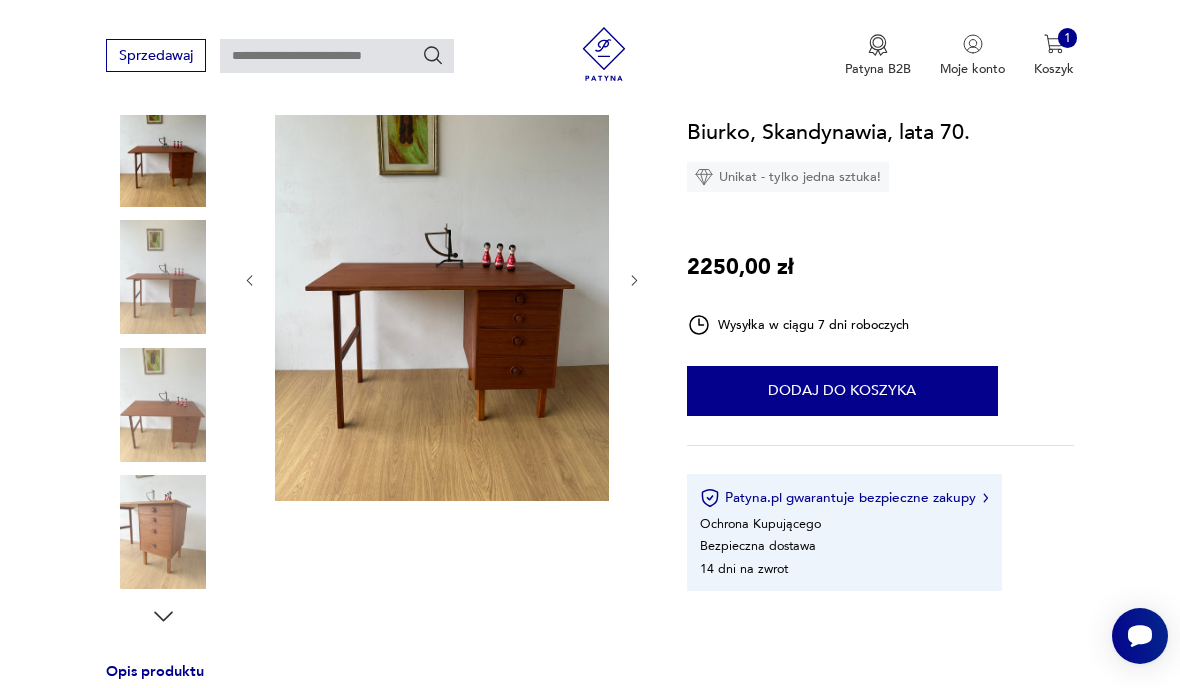 click 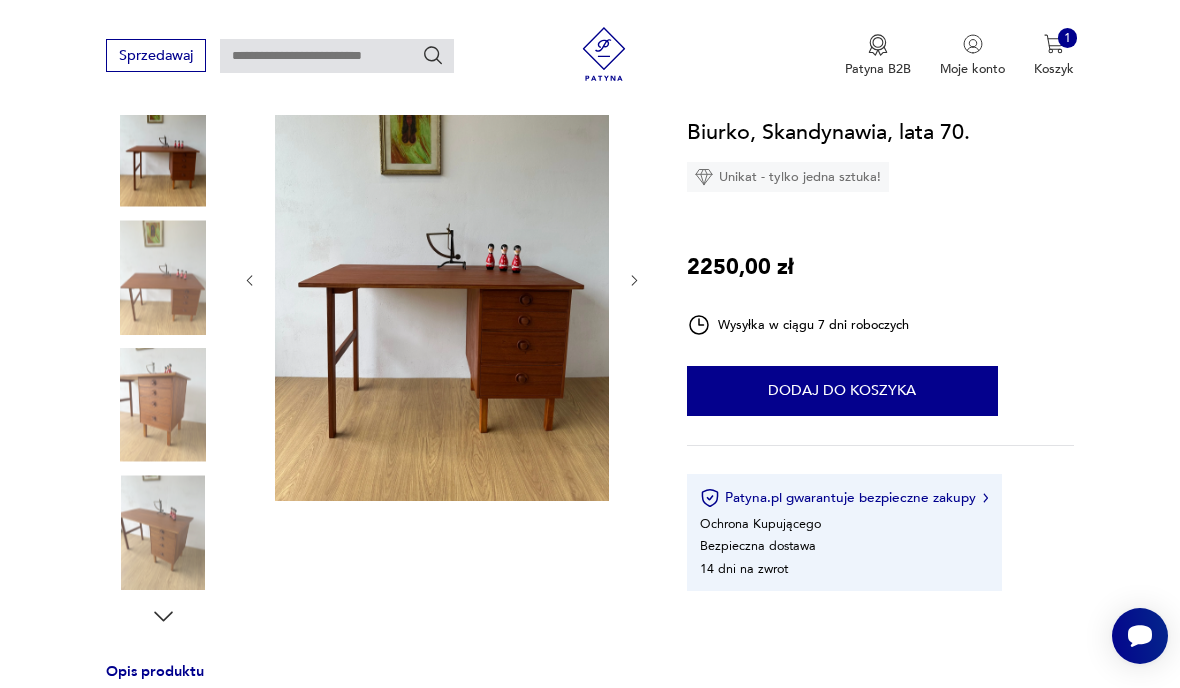 click 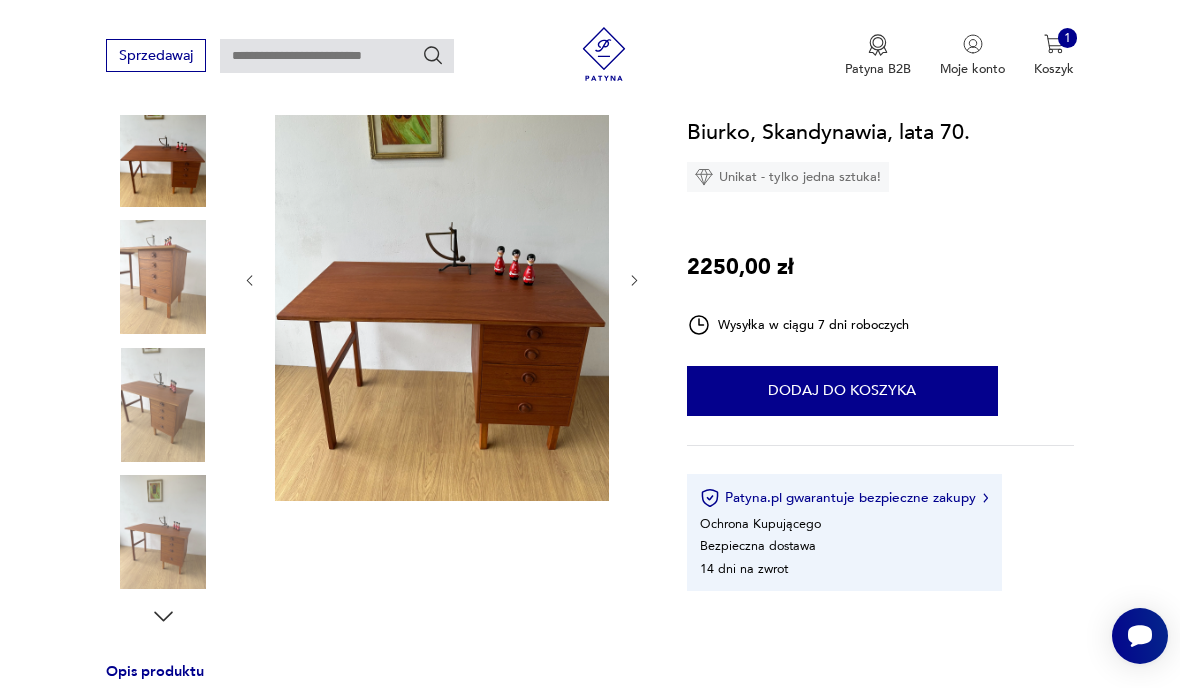 click 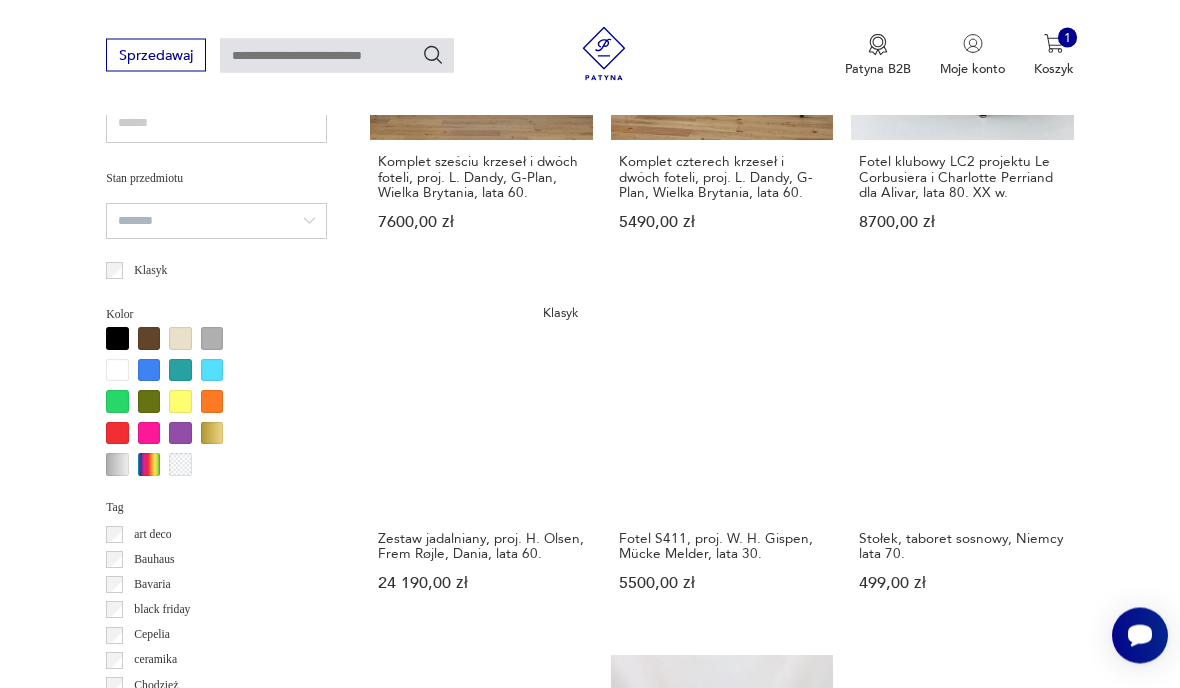 scroll, scrollTop: 1342, scrollLeft: 0, axis: vertical 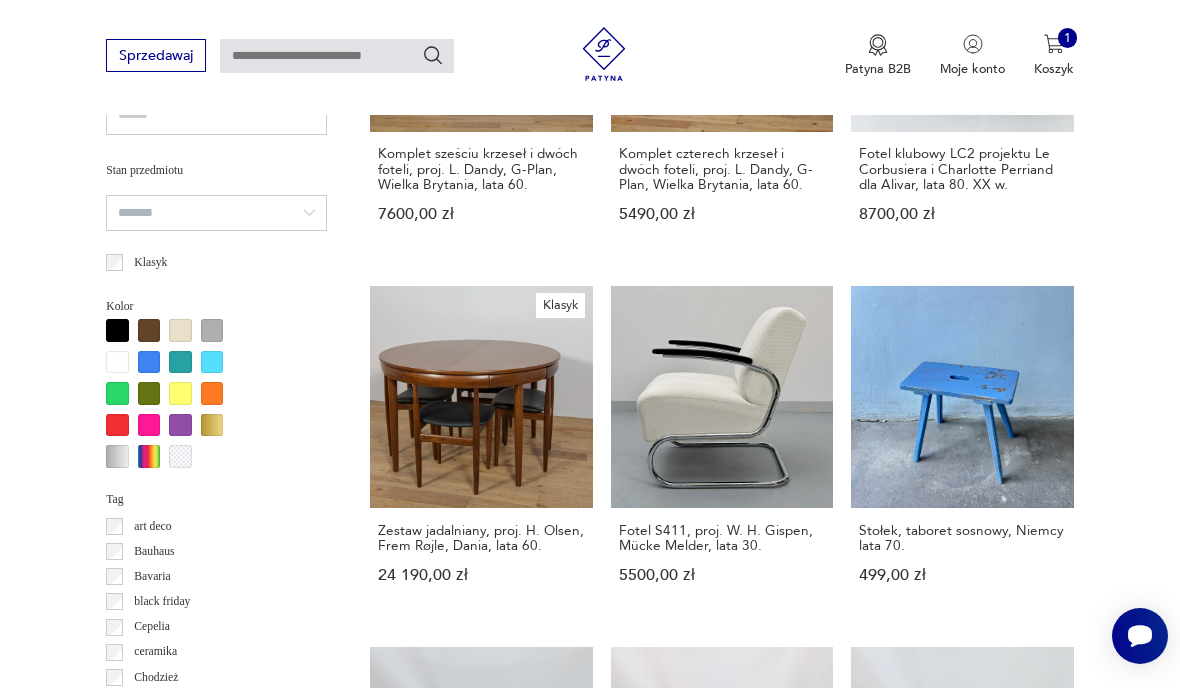 click on "Stolik kawowy z  czasów PRL-u 400,00 zł" at bounding box center (722, 821) 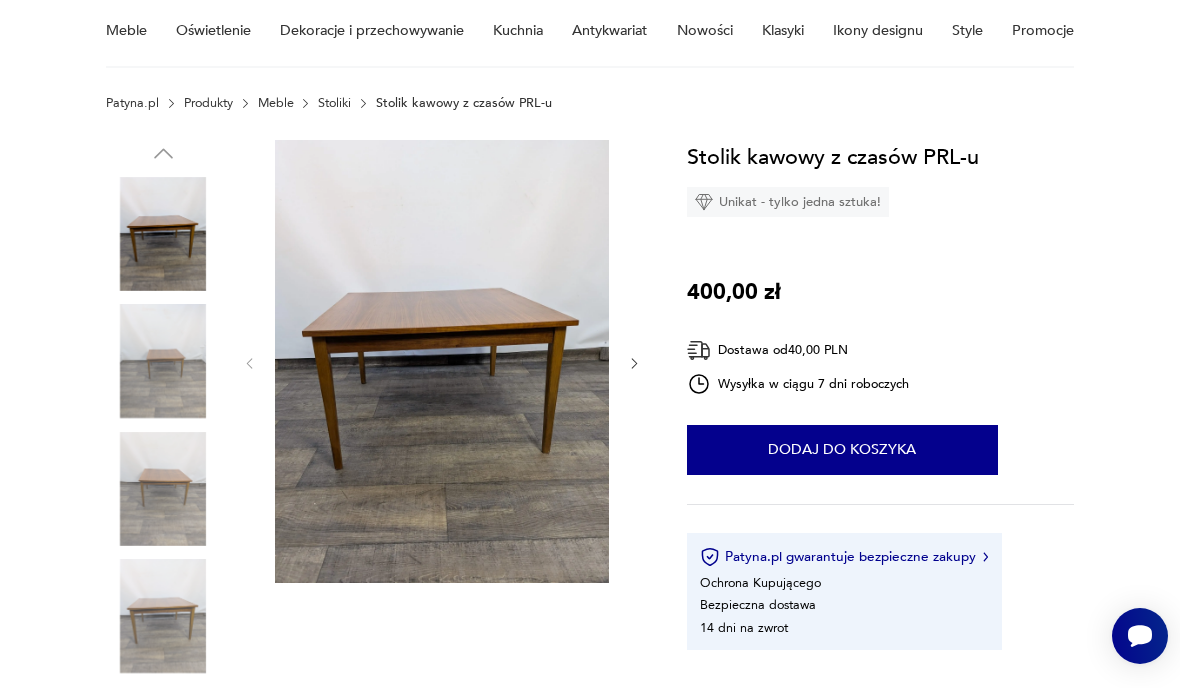 click 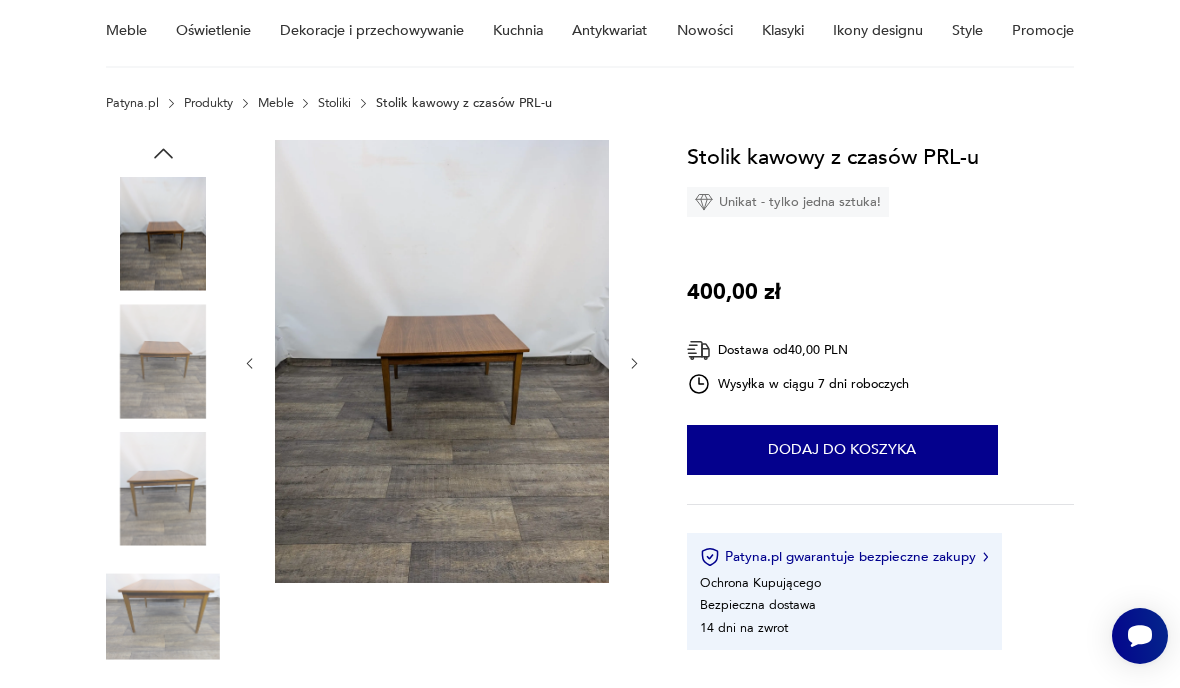 click 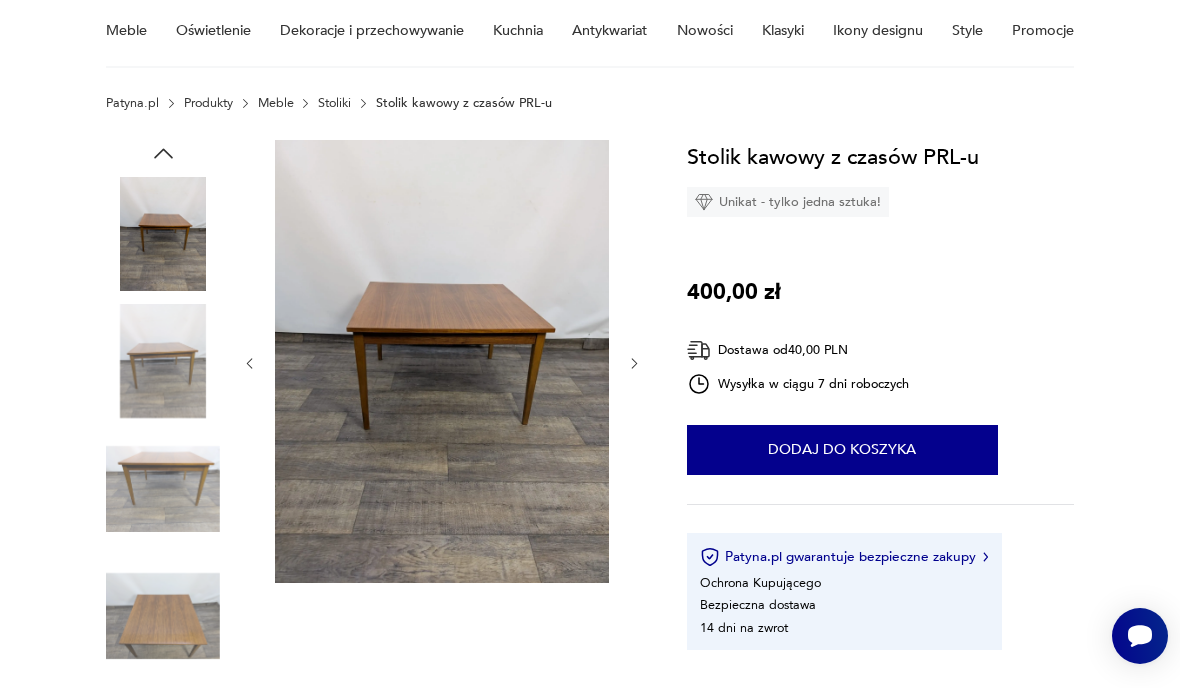 click 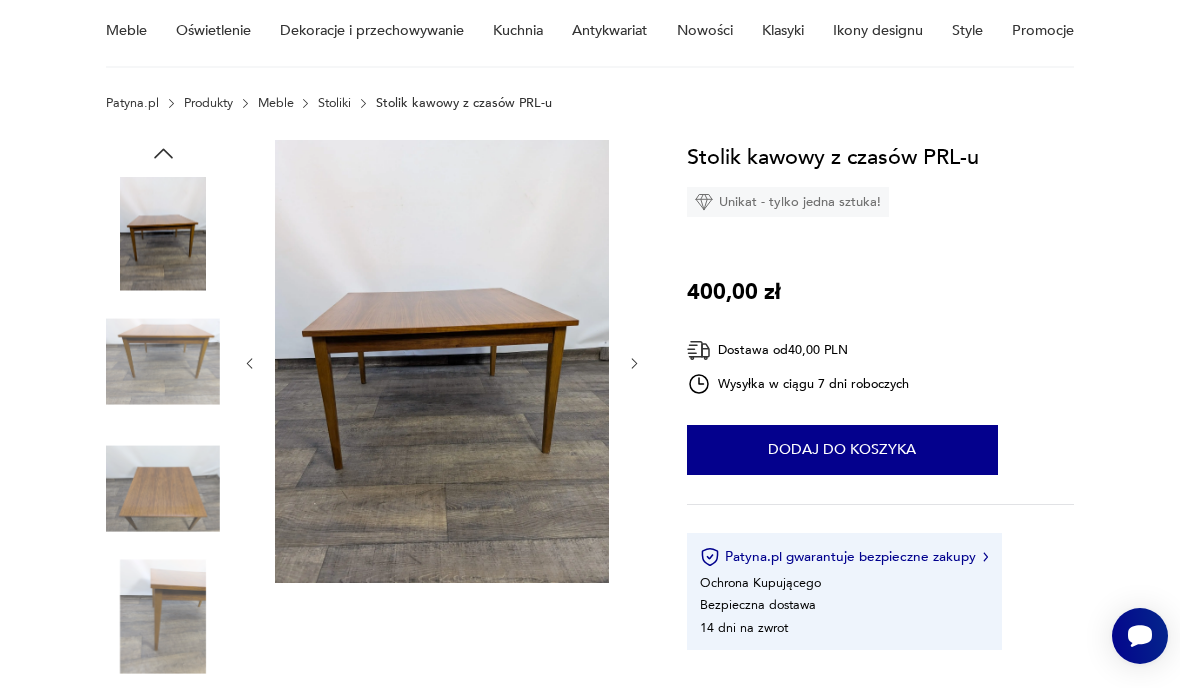 click 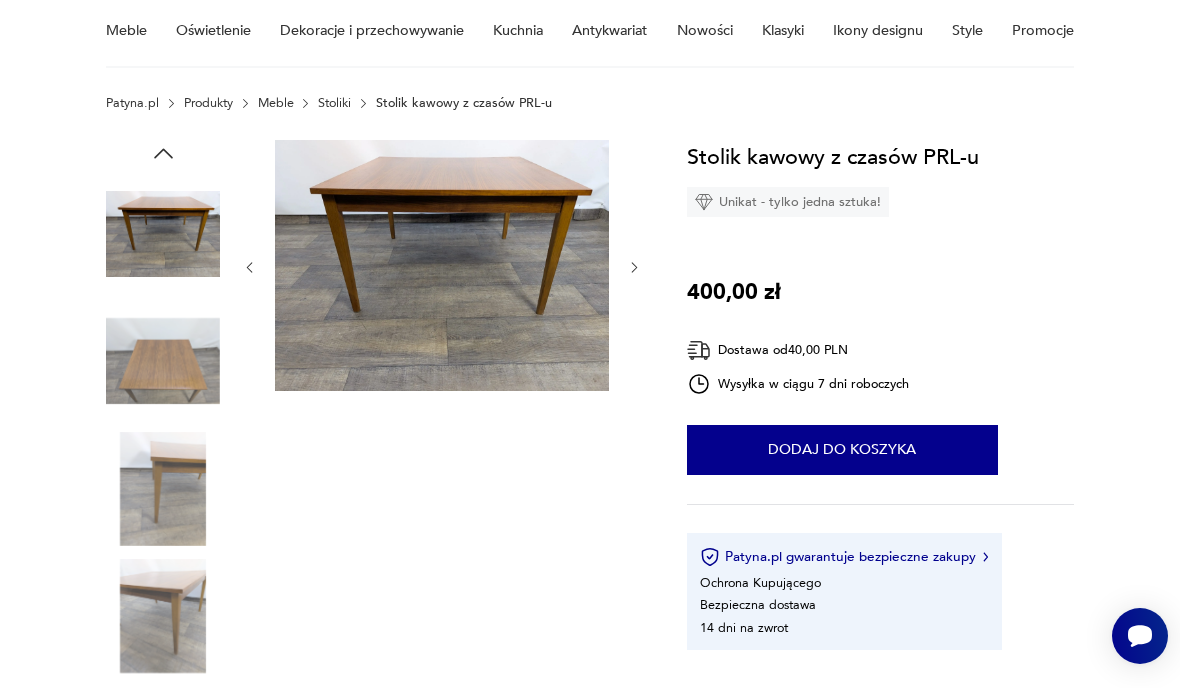 click 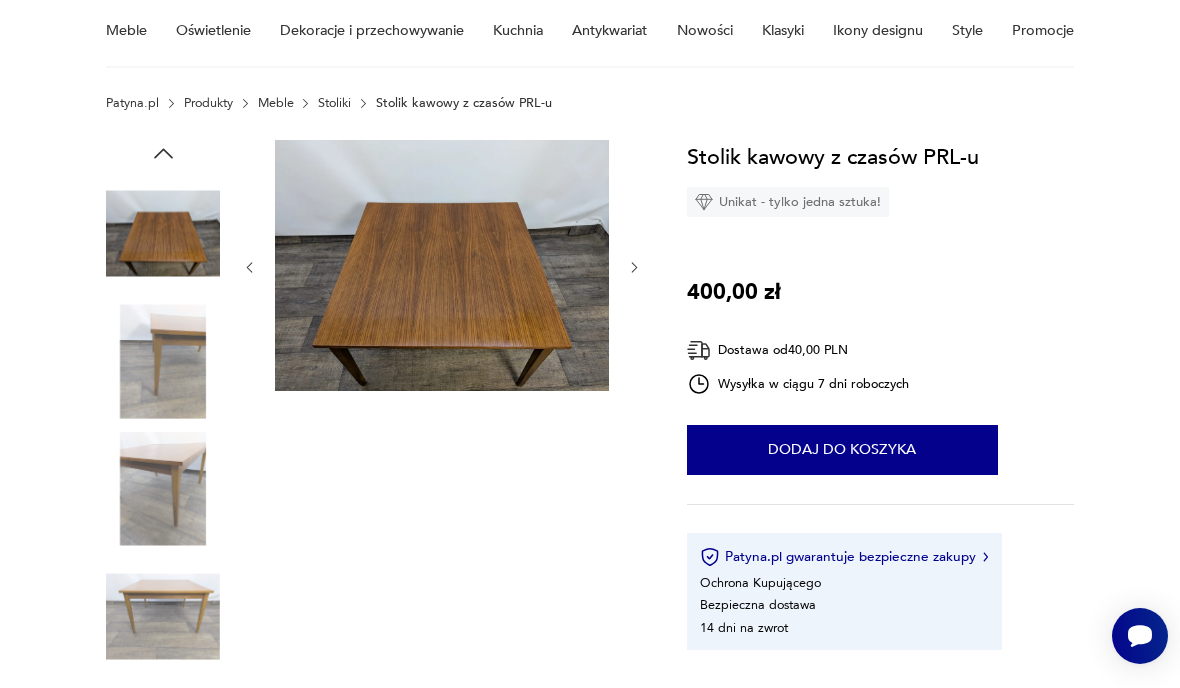 click 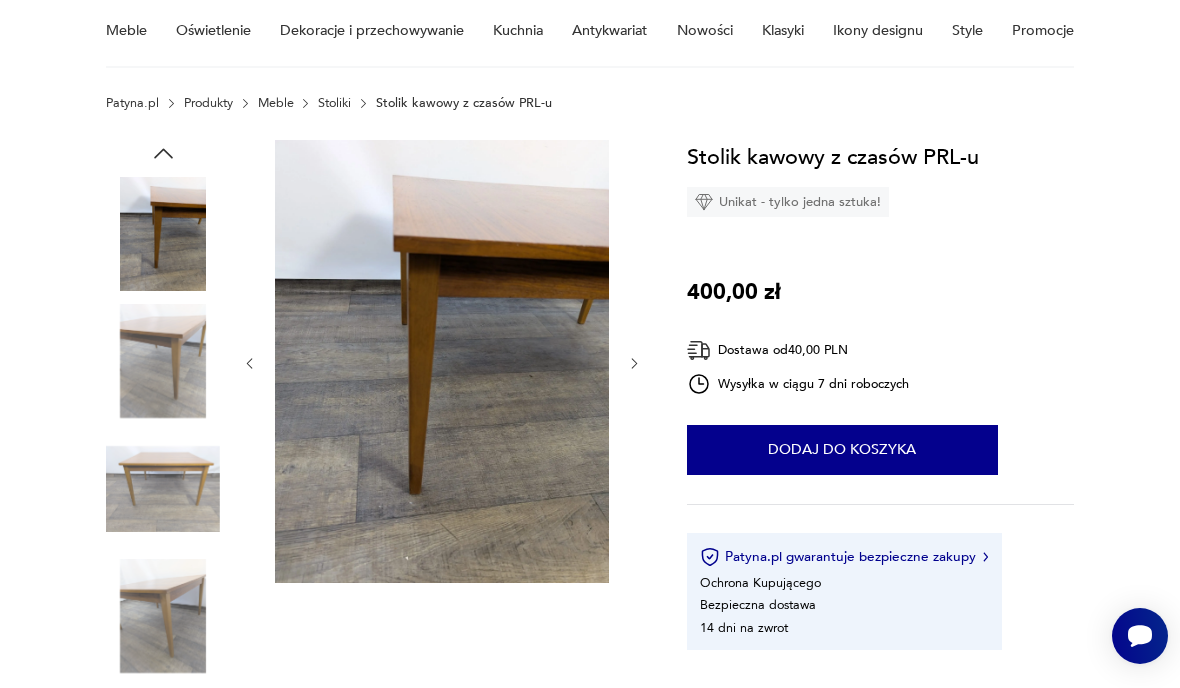 click 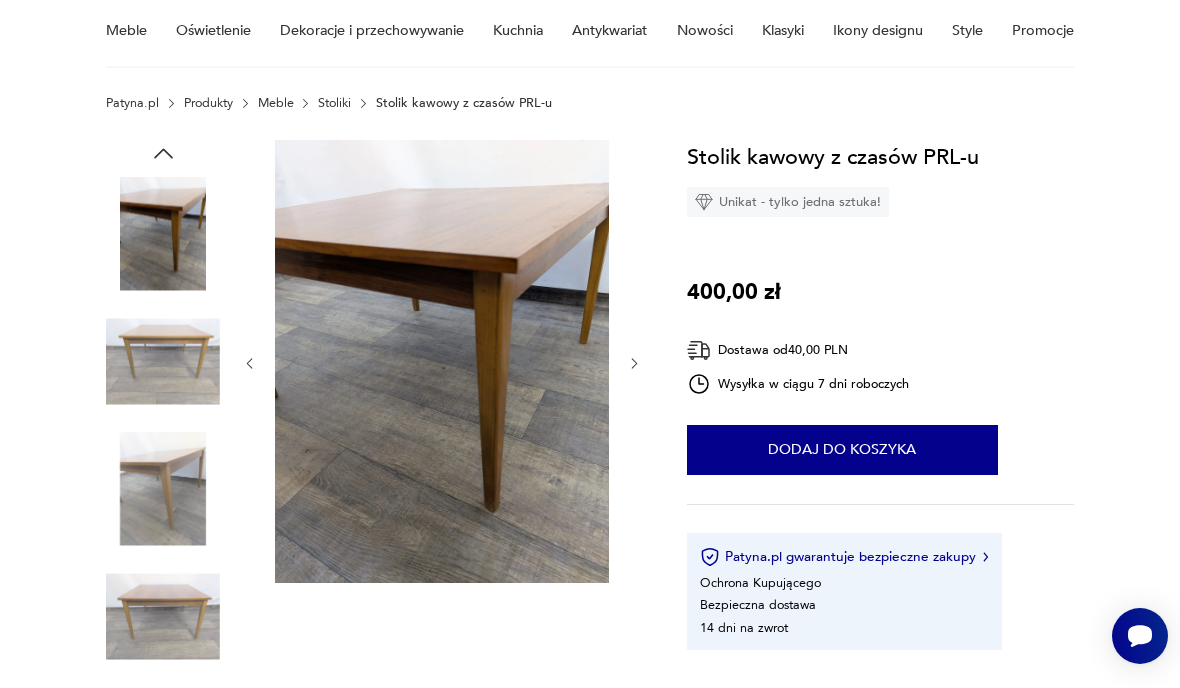 click 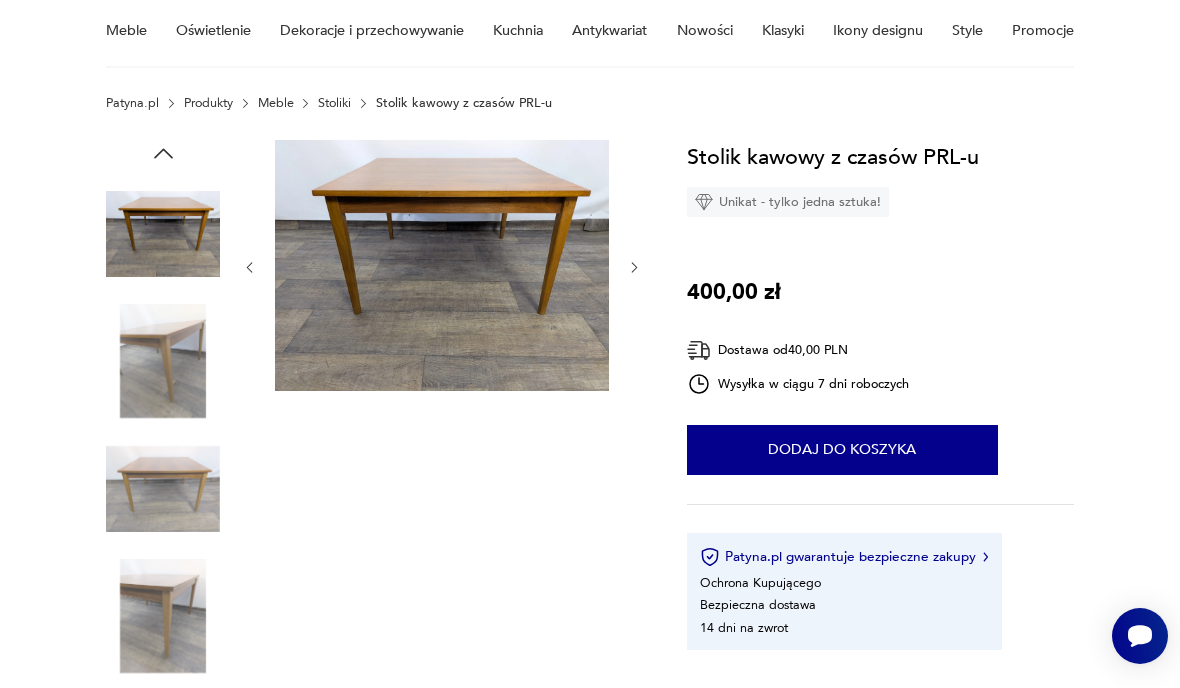 click 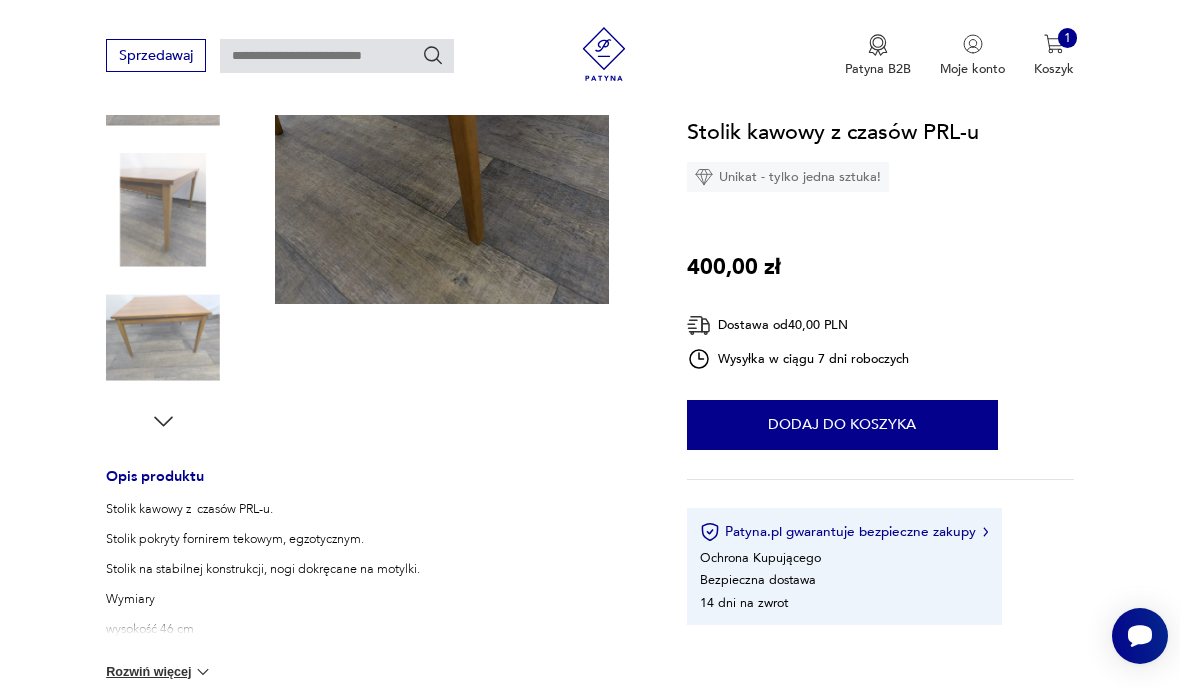 scroll, scrollTop: 452, scrollLeft: 0, axis: vertical 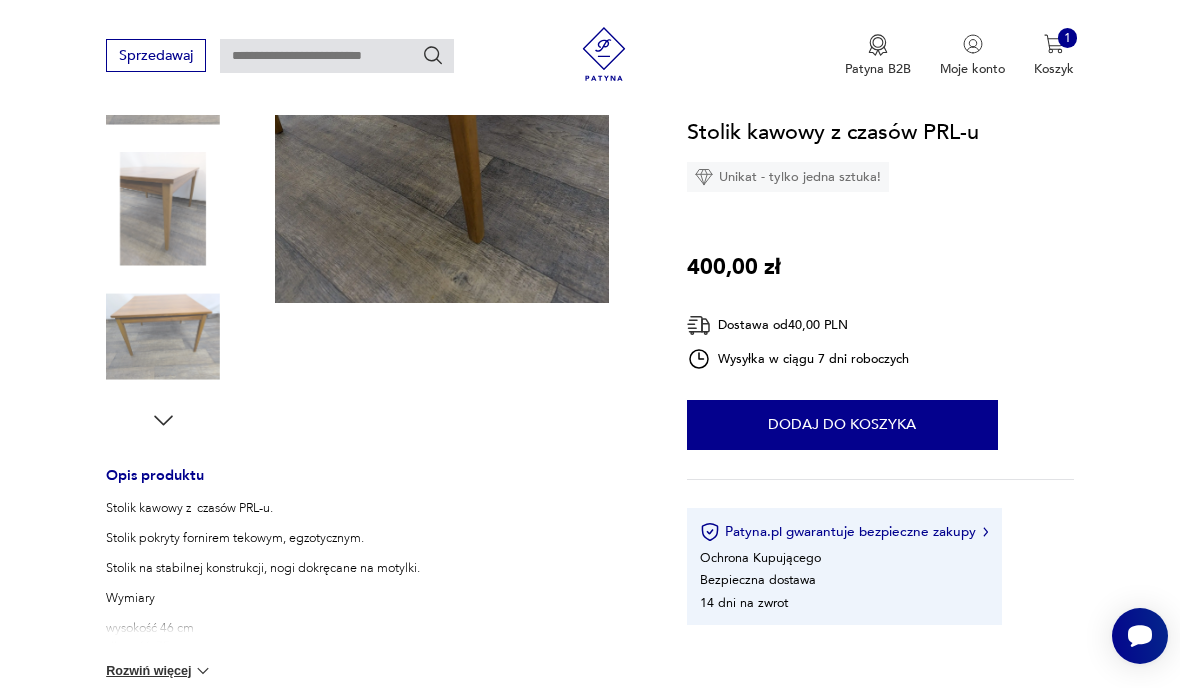 click at bounding box center [203, 671] 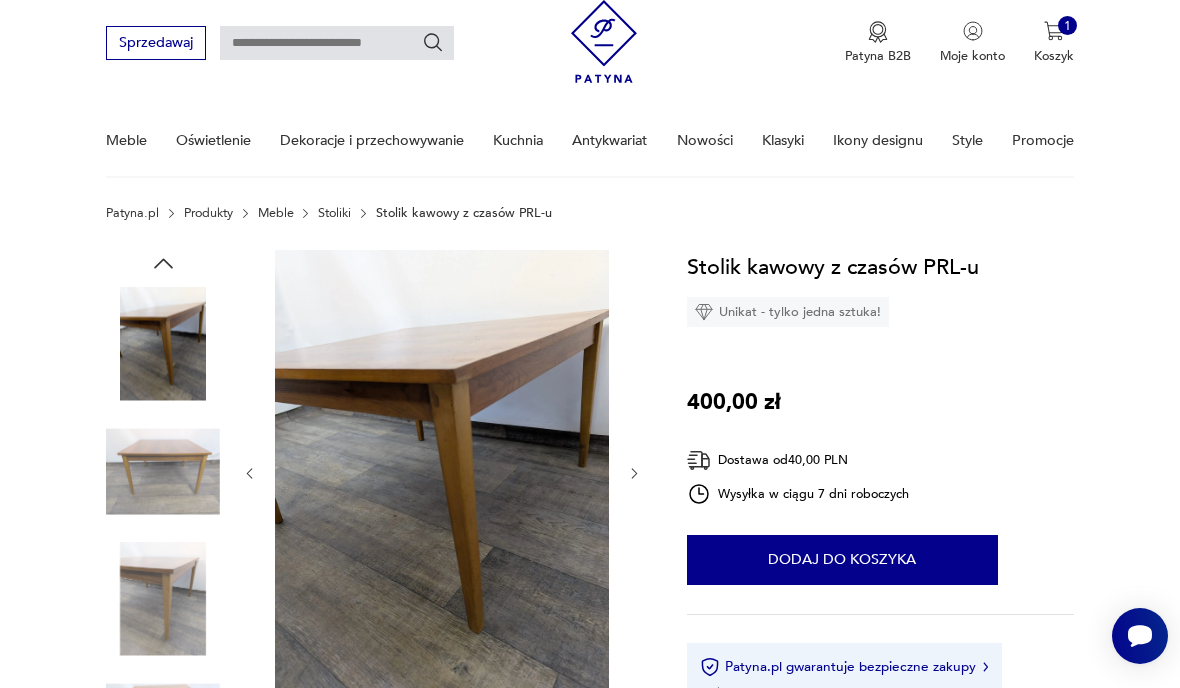 scroll, scrollTop: 0, scrollLeft: 0, axis: both 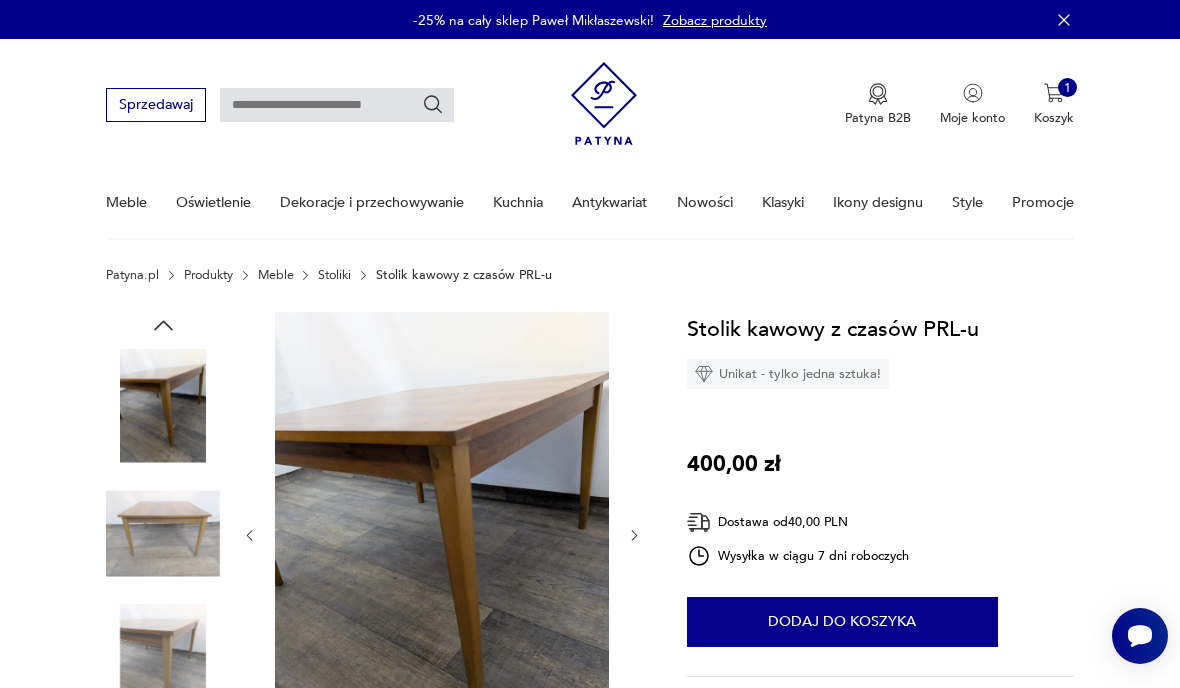 click on "Dodaj do koszyka" at bounding box center [842, 622] 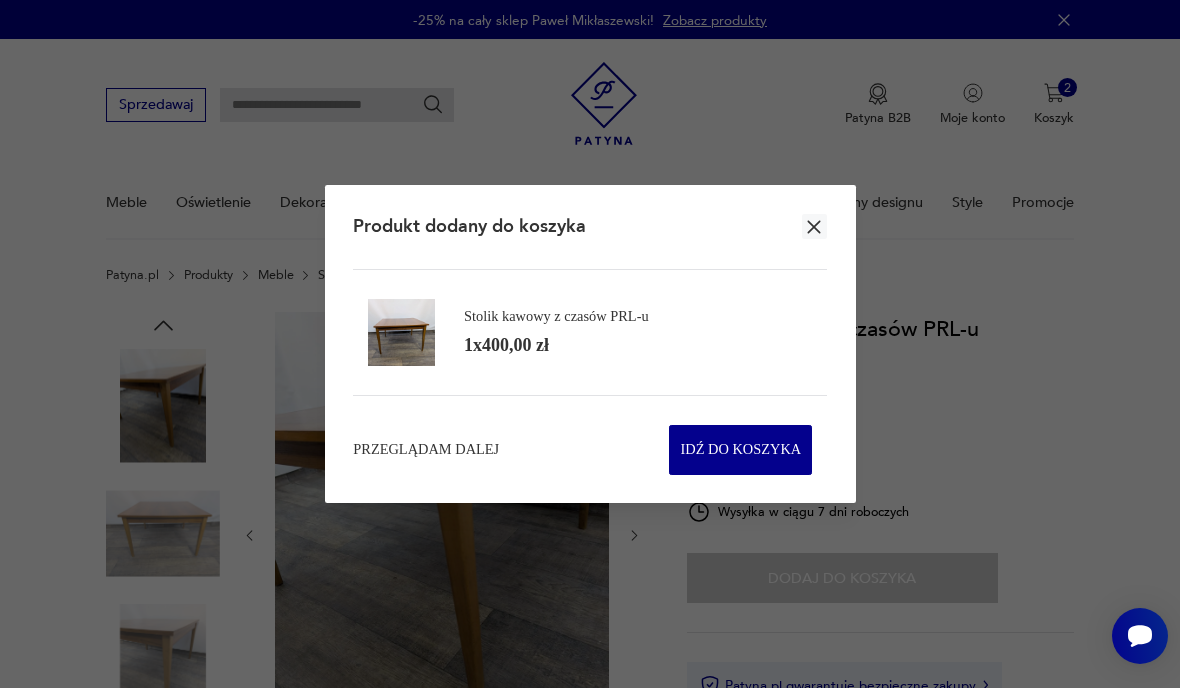click on "Przeglądam dalej" at bounding box center [426, 450] 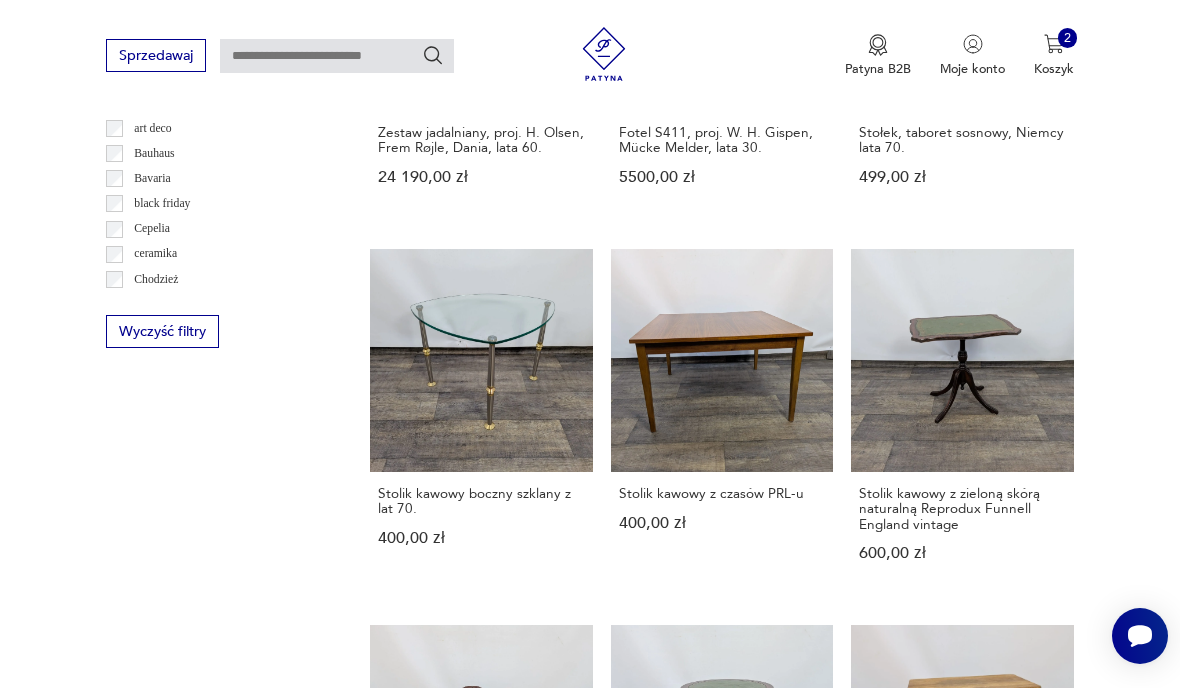 scroll, scrollTop: 1741, scrollLeft: 0, axis: vertical 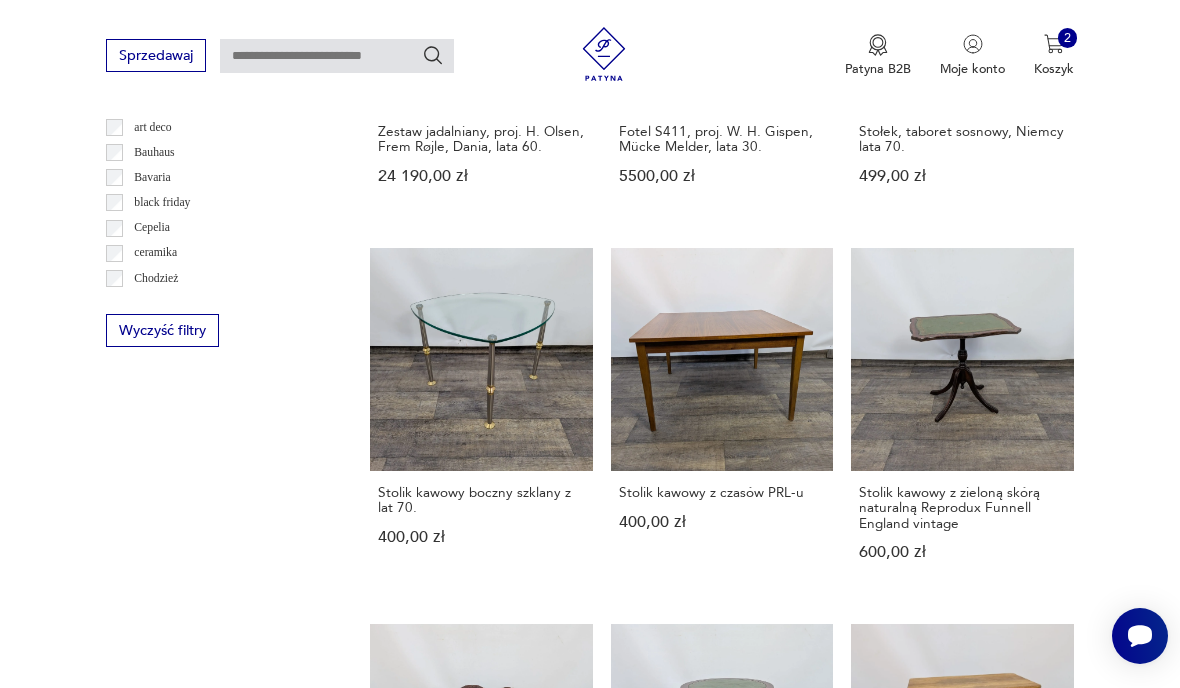 click on "12" at bounding box center [865, 1412] 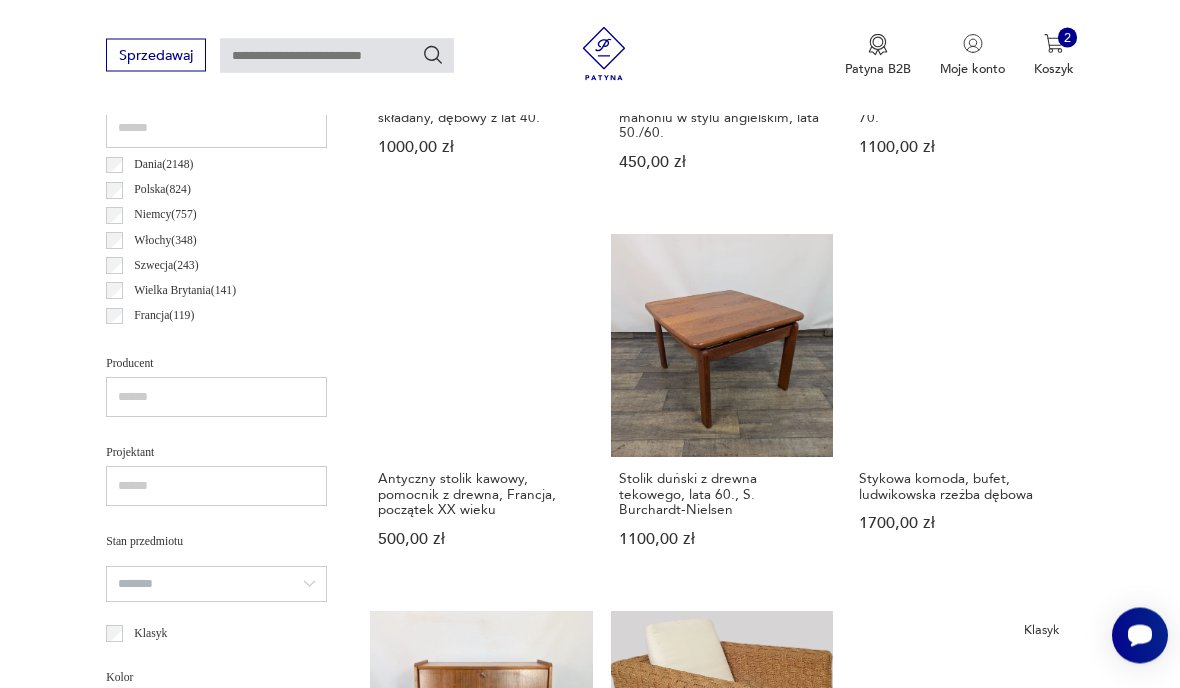 scroll, scrollTop: 973, scrollLeft: 0, axis: vertical 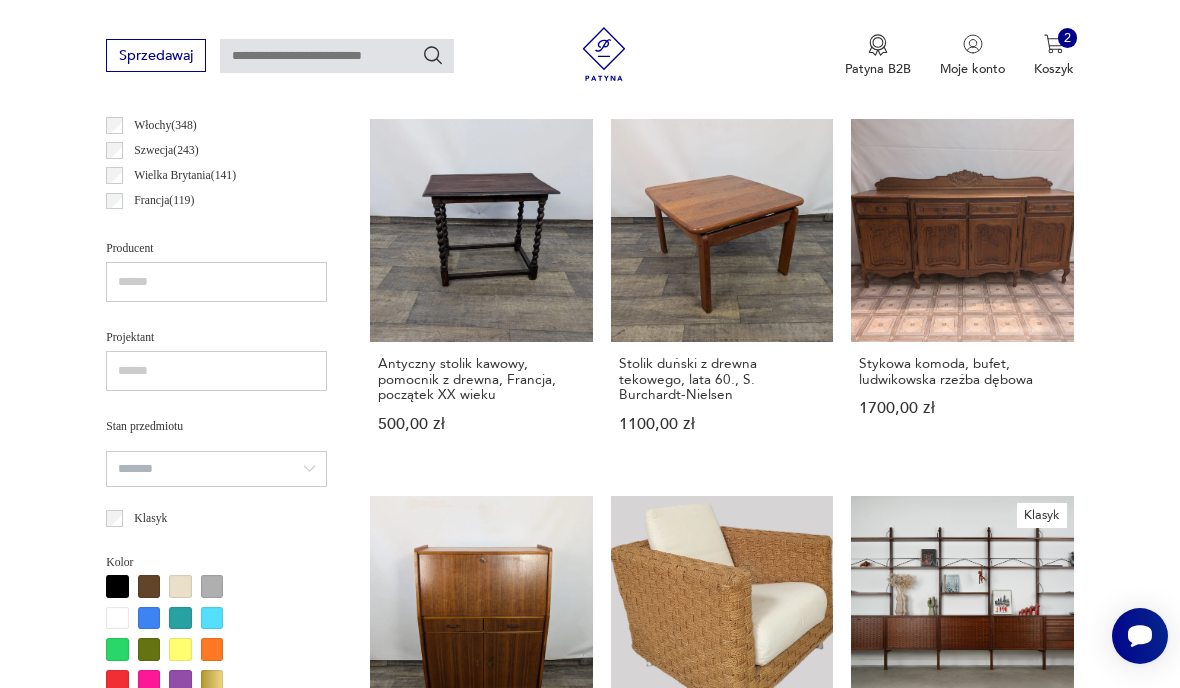 click on "Sekretarzyk, biurko włoski z lat 60. 2200,00 zł" at bounding box center (481, 670) 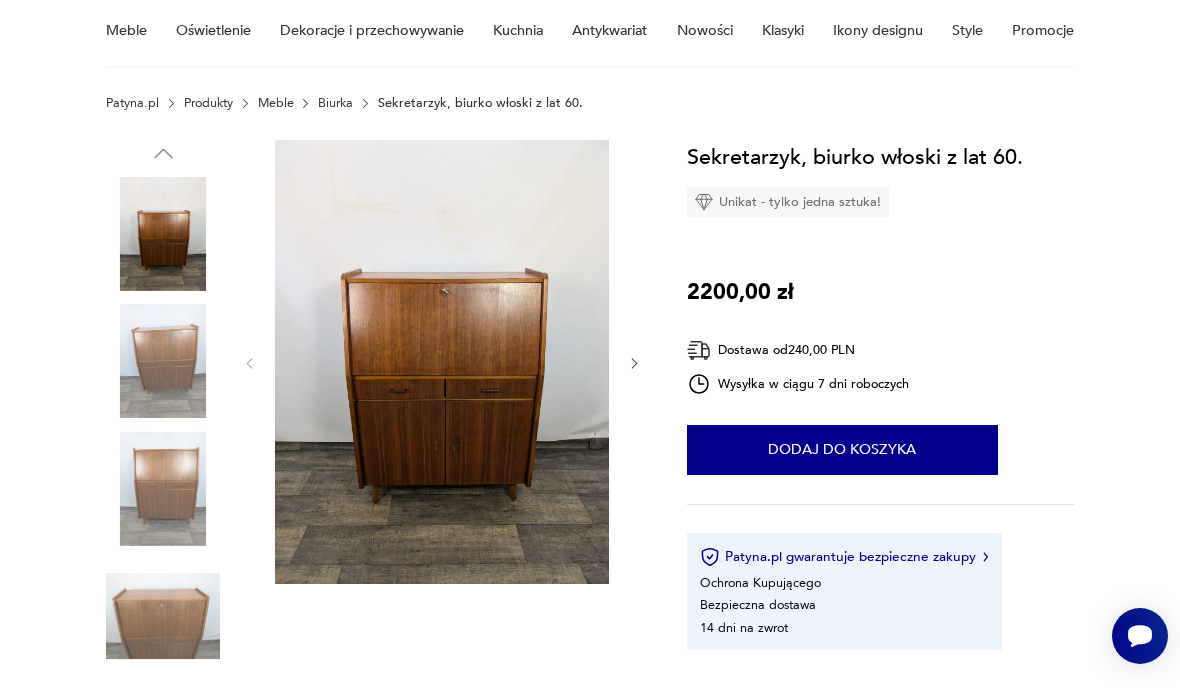 click 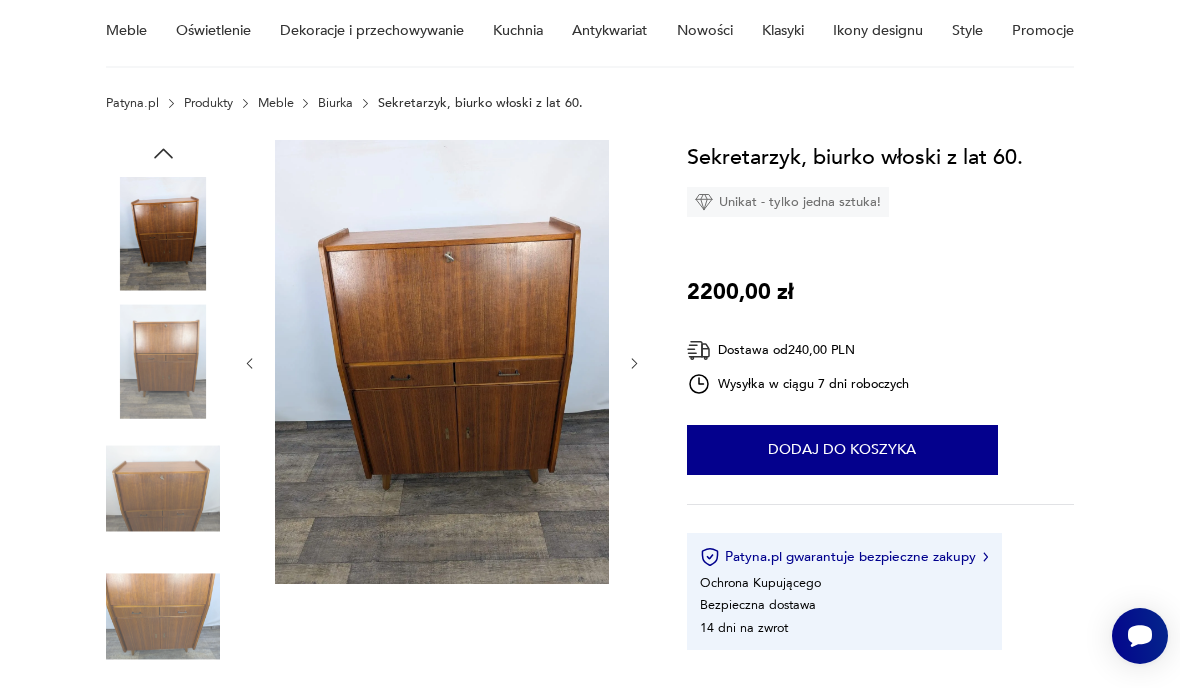 click 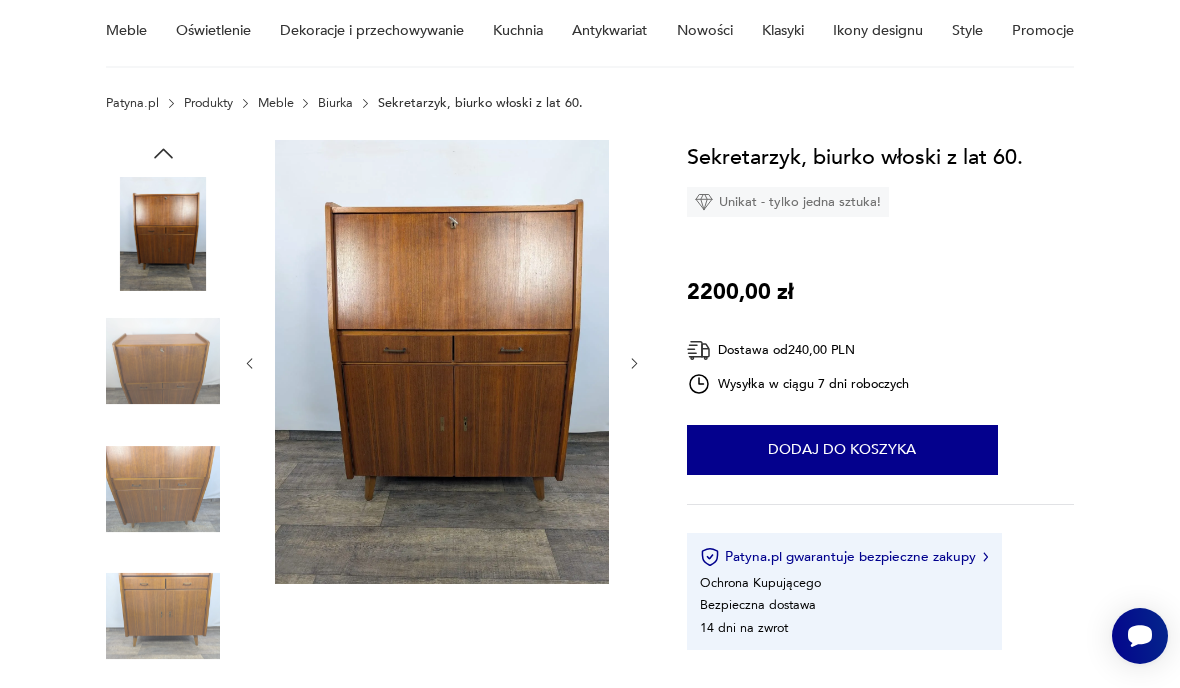 click 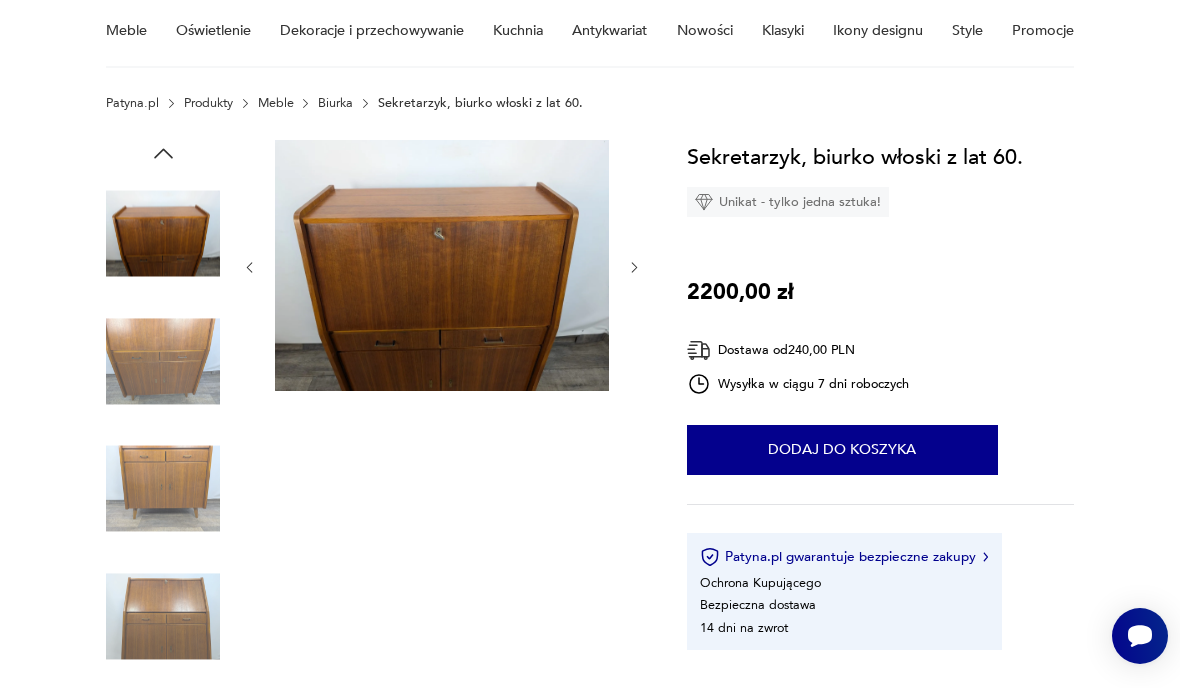 click at bounding box center [442, 267] 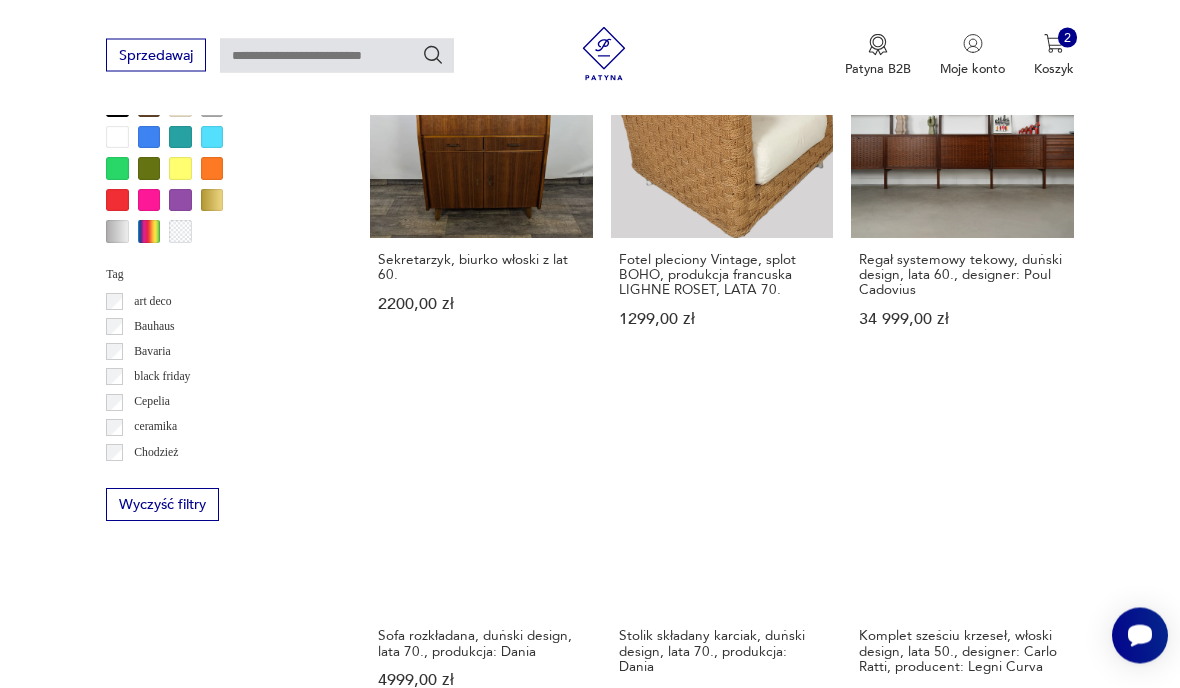 scroll, scrollTop: 1636, scrollLeft: 0, axis: vertical 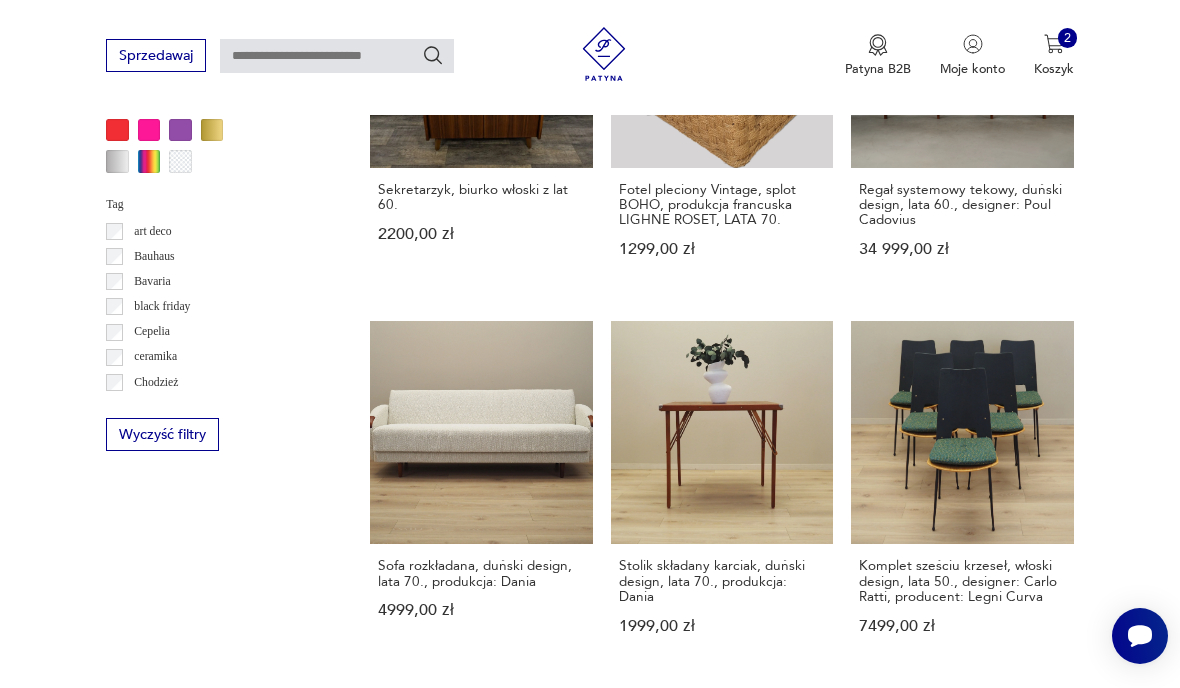 click on "13" at bounding box center (865, 1470) 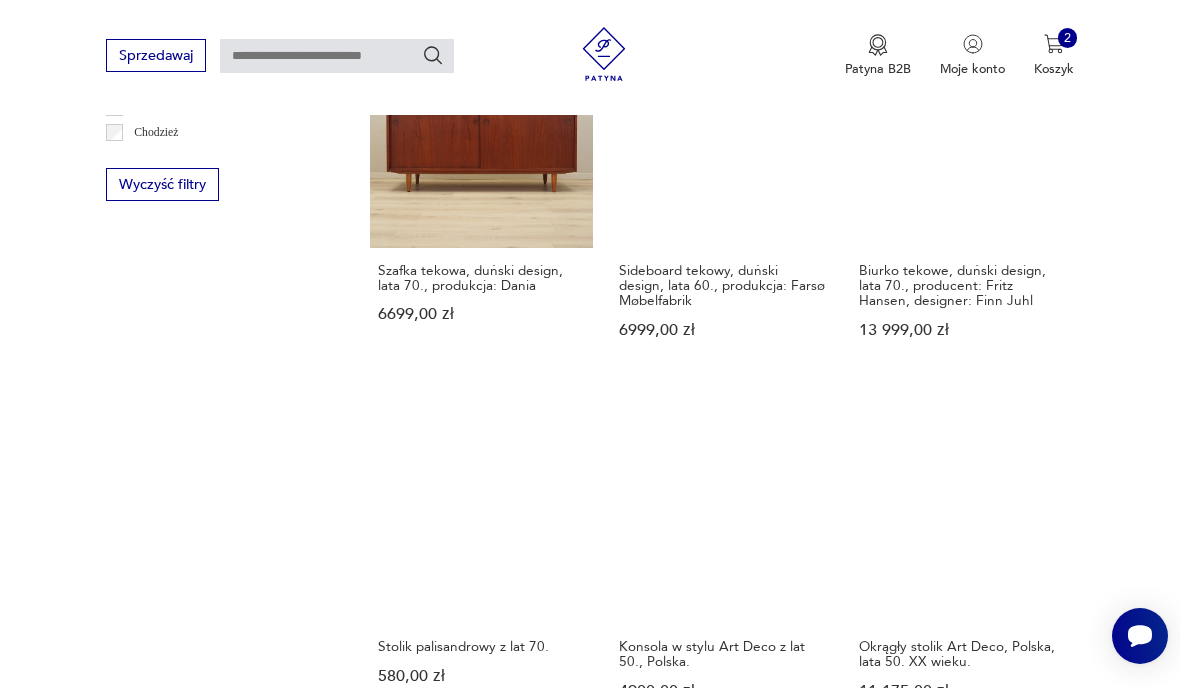 scroll, scrollTop: 1915, scrollLeft: 0, axis: vertical 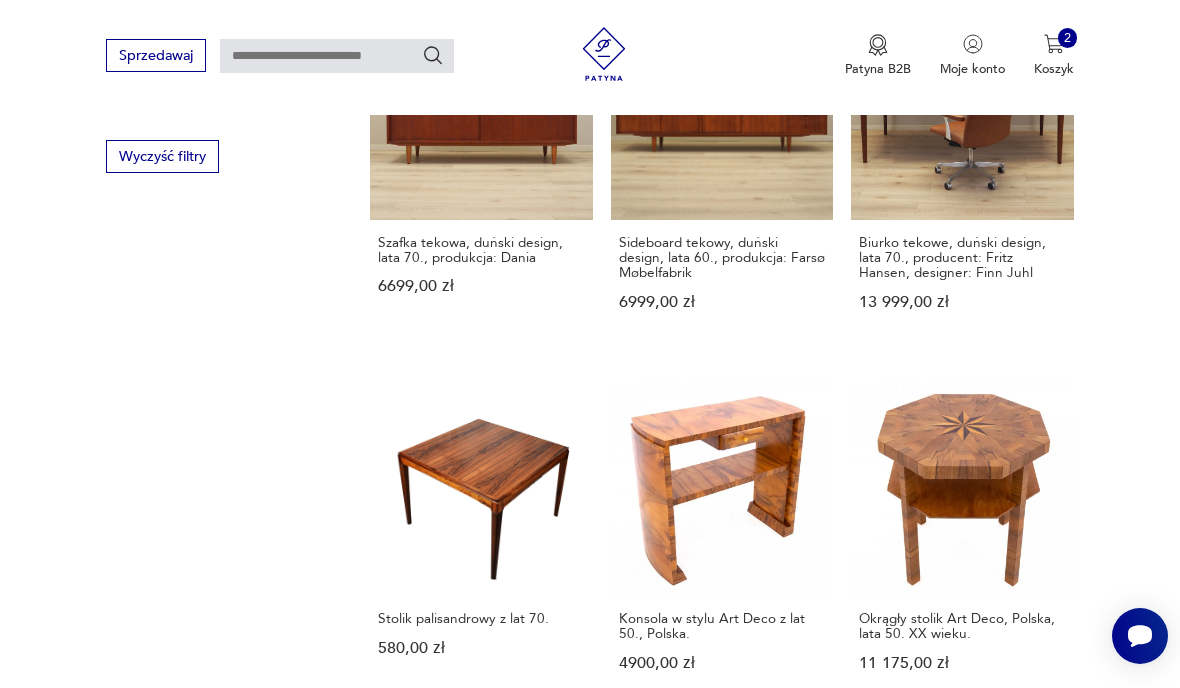 click on "14" at bounding box center (865, 1162) 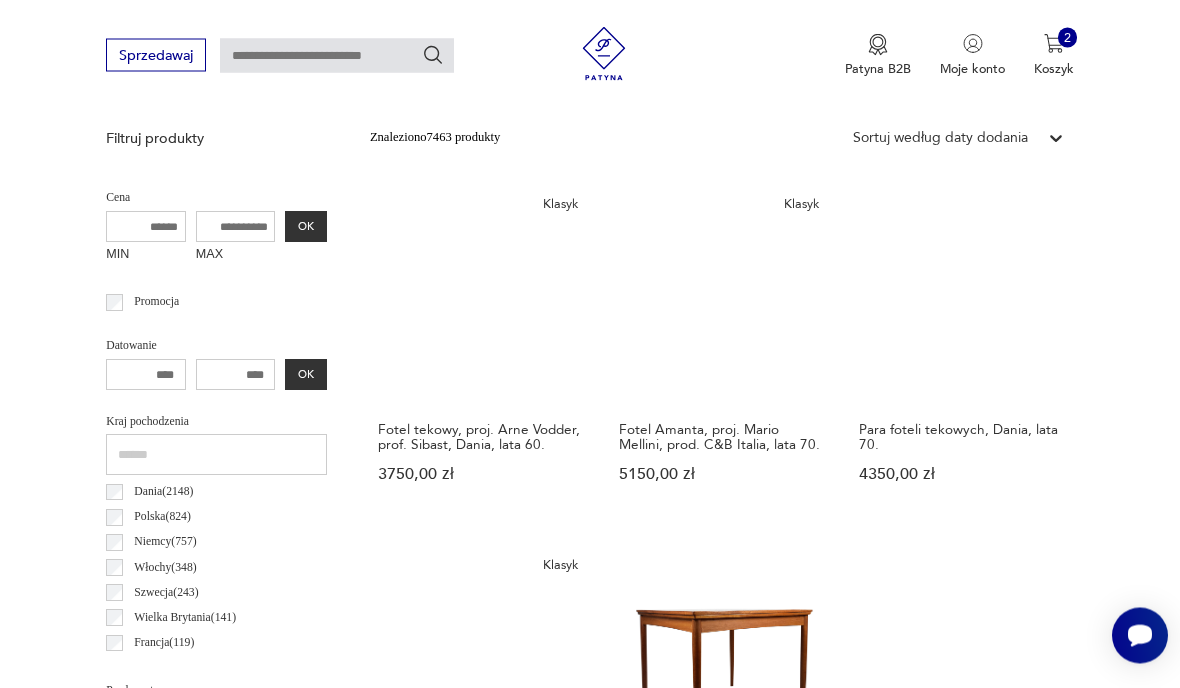 scroll, scrollTop: 462, scrollLeft: 0, axis: vertical 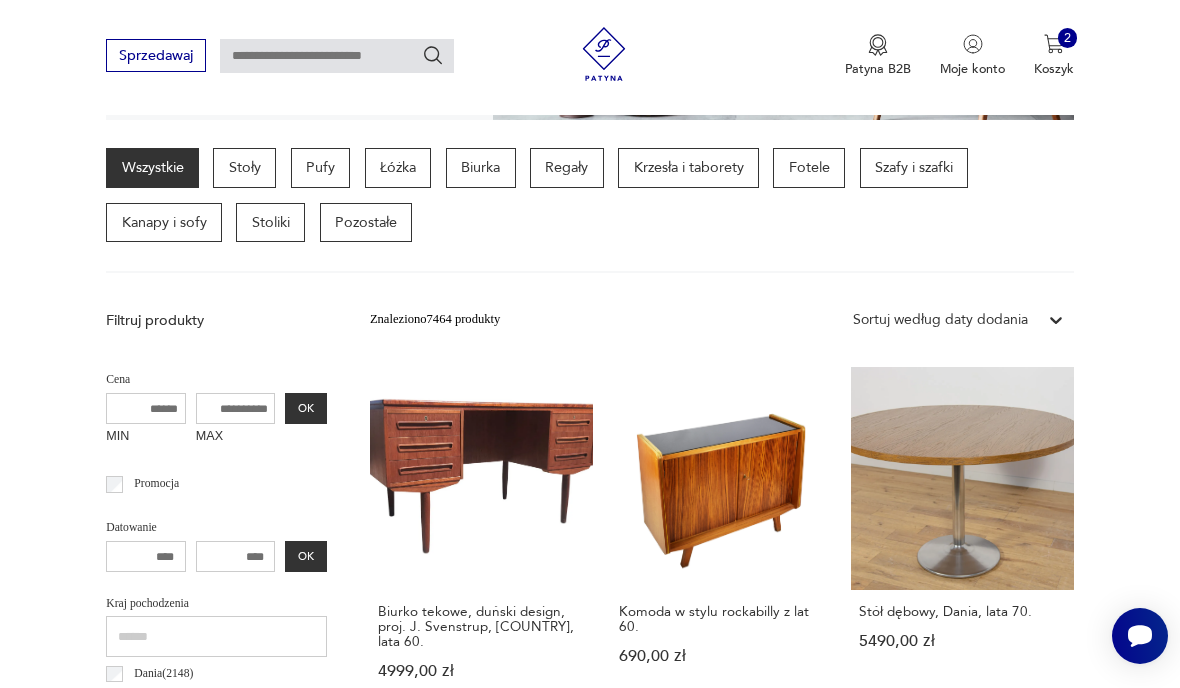 click on "Komoda w stylu rockabilly z lat 60. 690,00 zł" at bounding box center (722, 541) 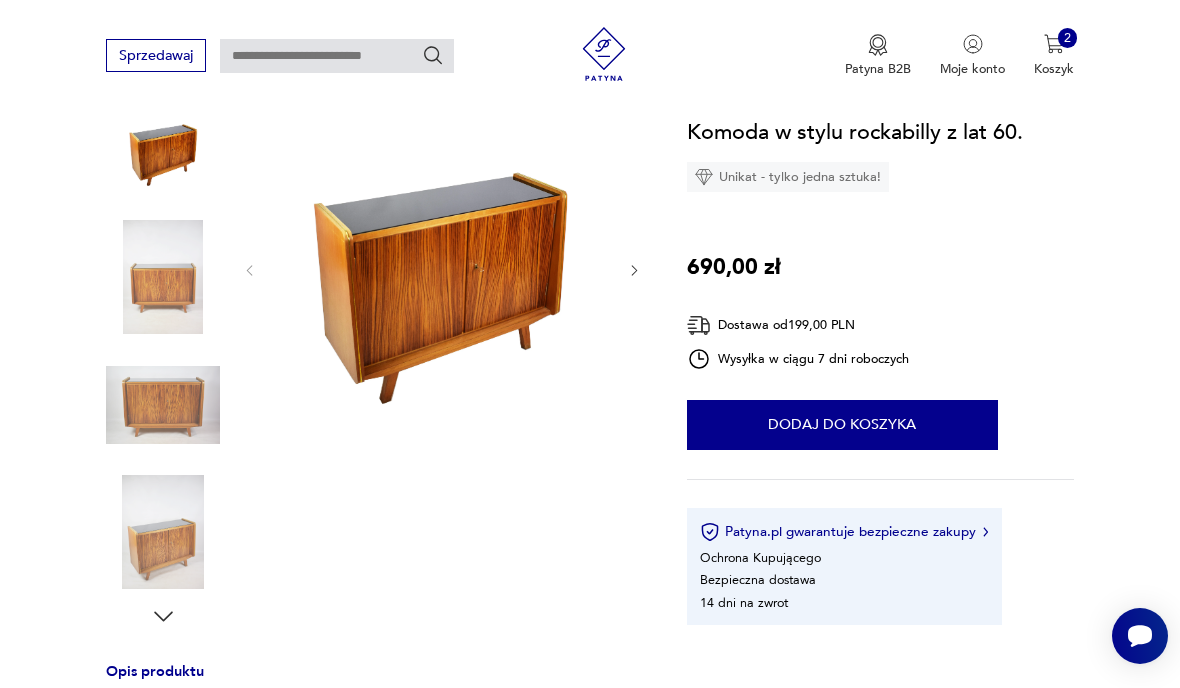 click 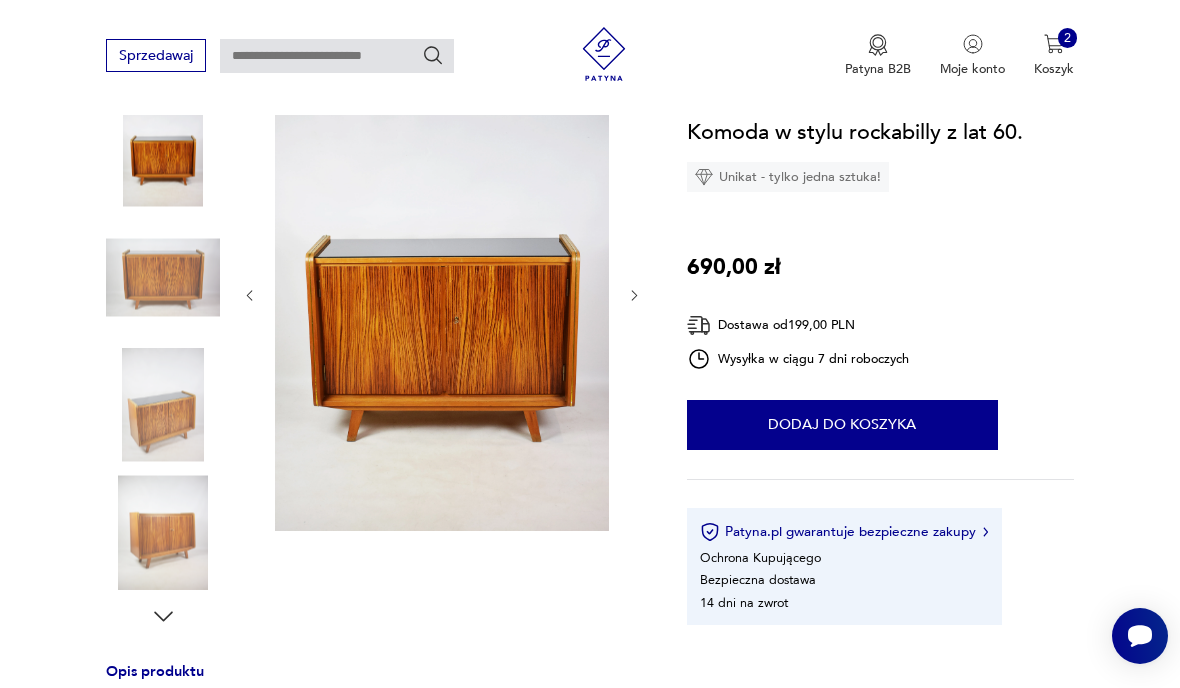 click 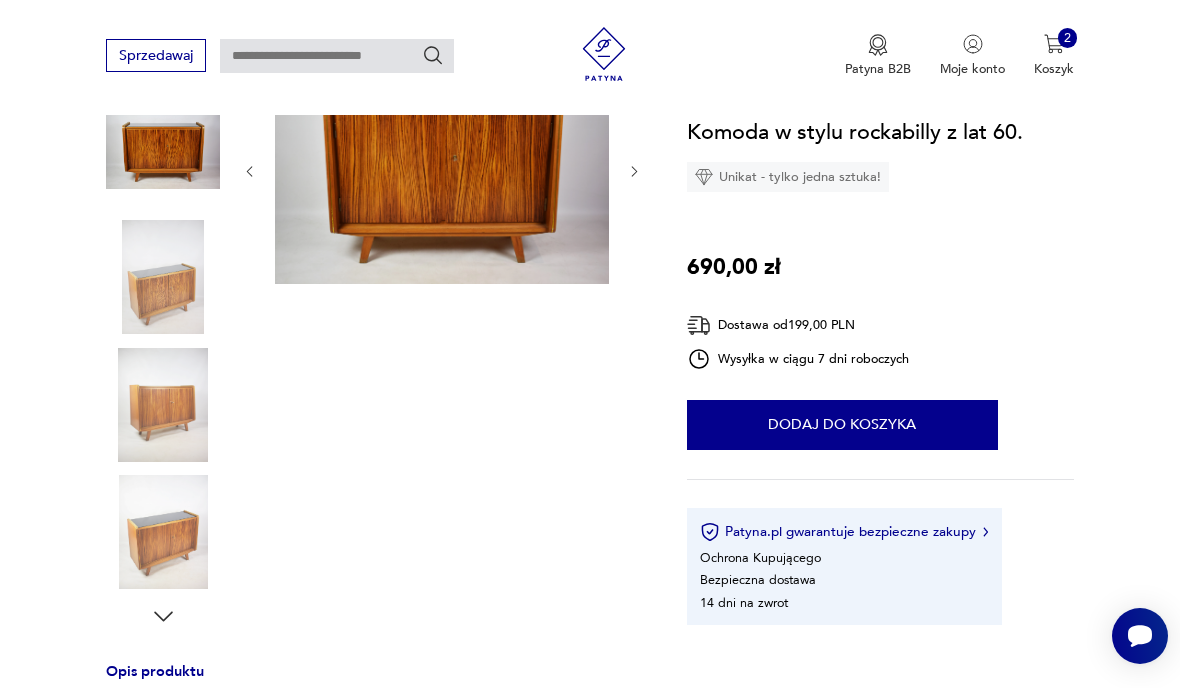 click 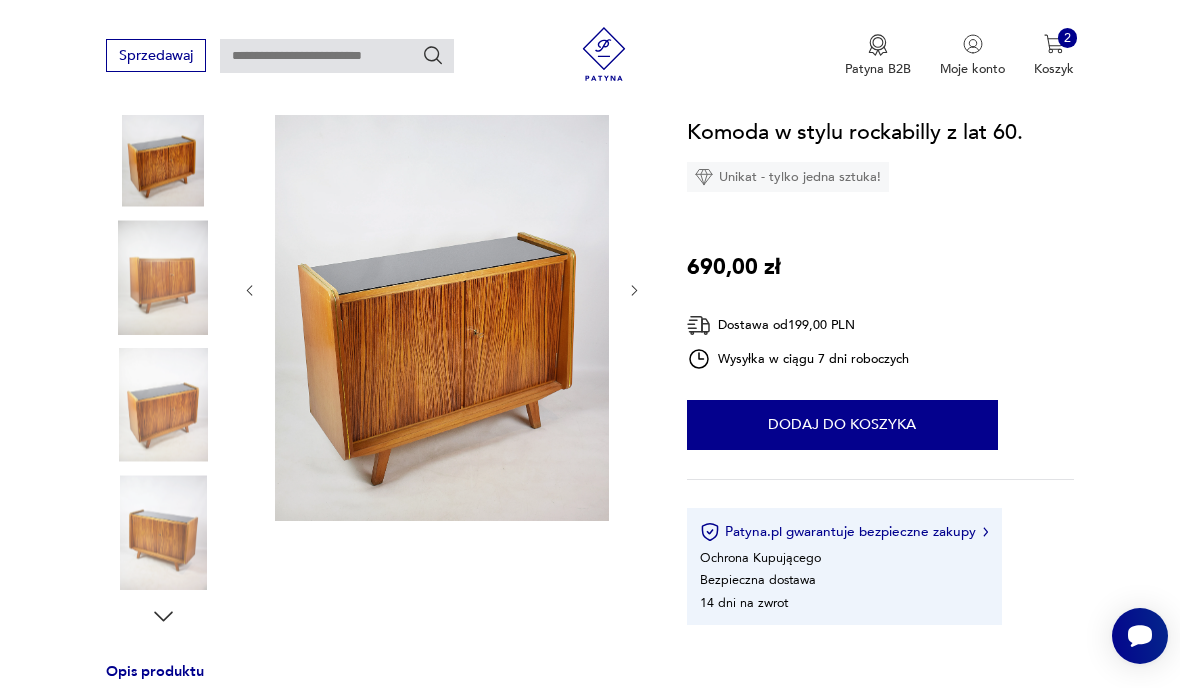 click 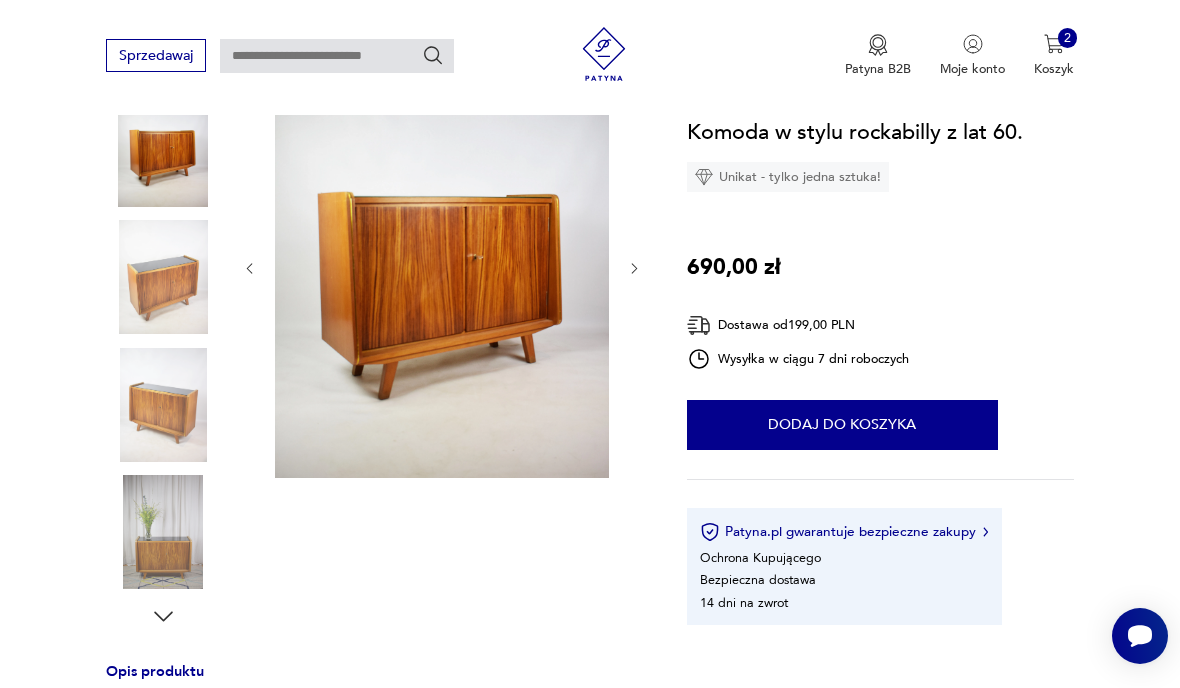 click 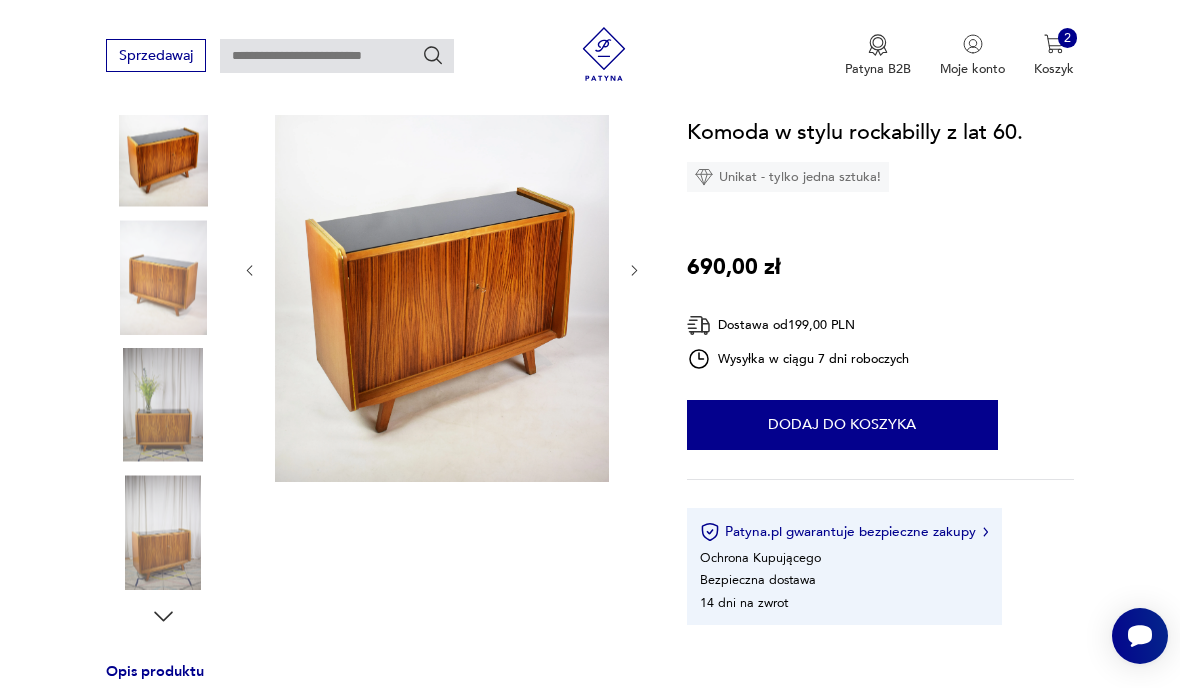 click at bounding box center (374, 343) 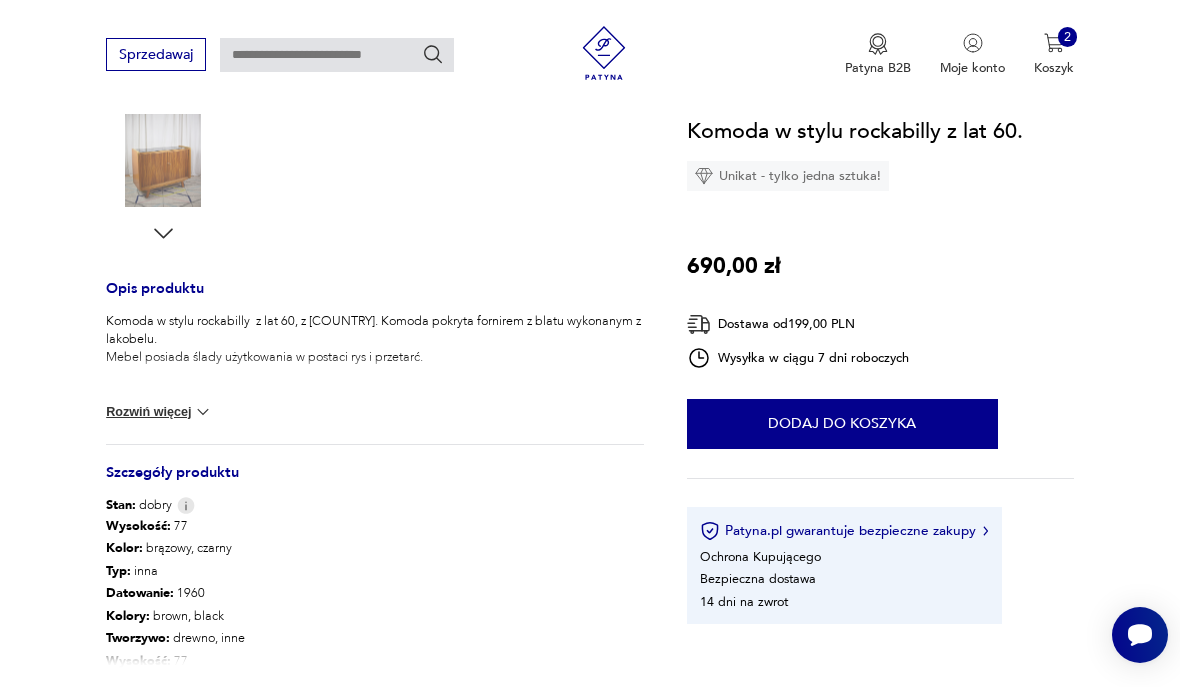 scroll, scrollTop: 639, scrollLeft: 0, axis: vertical 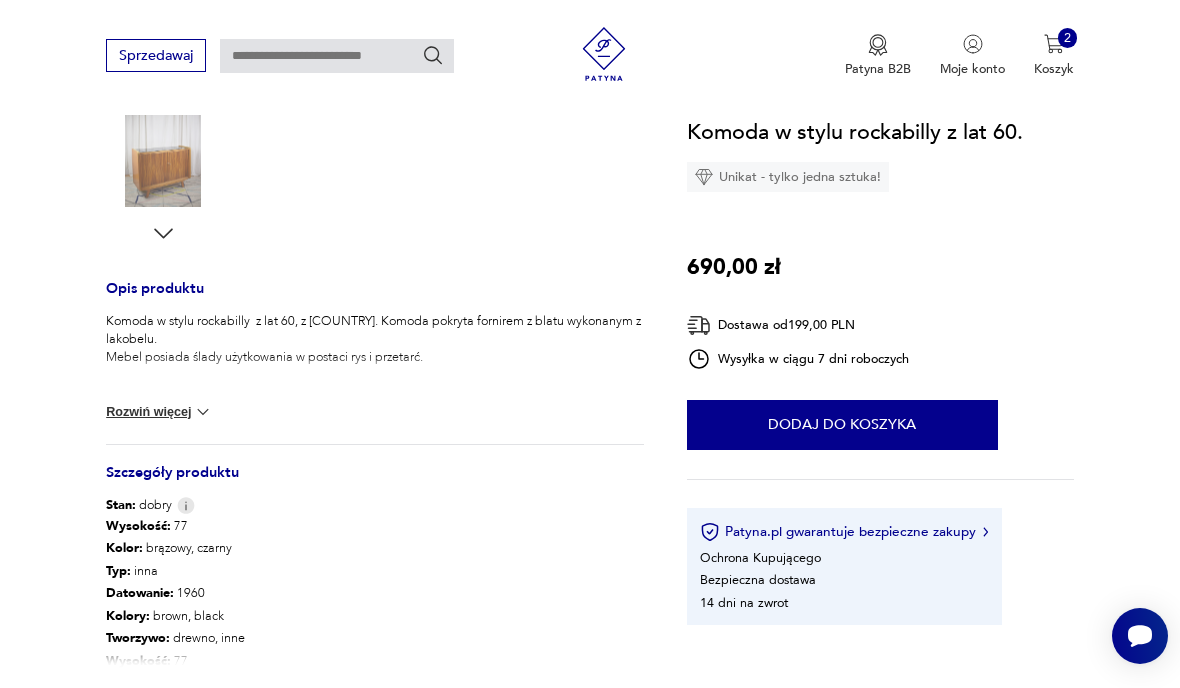 click at bounding box center (203, 412) 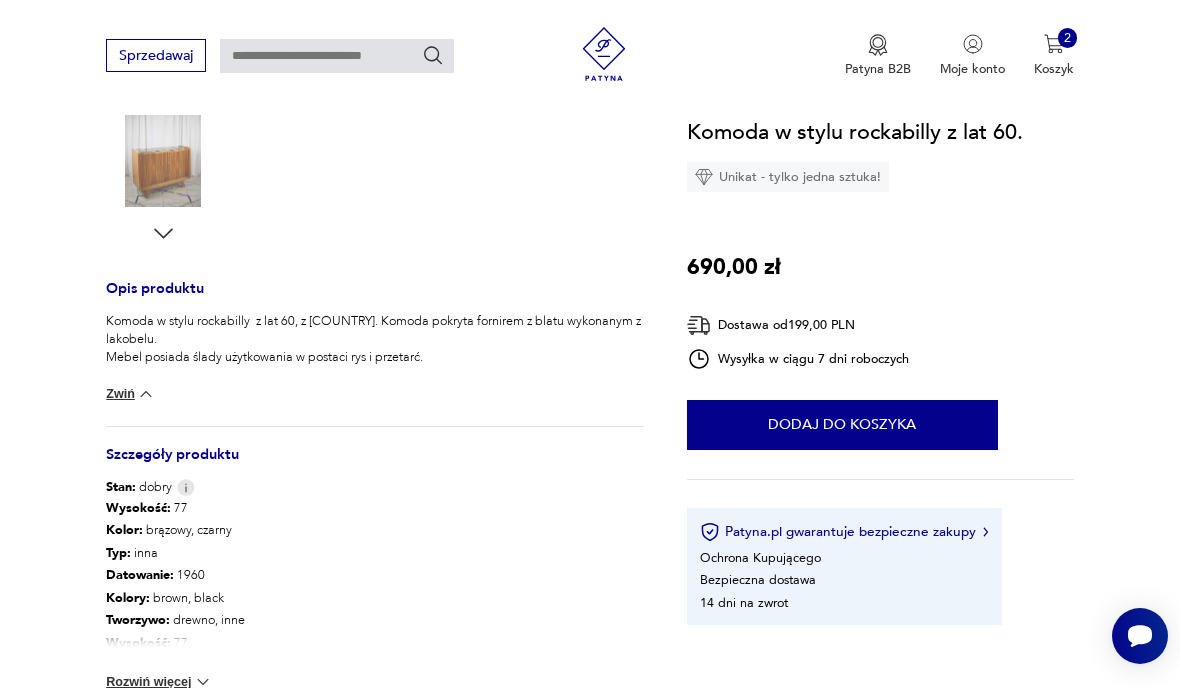 click at bounding box center (203, 682) 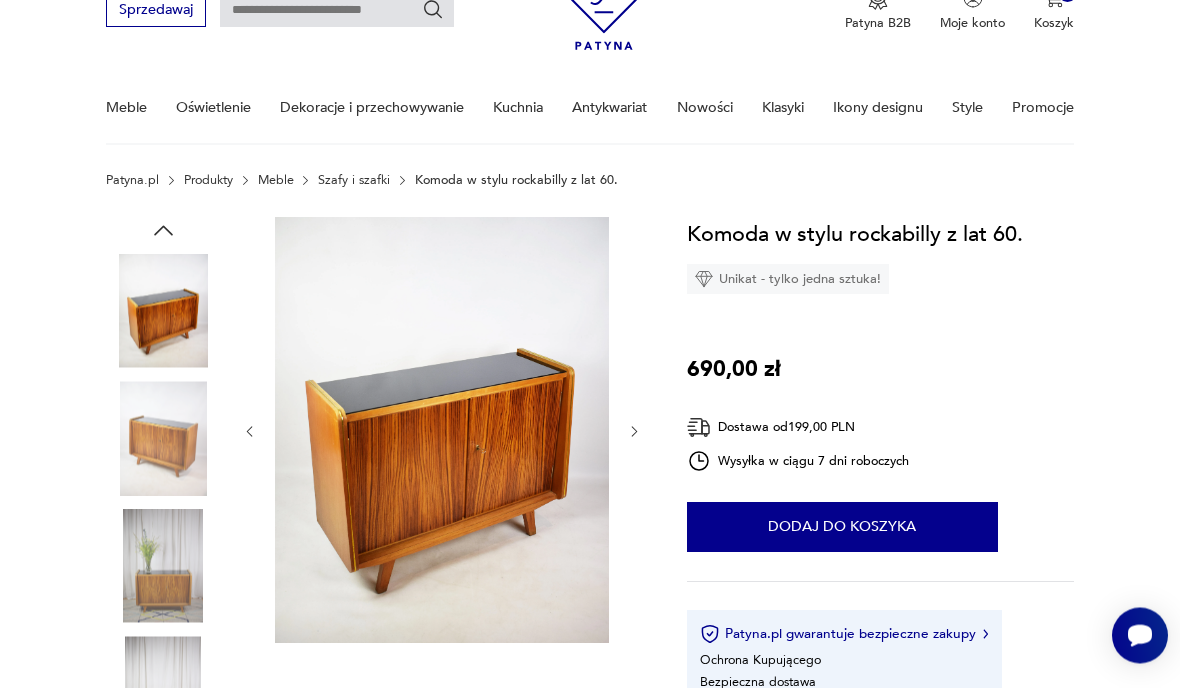 scroll, scrollTop: 95, scrollLeft: 0, axis: vertical 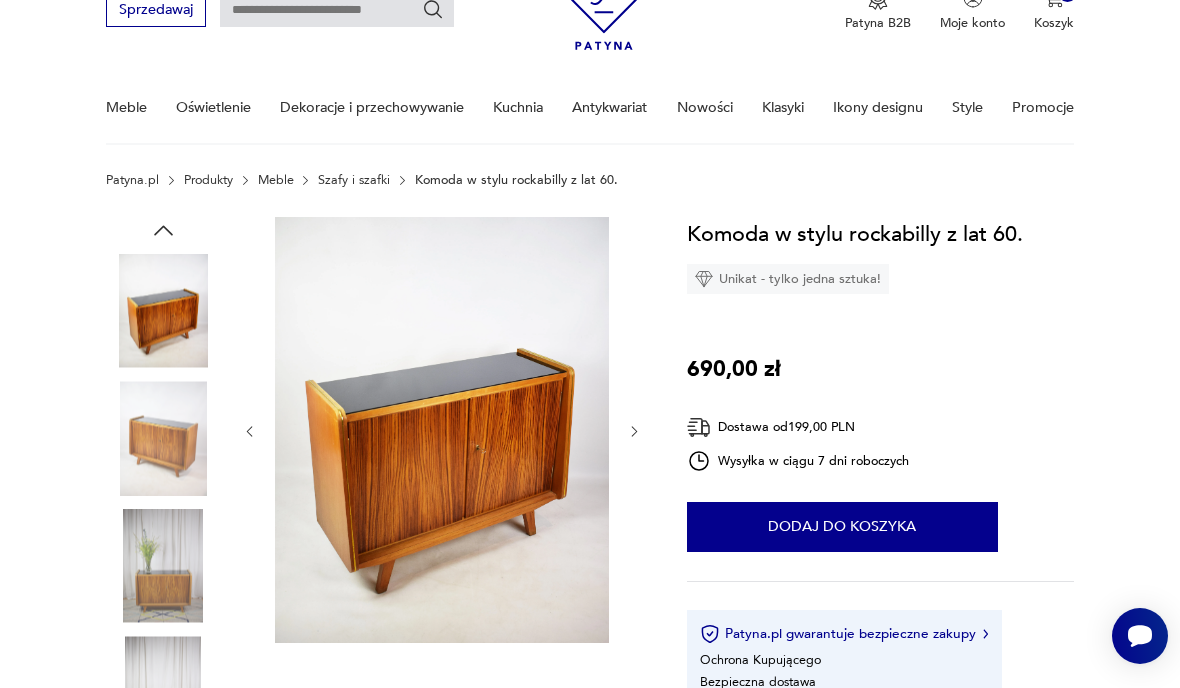 click on "Dodaj do koszyka" at bounding box center [842, 527] 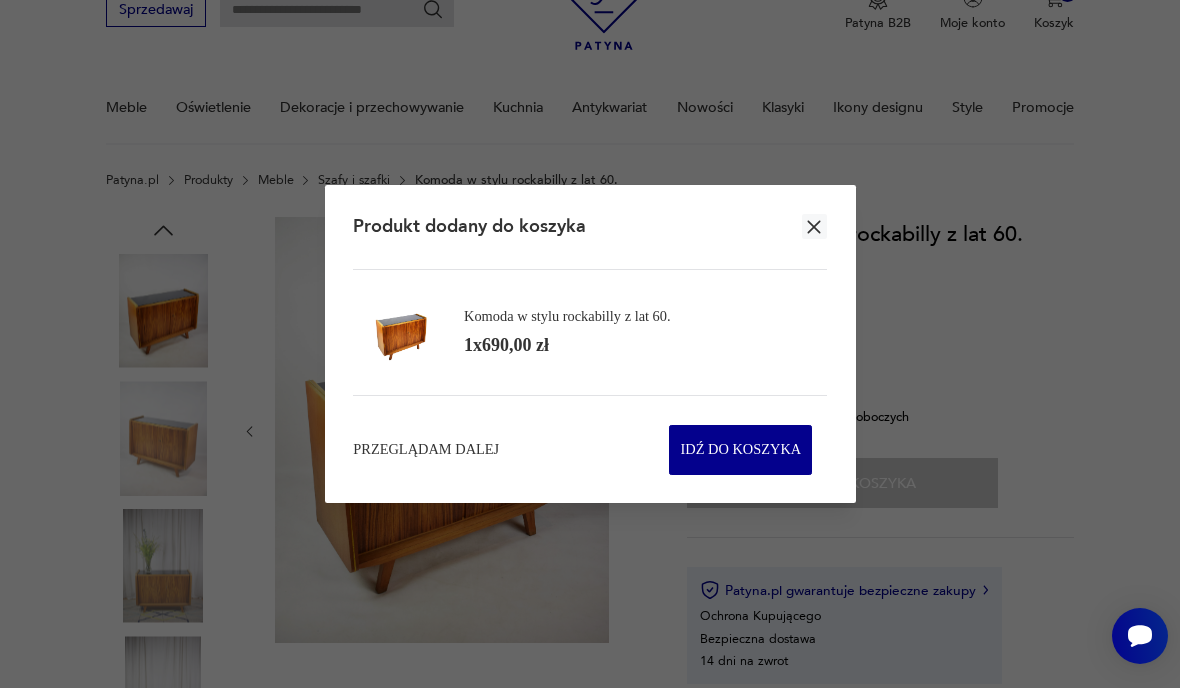 click on "Przeglądam dalej" at bounding box center [426, 450] 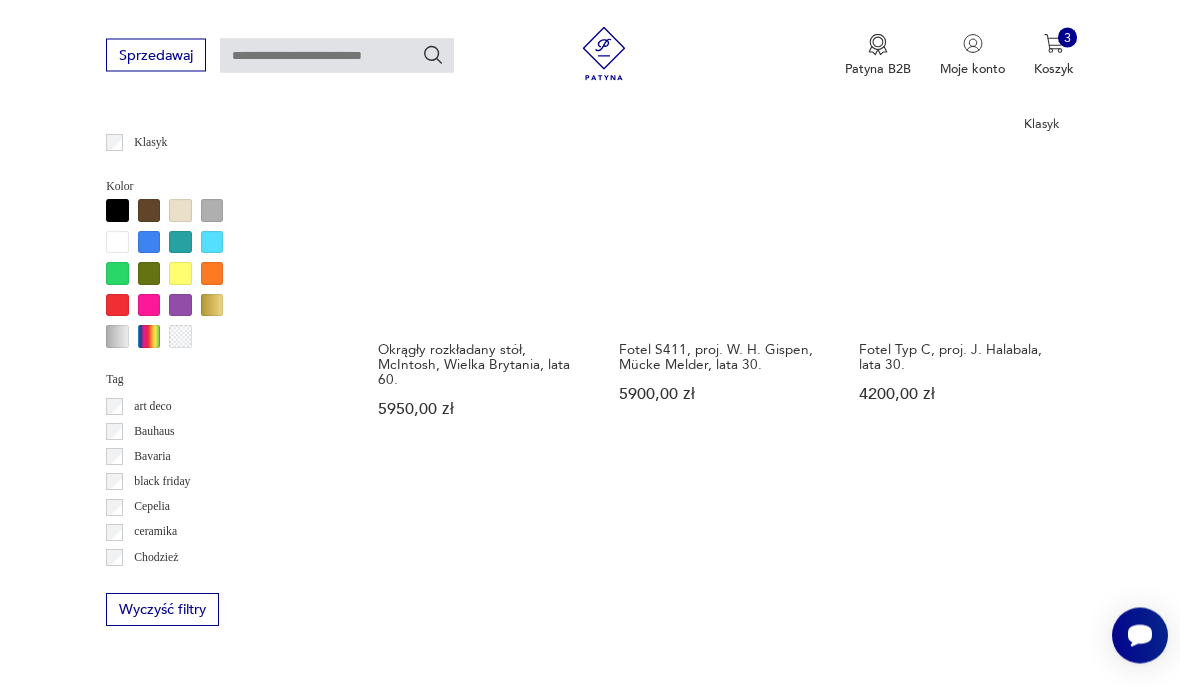 scroll, scrollTop: 1463, scrollLeft: 0, axis: vertical 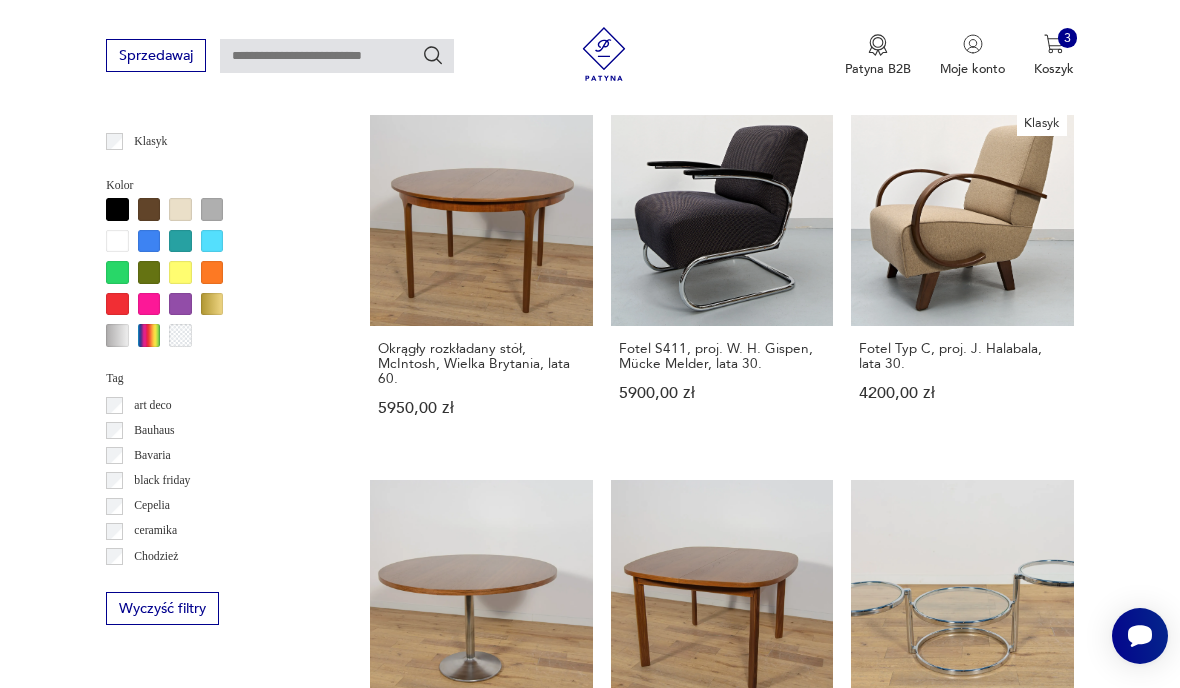 click on "Kultowy fotel Nietoperz, lata 60. XX wieku 3200,00 zł" at bounding box center (481, 1007) 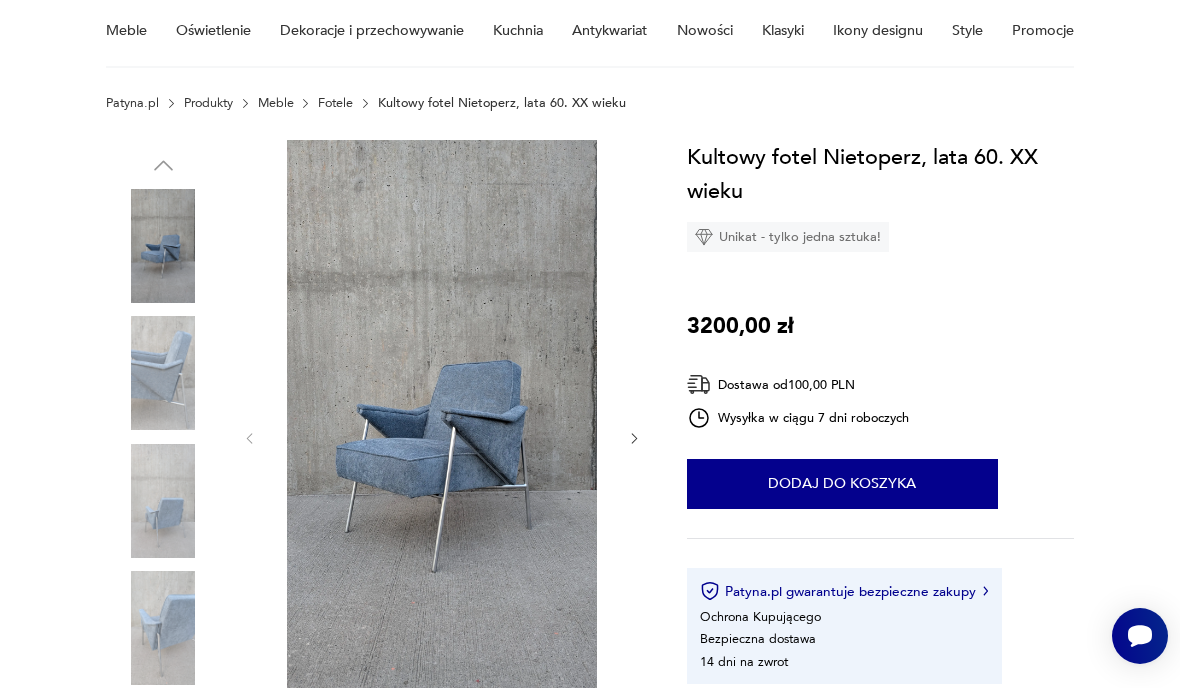 click 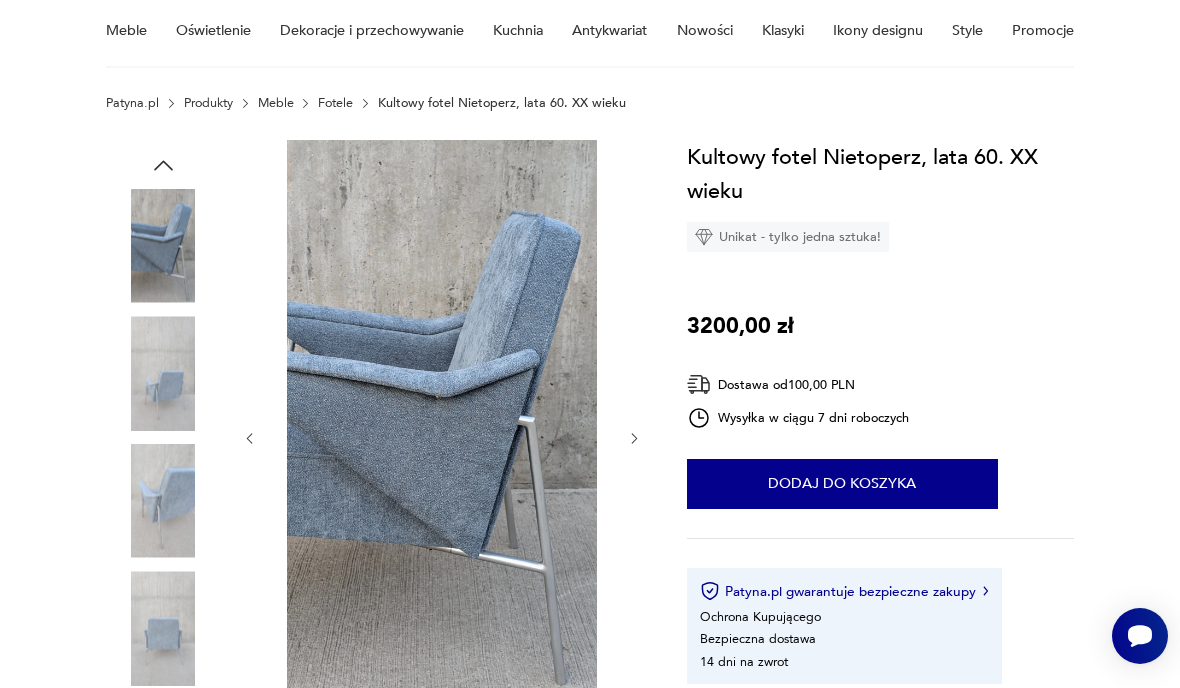 click on "Opis produktu Fotel Nietoperz wyprodukowany w latach 60. XX wieku, w Fabryce Mebli Stalowych "Wschód" w Zadzielu. Fotele były produkowane w bardzo małym nakładzie, jedynie przez parę lat pod koniec lat 60. , stąd obecnie można go uznać za bardzo rzadko spotykany model.
Fotel został gruntownie odnowiony. Elementy tapicerowane zyskały nowe wnętrze, bazujące na oryginalnej formatce sprężynowej, macie kokosowej i piance tapicerskiej, wszystko zostało wykończone wysokiej jakości tkaniną w odcieniu błękitu.
Elegancki, wygodny, ikoniczny, niepowtarzalny Nietoperz poleca się do każdego wnętrza. Rozwiń więcej Szczegóły produktu Stan:   odnowiony Miasto sprzedawcy :   Kraków Wysokość :   78 Kolor:   jasnoniebieski Typ :   inny Datowanie :   1965 - 1970 Kolory :   light_blue Kraj pochodzenia :   Polska Tworzywo :   chrom, tkanina Producent :   Fabryka Mebli Stalowych “Wschód” w Zadzielu Wysokość :   78 Szerokość :   70 Liczba sztuk :   1 Podłokietniki :   Tak Rodzaj nóżek :" at bounding box center (590, 784) 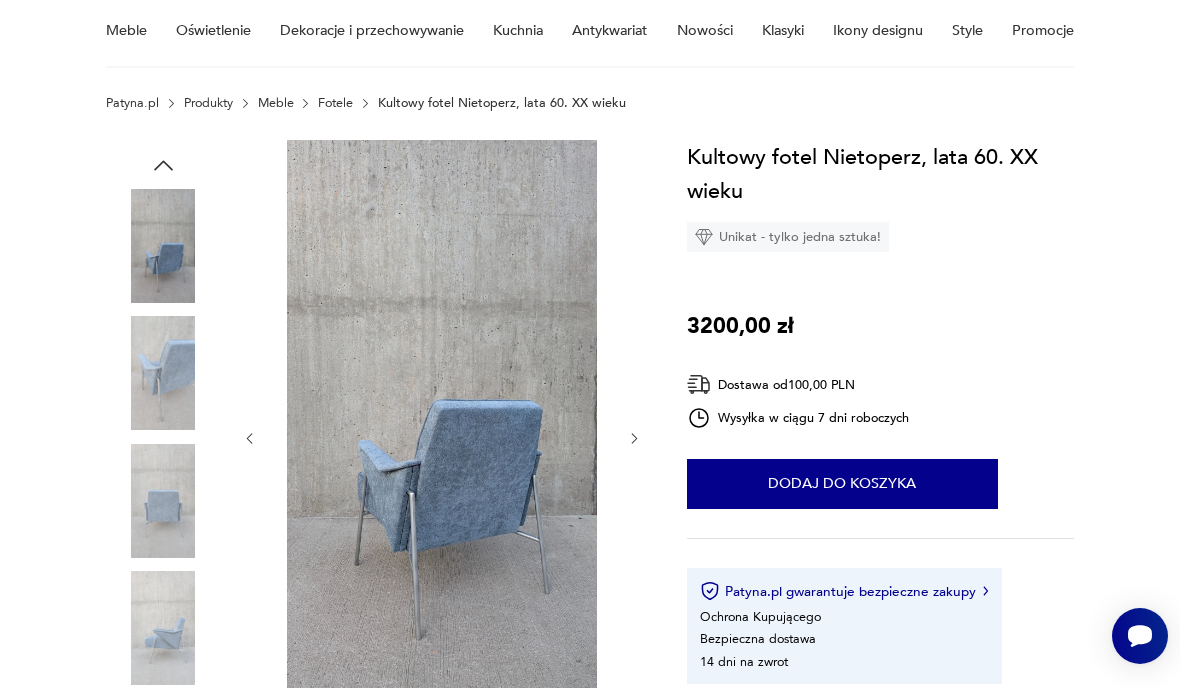 click 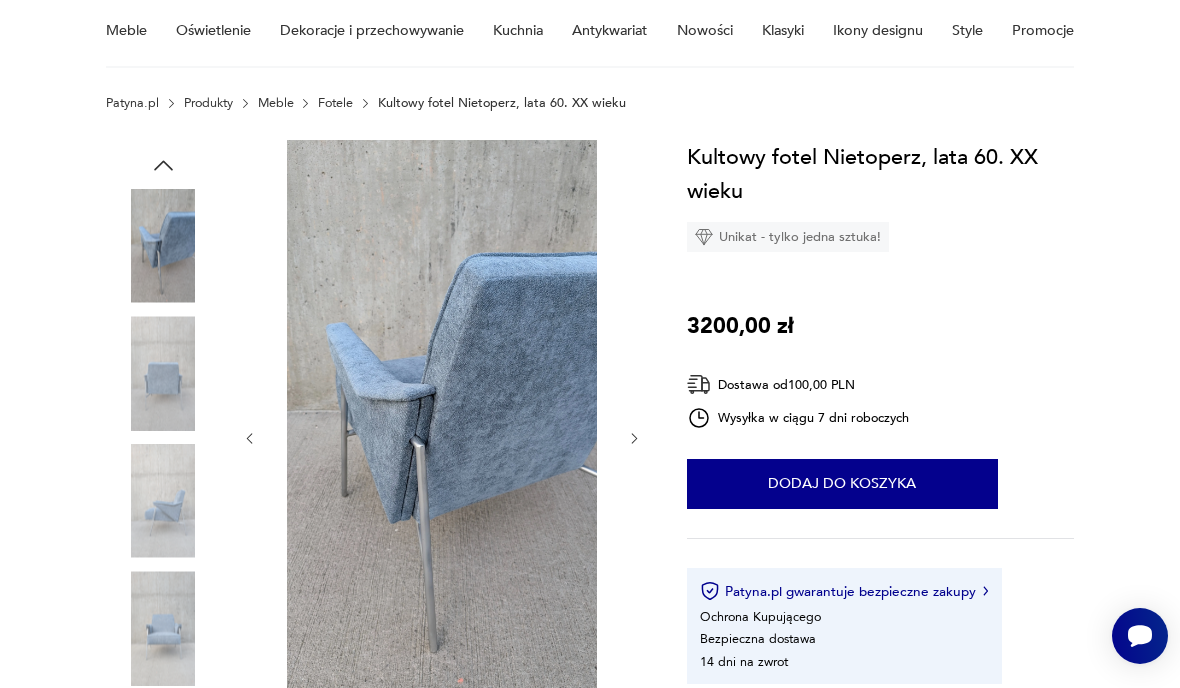 click 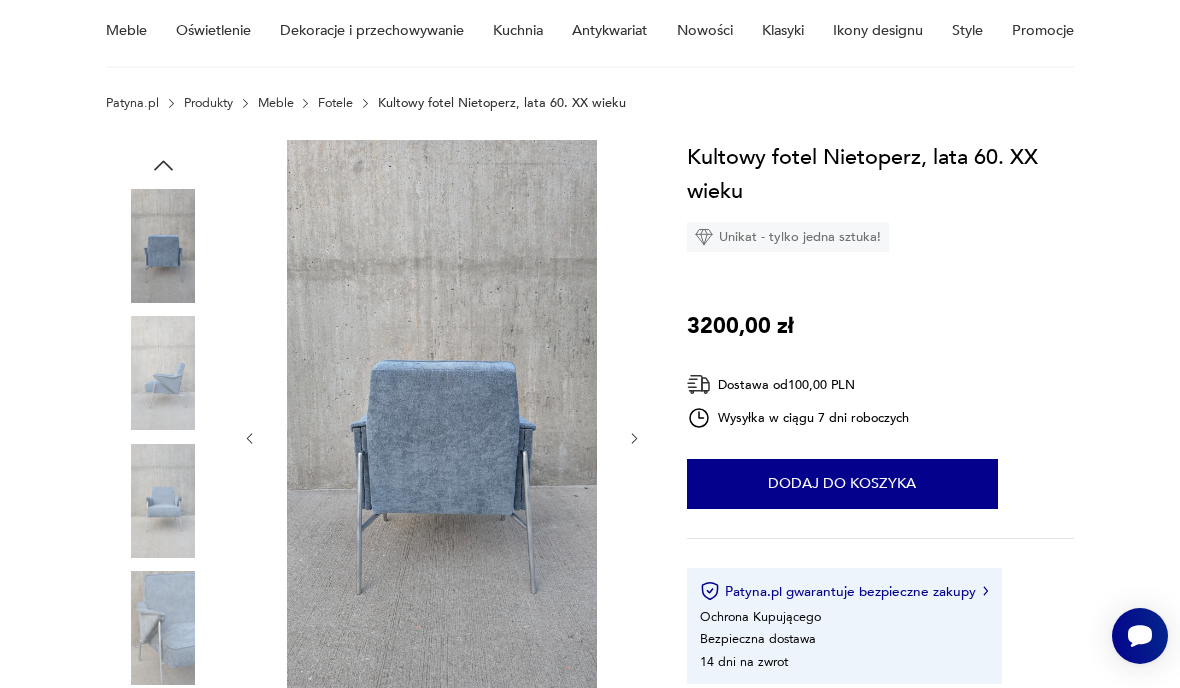 click 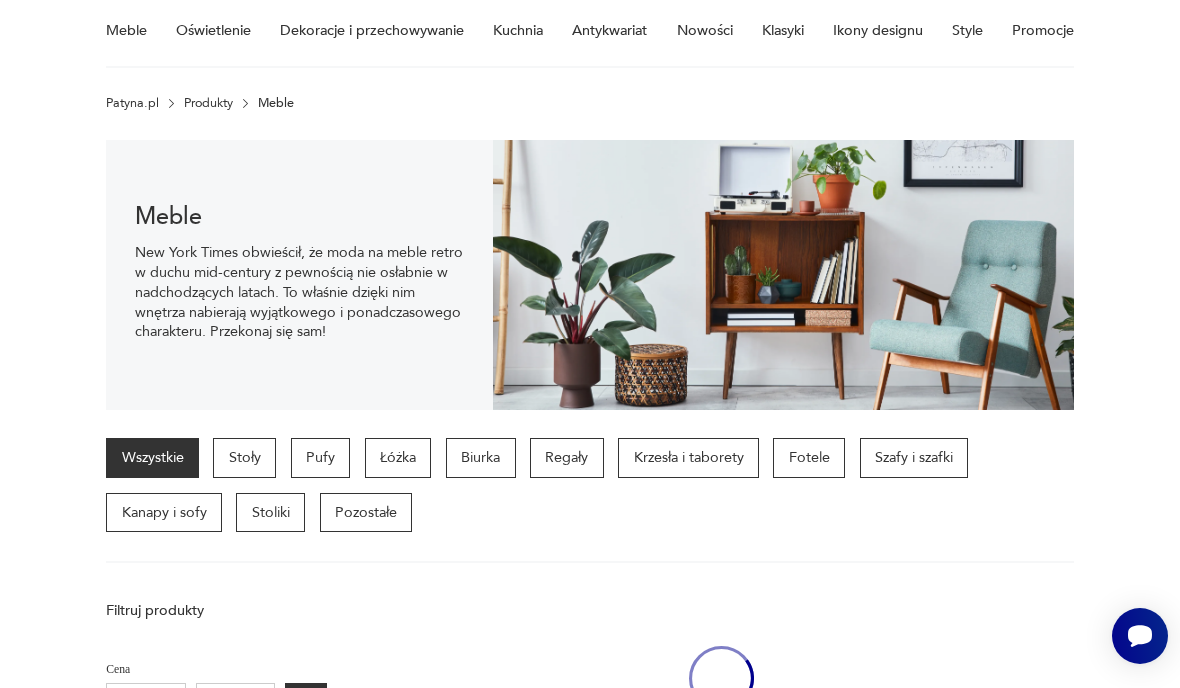 scroll, scrollTop: 1548, scrollLeft: 0, axis: vertical 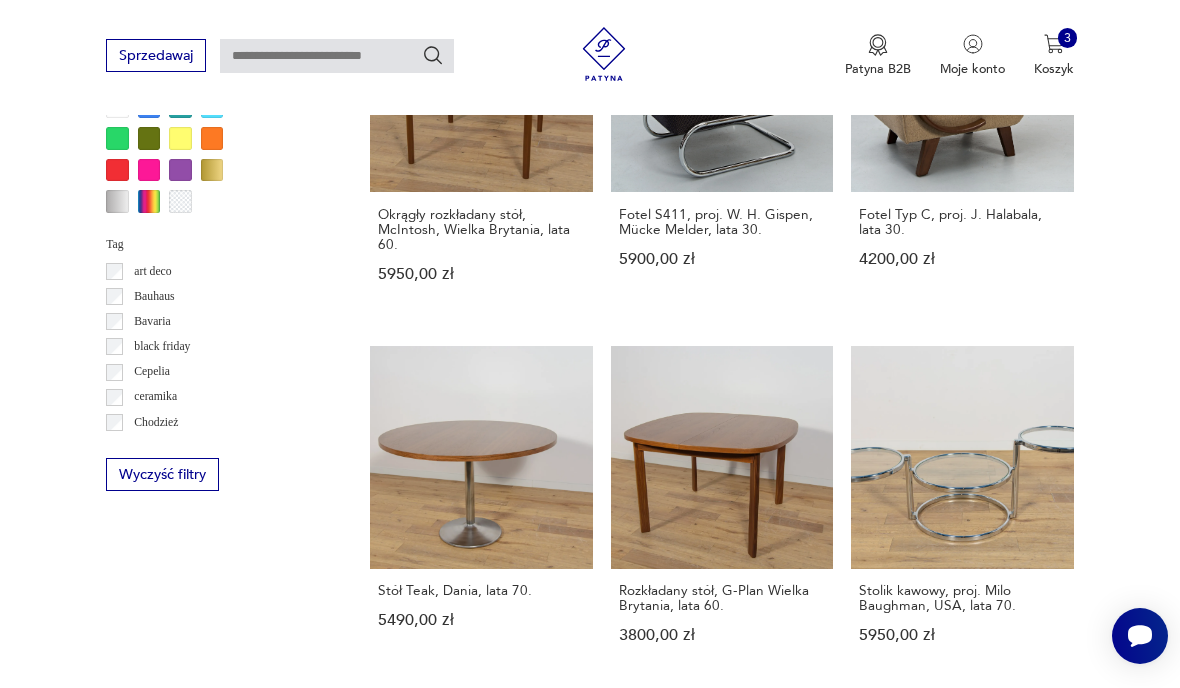 click on "15" at bounding box center [865, 1480] 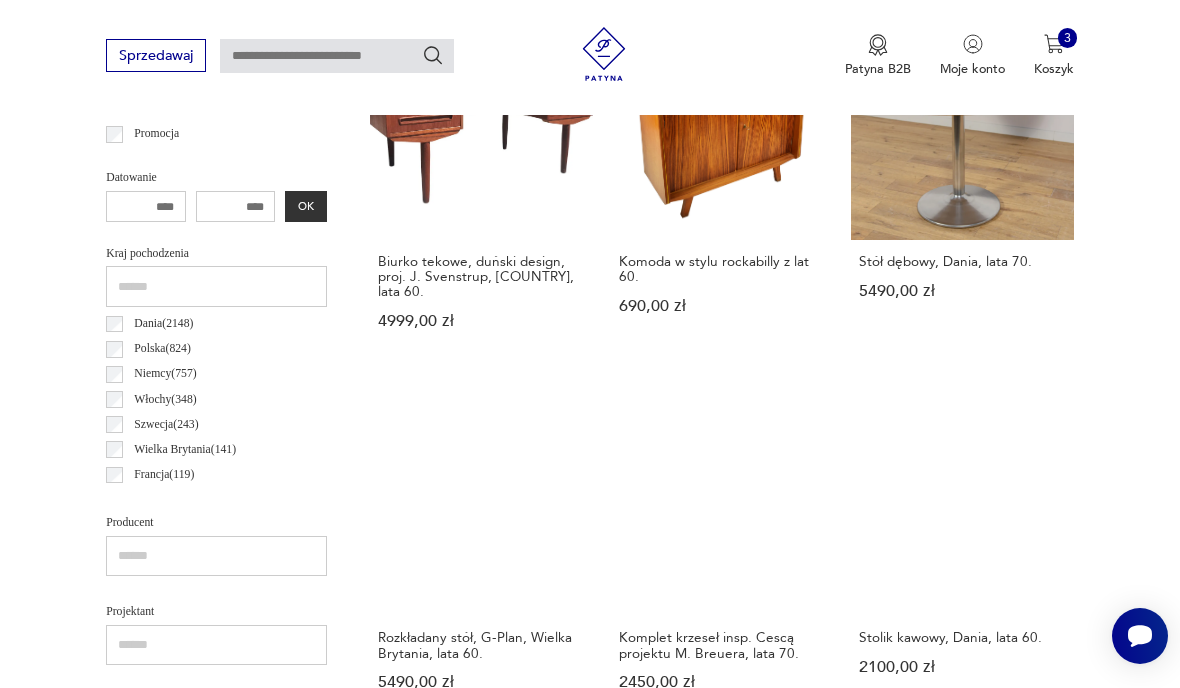 scroll, scrollTop: 462, scrollLeft: 0, axis: vertical 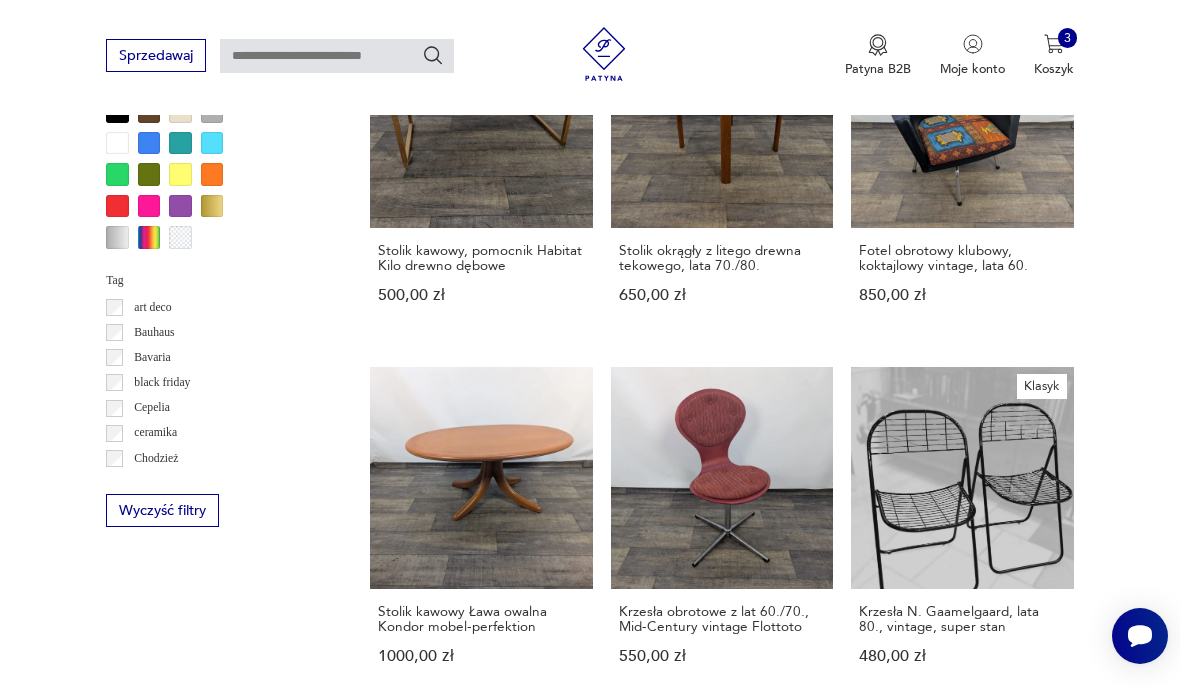 click on "16" at bounding box center [865, 1501] 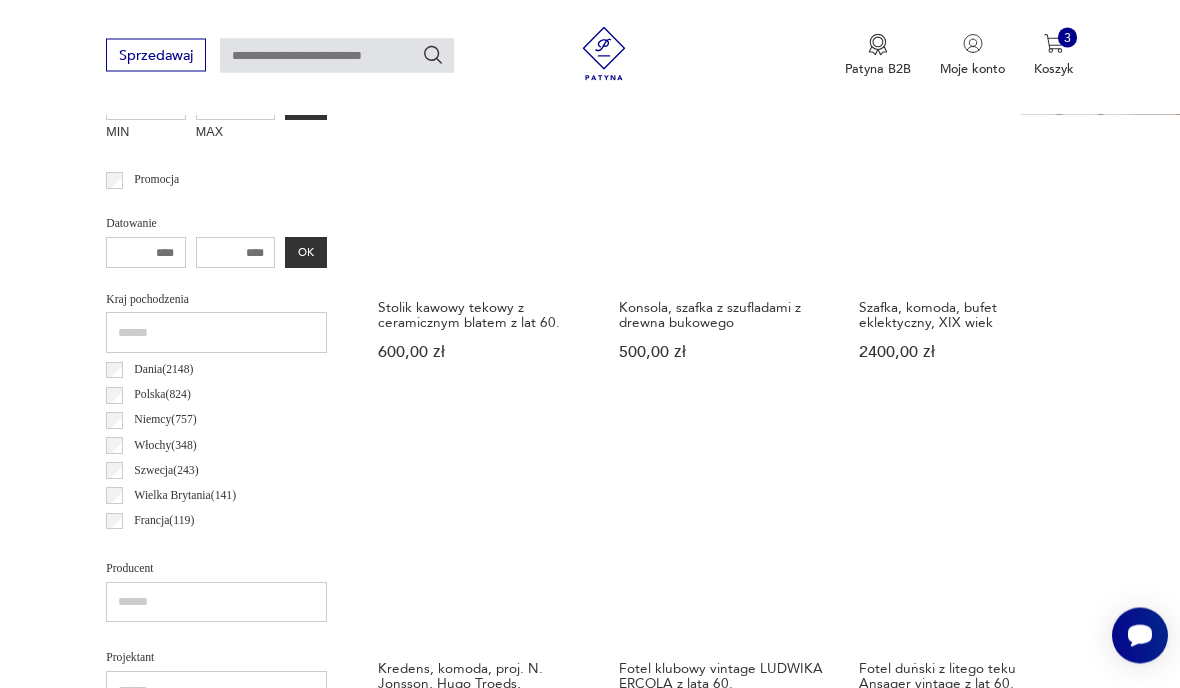 scroll, scrollTop: 462, scrollLeft: 0, axis: vertical 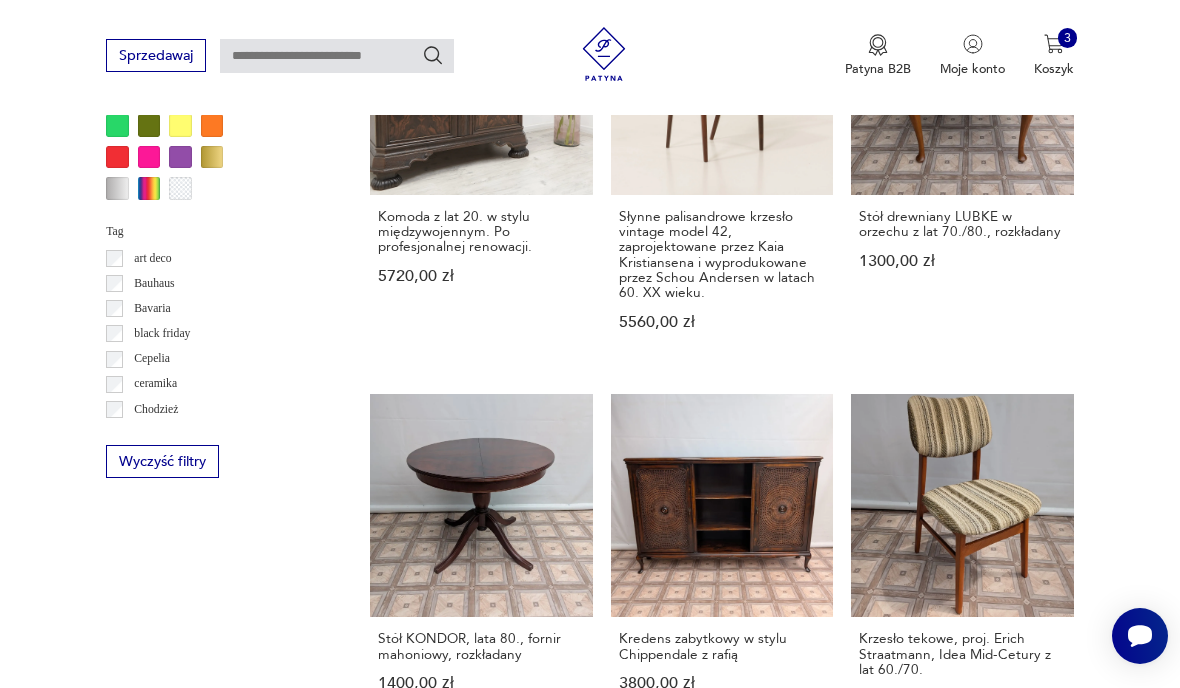 click on "17" at bounding box center (865, 1559) 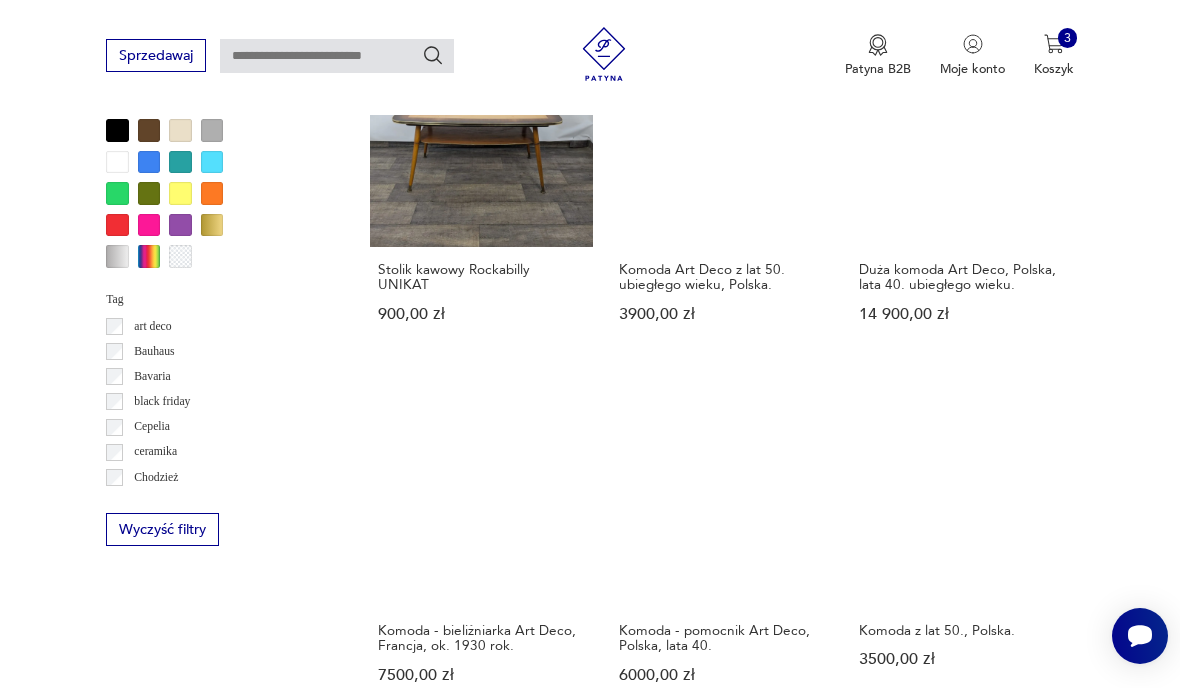 scroll, scrollTop: 1543, scrollLeft: 0, axis: vertical 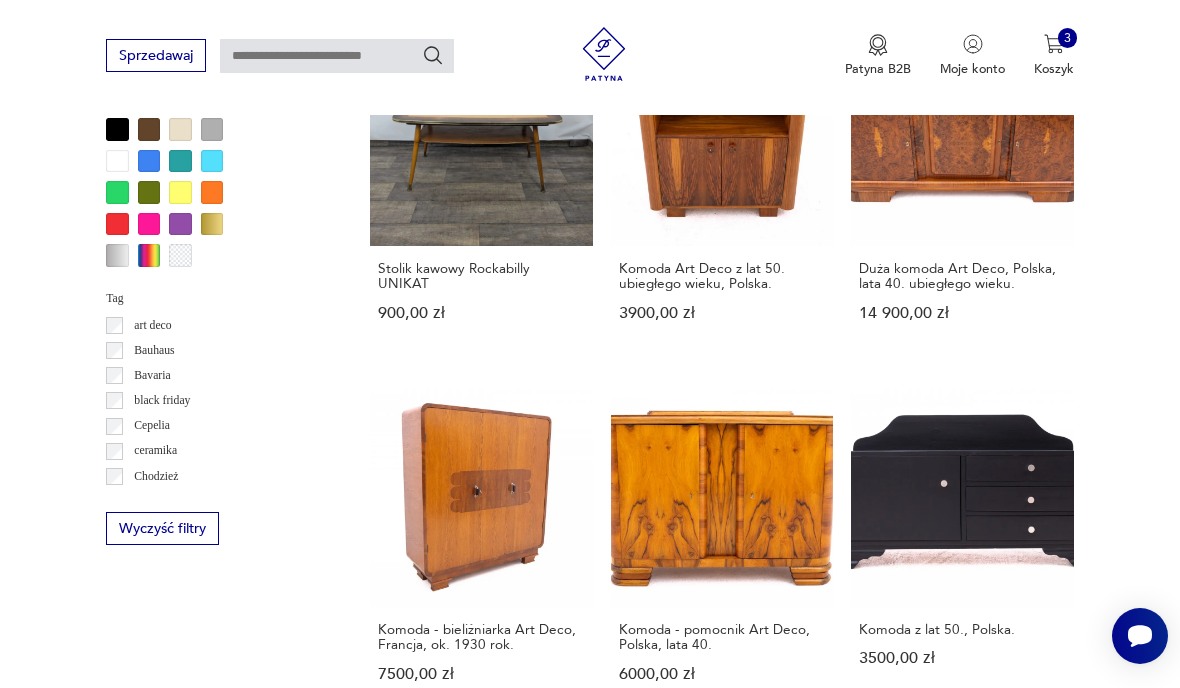 click on "18" at bounding box center [865, 1534] 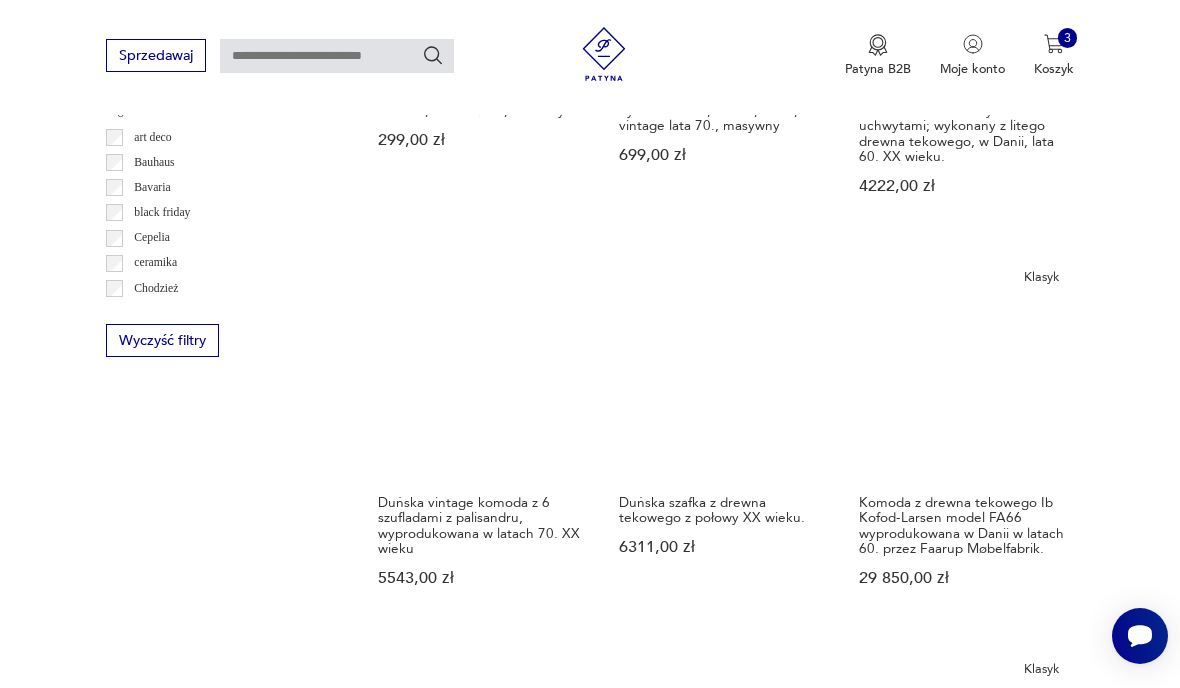 scroll, scrollTop: 1720, scrollLeft: 0, axis: vertical 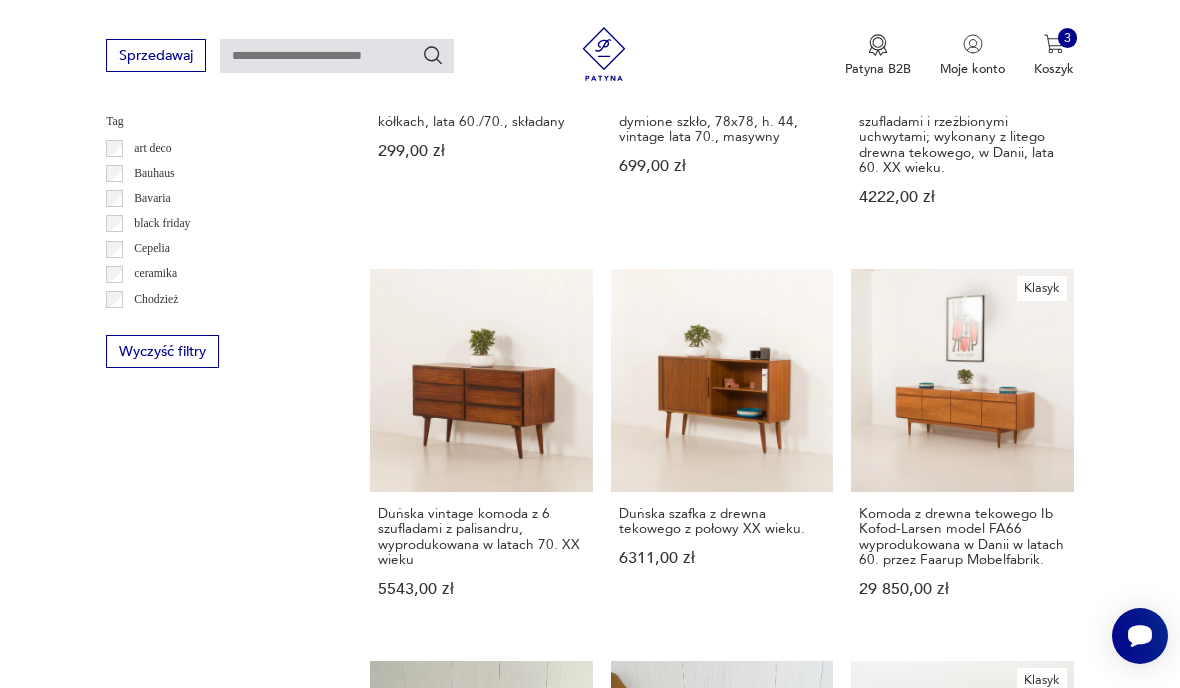 click on "19" at bounding box center [865, 1464] 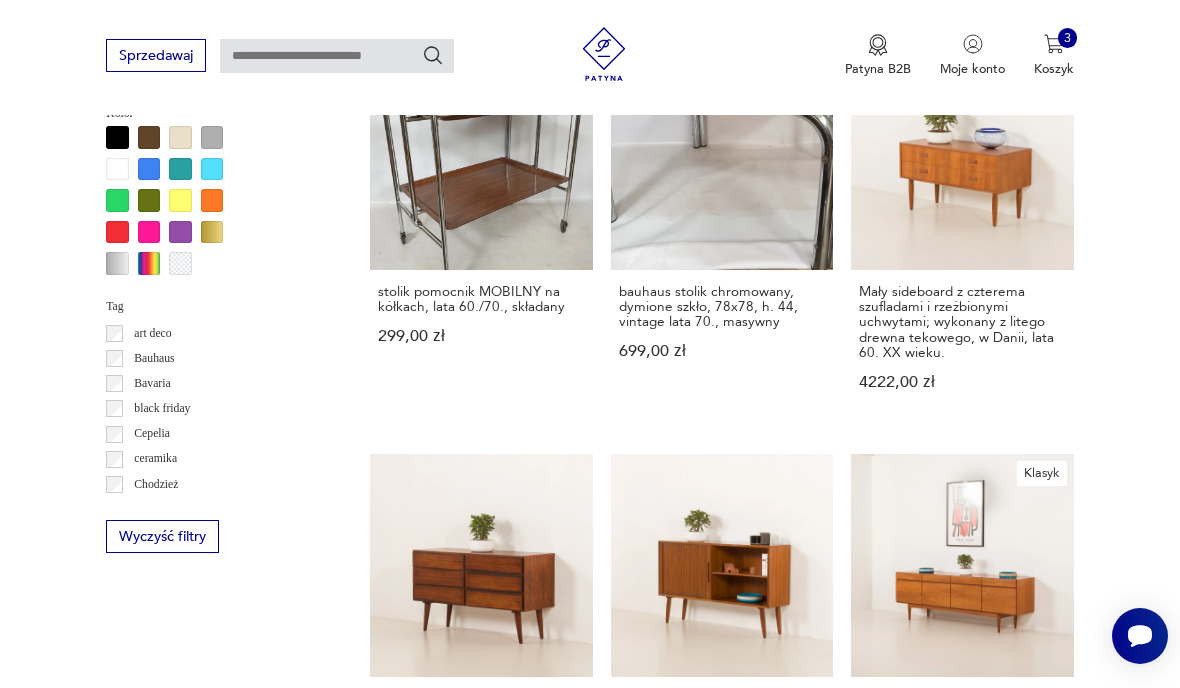 scroll, scrollTop: 462, scrollLeft: 0, axis: vertical 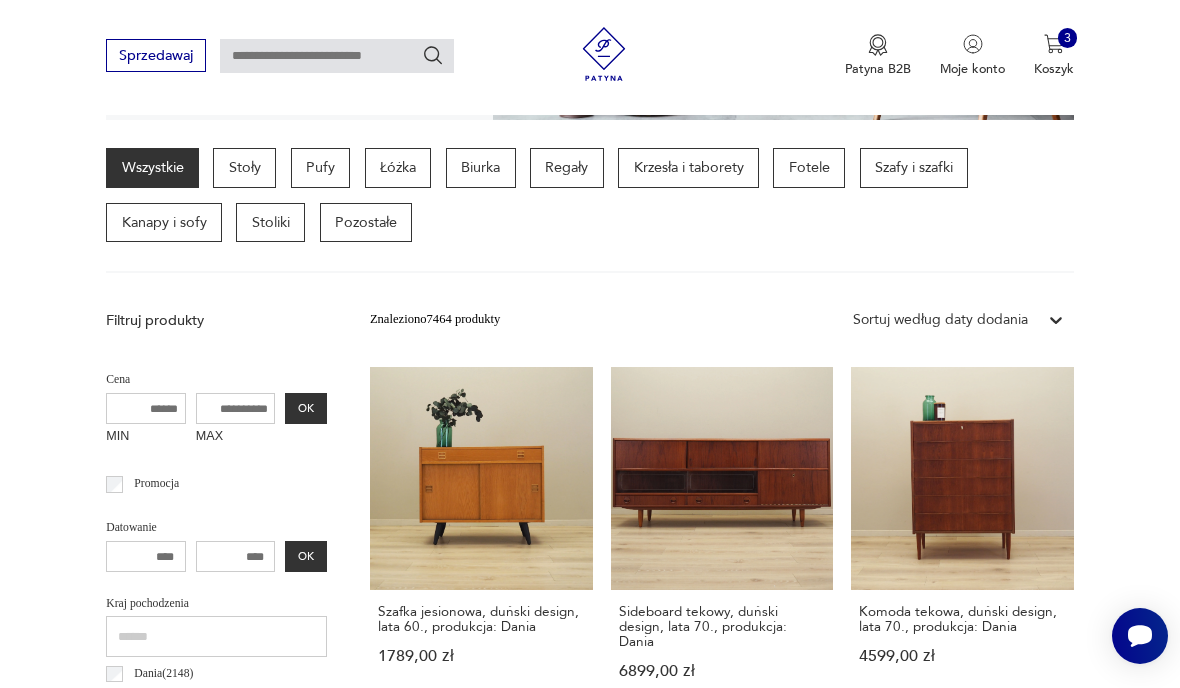 click on "Szafka jesionowa, duński design, lata 60., produkcja: Dania 1789,00 zł" at bounding box center (481, 541) 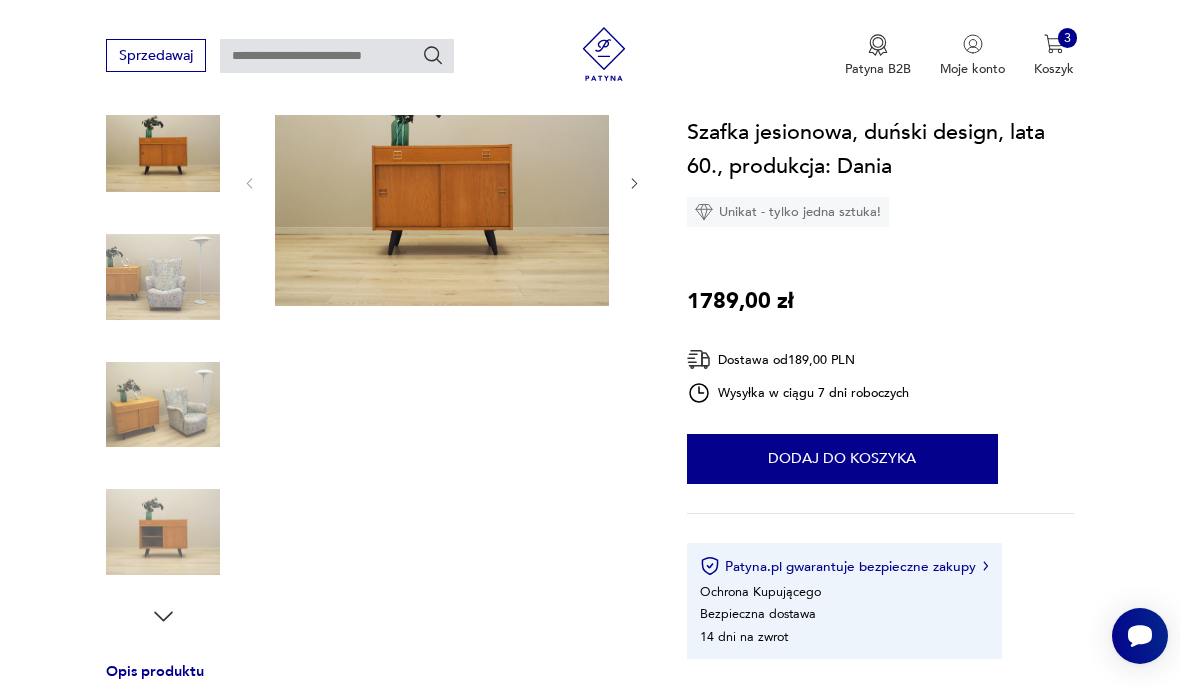 click 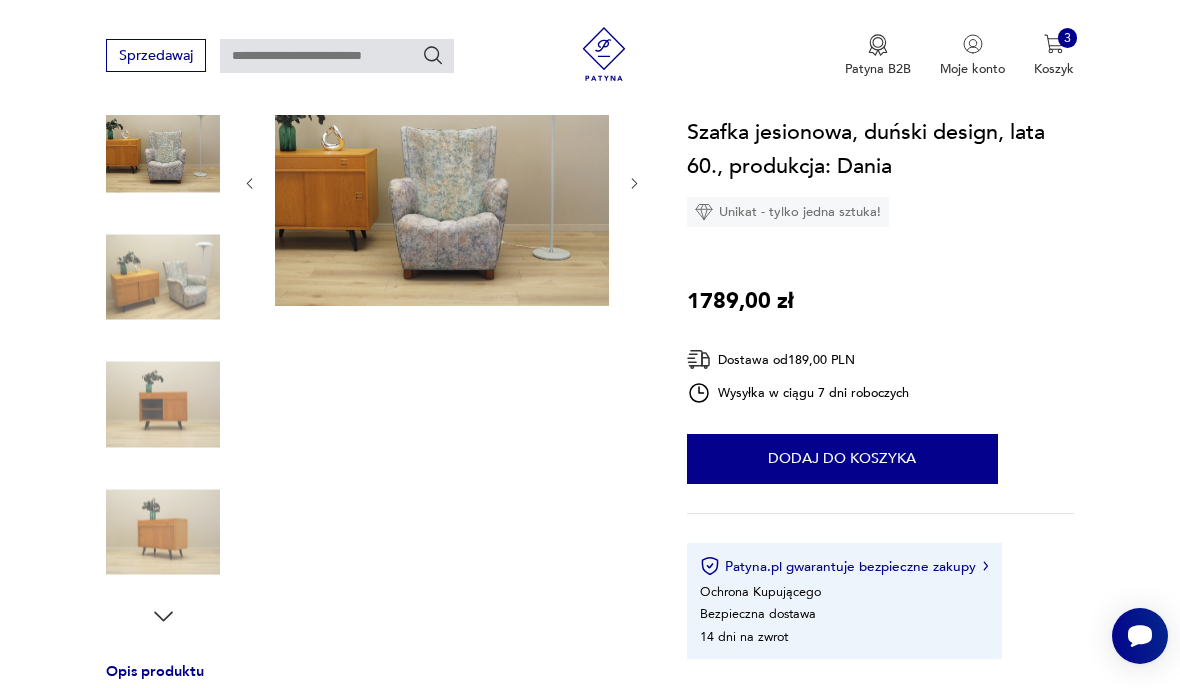 click 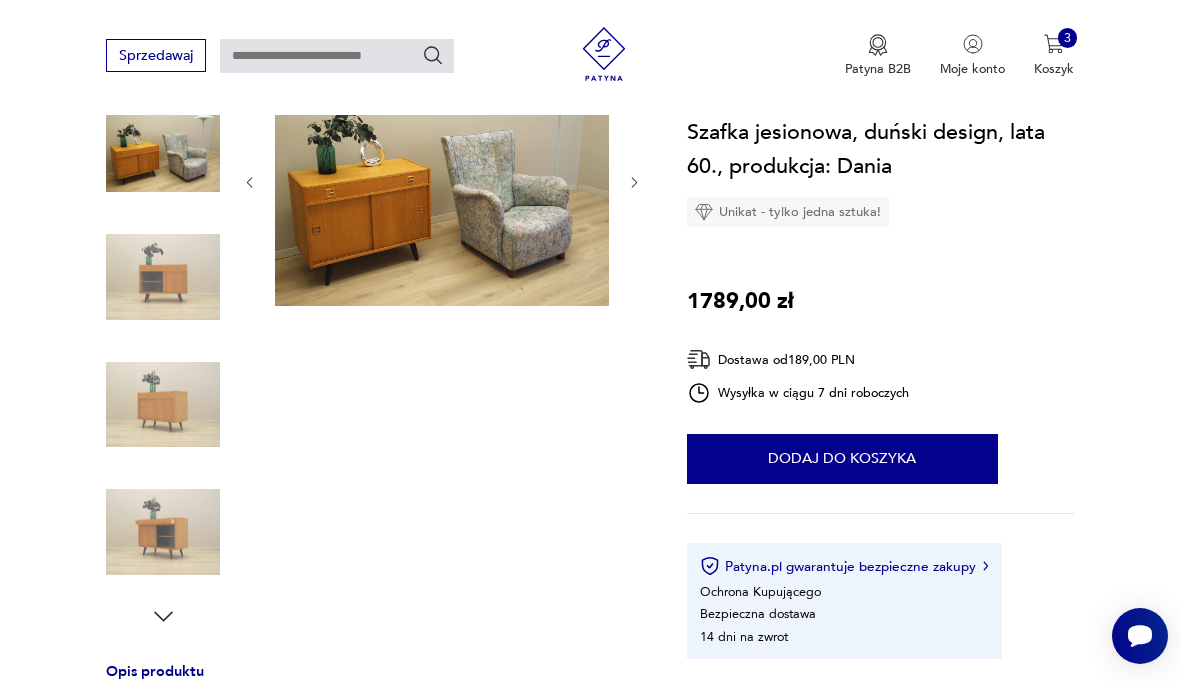 click 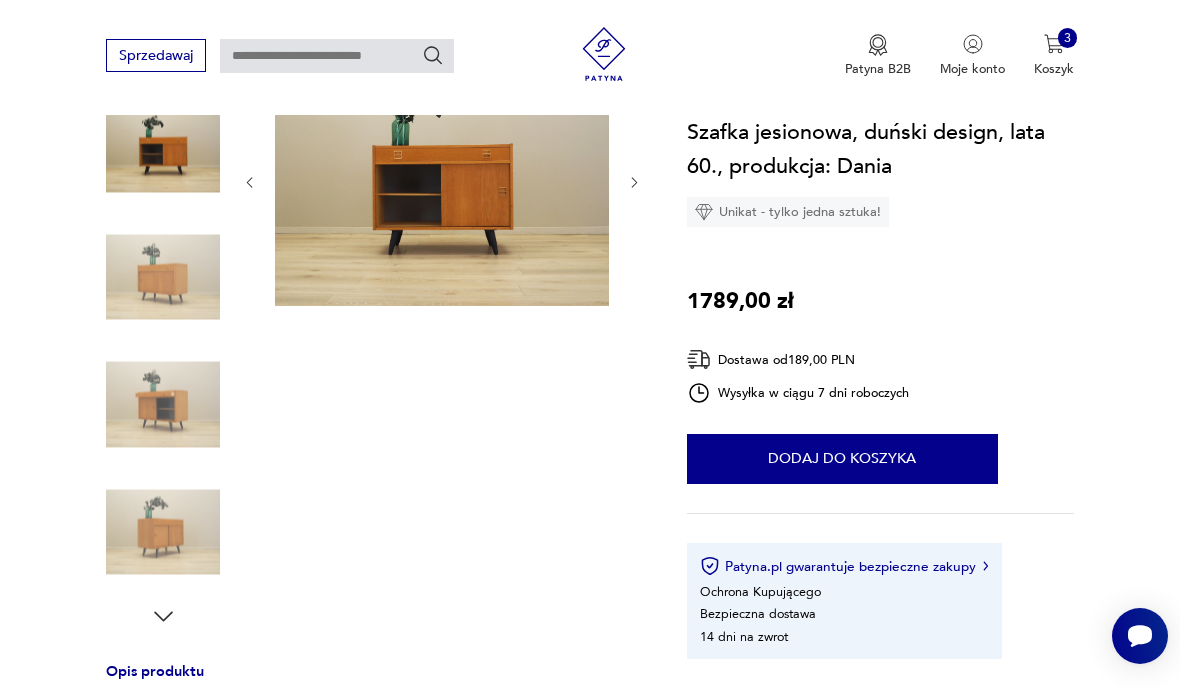 click 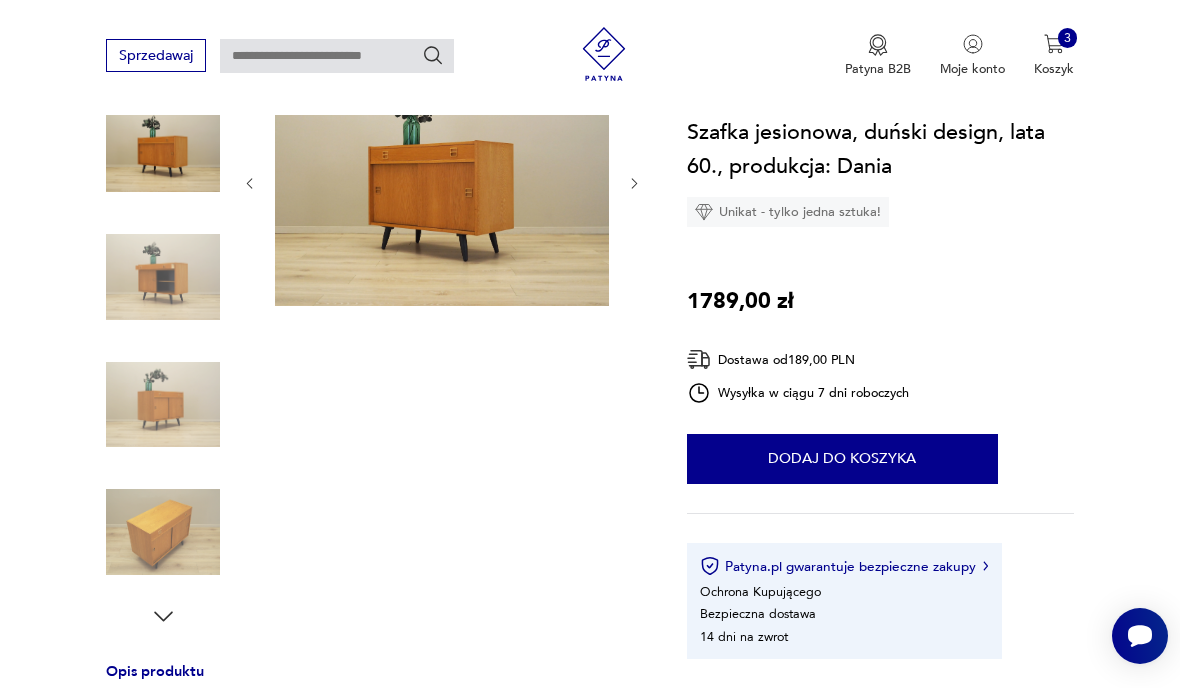click on "Opis produktu Szafka wykonana została w latach 60-tych, produkcja duńska.
Konstrukcja pokryta jest fornirem jesionowym. Nogi zostały wykonane z litego drewna wybarwionego na kolor czarny. Powierzchnia po odświeżeniu. Wewnątrz przestrzeń została wypełniona praktyczną szufladą oraz półką z możliwością regulacji wysokości. Szafka posiada praktyczne rozwiązanie drzwi przesuwnych, dzięki czemu ograniczamy konieczność pozostawienia dużej wolnej przestrzeni przed meblem, jednocześnie nie ograniczając sobie dostępu do jego wnętrza. Ponadto przesuwne drzwi są idealnym rozwiązaniem, aby wykorzystać mebel pod sprzęt audio.
Stan: Powierzchnia mebla po odświeżeniu. Widoczne drobne zarysowania oraz obicia. Większe ślady użytkowania zawsze przedstawiamy na zdjęciach. Produkt przygotowany bezpośrednio do użytkowania.
Dane techniczne
wysokość:
70 cm
szerokość:
88,5 cm
głębokość:
42,5 cm
Cena transportu nie obejmuje wniesienia.
Rozwiń więcej Szczegóły produktu" at bounding box center [590, 688] 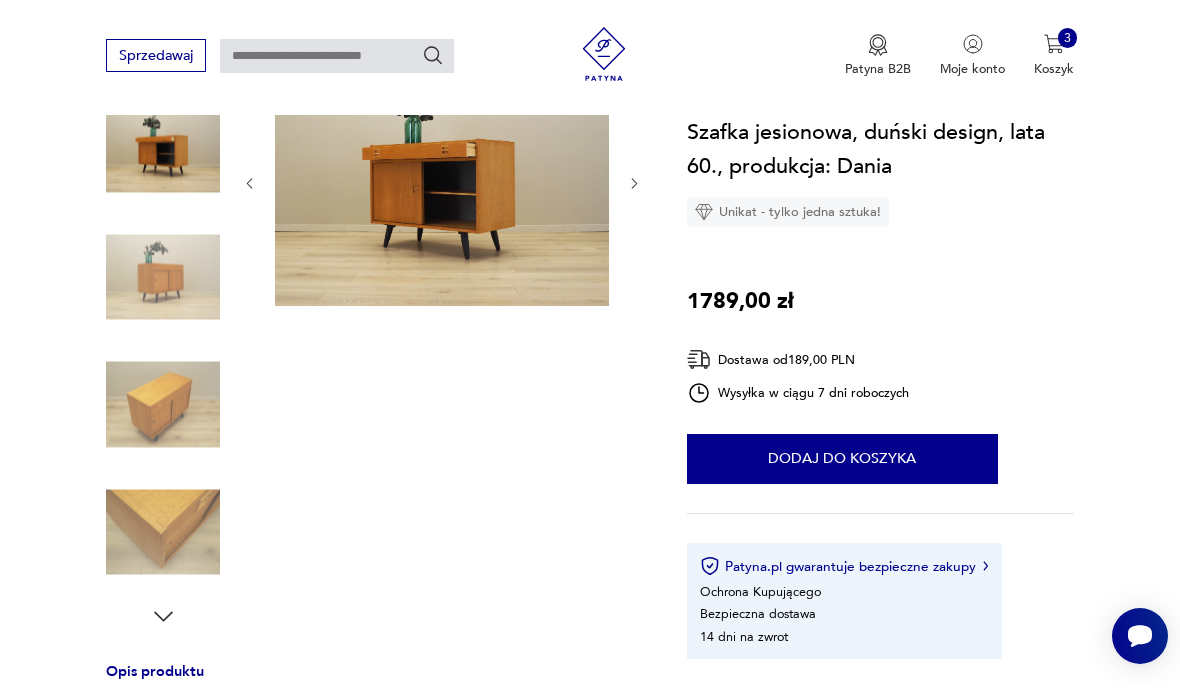 click 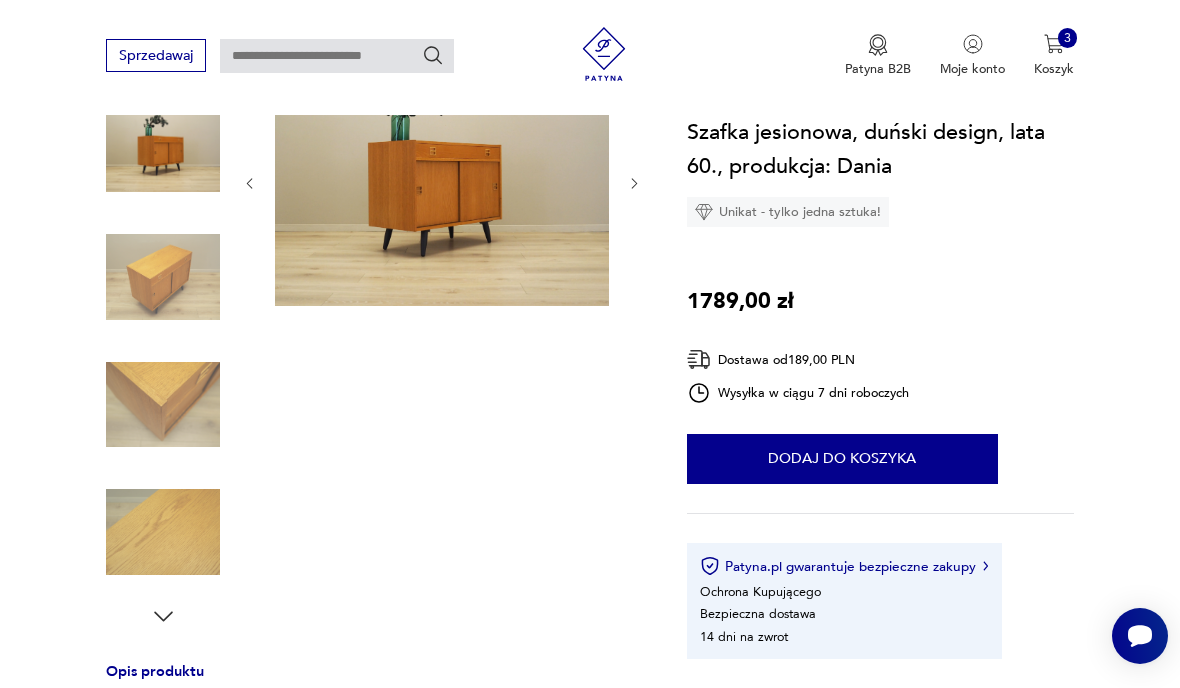click at bounding box center (442, 183) 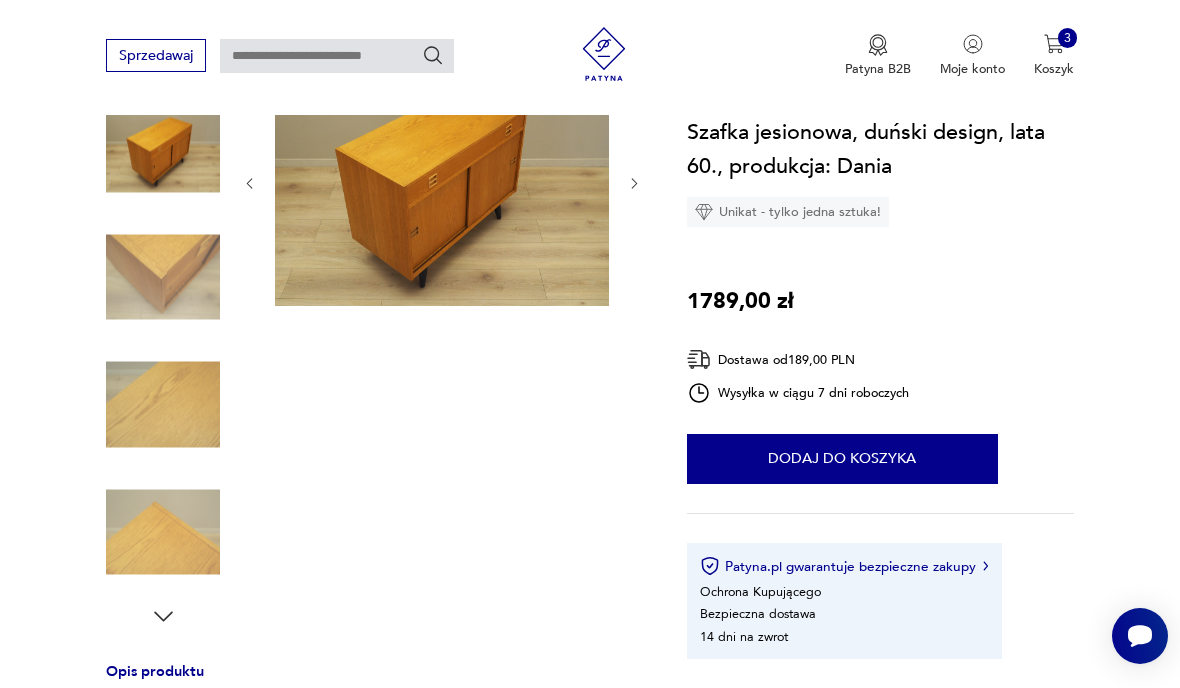 click 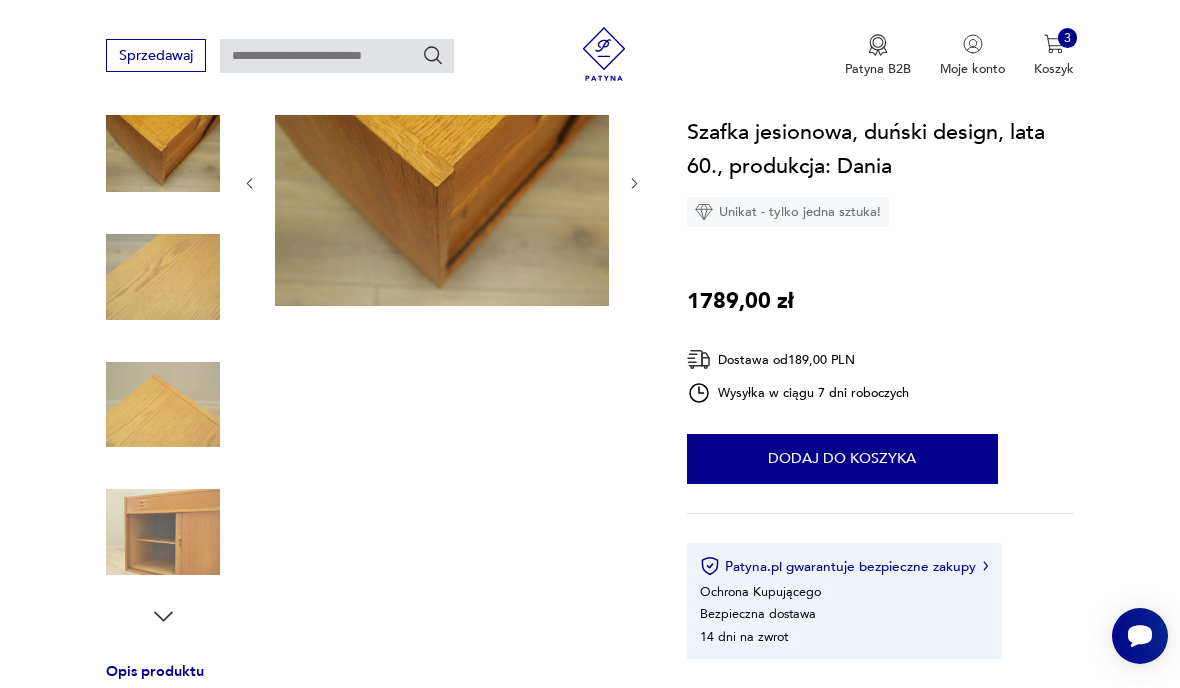 click 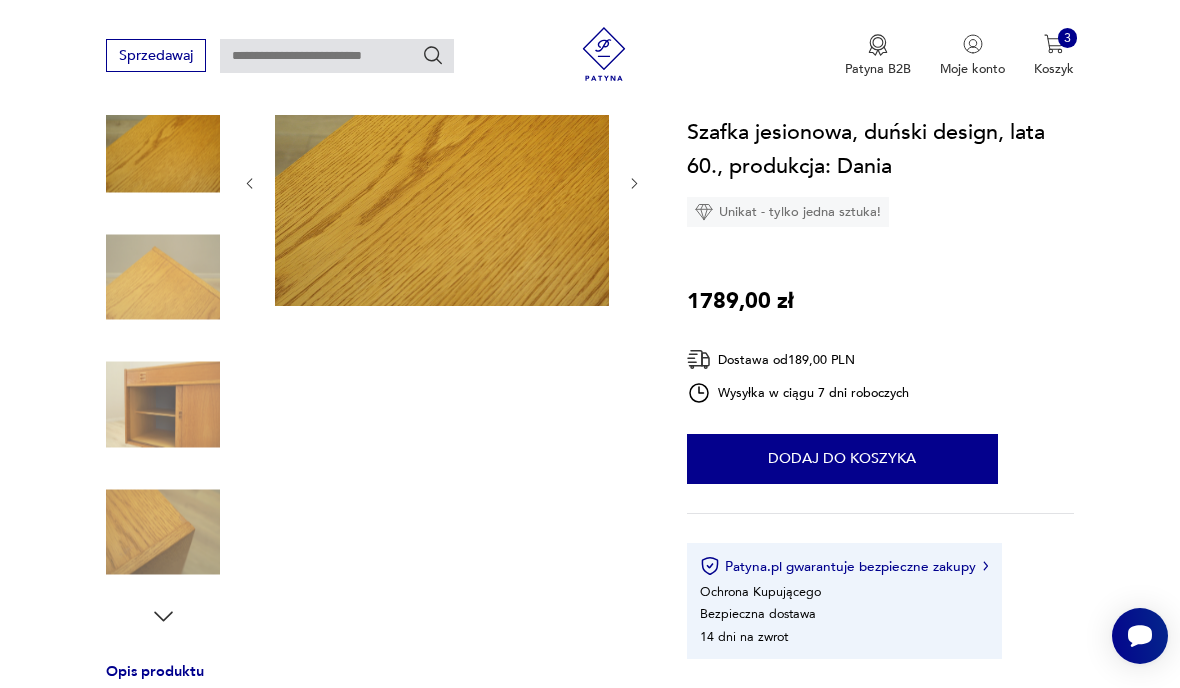 click 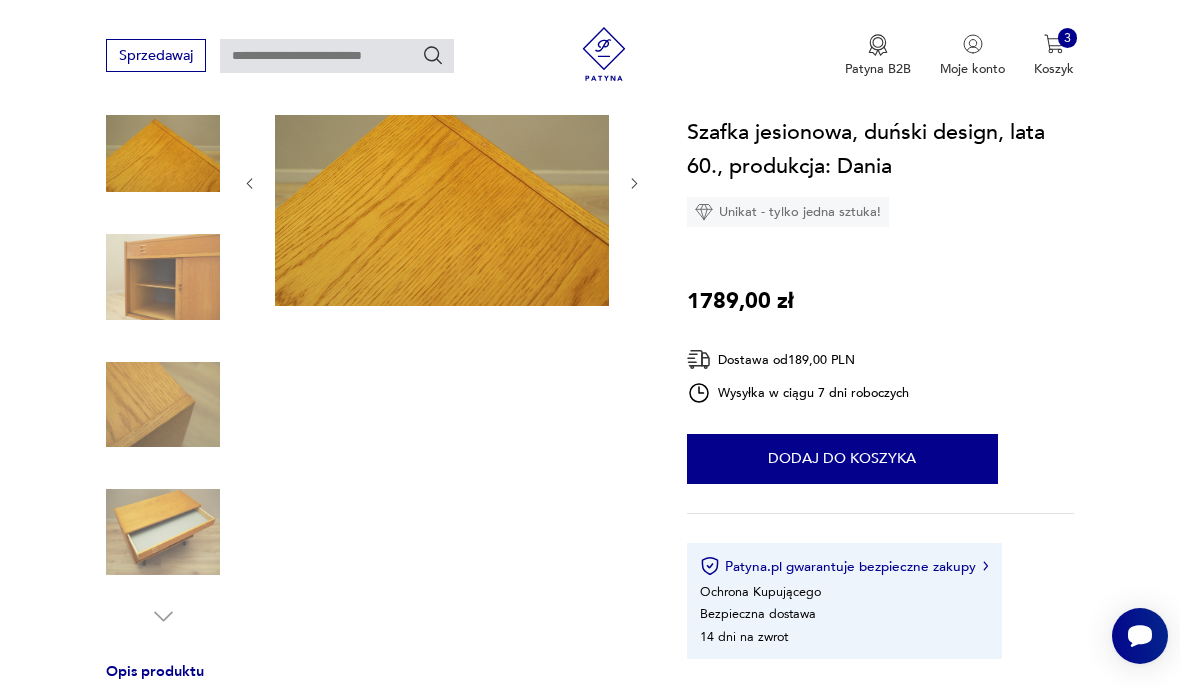 click at bounding box center (442, 181) 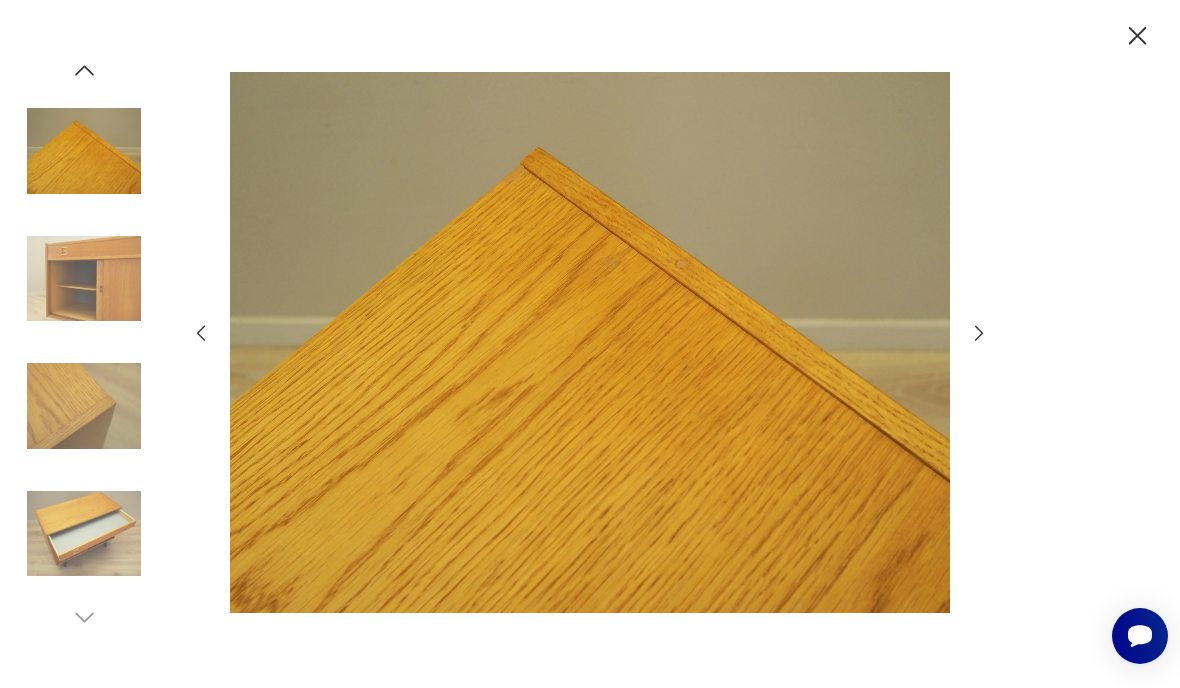click 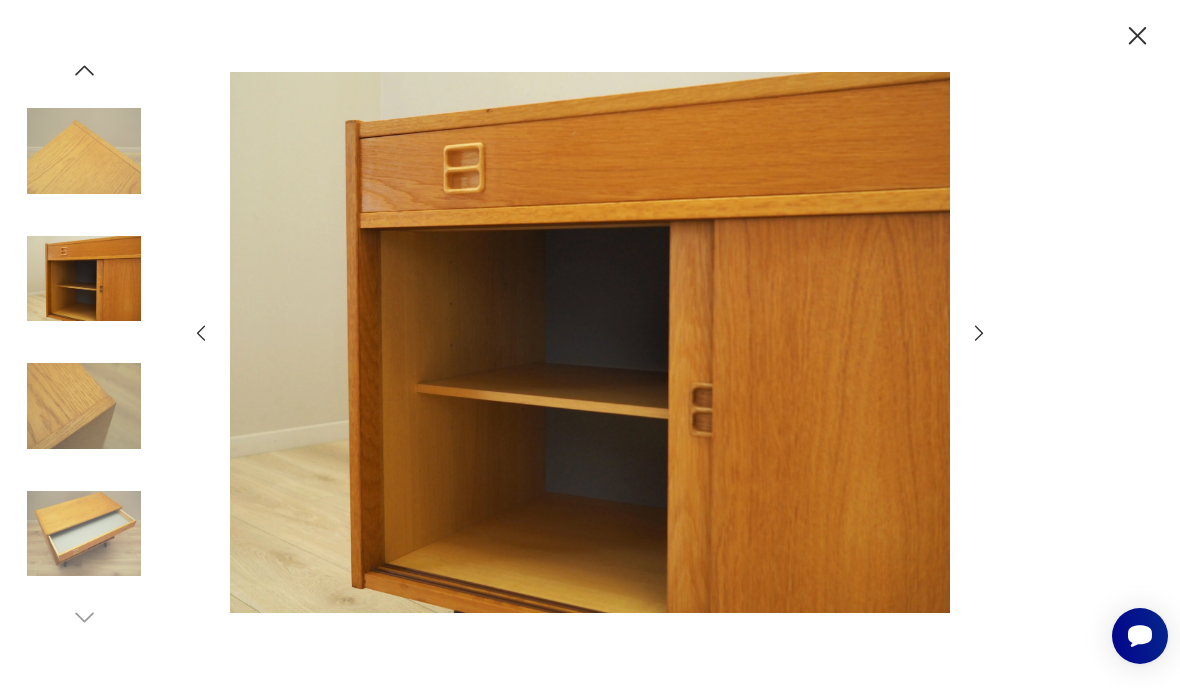 click 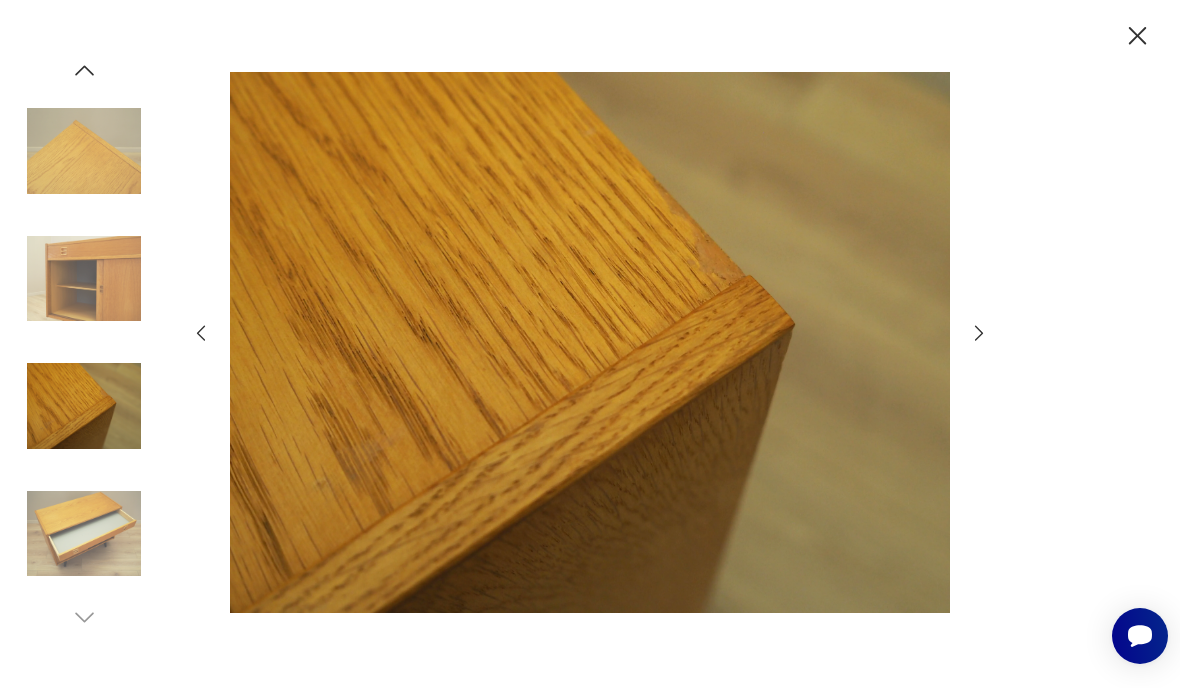 click 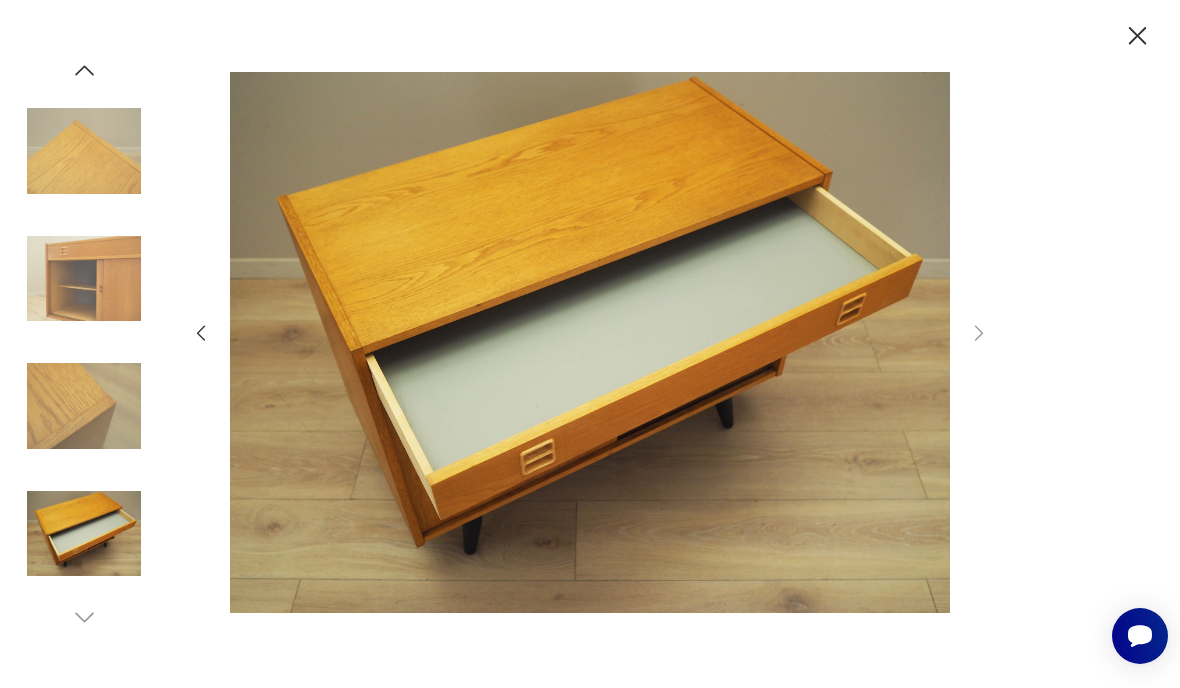 click 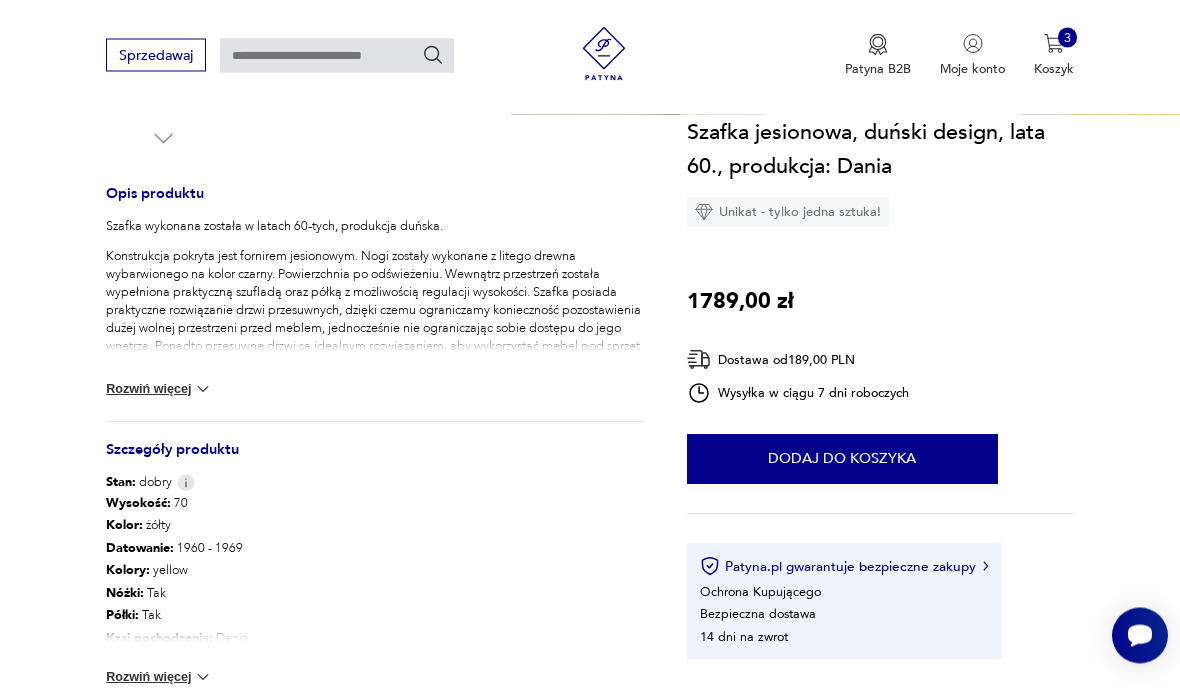 scroll, scrollTop: 734, scrollLeft: 0, axis: vertical 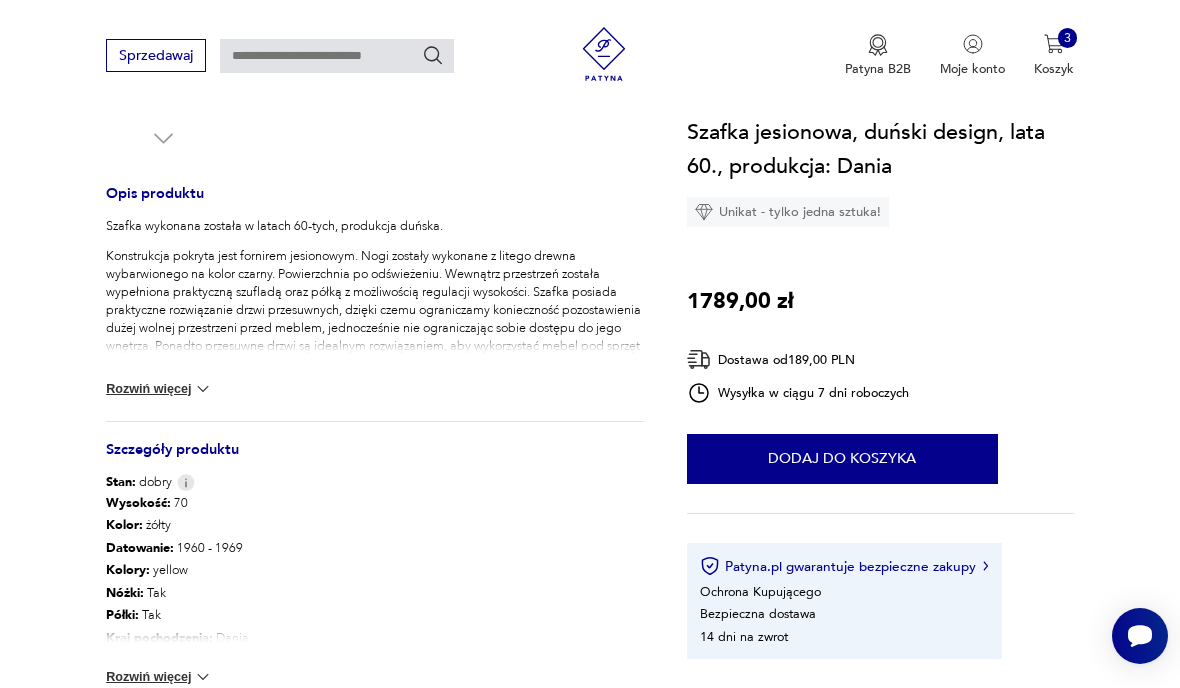 click at bounding box center [203, 677] 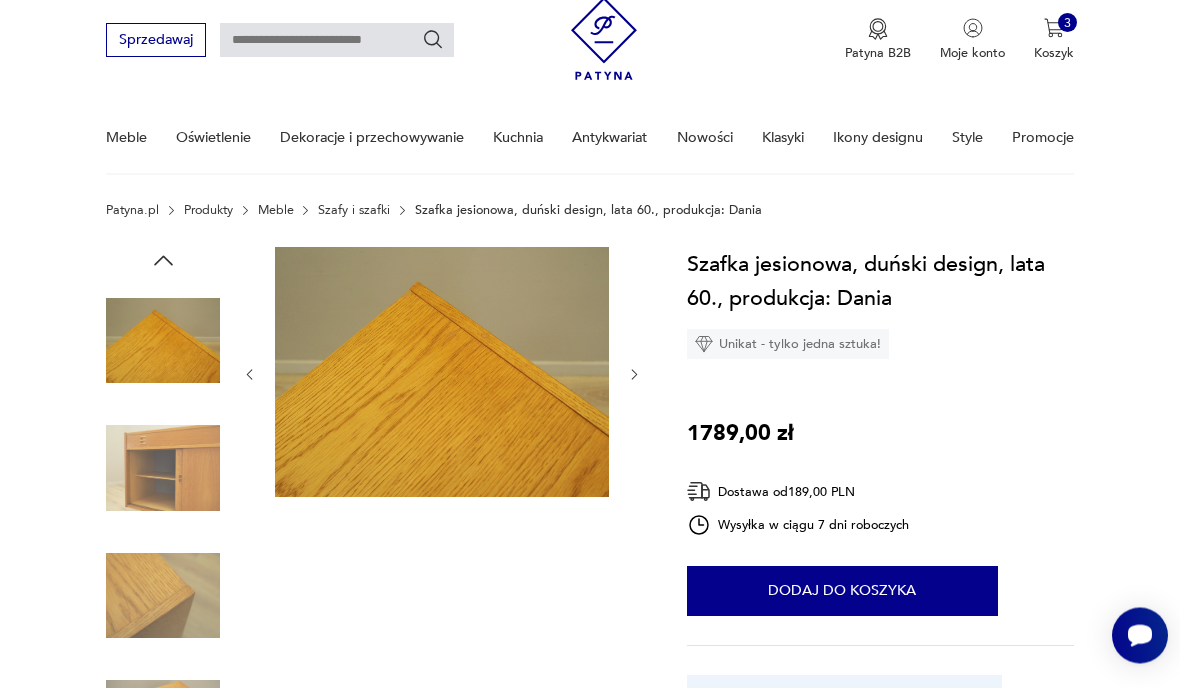 scroll, scrollTop: 66, scrollLeft: 0, axis: vertical 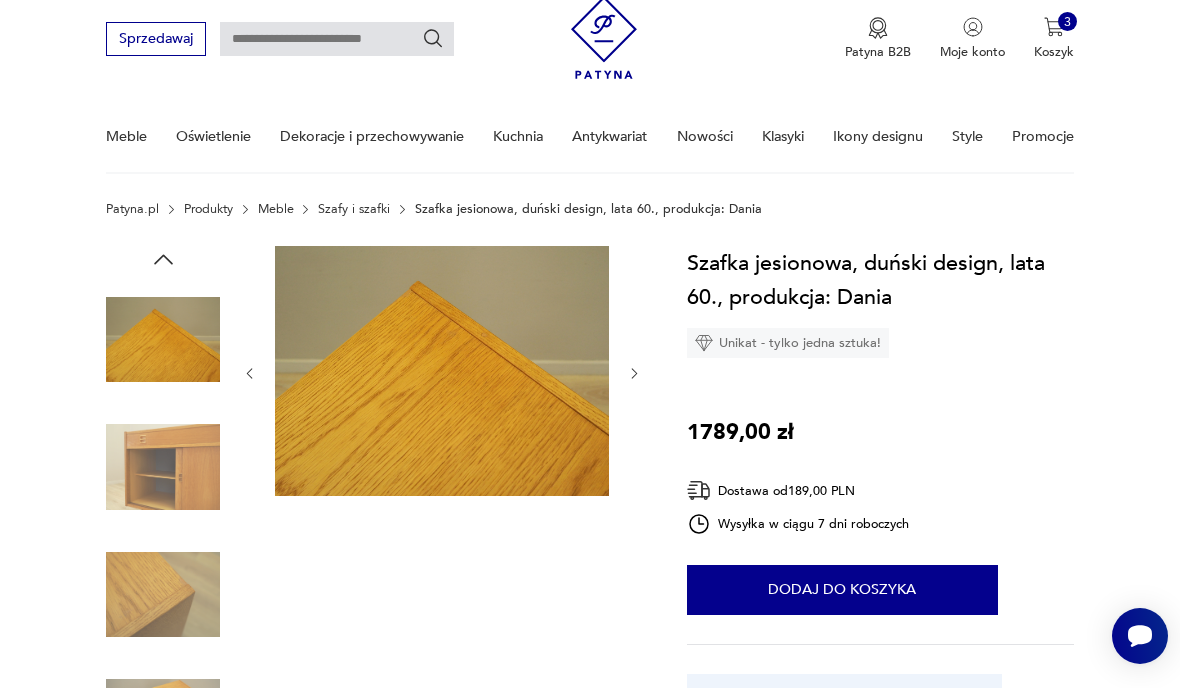 click on "Dodaj do koszyka" at bounding box center [842, 590] 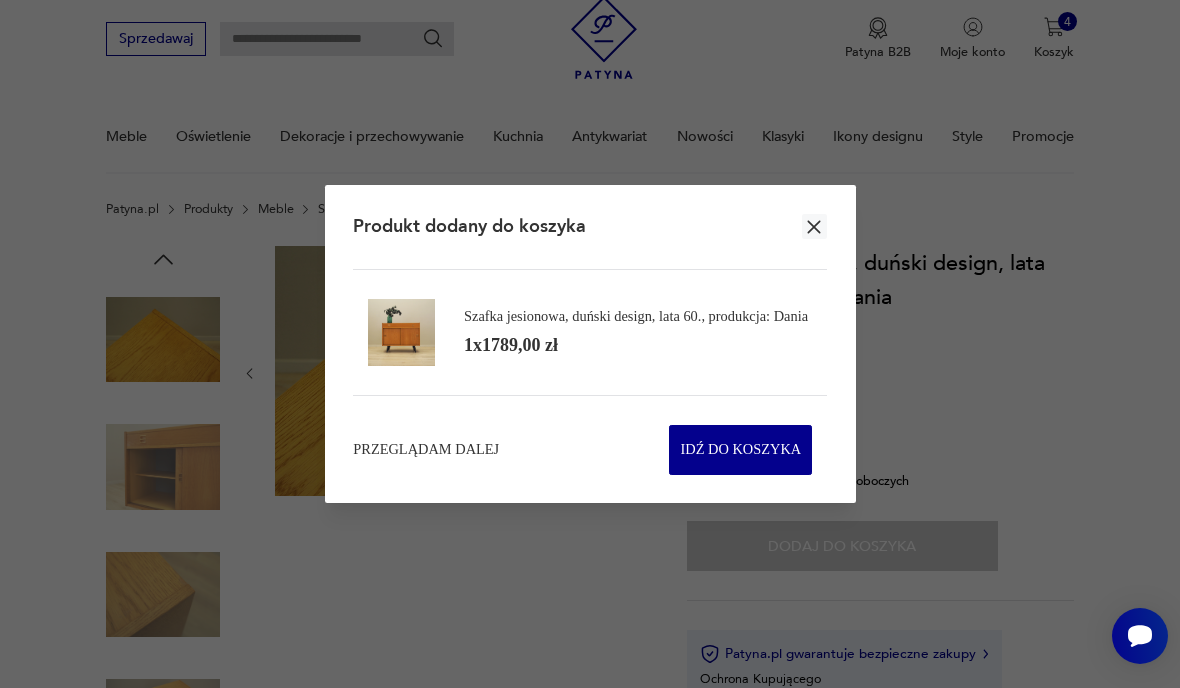 click on "Przeglądam dalej" at bounding box center (426, 450) 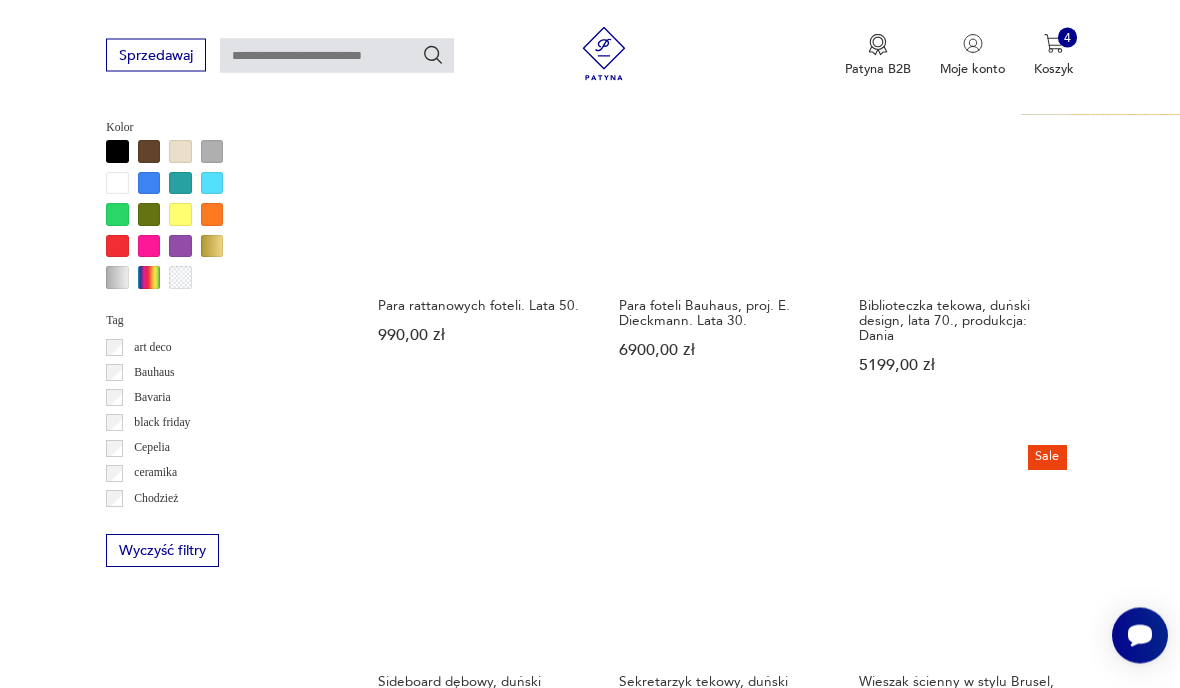 scroll, scrollTop: 1524, scrollLeft: 0, axis: vertical 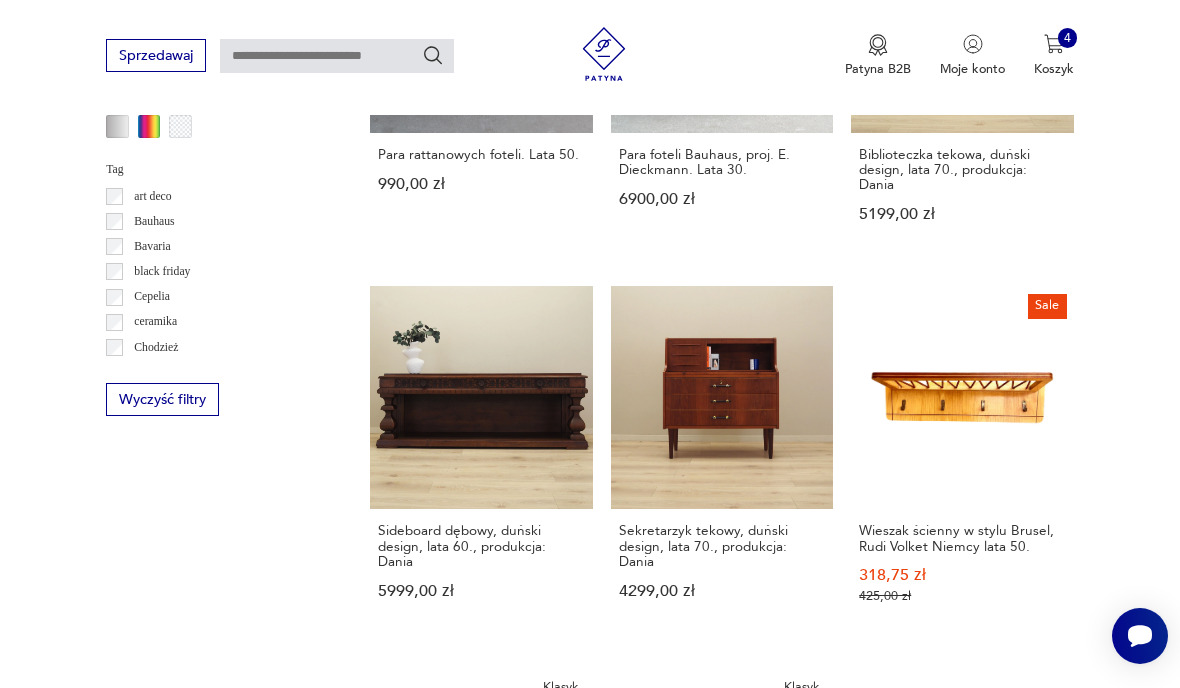 click on "20" at bounding box center [865, 1517] 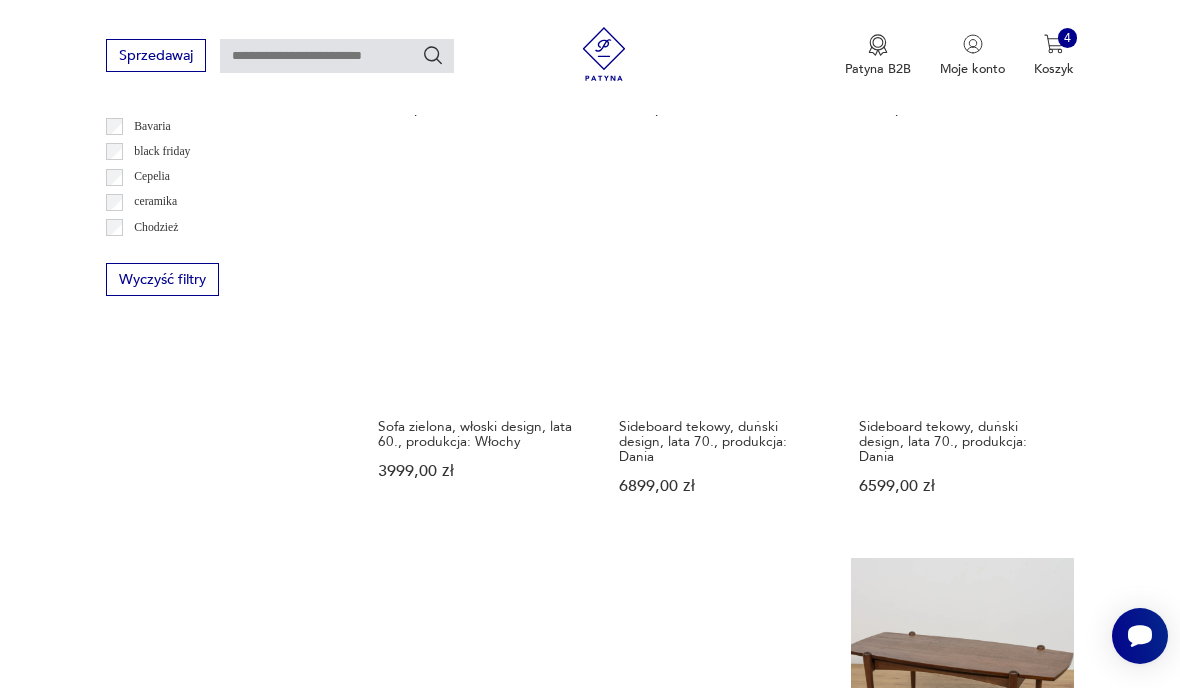 scroll, scrollTop: 1755, scrollLeft: 0, axis: vertical 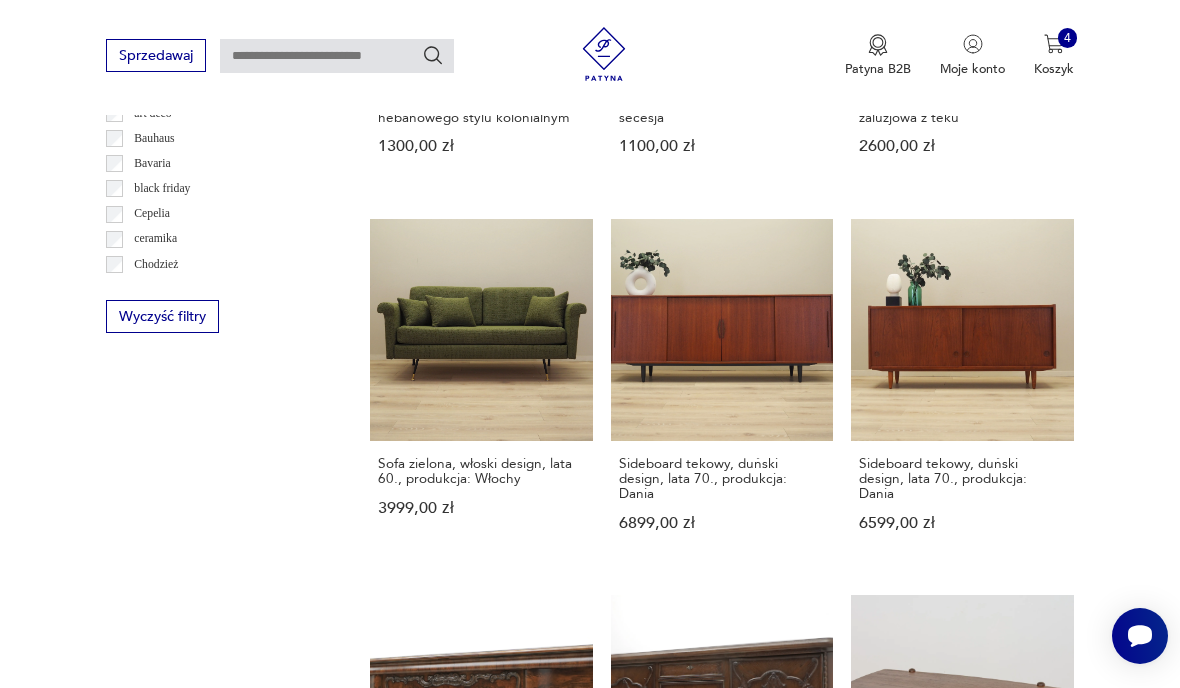 click on "21" at bounding box center (865, 1383) 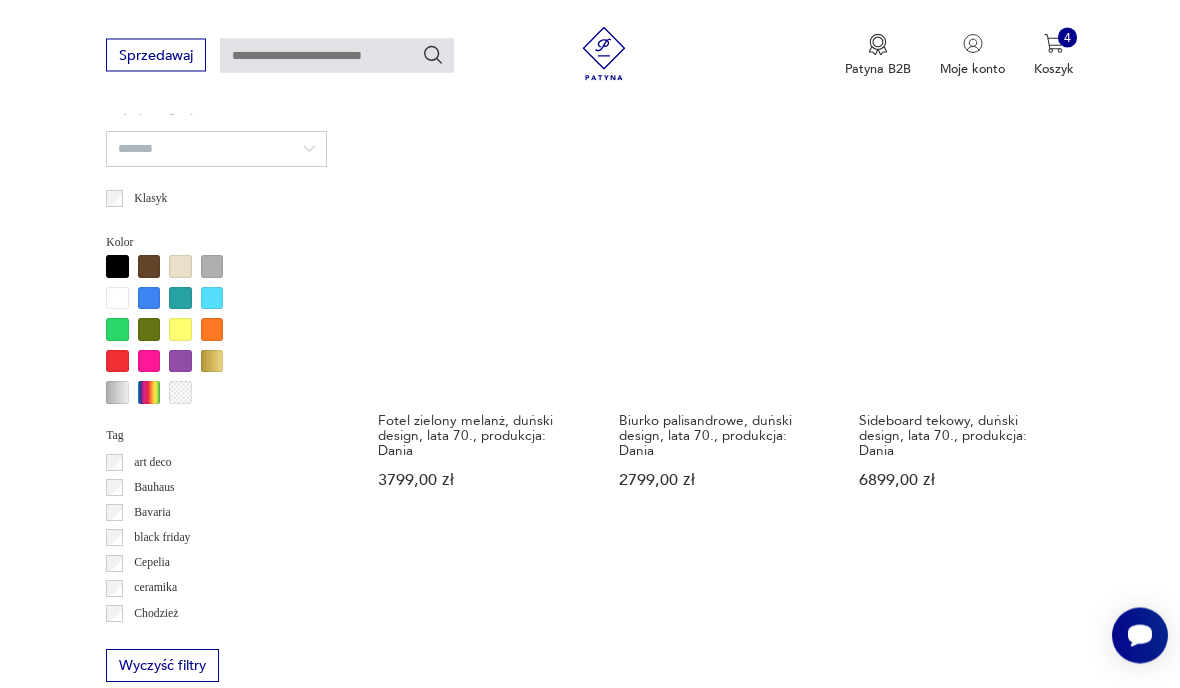scroll, scrollTop: 1409, scrollLeft: 0, axis: vertical 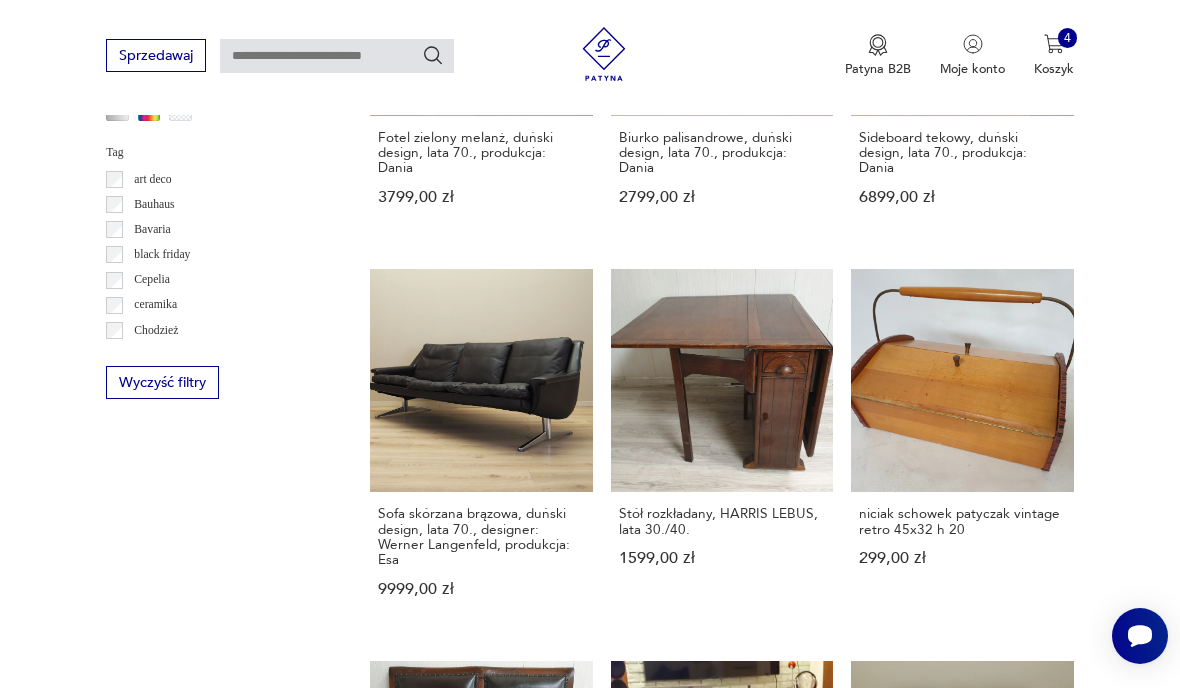 click on "22" at bounding box center (865, 1480) 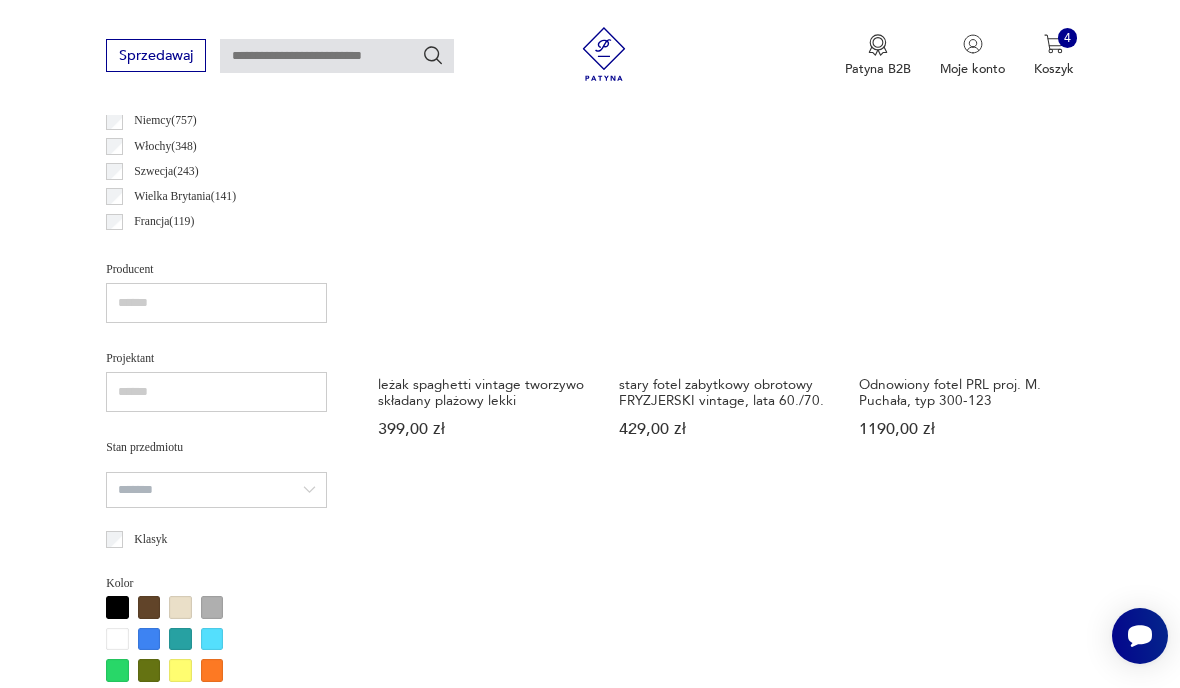 scroll, scrollTop: 1074, scrollLeft: 0, axis: vertical 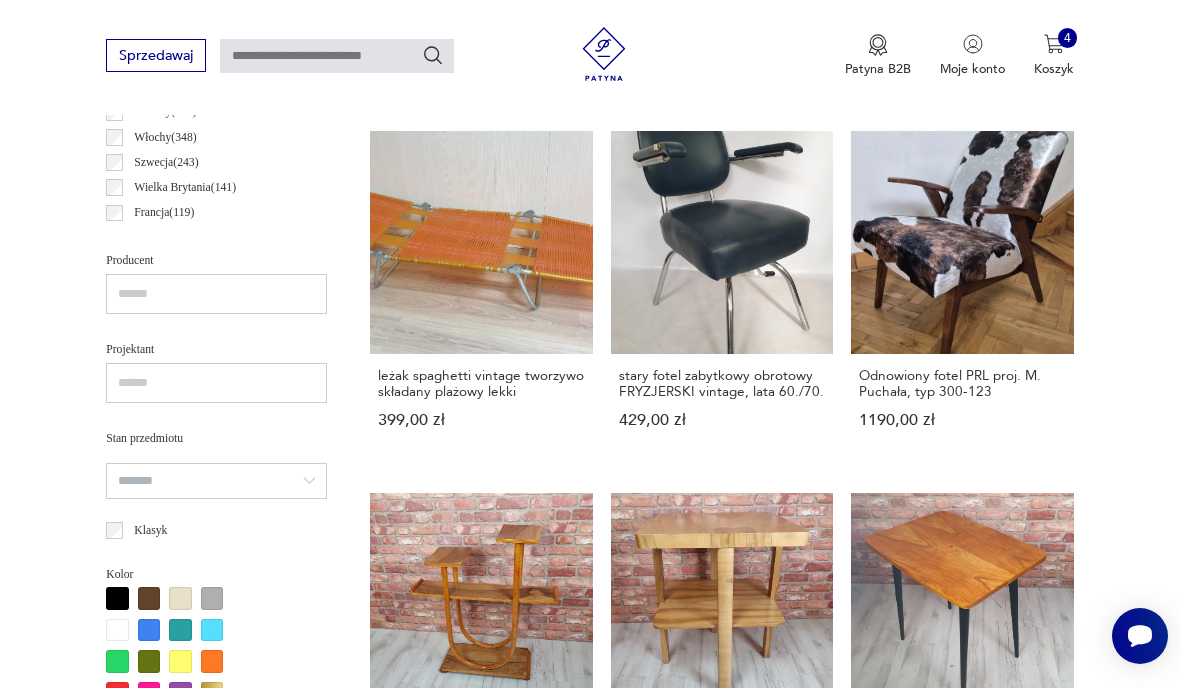 click on "Odnowiony stół, stolik kawowy, patyczak PRL, lata 70. 900,00 zł" at bounding box center [962, 659] 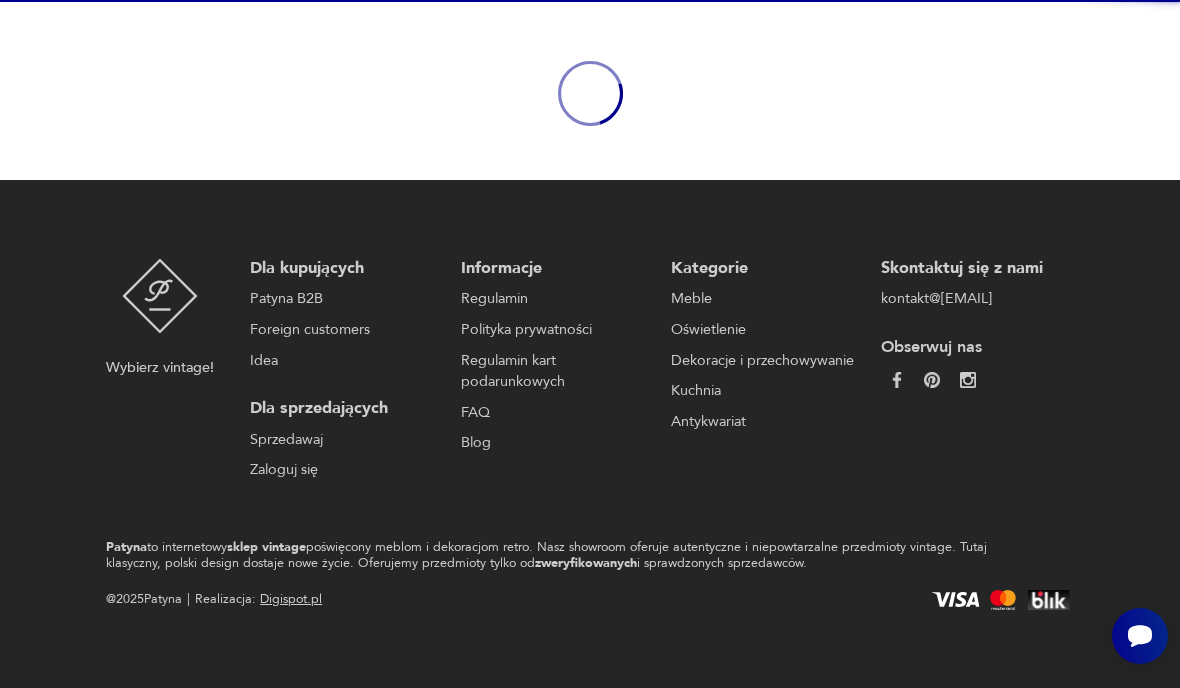 scroll, scrollTop: 172, scrollLeft: 0, axis: vertical 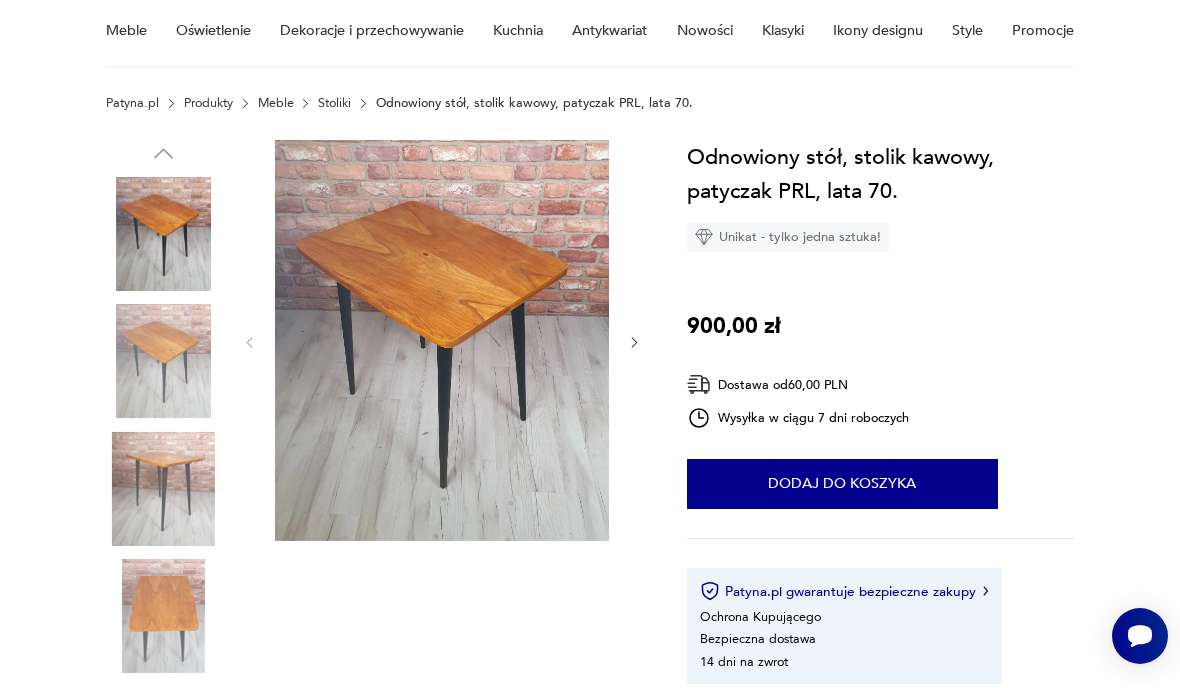 click on "Dodaj do koszyka" at bounding box center (842, 484) 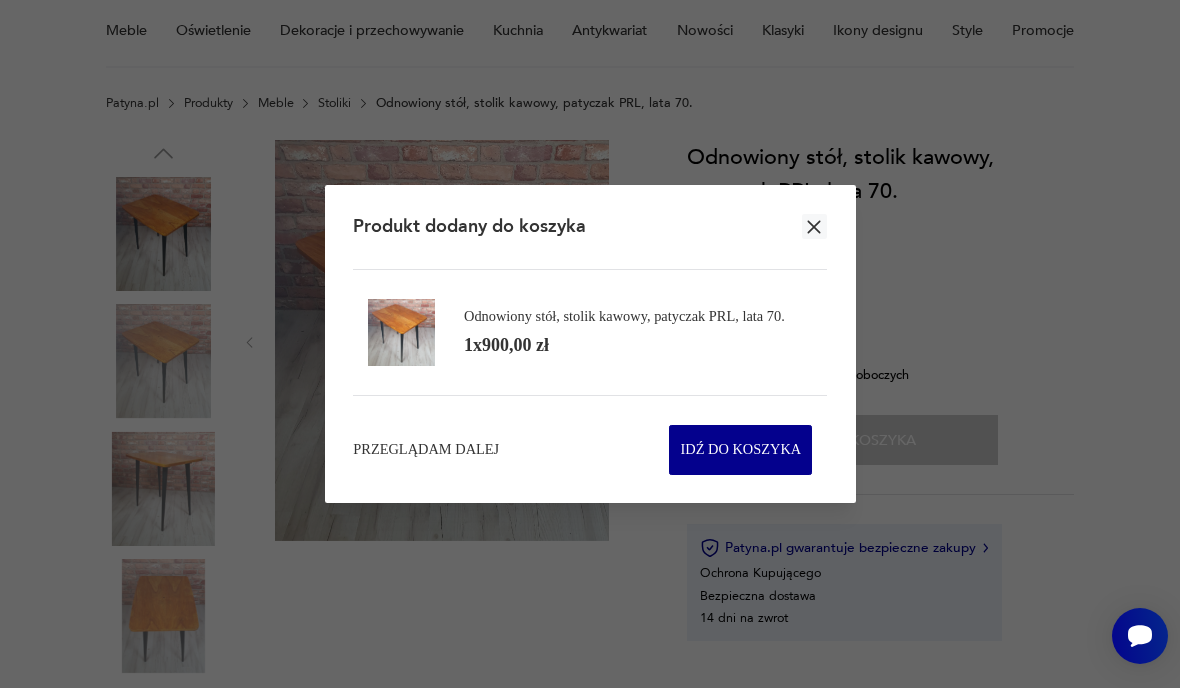 click on "Przeglądam dalej" at bounding box center (426, 450) 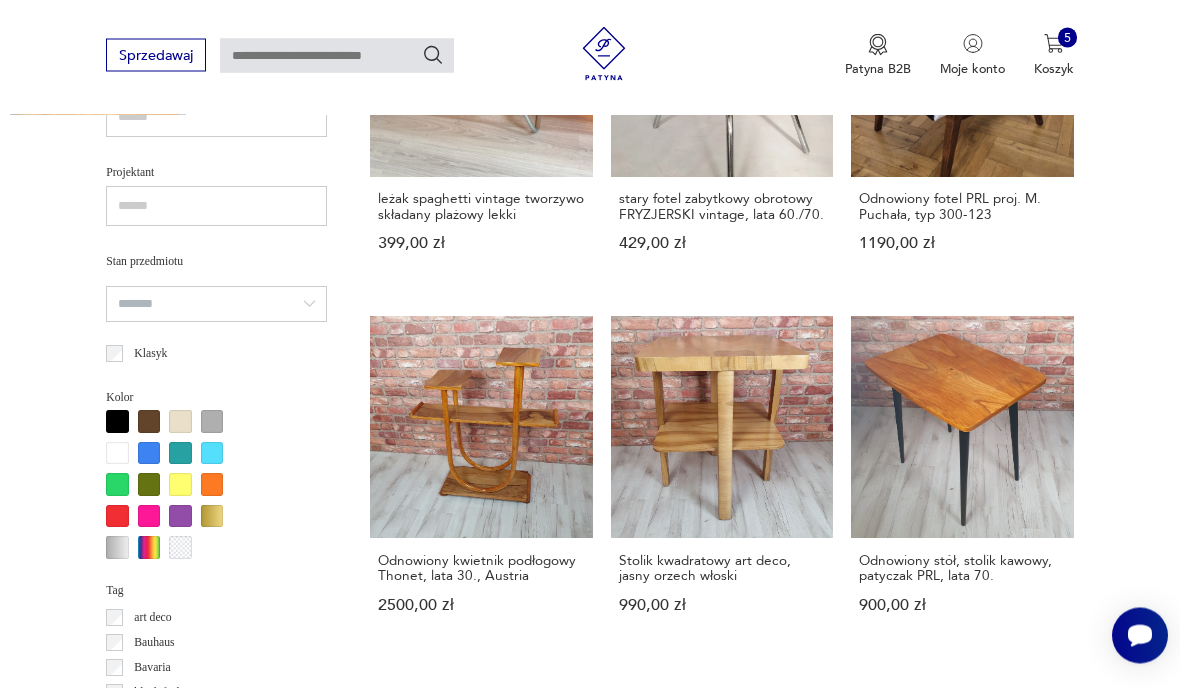 scroll, scrollTop: 1254, scrollLeft: 0, axis: vertical 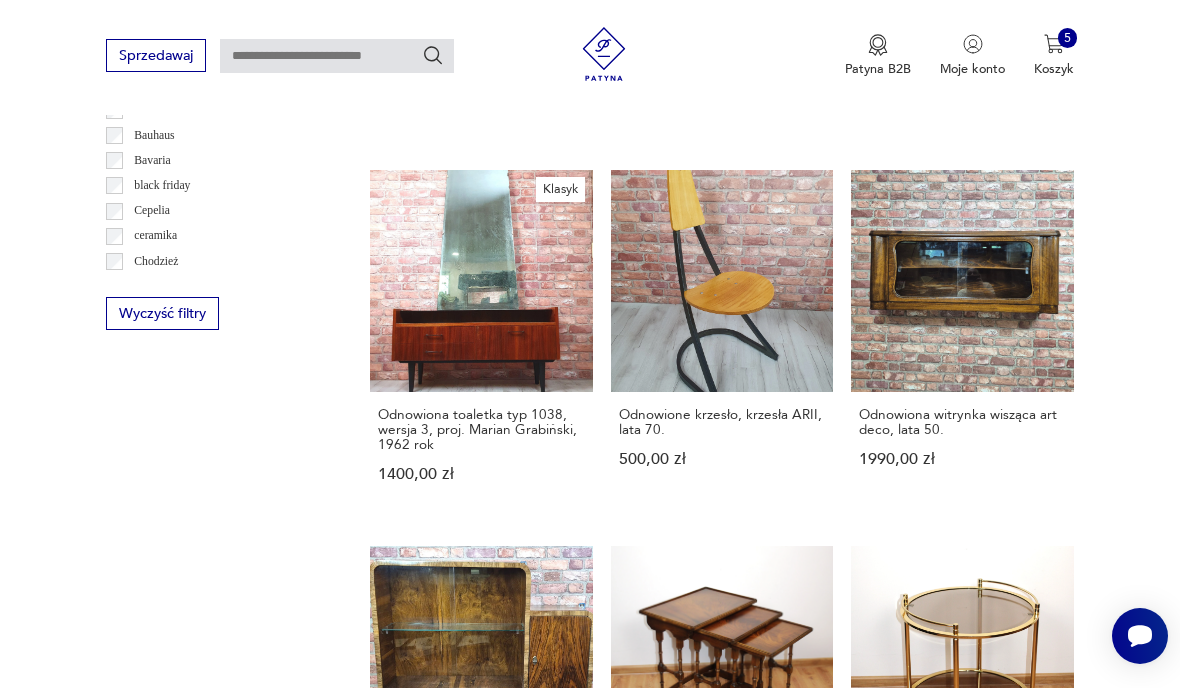 click on "23" at bounding box center (865, 1319) 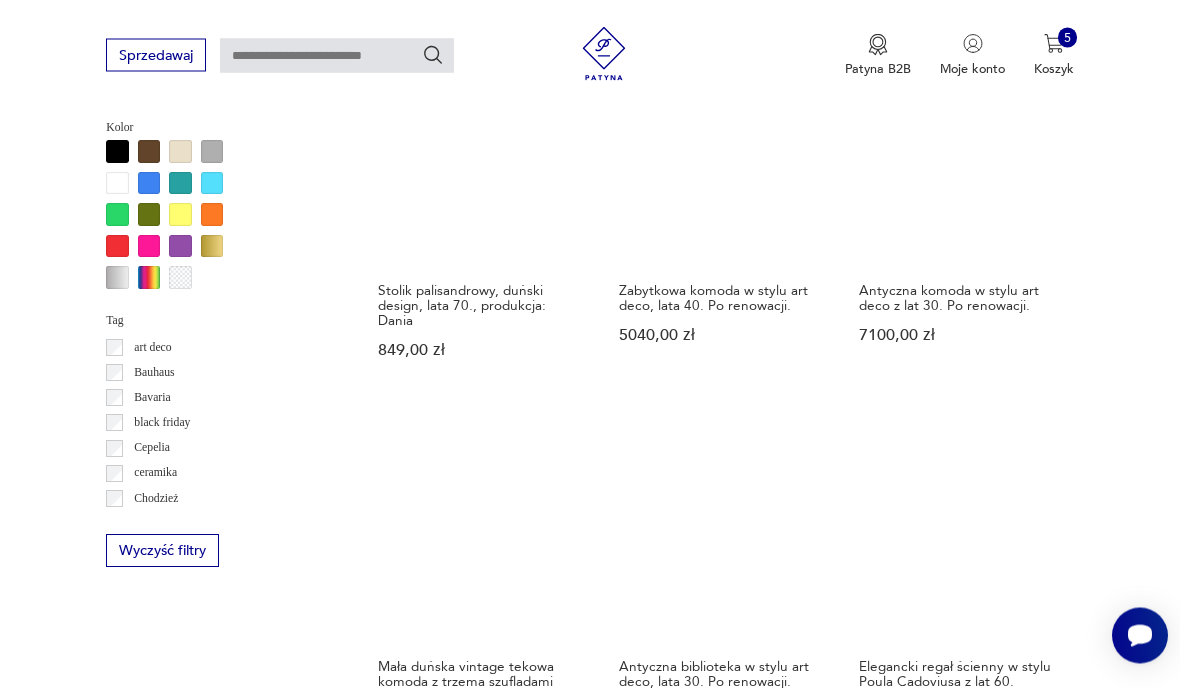 scroll, scrollTop: 1634, scrollLeft: 0, axis: vertical 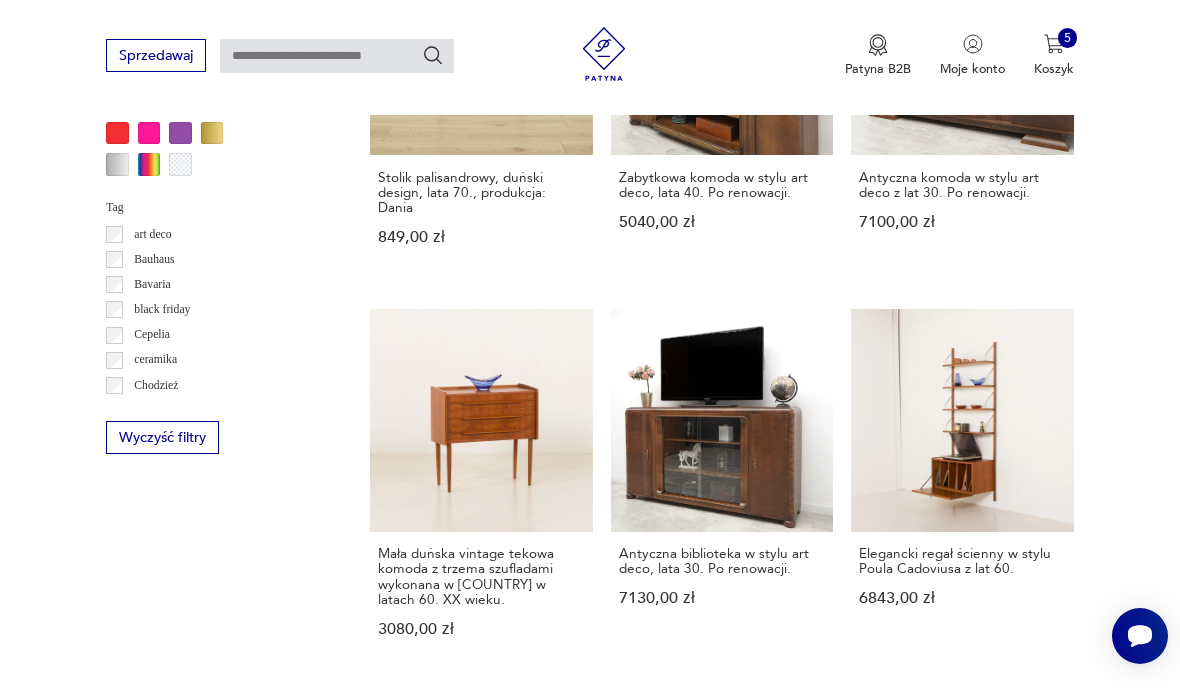 click on "24" at bounding box center (865, 1504) 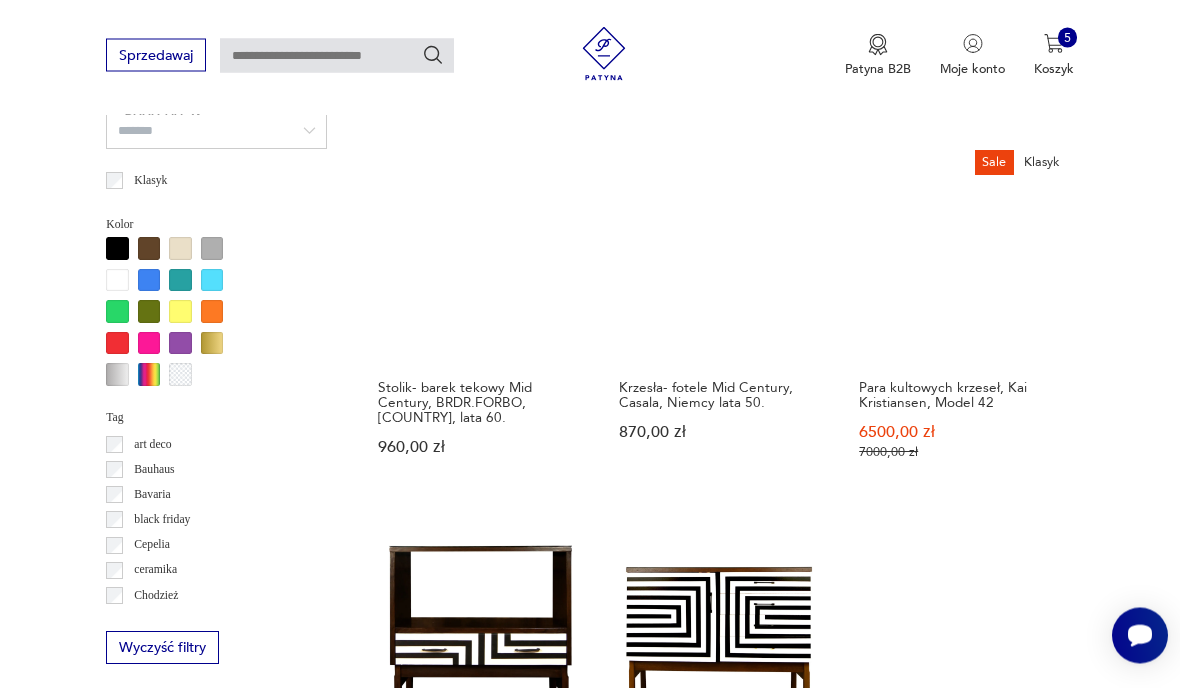 scroll, scrollTop: 1424, scrollLeft: 0, axis: vertical 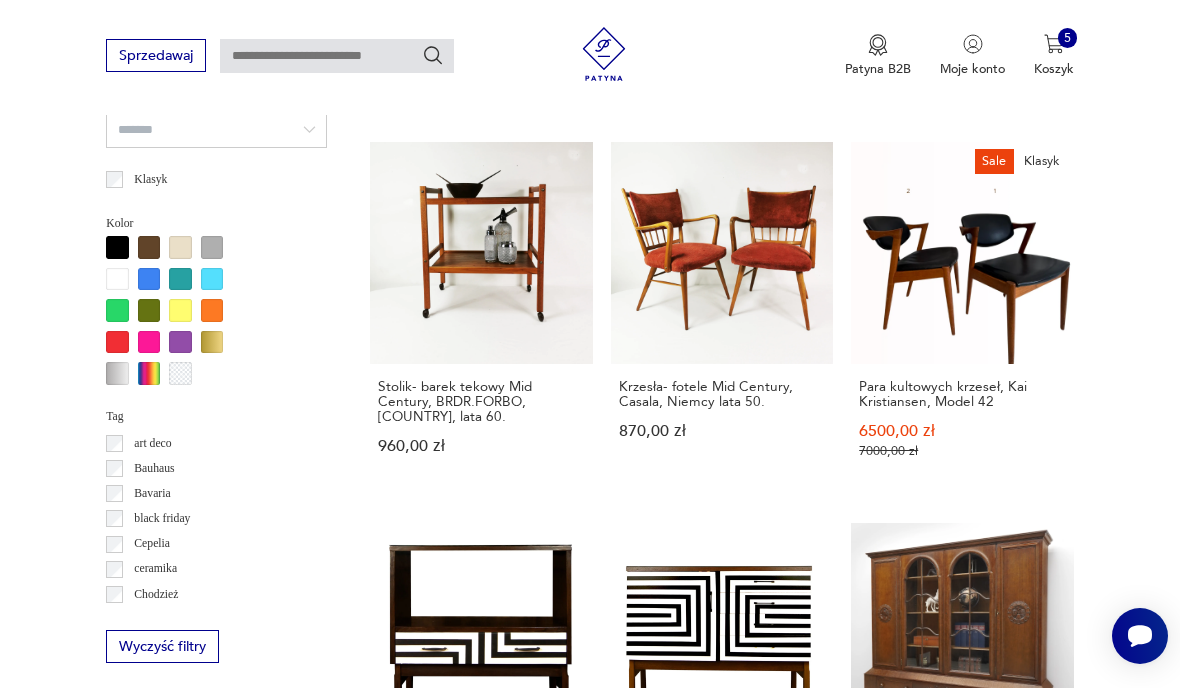 click on "Witryna vintage, Polska, lata 70. 1200,00 zł" at bounding box center (722, 1066) 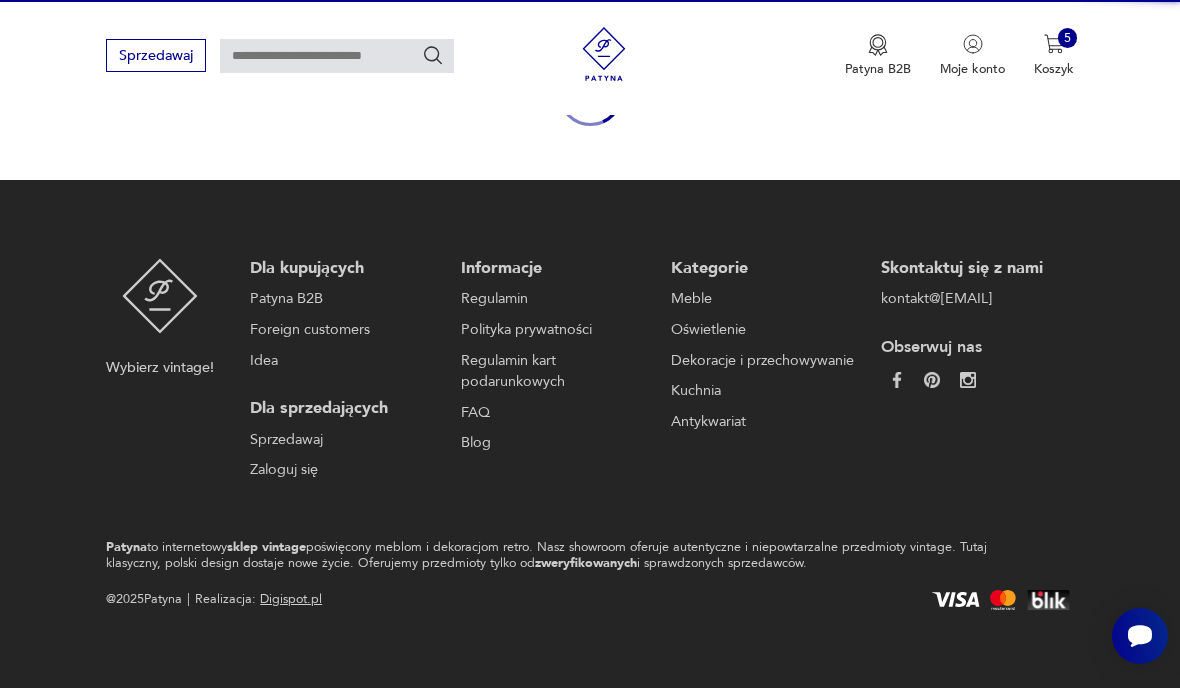 scroll, scrollTop: 172, scrollLeft: 0, axis: vertical 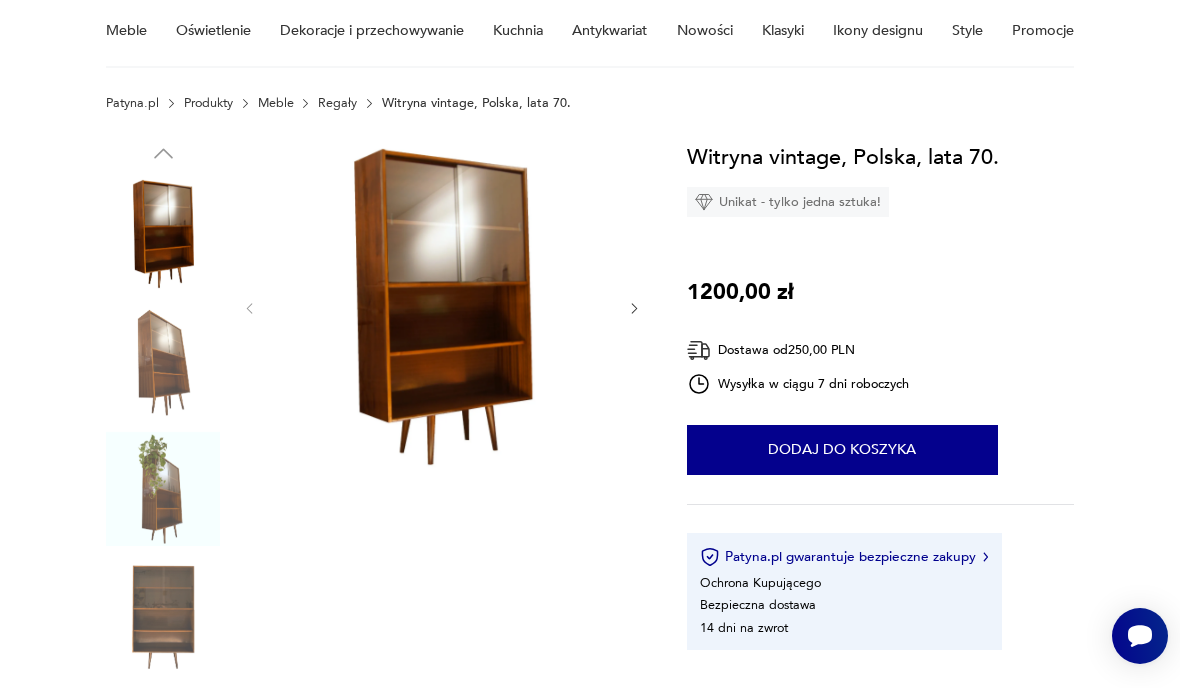 click 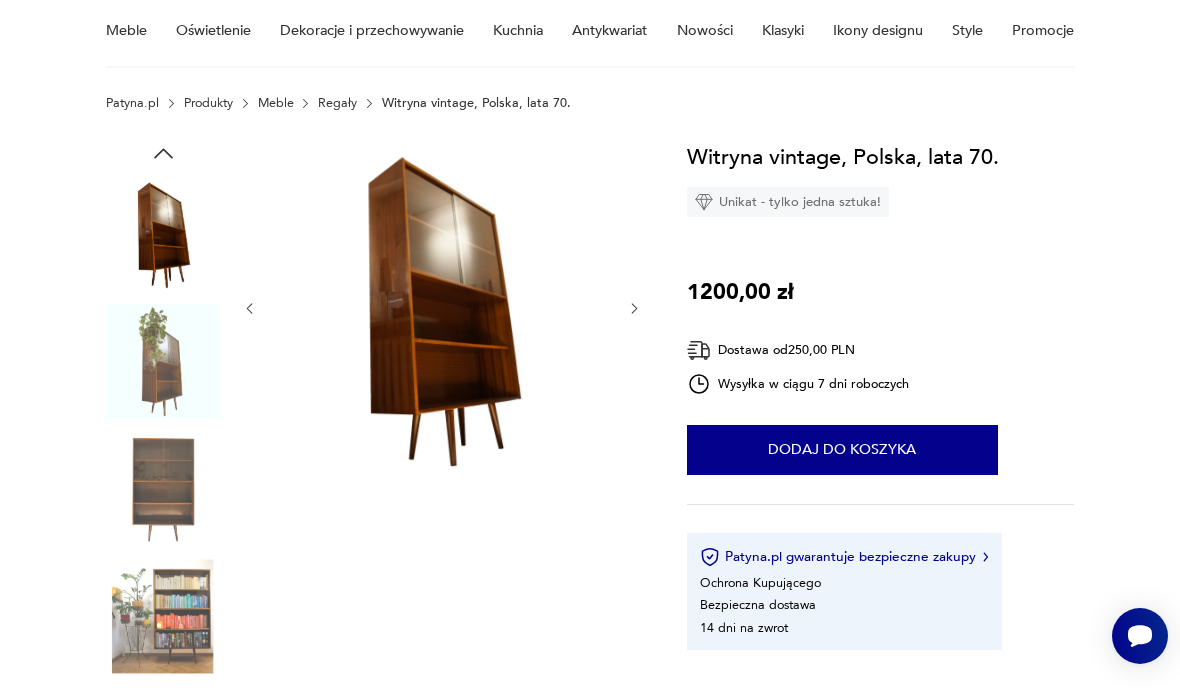 click at bounding box center [634, 309] 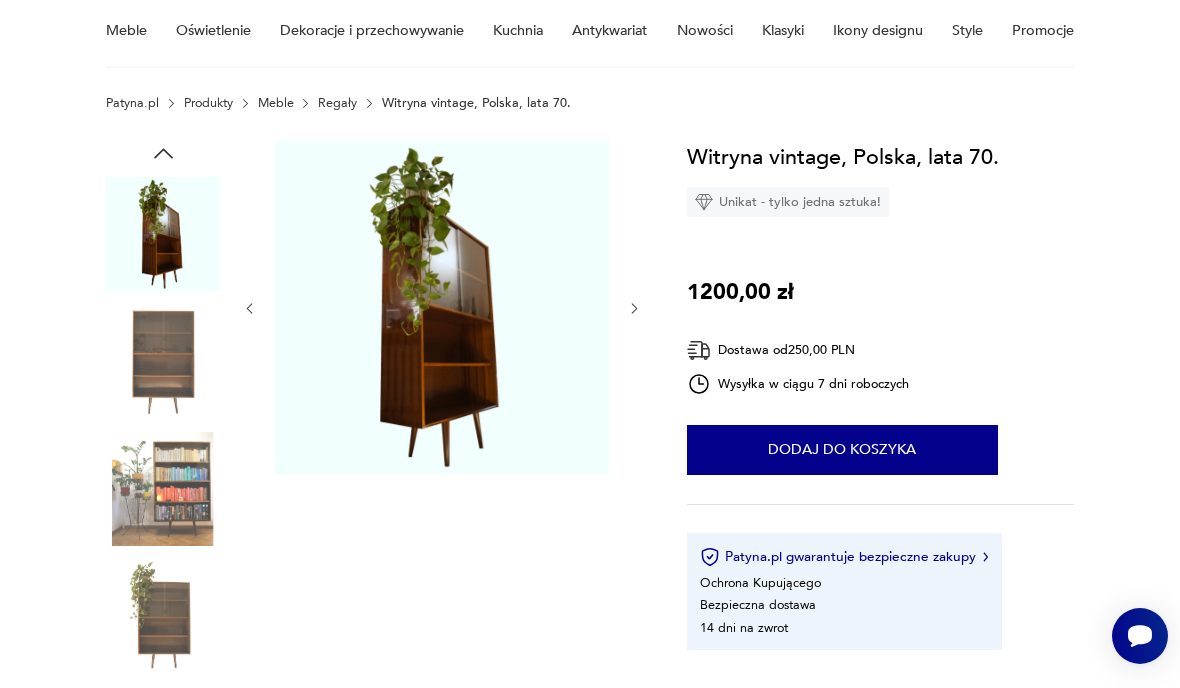 click at bounding box center [442, 309] 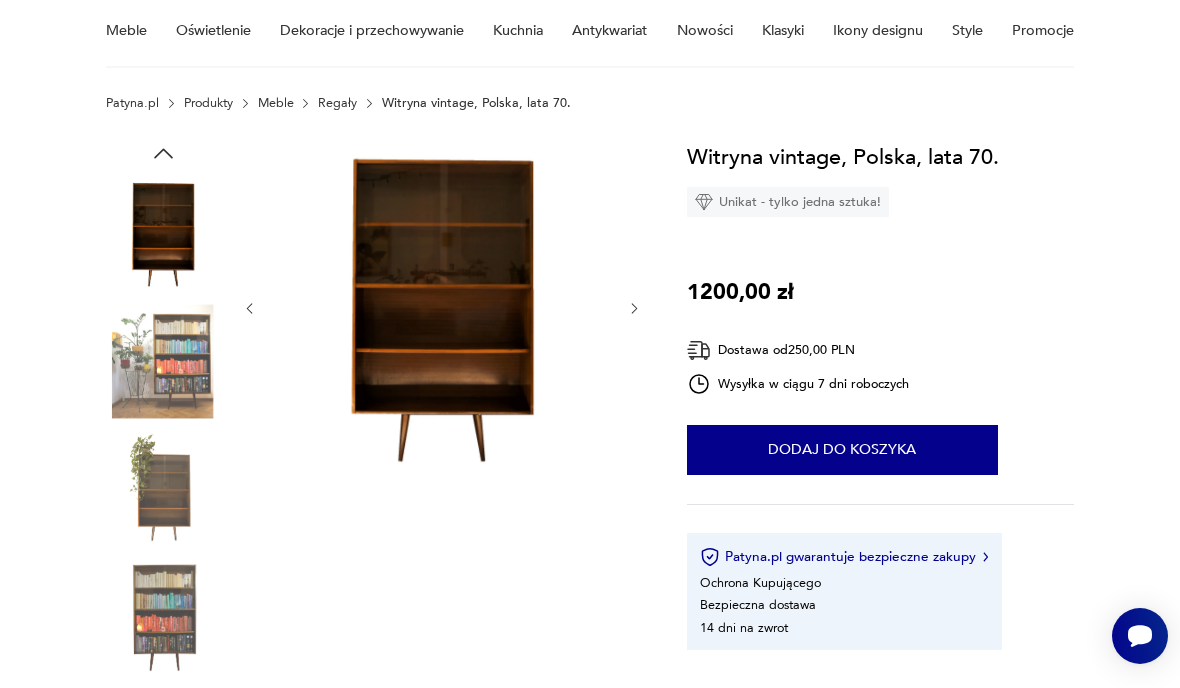 click 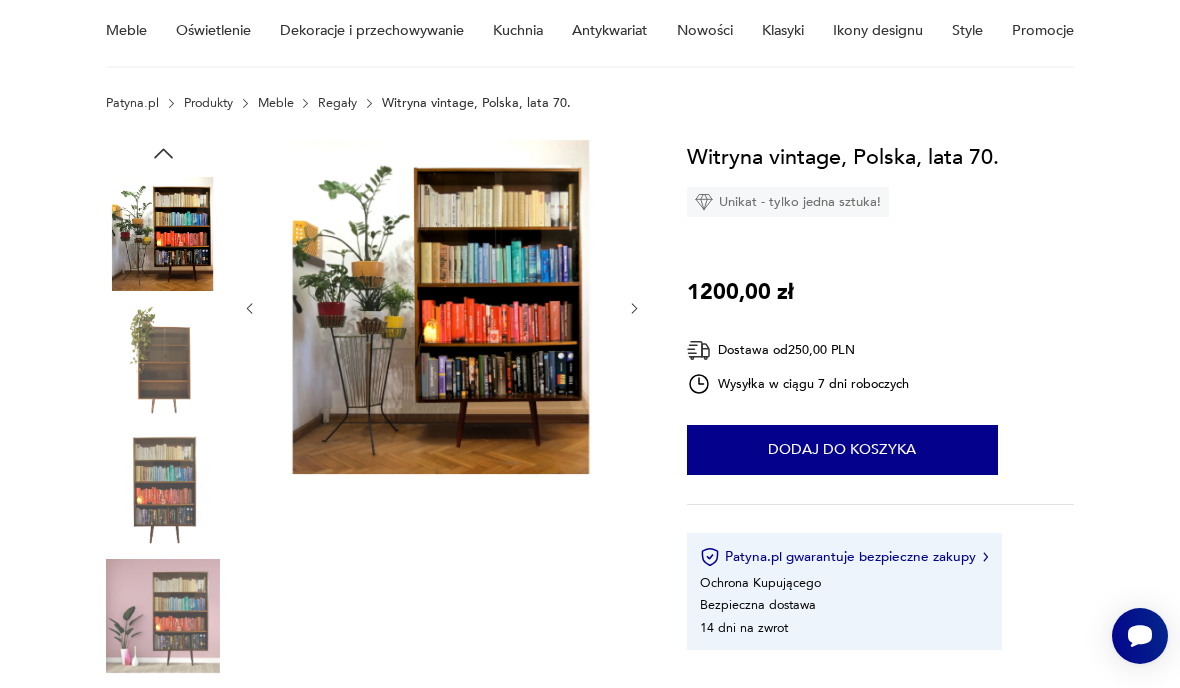 click 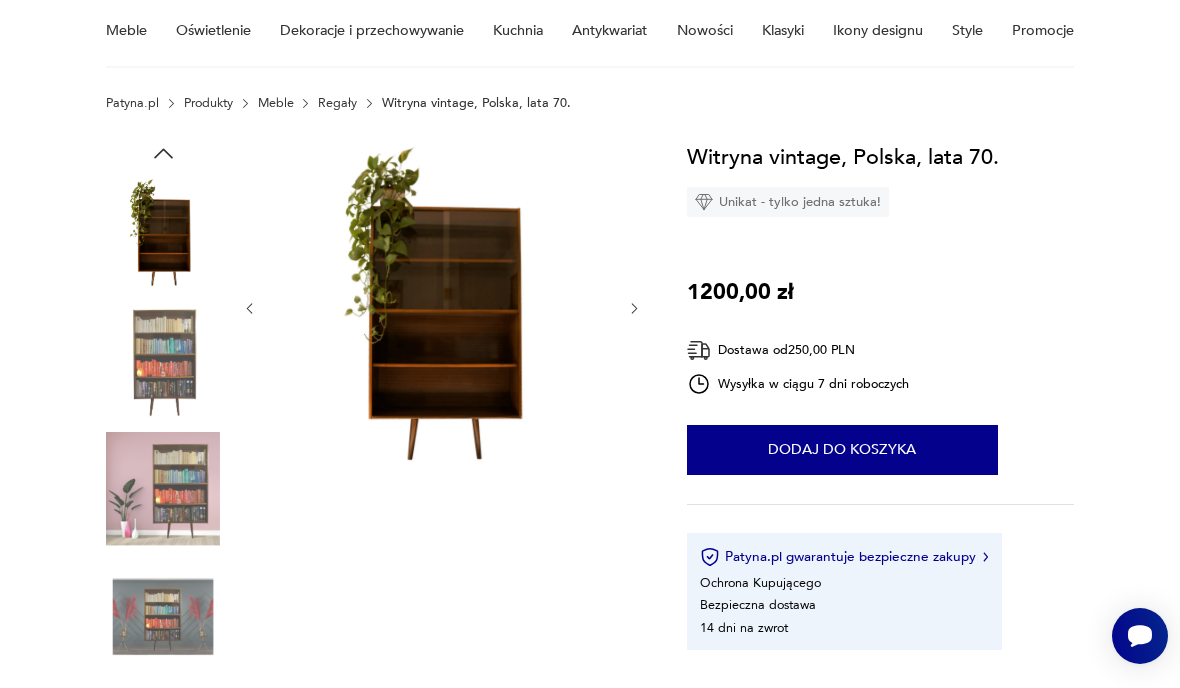 click at bounding box center (634, 309) 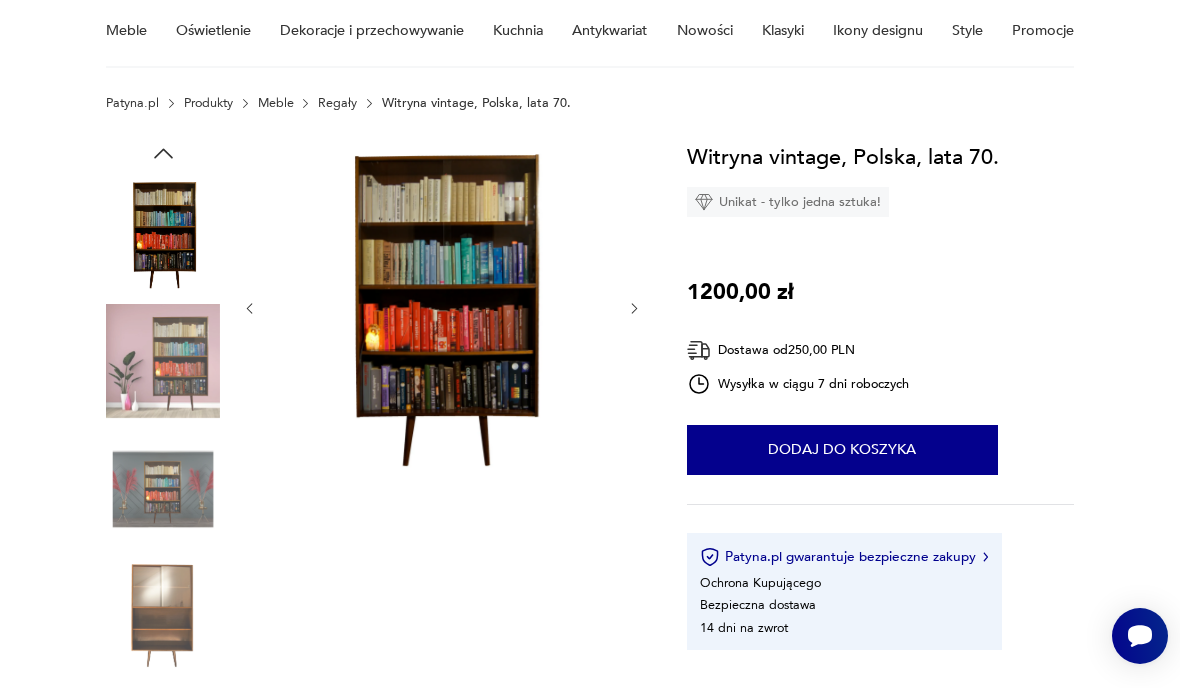 click at bounding box center [634, 309] 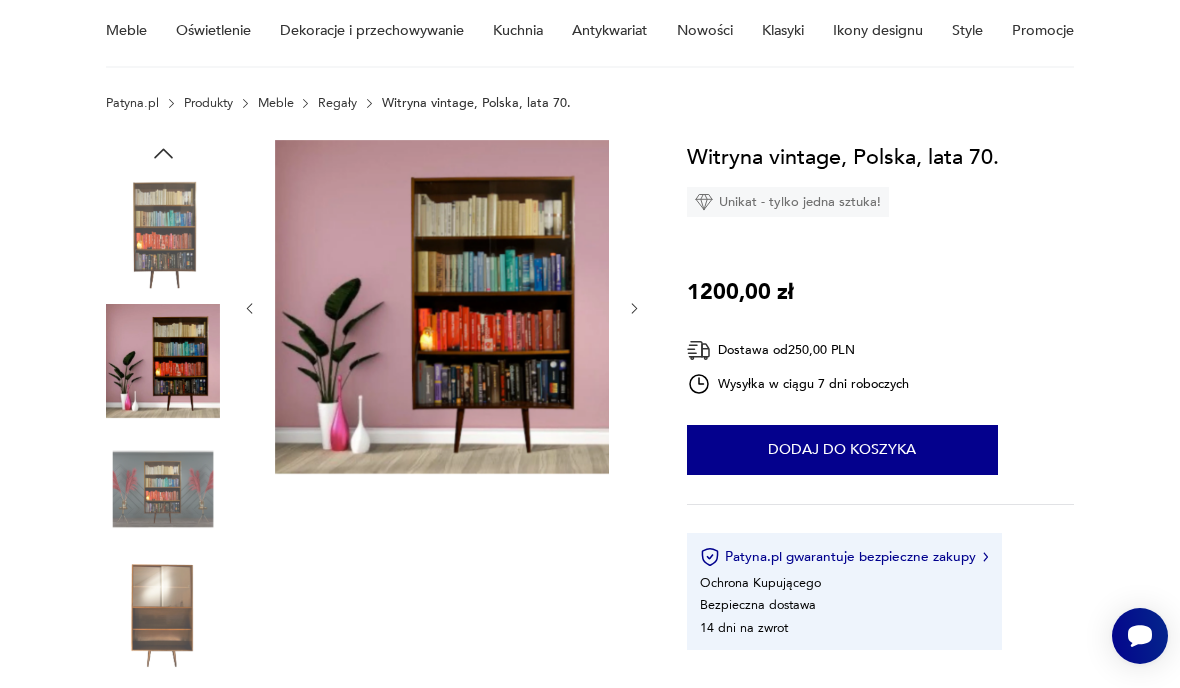 click 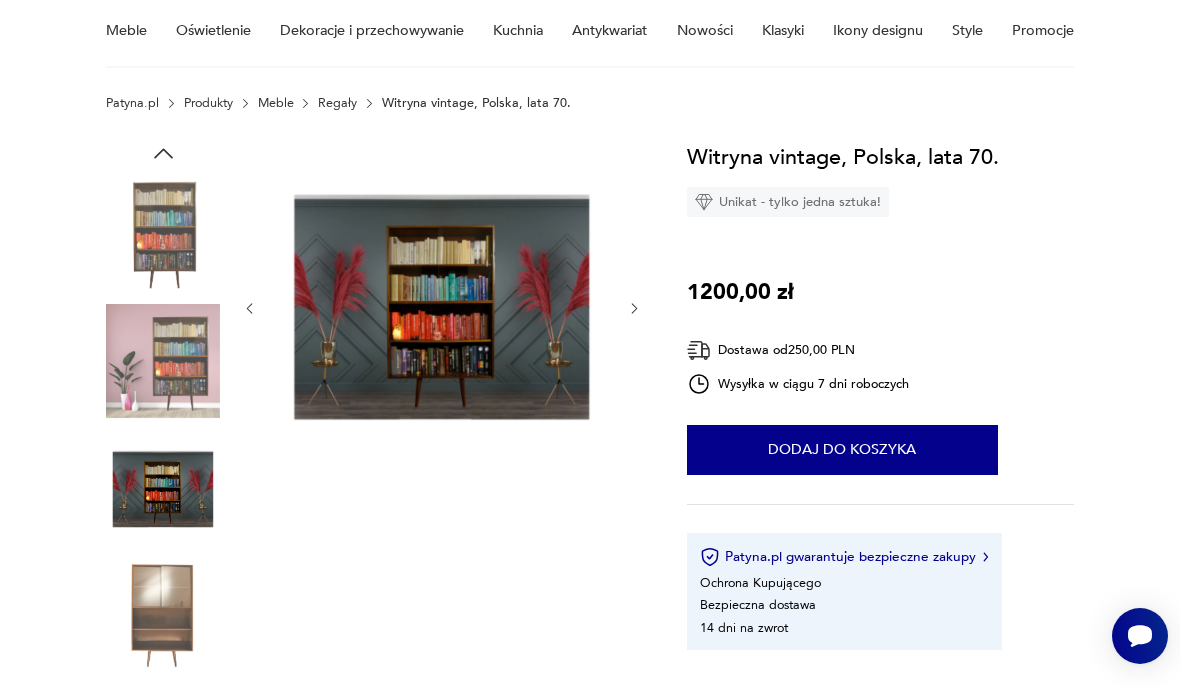 click on "Dodaj do koszyka" at bounding box center [842, 450] 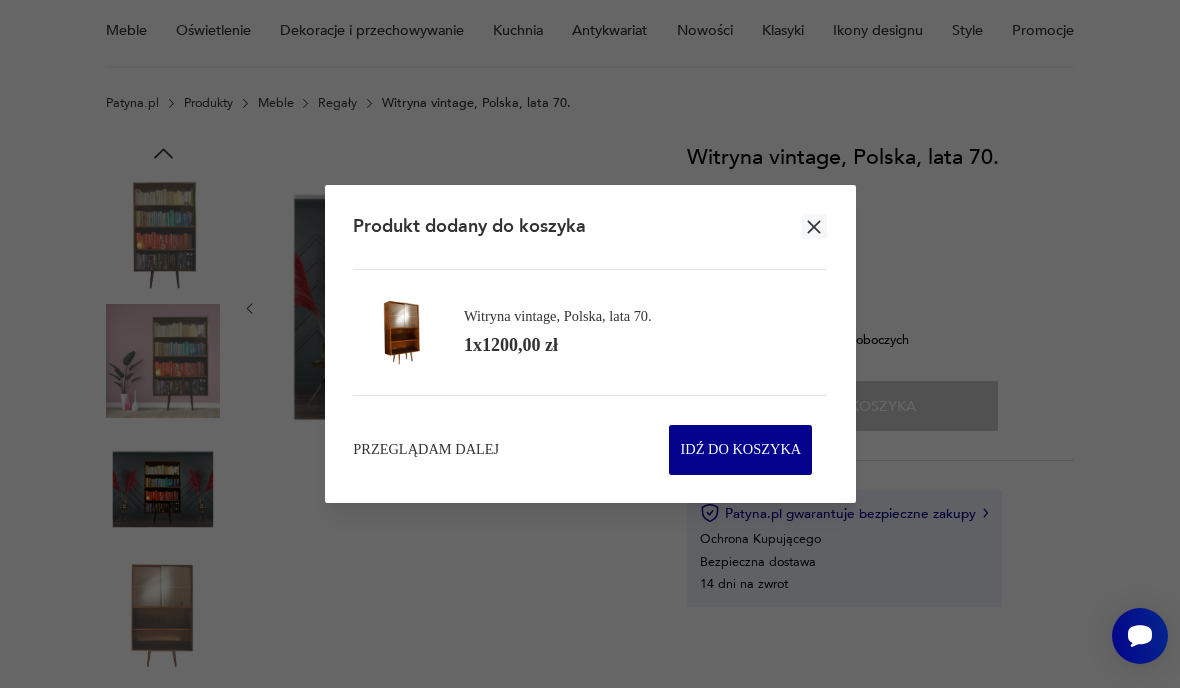 click on "Przeglądam dalej" at bounding box center (426, 450) 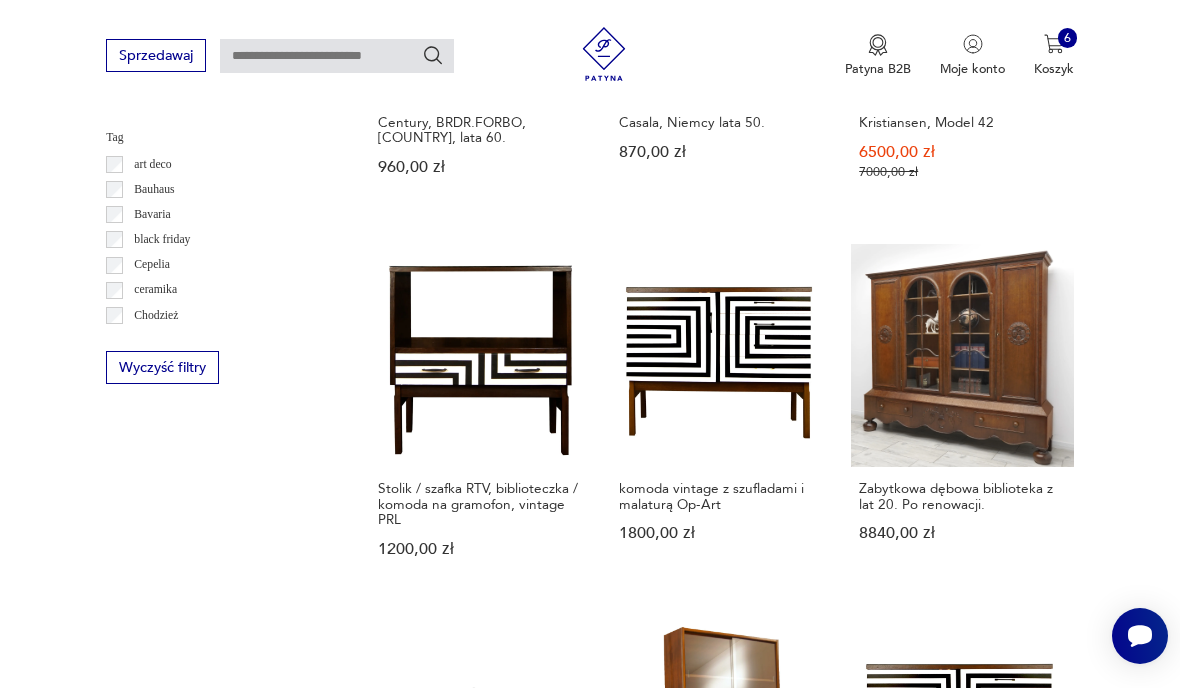 scroll, scrollTop: 1707, scrollLeft: 0, axis: vertical 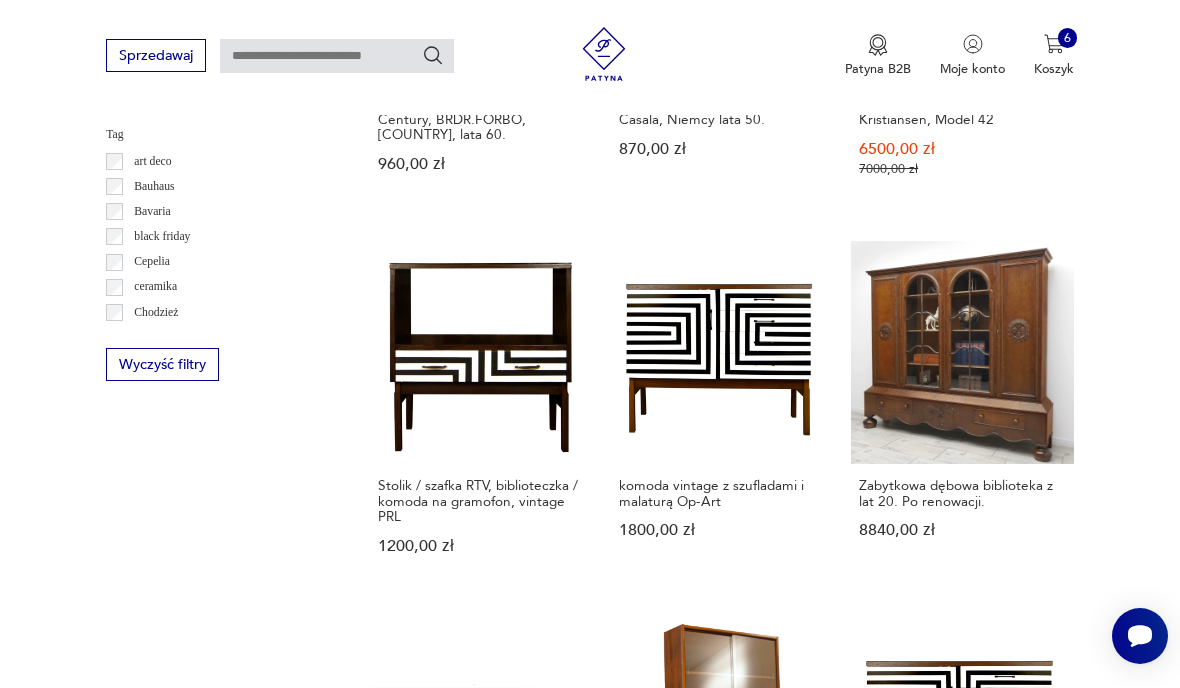 click on "25" at bounding box center [865, 1375] 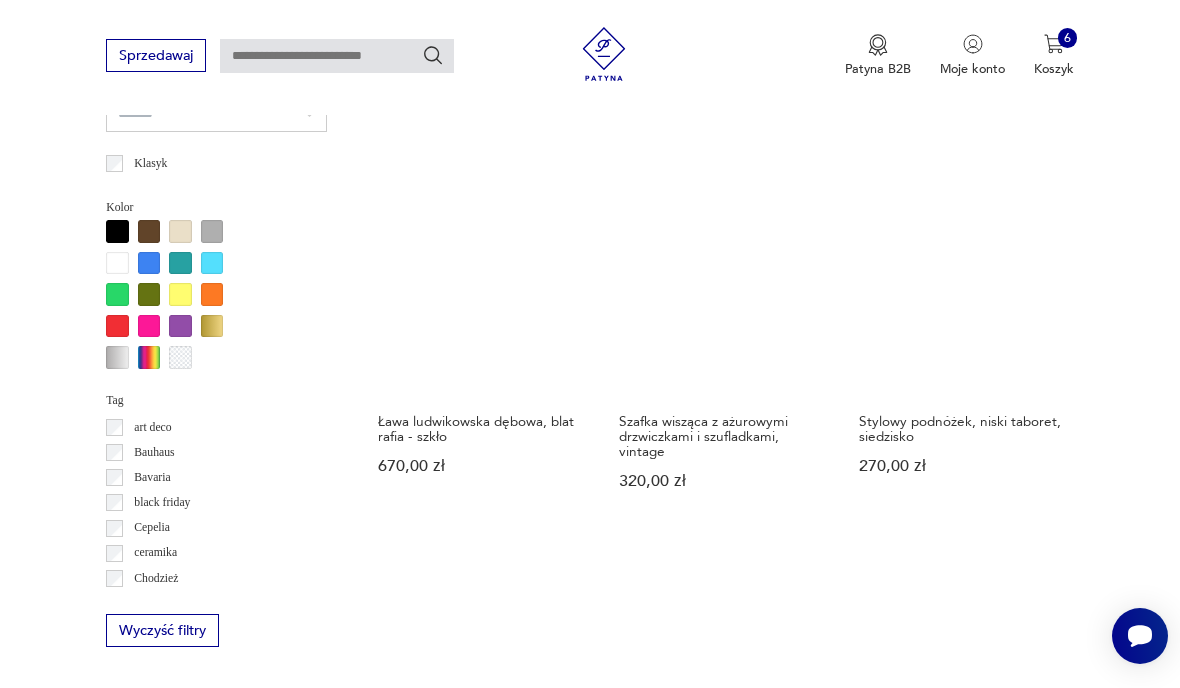 scroll, scrollTop: 1446, scrollLeft: 0, axis: vertical 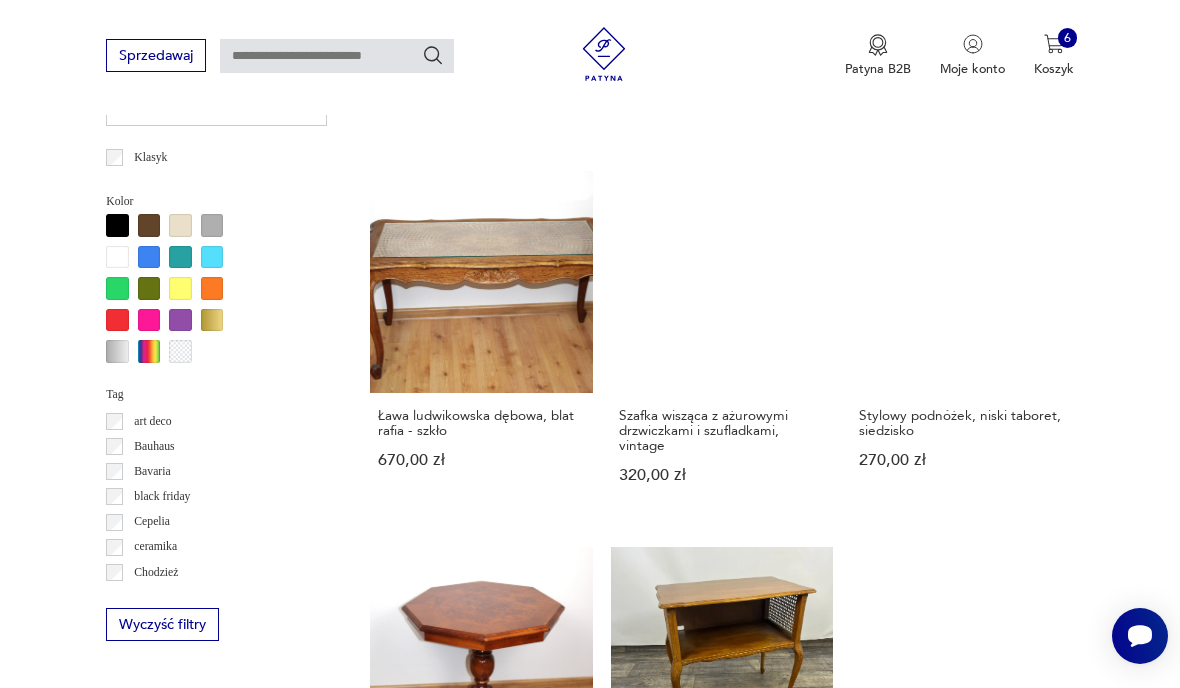 click on "Fotel skórzany w stylu reto z lat 50./60., zielona skóra na sprężynach. 1000,00 zł" at bounding box center (481, 1083) 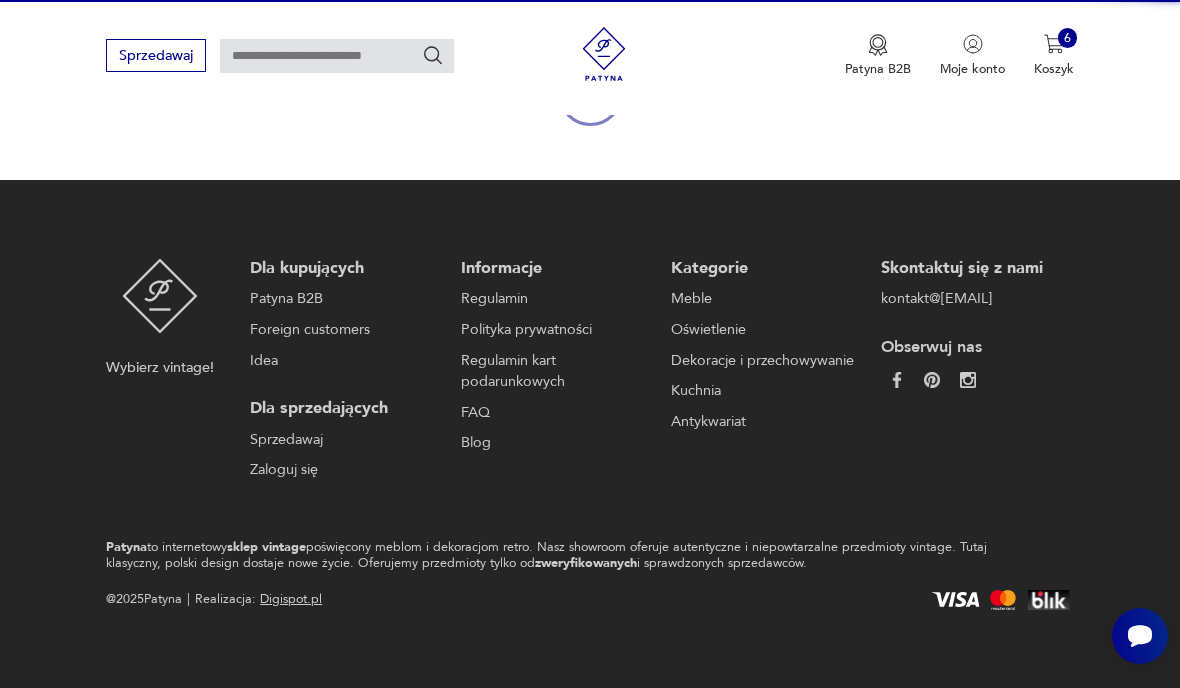 scroll, scrollTop: 172, scrollLeft: 0, axis: vertical 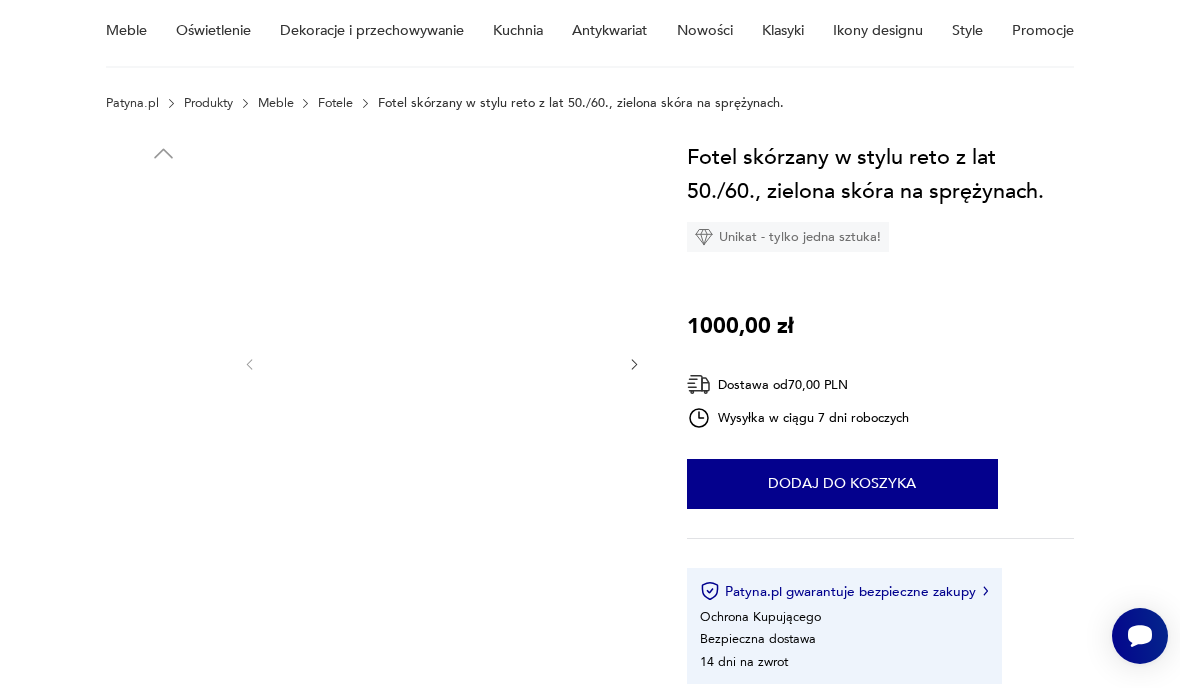 click 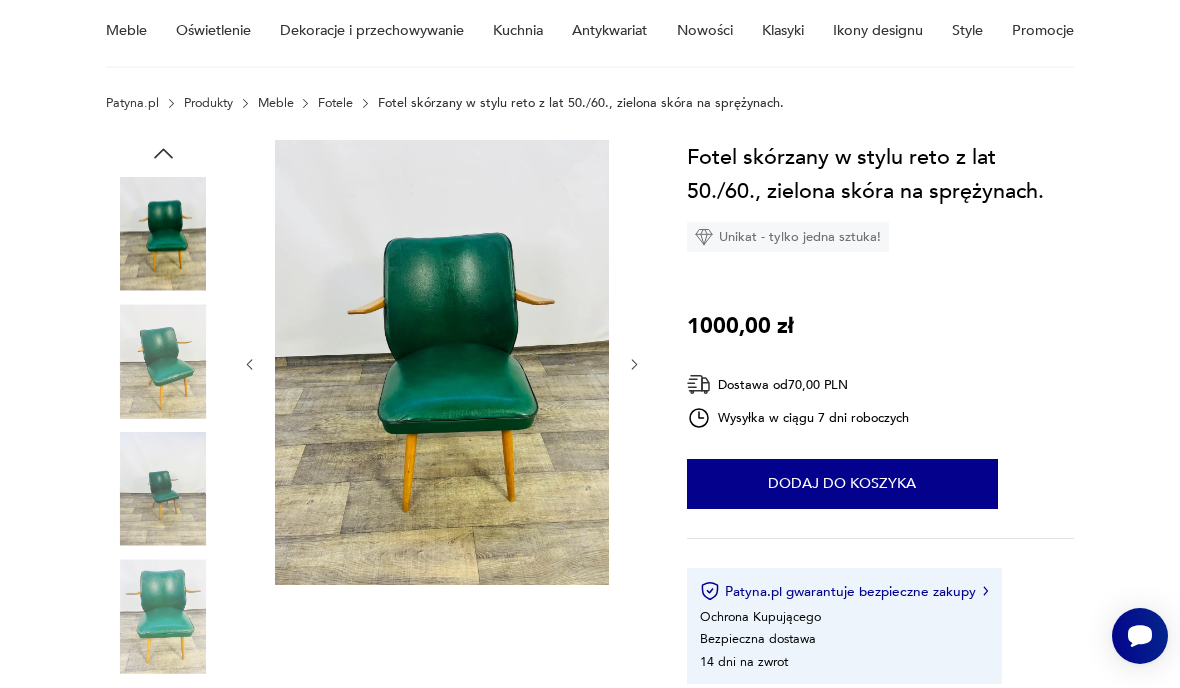 click 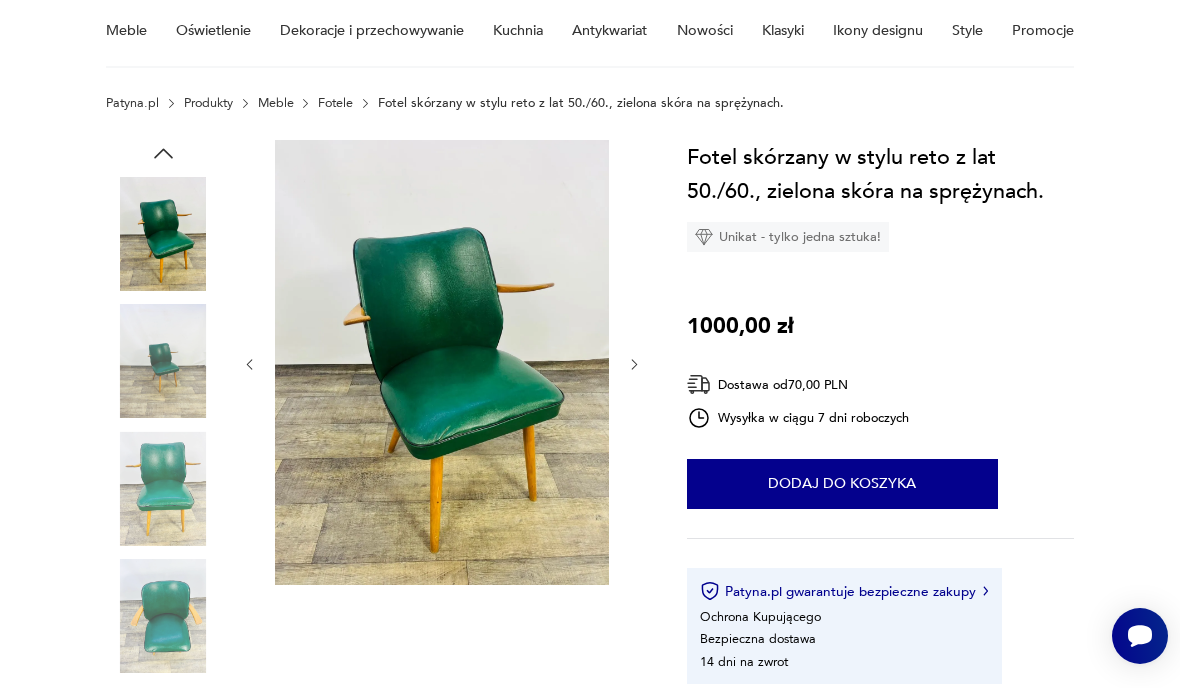click 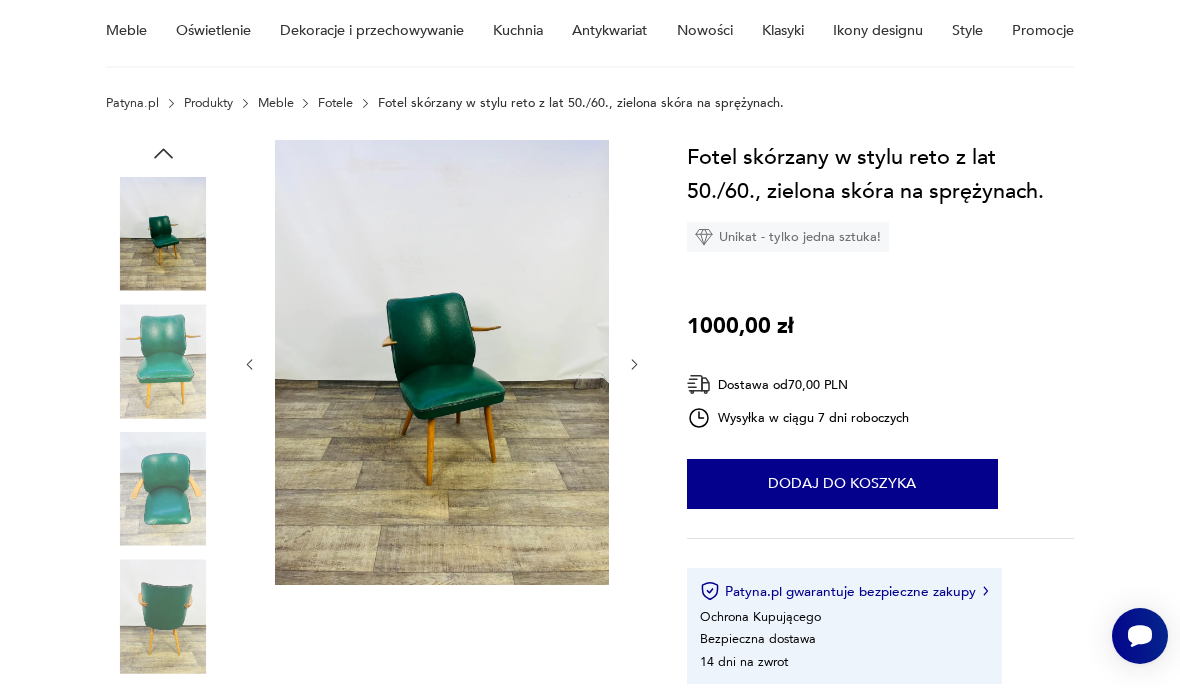 click at bounding box center (634, 364) 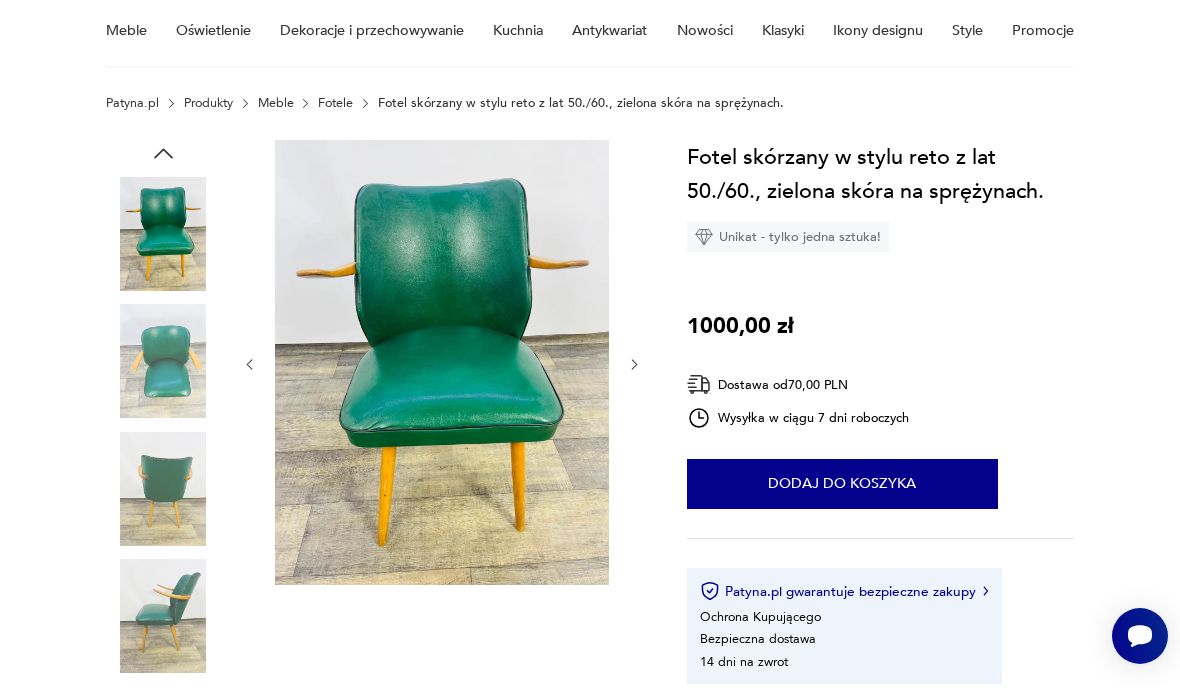 click 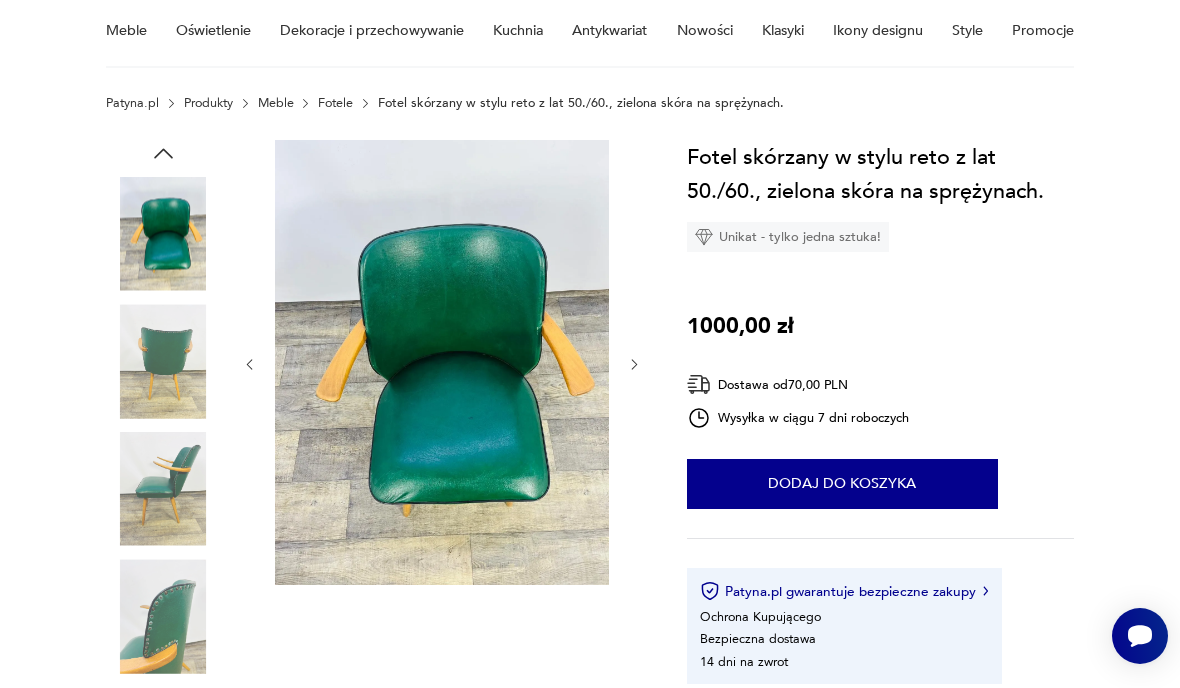click 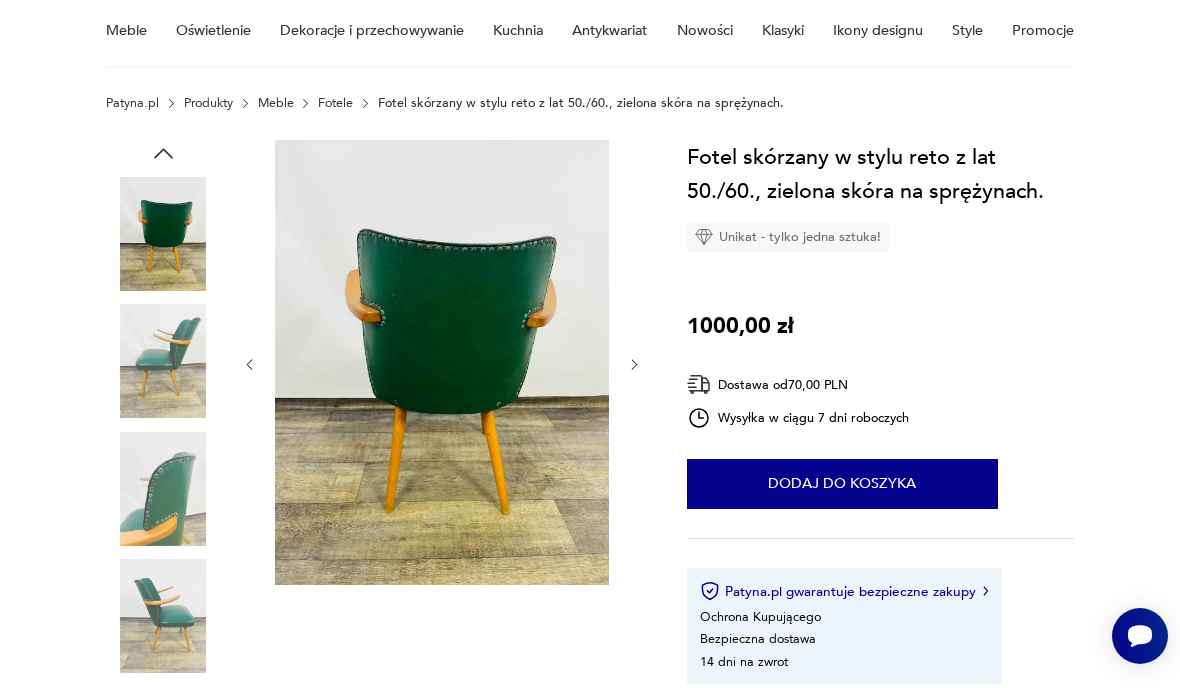 click on "Opis produktu Fotel skórzany w stylu reto z lat 50/60-tych zielona skóra na sprężynach.
Fotel obity zieloną skórą naturalną.
Datowany na lata 50/60-te XX wieku.
Fotel posiada niewielkie ślady użytkowania.
Przybliżone wymiary:
wysokość: 76,5 cm
szerokość: 47 cm
głębokość: 45 cm
wysokość do siedziska: 43 cm
Zdjęcia przedstawiają stan faktyczny przedmiotu
Dodatkowe zdjęcia na prośbę zainteresowanych
Wszystkie nasze przedmioty wystawione są dostępne w naszym magazynie.
Można obejrzeć po wcześniejszym umówieniu się.
Art. nr. 3742 Rozwiń więcej Szczegóły produktu Stan:   dobry Miasto sprzedawcy :   Przekora Wysokość :   76,5 Kolor:   jasnozielony, ciemnozielony, brązowy Typ :   do czytania Datowanie :   1950 - 1960 Kolory :   light_green, dark_green, brown Tworzywo :   drewno, skóra Wysokość :   76,5 Szerokość :   47 Liczba sztuk :   1 Głębokość :   45 Podłokietniki :   Tak Rodzaj nóżek :   proste Liczba sztuk:   1 Rozwiń więcej O sprzedawcy" at bounding box center [590, 772] 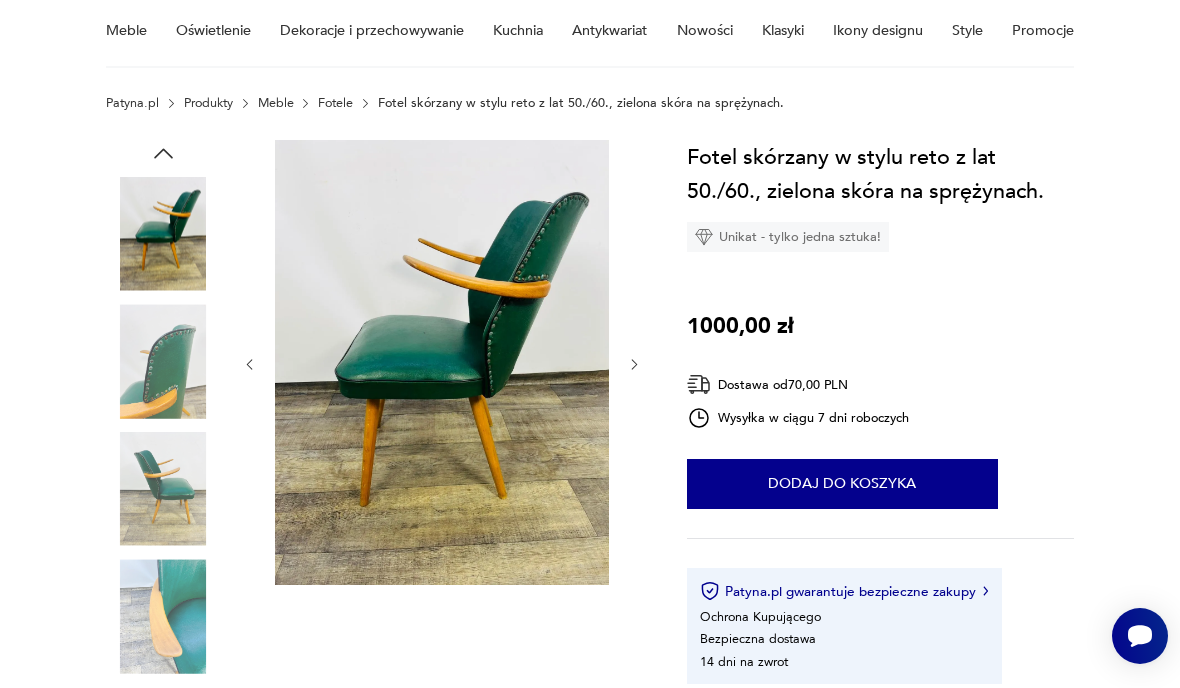 click on "Dodaj do koszyka" at bounding box center (842, 484) 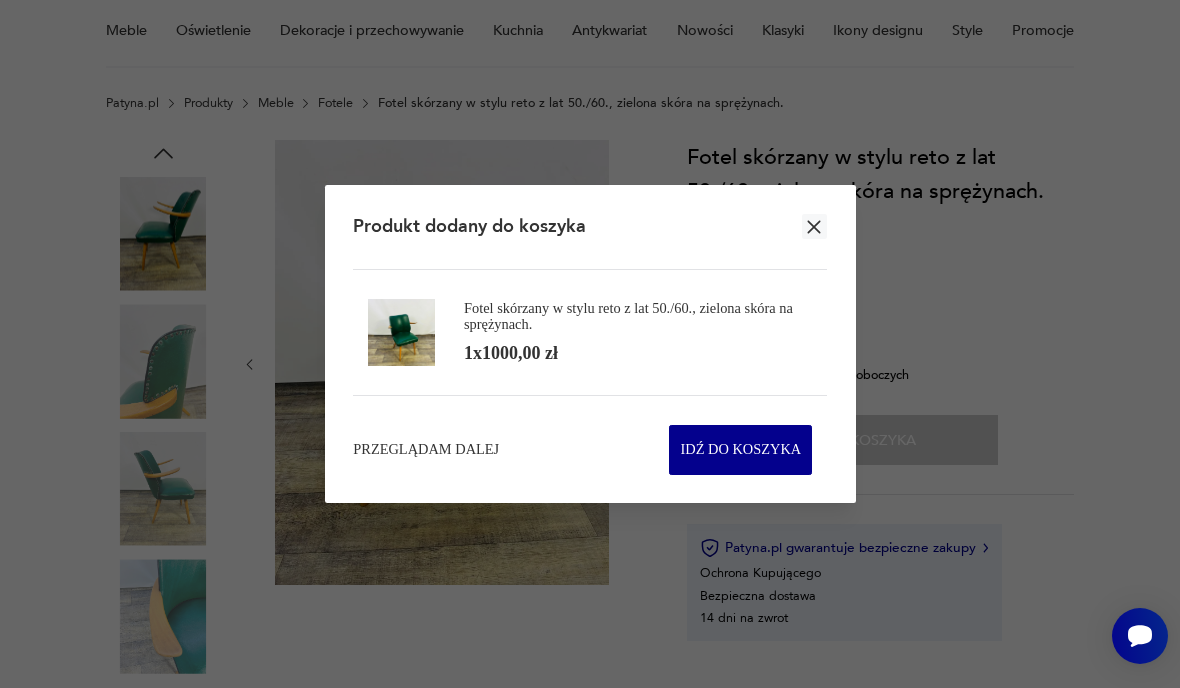 click on "Przeglądam dalej" at bounding box center [426, 450] 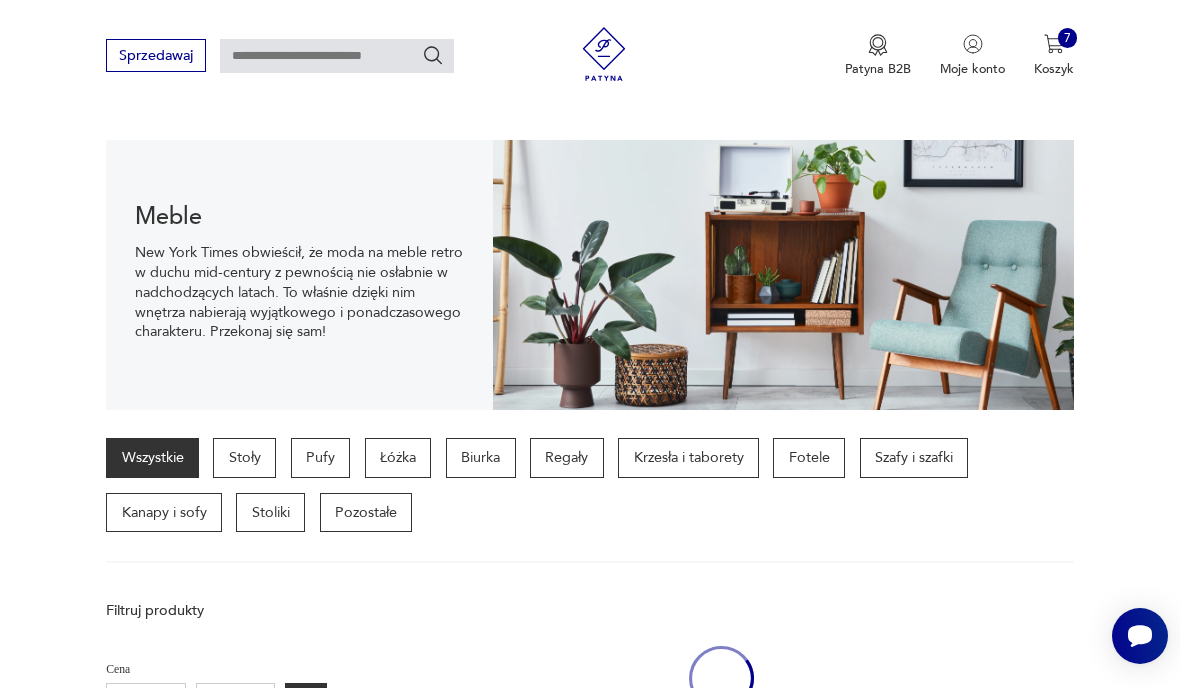 scroll, scrollTop: 1531, scrollLeft: 0, axis: vertical 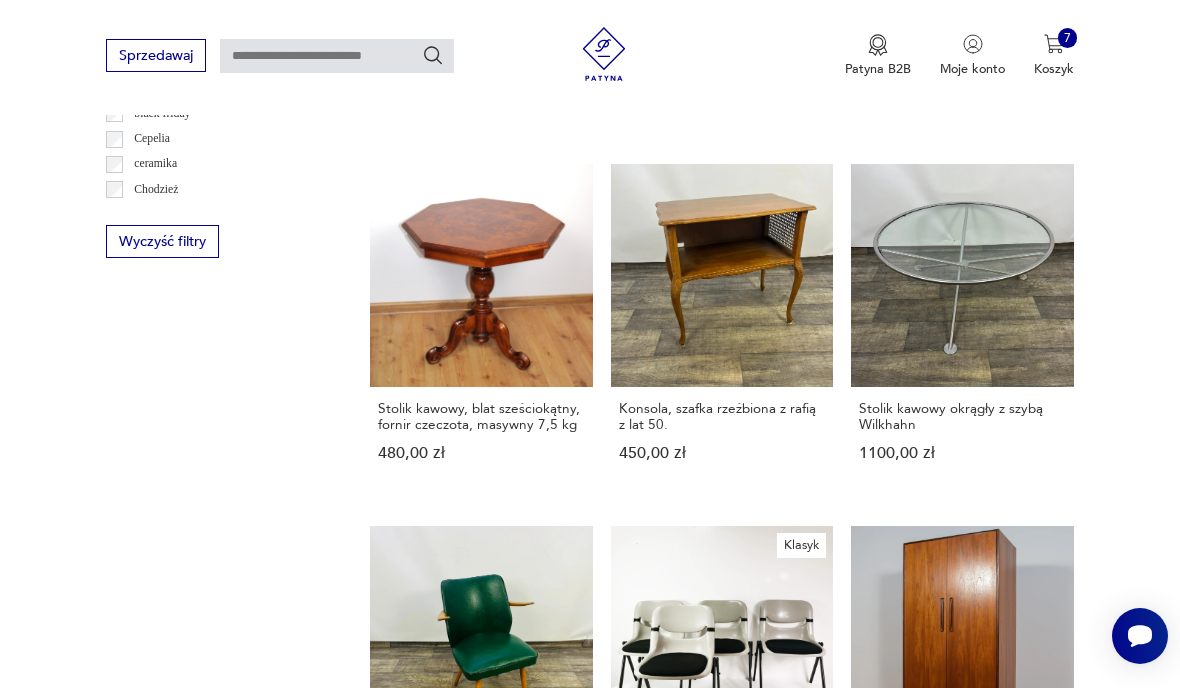click on "26" at bounding box center (865, 1329) 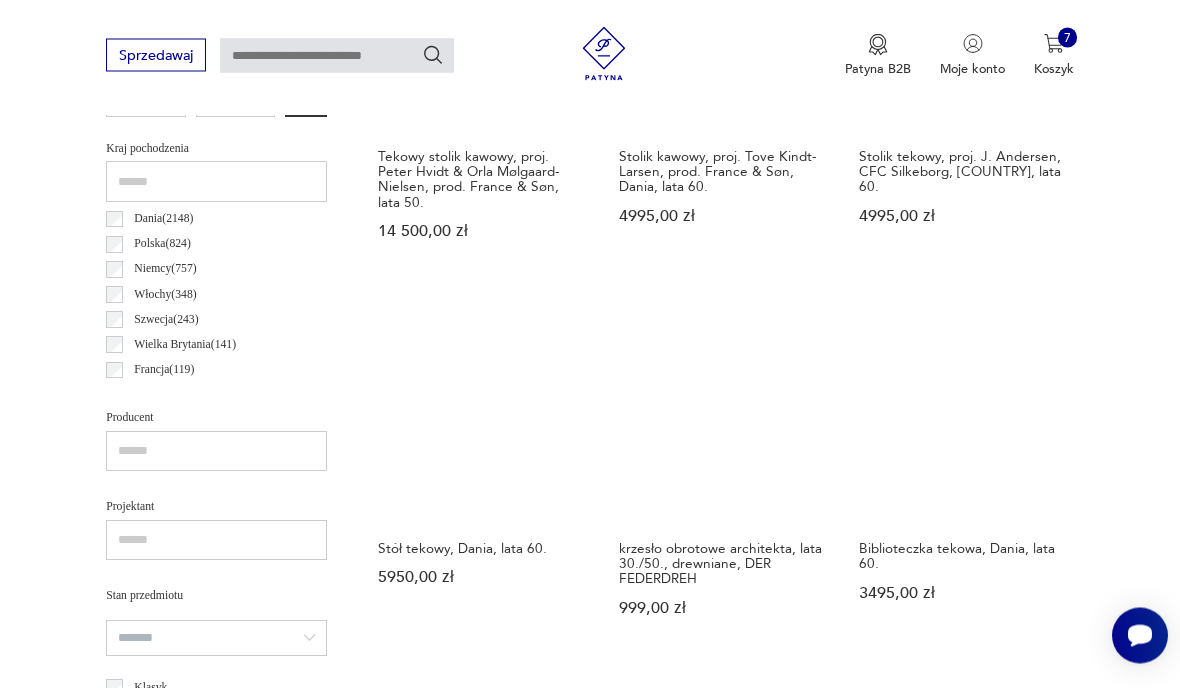 scroll, scrollTop: 918, scrollLeft: 0, axis: vertical 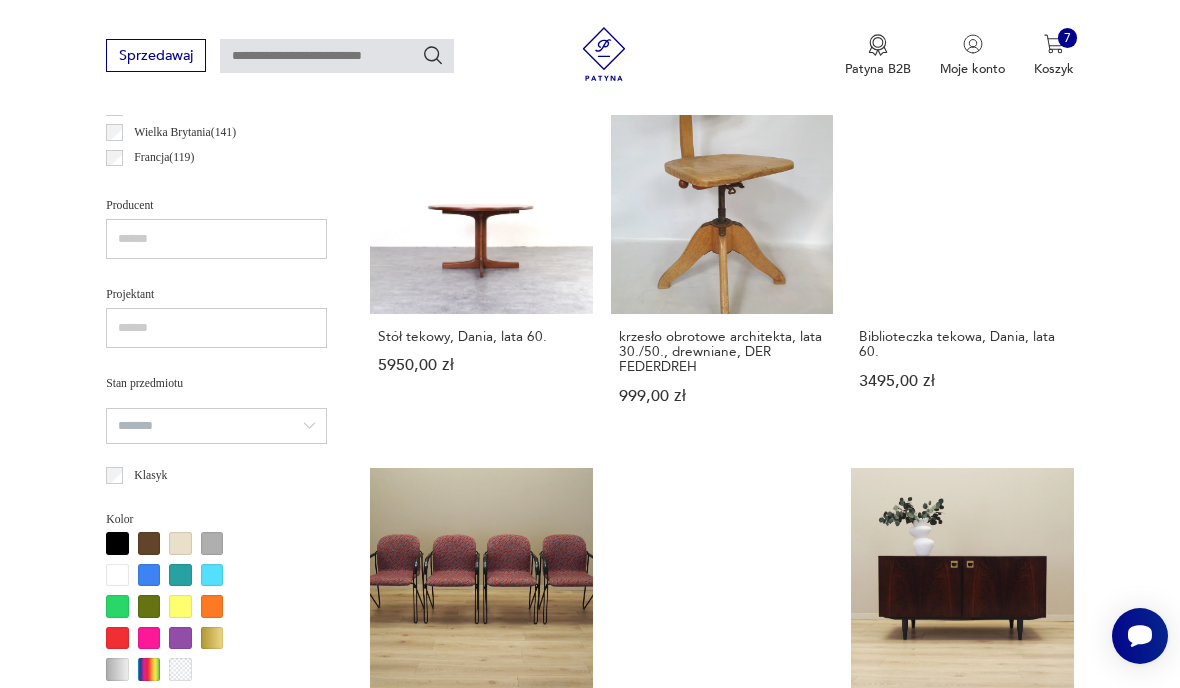 click on "krzesło obrotowe architekta, lata 30./50., drewniane, DER FEDERDREH 999,00 zł" at bounding box center (722, 266) 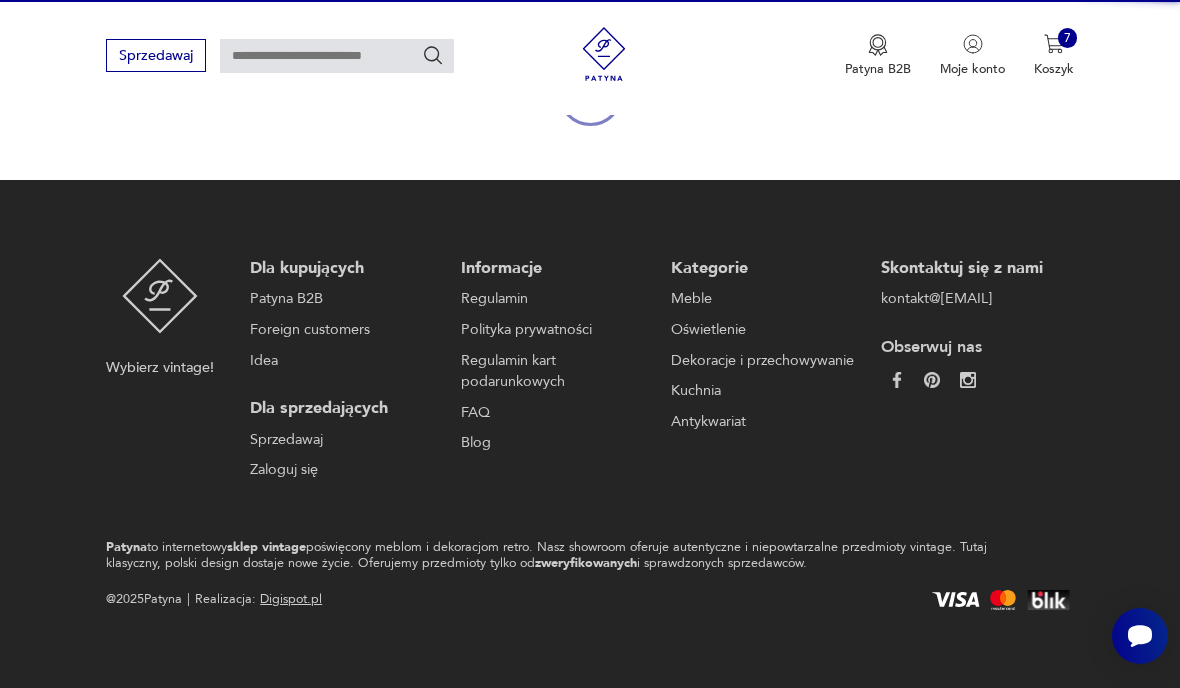 scroll, scrollTop: 256, scrollLeft: 0, axis: vertical 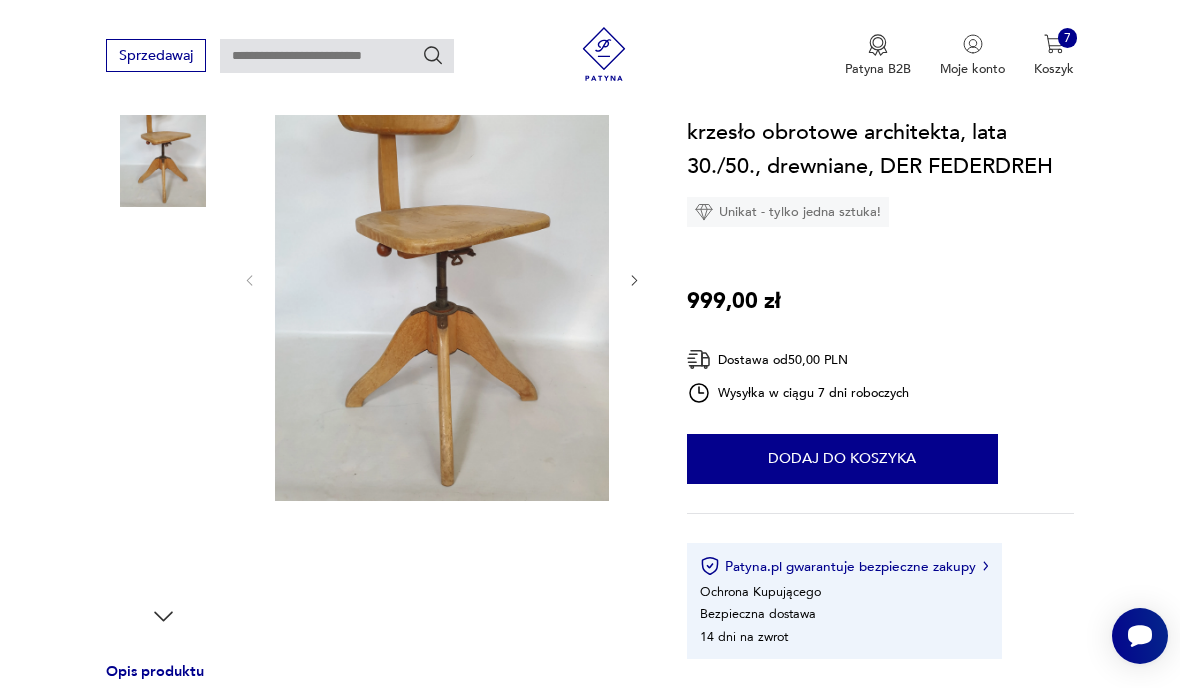 click at bounding box center (634, 280) 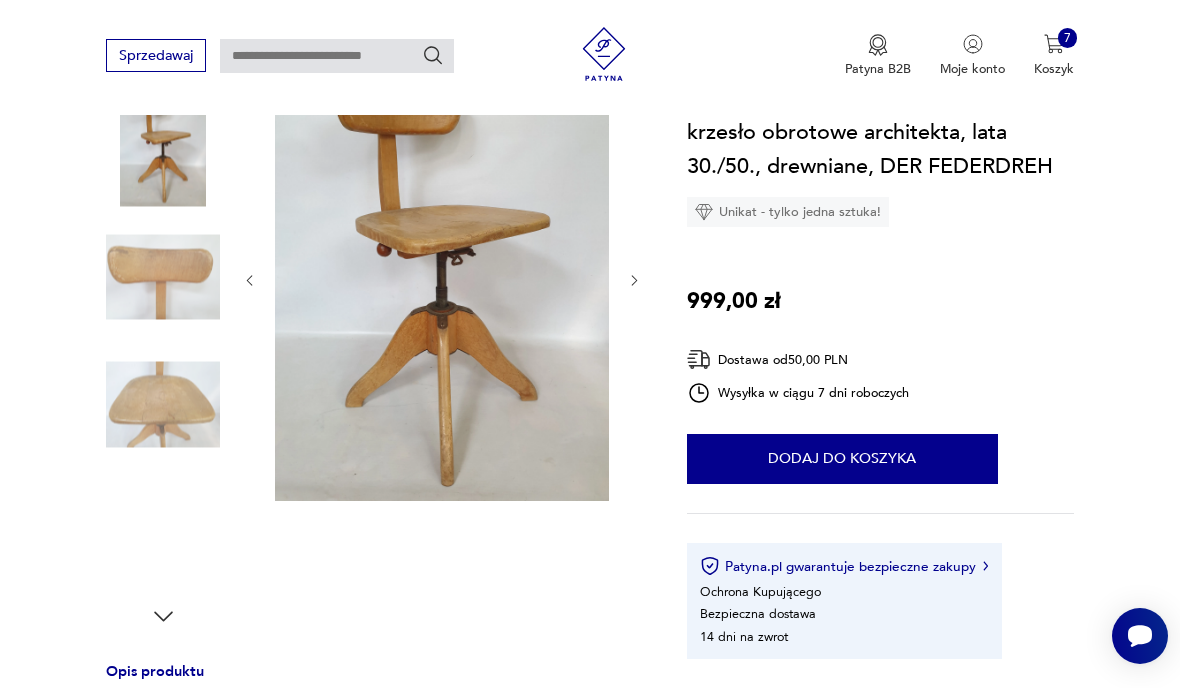 click 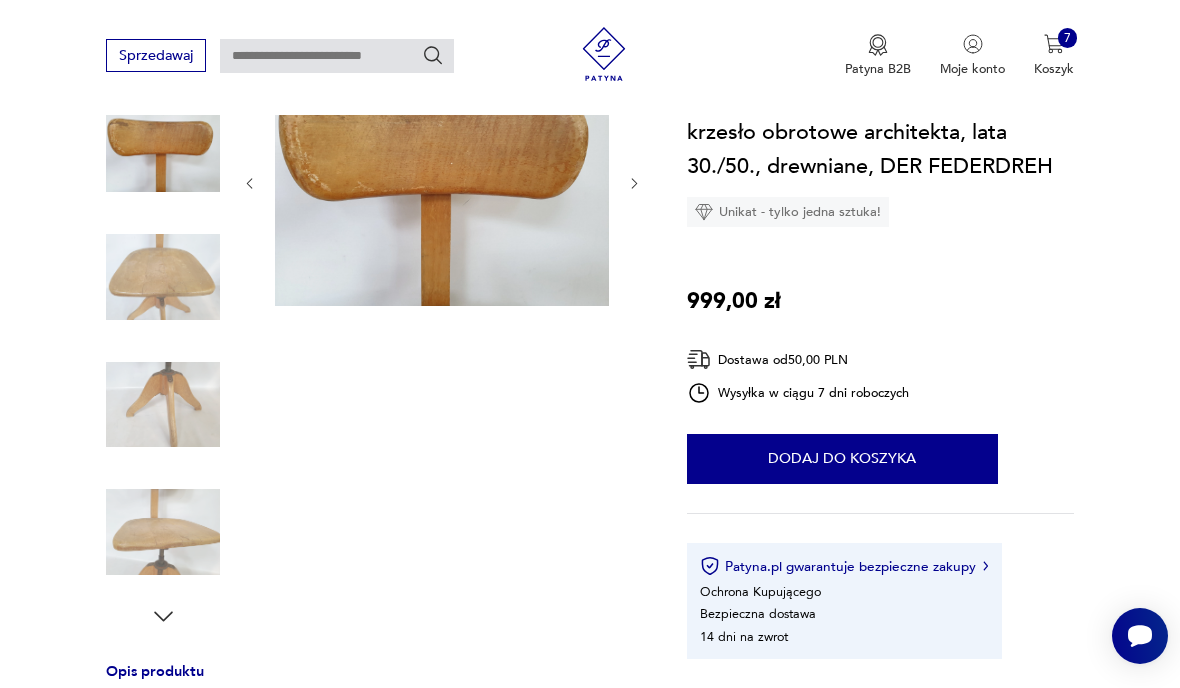 click 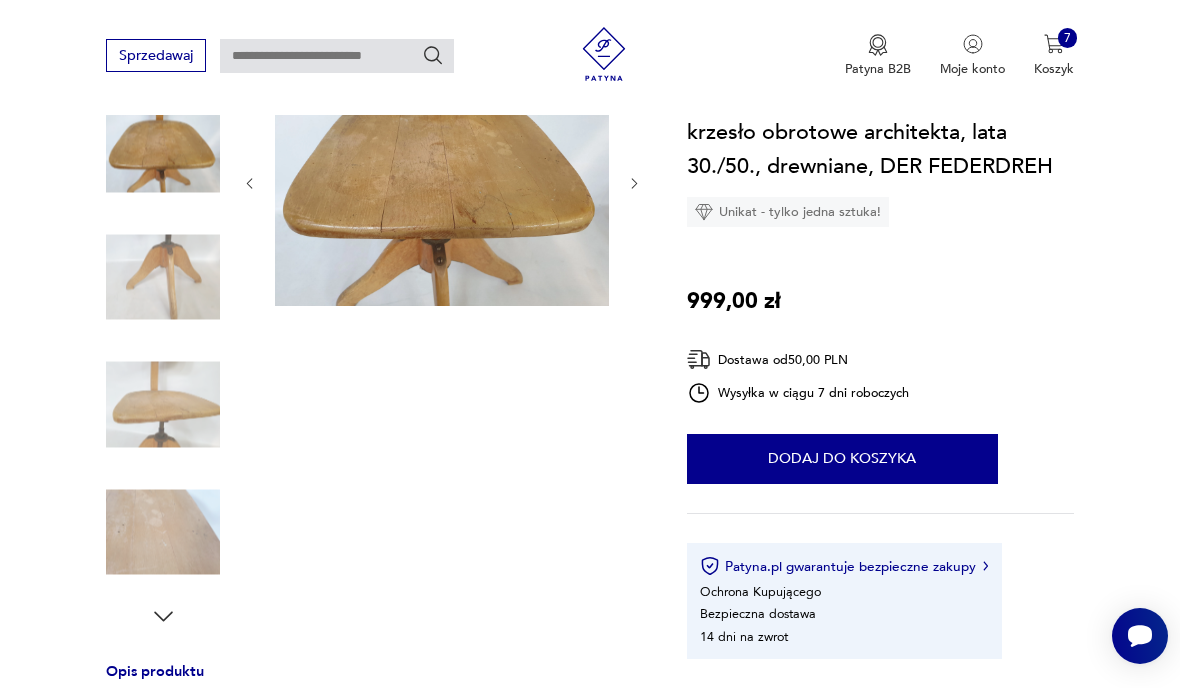 click 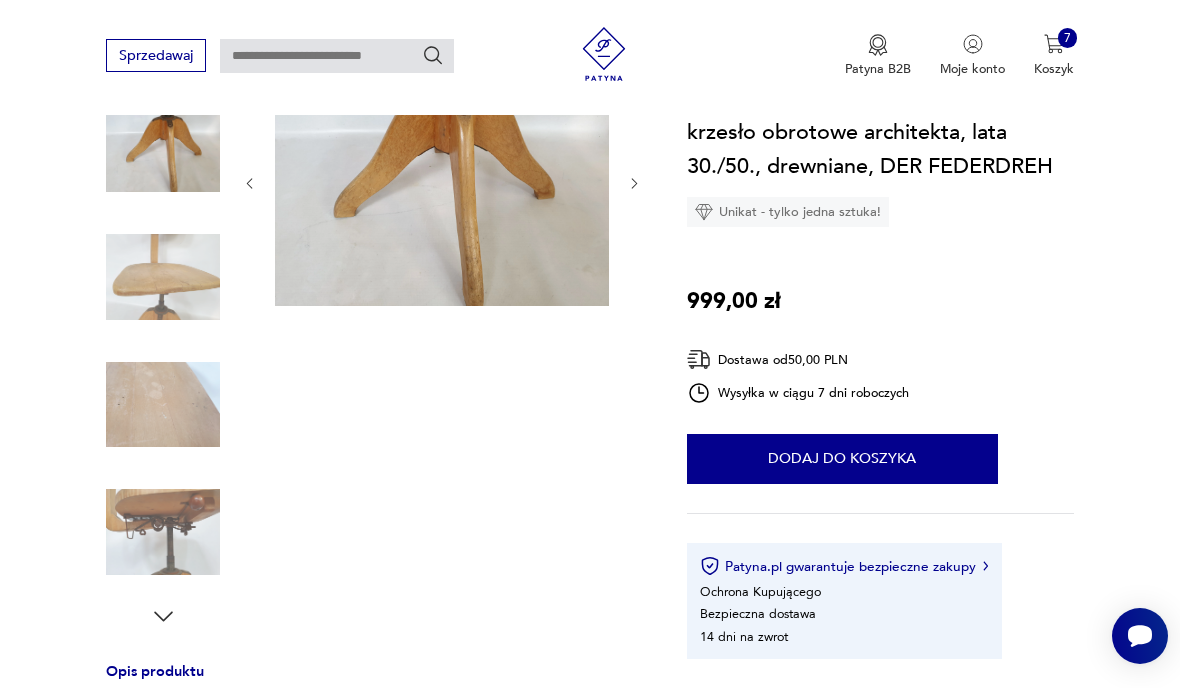 click 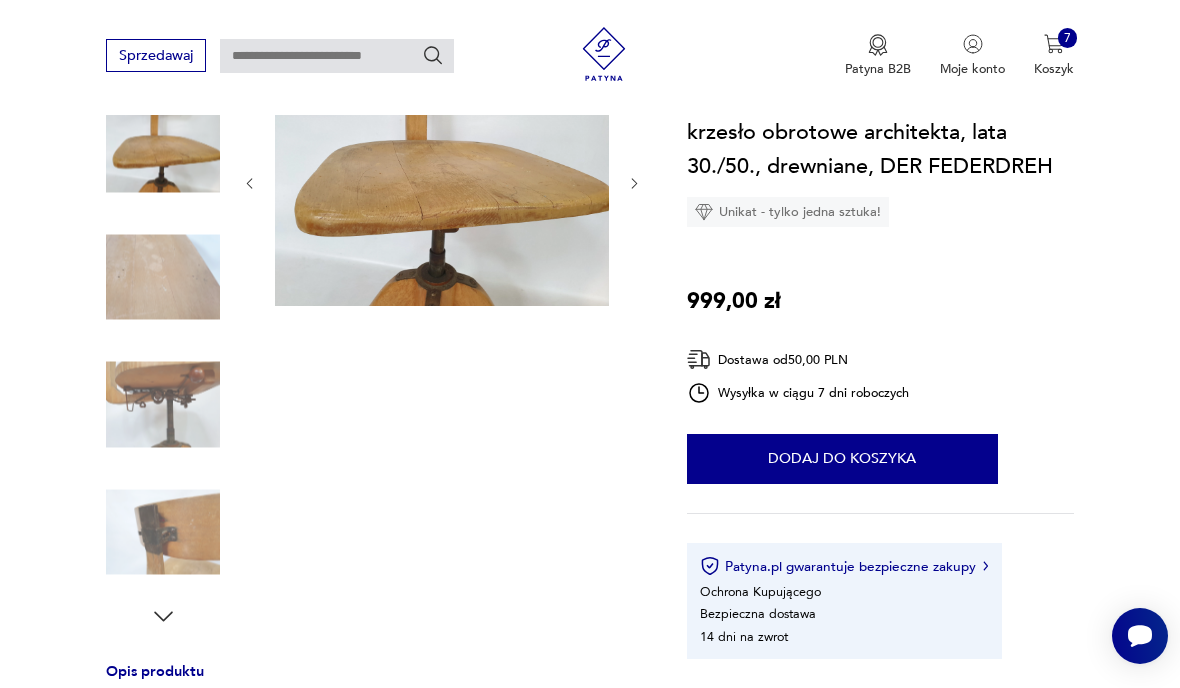 click at bounding box center (442, 183) 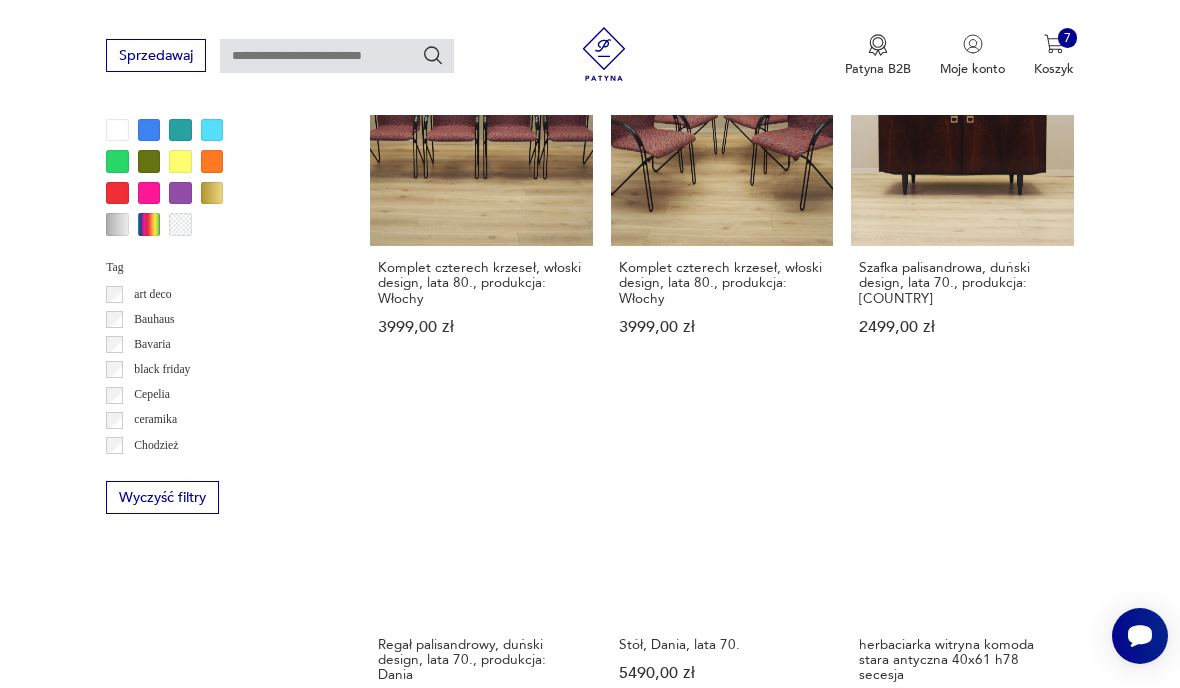 scroll, scrollTop: 1580, scrollLeft: 0, axis: vertical 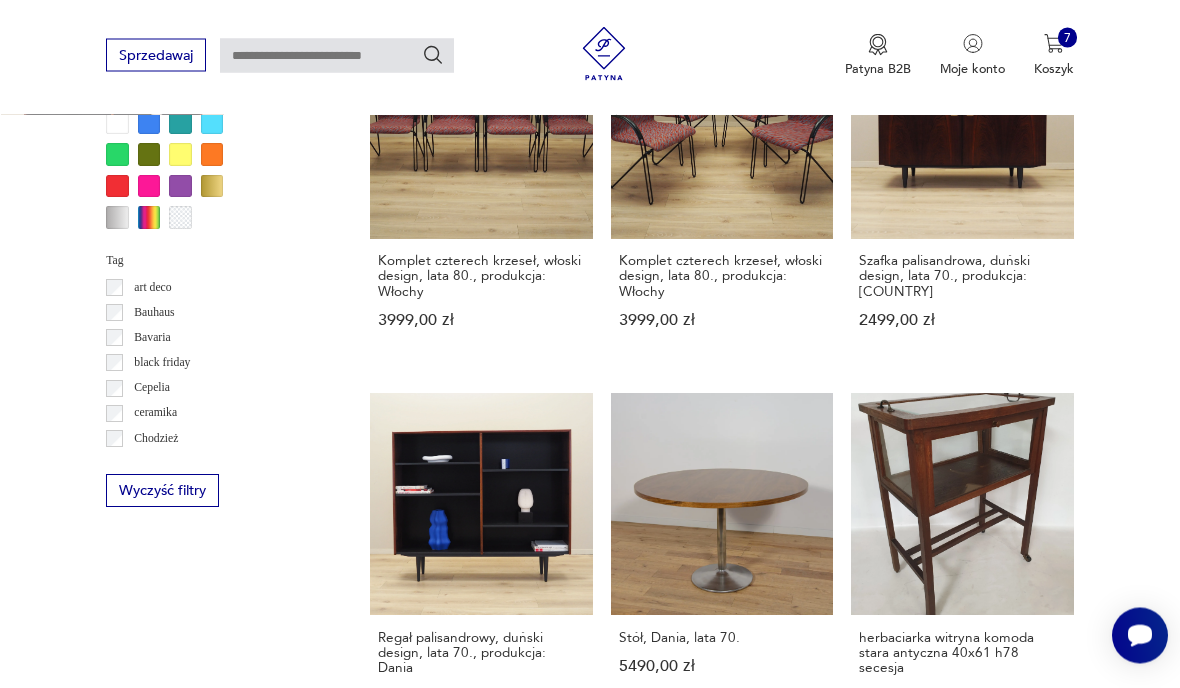 click on "27" at bounding box center (865, 1543) 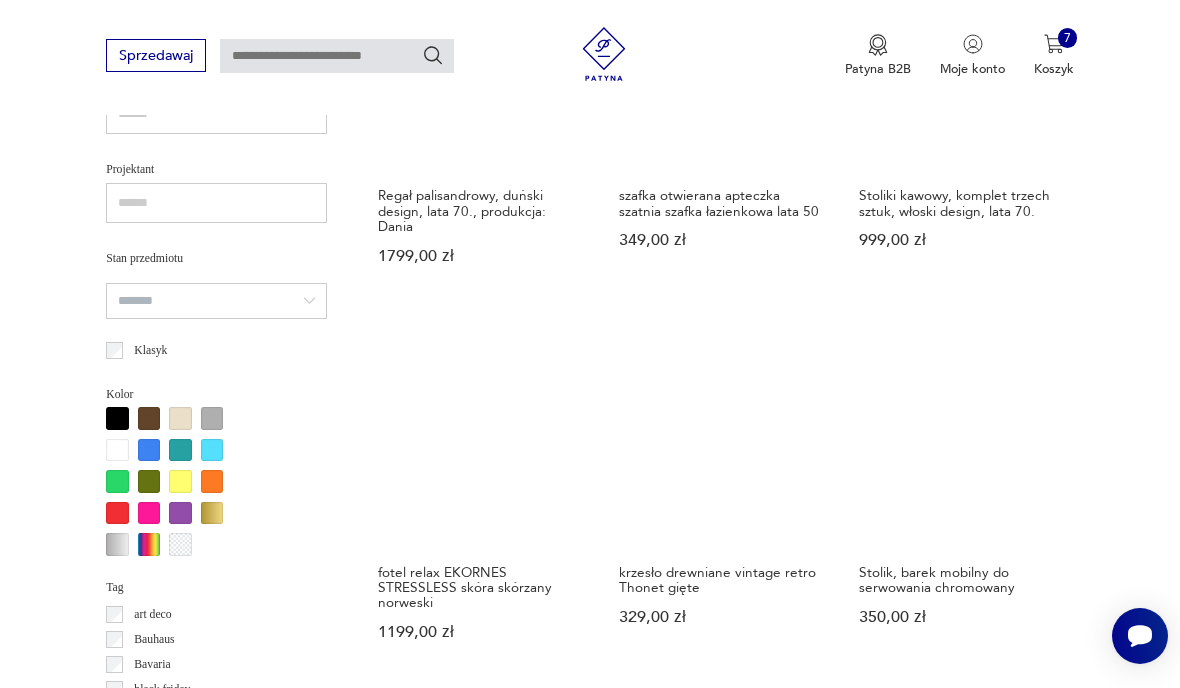 scroll, scrollTop: 1295, scrollLeft: 0, axis: vertical 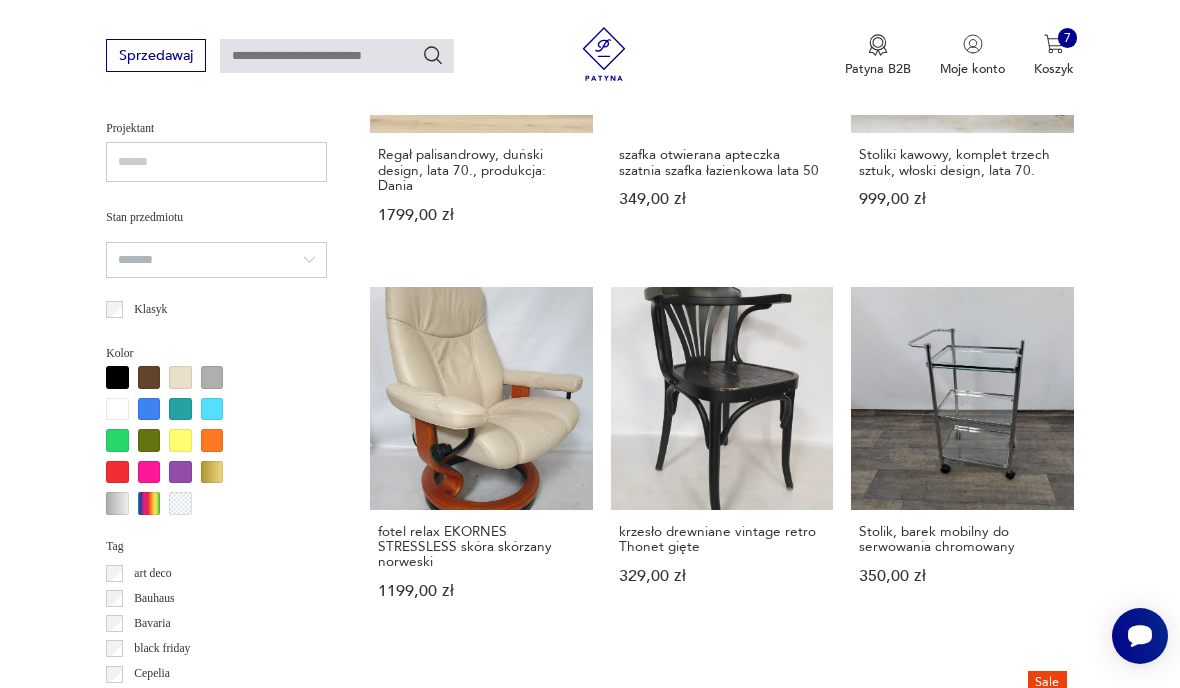click on "Sale Komplet 4 krzeseł “Delfy” zaprojektowanych przez Gino Carollo dla Ciacci Kreaty 1800,00 zł 2000,00 zł" at bounding box center (962, 847) 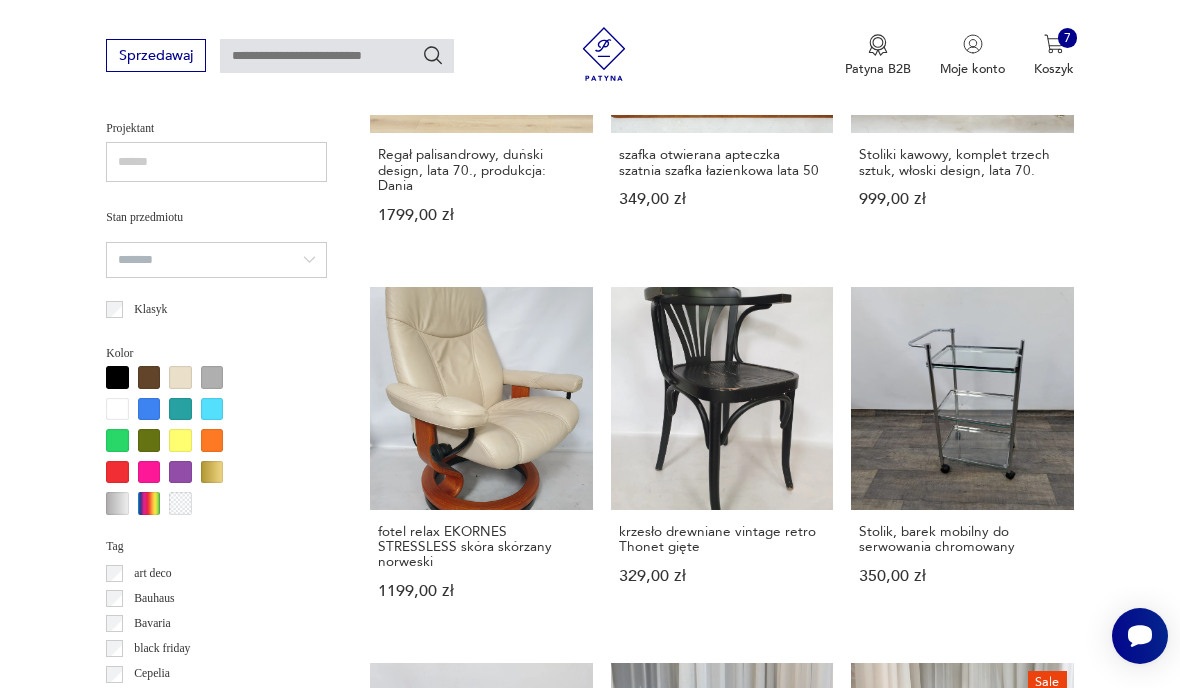 scroll, scrollTop: 256, scrollLeft: 0, axis: vertical 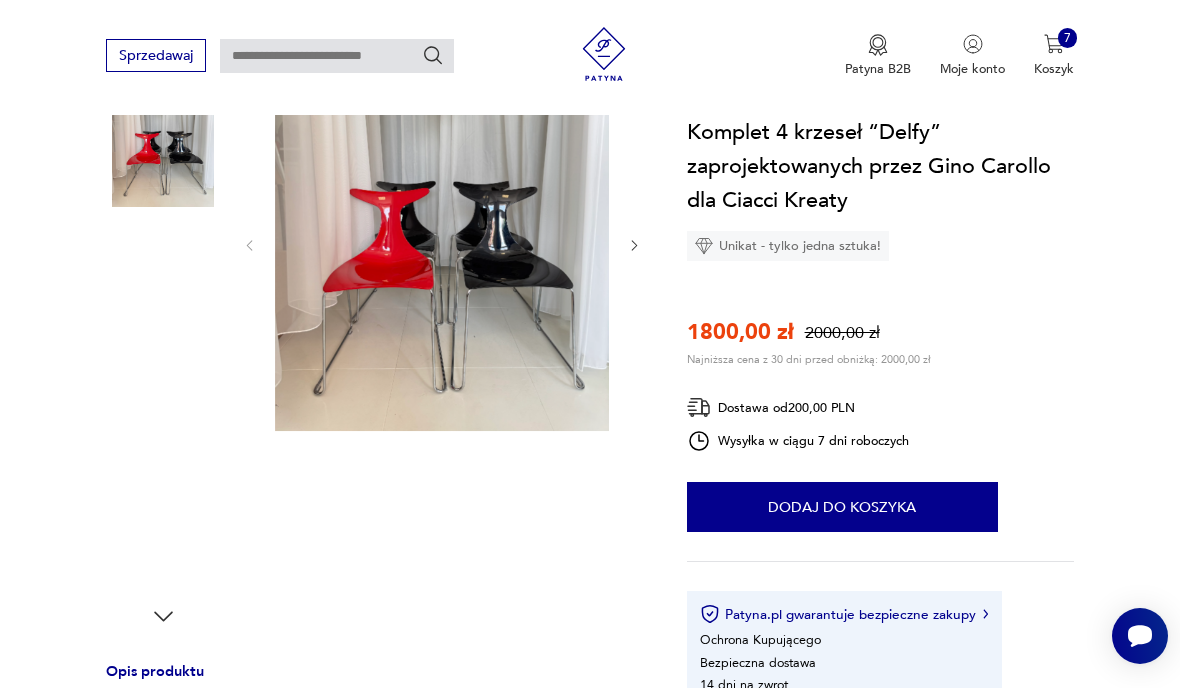 click at bounding box center (634, 245) 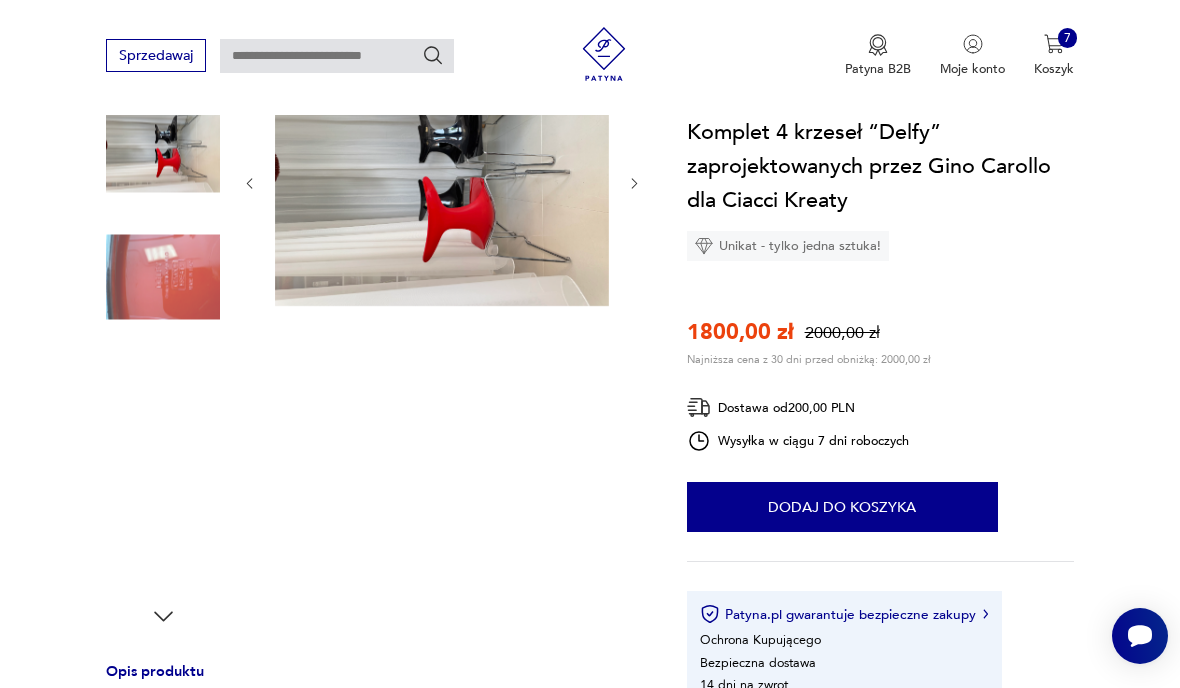 click 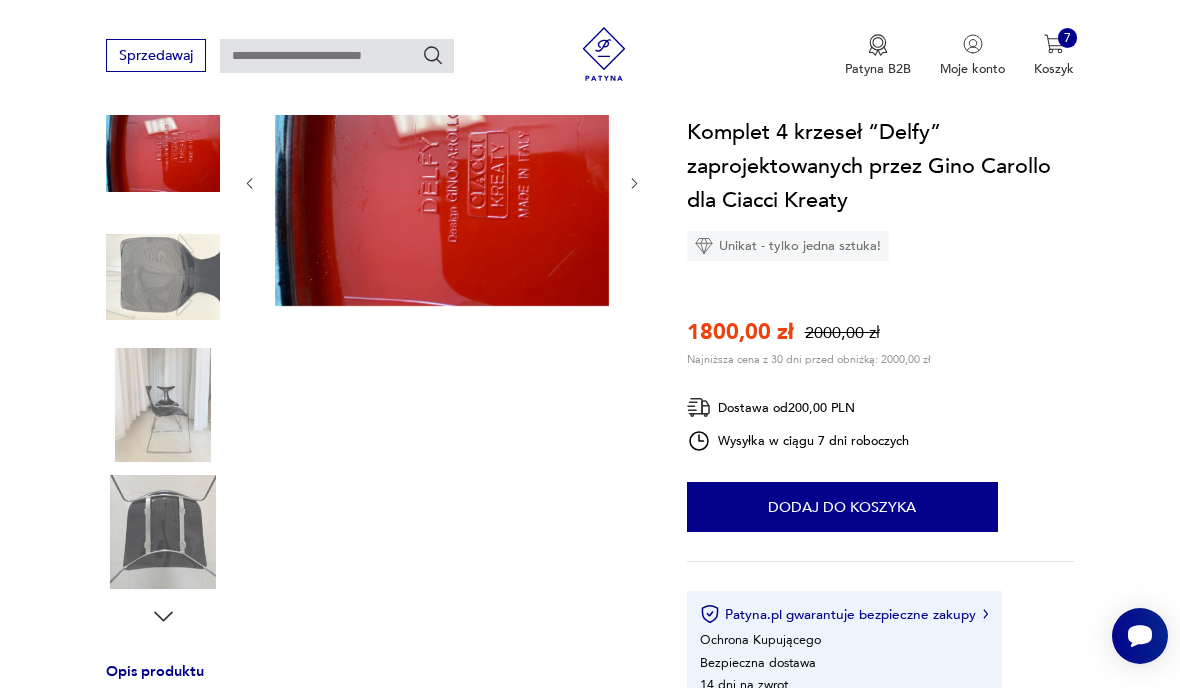 click 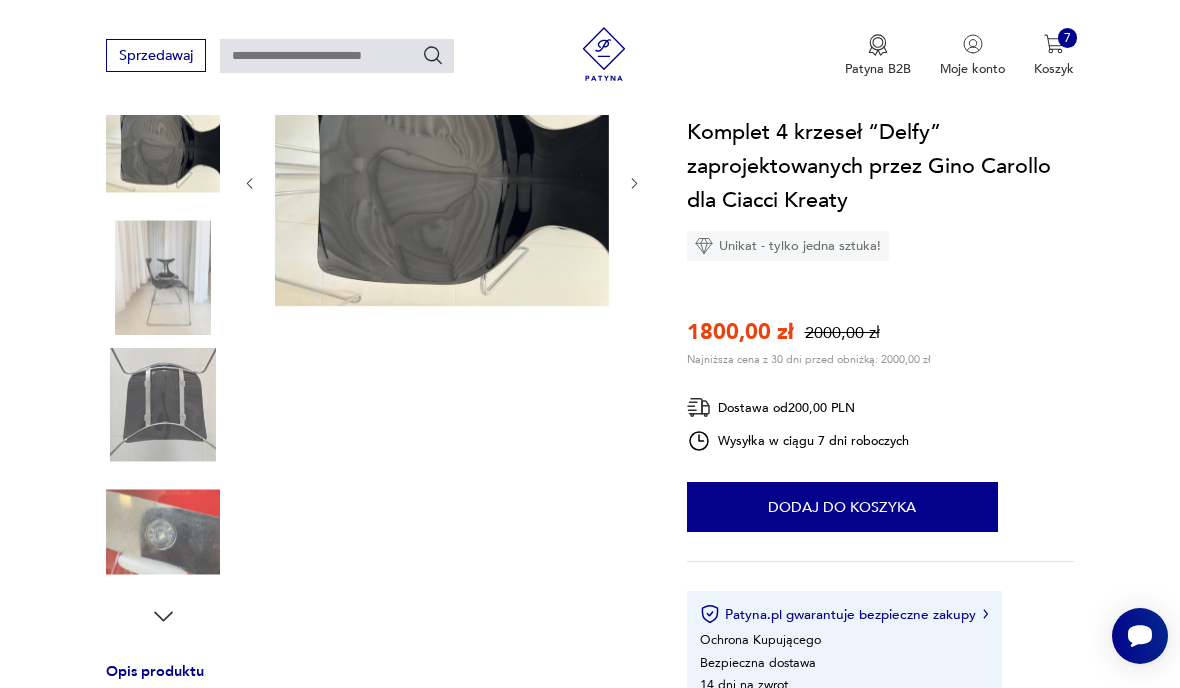 click 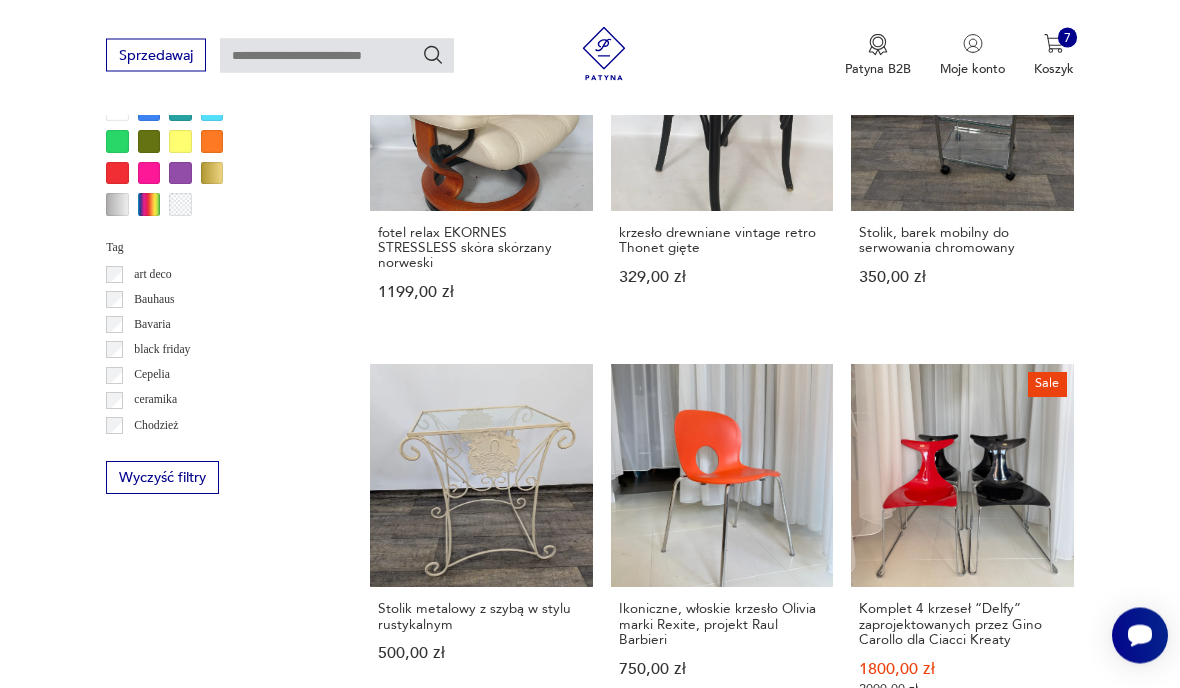 scroll, scrollTop: 1594, scrollLeft: 0, axis: vertical 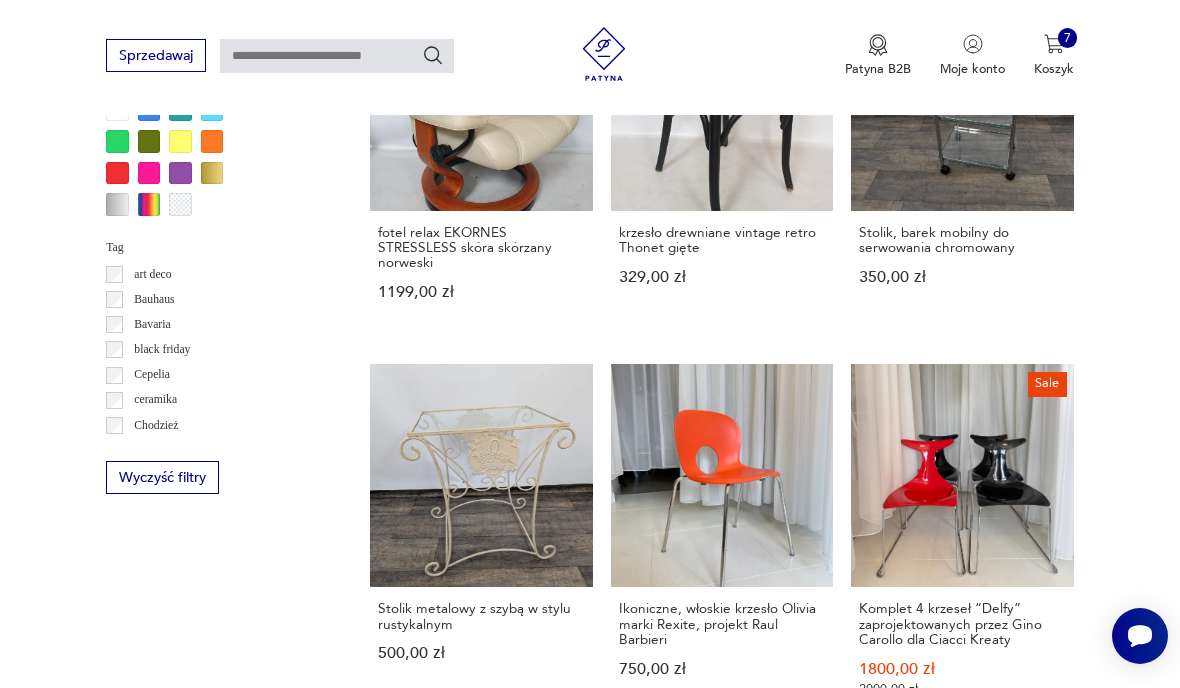 click on "28" at bounding box center (865, 1534) 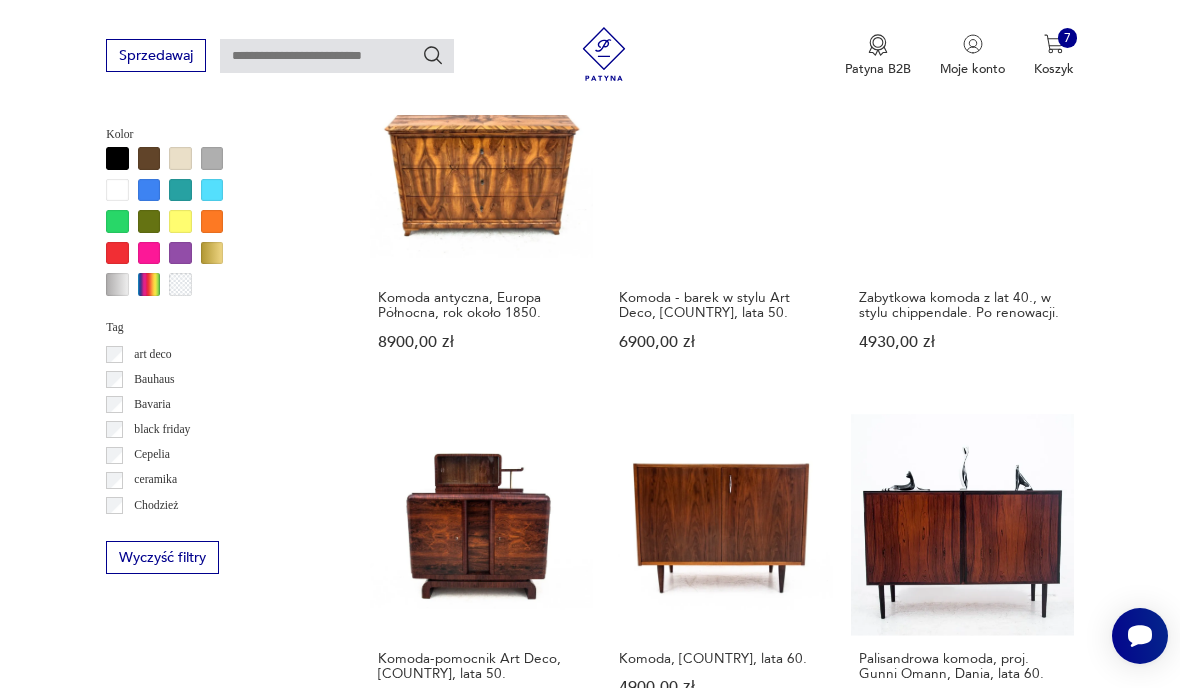 scroll, scrollTop: 1538, scrollLeft: 0, axis: vertical 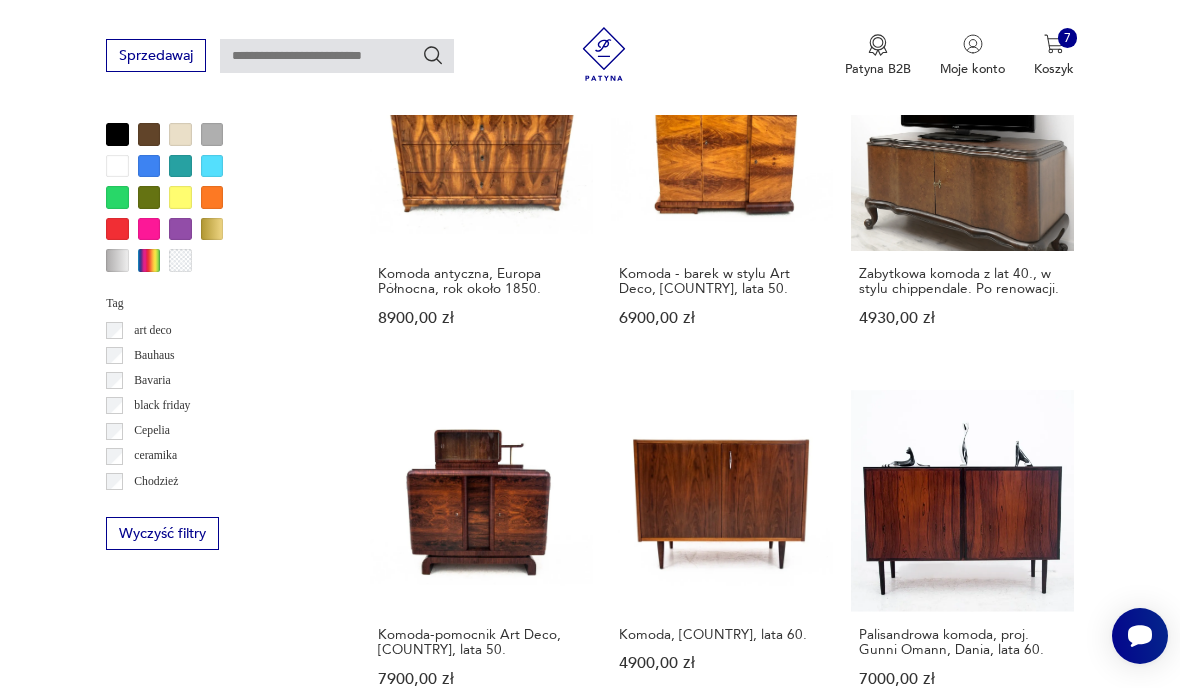 click on "29" at bounding box center [865, 1508] 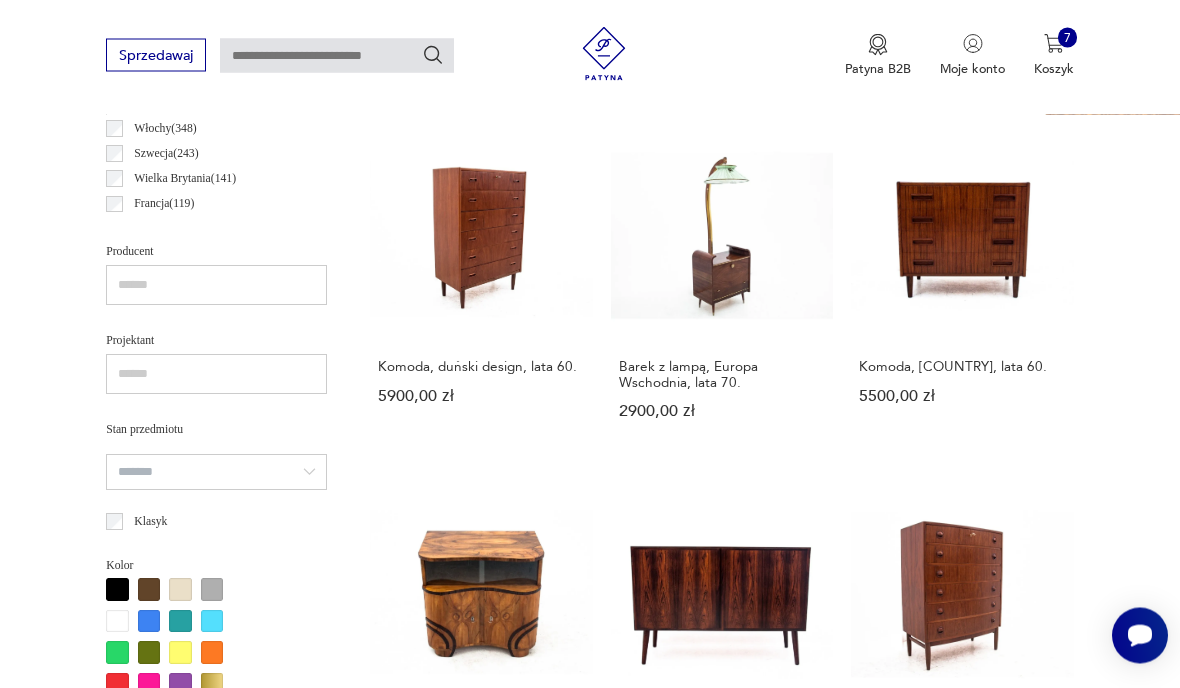 scroll, scrollTop: 1083, scrollLeft: 0, axis: vertical 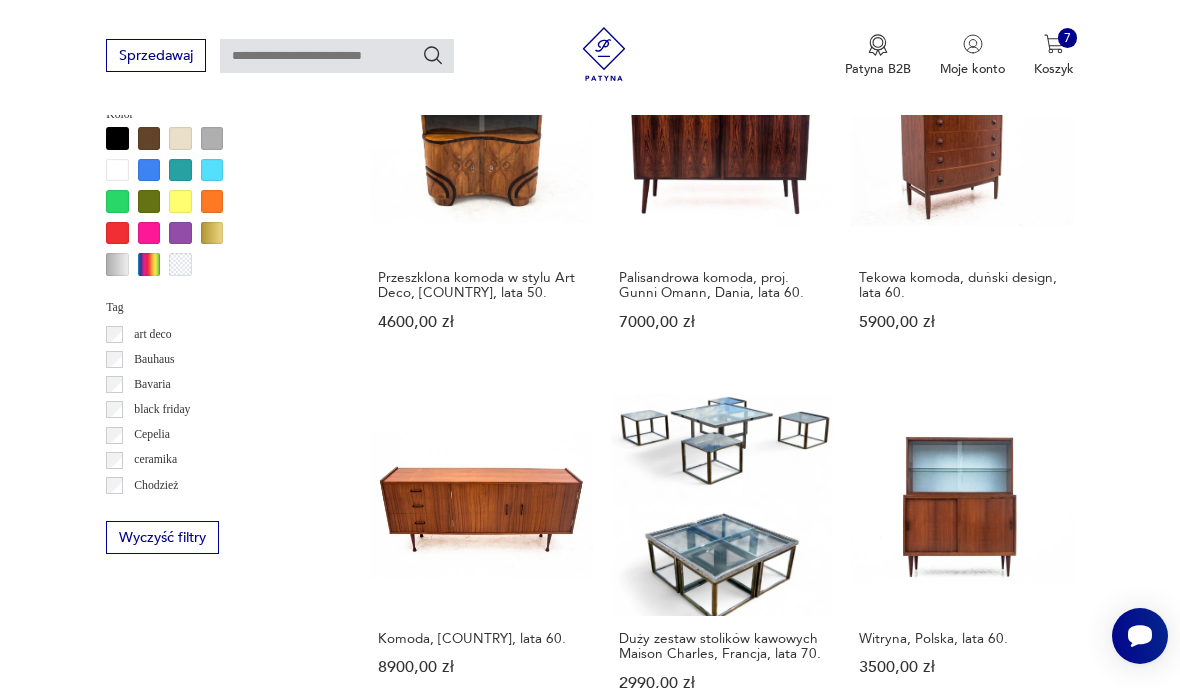 click on "30" at bounding box center (865, 1528) 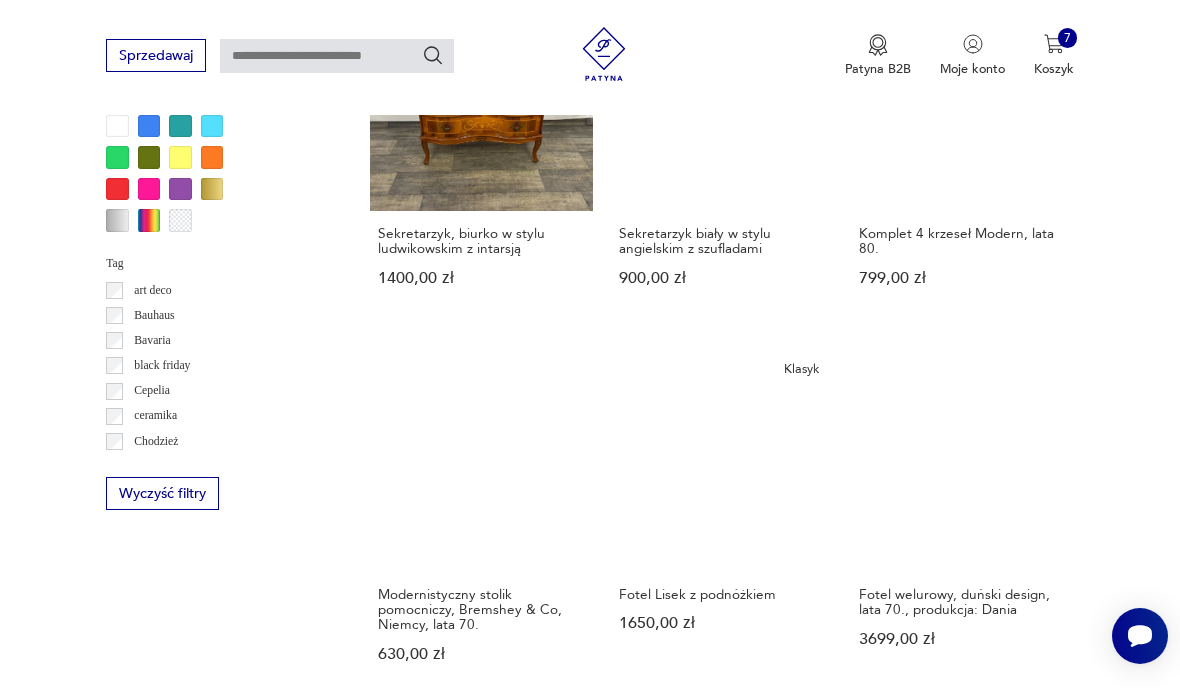 scroll, scrollTop: 1579, scrollLeft: 0, axis: vertical 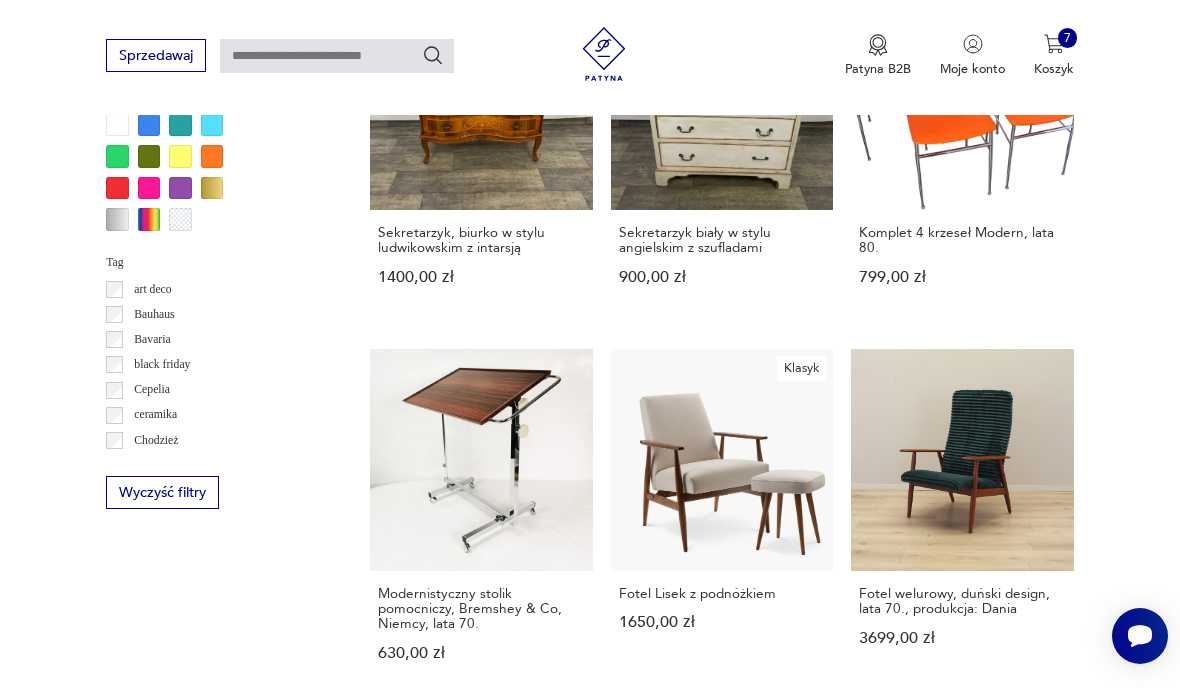 click on "31" at bounding box center (865, 1513) 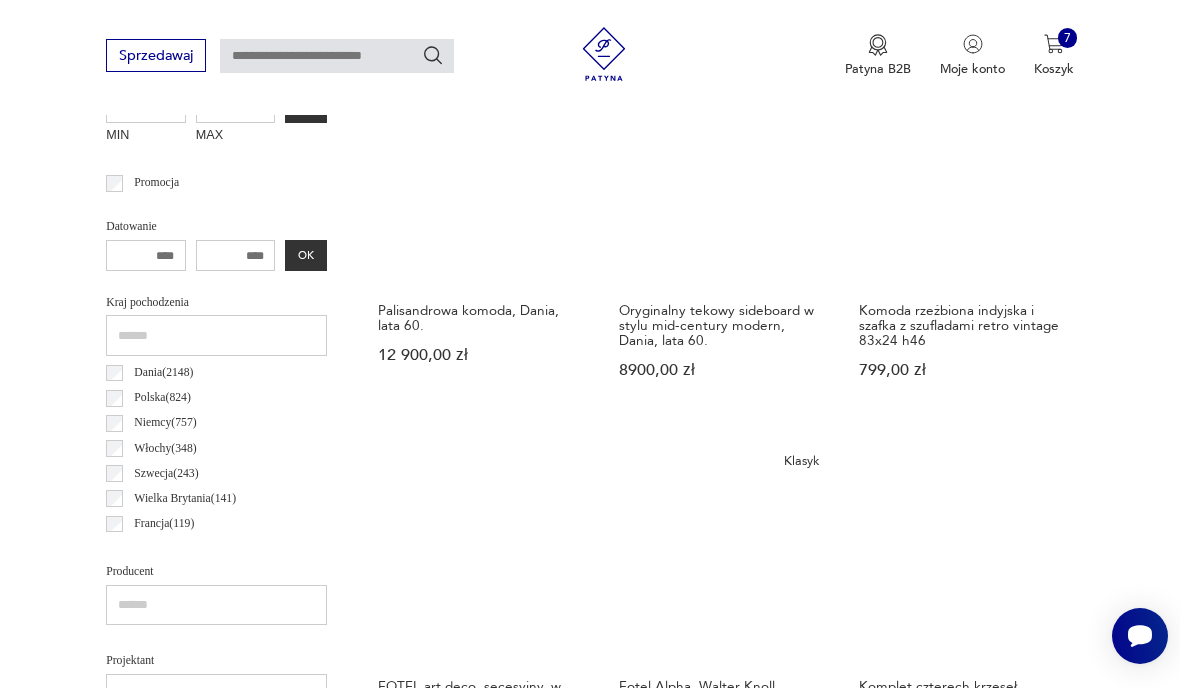 scroll, scrollTop: 462, scrollLeft: 0, axis: vertical 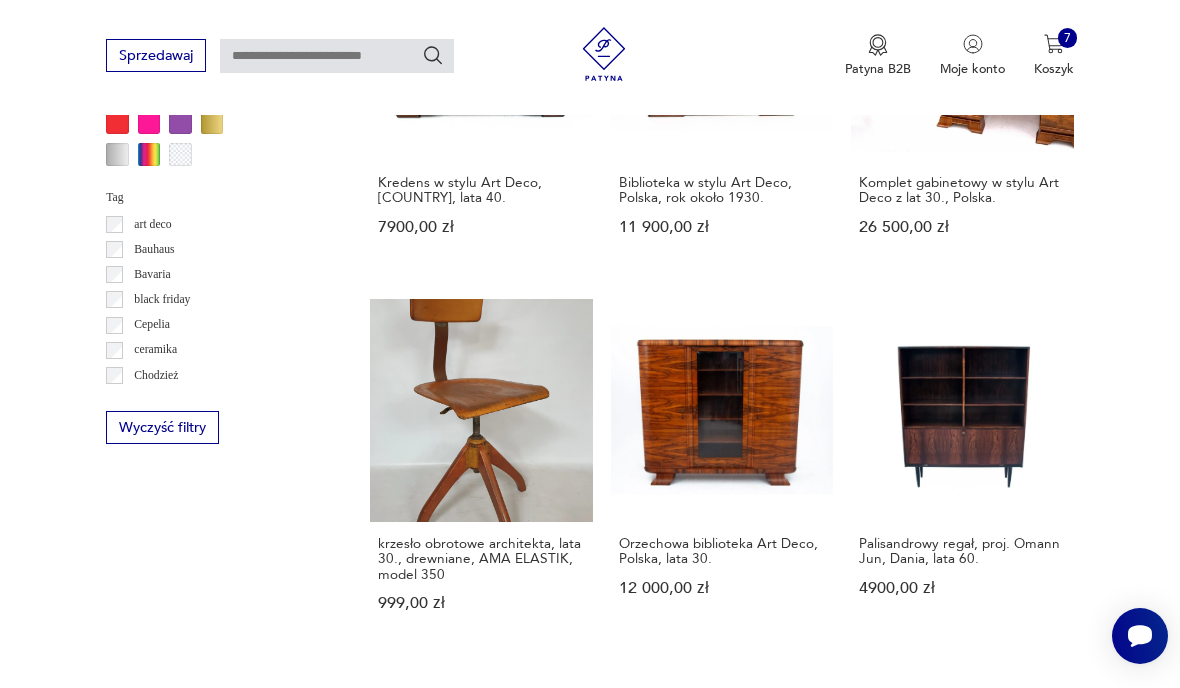 click on "32" at bounding box center (865, 1448) 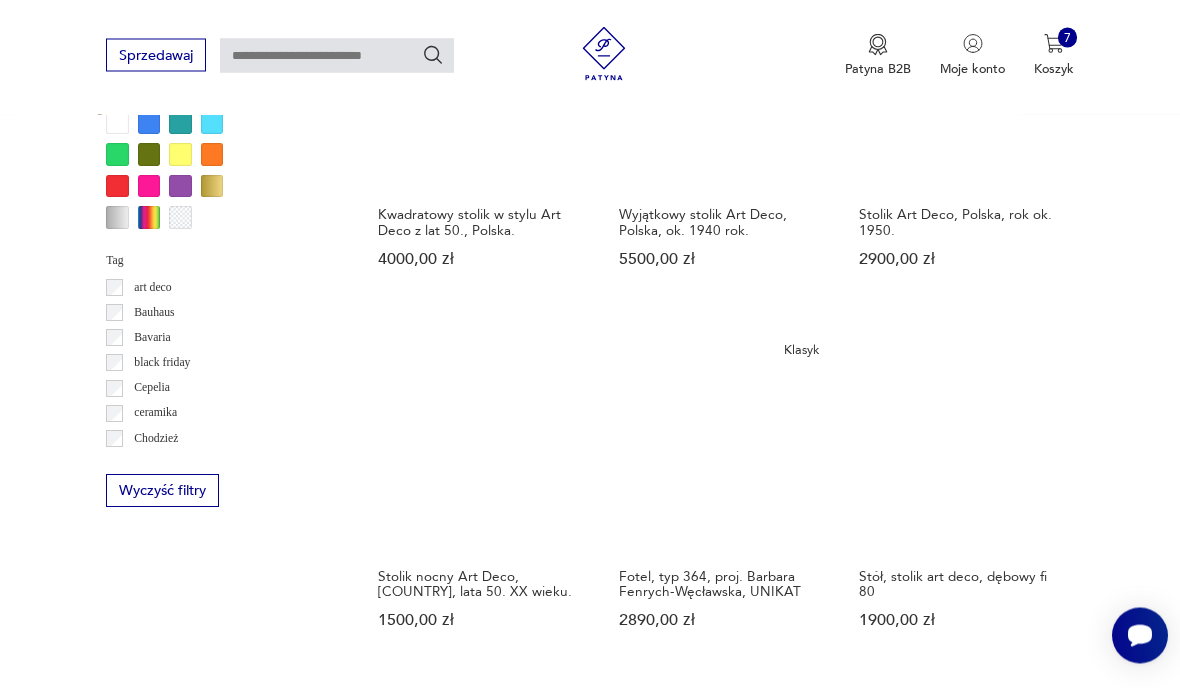 scroll, scrollTop: 1582, scrollLeft: 0, axis: vertical 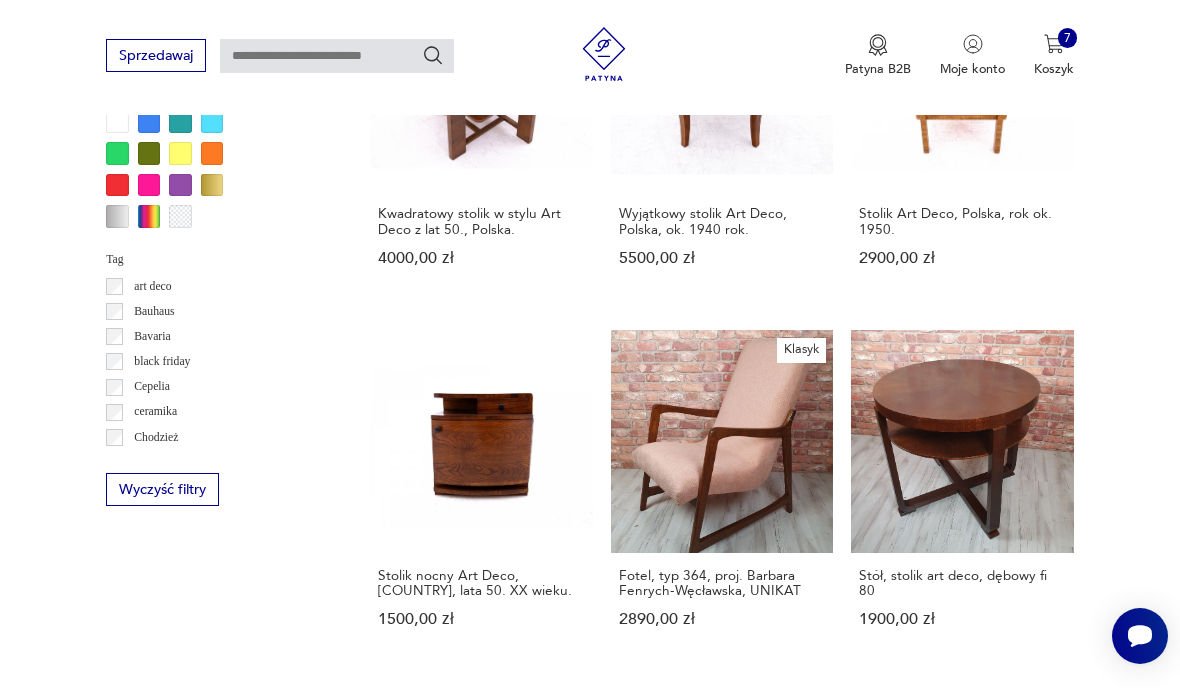 click on "Filtruj produkty Cena MIN MAX OK Promocja Datowanie OK Kraj pochodzenia Dania  ( 2148 ) Polska  ( 824 ) Niemcy  ( 757 ) Włochy  ( 348 ) Szwecja  ( 243 ) Wielka Brytania  ( 141 ) Francja  ( 119 ) Czechy  ( 105 ) Producent Projektant Stan przedmiotu Klasyk Kolor Tag art deco Bauhaus Bavaria black friday Cepelia ceramika Chodzież Ćmielów Wyczyść filtry Znaleziono  7464   produkty Filtruj Sortuj według daty dodania Sortuj według daty dodania stolik pomocnik MOBILNY na kółkach, składany, lata 60./70. 299,00 zł Stolik Art deco, Polska, ok. 1930 rok. 3900,00 zł Kwietnik w stylu Art Deco z lat 50. ubiegłego wieku, Polska. 2900,00 zł Duży kwietnik Art Deco, Polska, lata 50. 4000,00 zł Okrągły stolik Art Deco, Francja, lata 30. XX wieku. 2500,00 zł Para stolików nocnych Art Deco z lat 50. XX wieku, Polska. 2900,00 zł Kwadratowy stolik w stylu Art Deco z lat 50., Polska. 4000,00 zł Wyjątkowy stolik Art Deco, Polska, ok. 1940 rok. 5500,00 zł Stolik Art Deco, Polska, rok ok. 1950. Klasyk 1" at bounding box center [590, 382] 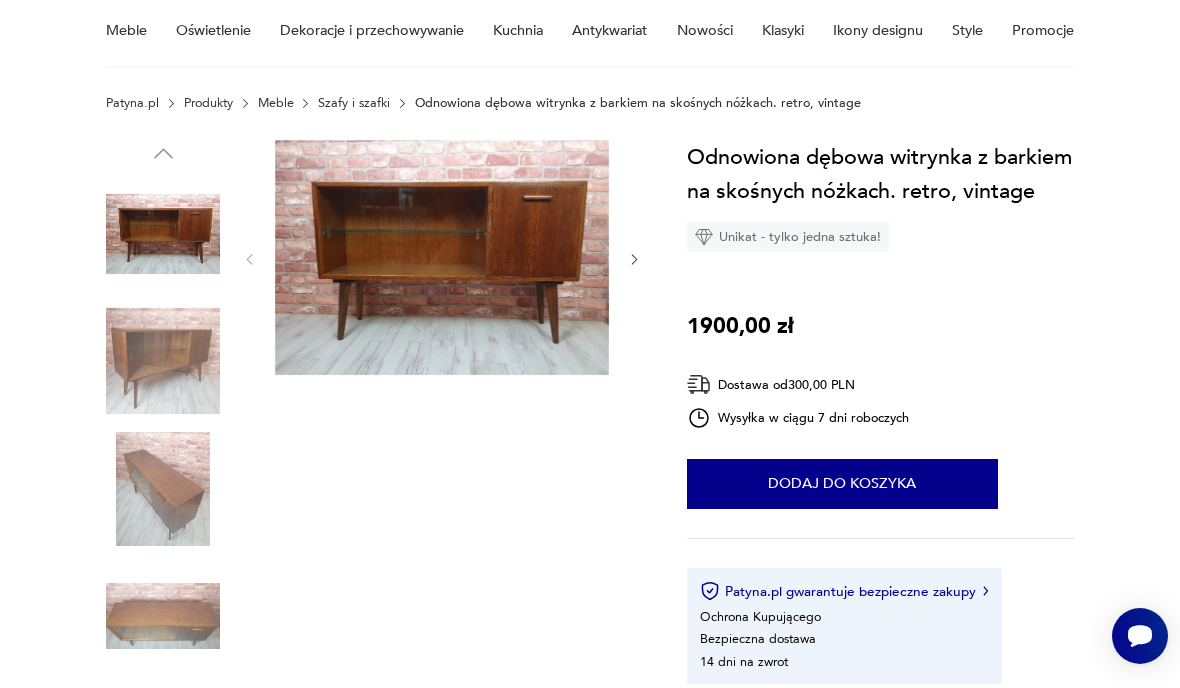 click on "Dodaj do koszyka" at bounding box center [842, 484] 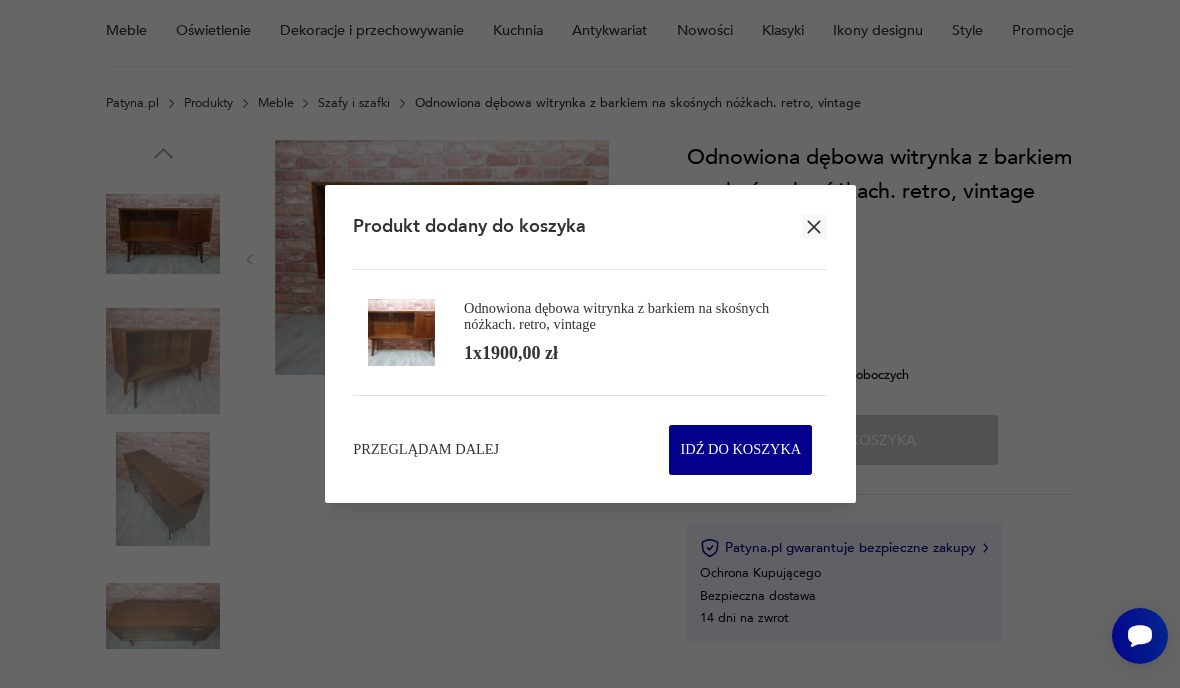 click on "Przeglądam dalej" at bounding box center (426, 450) 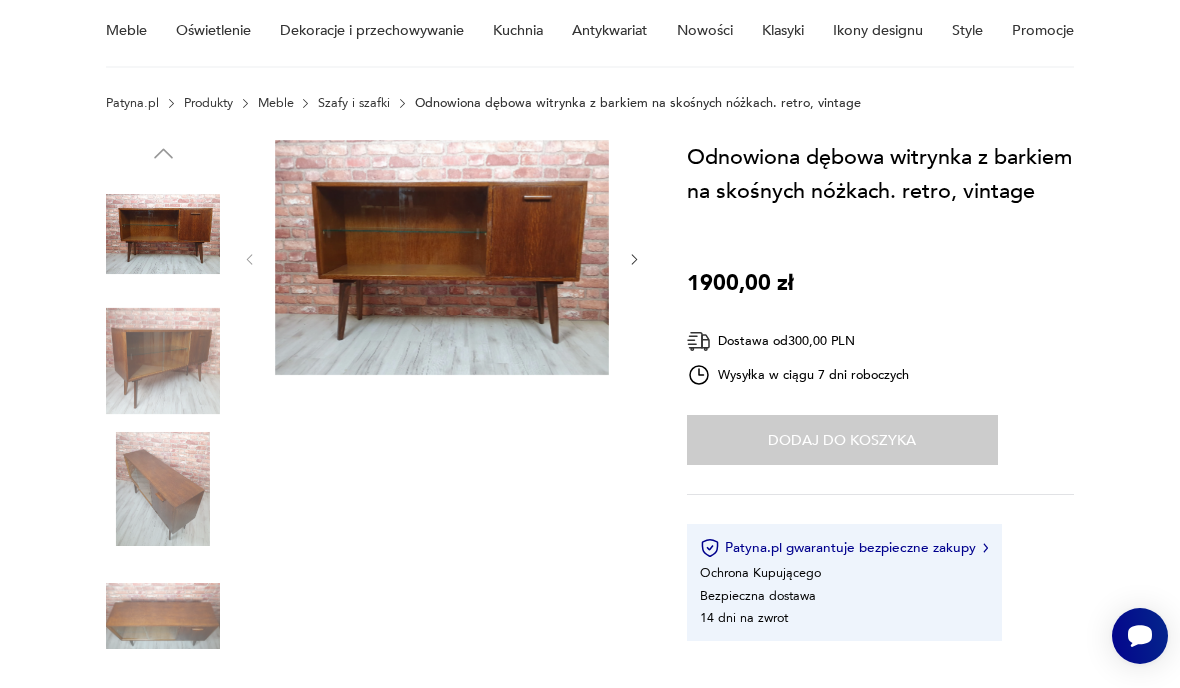 scroll, scrollTop: 1667, scrollLeft: 0, axis: vertical 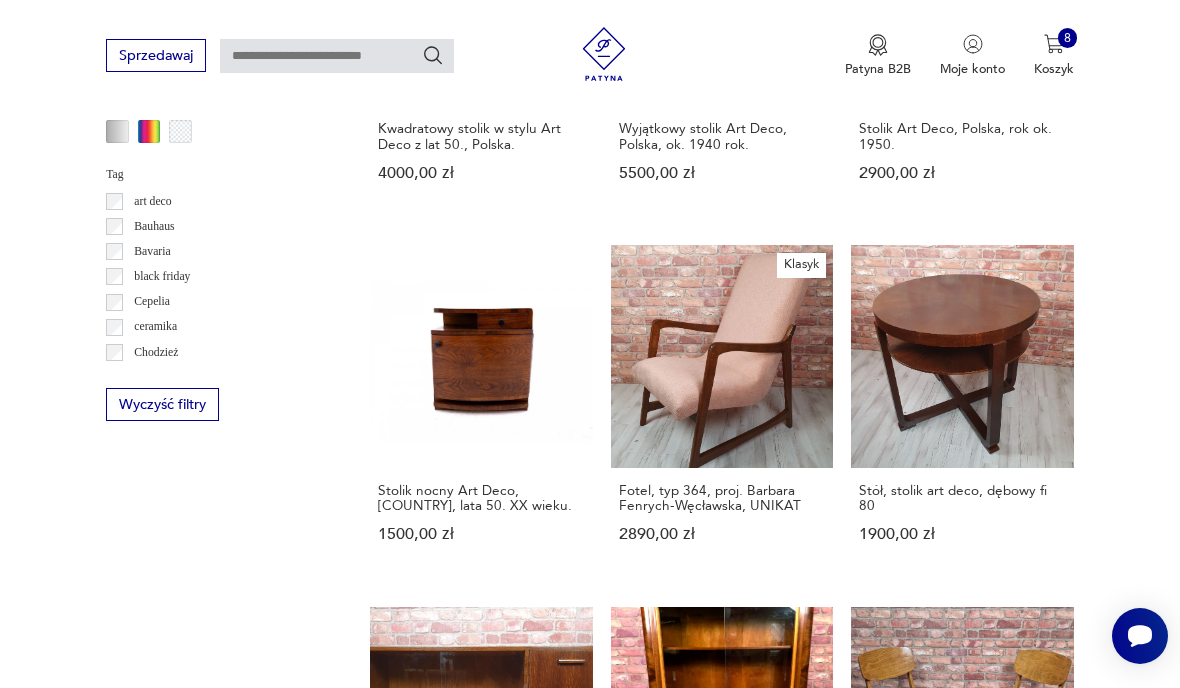 click on "Krzesła "Bumerang", lata 60., PRL. Komplet 2 szt. 1500,00 zł" at bounding box center [962, 781] 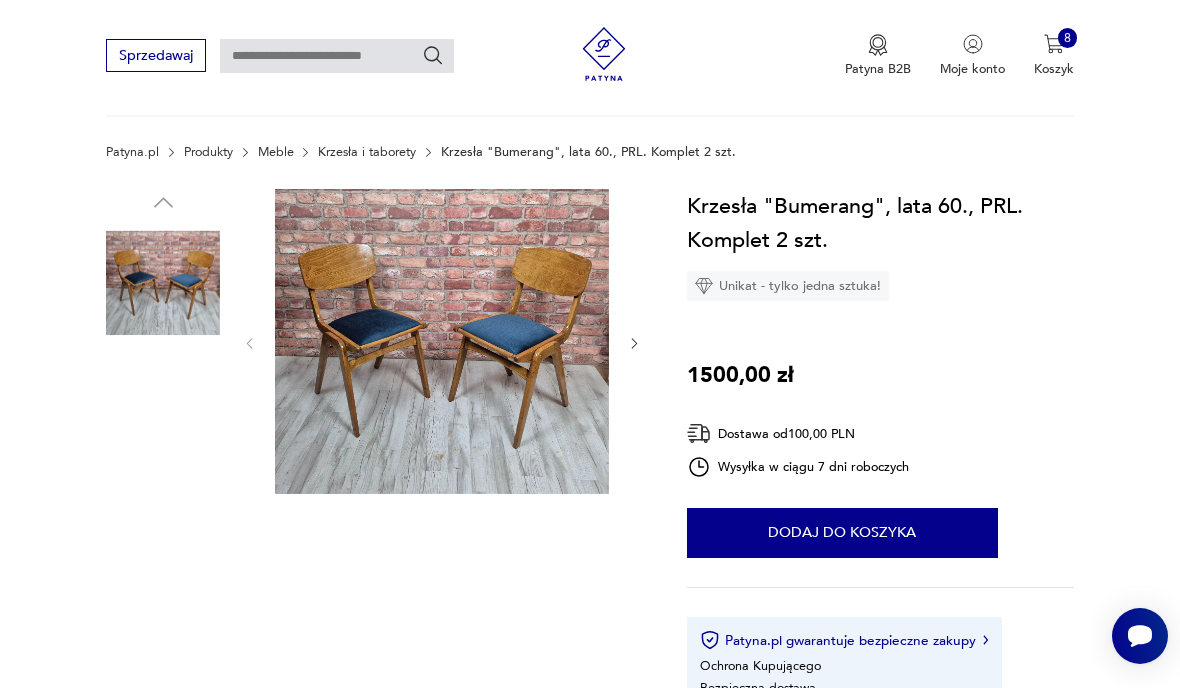 scroll, scrollTop: 117, scrollLeft: 0, axis: vertical 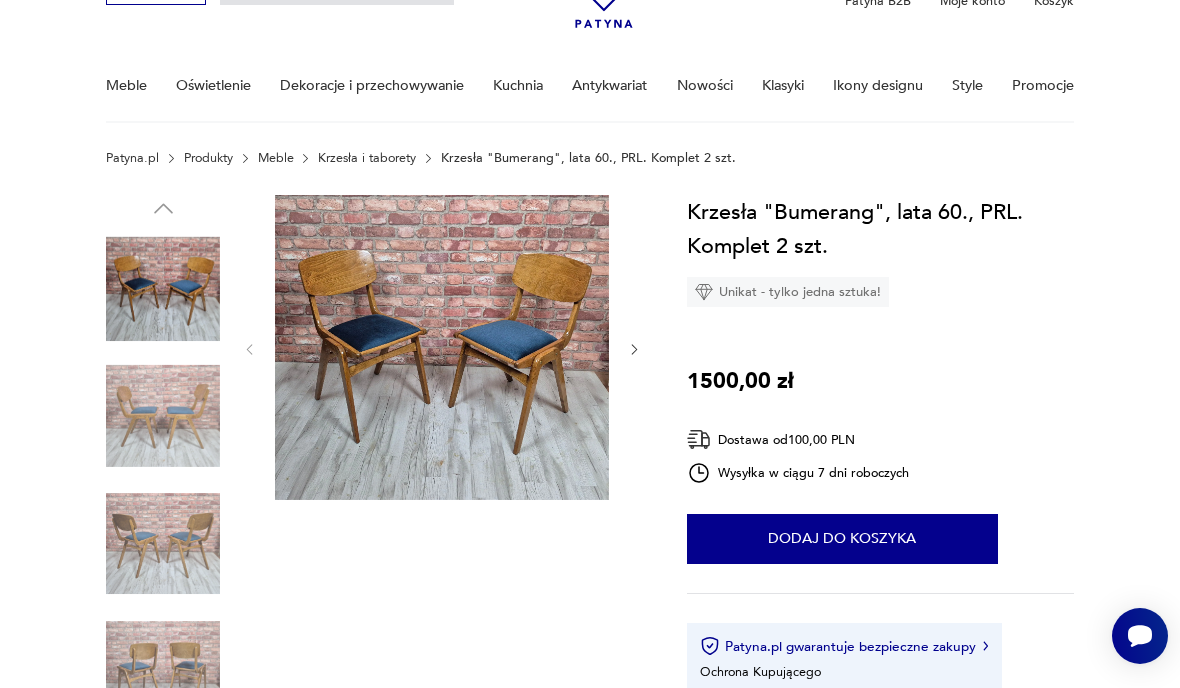 click 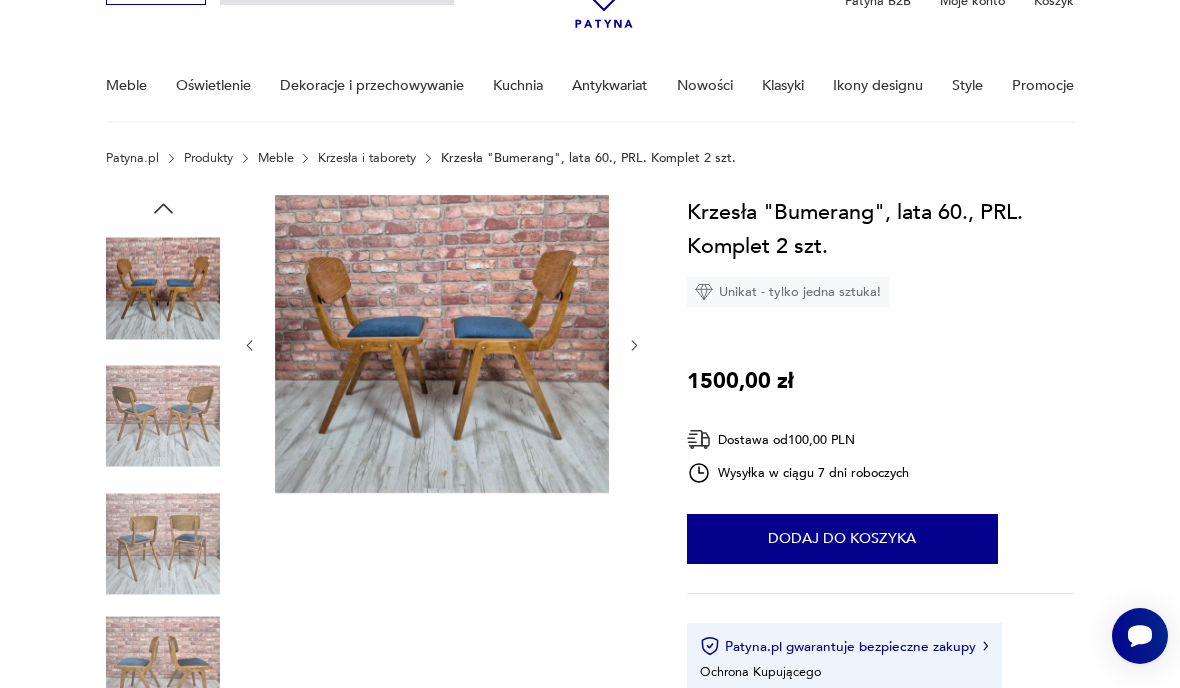 click 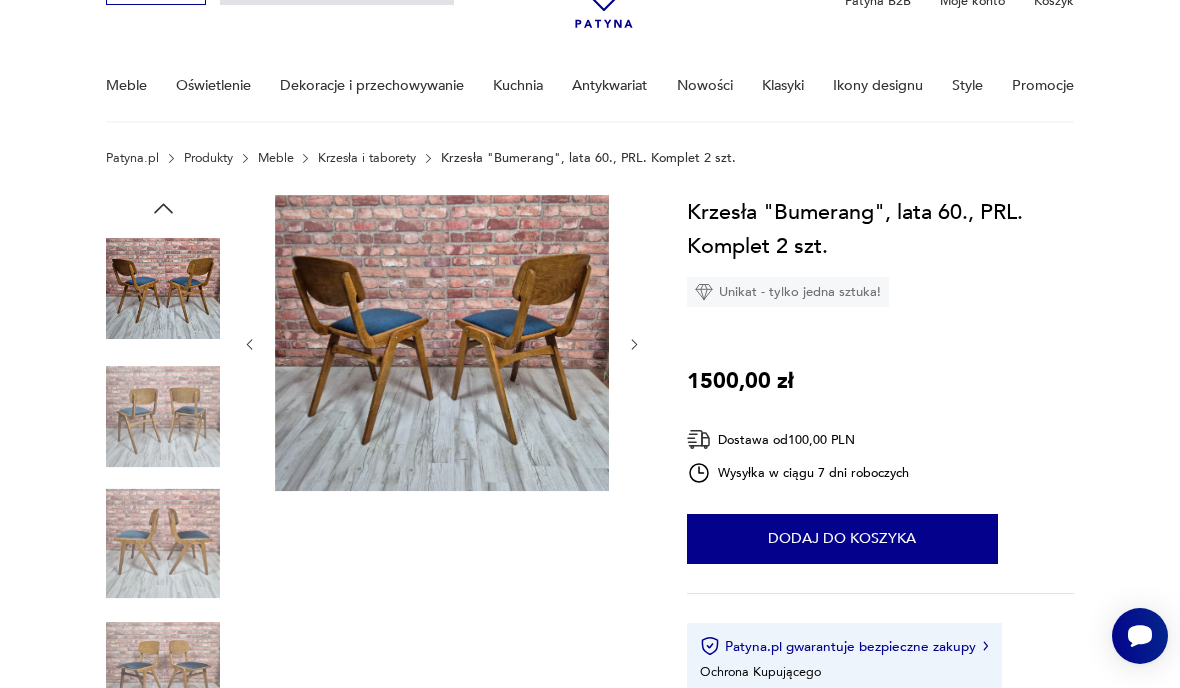 click 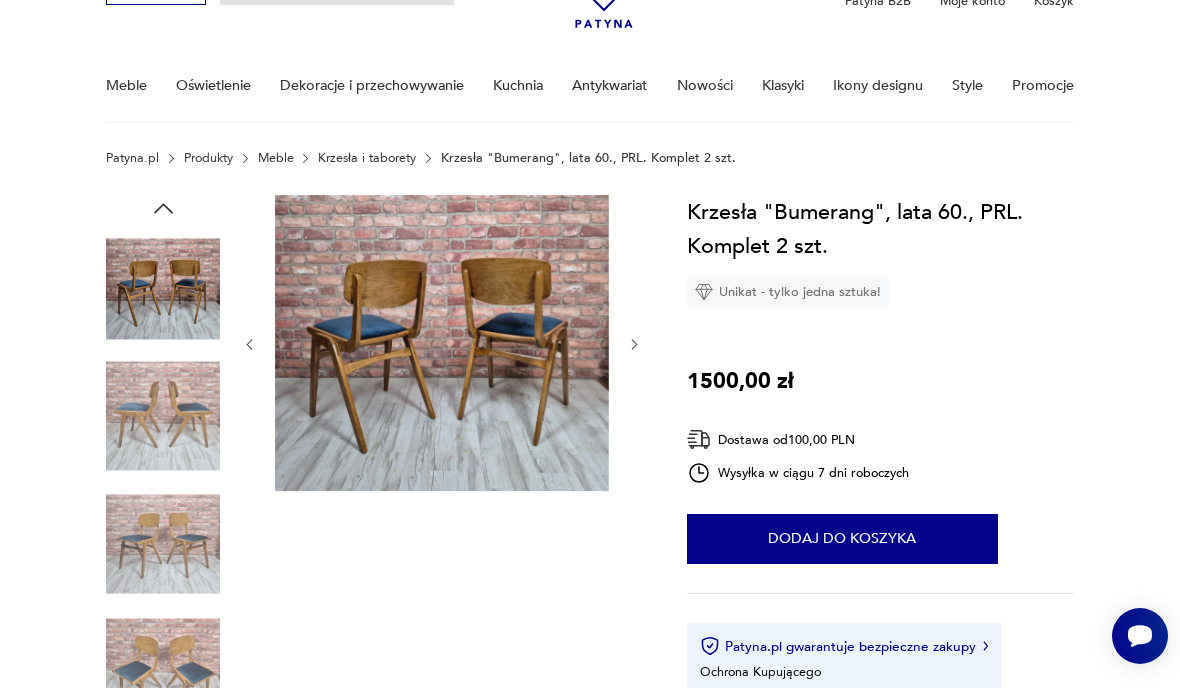 click 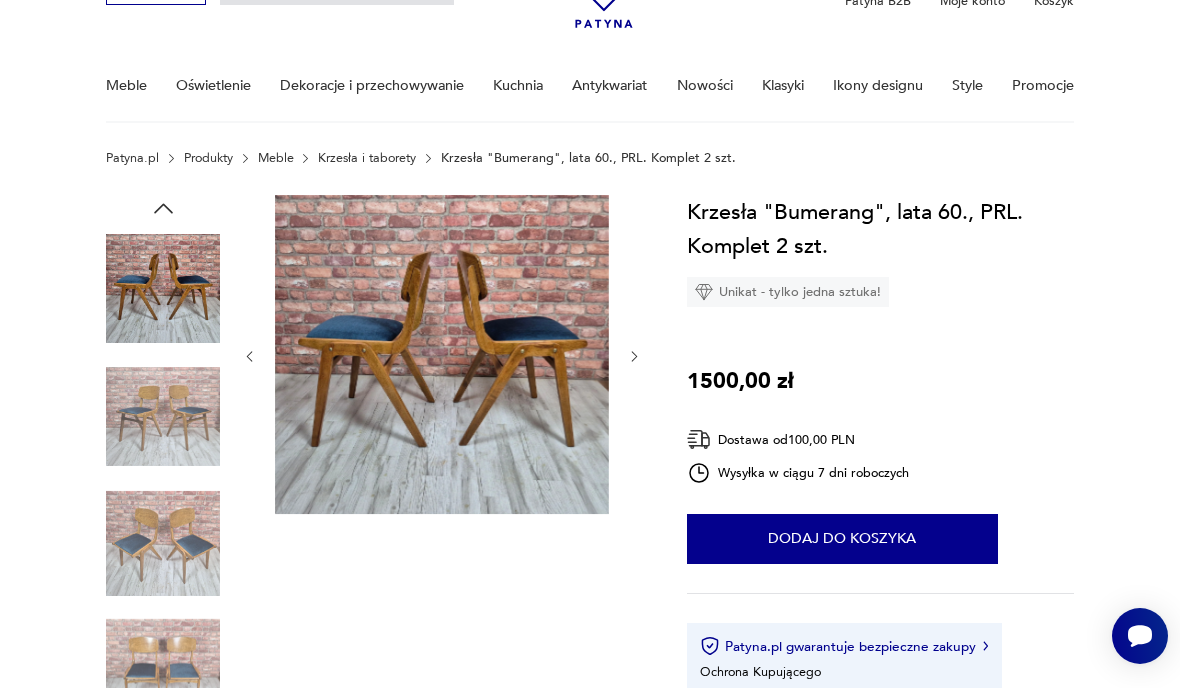 click on "Dodaj do koszyka" at bounding box center (842, 539) 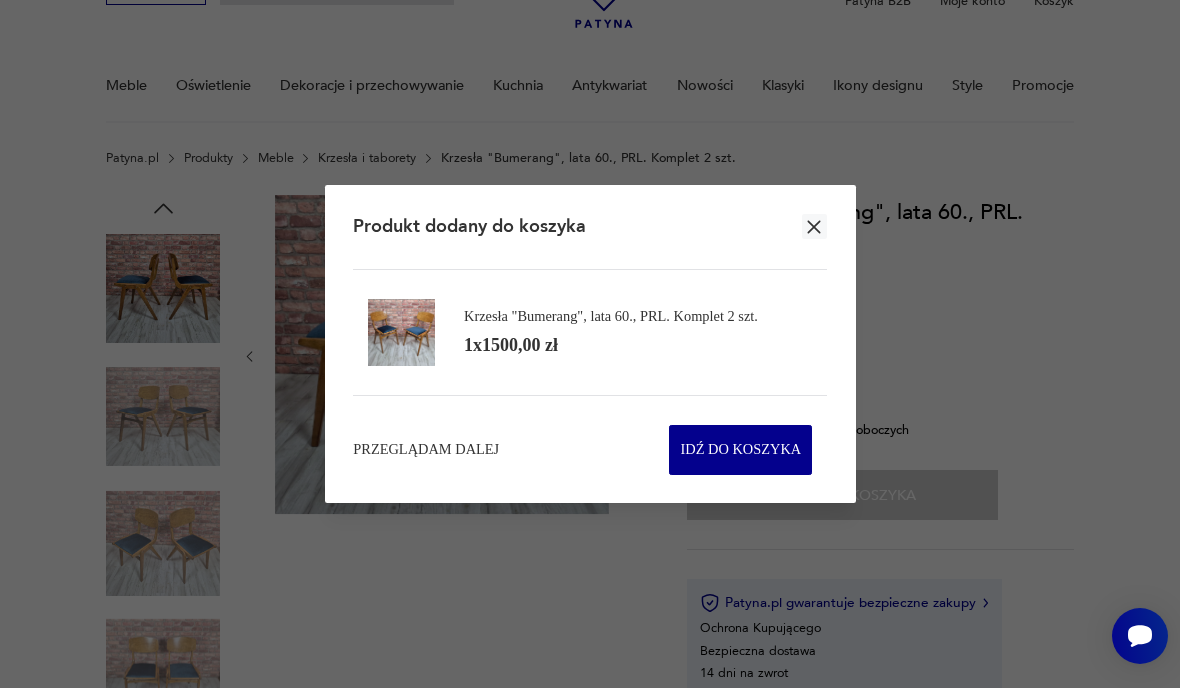click on "Przeglądam dalej" at bounding box center [426, 450] 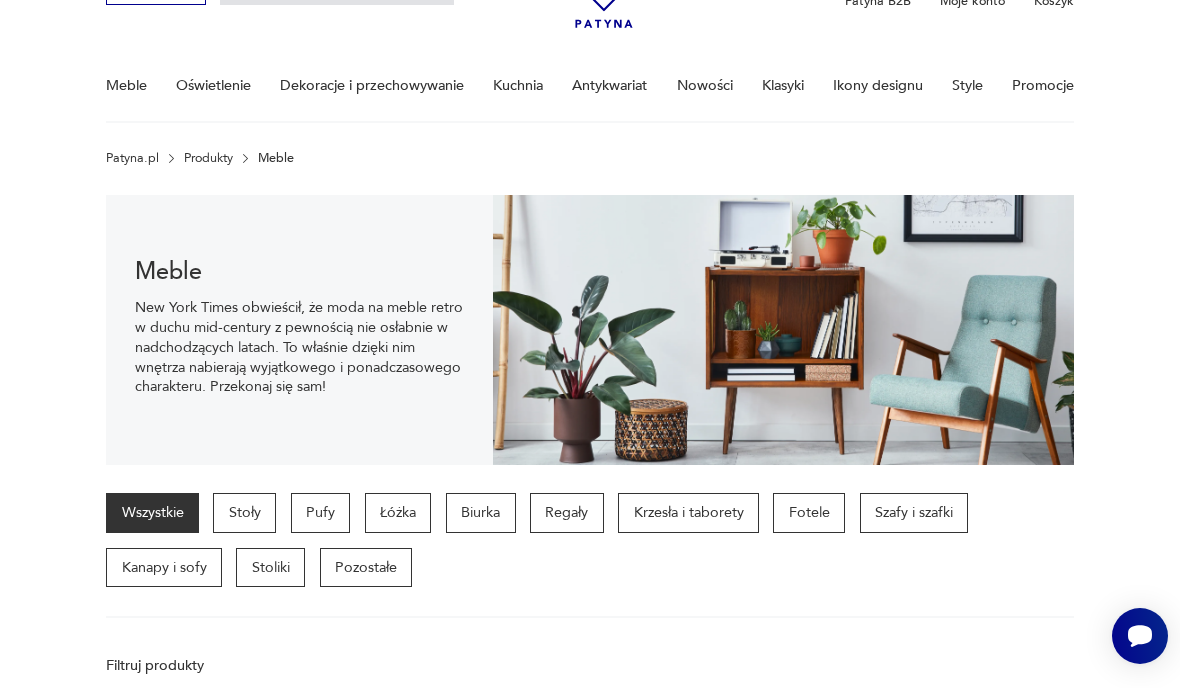 scroll, scrollTop: 1667, scrollLeft: 0, axis: vertical 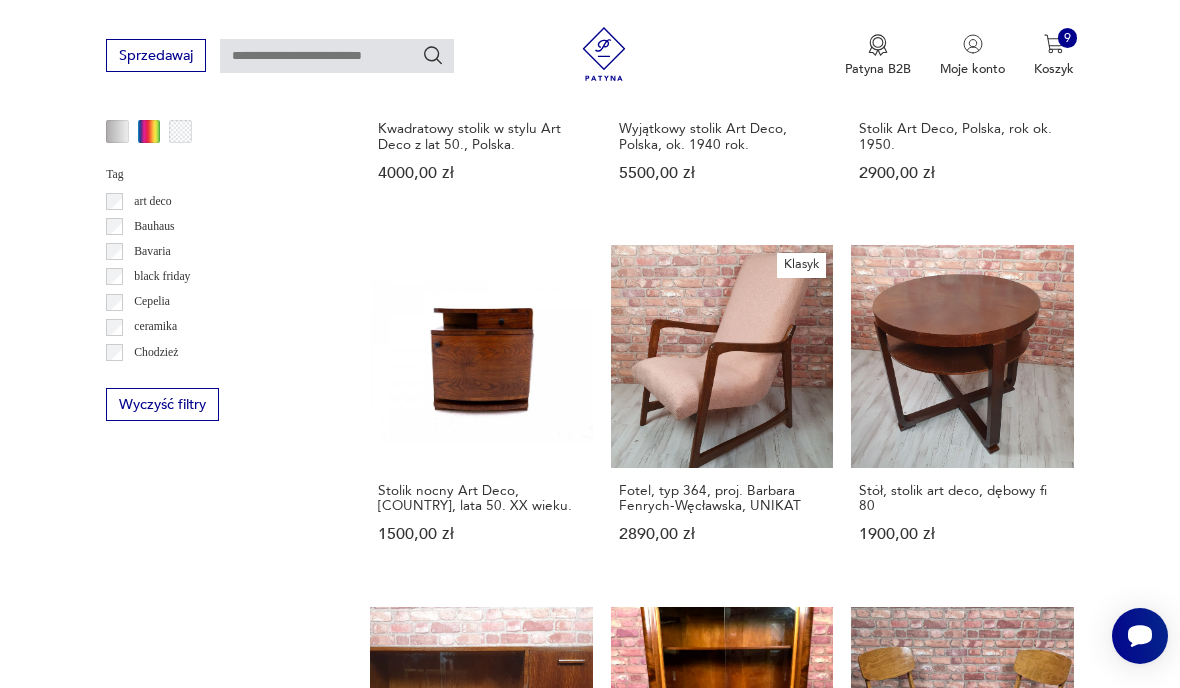 click on "33" at bounding box center [865, 1395] 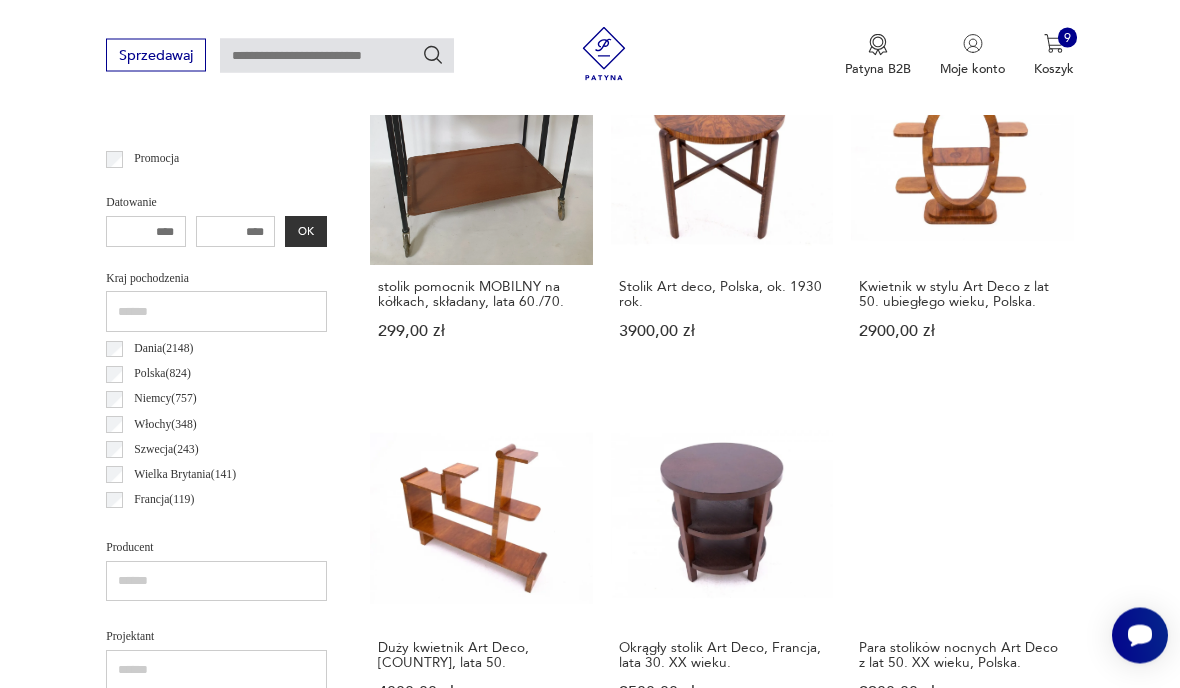 scroll, scrollTop: 462, scrollLeft: 0, axis: vertical 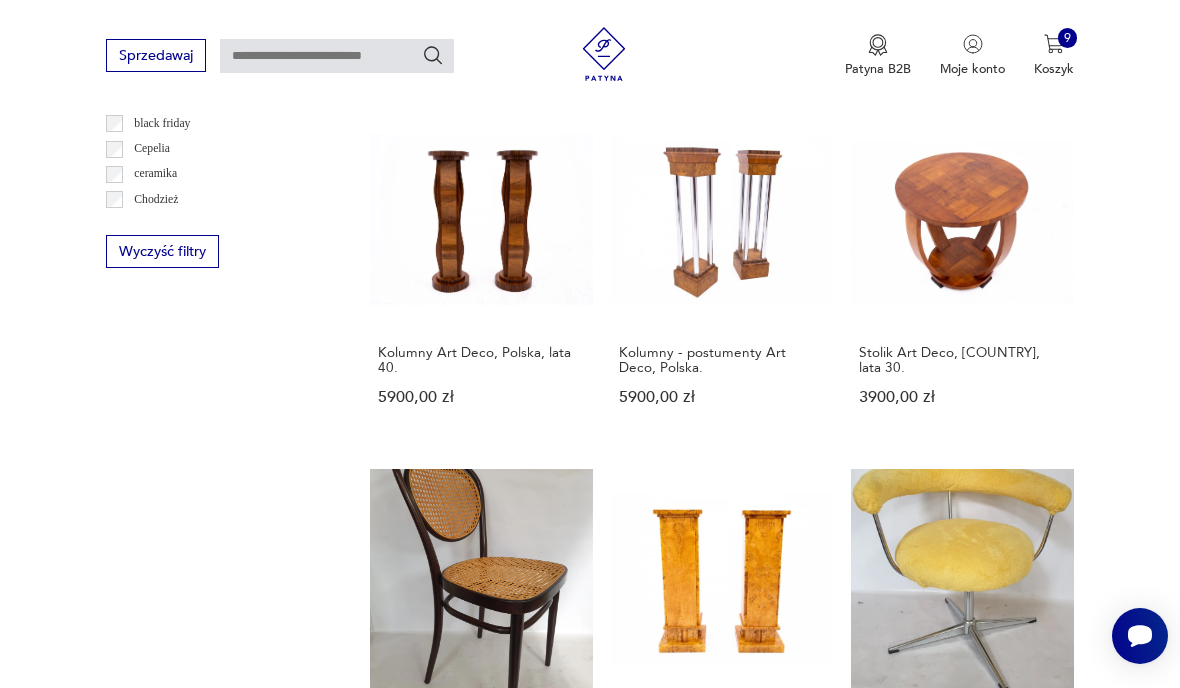 click on "34" at bounding box center [865, 1257] 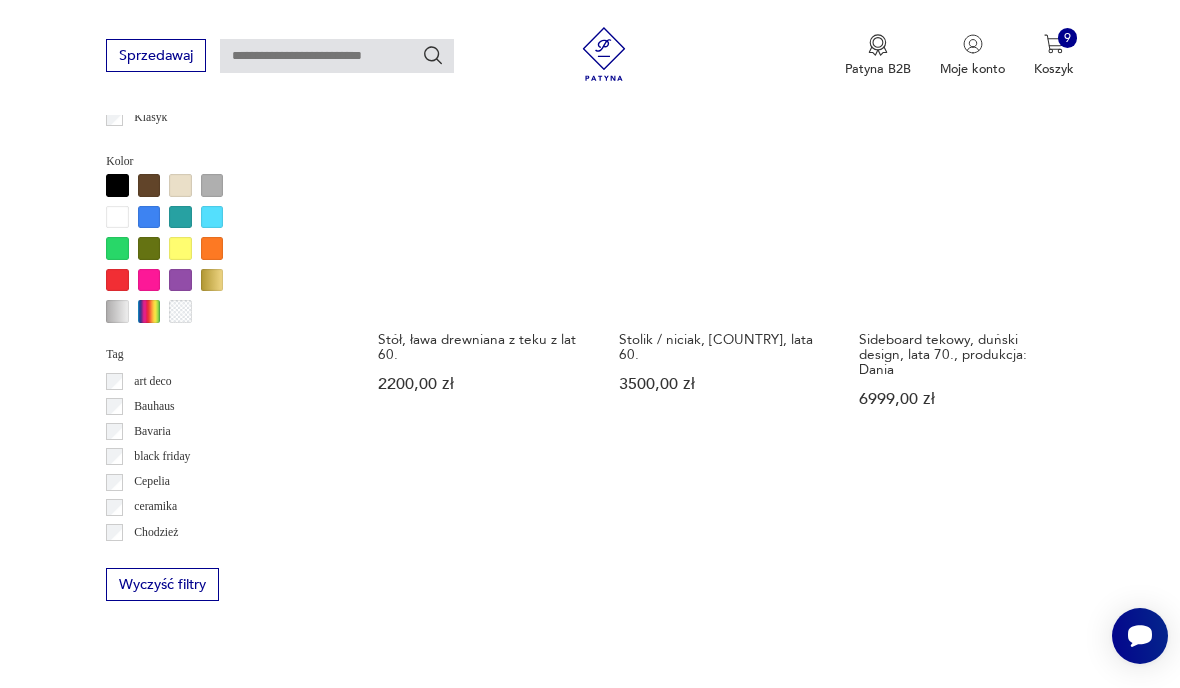scroll, scrollTop: 1493, scrollLeft: 0, axis: vertical 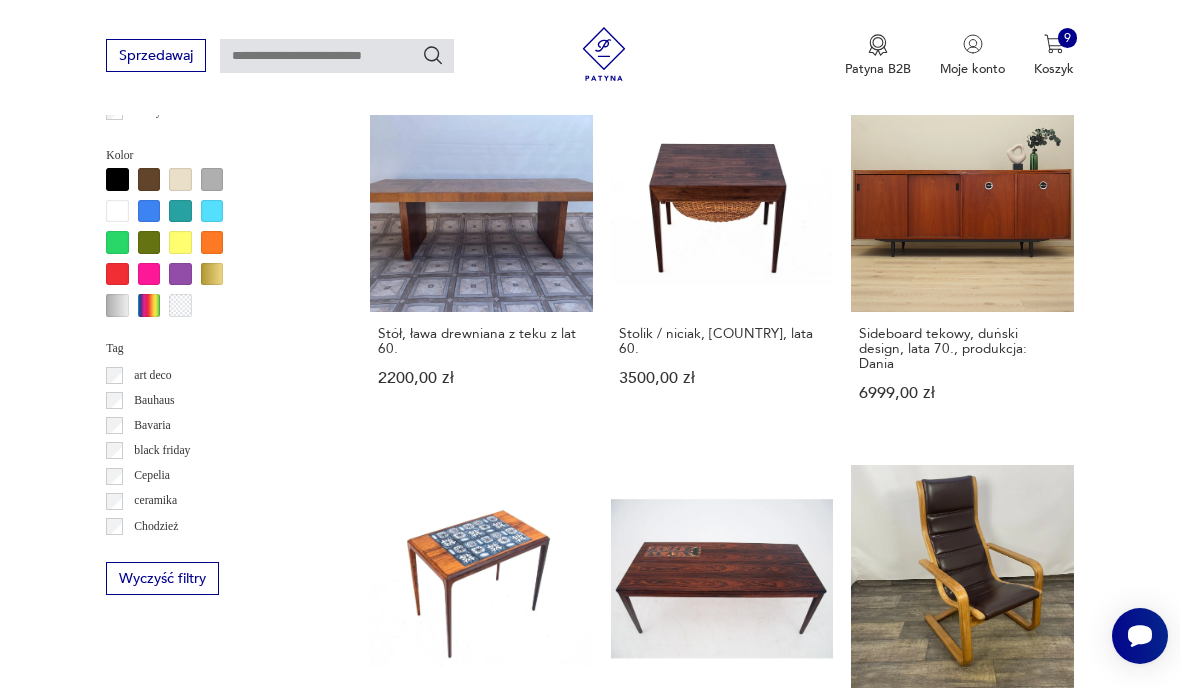 click on "35" at bounding box center [865, 1599] 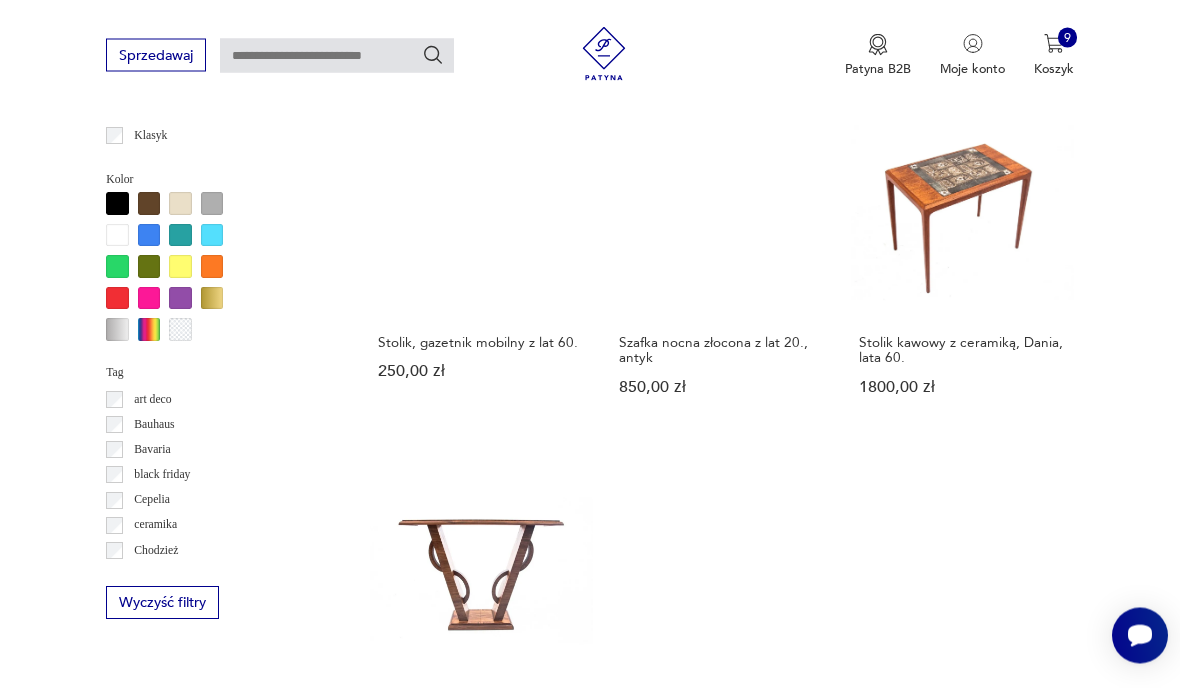 scroll, scrollTop: 1481, scrollLeft: 0, axis: vertical 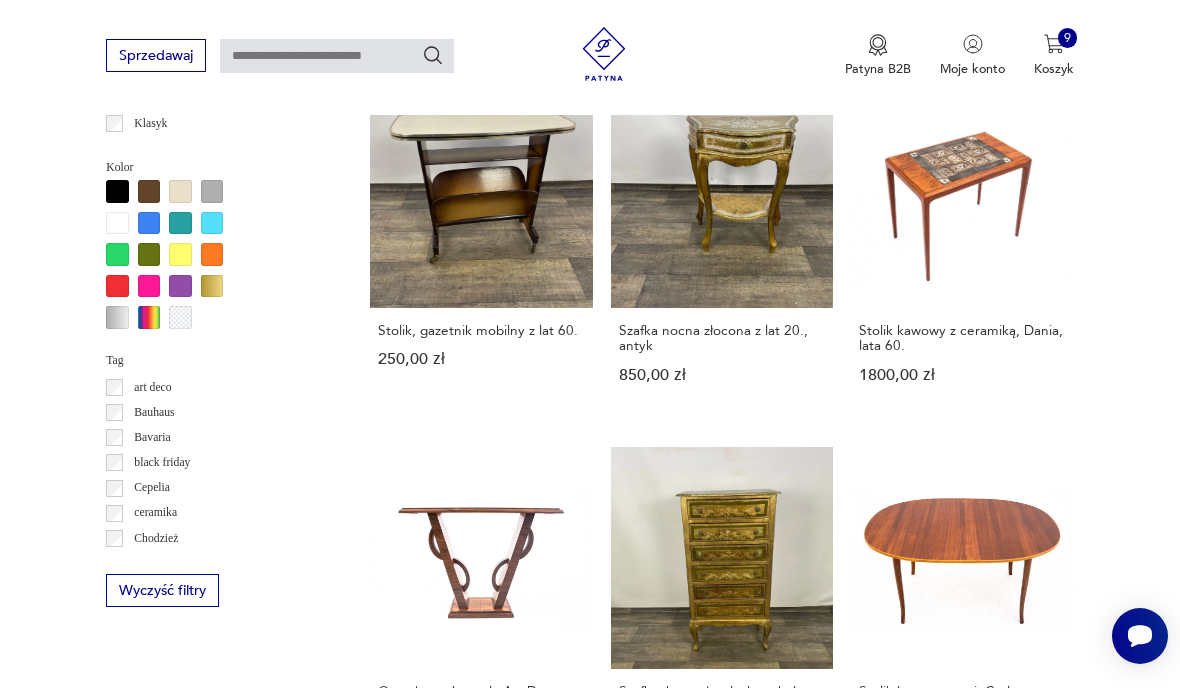 click on "36" at bounding box center (865, 1581) 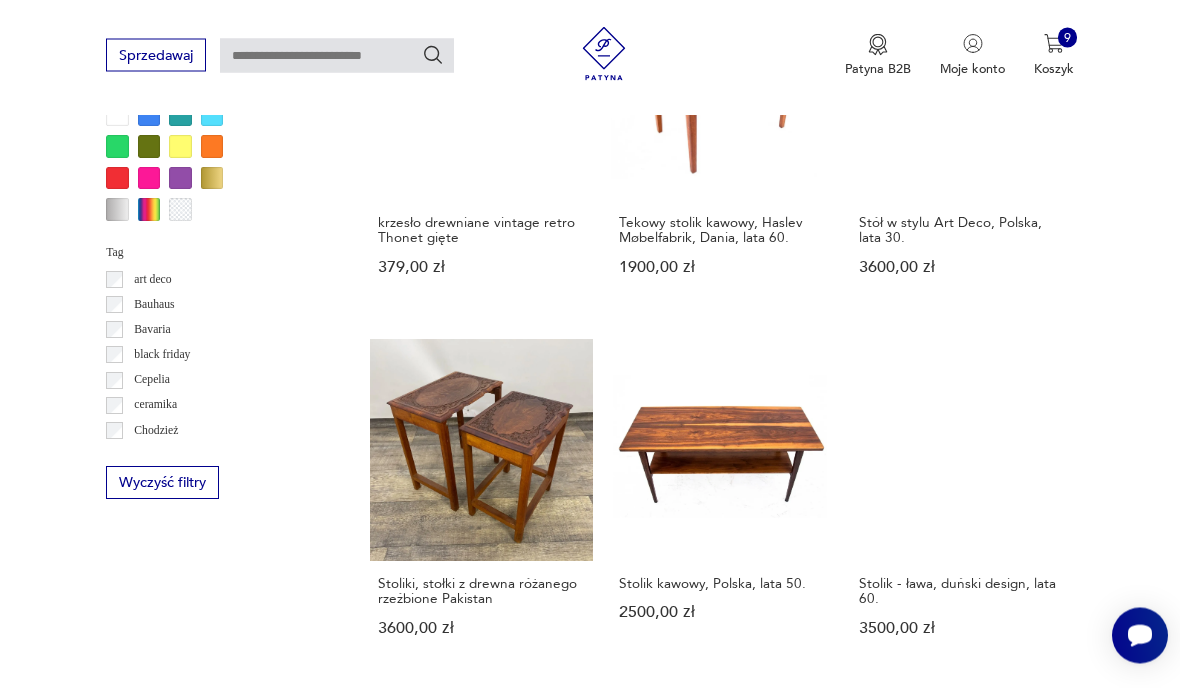 scroll, scrollTop: 1591, scrollLeft: 0, axis: vertical 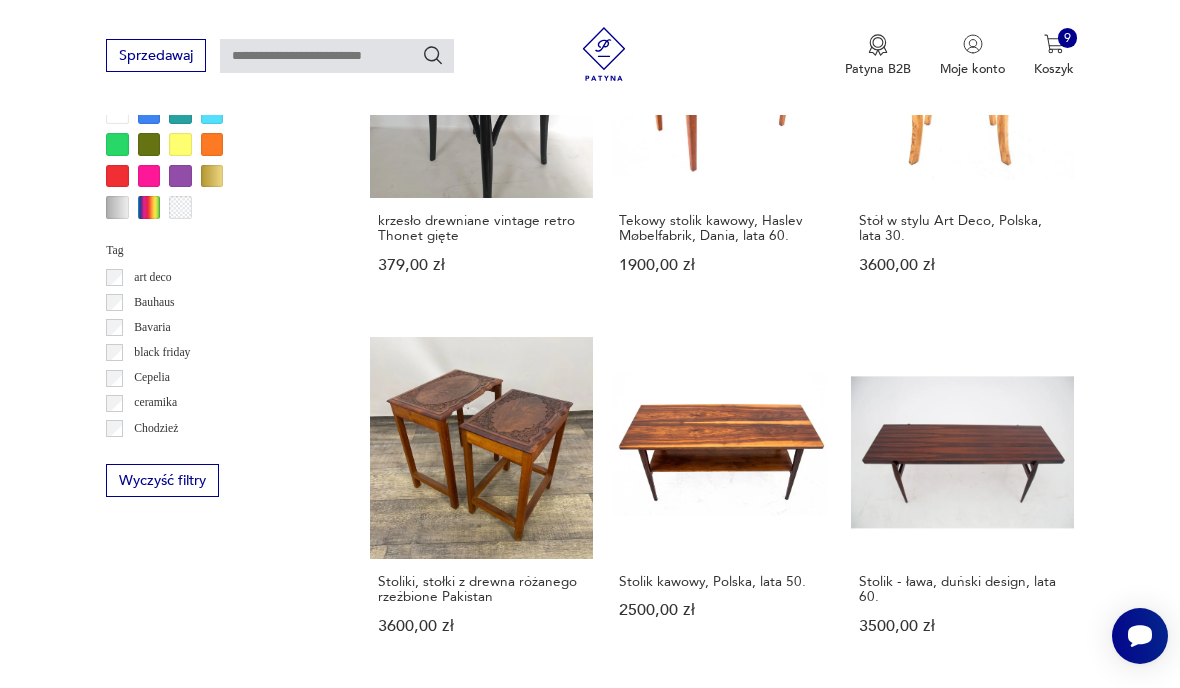 click on "37" at bounding box center (865, 1471) 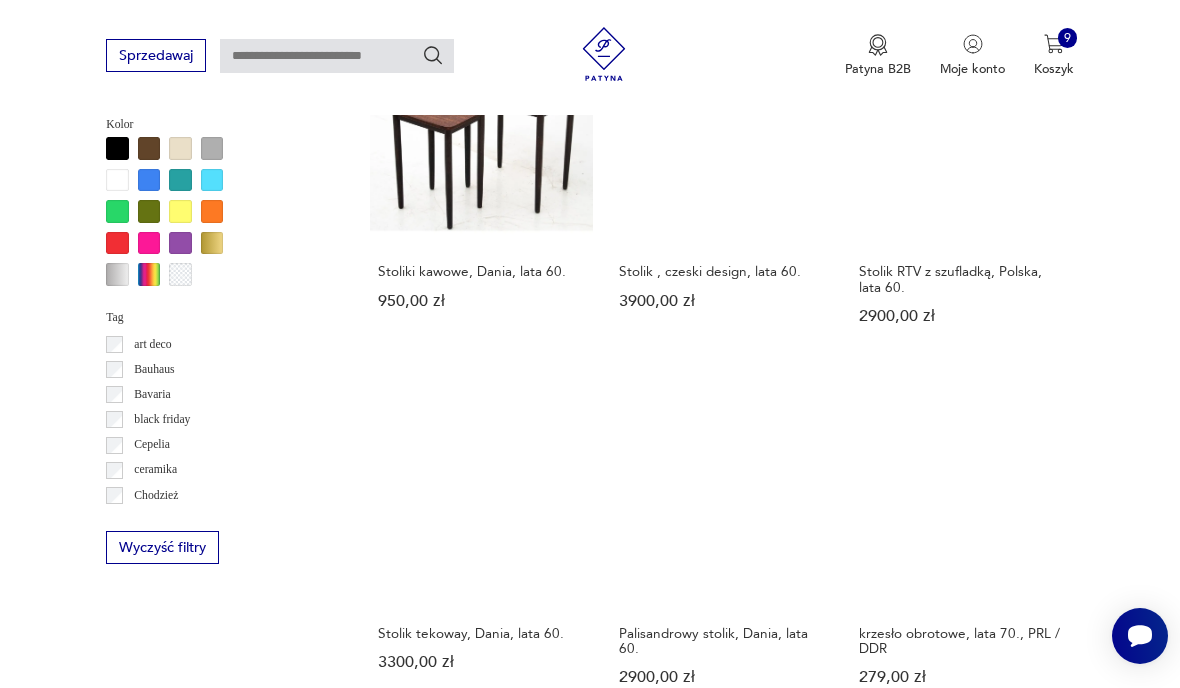 scroll, scrollTop: 1526, scrollLeft: 0, axis: vertical 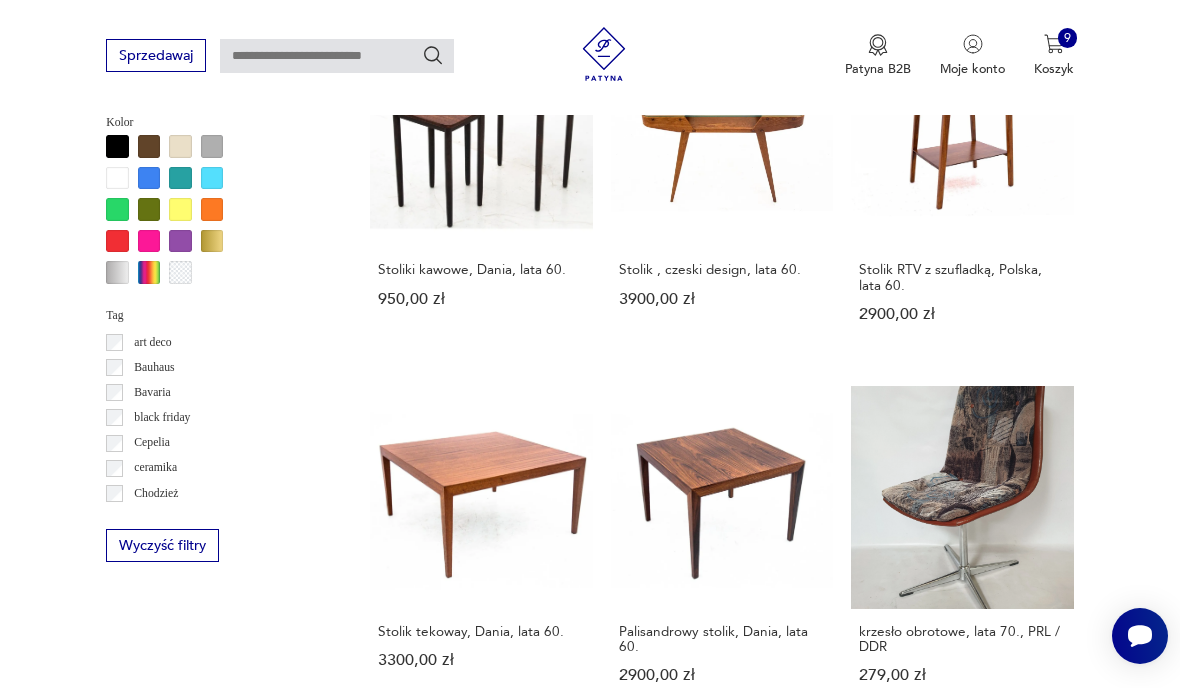 click on "38" at bounding box center (865, 1520) 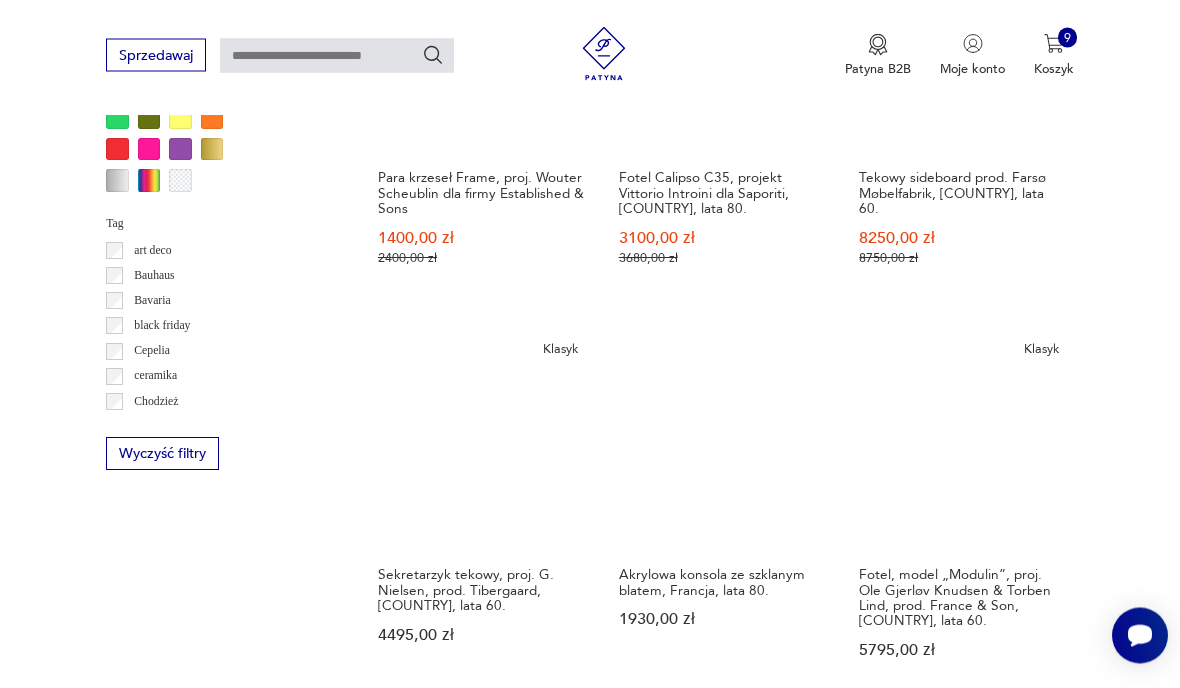 scroll, scrollTop: 1635, scrollLeft: 0, axis: vertical 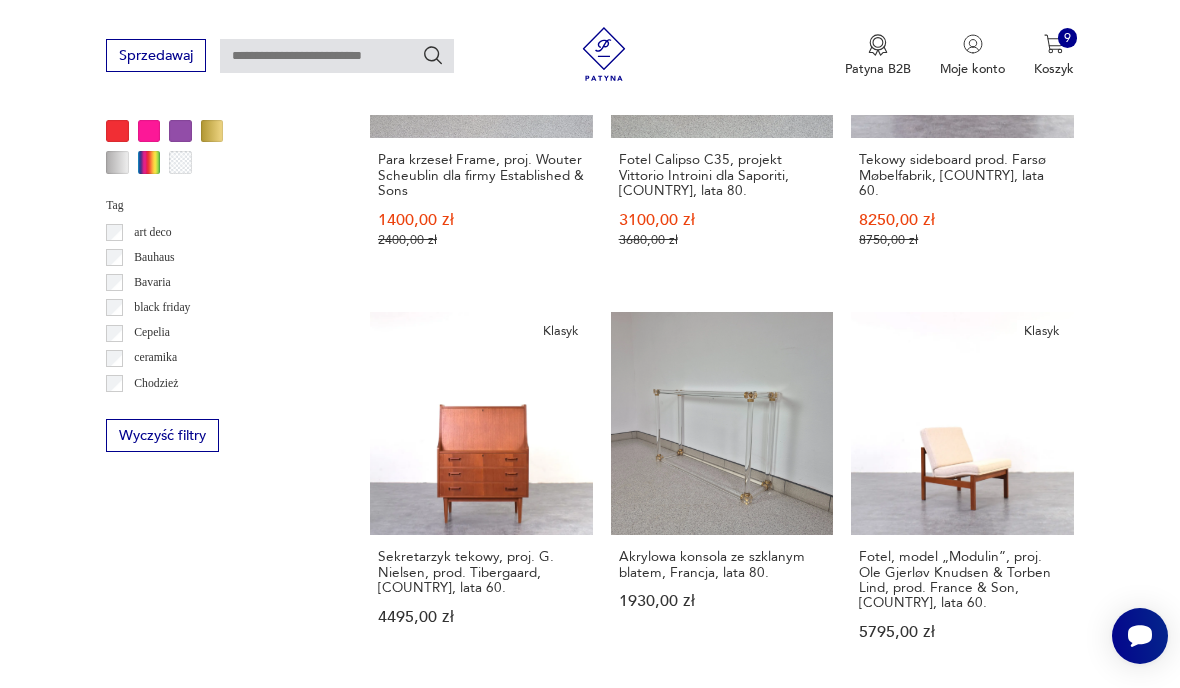 click on "39" at bounding box center (865, 1492) 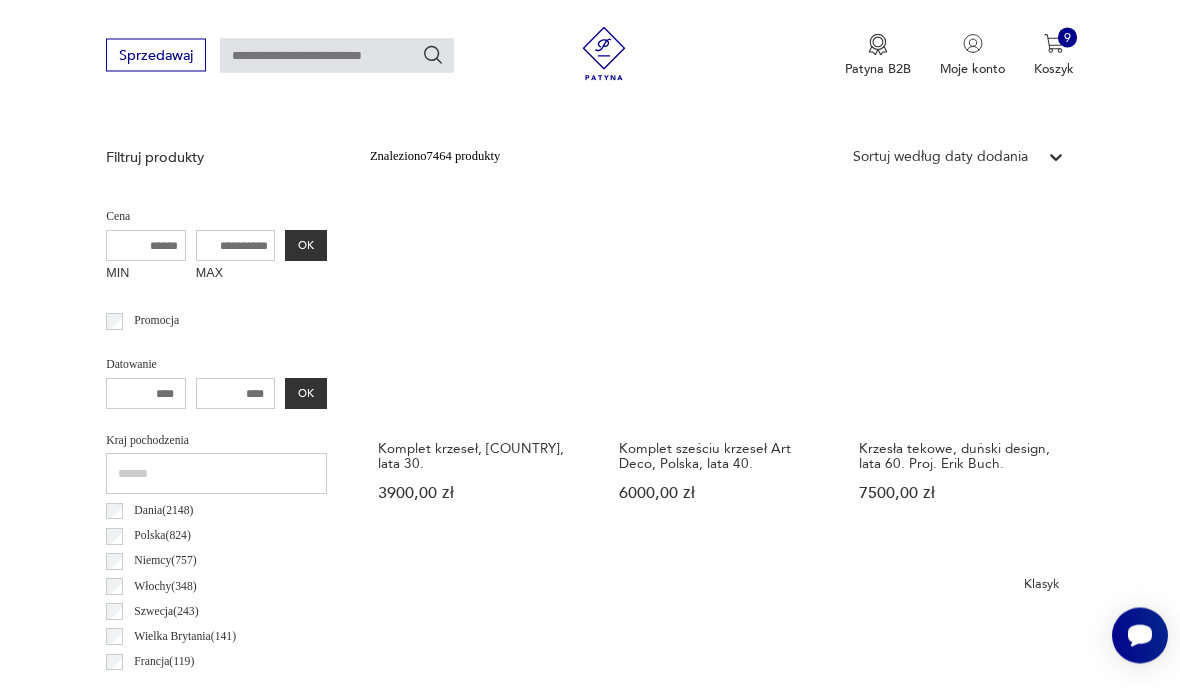 scroll, scrollTop: 630, scrollLeft: 0, axis: vertical 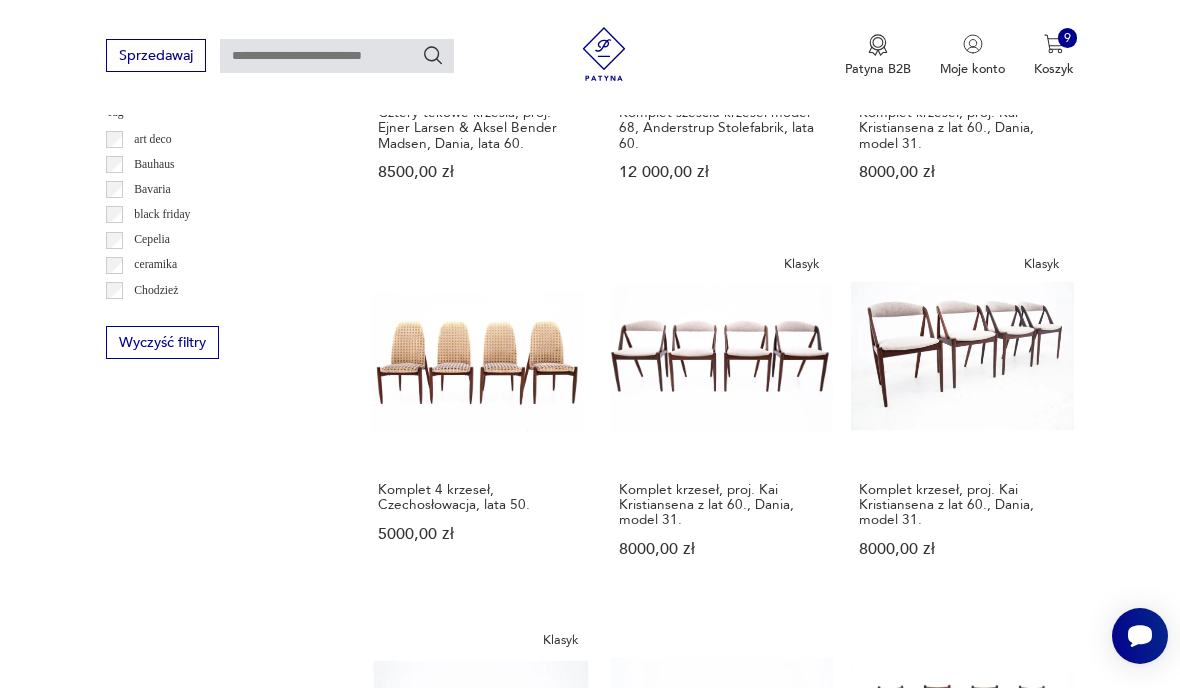 click on "40" at bounding box center [865, 1394] 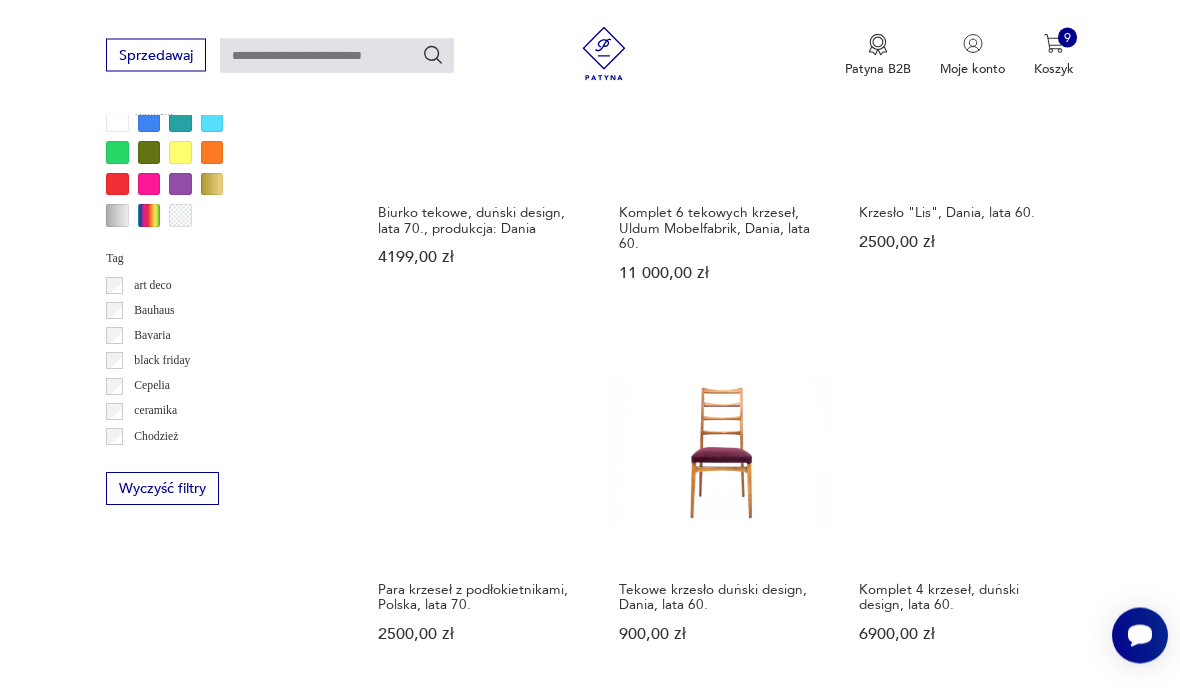 scroll, scrollTop: 1587, scrollLeft: 0, axis: vertical 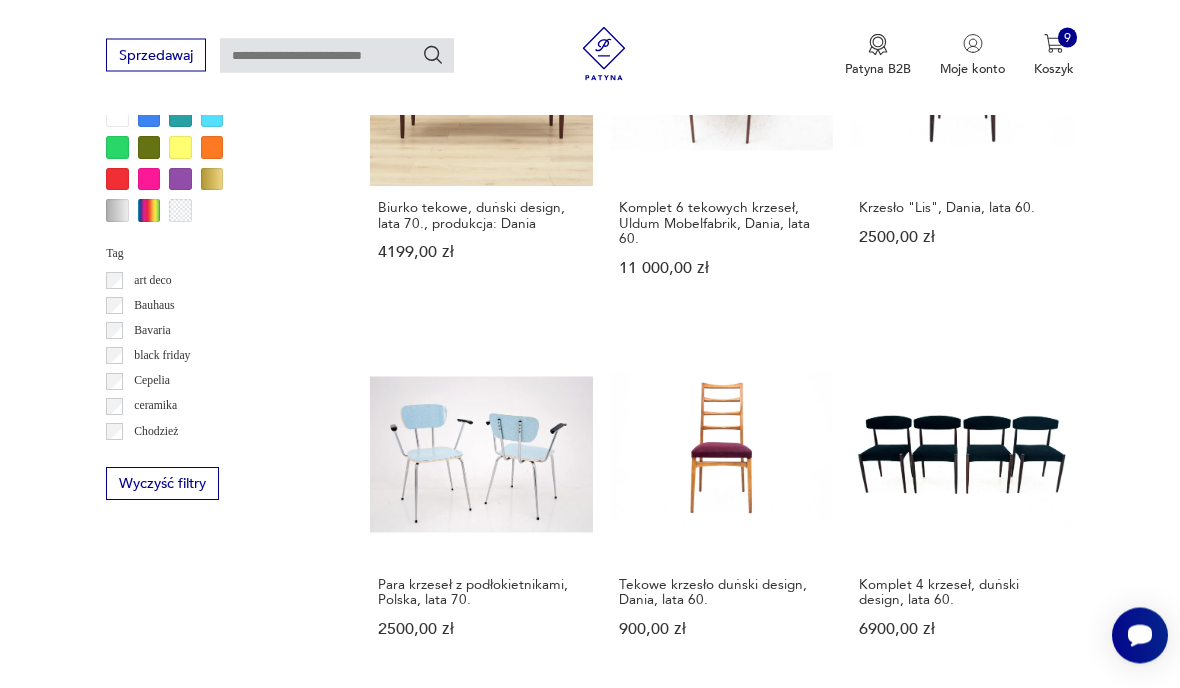 click on "41" at bounding box center [865, 1490] 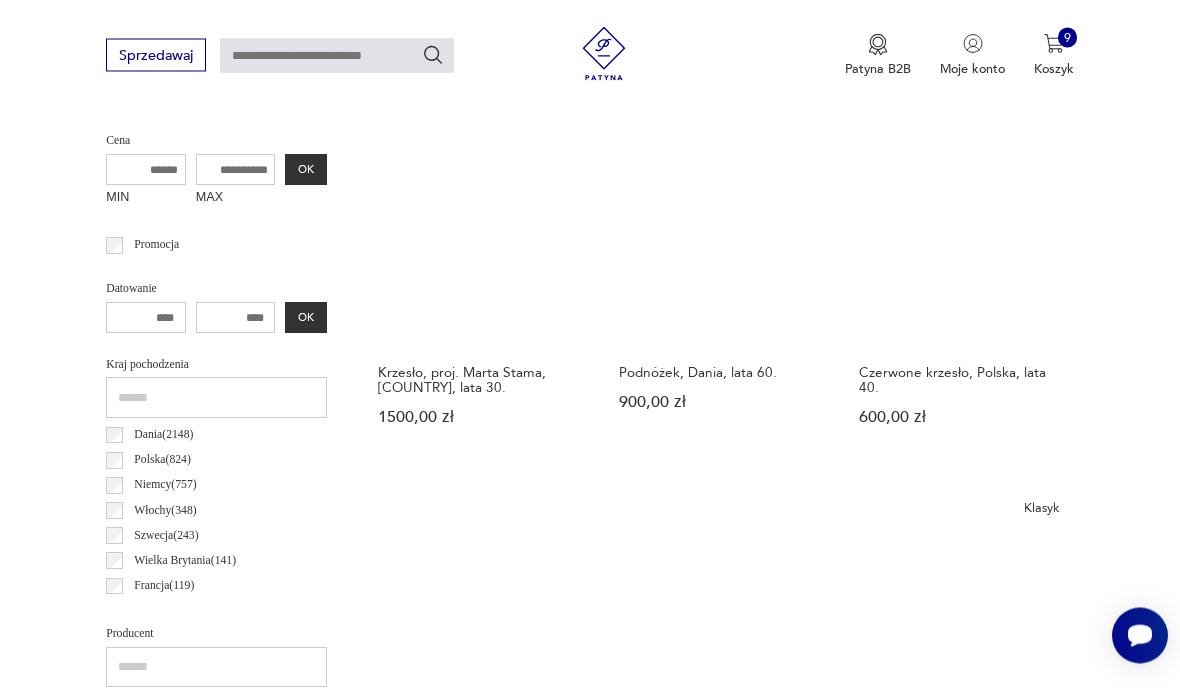 scroll, scrollTop: 462, scrollLeft: 0, axis: vertical 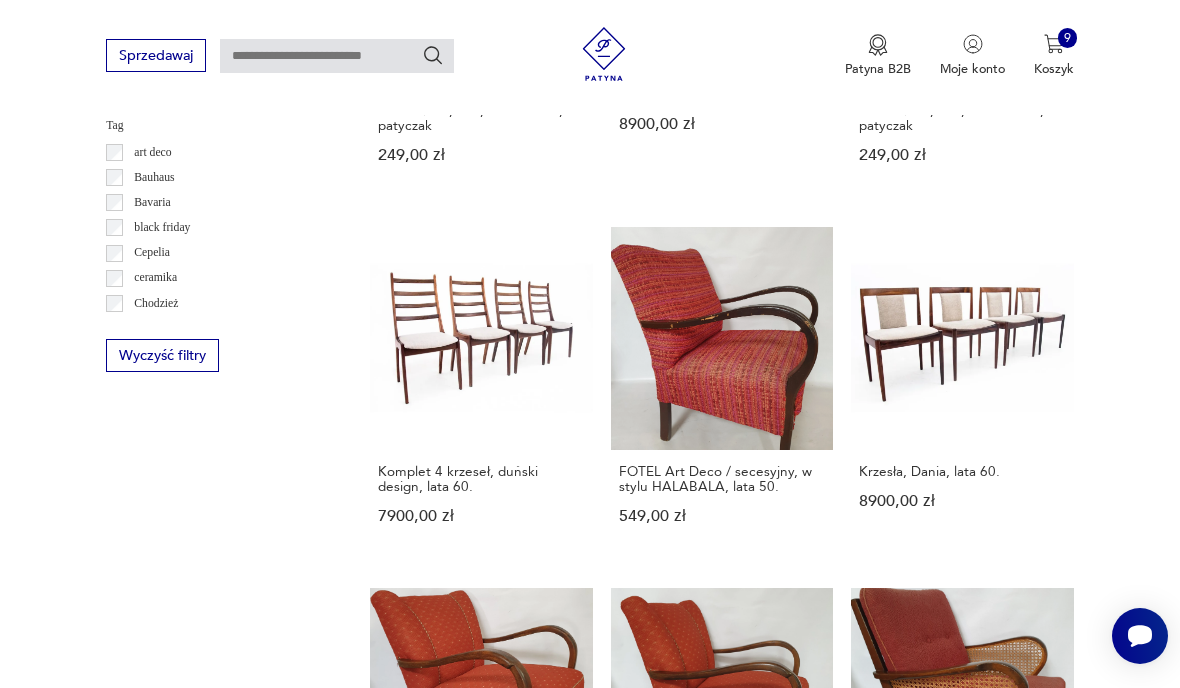click on "42" at bounding box center (865, 1361) 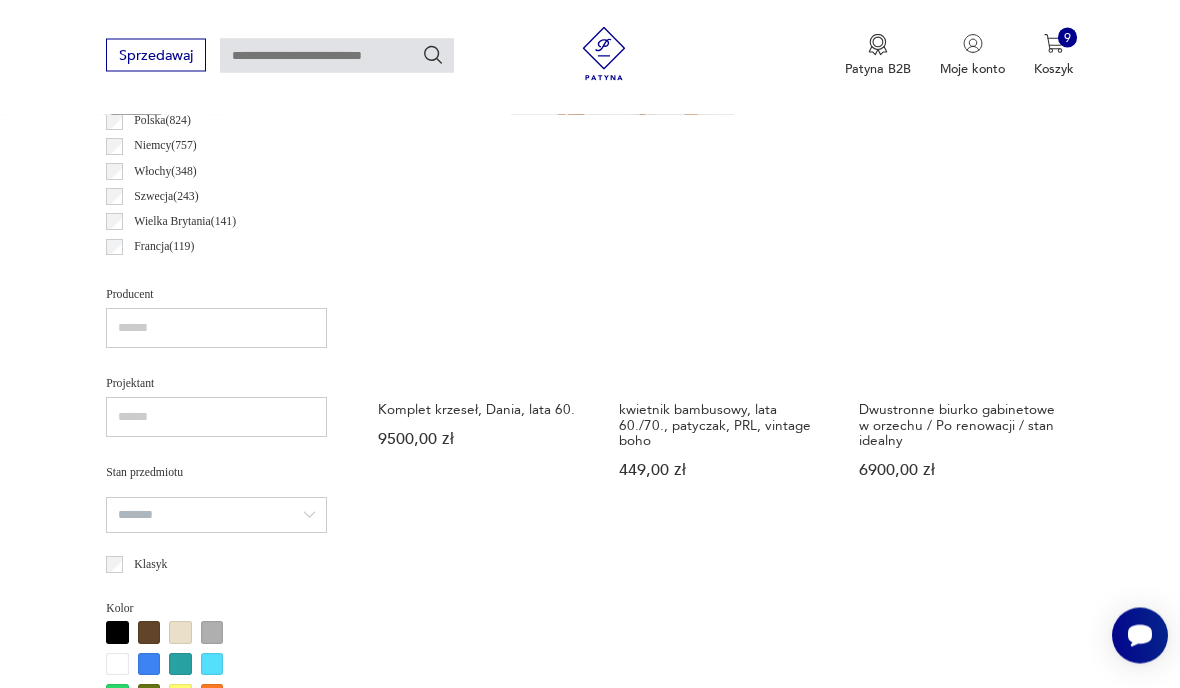 scroll, scrollTop: 1047, scrollLeft: 0, axis: vertical 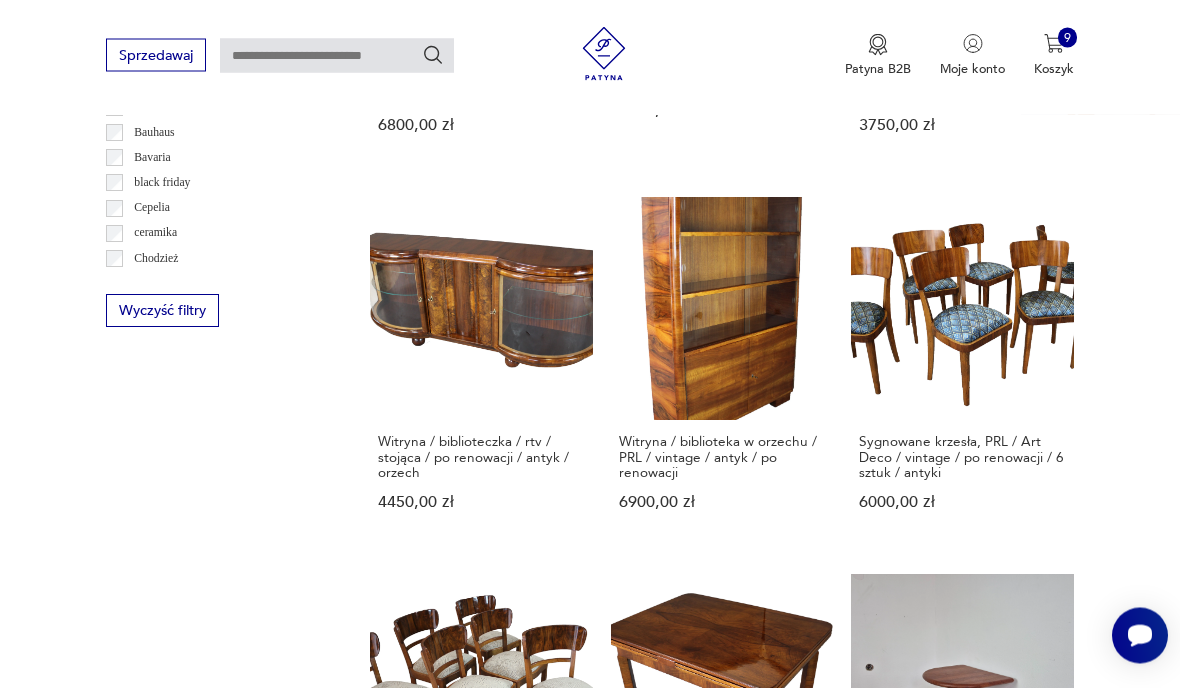 click on "43" at bounding box center (865, 1378) 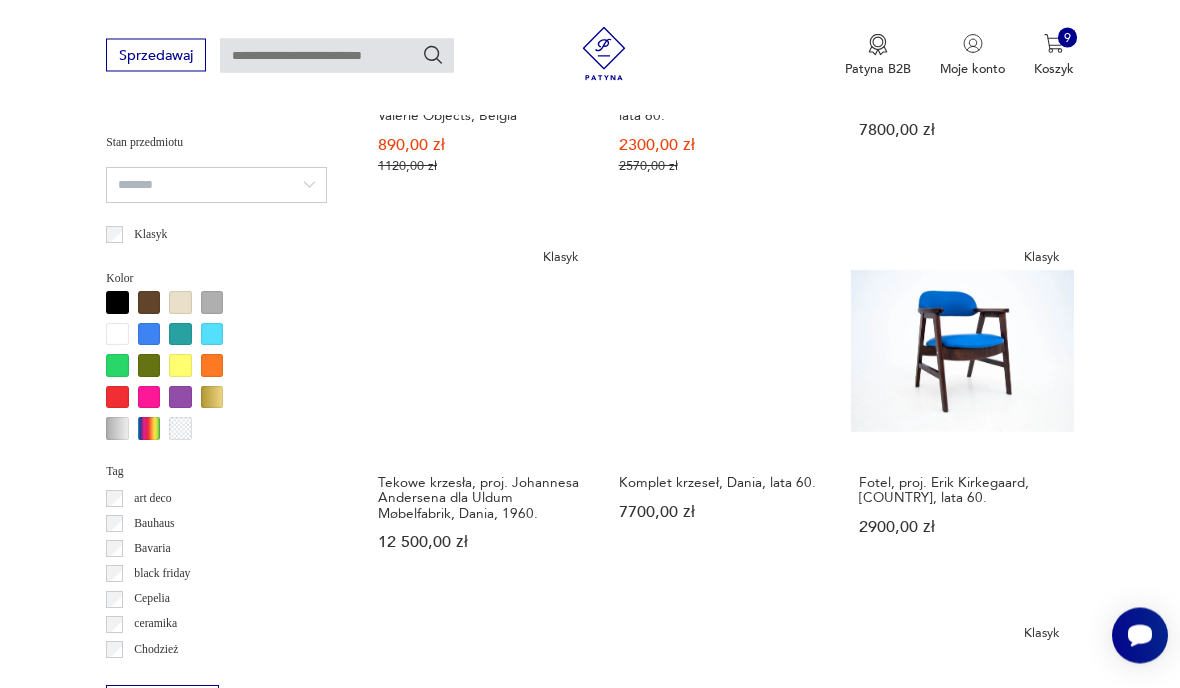 scroll, scrollTop: 1372, scrollLeft: 0, axis: vertical 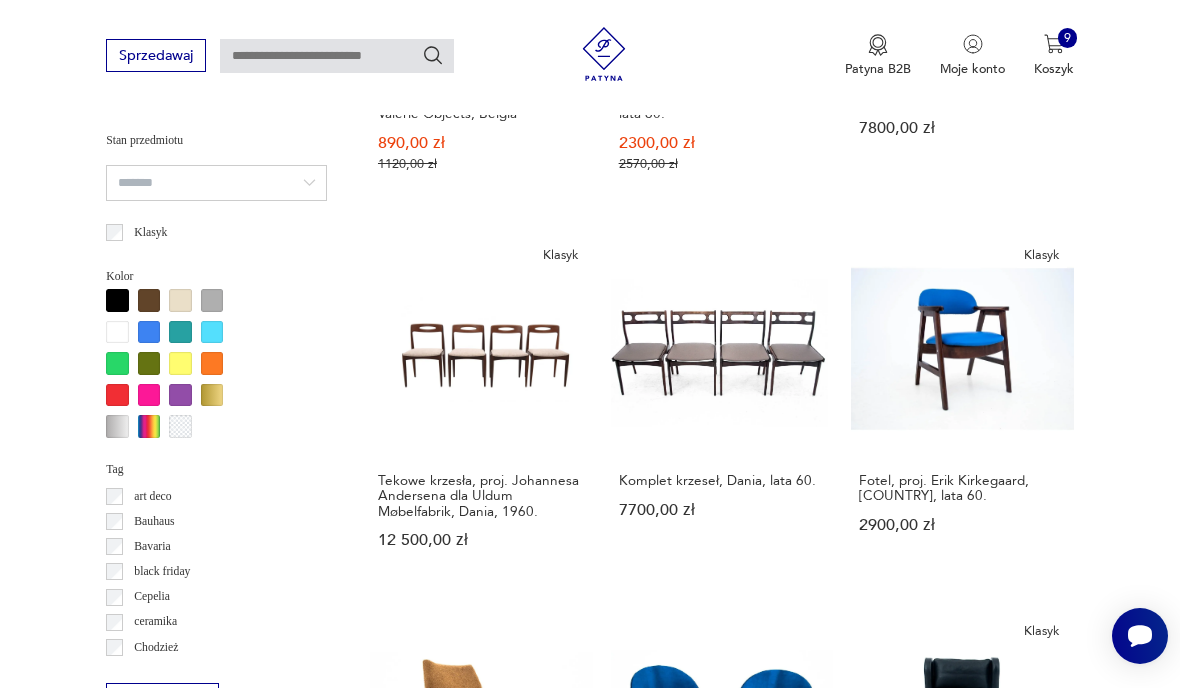 click on "Żółty fotel vintage z tkaniny bouclé, Dania, lata 60. 3900,00 zł" at bounding box center (481, 778) 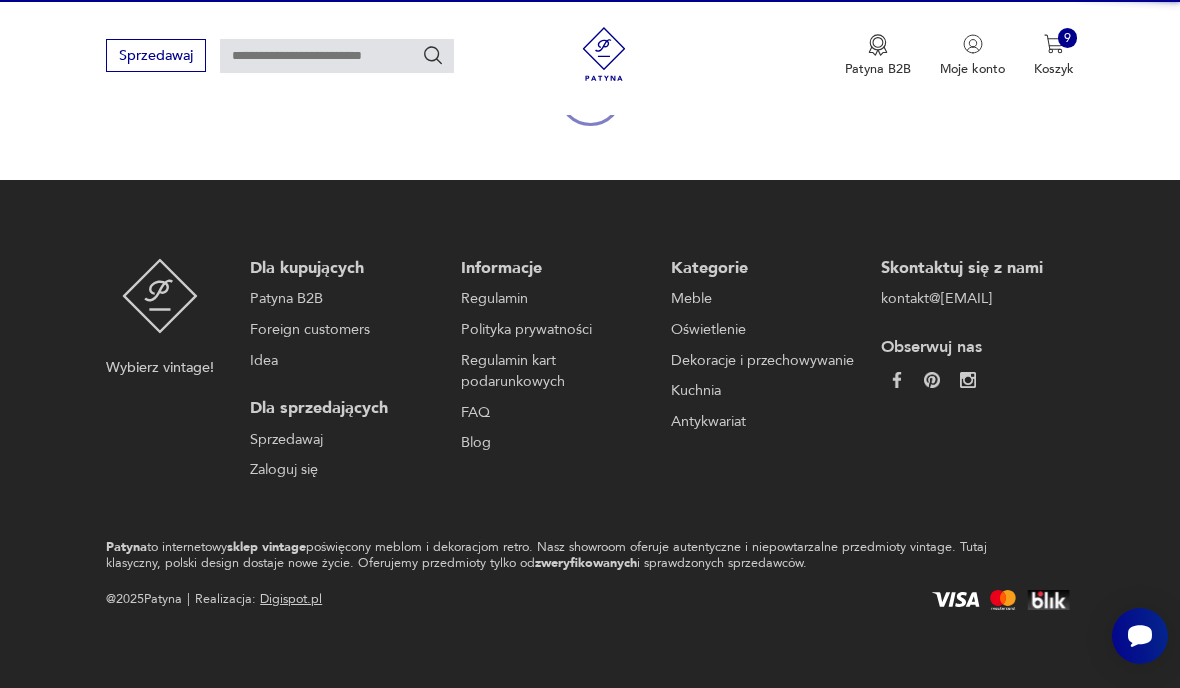 scroll, scrollTop: 172, scrollLeft: 0, axis: vertical 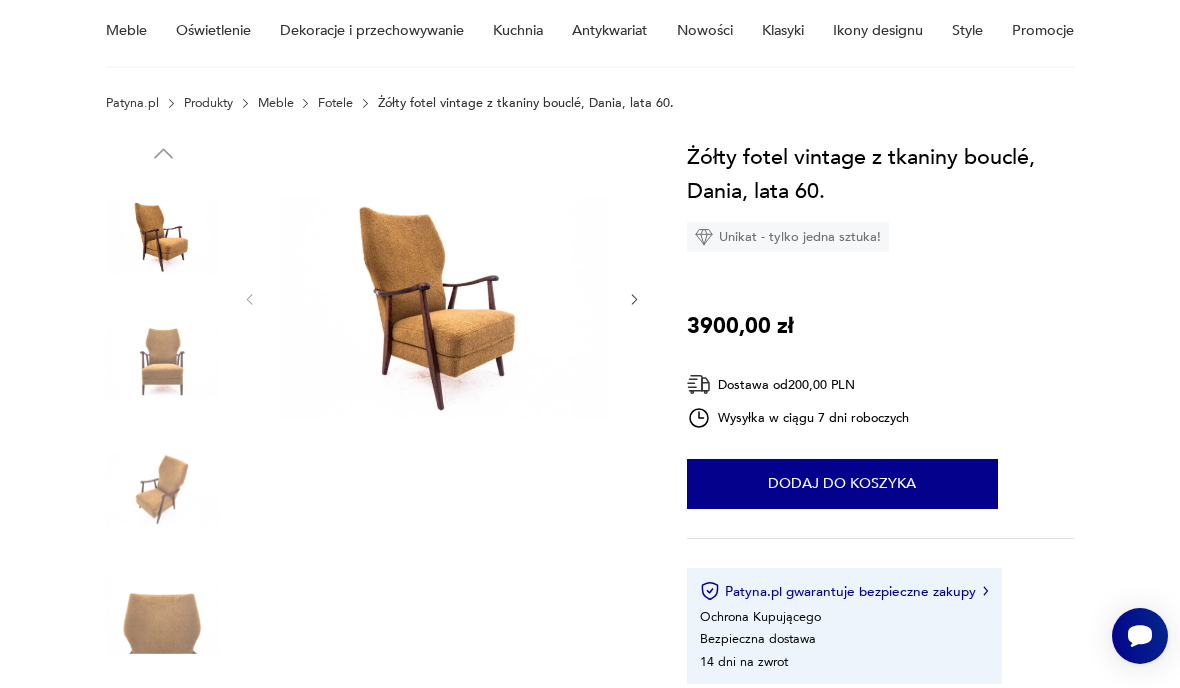 click 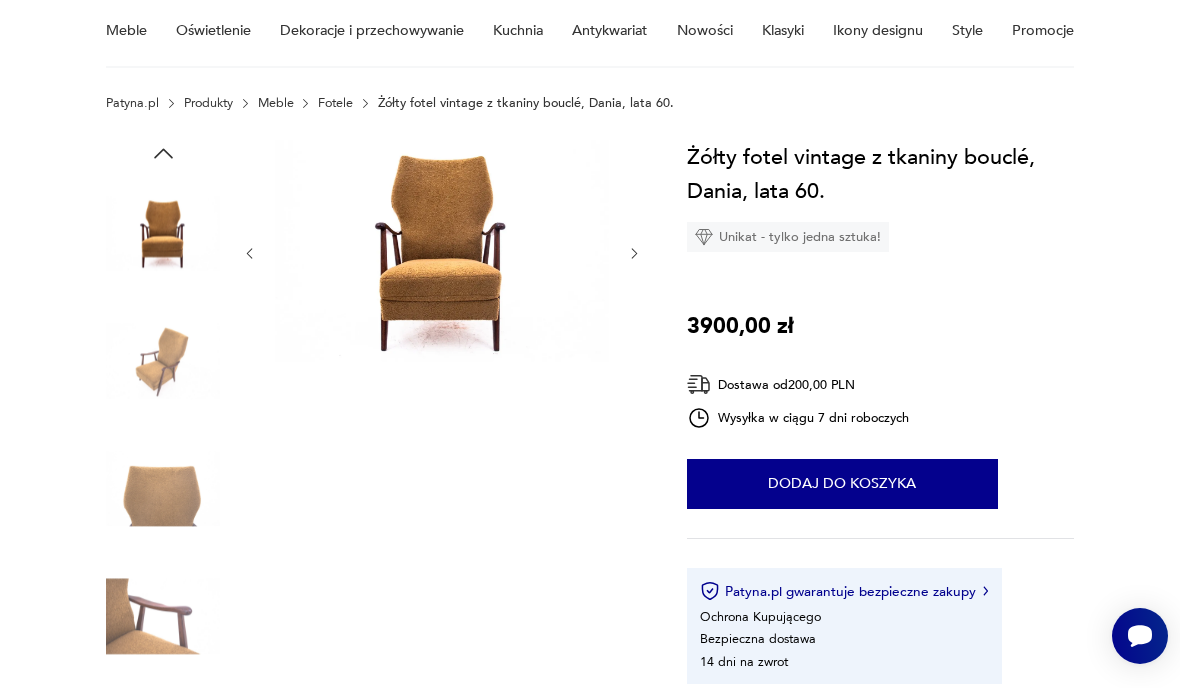 click 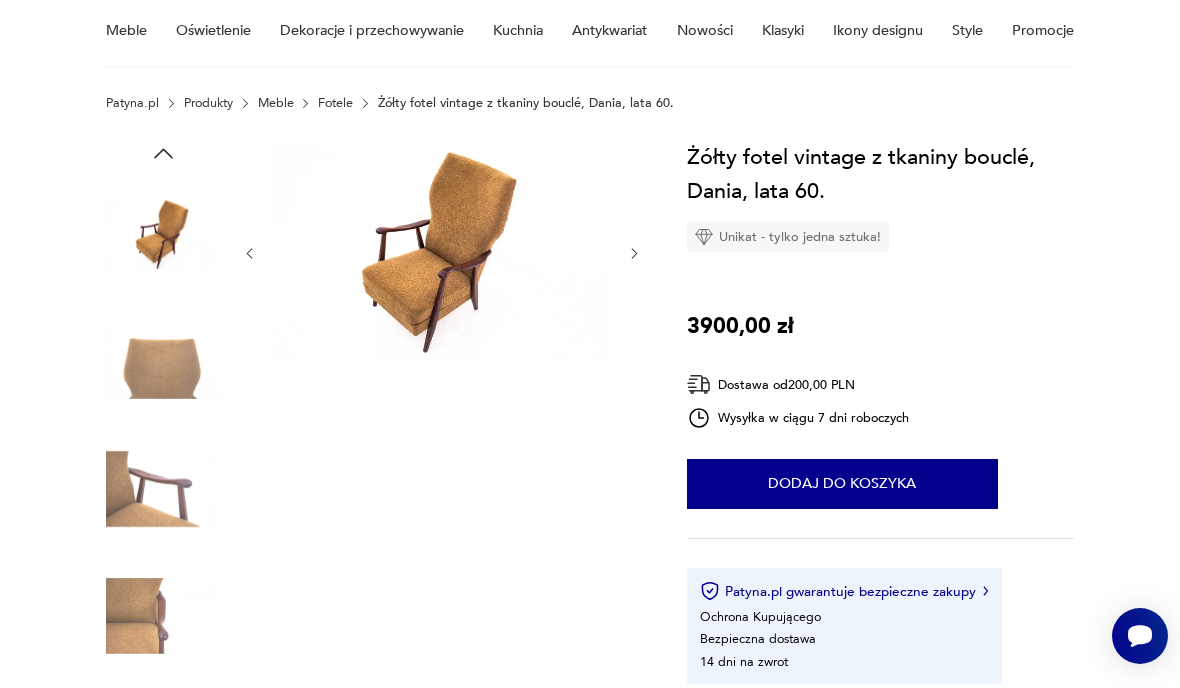 click 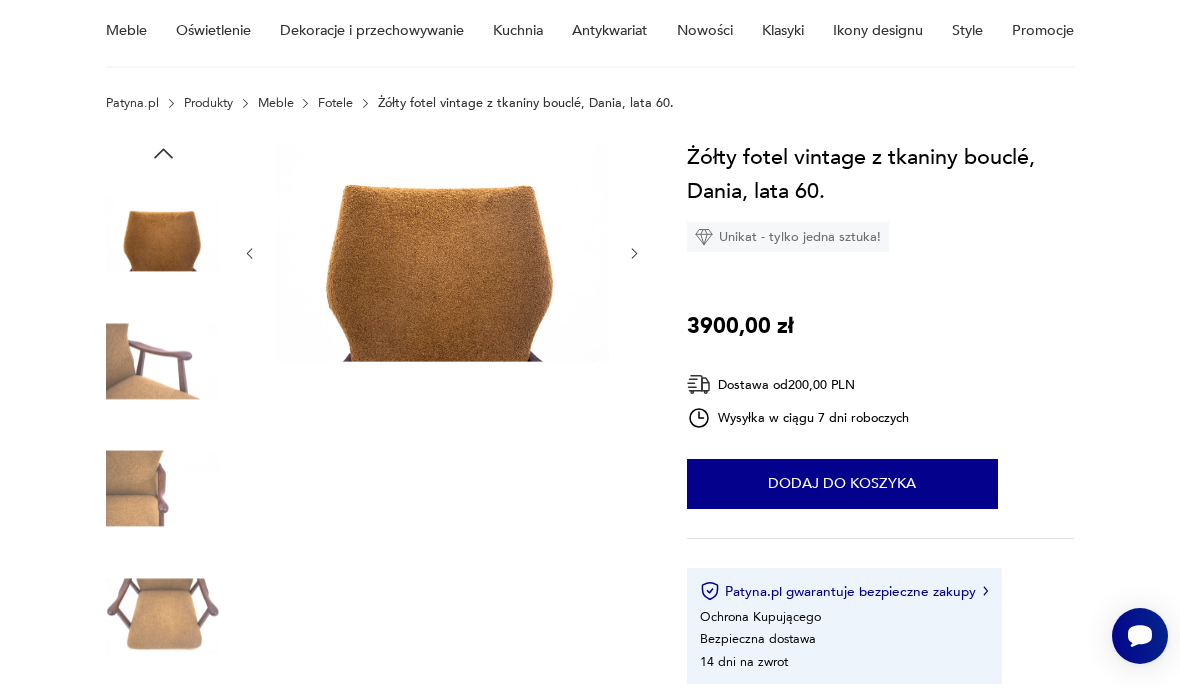 click 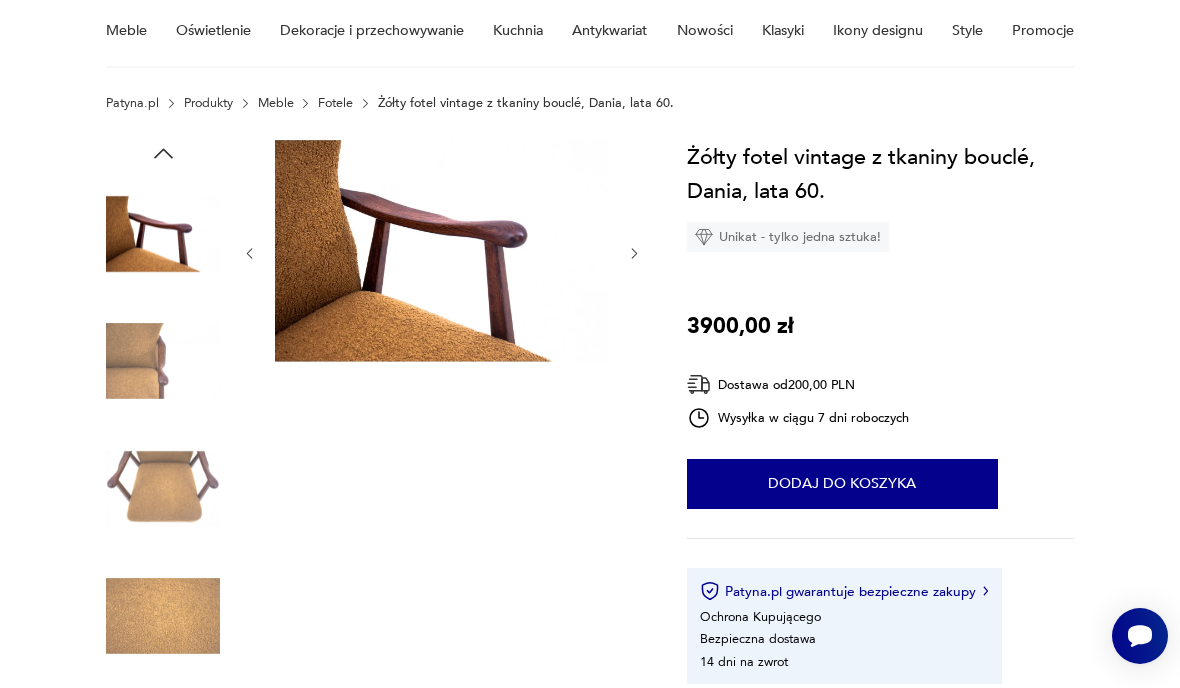 click 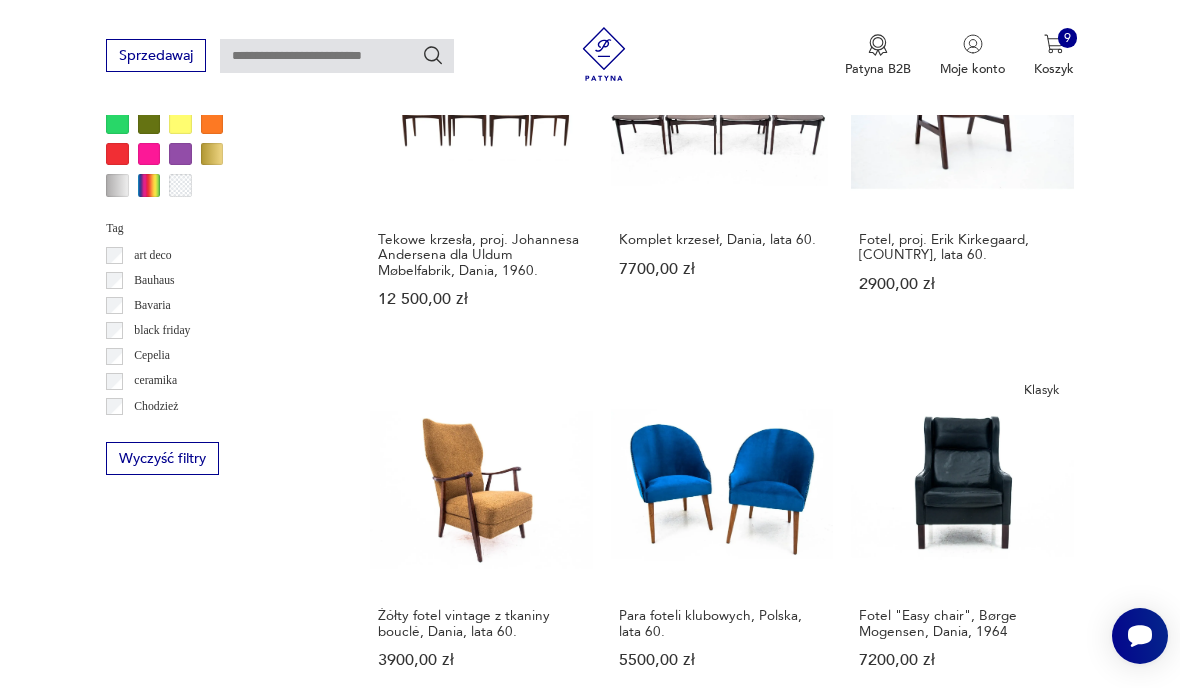 scroll, scrollTop: 1614, scrollLeft: 0, axis: vertical 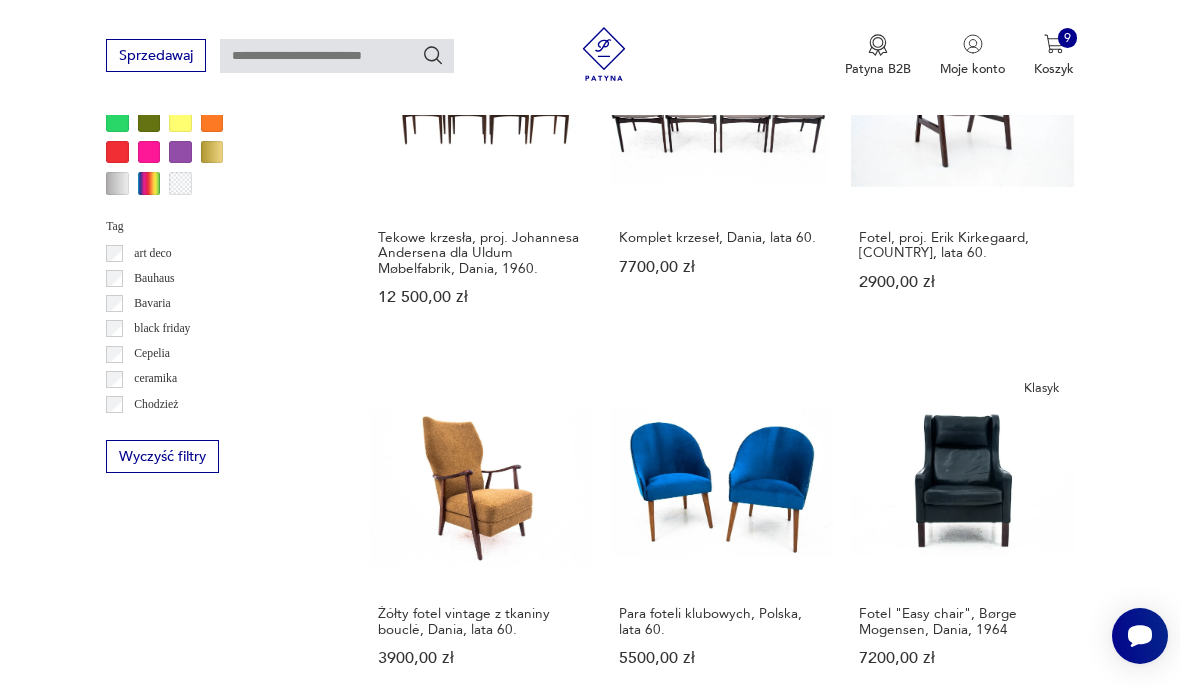 click on "44" at bounding box center [865, 1488] 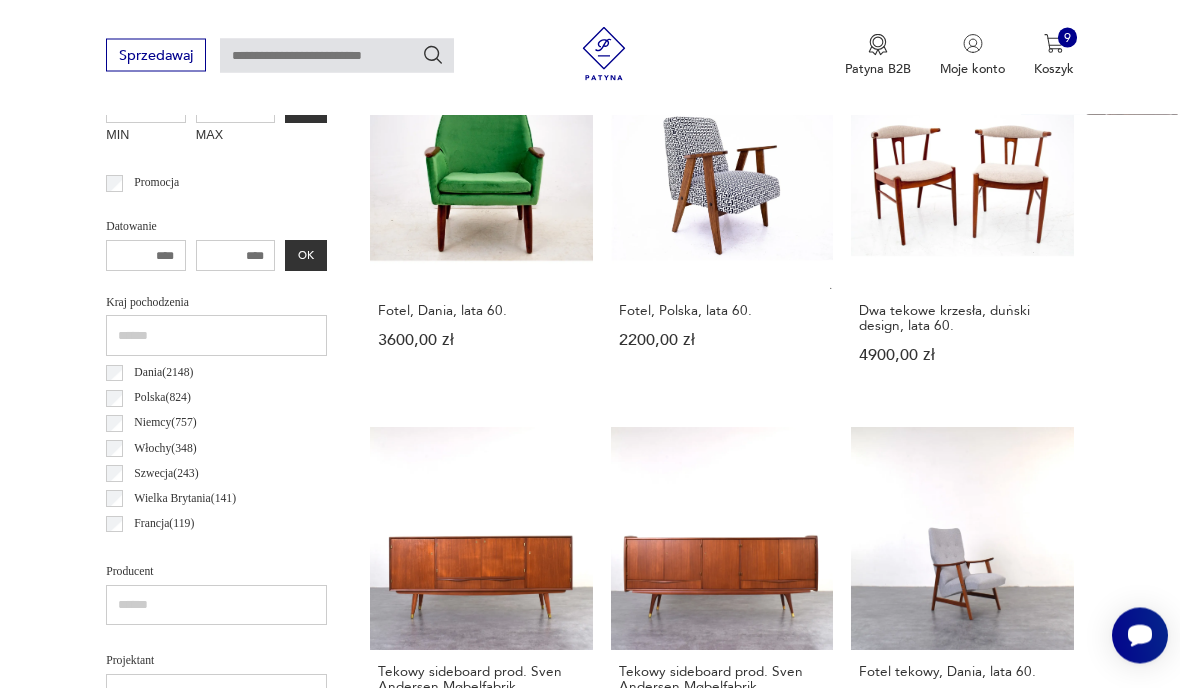 scroll, scrollTop: 765, scrollLeft: 0, axis: vertical 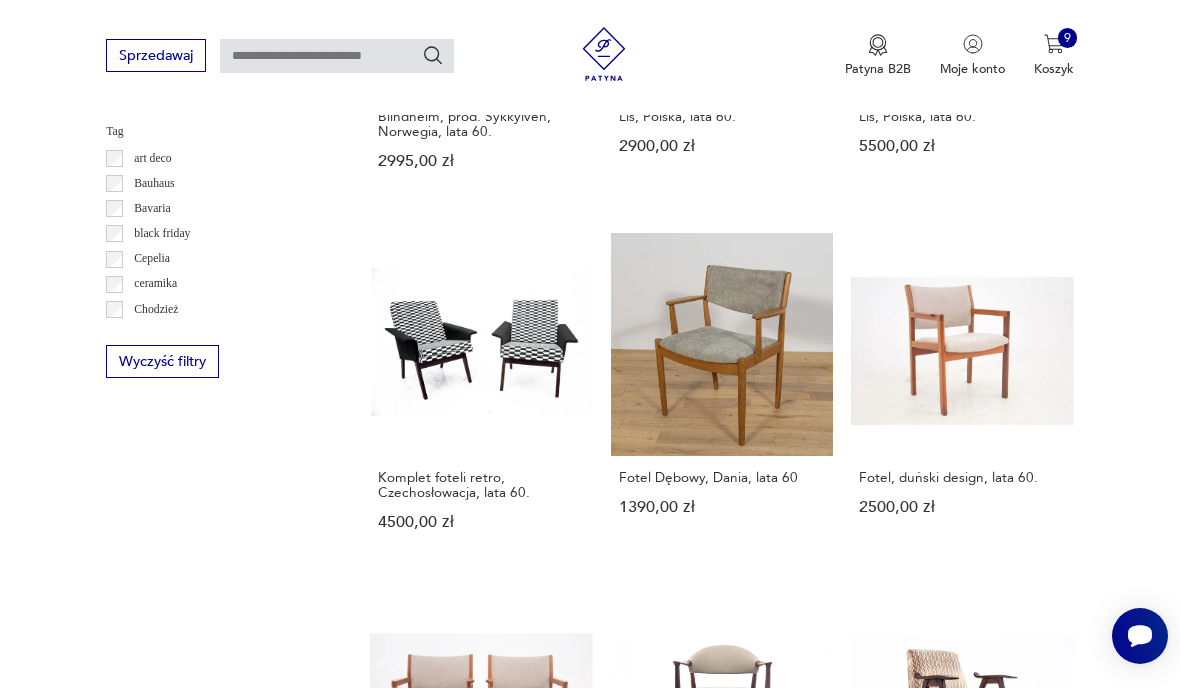 click on "45" at bounding box center [865, 1352] 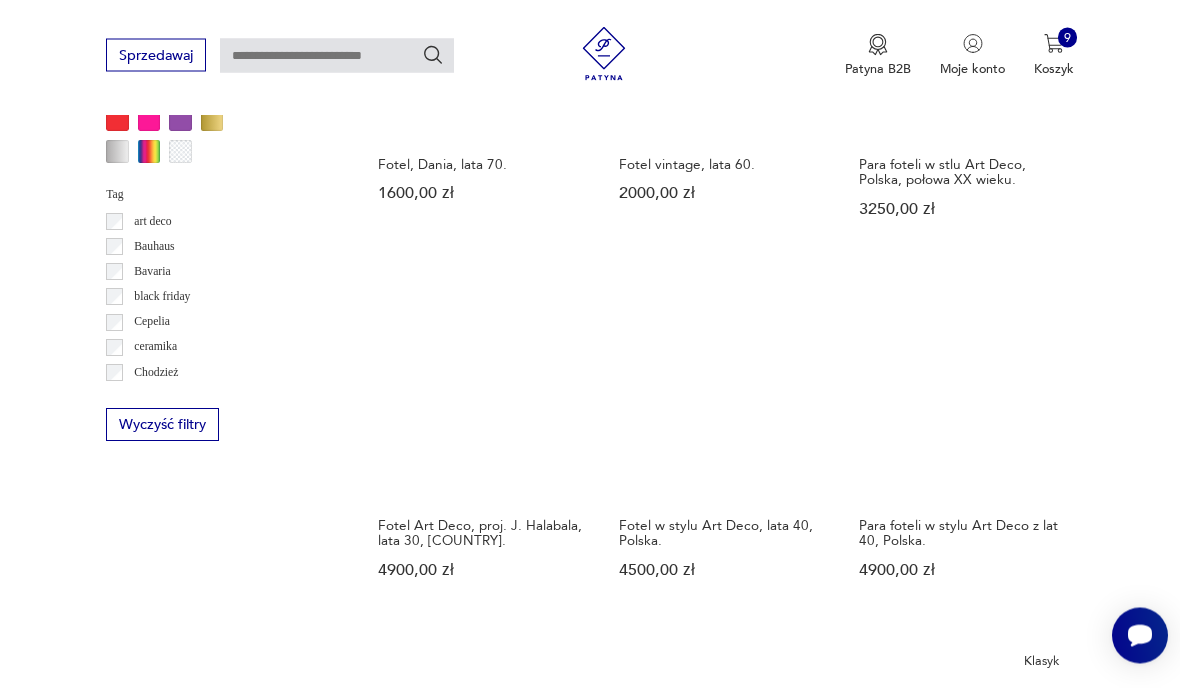 scroll, scrollTop: 1650, scrollLeft: 0, axis: vertical 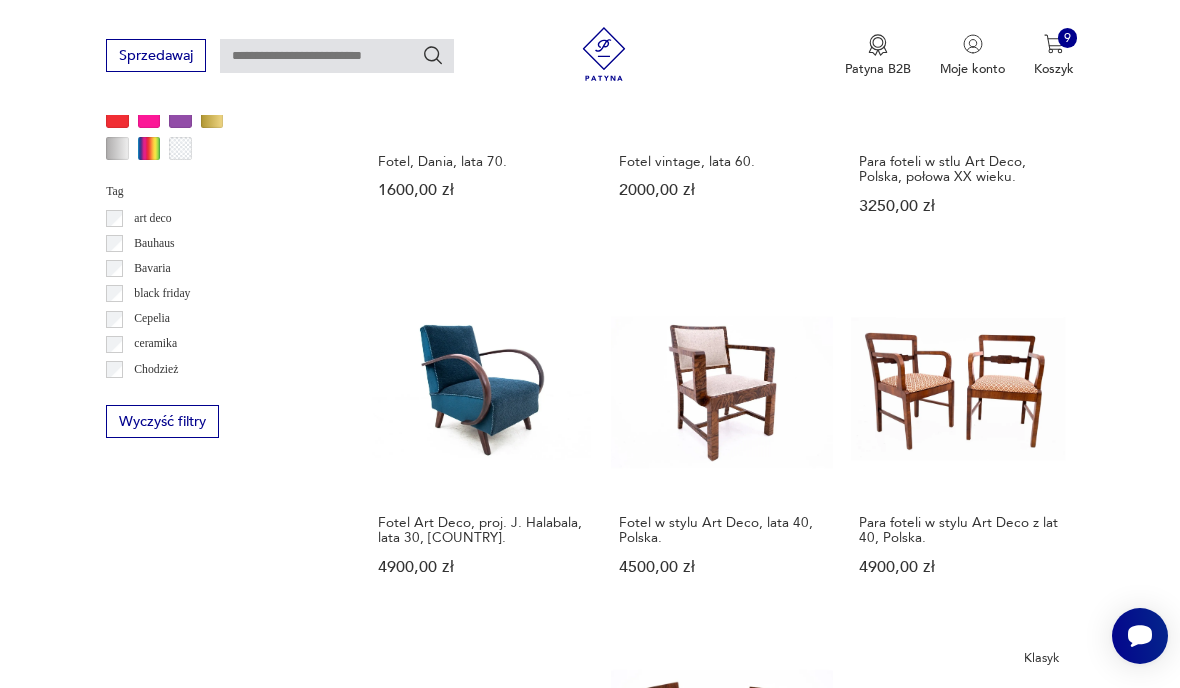click on "46" at bounding box center [865, 1442] 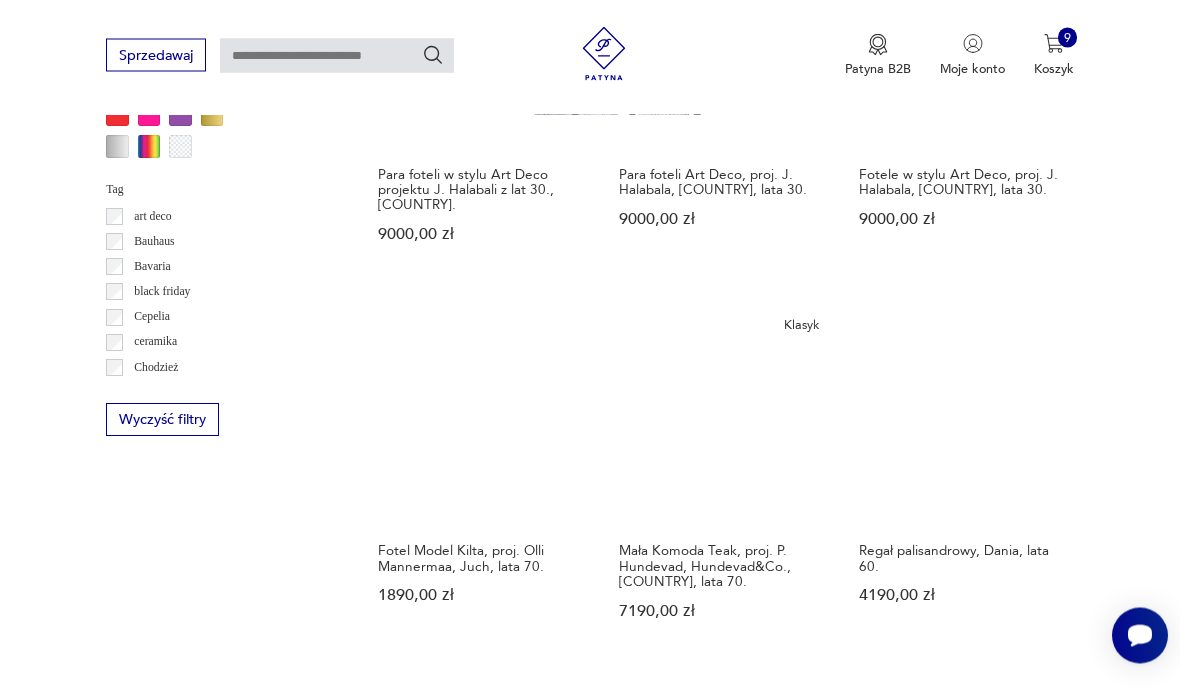 scroll, scrollTop: 1653, scrollLeft: 0, axis: vertical 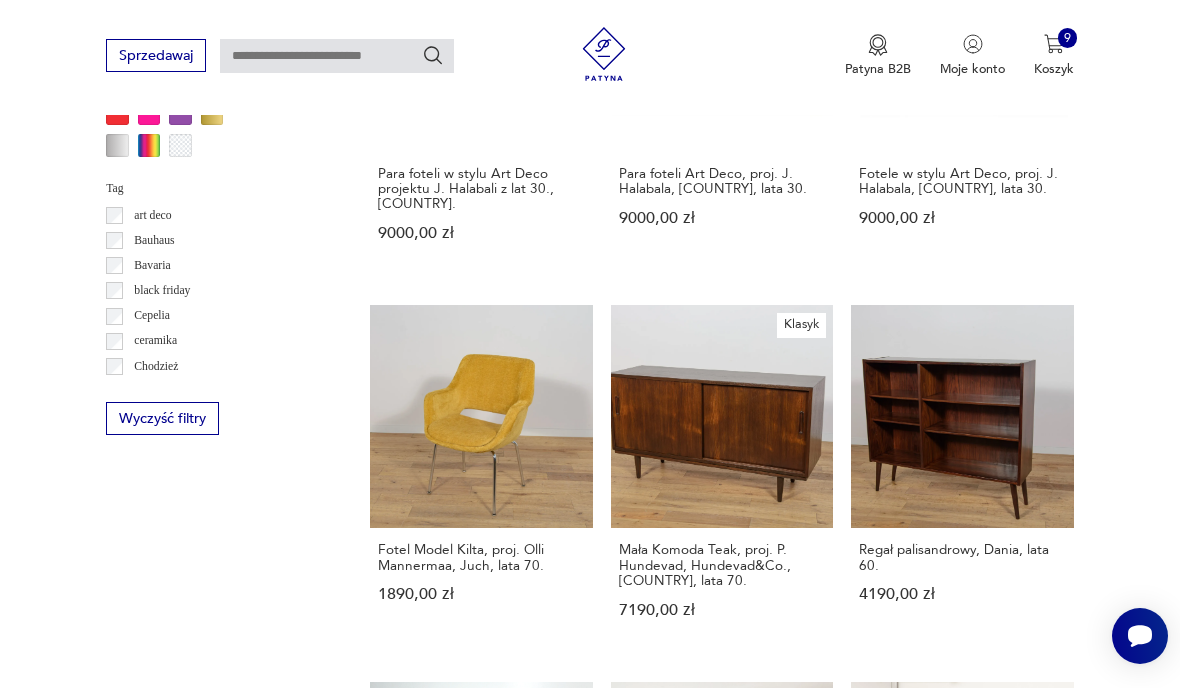 click on "47" at bounding box center [865, 1516] 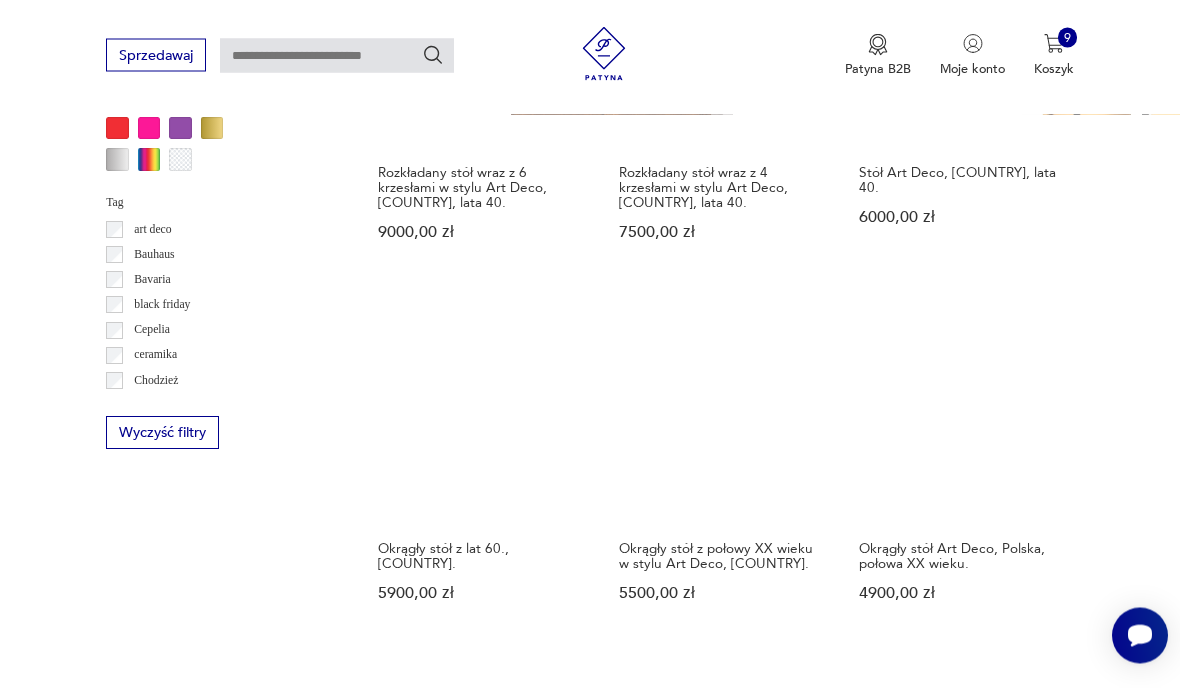 scroll, scrollTop: 1642, scrollLeft: 0, axis: vertical 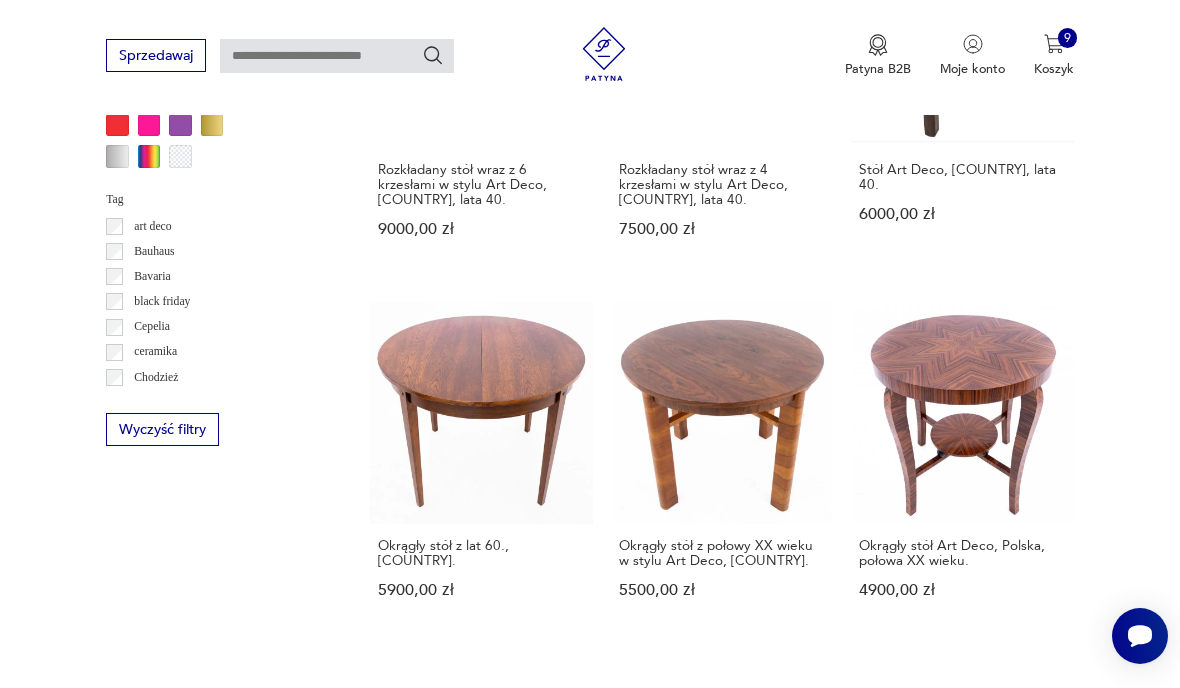 click on "48" at bounding box center (865, 1450) 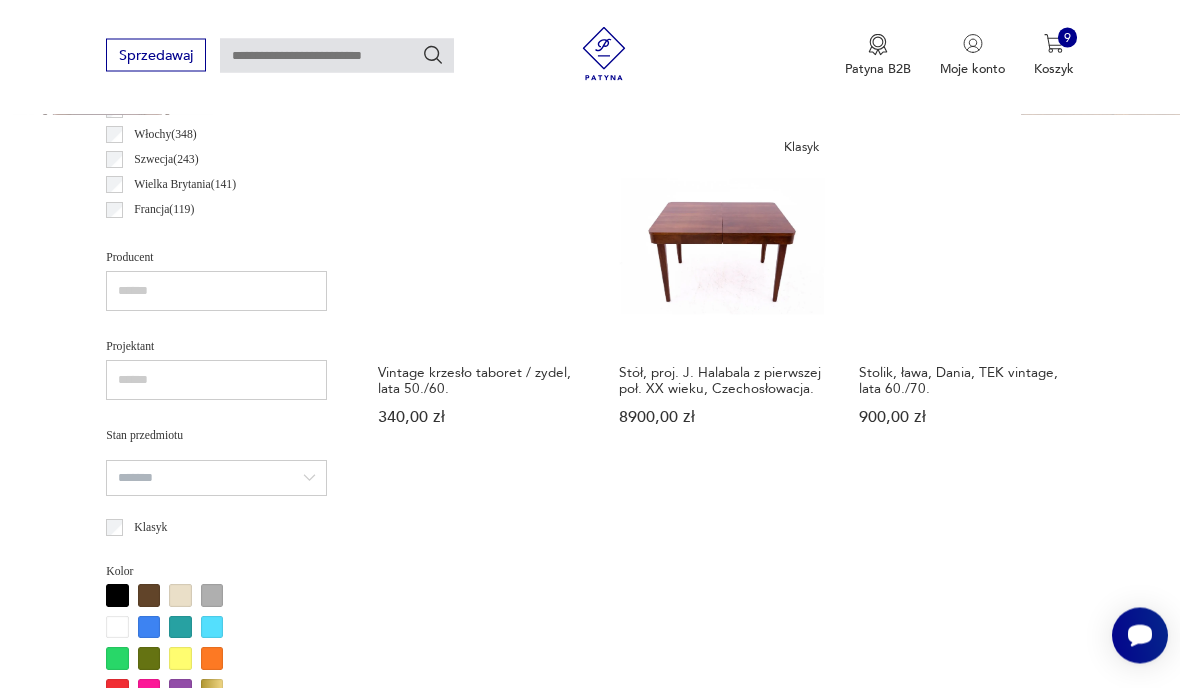 scroll, scrollTop: 1084, scrollLeft: 0, axis: vertical 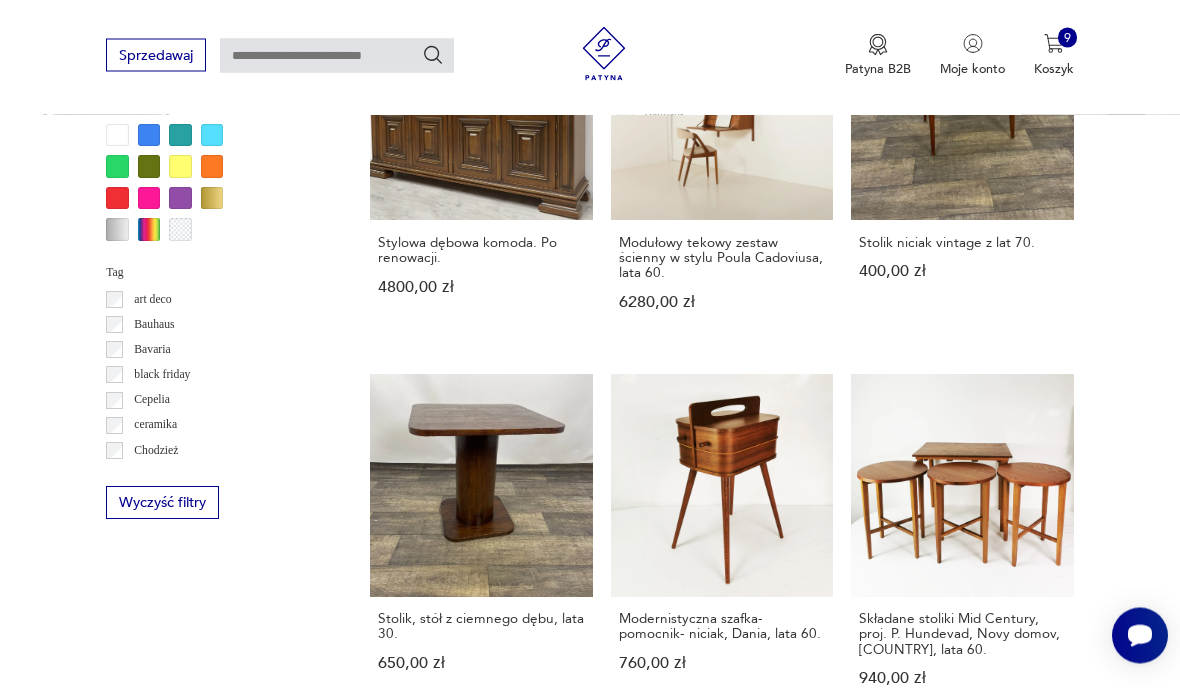 click on "49" at bounding box center [865, 1524] 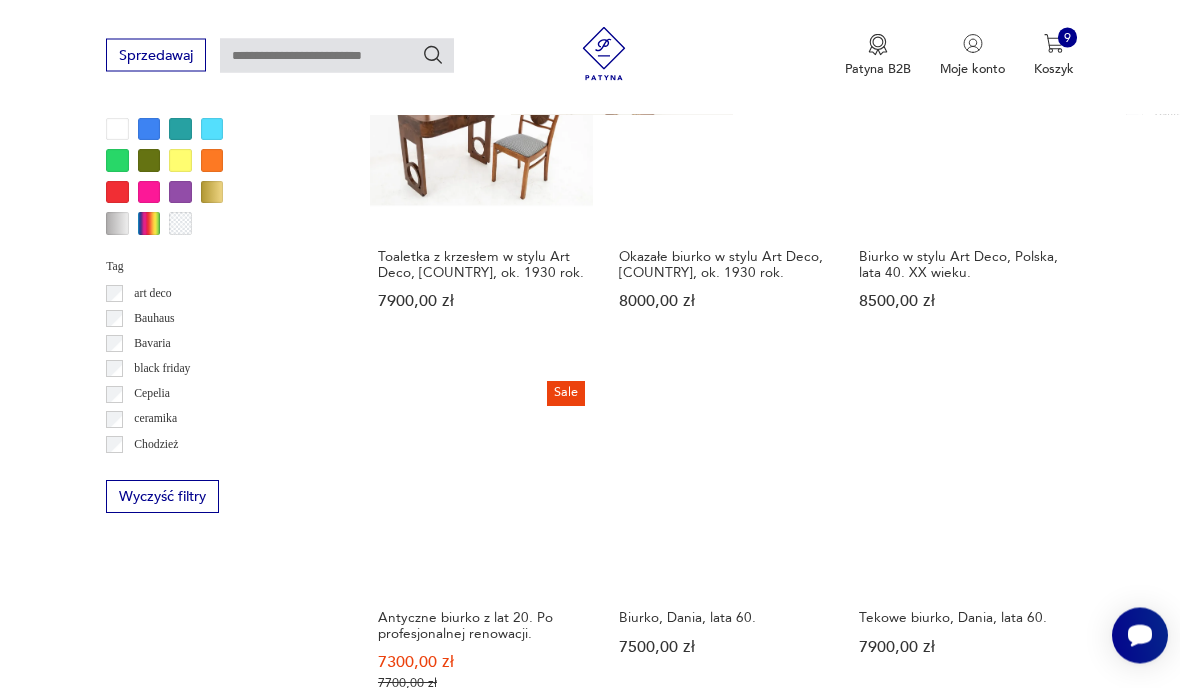 scroll, scrollTop: 1575, scrollLeft: 0, axis: vertical 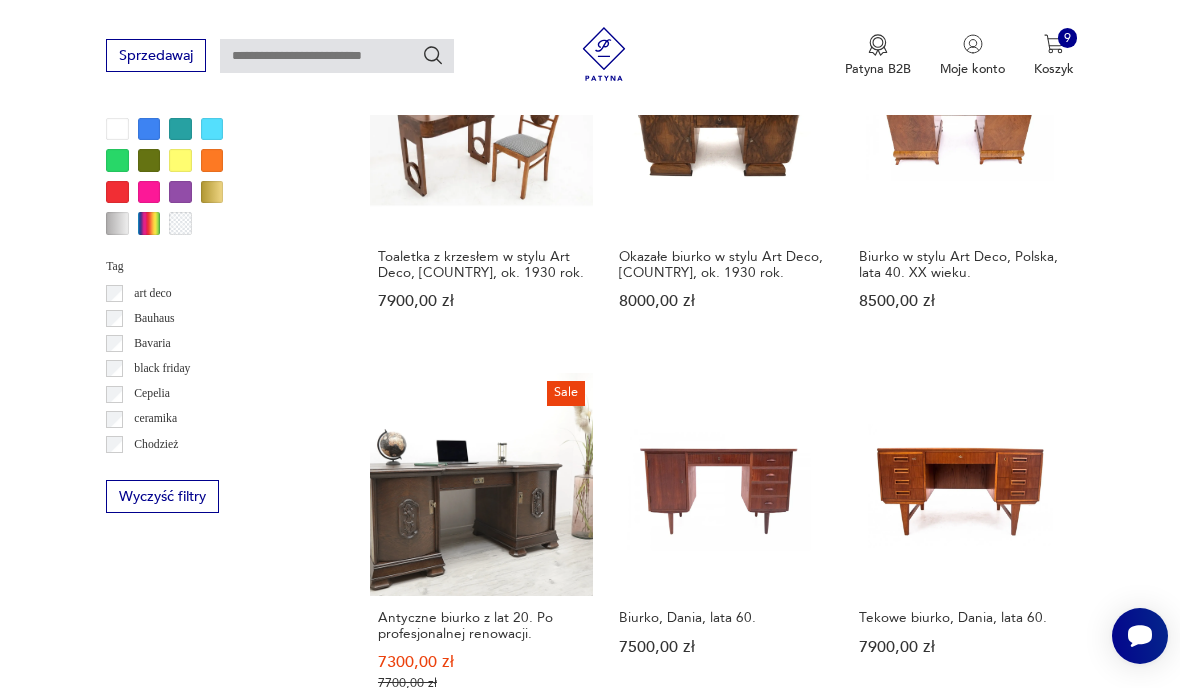 click on "50" at bounding box center [865, 1564] 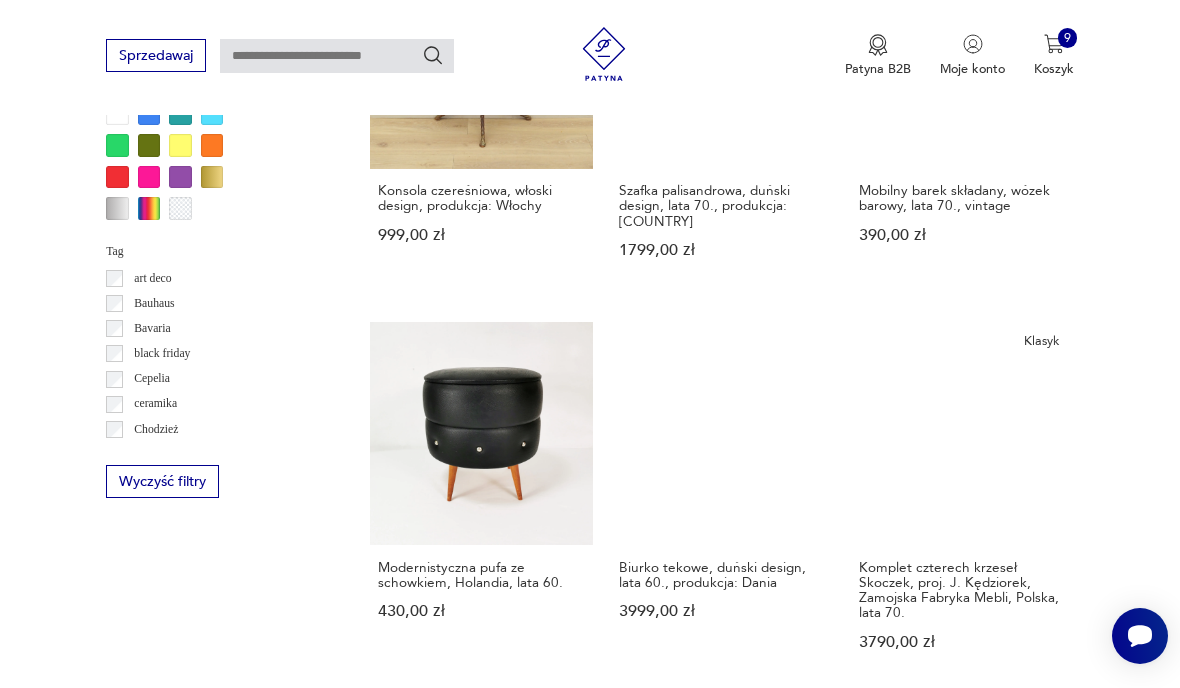 scroll, scrollTop: 1591, scrollLeft: 0, axis: vertical 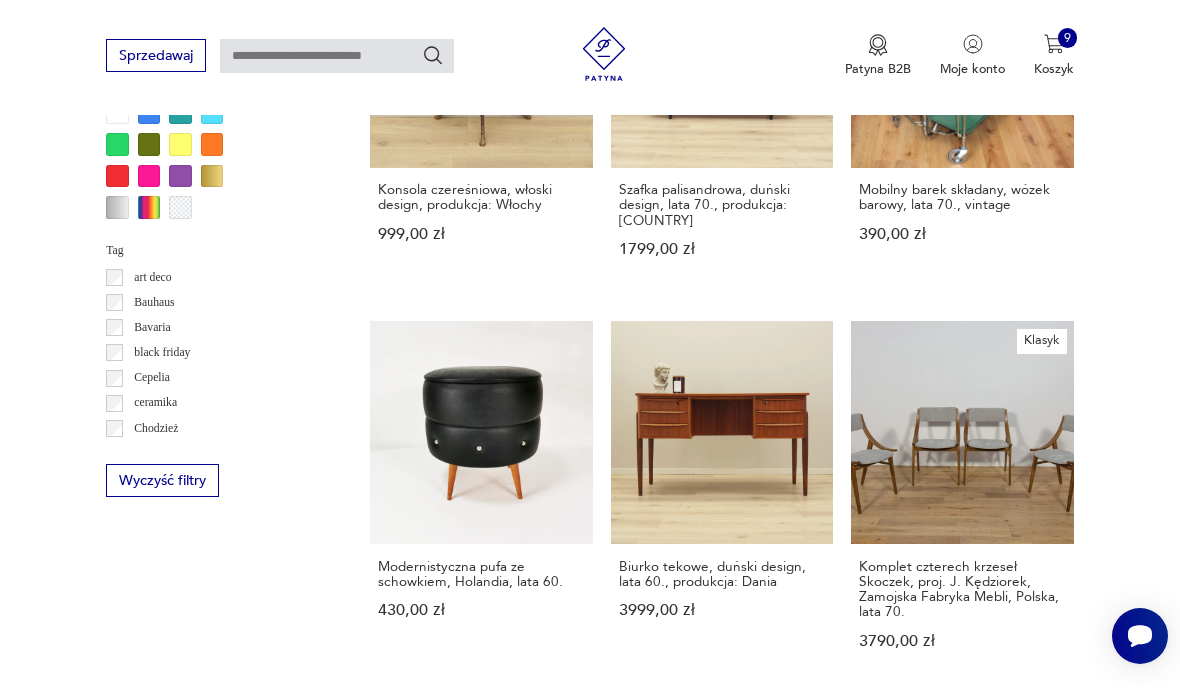 click on "Filtruj produkty Cena MIN MAX OK Promocja Datowanie OK Kraj pochodzenia Dania  ( 2148 ) Polska  ( 824 ) Niemcy  ( 757 ) Włochy  ( 348 ) Szwecja  ( 243 ) Wielka Brytania  ( 141 ) Francja  ( 119 ) Czechy  ( 105 ) Producent Projektant Stan przedmiotu Klasyk Kolor Tag art deco Bauhaus Bavaria black friday Cepelia ceramika Chodzież Ćmielów Wyczyść filtry Znaleziono  7464   produkty Filtruj Sortuj według daty dodania Sortuj według daty dodania Stolik kawowy, Dania, TEK vintage, lata 60./70., Nils Bach 1300,00 zł Stolik kawowy, blat ozdobny, intarsja 350,00 zł Komoda, lata 70. 550,00 zł Stolik pomocniczy, lata 70. 490,00 zł Klasyk Stolik, proj. P. Ghyczy 490,00 zł Stolik kawowy z intarsją, lata 70. 520,00 zł Konsola czereśniowa, włoski design, produkcja: Włochy 999,00 zł Szafka palisandrowa, duński design, lata 70., produkcja: Dania 1799,00 zł Mobilny barek składany, wózek barowy, lata 70., vintage 390,00 zł Modernistyczna pufa ze schowkiem, Holandia, lata 60. 430,00 zł Klasyk 1 2" at bounding box center (590, 388) 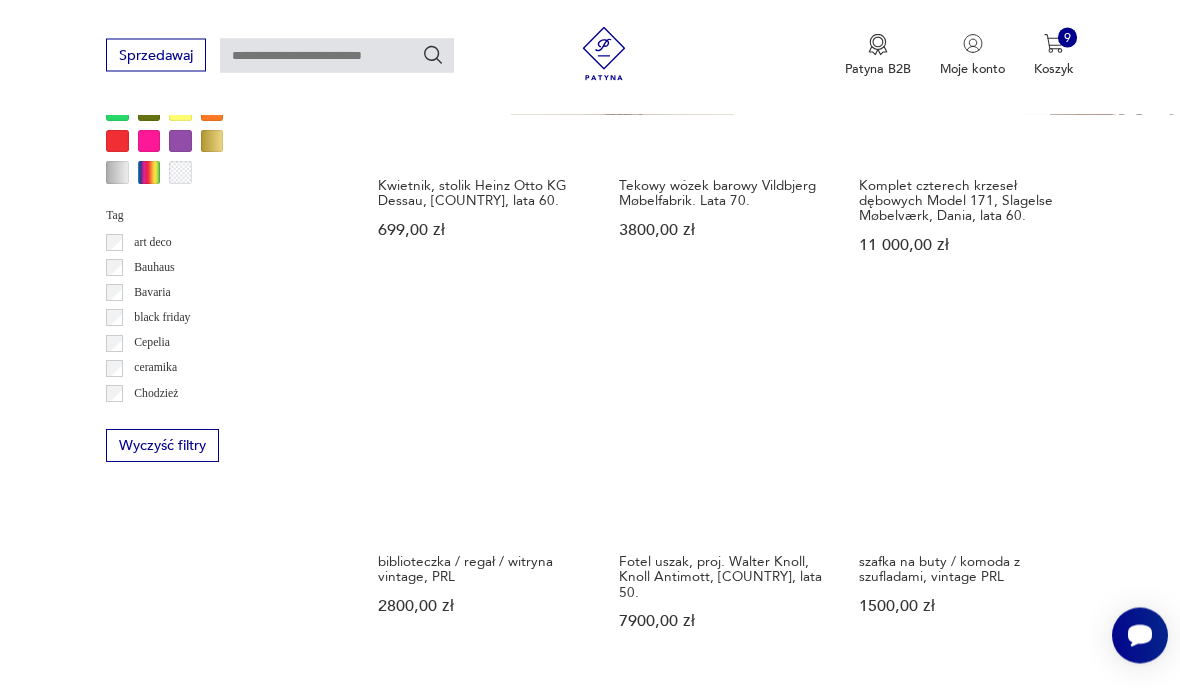 scroll, scrollTop: 1632, scrollLeft: 0, axis: vertical 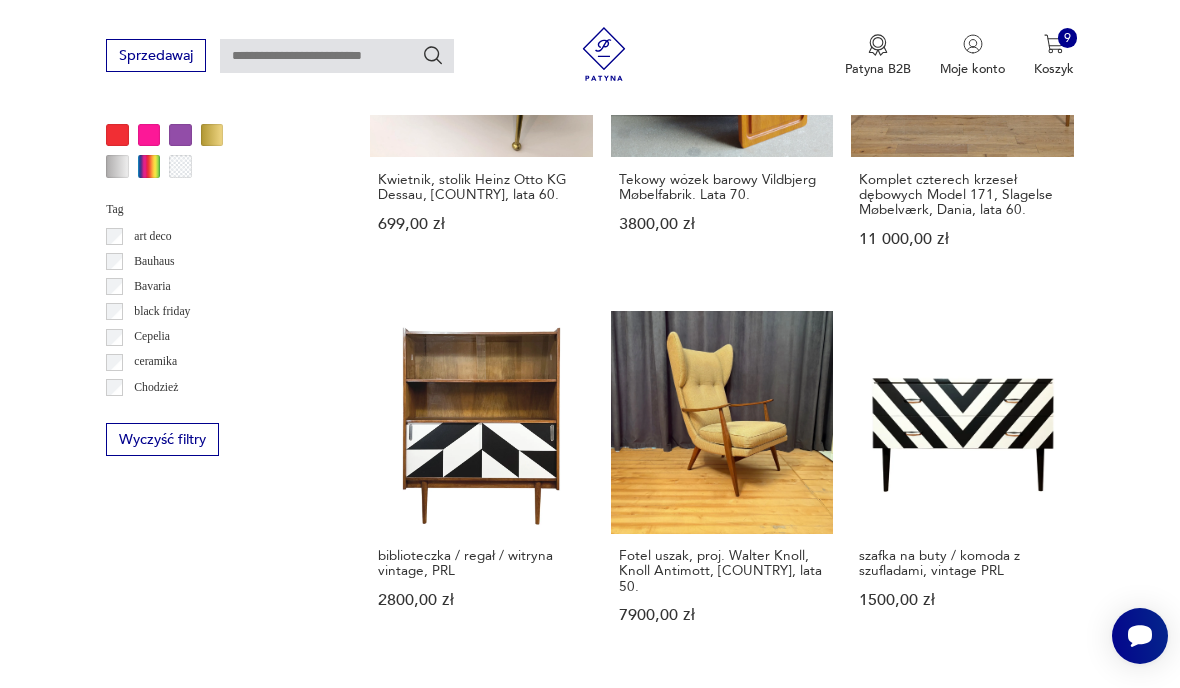 click on "52" at bounding box center [865, 1491] 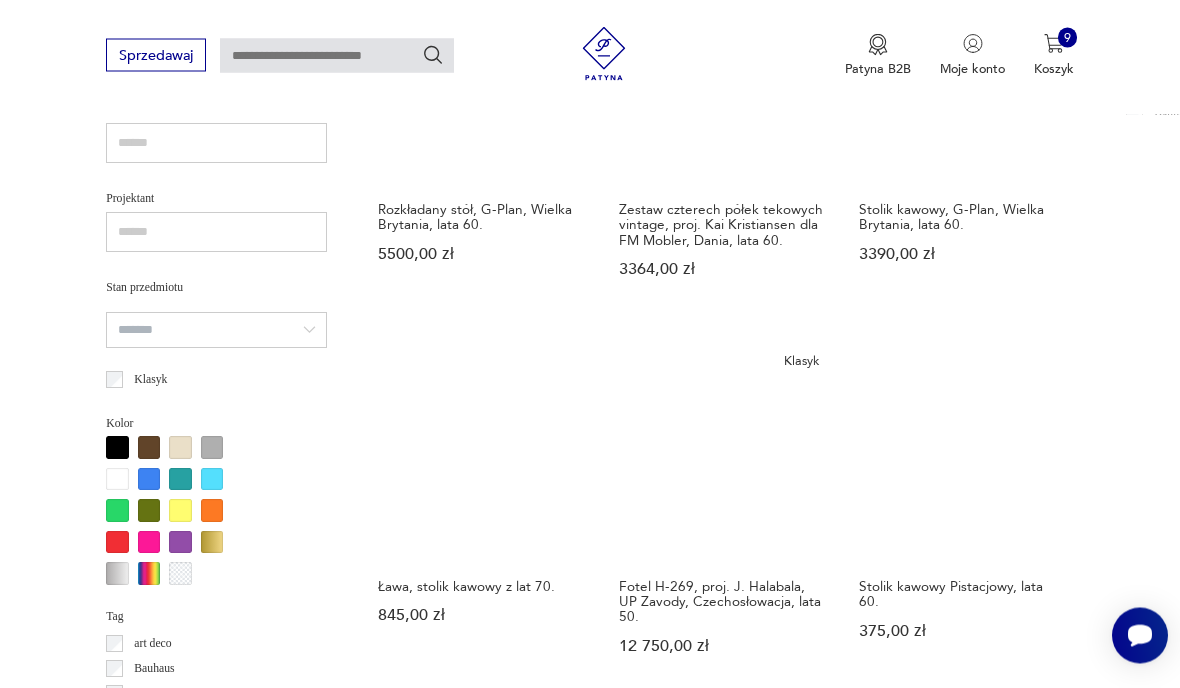 scroll, scrollTop: 1228, scrollLeft: 0, axis: vertical 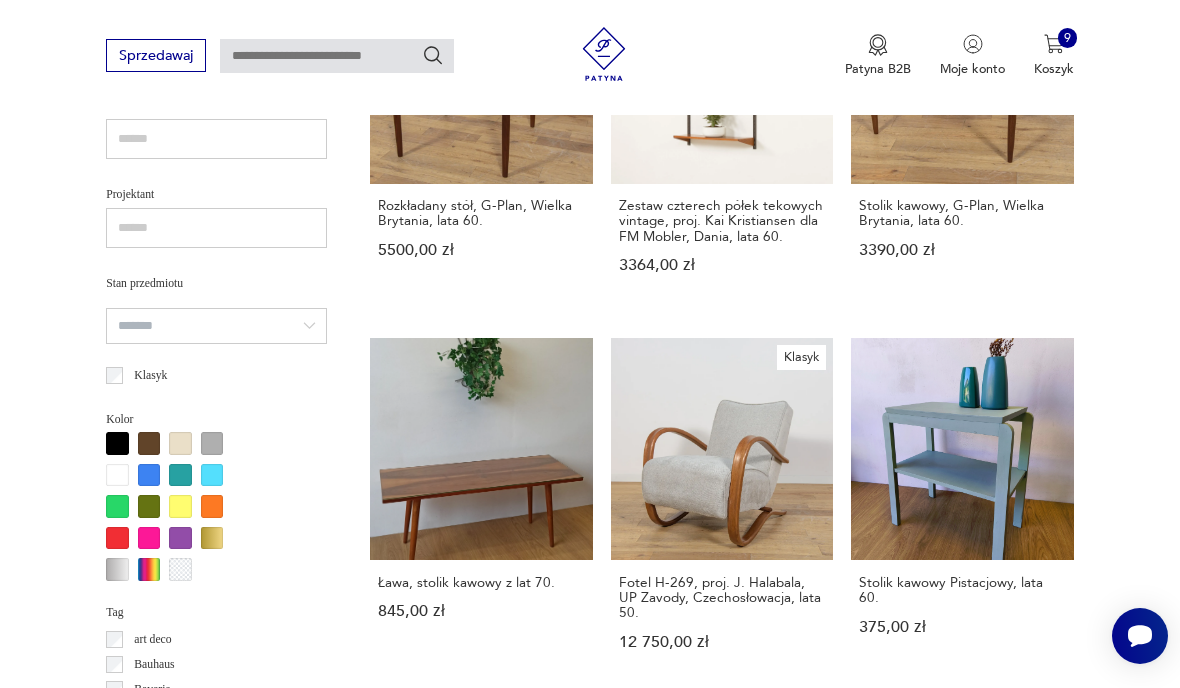 click on "Stolik kawowy Pistacjowy, lata 60. 375,00 zł" at bounding box center (962, 512) 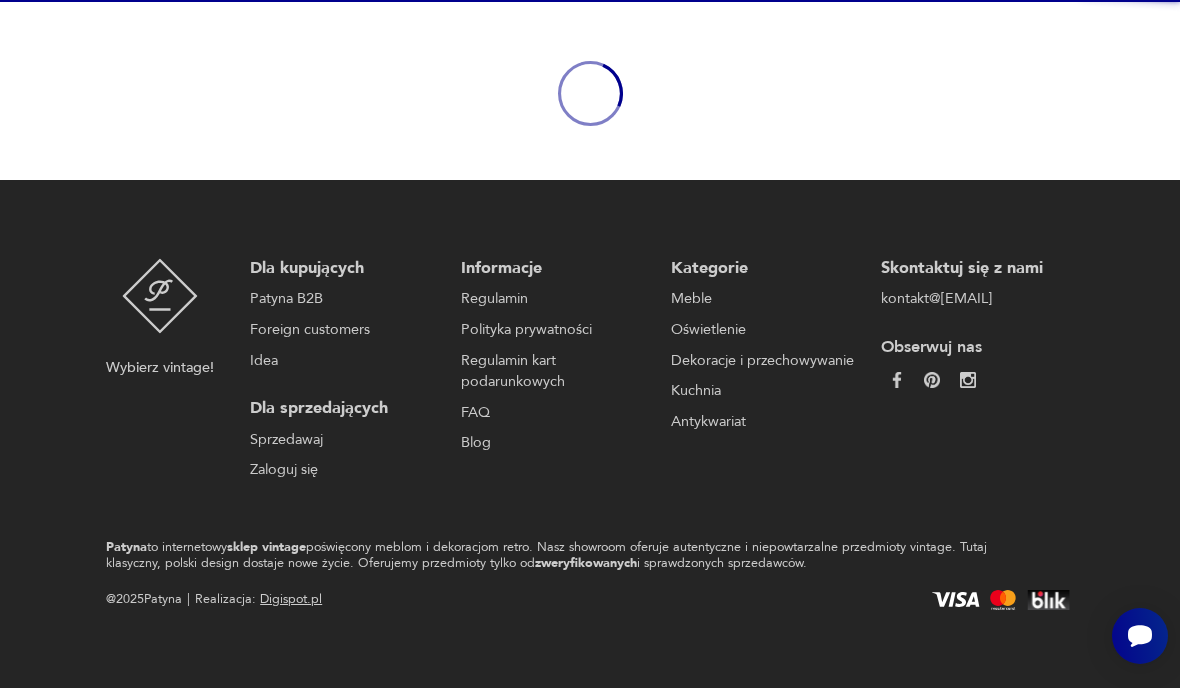 scroll, scrollTop: 172, scrollLeft: 0, axis: vertical 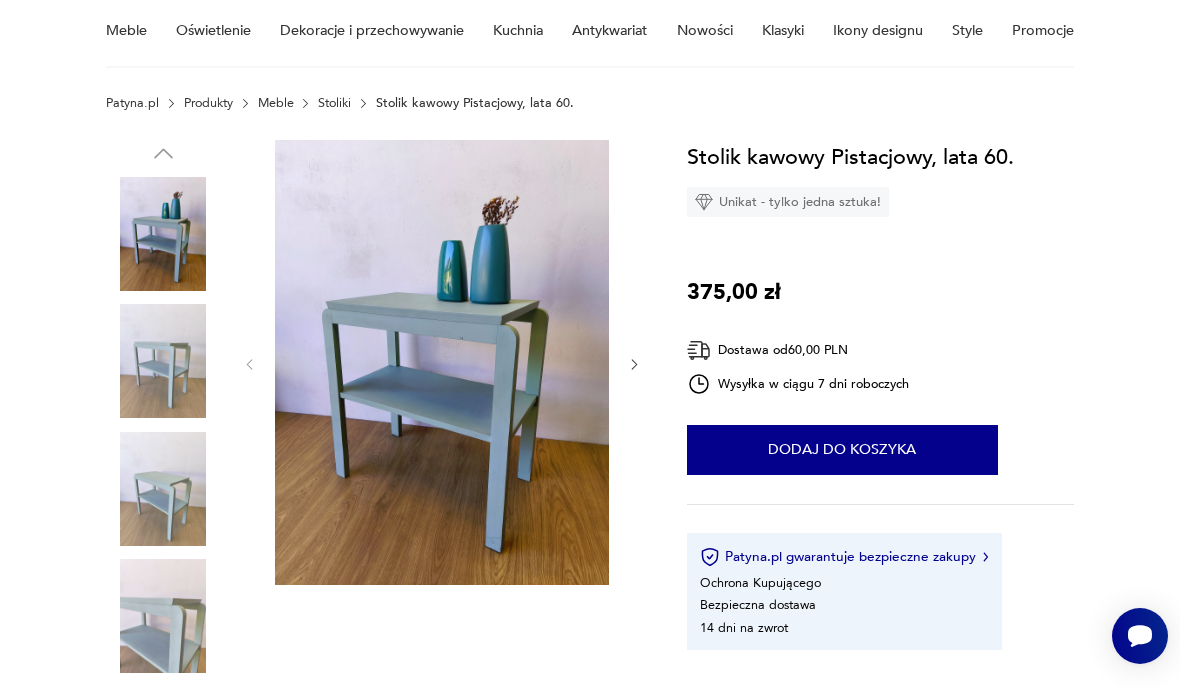 click 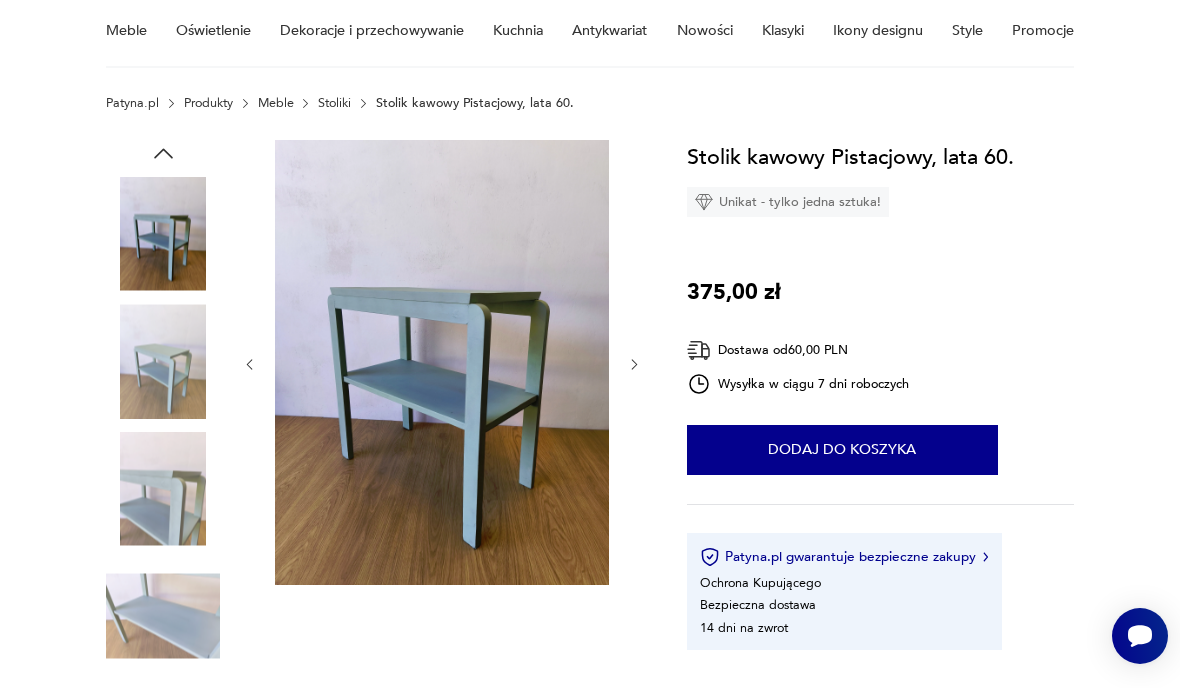 click on "Opis produktu Stolik kawowy pistacjowy z lat 60. Nietypowy. Fajny kształt i niespotykany kolor. Jego rozmiar sprawia, że ​​można go postawić obok każdego fotela. Idealny jako stolik kawowy. Stolik ma kilka plam i zarysowań na blacie i na nodze w lakierze, ale jest cały pomalowany na jeden kolor. Wszystko widać na zdjęciach. Mimo swoich wad jest to ładny i ciekawy mebel vintage w nieco innej odsłonie.
szer 	69 cm
gł 	37 cm
wys 	70 cm Rozwiń więcej Szczegóły produktu Wysokość :   70 Wysokość :   70 Szerokość :   69 Głębokość :   37 Liczba sztuk:   1 O sprzedawcy Retromania Zweryfikowany sprzedawca Od 9 lat z Patyną Dostawa i zwroty Dostępne formy dostawy: Kurier   60,00 PLN Zwroty: Jeśli z jakiegokolwiek powodu chcesz zwrócić zamówiony przedmiot, masz na to   14 dni od momentu otrzymania przesyłki. Stolik kawowy Pistacjowy, lata 60. Unikat - tylko jedna sztuka! 375,00 zł Dostawa od  60,00 PLN Wysyłka w ciągu 7 dni roboczych 1 Dodaj do koszyka Ochrona Kupującego
:" at bounding box center [590, 721] 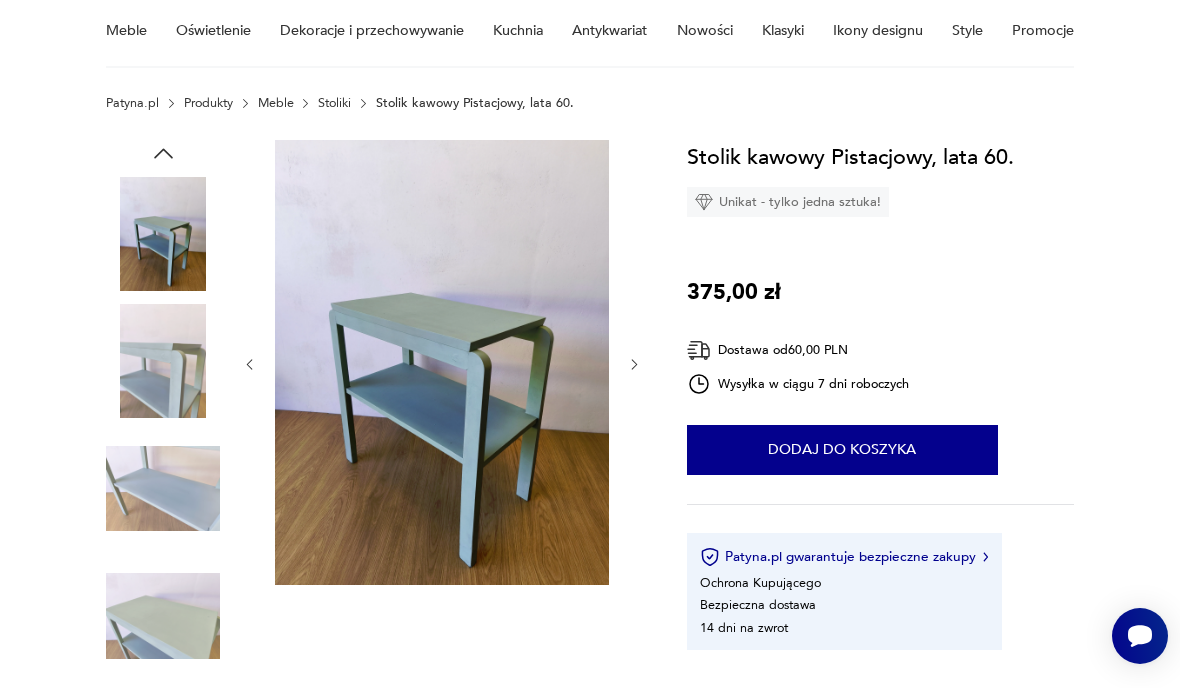 click at bounding box center (634, 364) 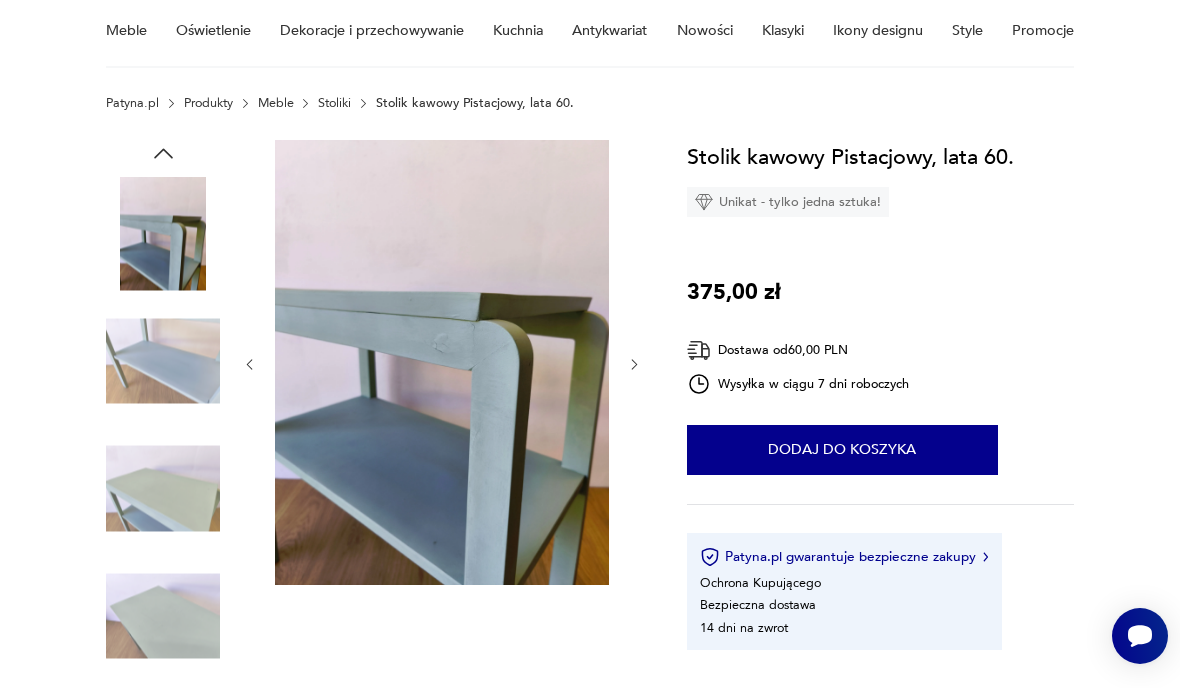 click 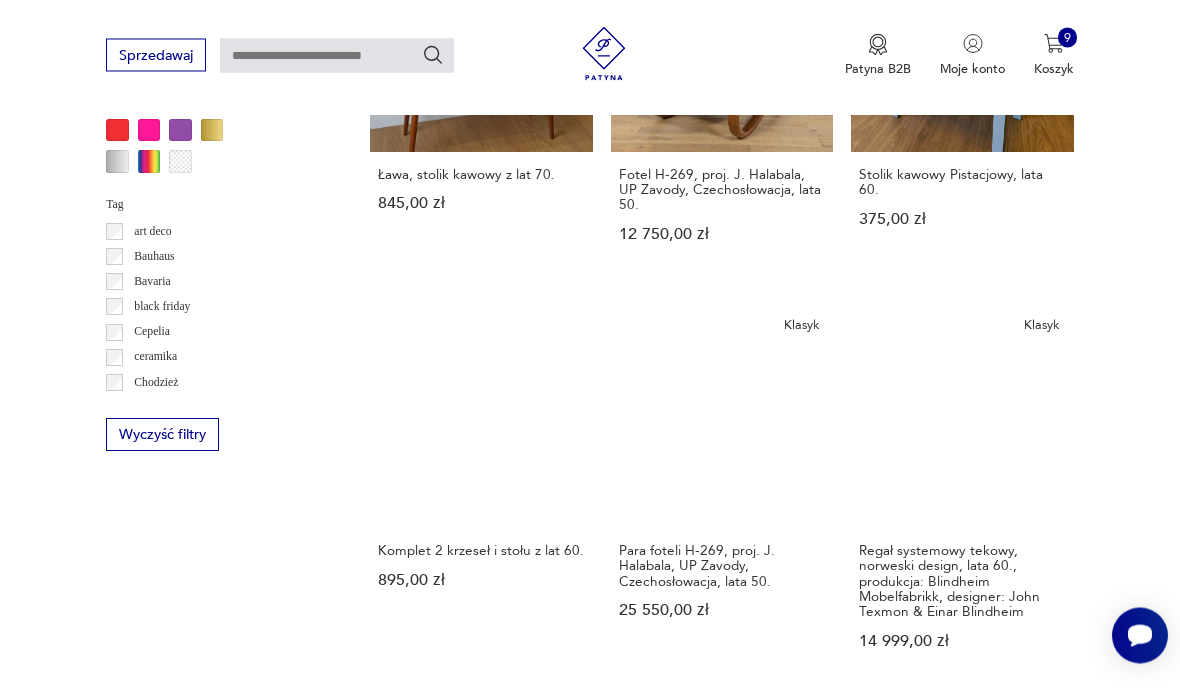 scroll, scrollTop: 1638, scrollLeft: 0, axis: vertical 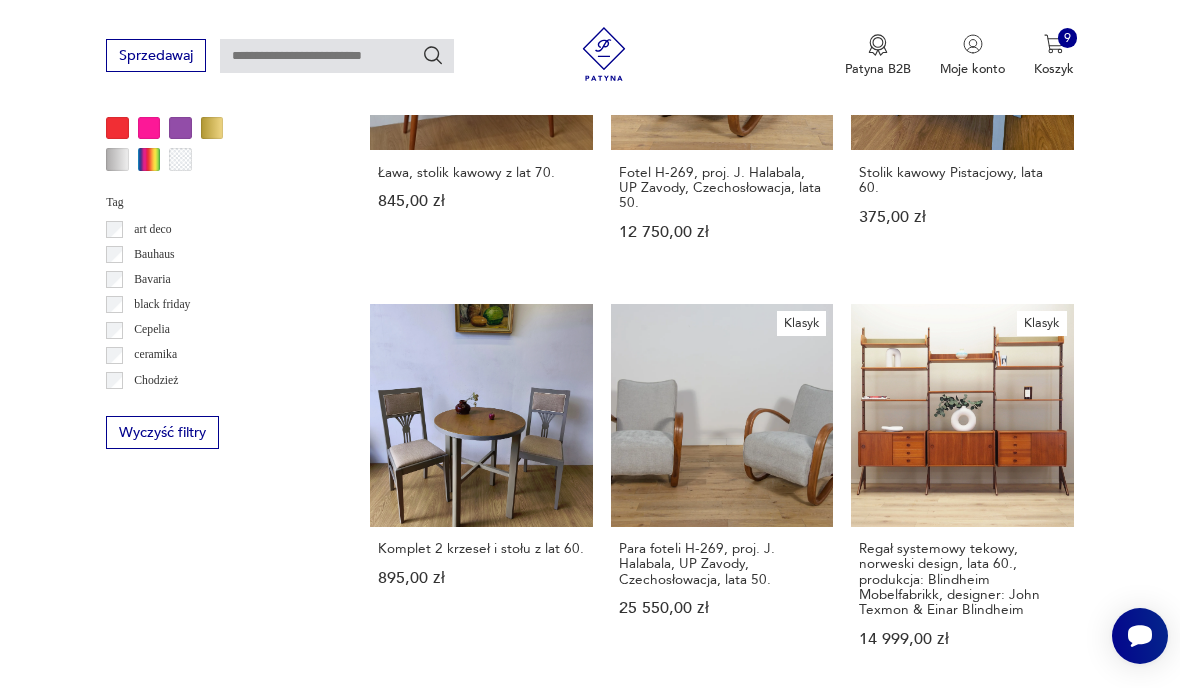 click on "53" at bounding box center (865, 1514) 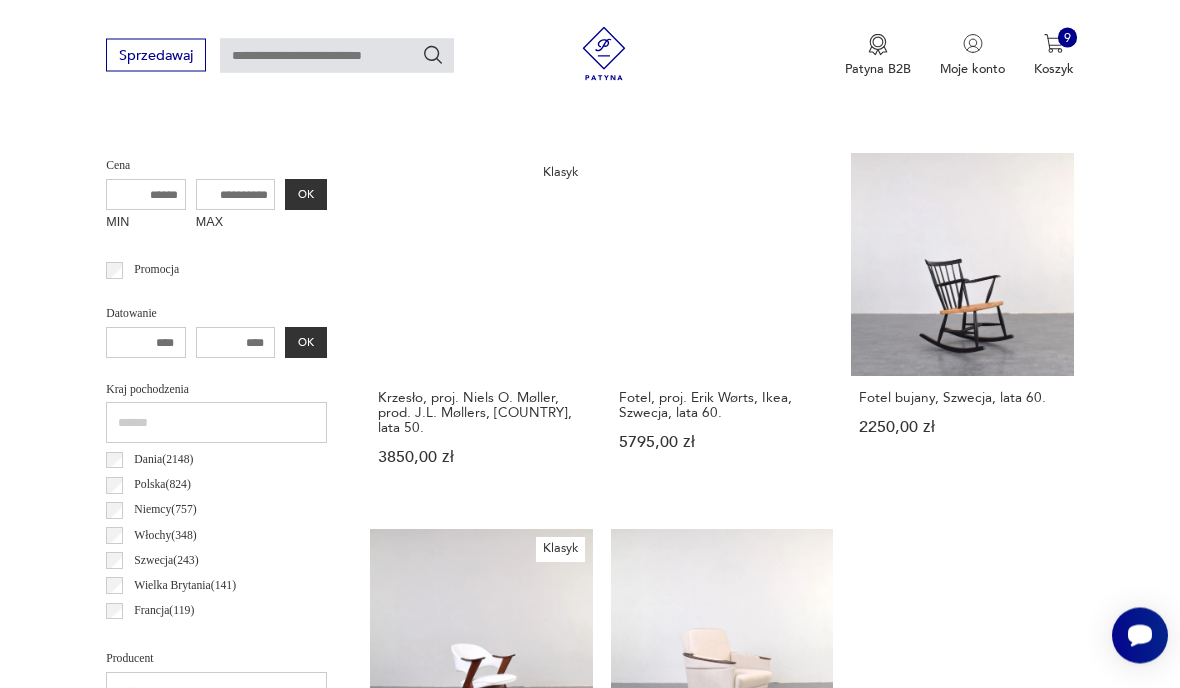 scroll, scrollTop: 676, scrollLeft: 0, axis: vertical 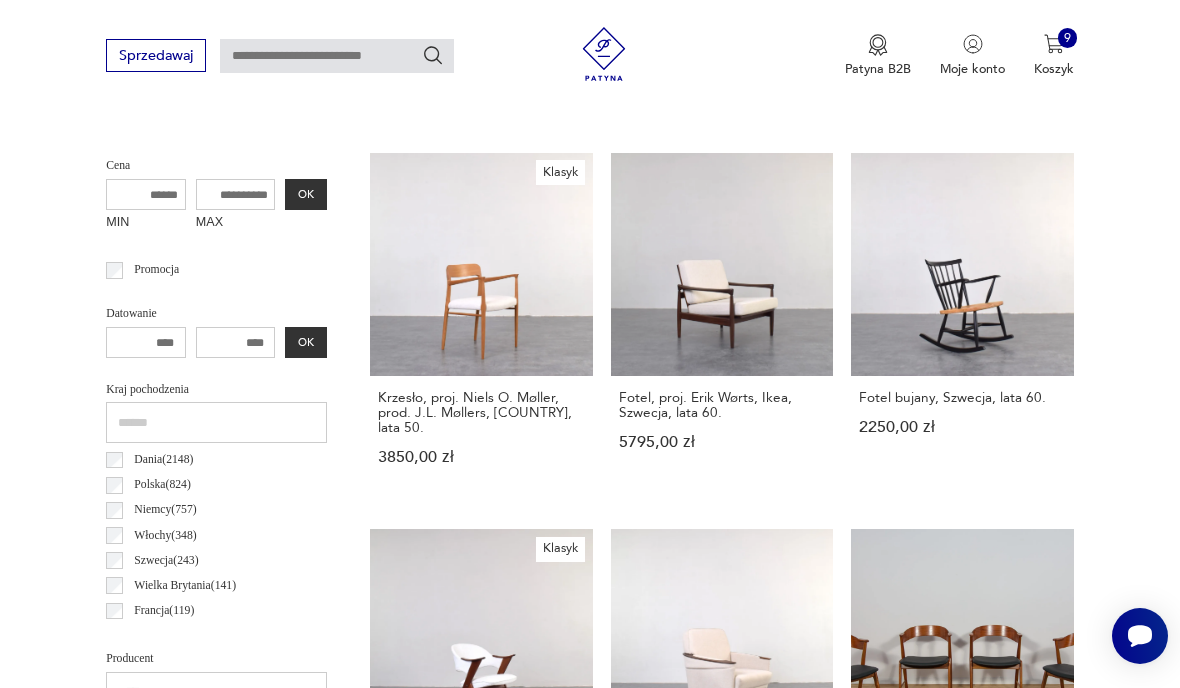 click on "Fotel bujany, Szwecja, lata 60. 2250,00 zł" at bounding box center [962, 327] 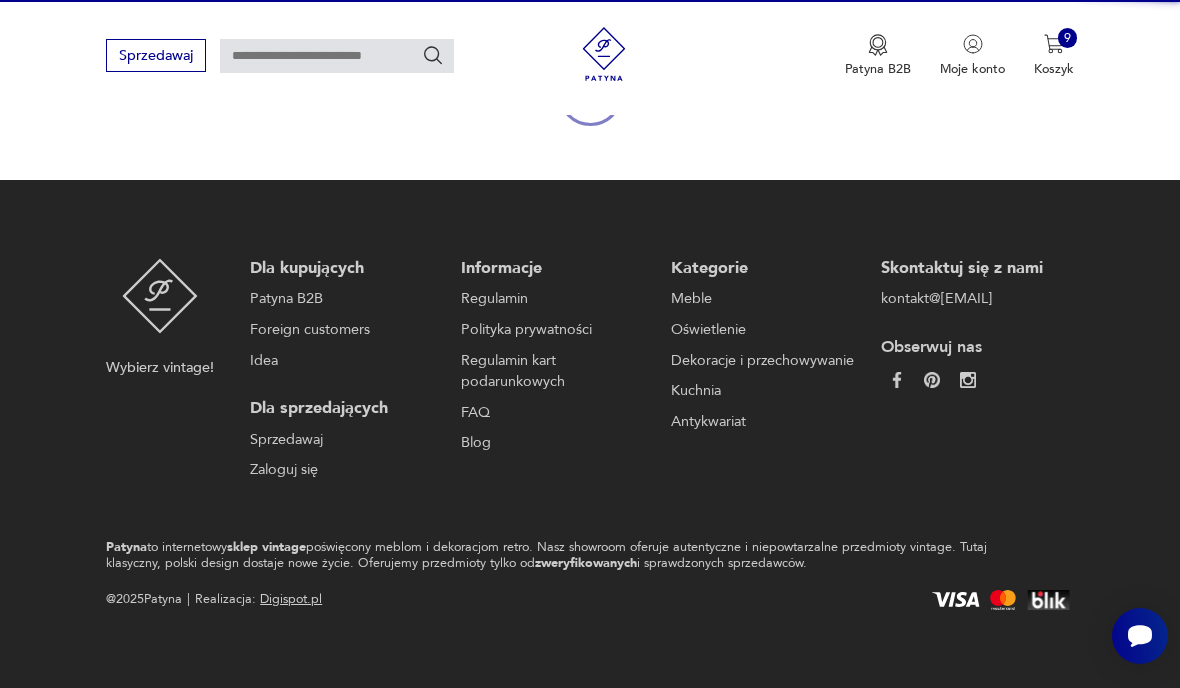 scroll, scrollTop: 172, scrollLeft: 0, axis: vertical 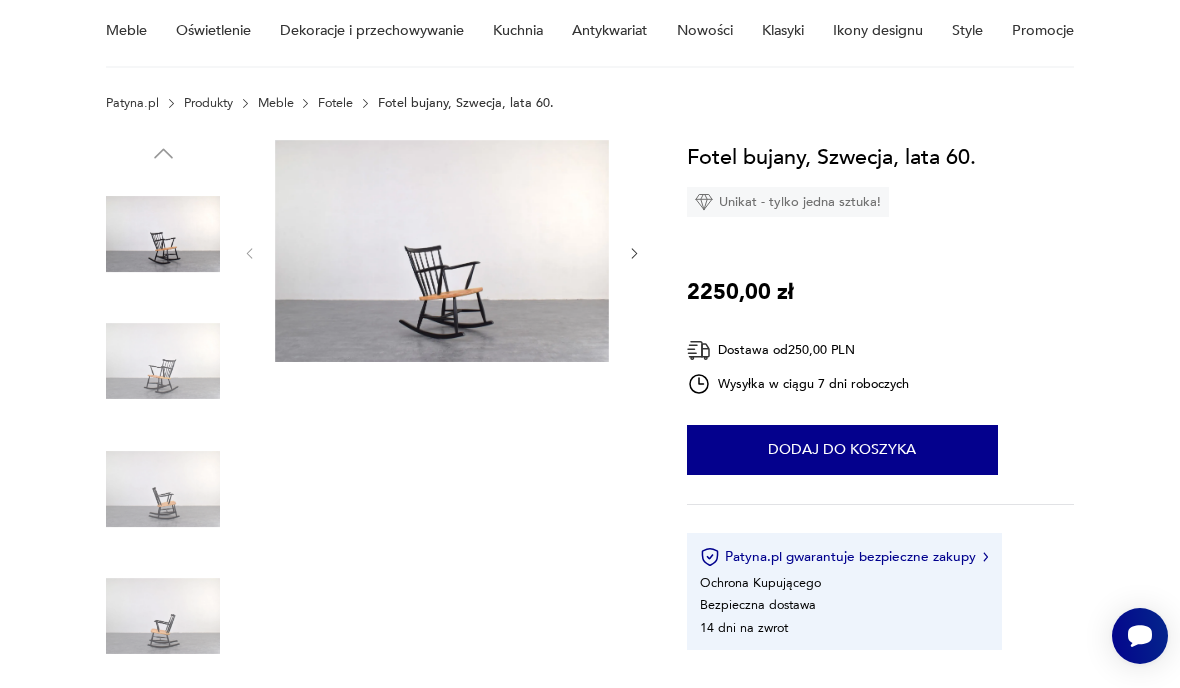 click 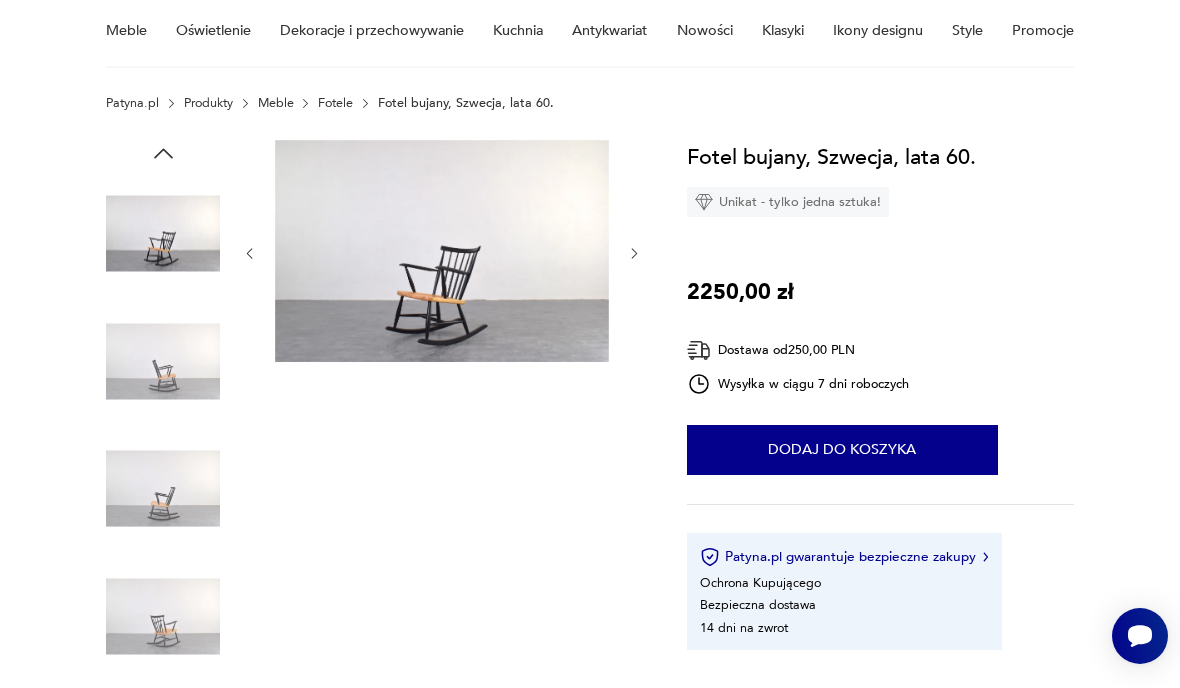 click 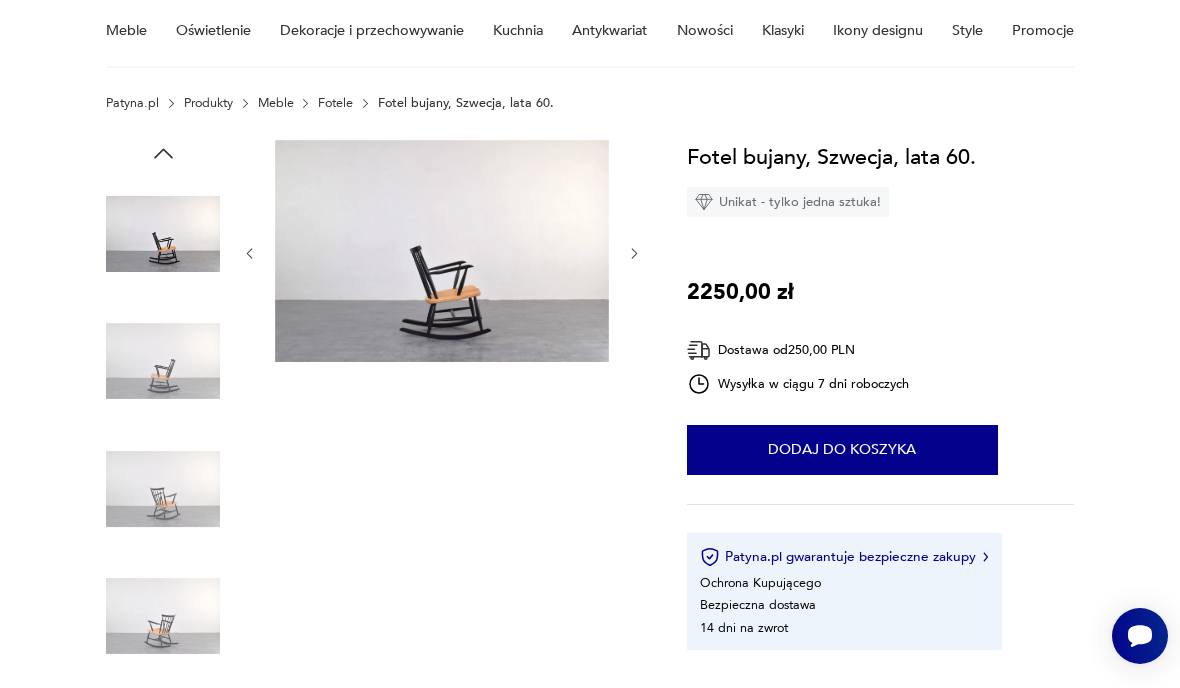 click at bounding box center [634, 253] 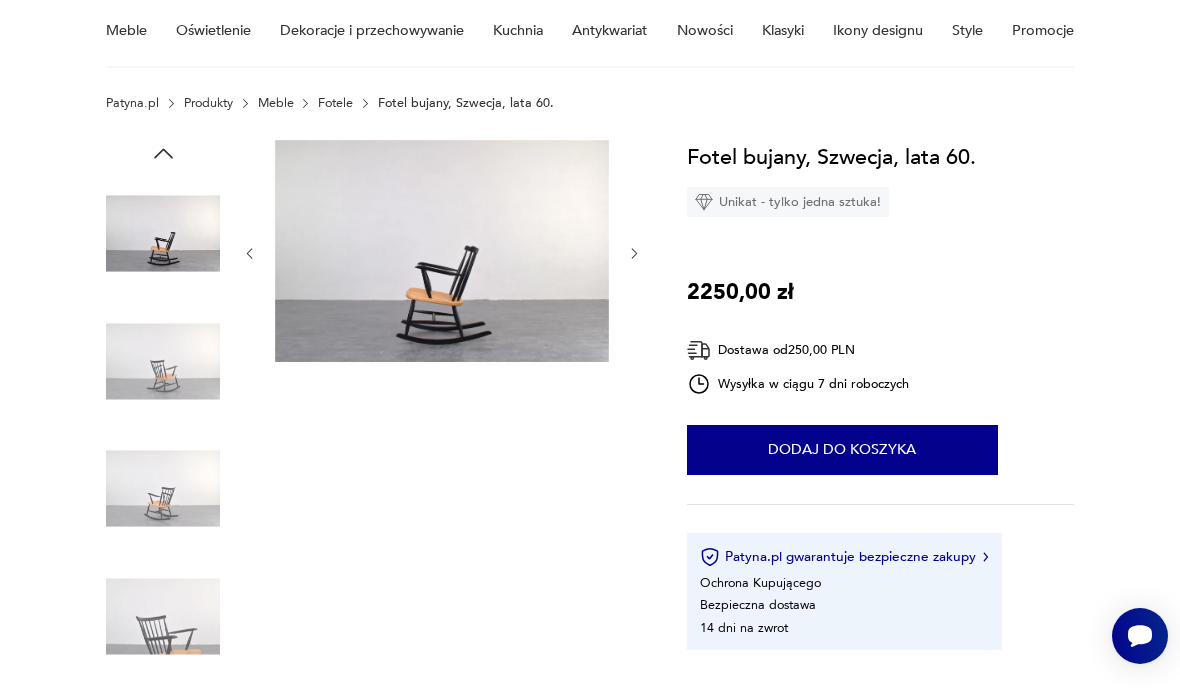 click 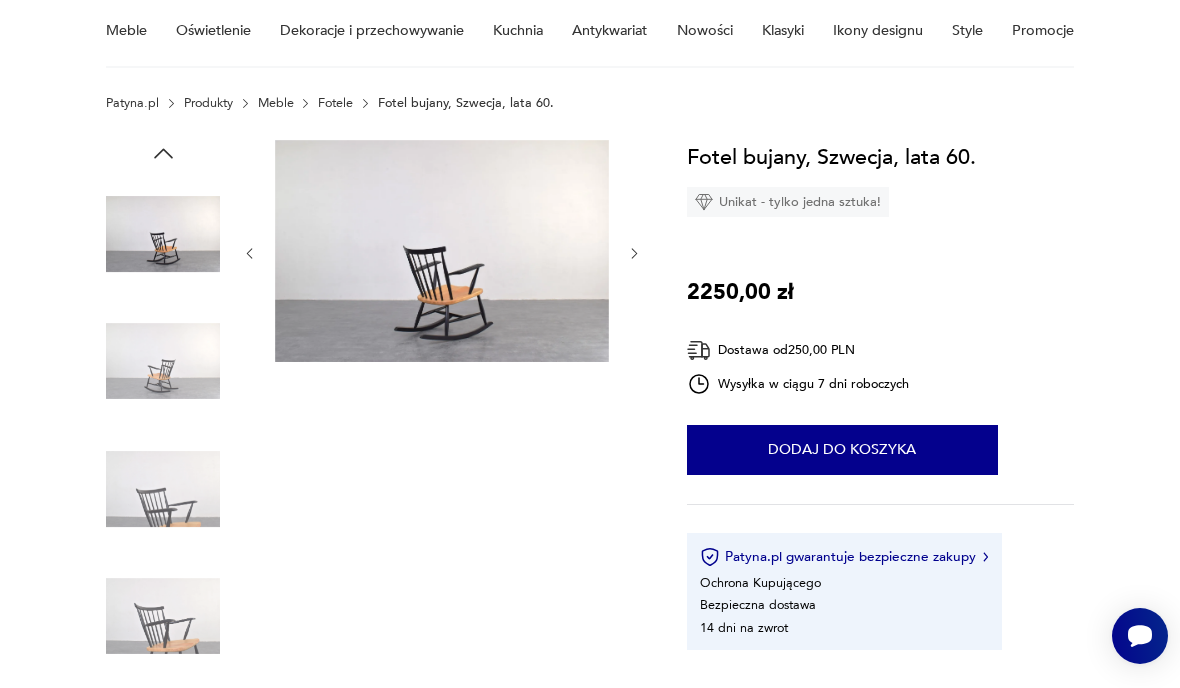 click 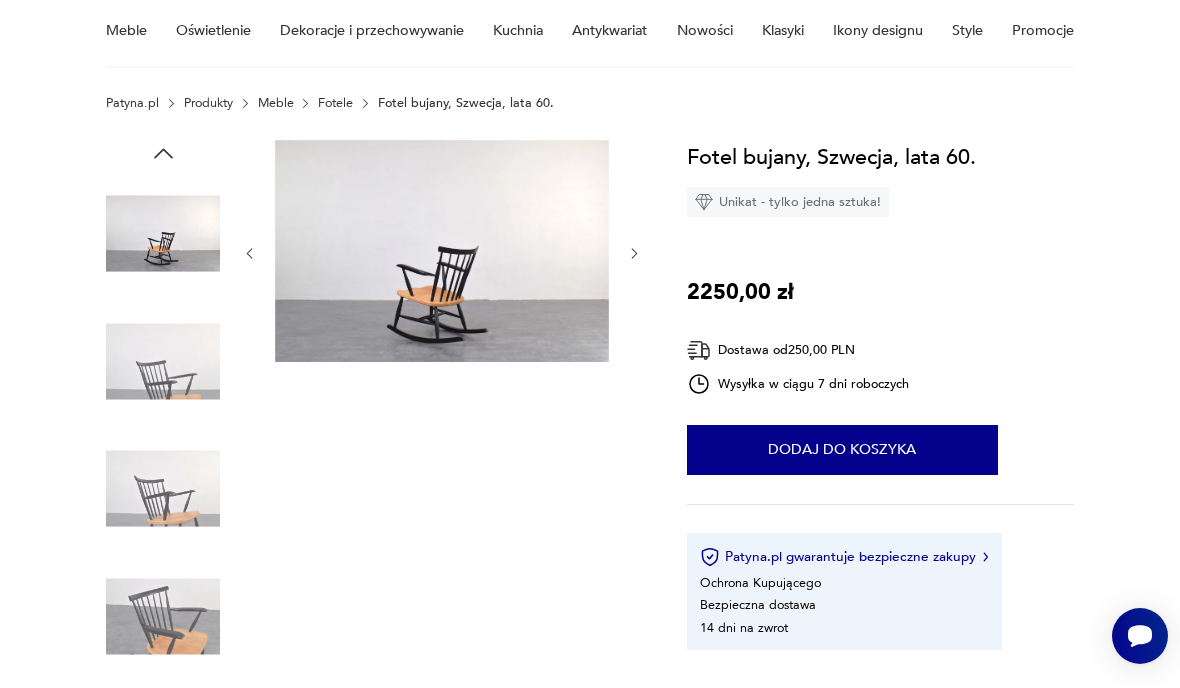 click 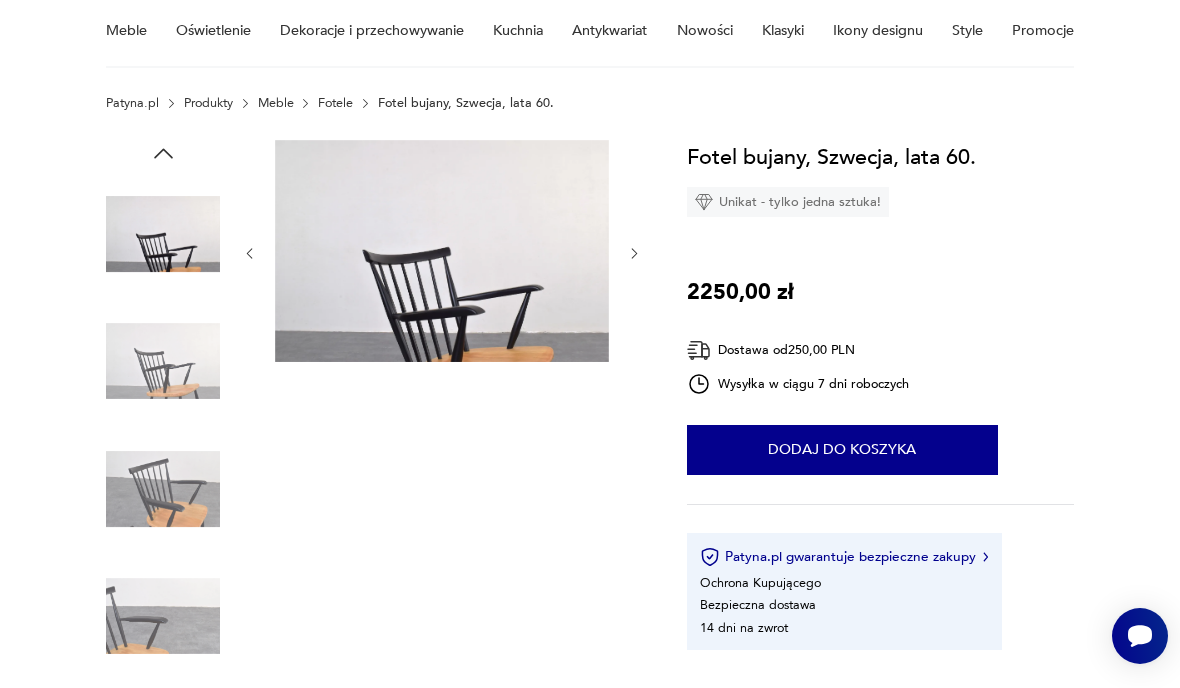 click 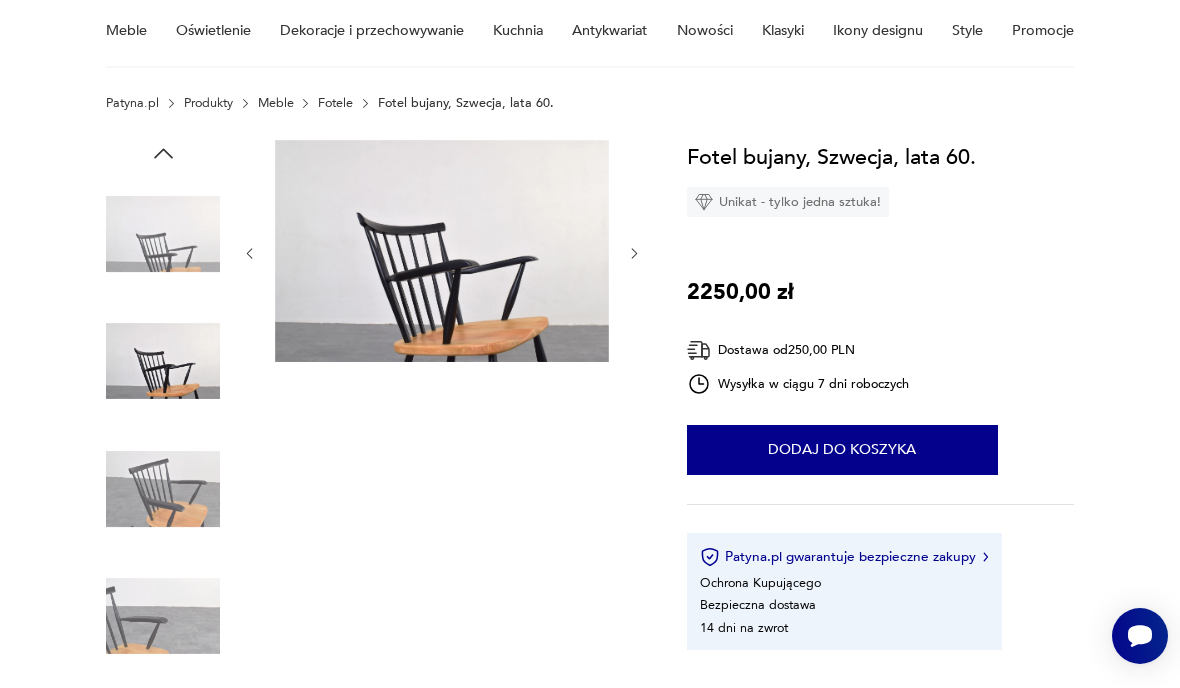 click 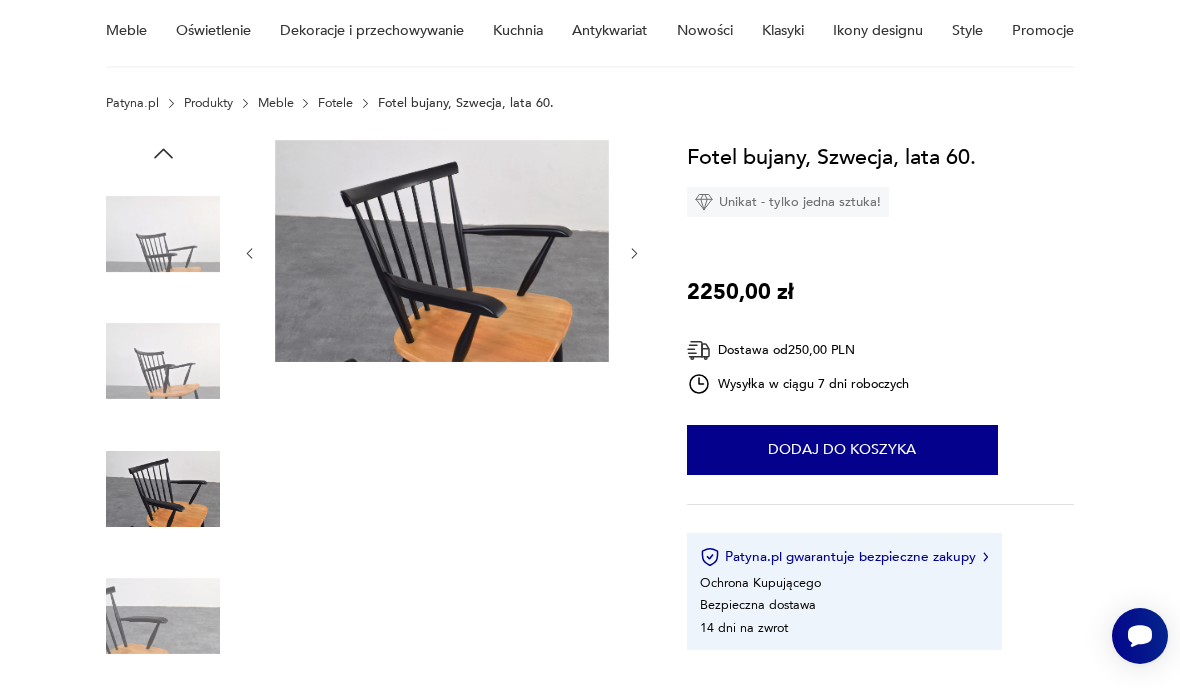 click 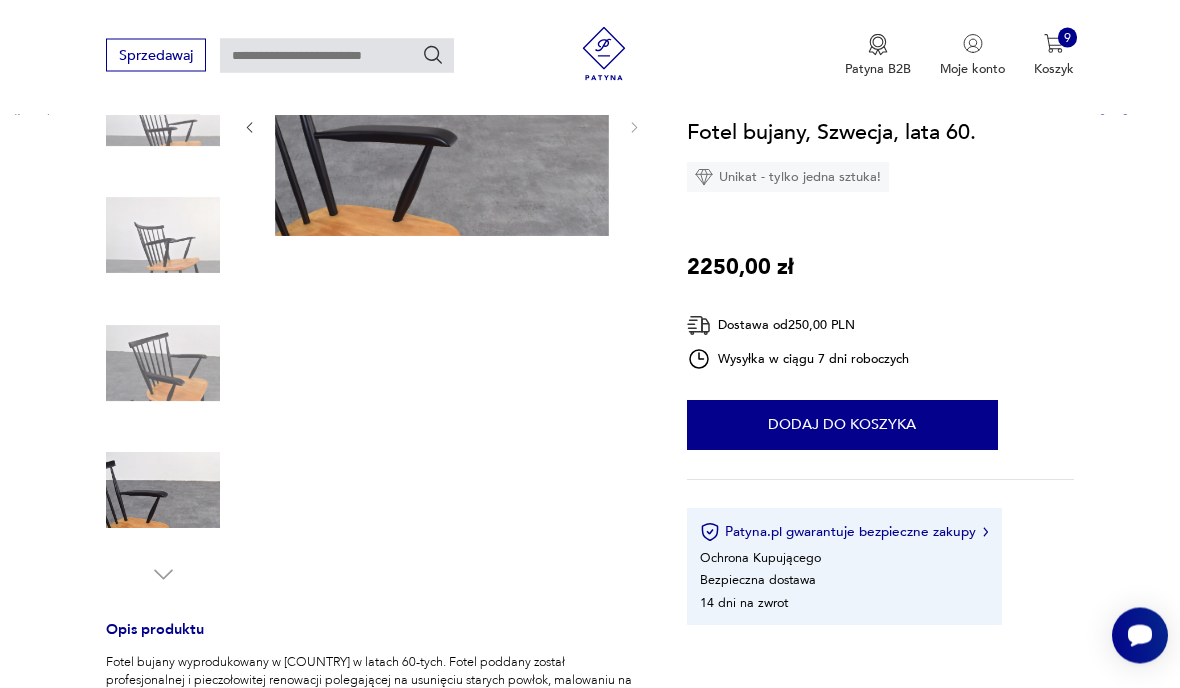 scroll, scrollTop: 0, scrollLeft: 0, axis: both 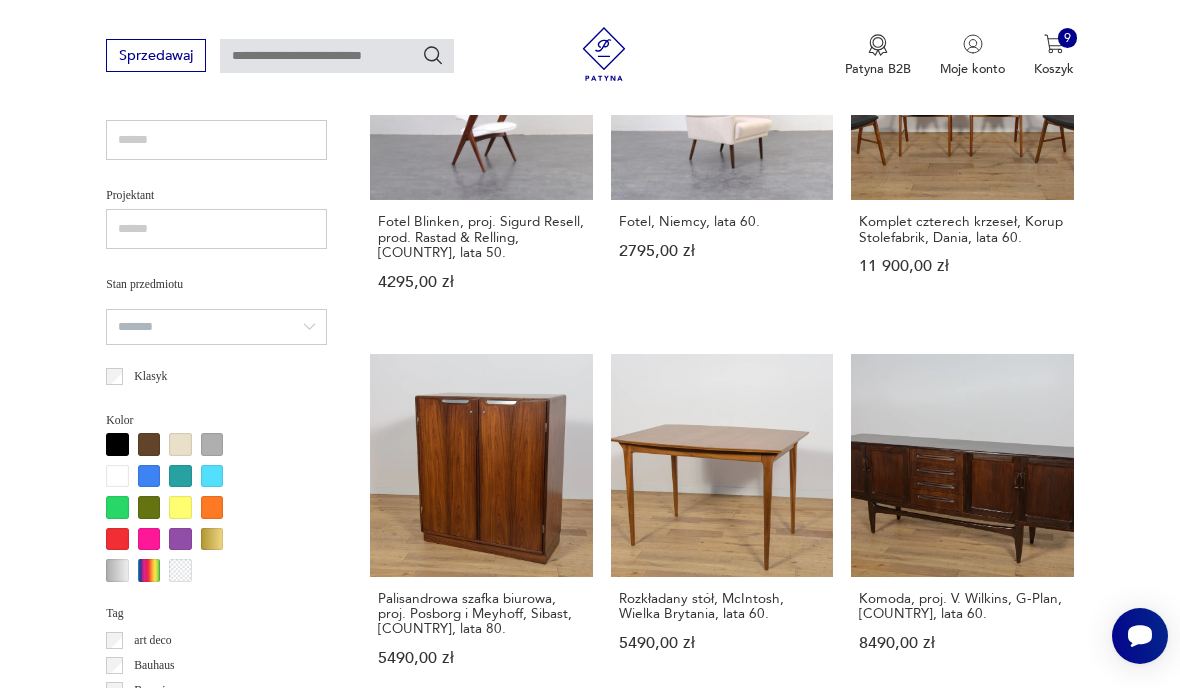 click on "Palisandrowy stolik kawowy – HMB Möbler Rörvik – Szwecja – lata 60. 5715,00 zł" at bounding box center [962, 904] 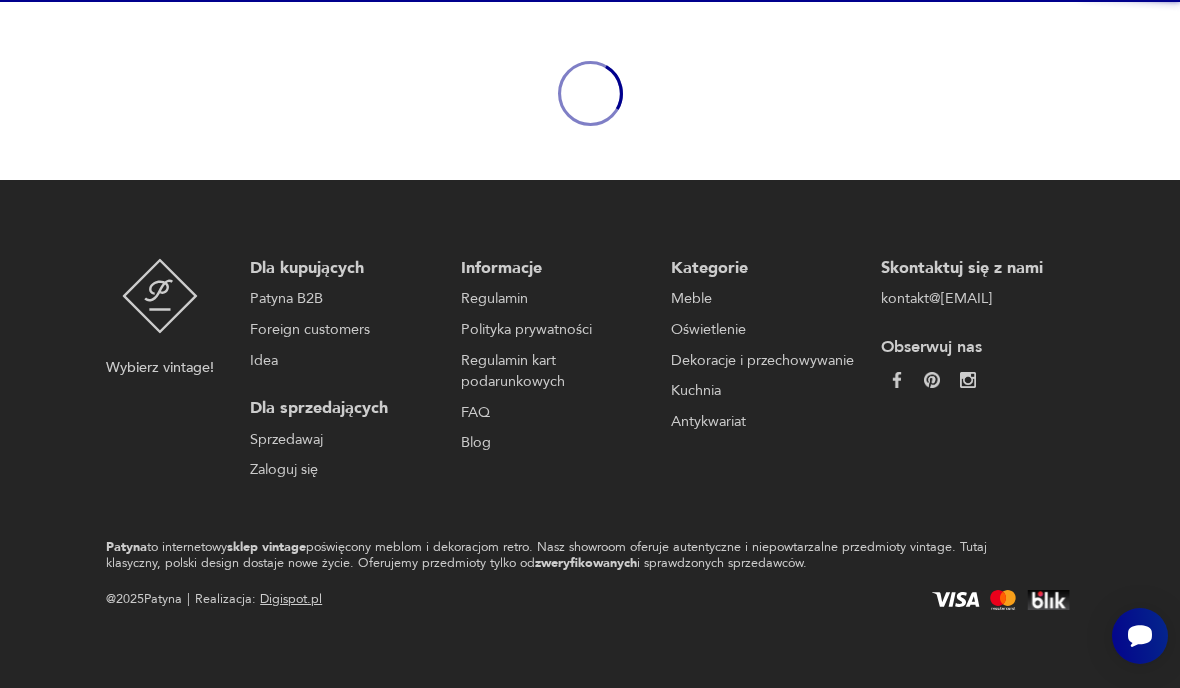 scroll, scrollTop: 172, scrollLeft: 0, axis: vertical 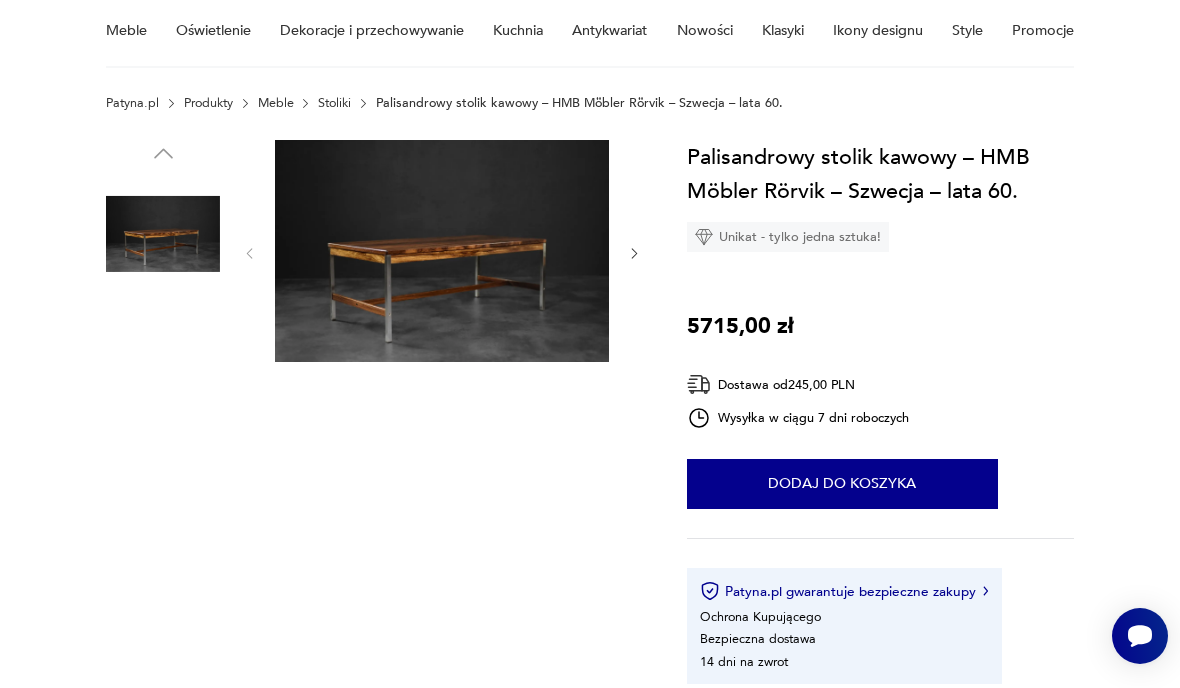 click at bounding box center (442, 251) 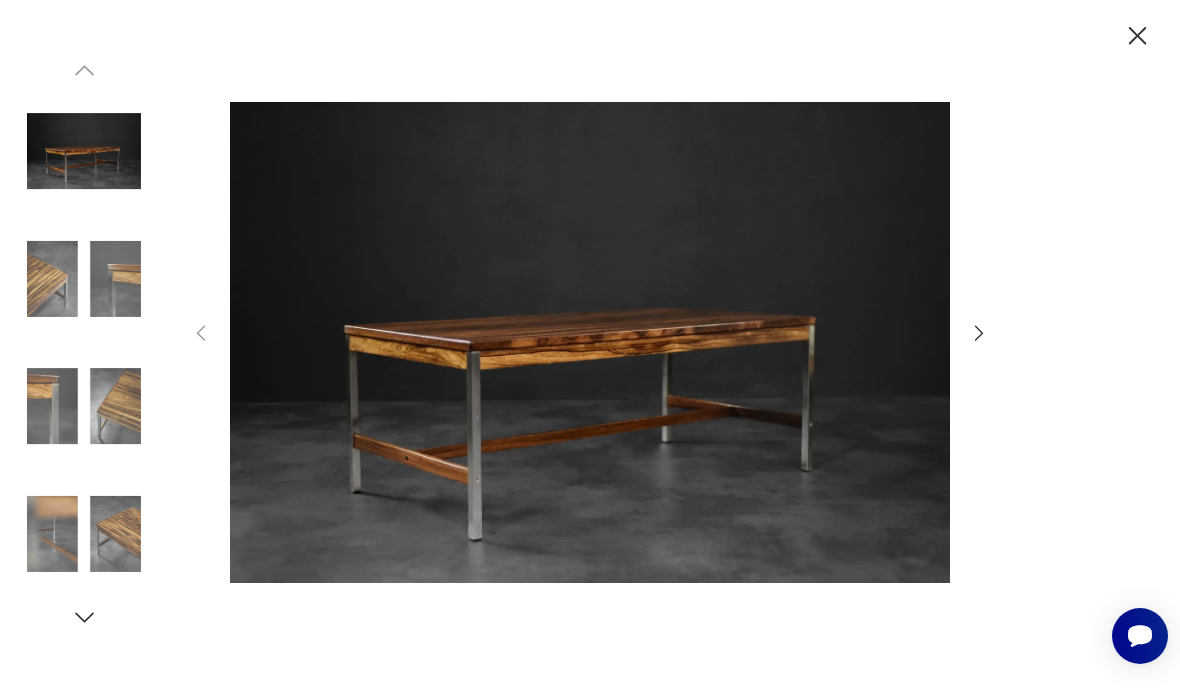 click 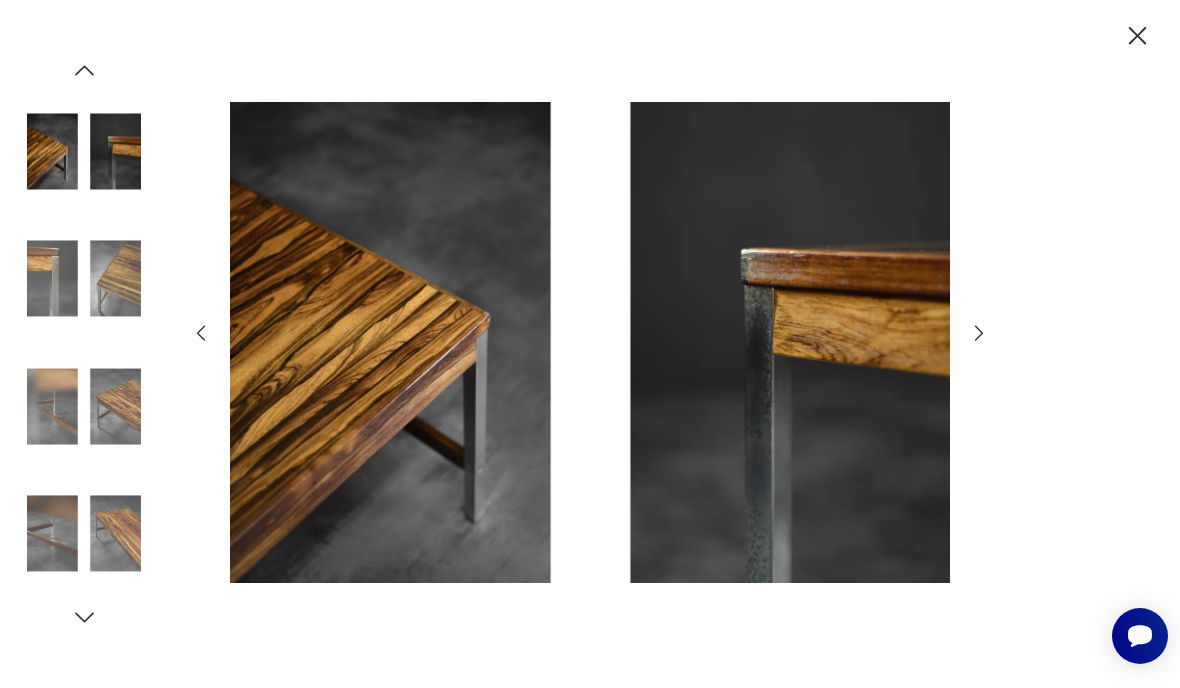 click 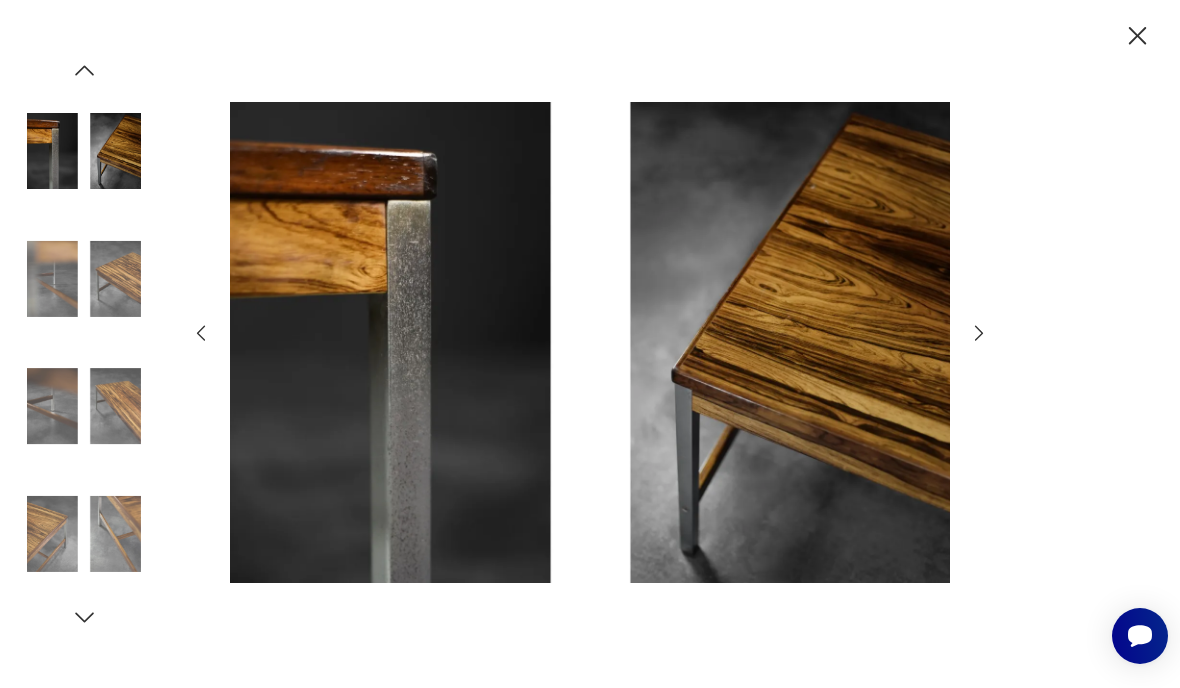 click 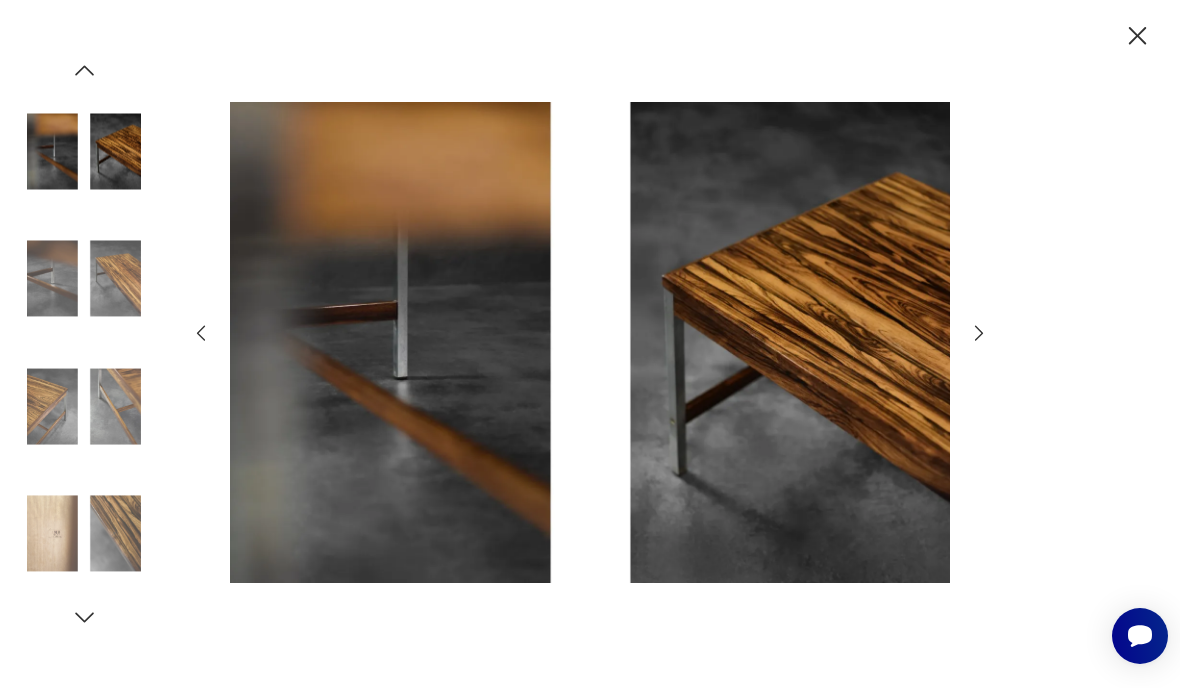 click 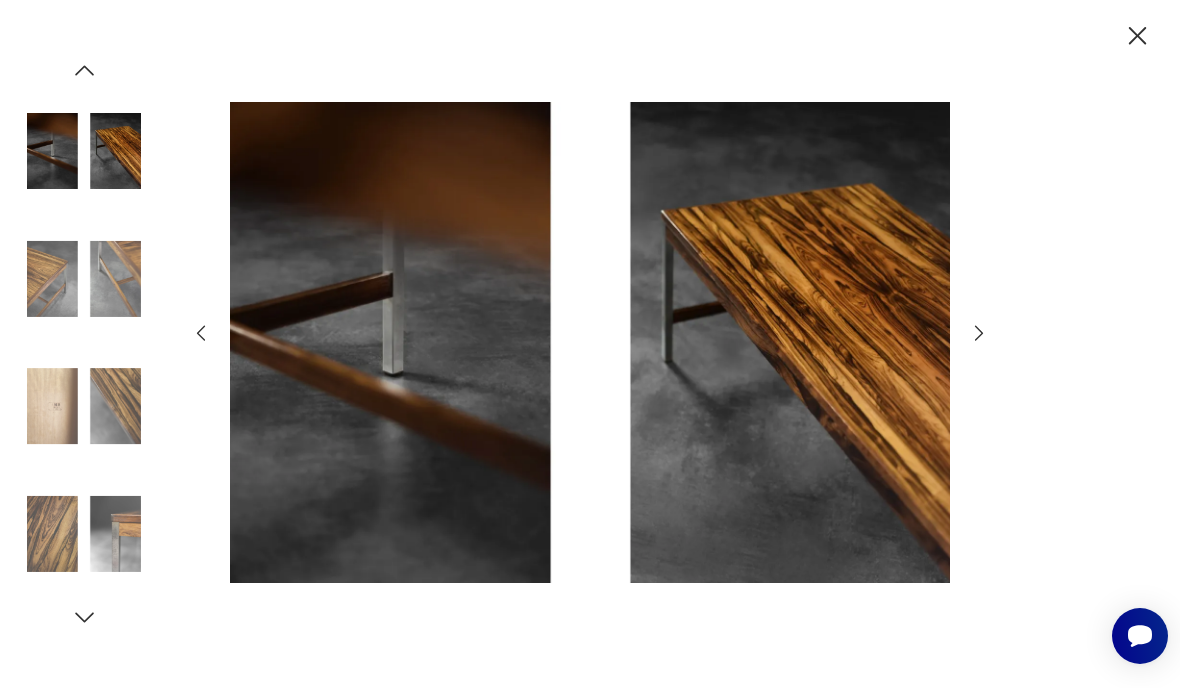 click 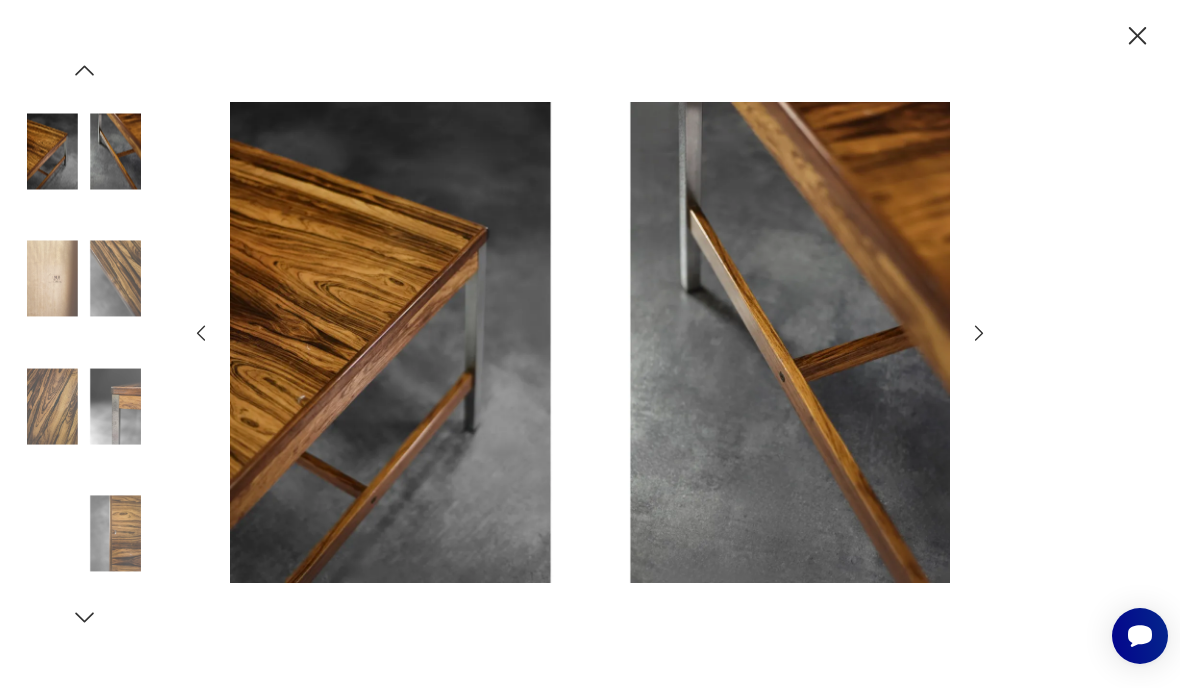 click 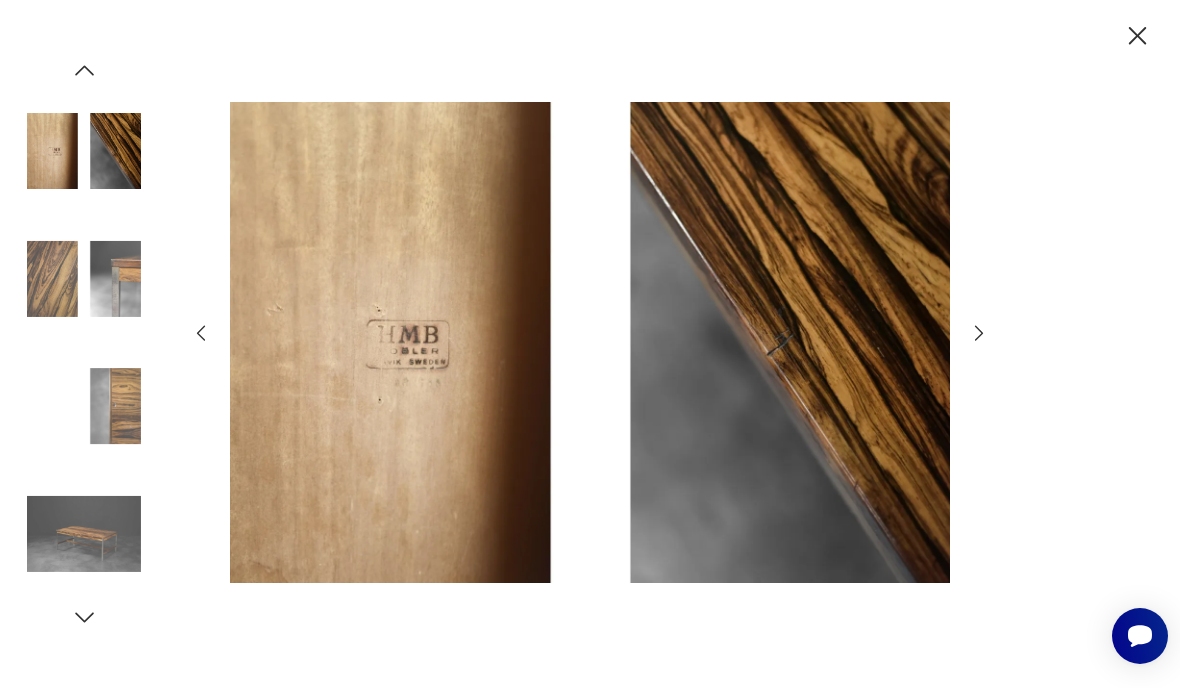 click 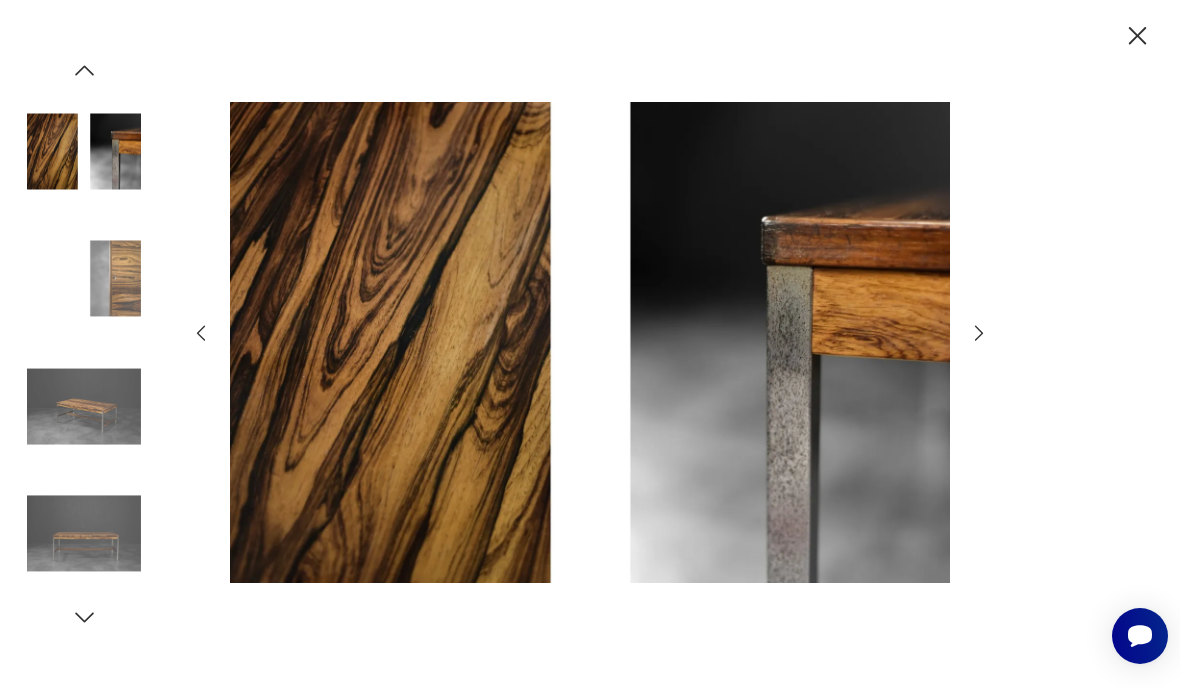 click 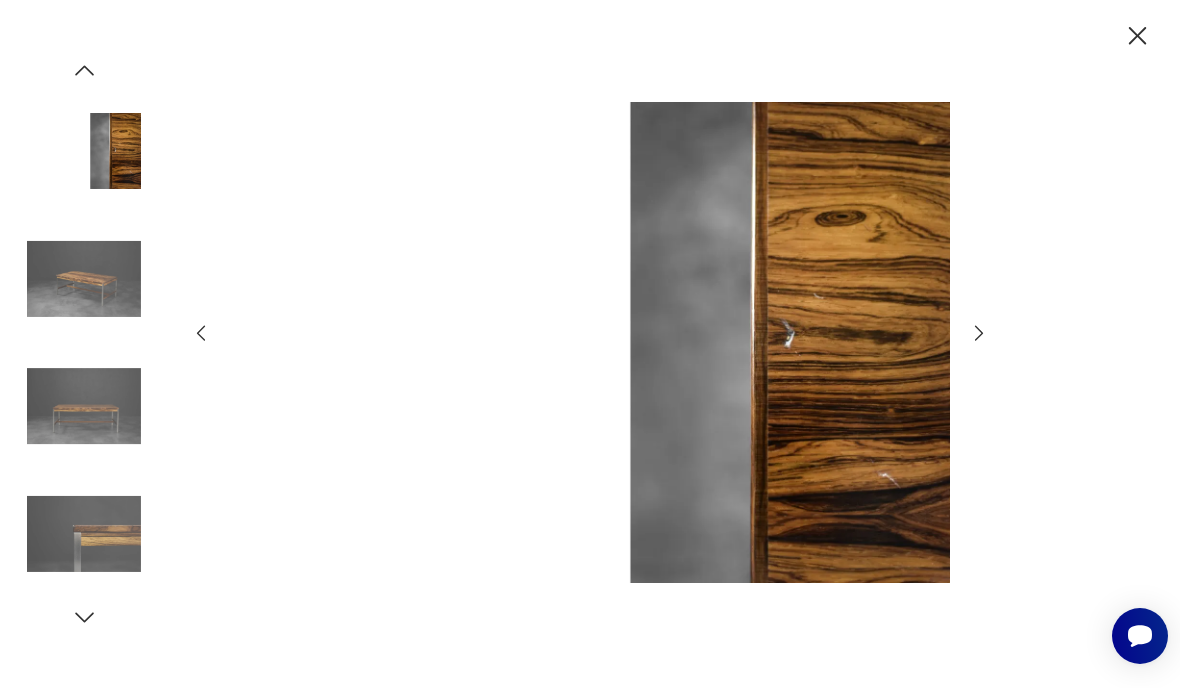 click 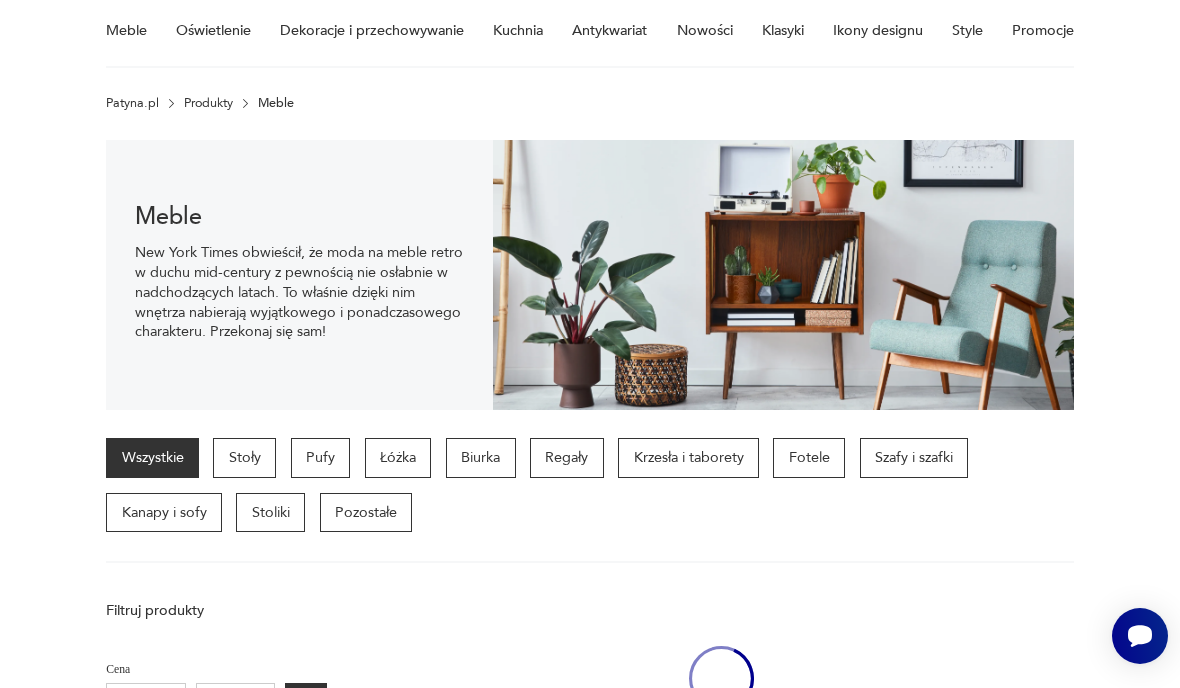 scroll, scrollTop: 1312, scrollLeft: 0, axis: vertical 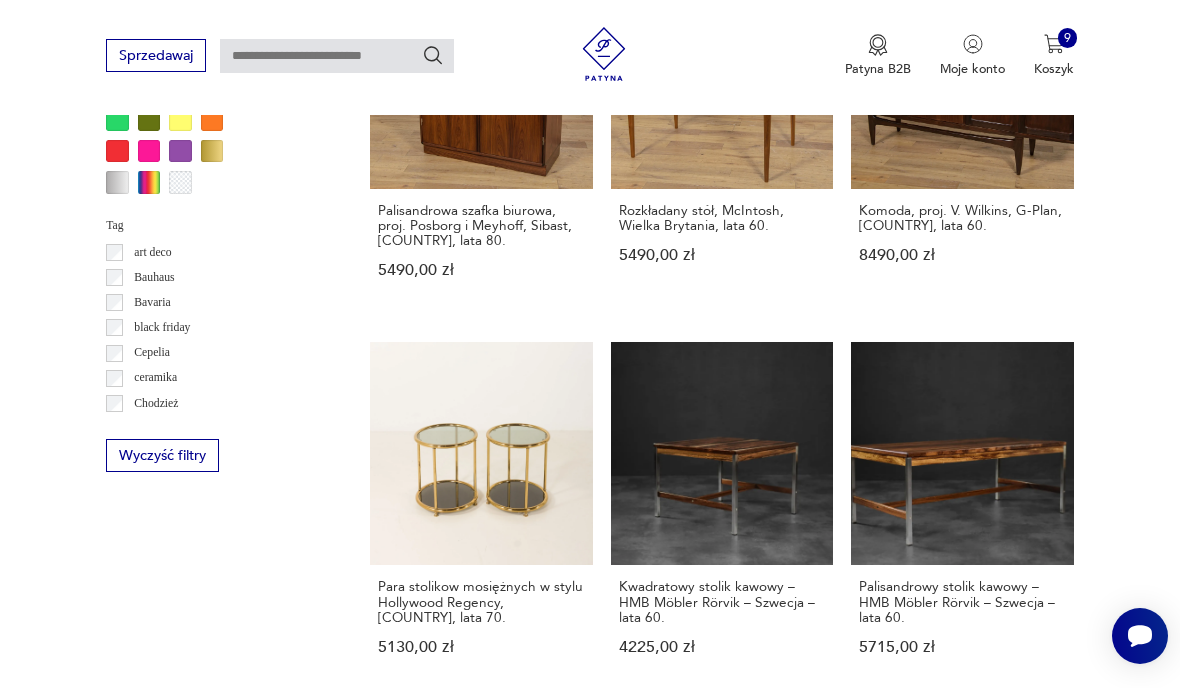 click on "54" at bounding box center [865, 1507] 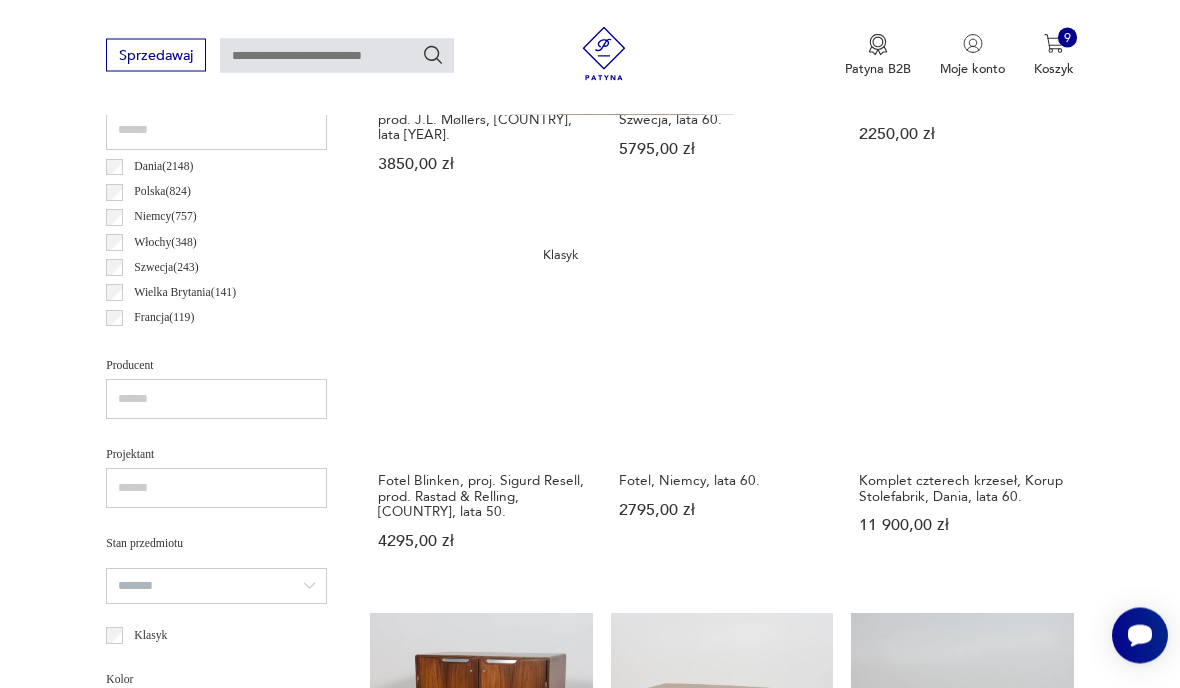 scroll, scrollTop: 462, scrollLeft: 0, axis: vertical 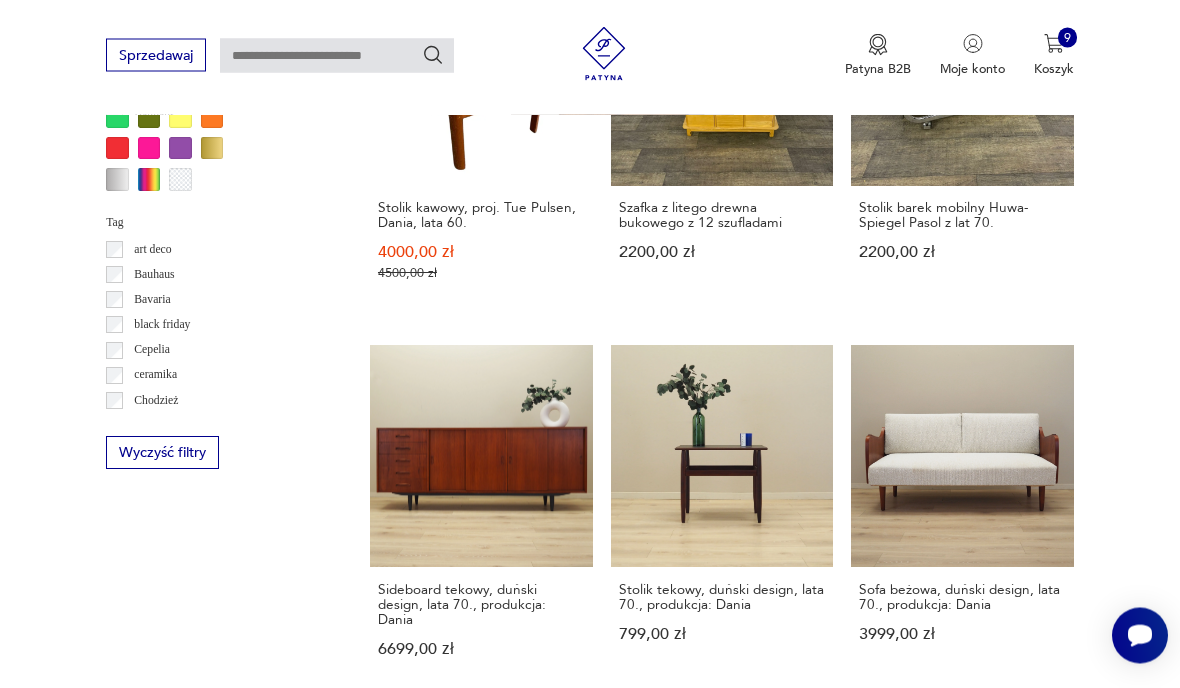 click on "55" at bounding box center (865, 1495) 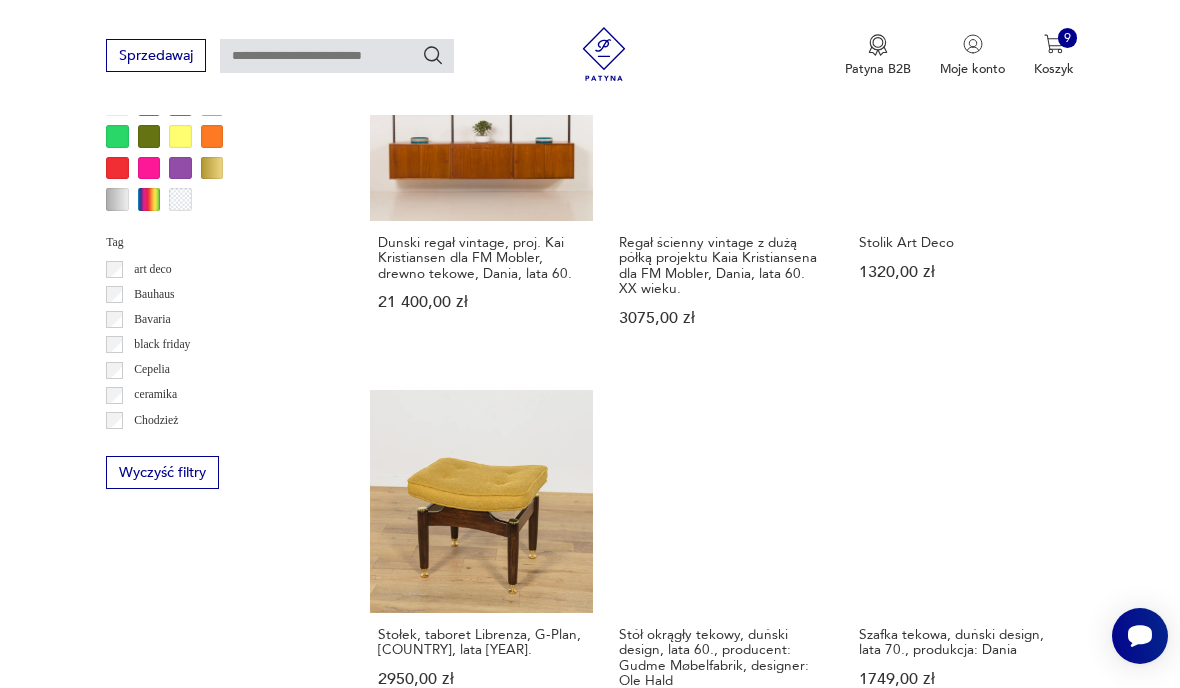 scroll, scrollTop: 1603, scrollLeft: 0, axis: vertical 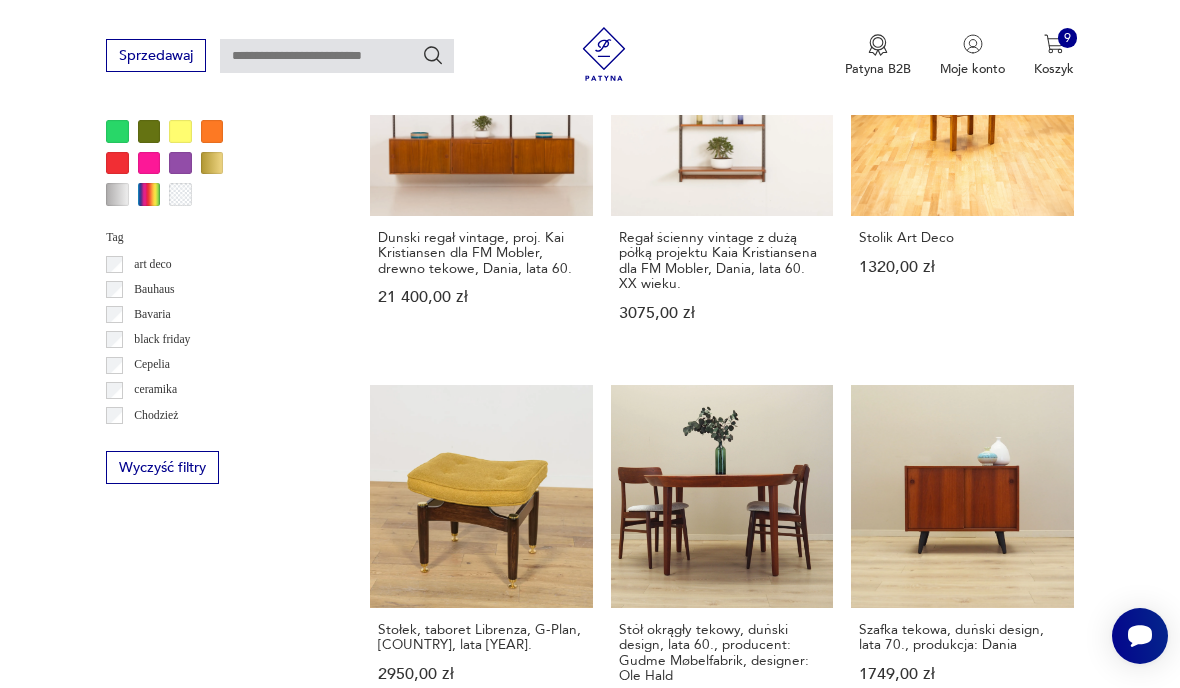 click on "56" at bounding box center (865, 1580) 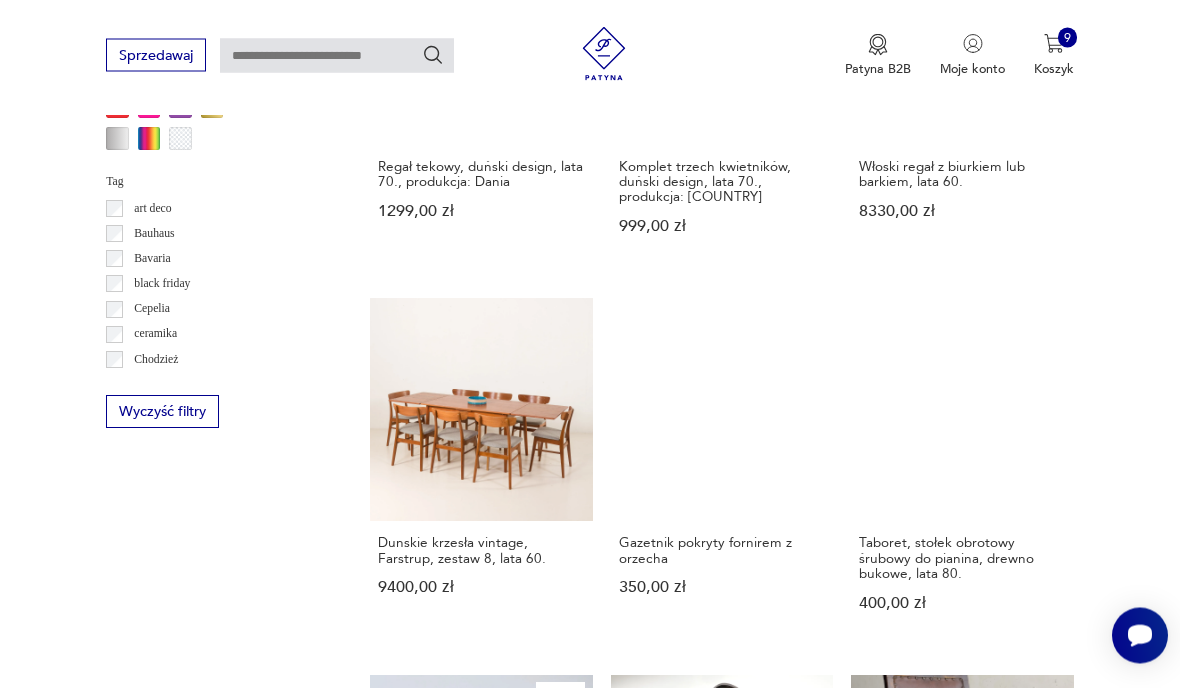 scroll, scrollTop: 1660, scrollLeft: 0, axis: vertical 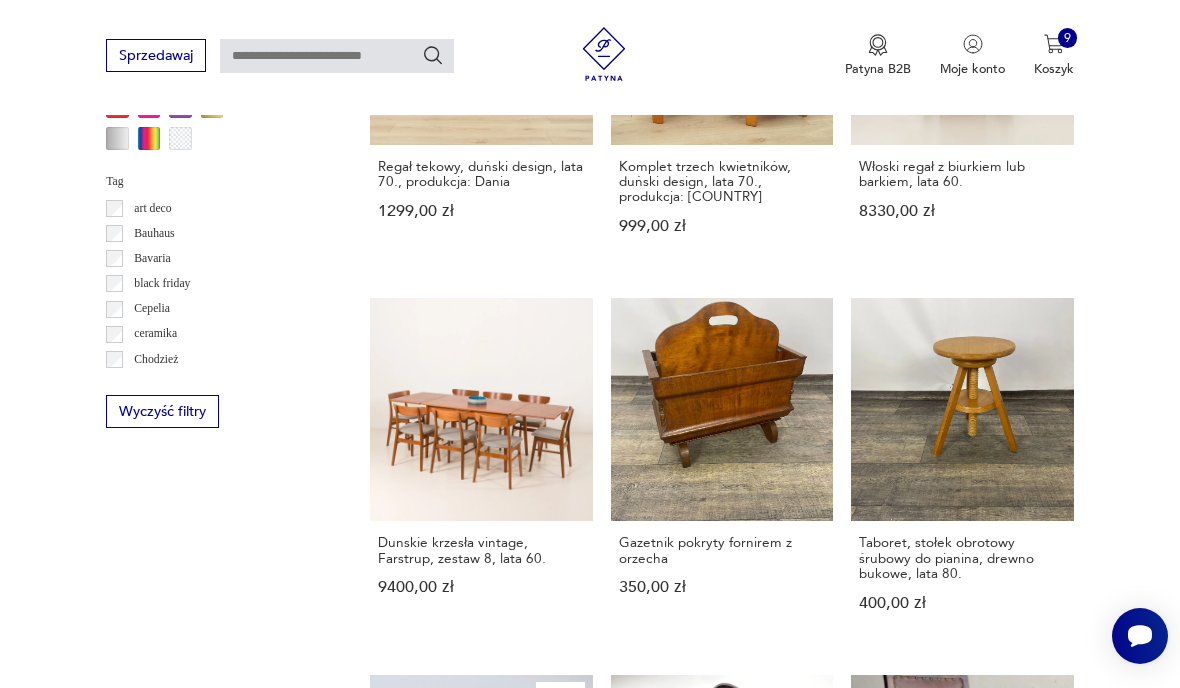 click on "57" at bounding box center (865, 1493) 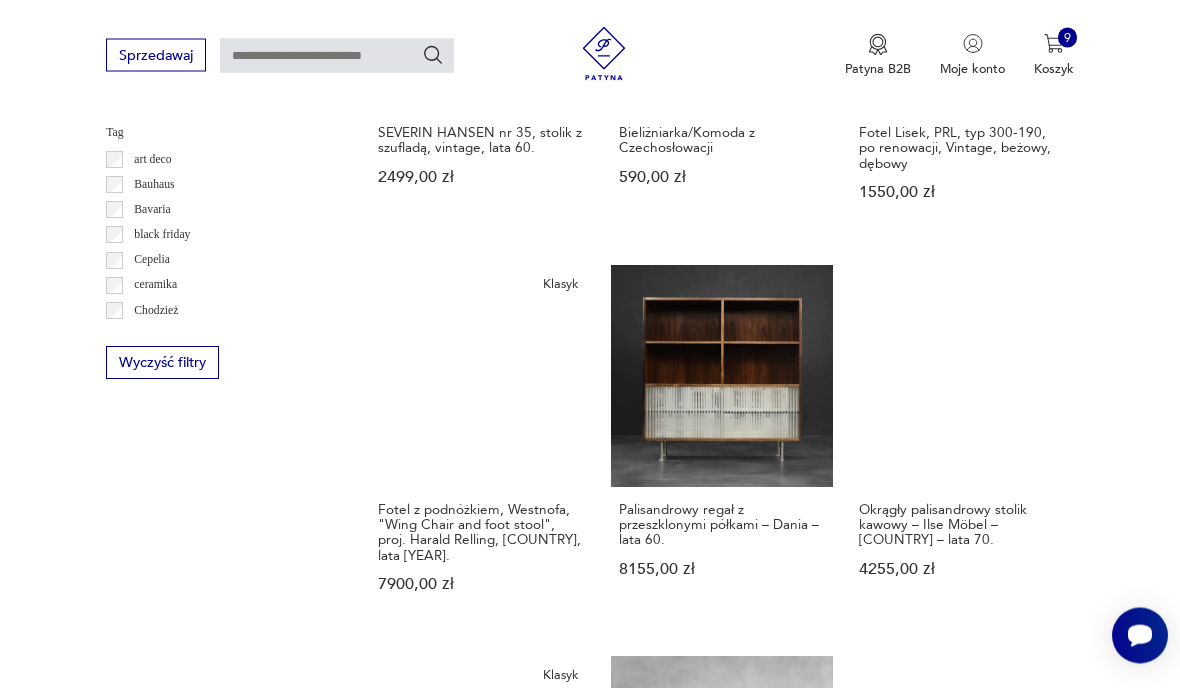 scroll, scrollTop: 1712, scrollLeft: 0, axis: vertical 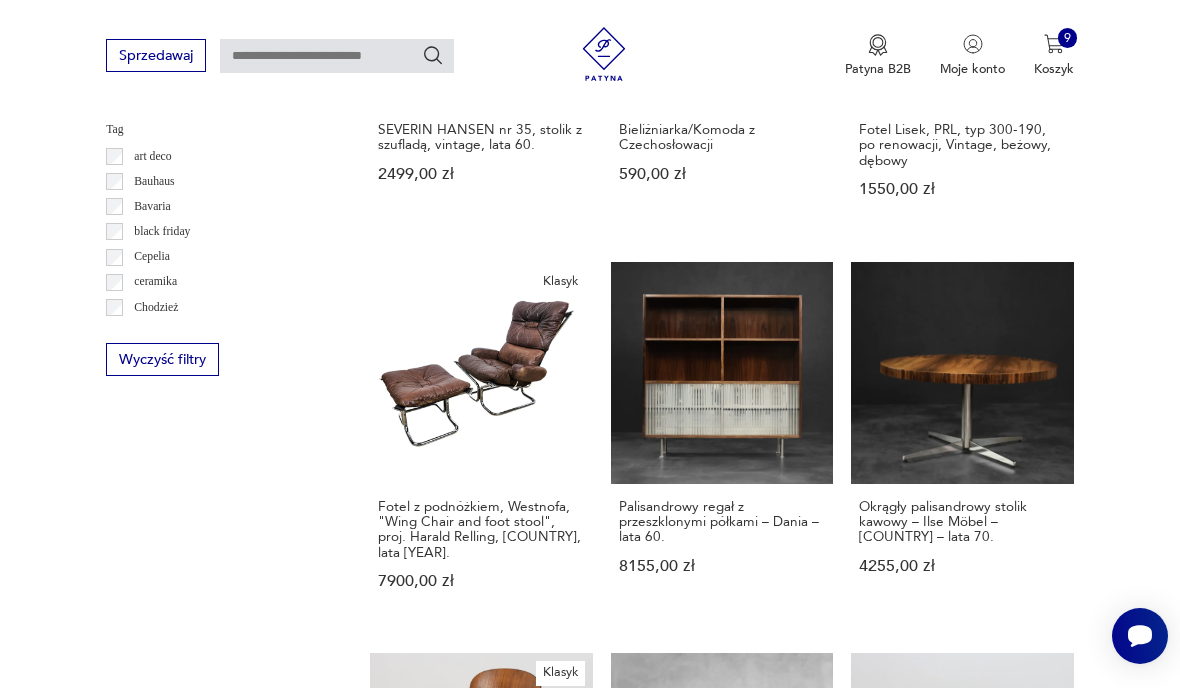 click on "58" at bounding box center [865, 1441] 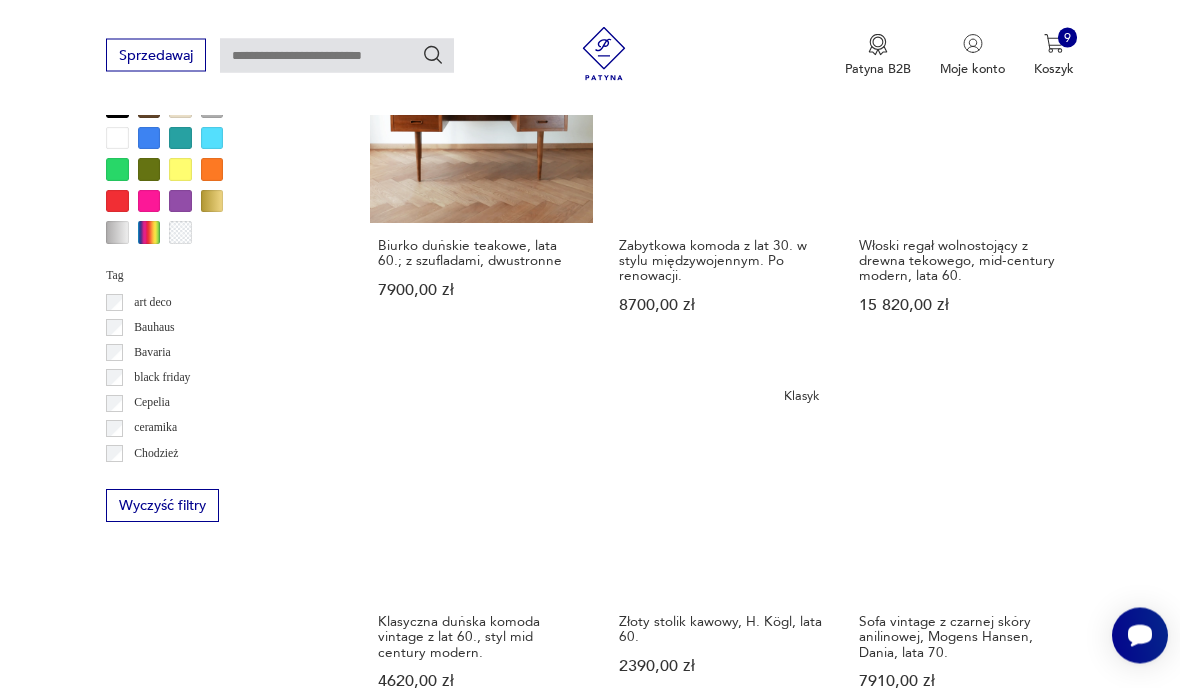 scroll, scrollTop: 1571, scrollLeft: 0, axis: vertical 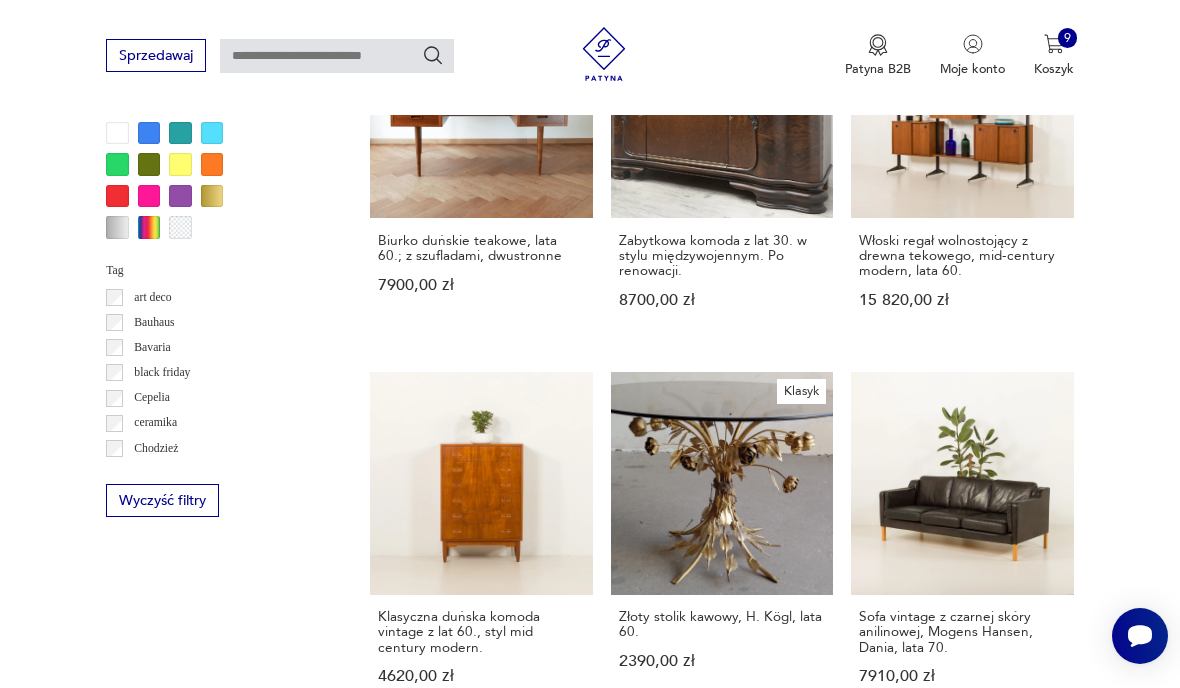 click on "59" at bounding box center [865, 1557] 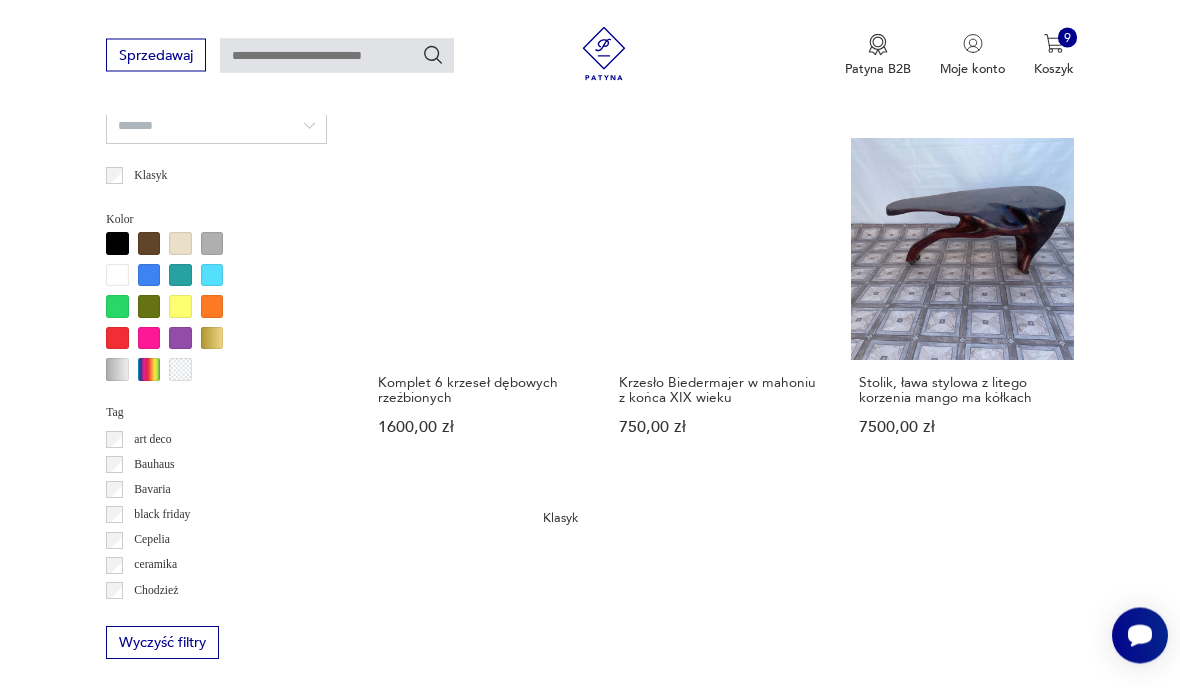 scroll, scrollTop: 1430, scrollLeft: 0, axis: vertical 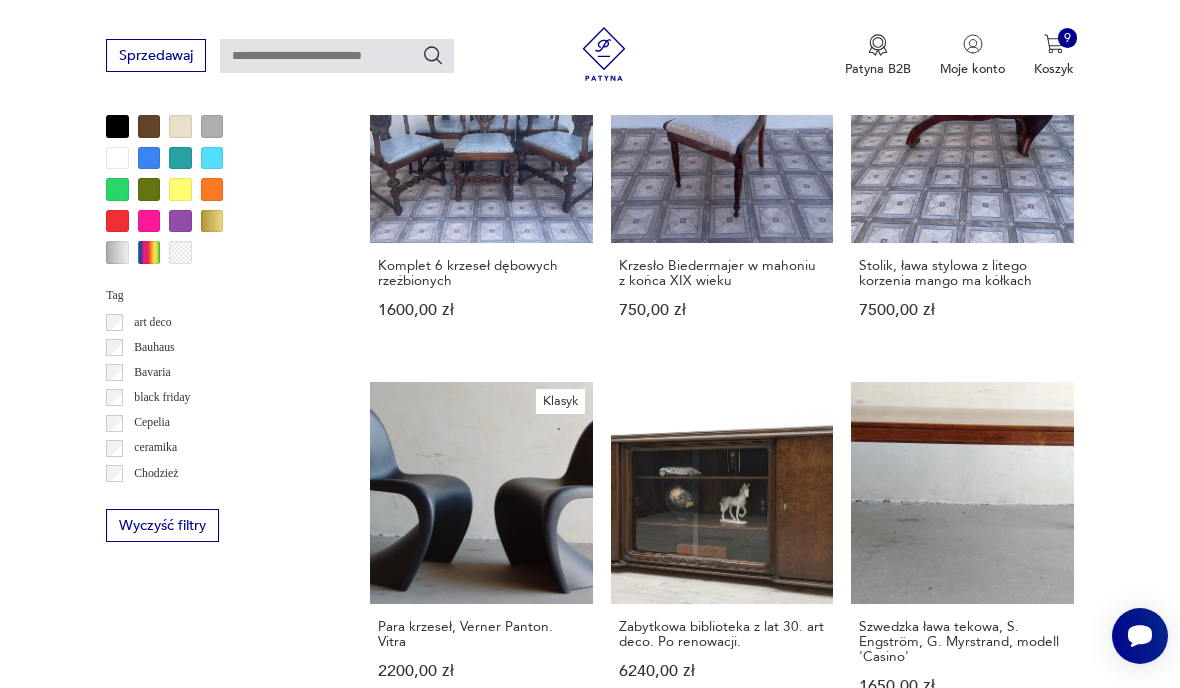 click on "60" at bounding box center [865, 1546] 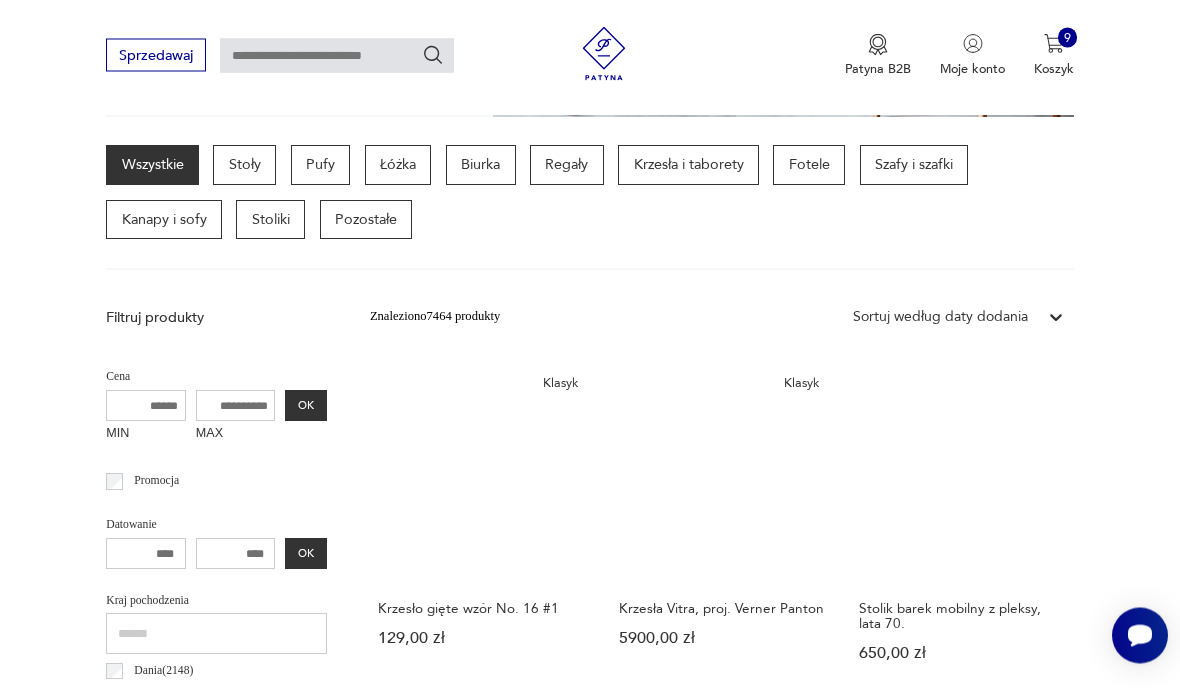 scroll, scrollTop: 462, scrollLeft: 0, axis: vertical 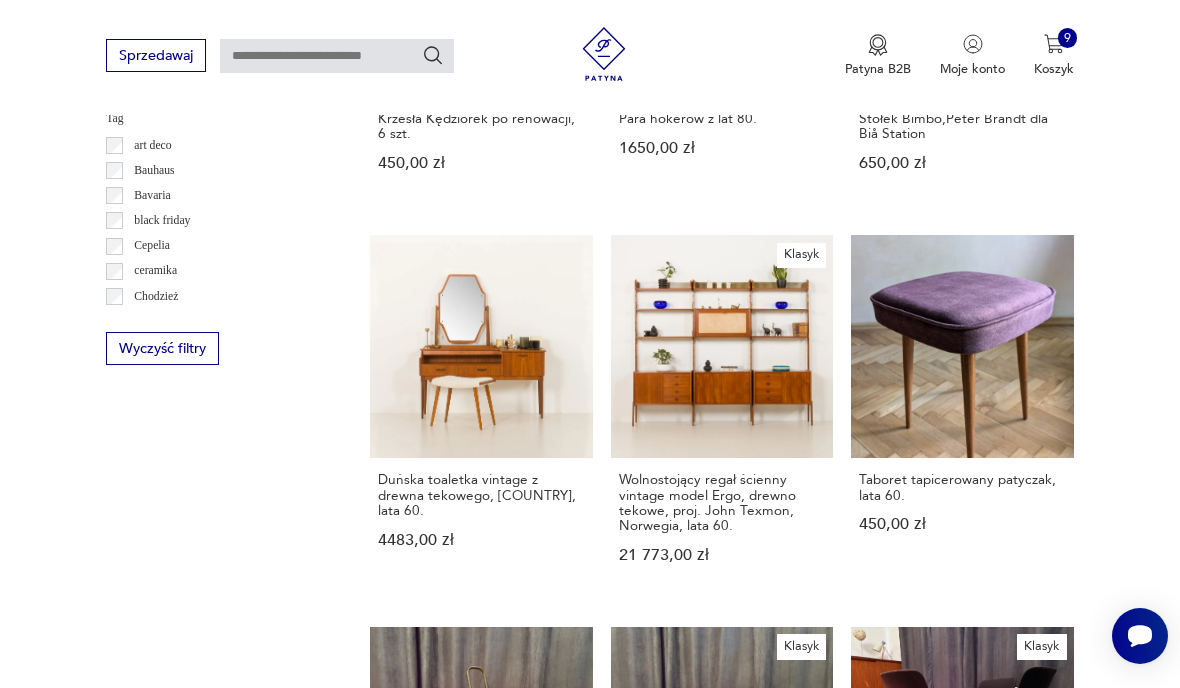 click on "61" at bounding box center (865, 1430) 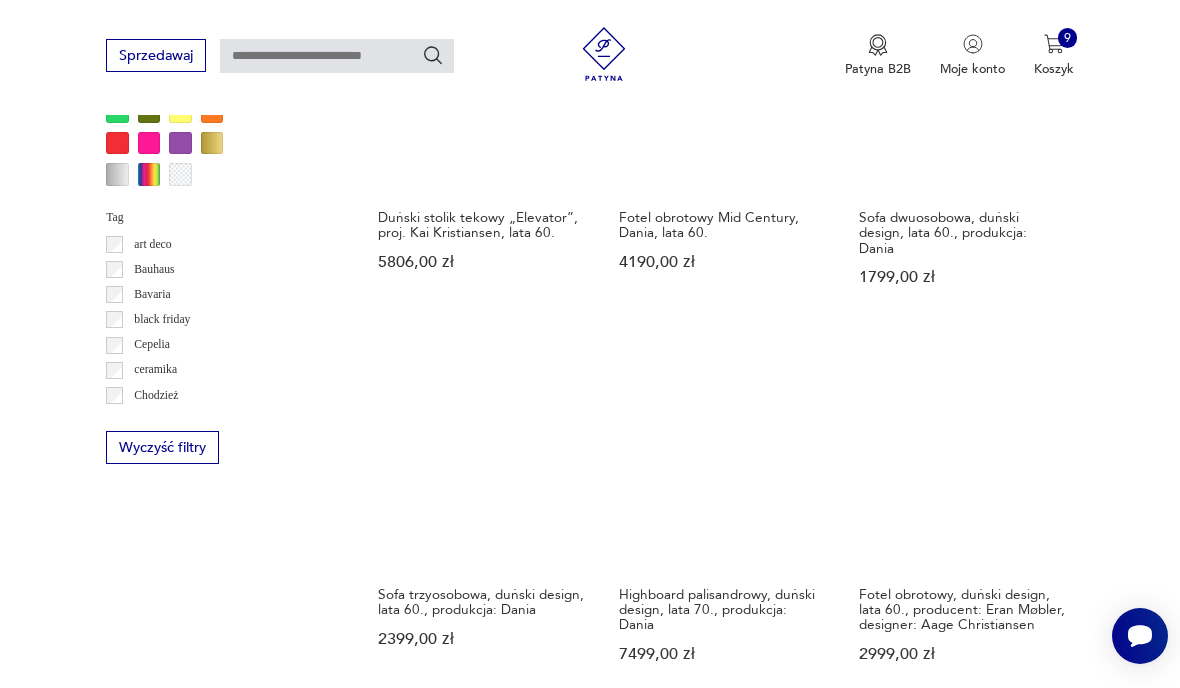 scroll, scrollTop: 1643, scrollLeft: 0, axis: vertical 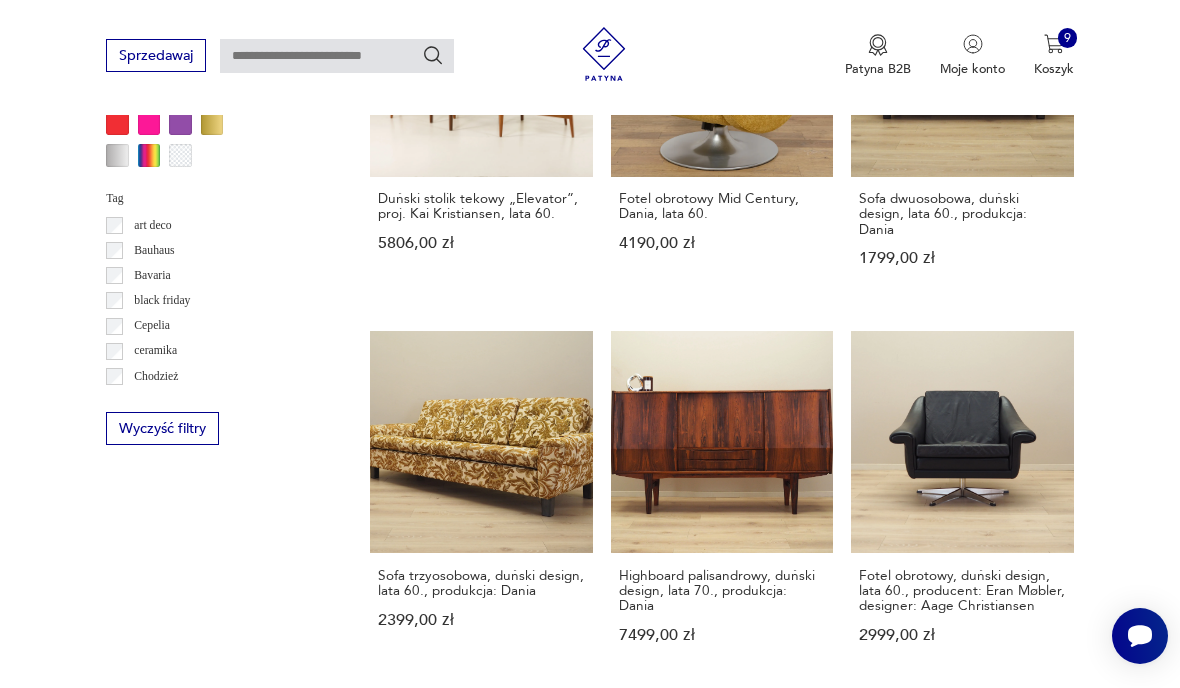 click on "62" at bounding box center [865, 1516] 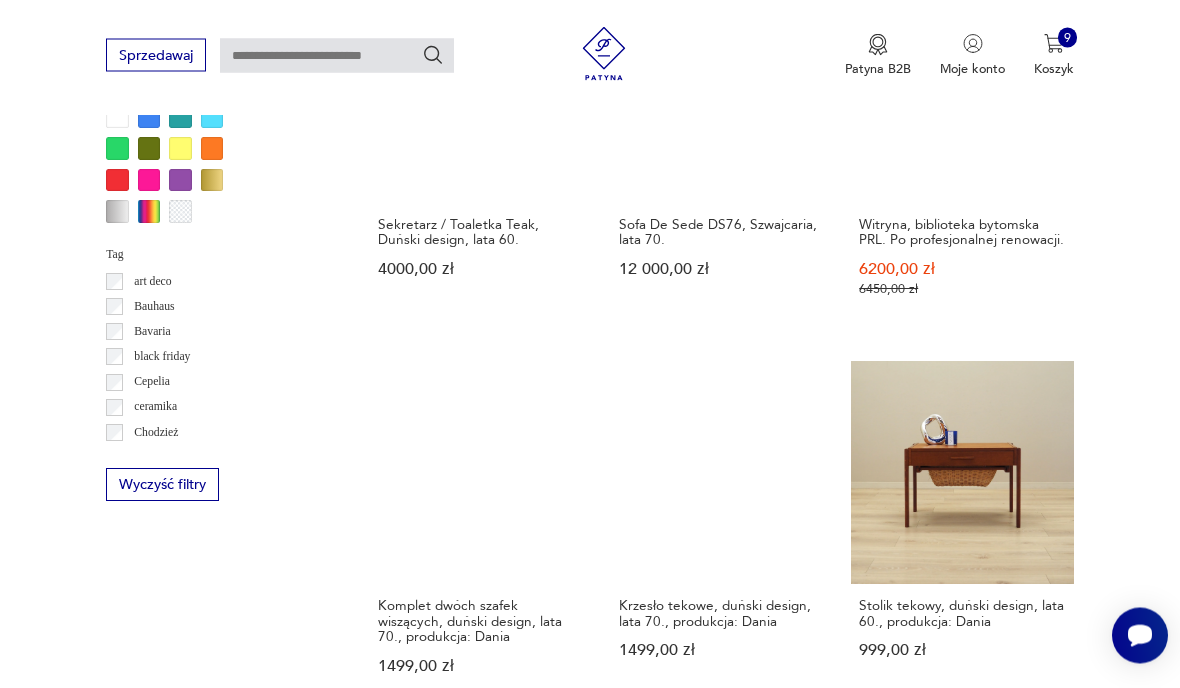scroll, scrollTop: 1590, scrollLeft: 0, axis: vertical 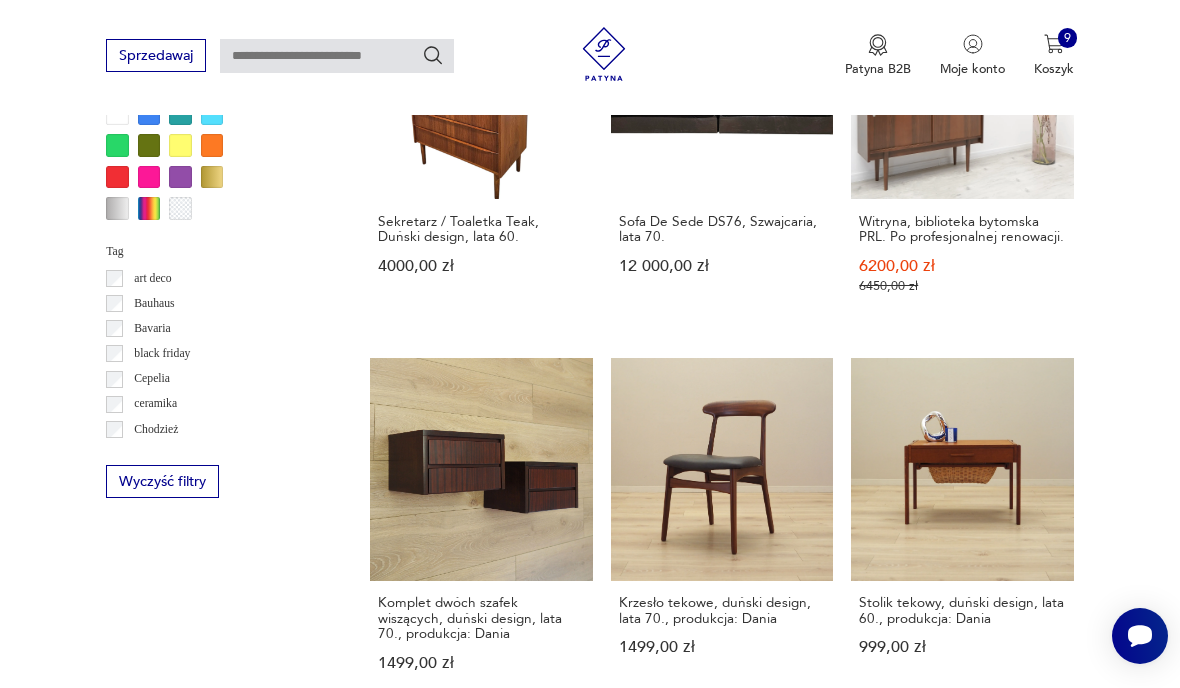 click on "63" at bounding box center [865, 1508] 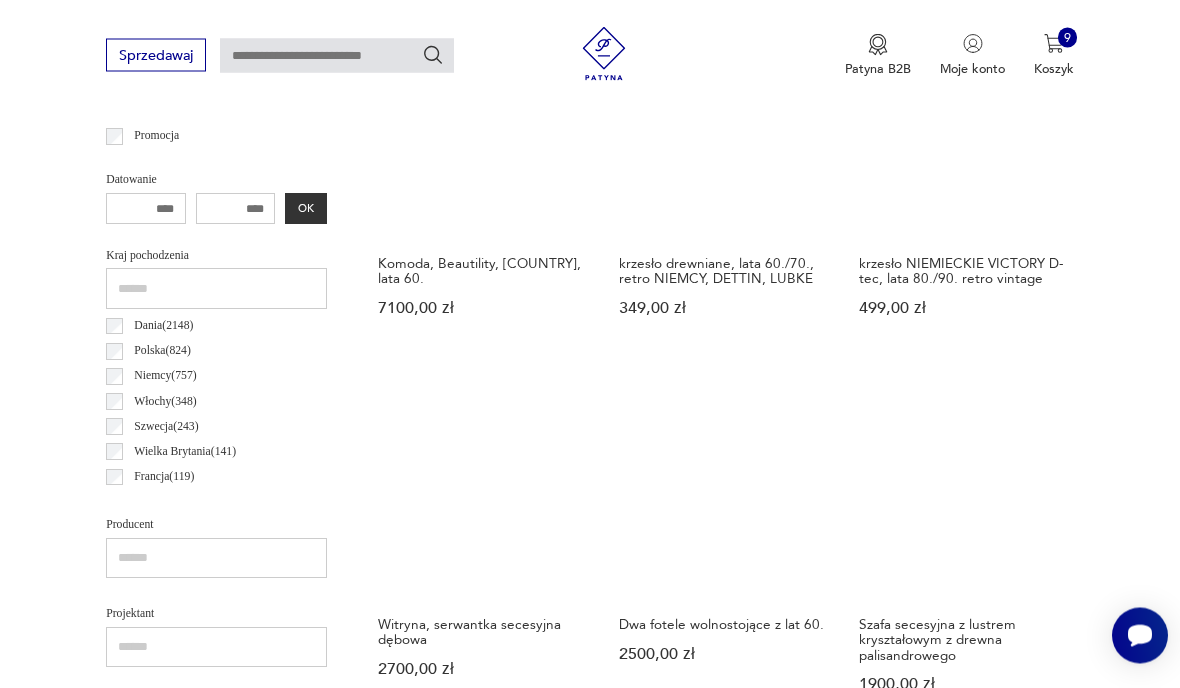 scroll, scrollTop: 462, scrollLeft: 0, axis: vertical 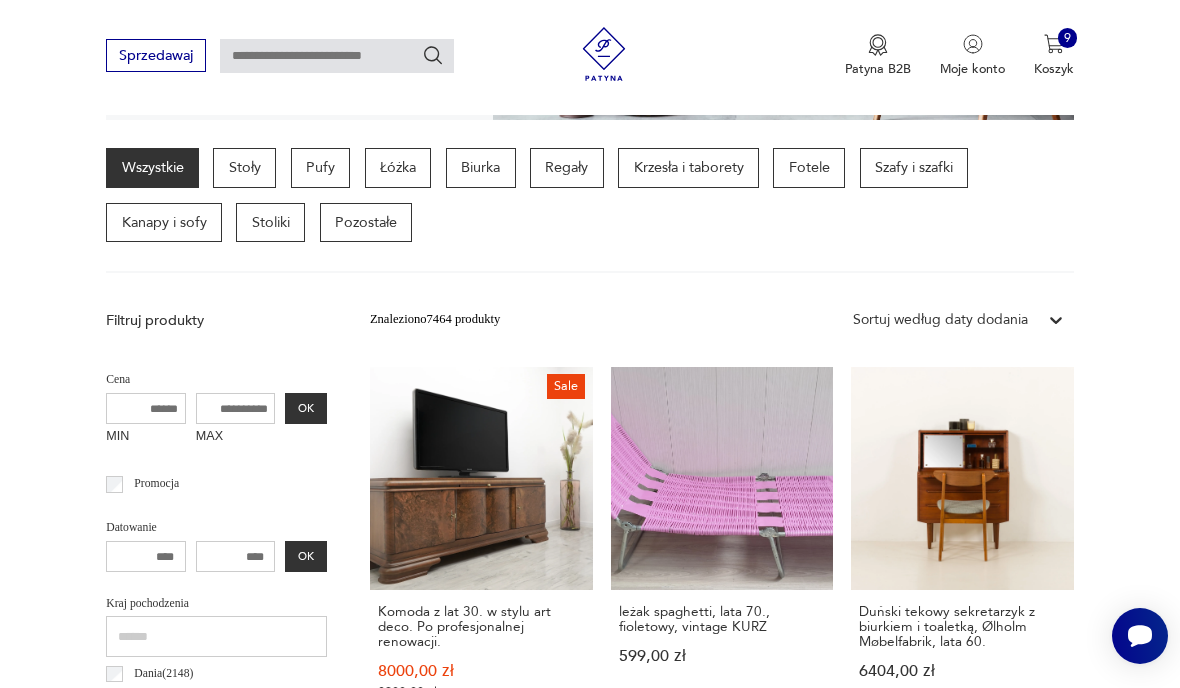 click at bounding box center (1054, 44) 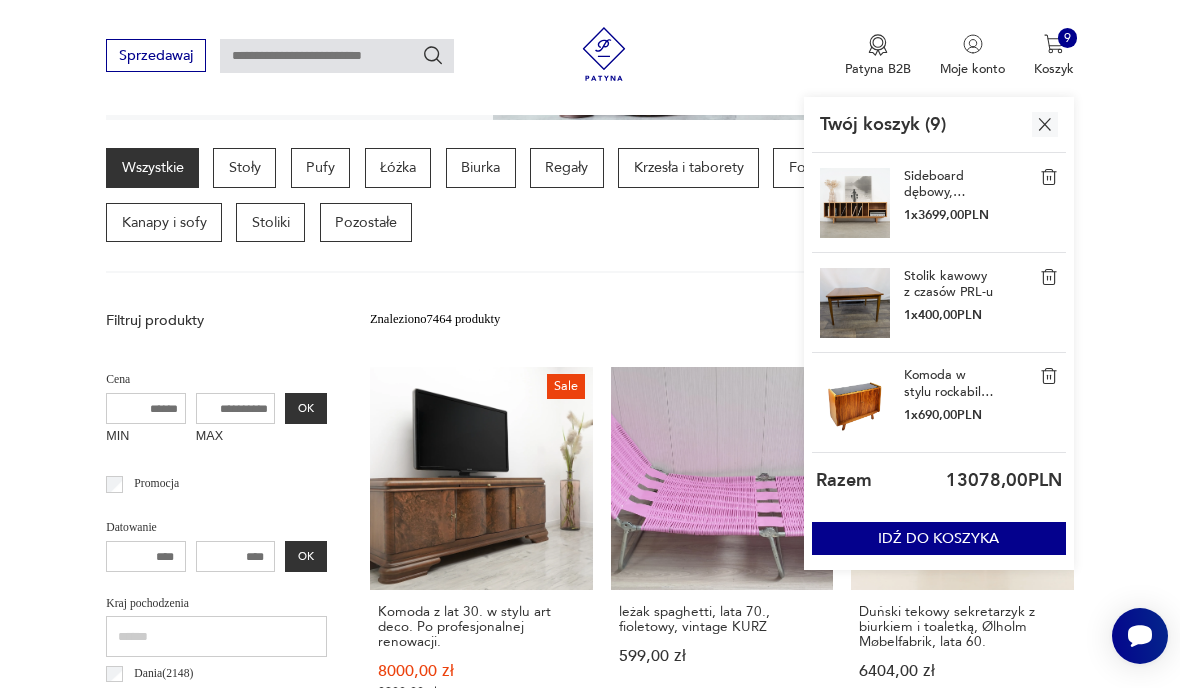 click on "IDŹ DO KOSZYKA" at bounding box center (939, 538) 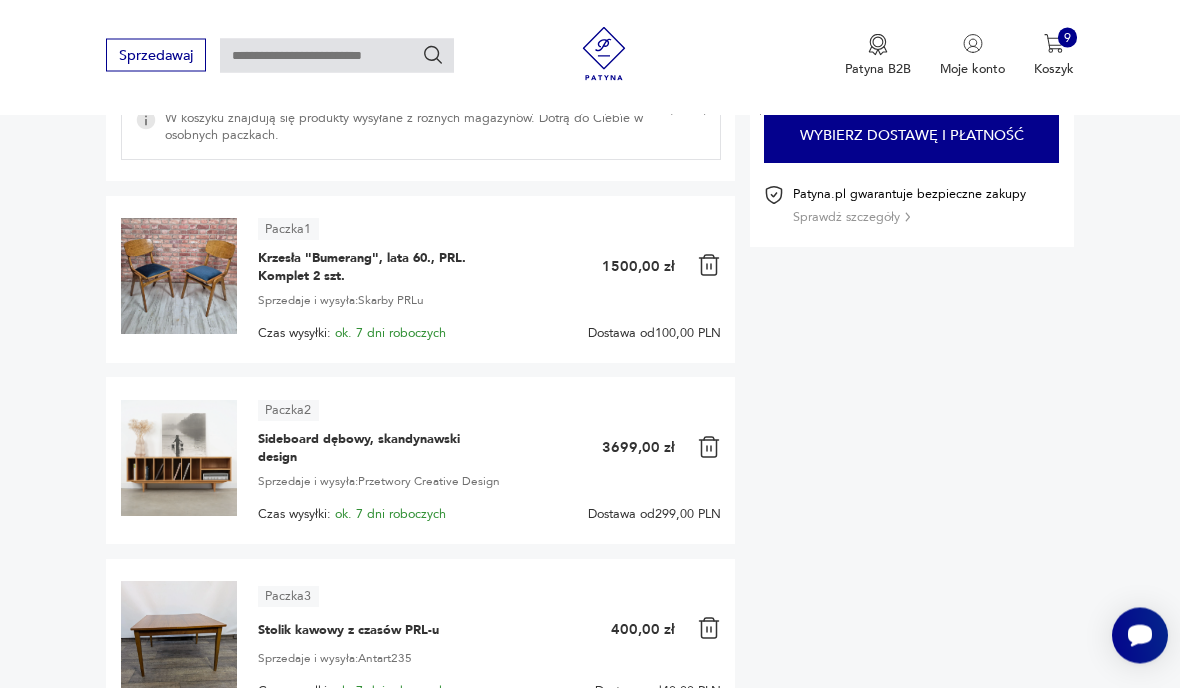 scroll, scrollTop: 242, scrollLeft: 0, axis: vertical 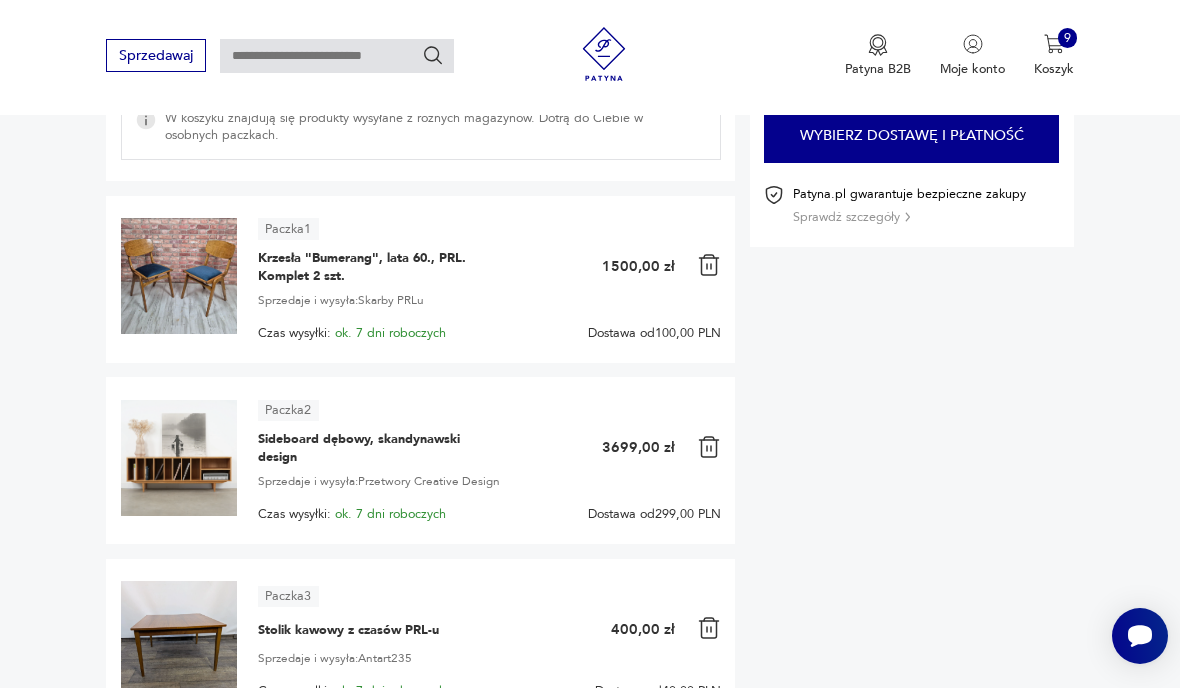 click at bounding box center [709, 628] 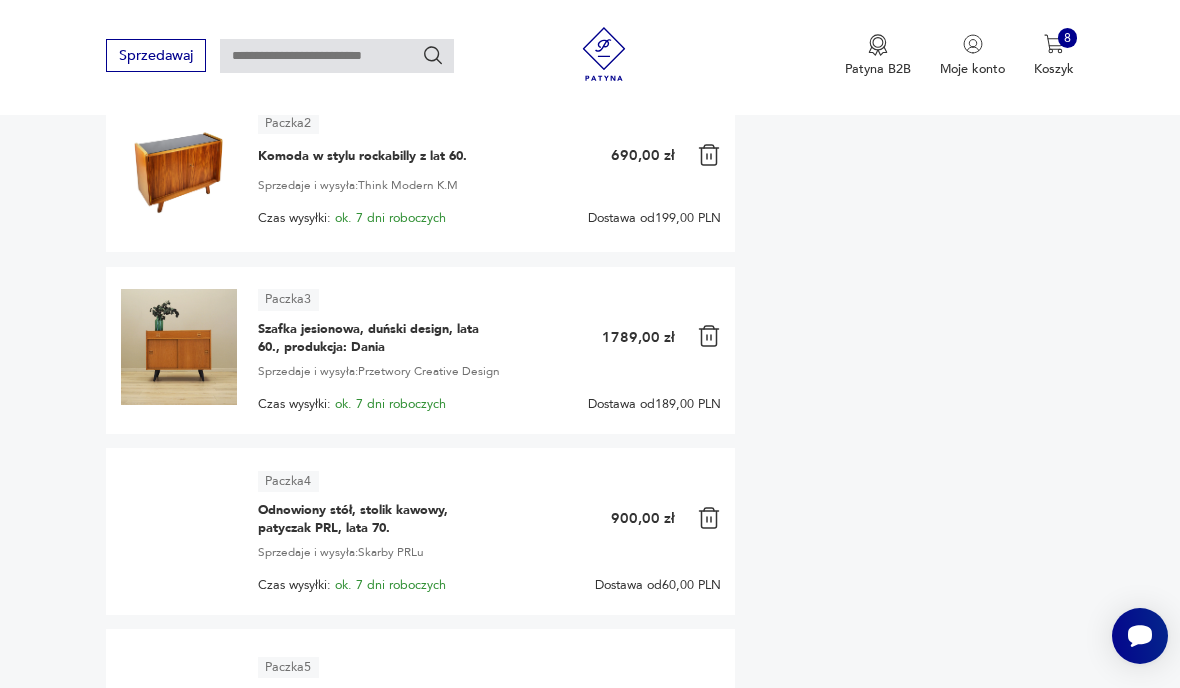 scroll, scrollTop: 536, scrollLeft: 0, axis: vertical 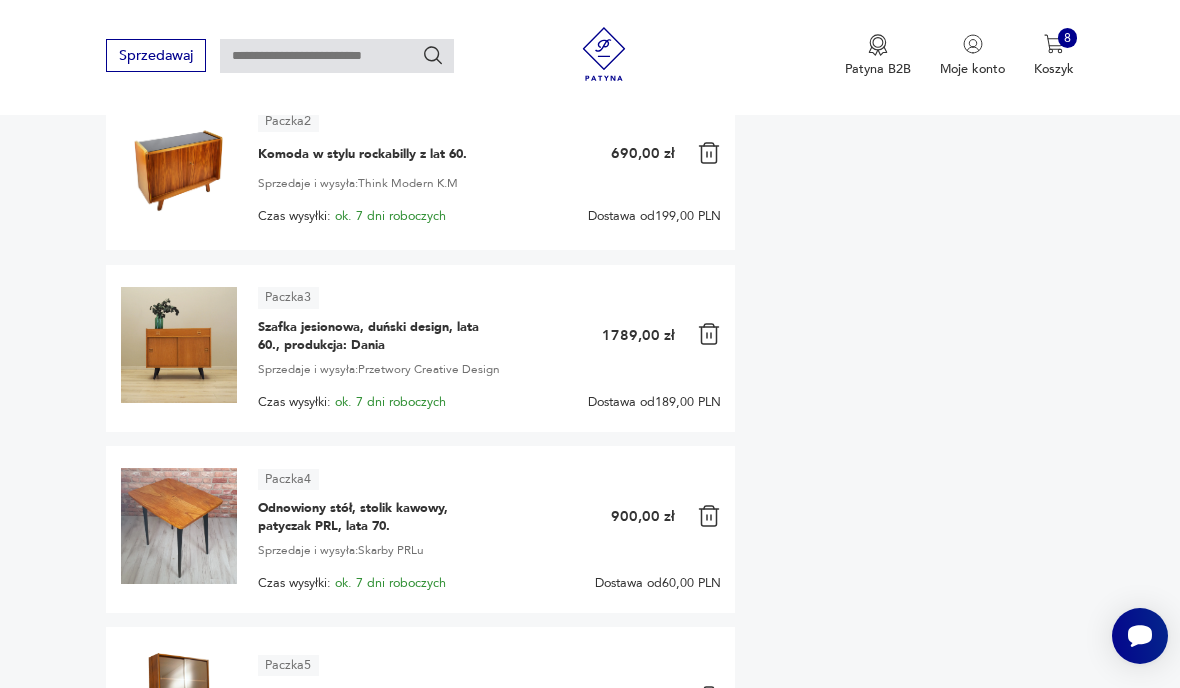 click on "1 900,00 zł" at bounding box center (637, 517) 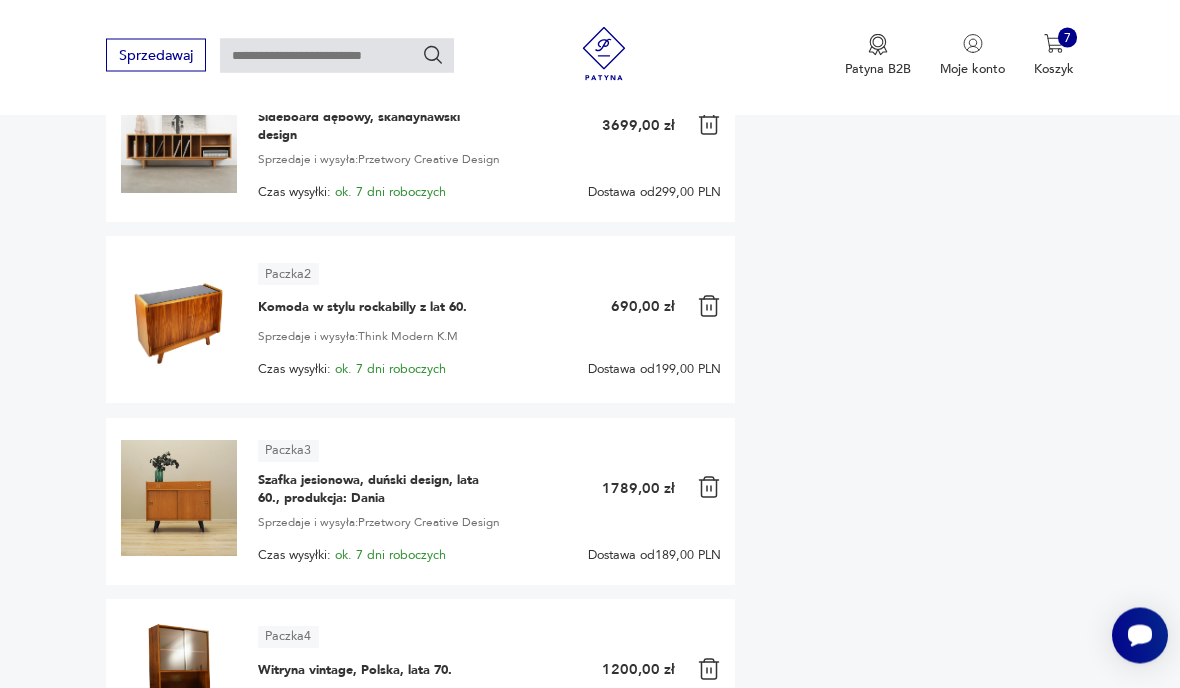 scroll, scrollTop: 384, scrollLeft: 0, axis: vertical 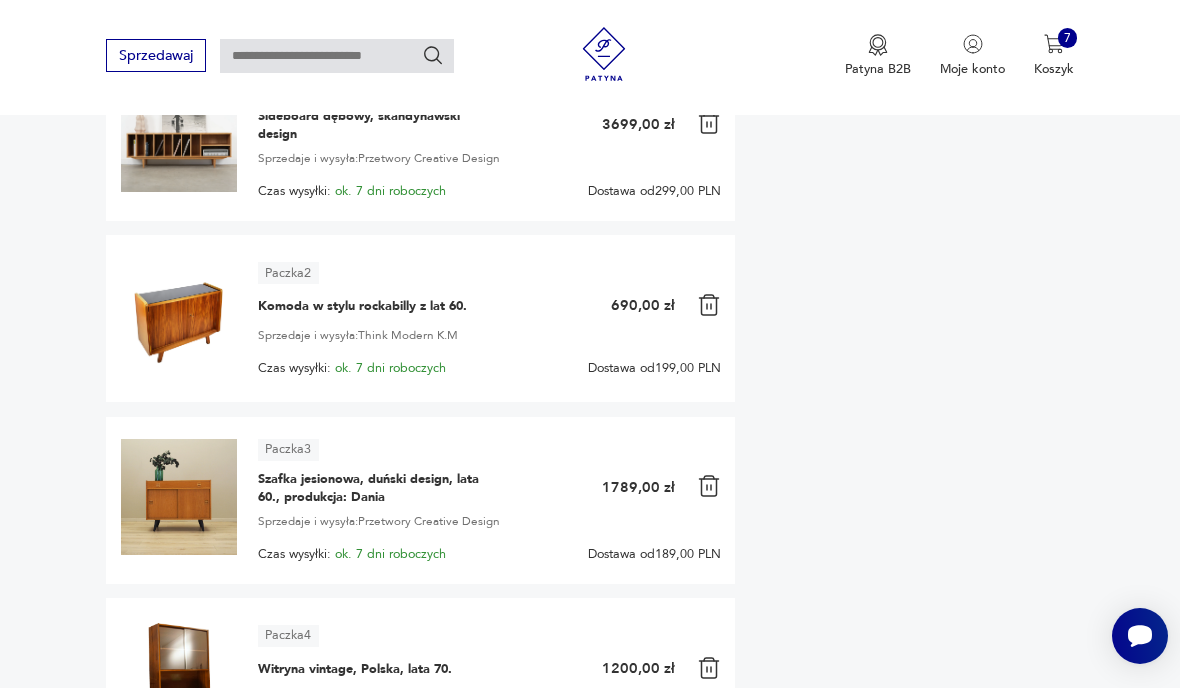 click at bounding box center [709, 305] 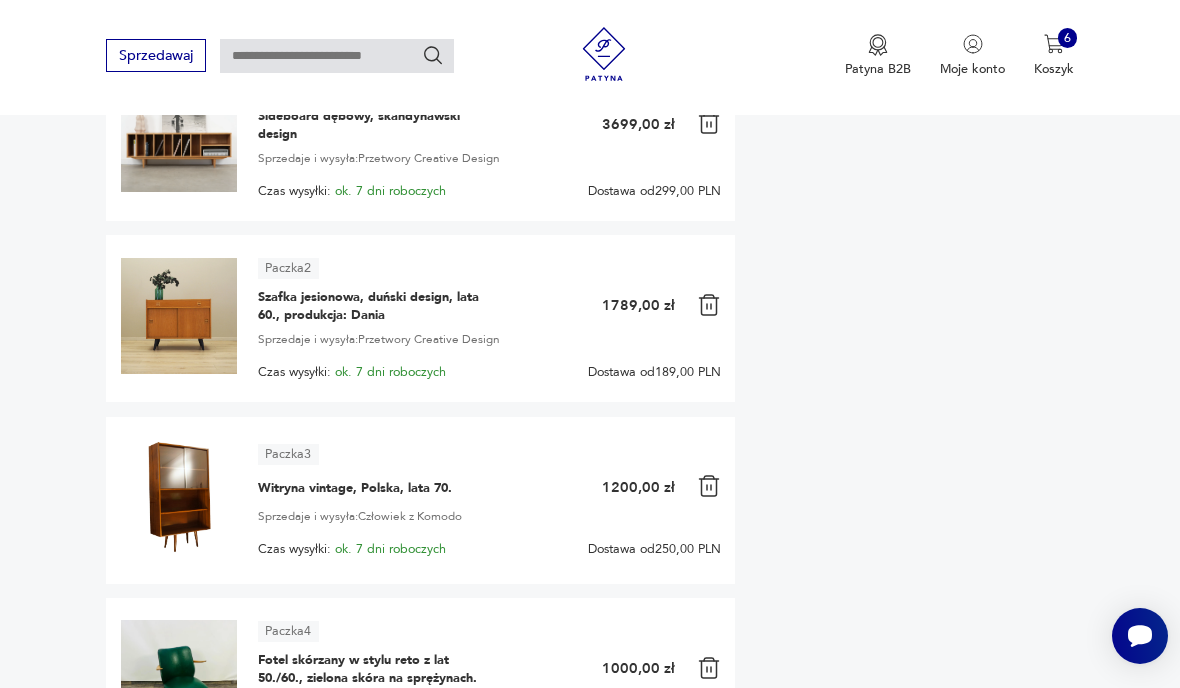 click at bounding box center [709, 486] 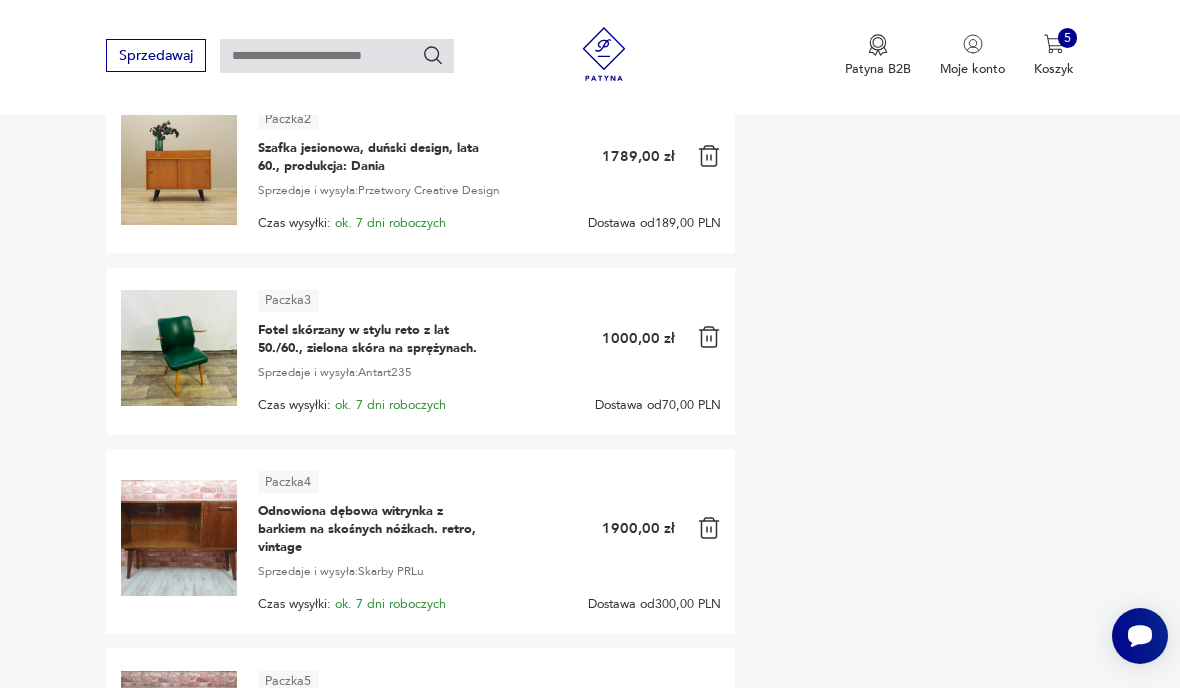 scroll, scrollTop: 551, scrollLeft: 0, axis: vertical 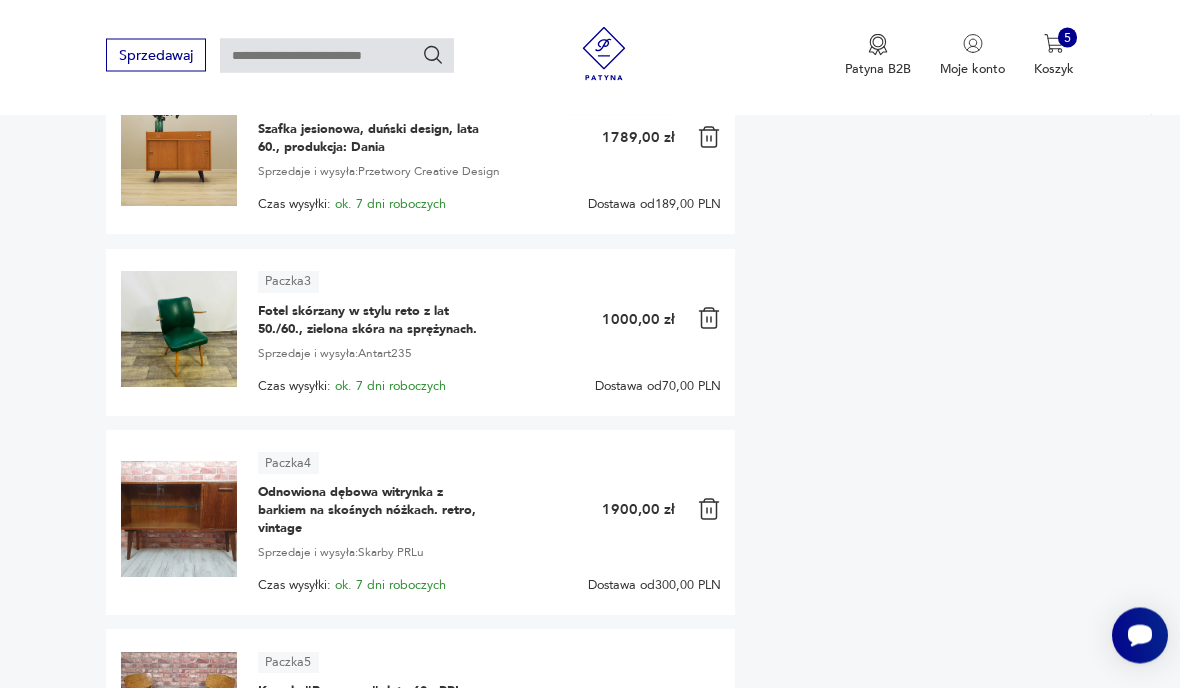 click at bounding box center [709, 510] 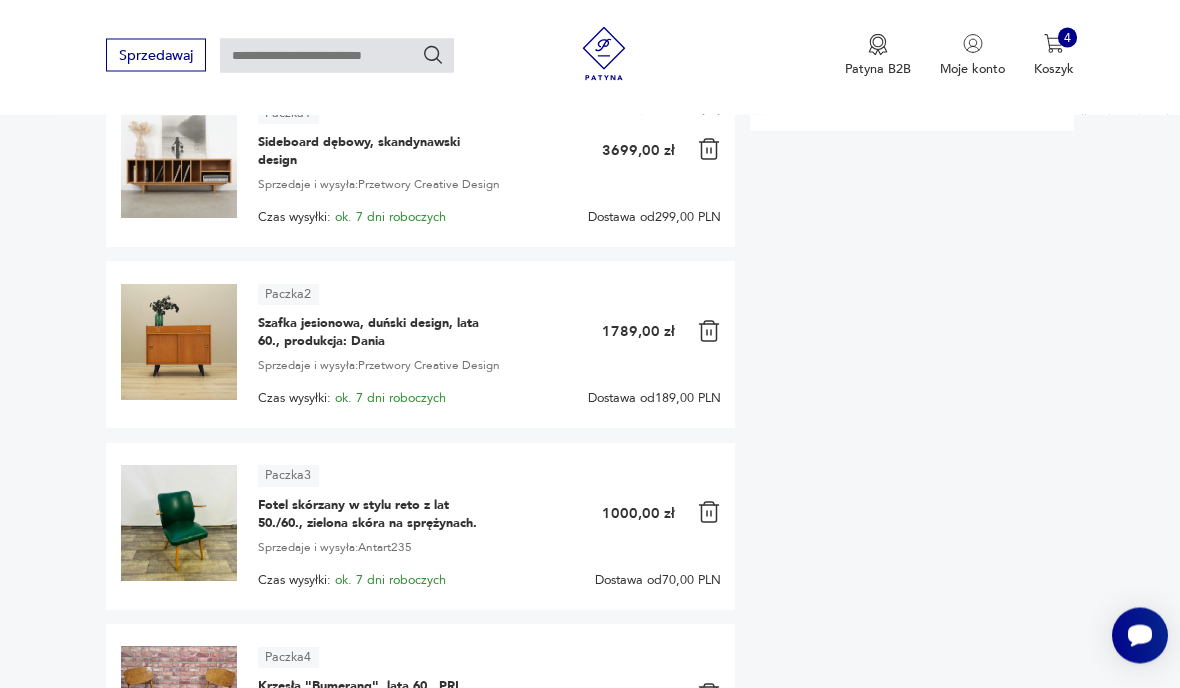 scroll, scrollTop: 359, scrollLeft: 0, axis: vertical 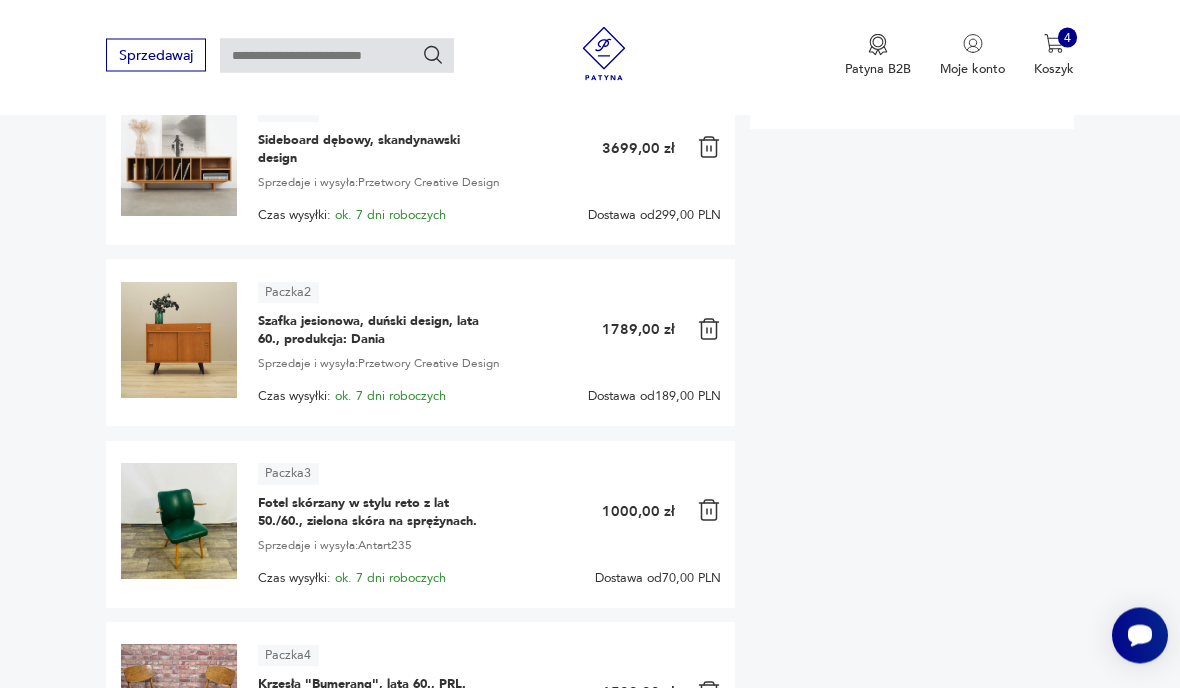 click at bounding box center (709, 511) 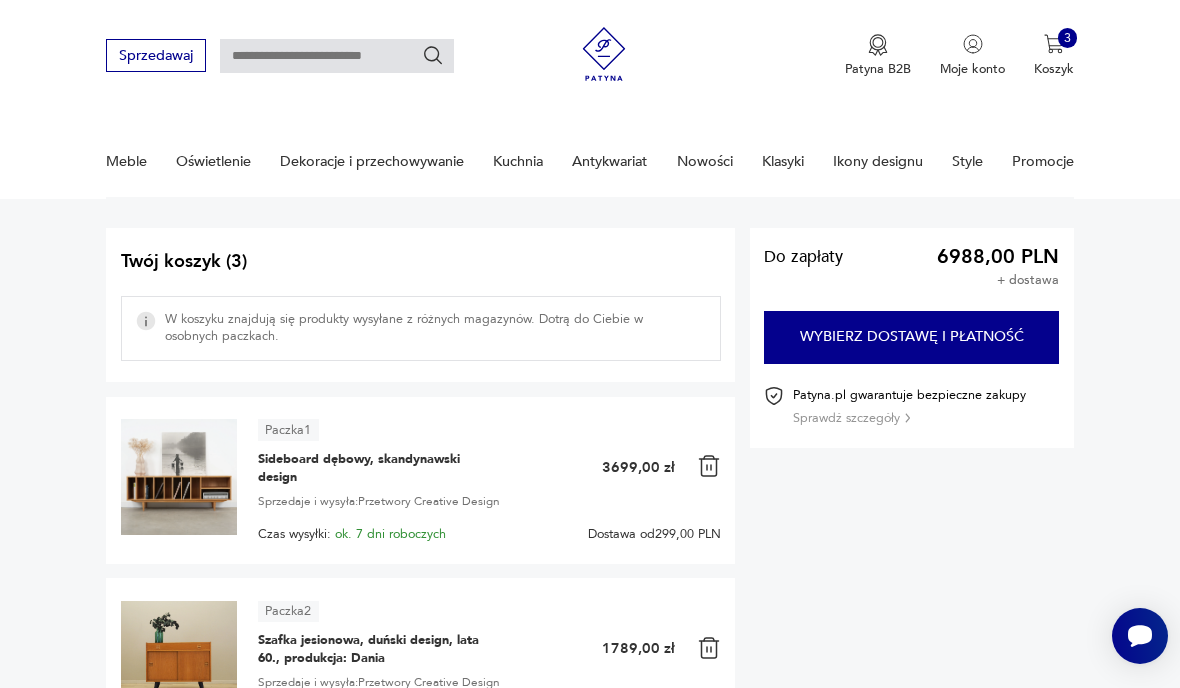 scroll, scrollTop: 0, scrollLeft: 0, axis: both 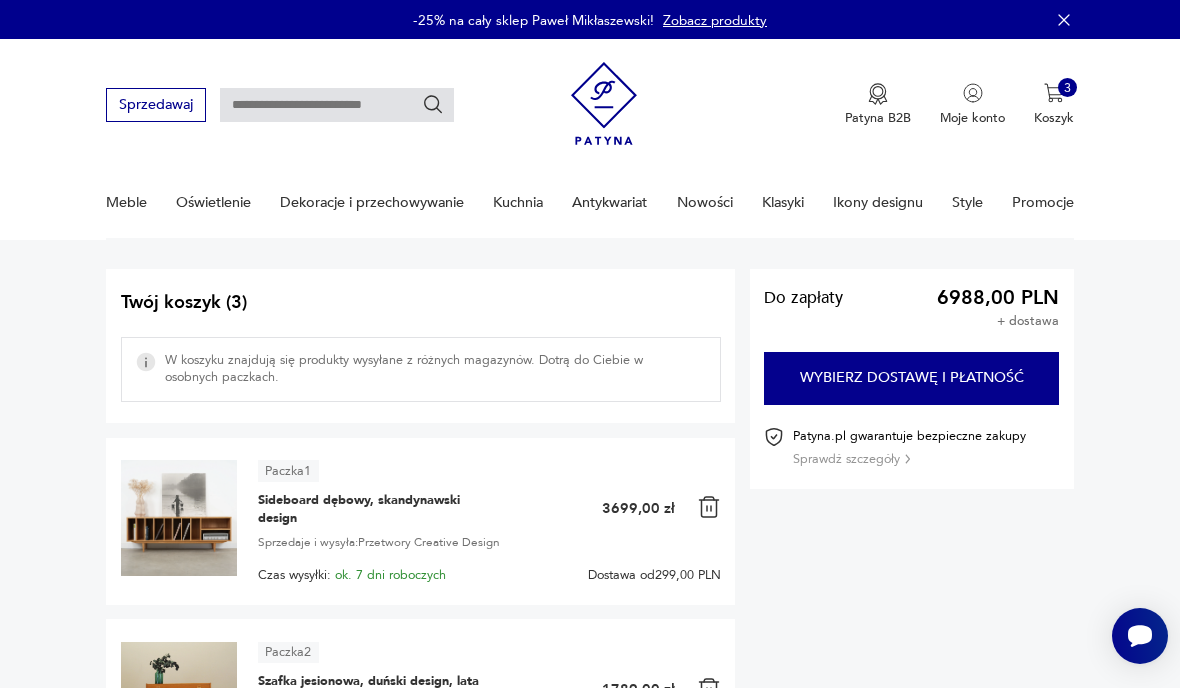 click on "Oświetlenie" at bounding box center (213, 202) 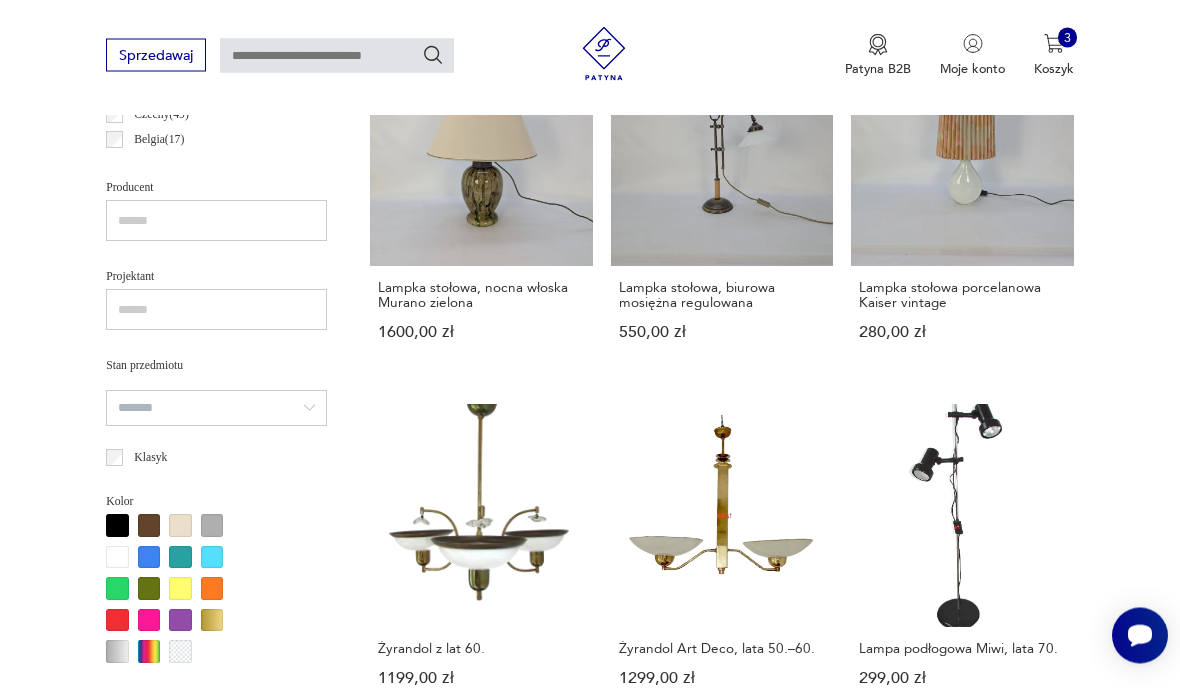 scroll, scrollTop: 1093, scrollLeft: 0, axis: vertical 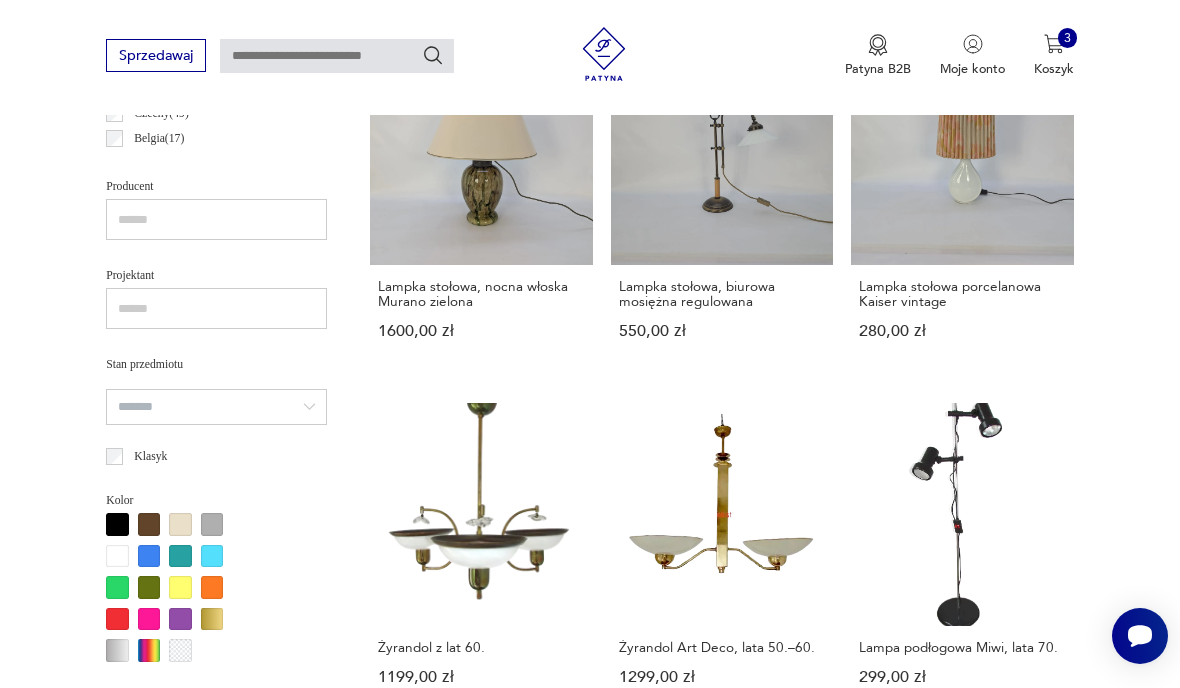 click on "Lampa podłogowa, lata 90. 399,00 zł" at bounding box center (722, 915) 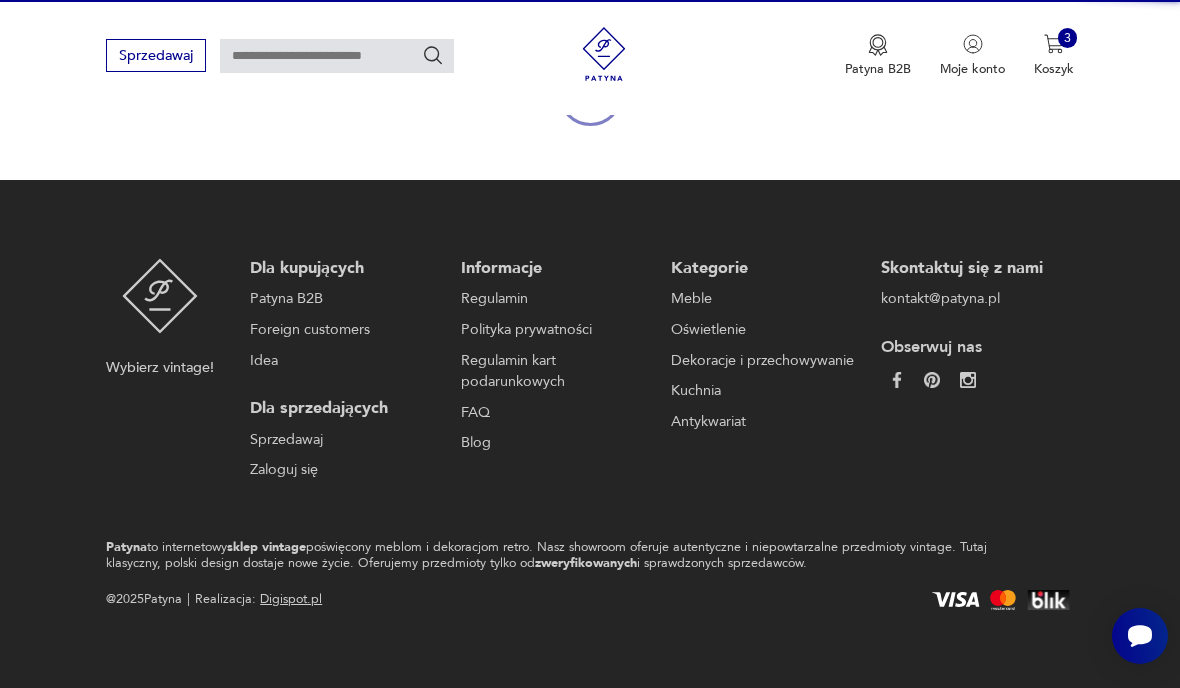 scroll, scrollTop: 172, scrollLeft: 0, axis: vertical 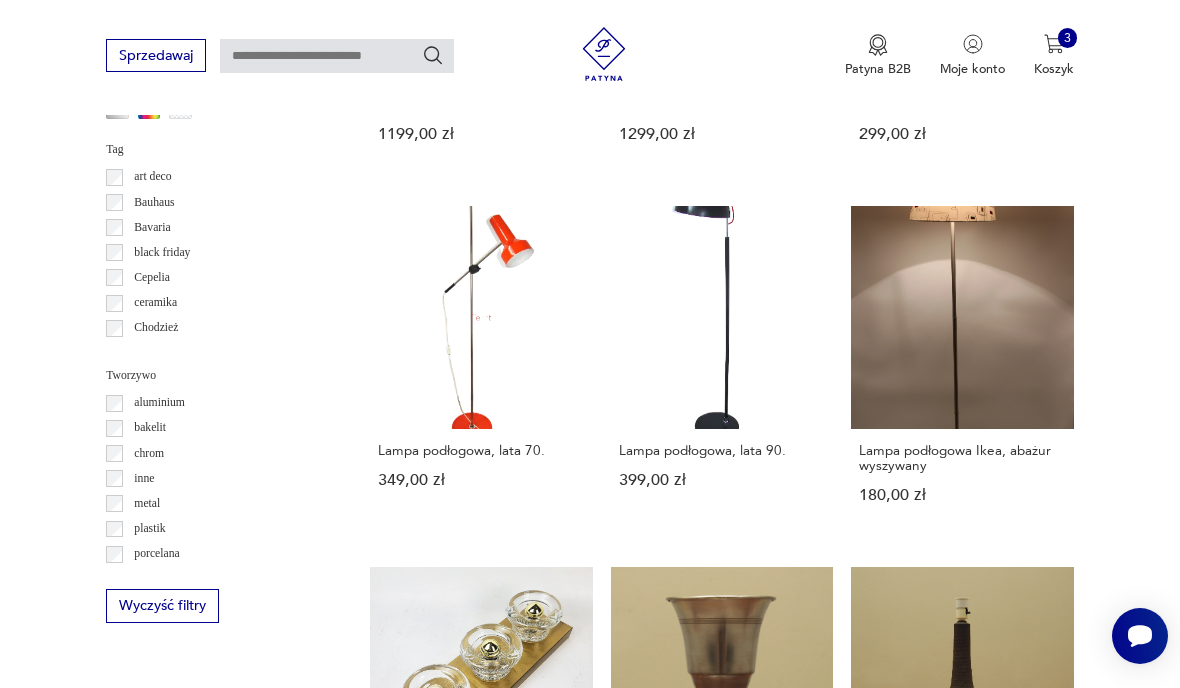 click on "2" at bounding box center (699, 1355) 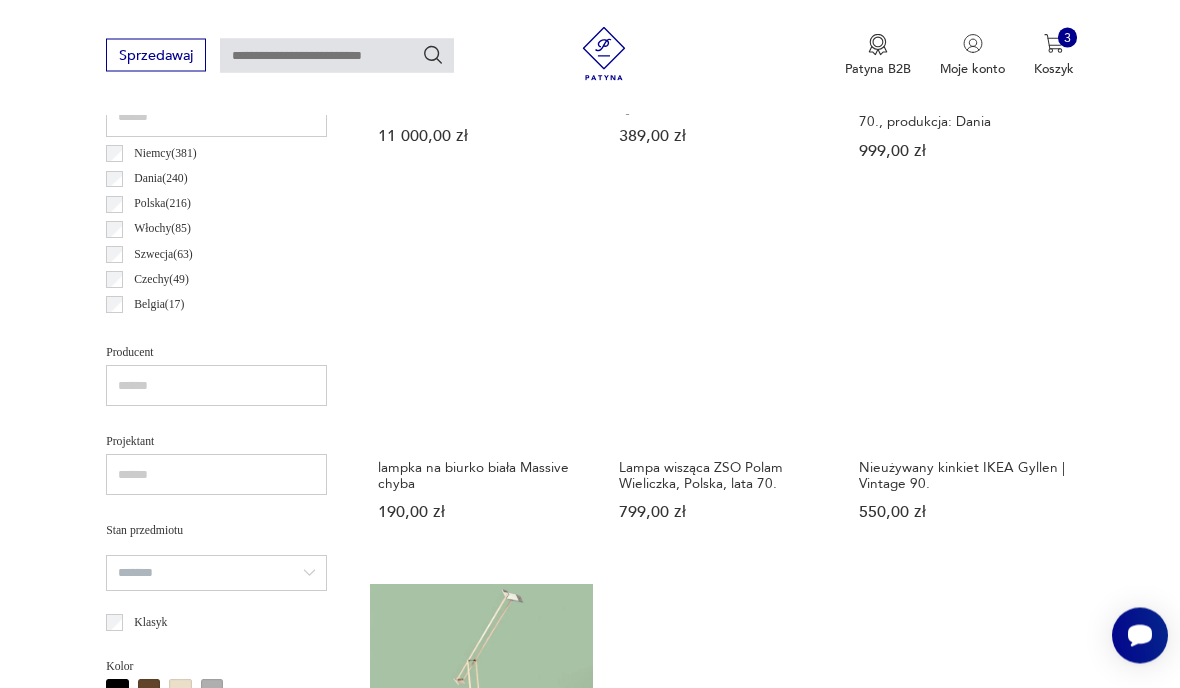 scroll, scrollTop: 1036, scrollLeft: 0, axis: vertical 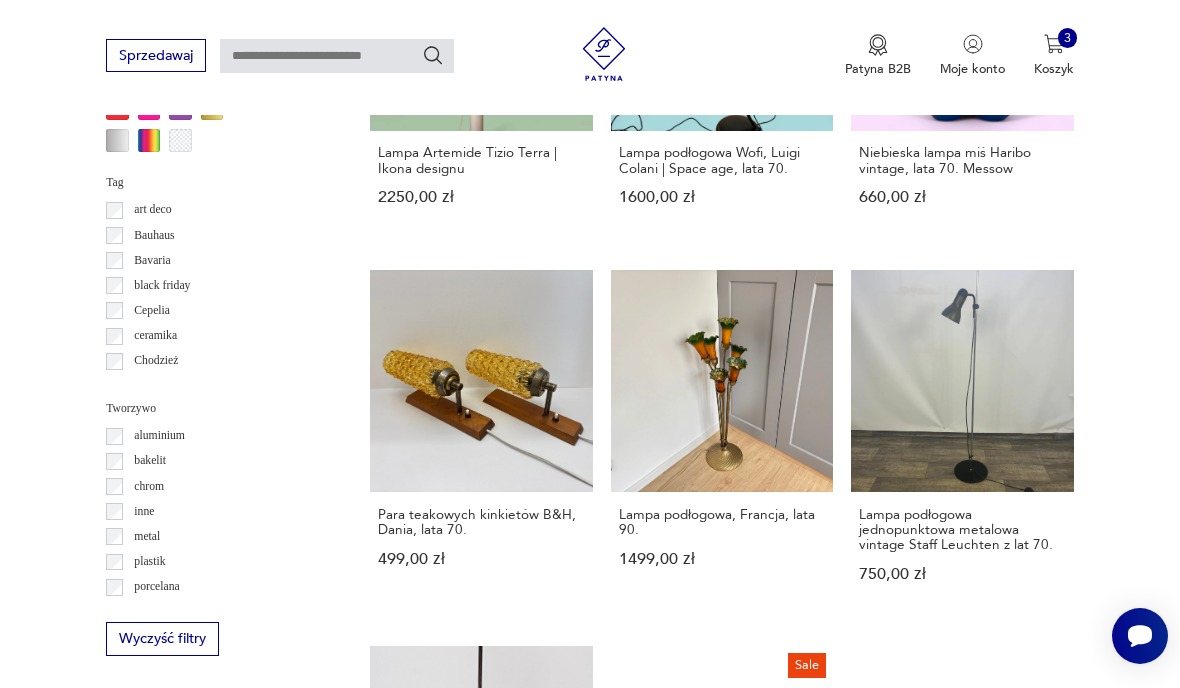 click on "3" at bounding box center (741, 1439) 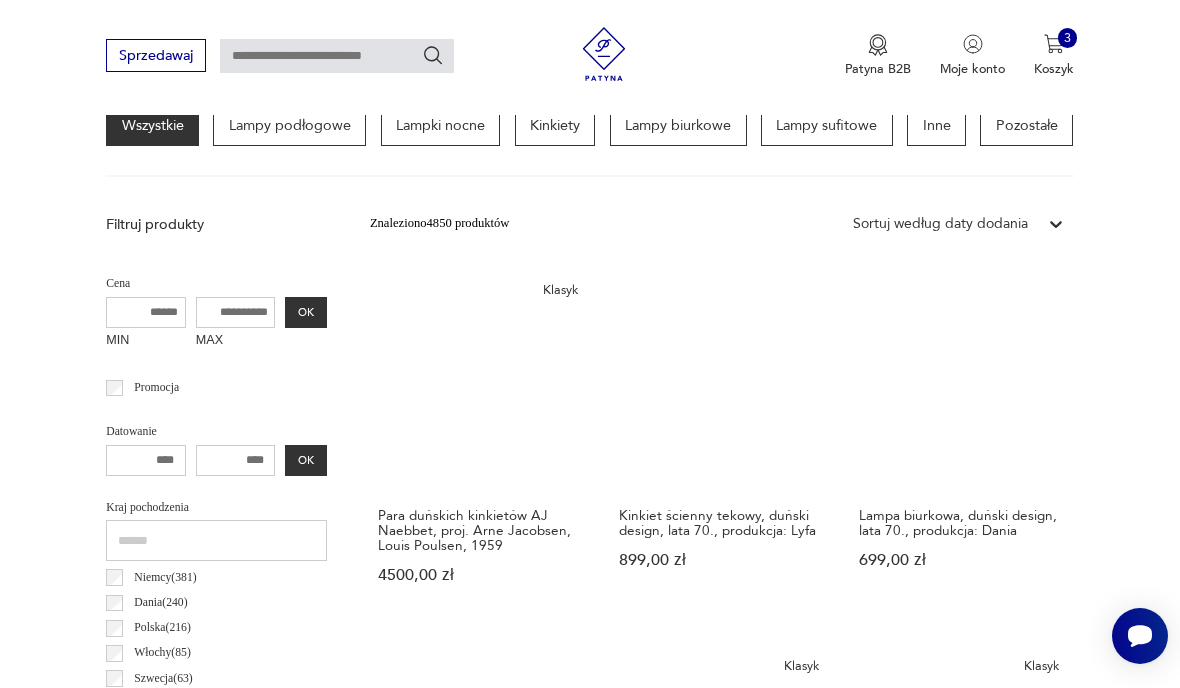 scroll, scrollTop: 522, scrollLeft: 0, axis: vertical 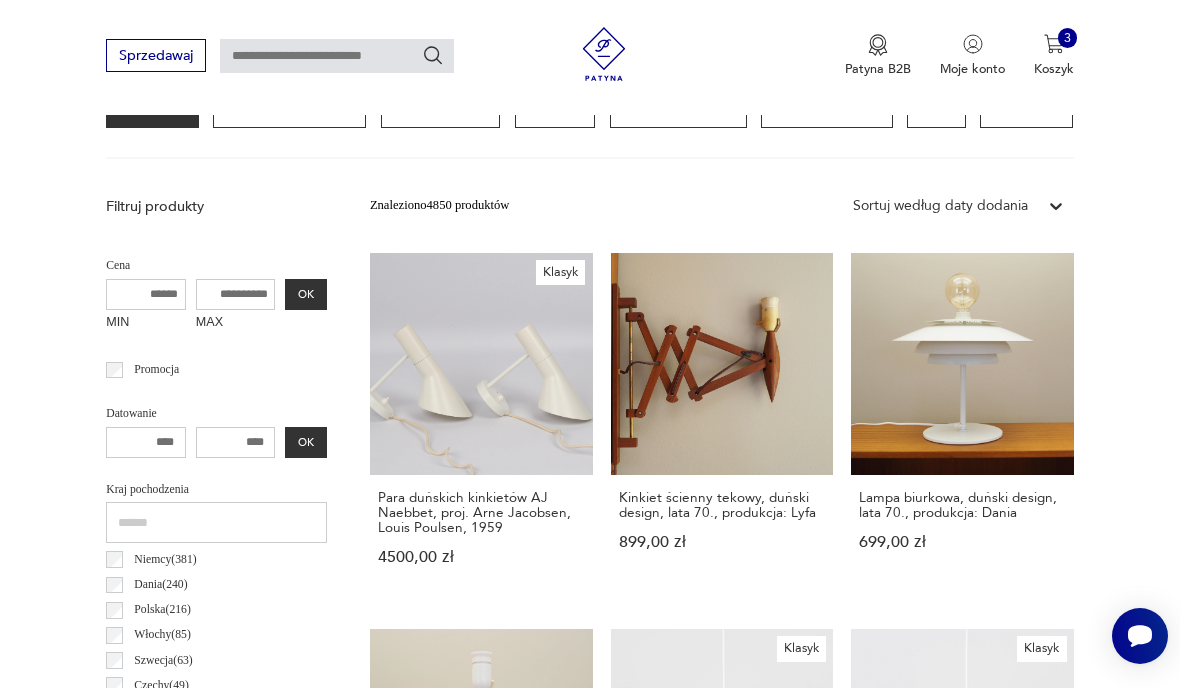 click on "Lampa biurkowa, duński design, lata 70., produkcja: Dania 699,00 zł" at bounding box center (962, 427) 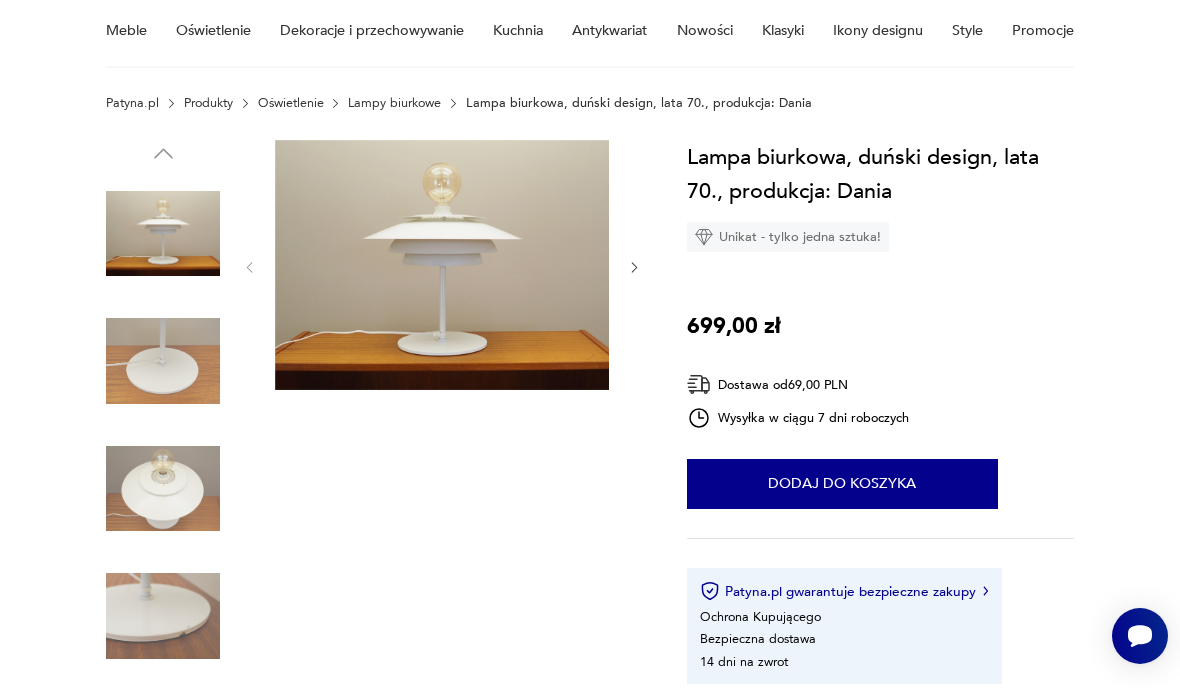 click 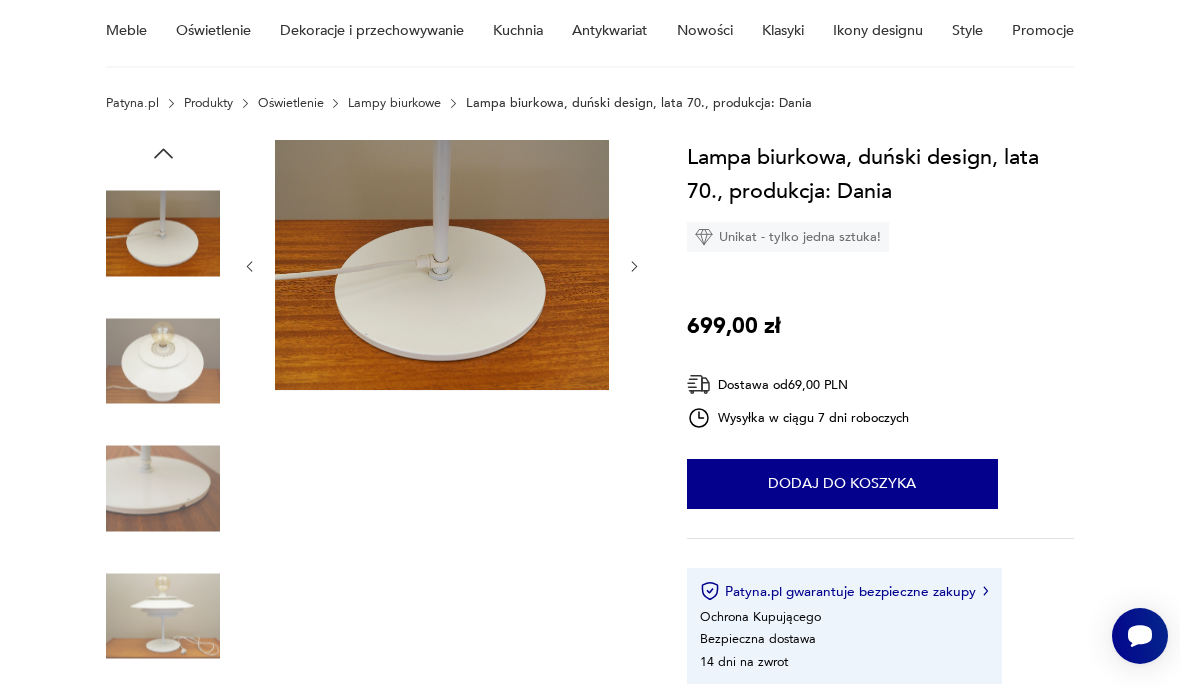 click 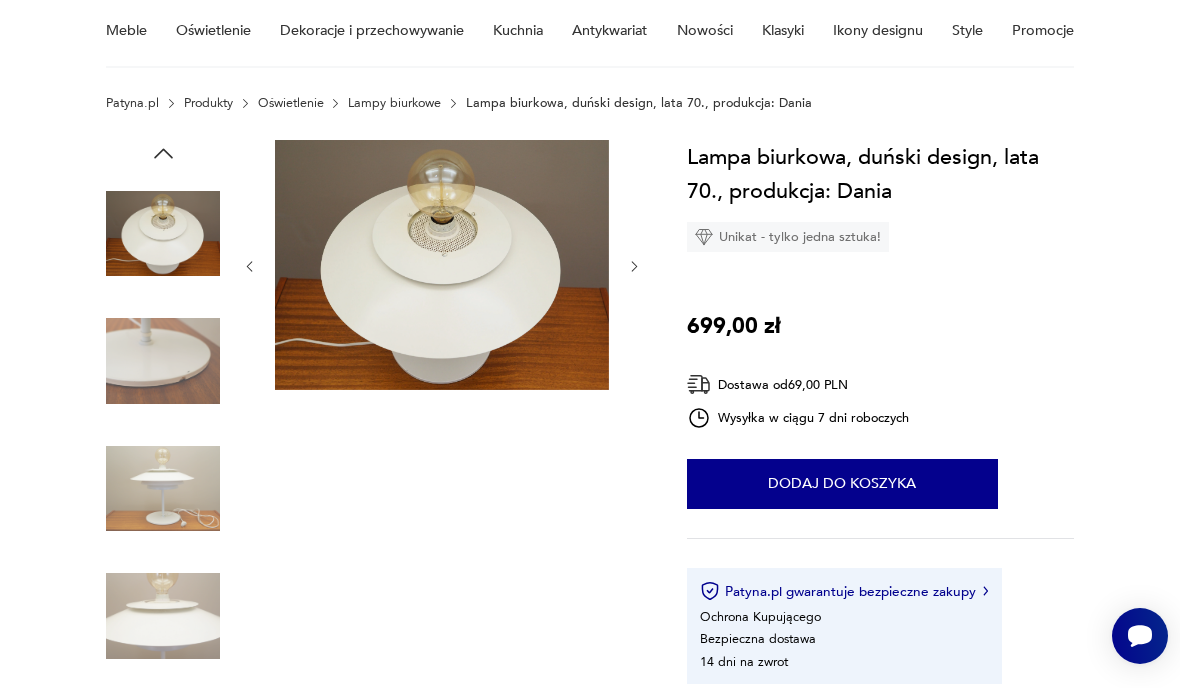 click 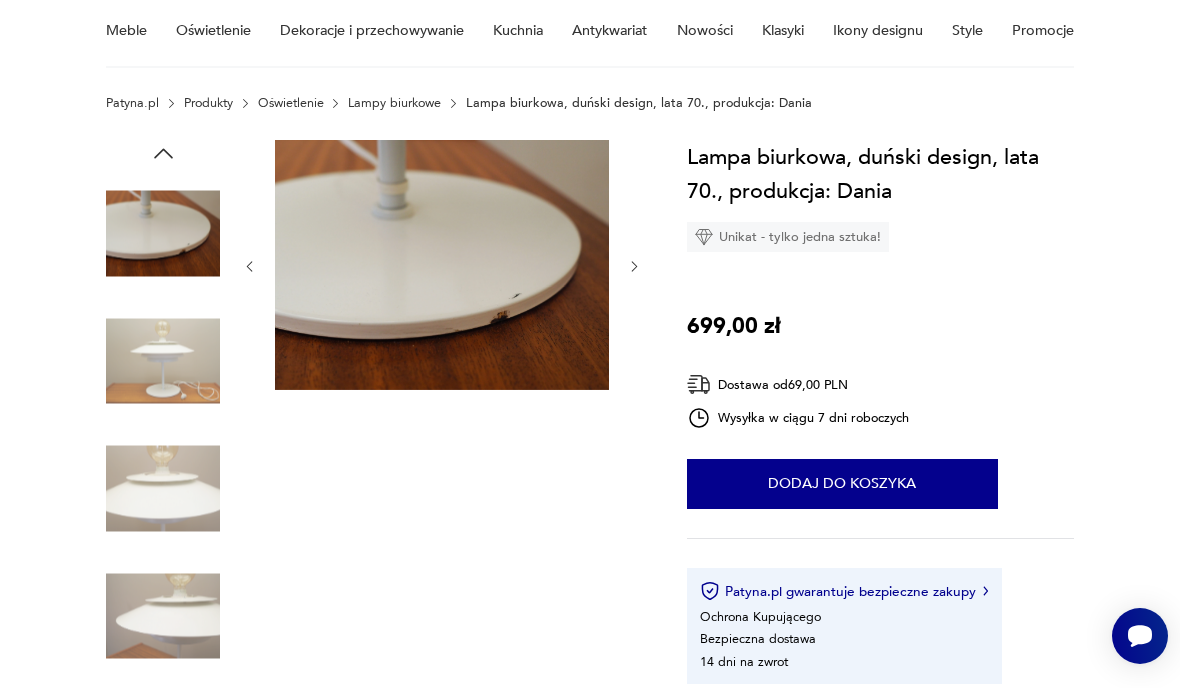 click 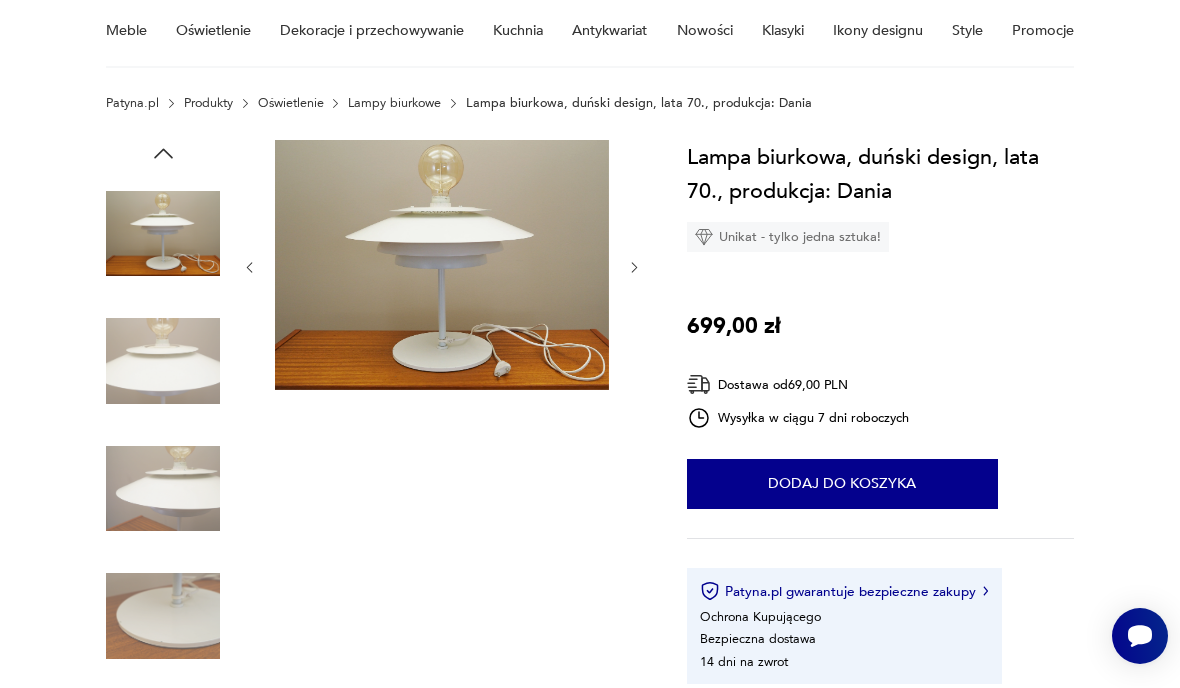 click 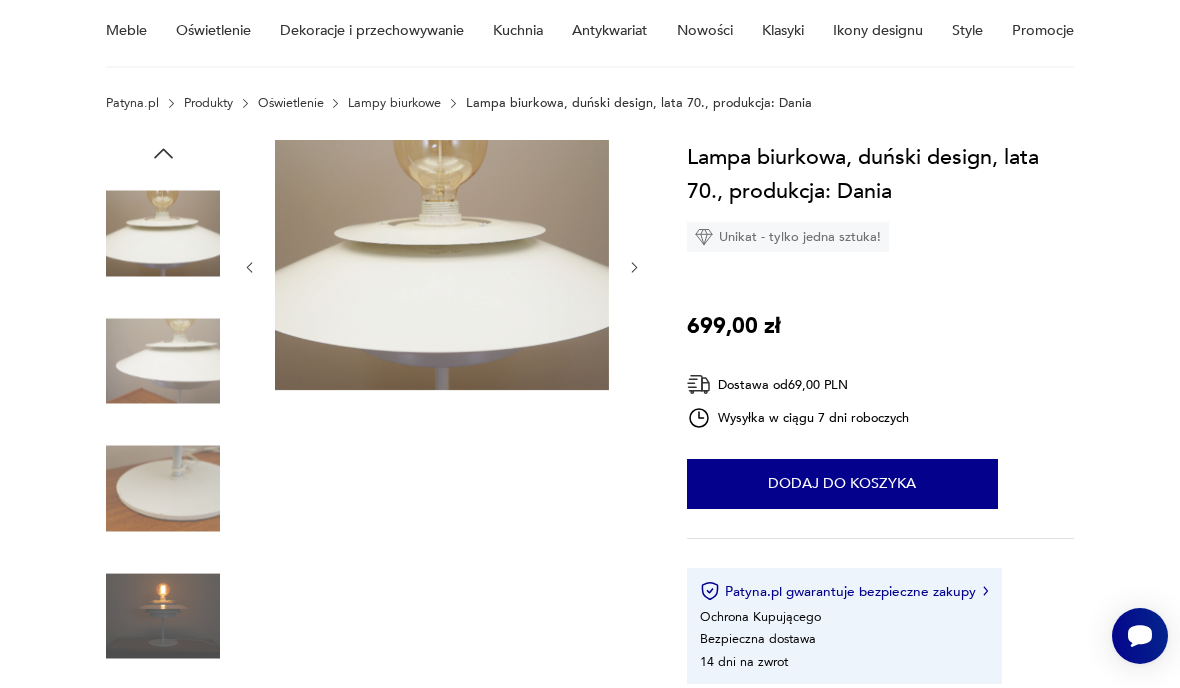 click 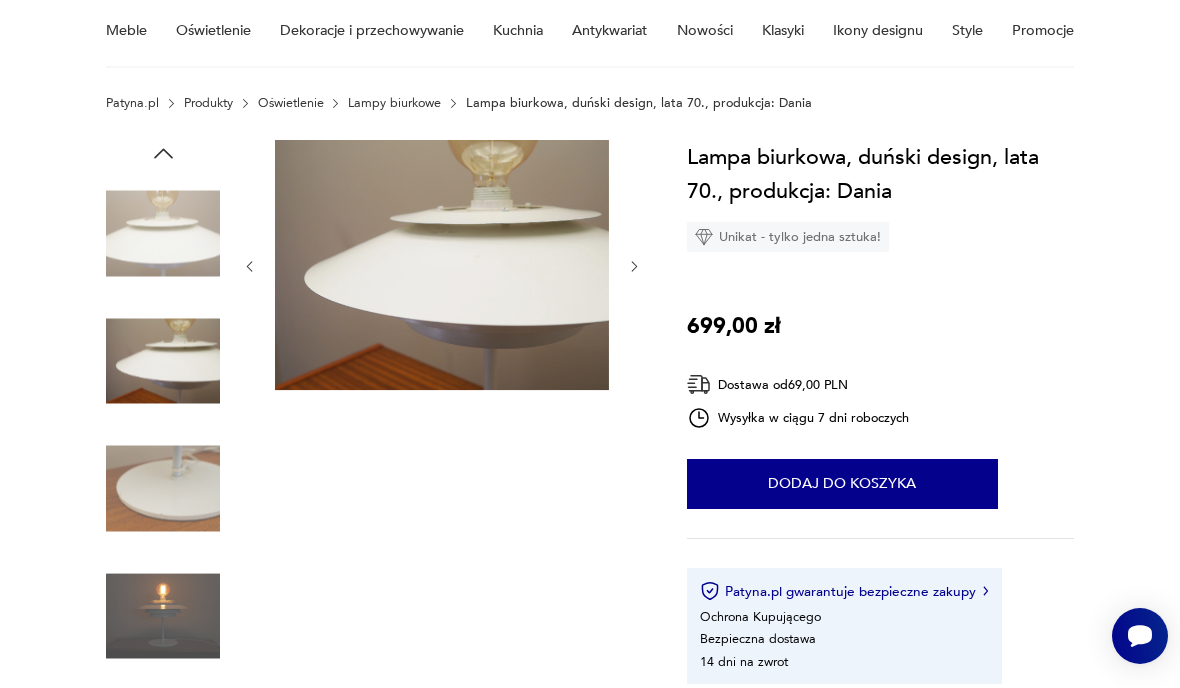 click 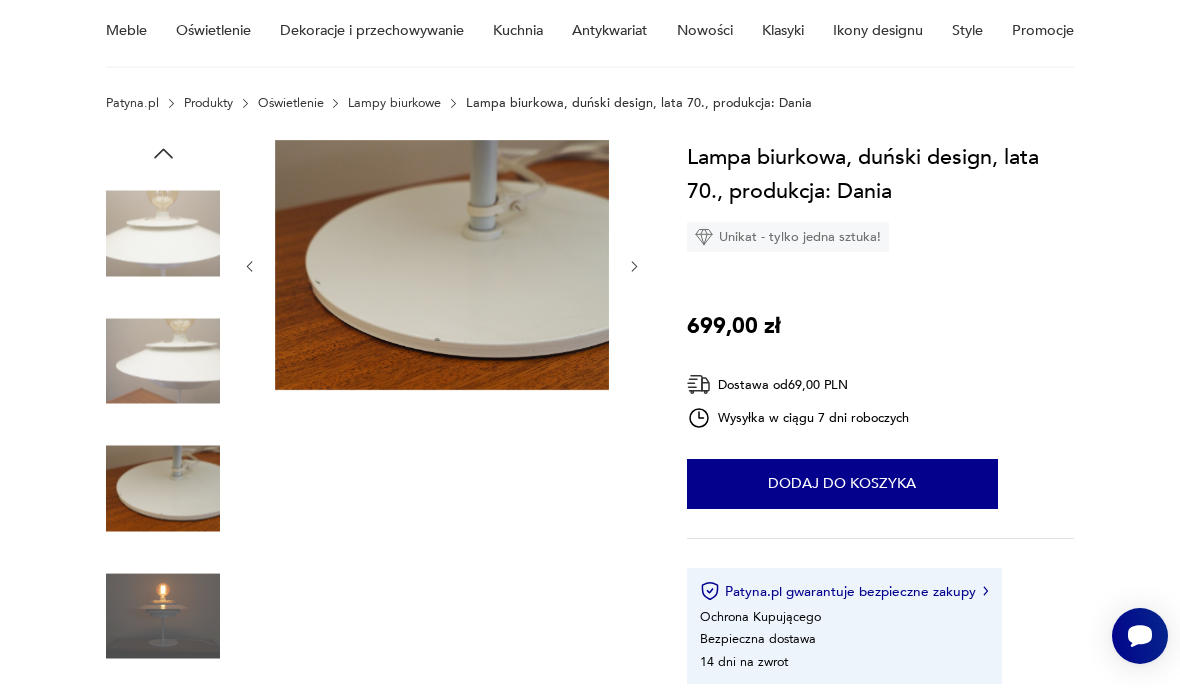 click 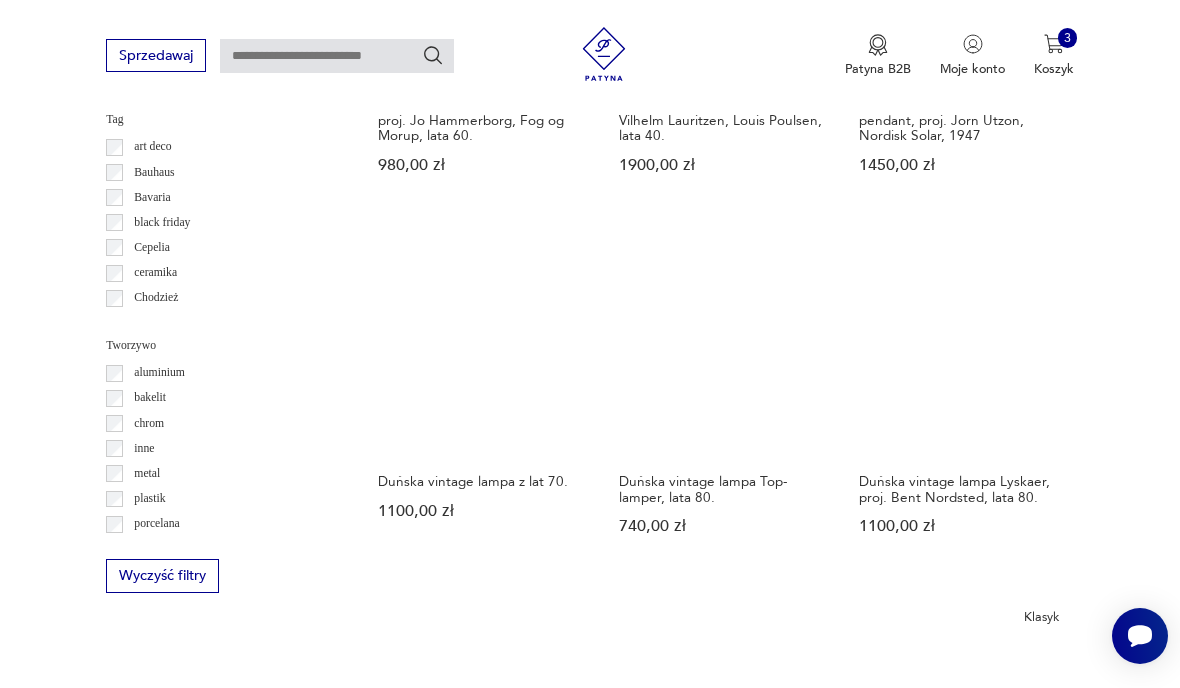 scroll, scrollTop: 1671, scrollLeft: 0, axis: vertical 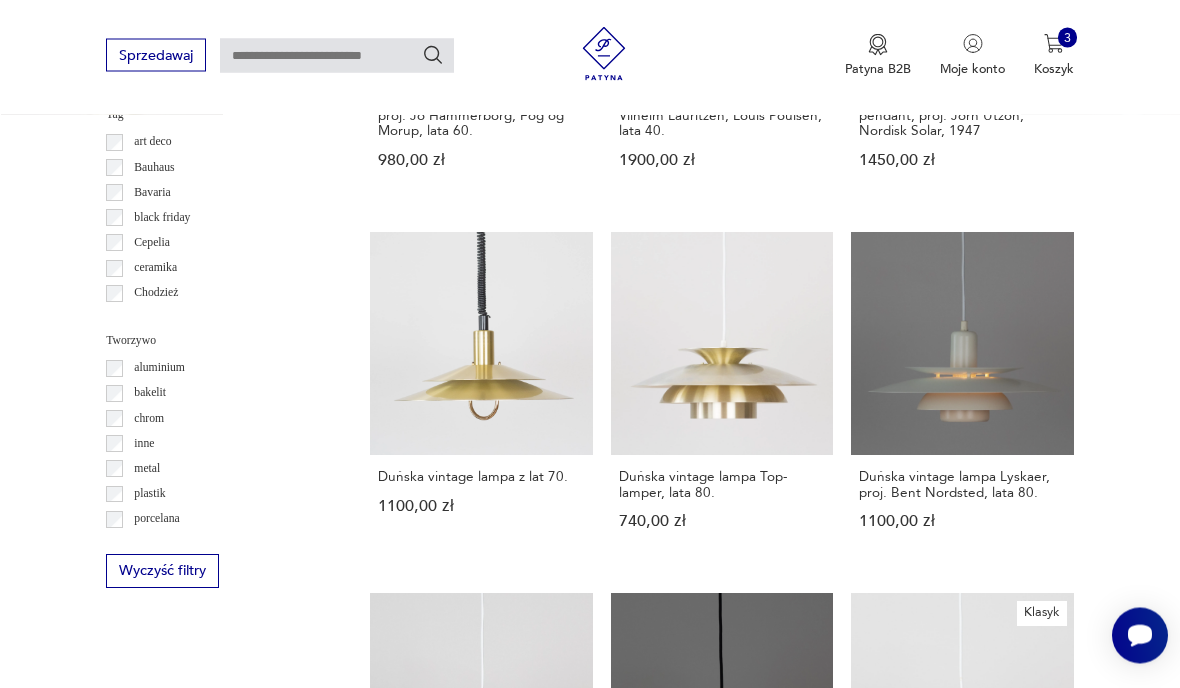 click on "4" at bounding box center (782, 1398) 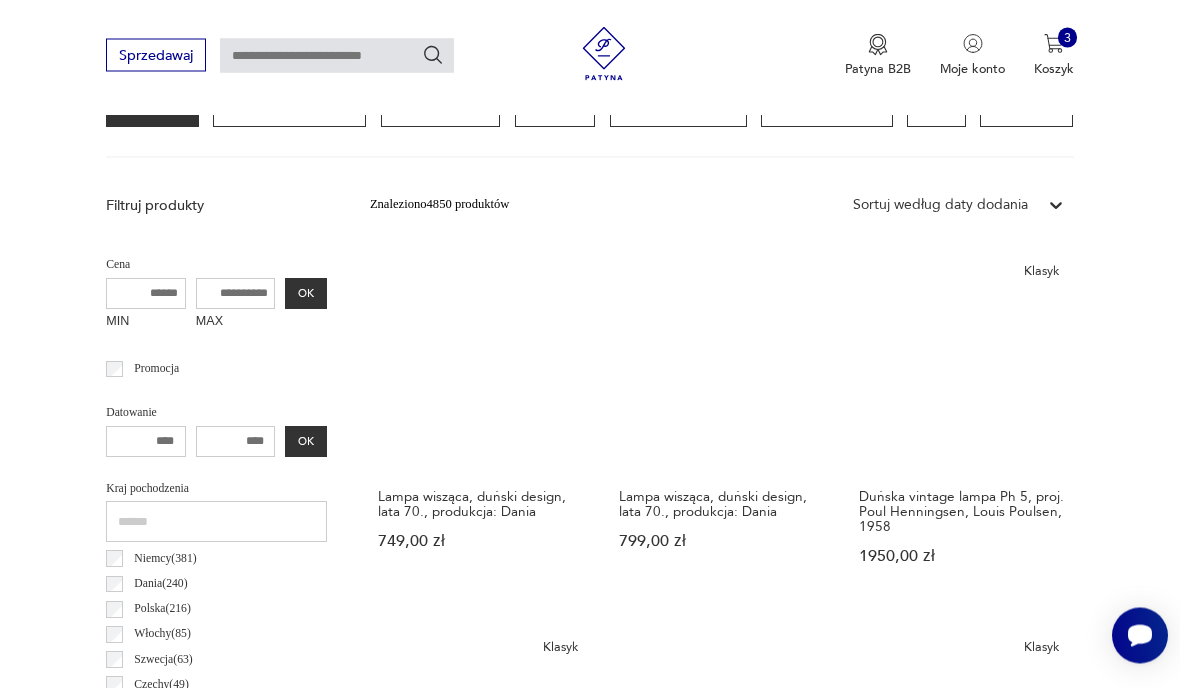 scroll, scrollTop: 540, scrollLeft: 0, axis: vertical 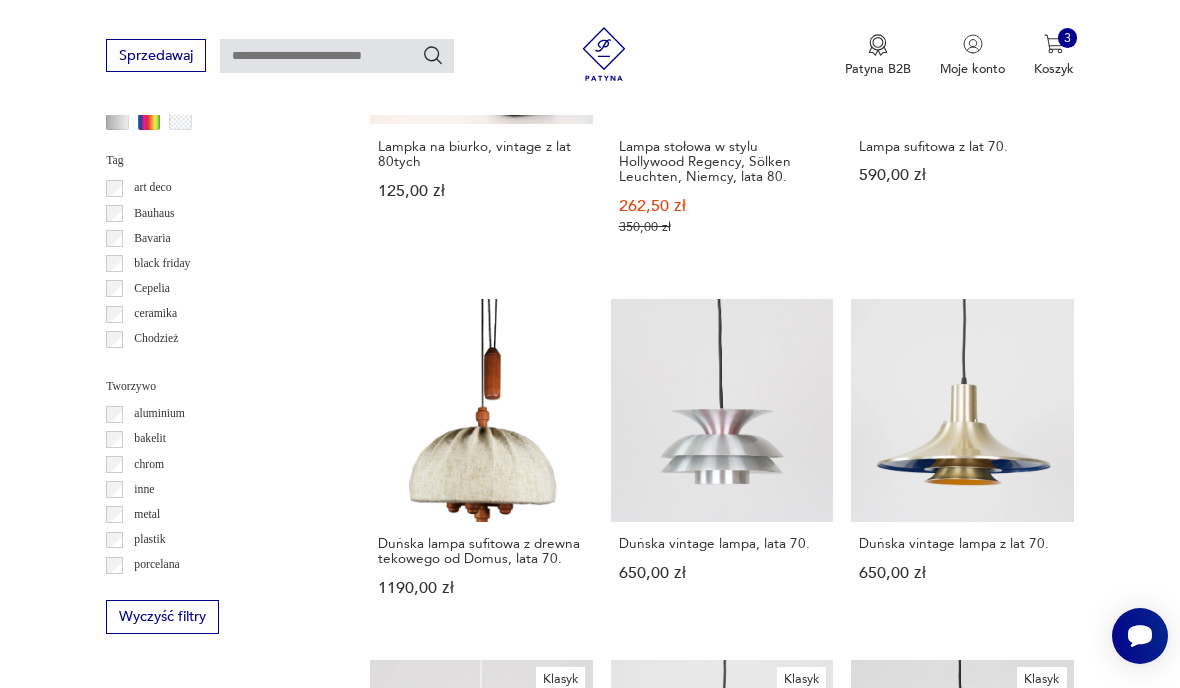 click on "5" at bounding box center (823, 1433) 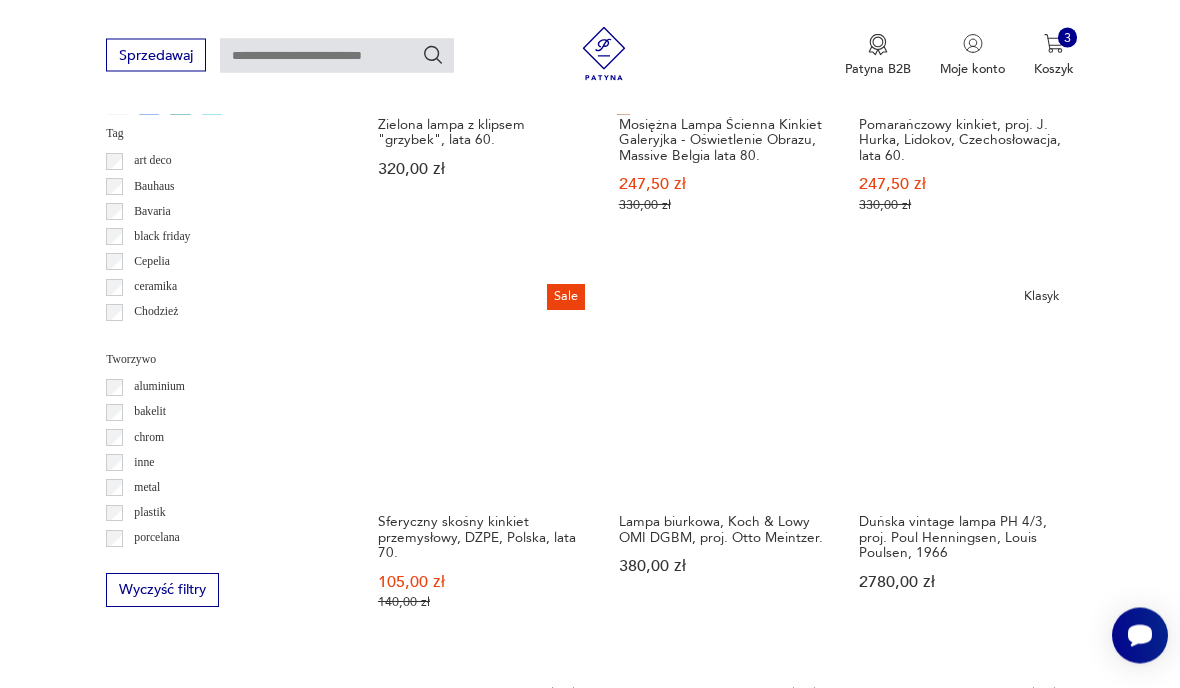 scroll, scrollTop: 1654, scrollLeft: 0, axis: vertical 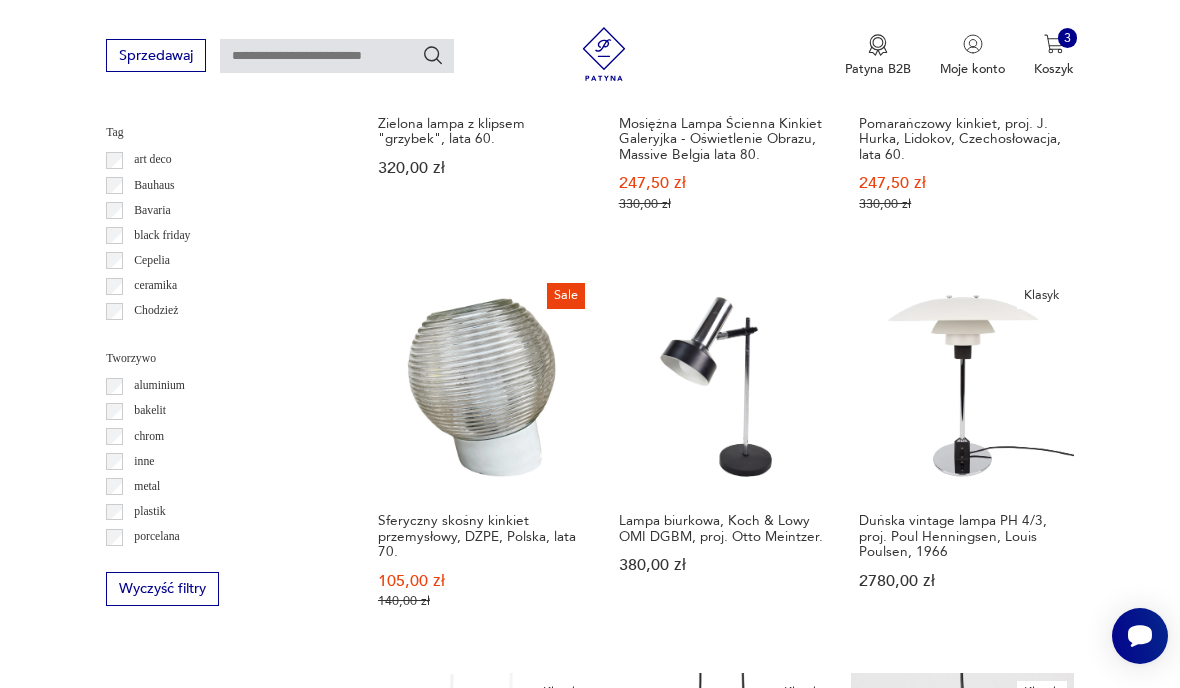 click on "6" at bounding box center (865, 1477) 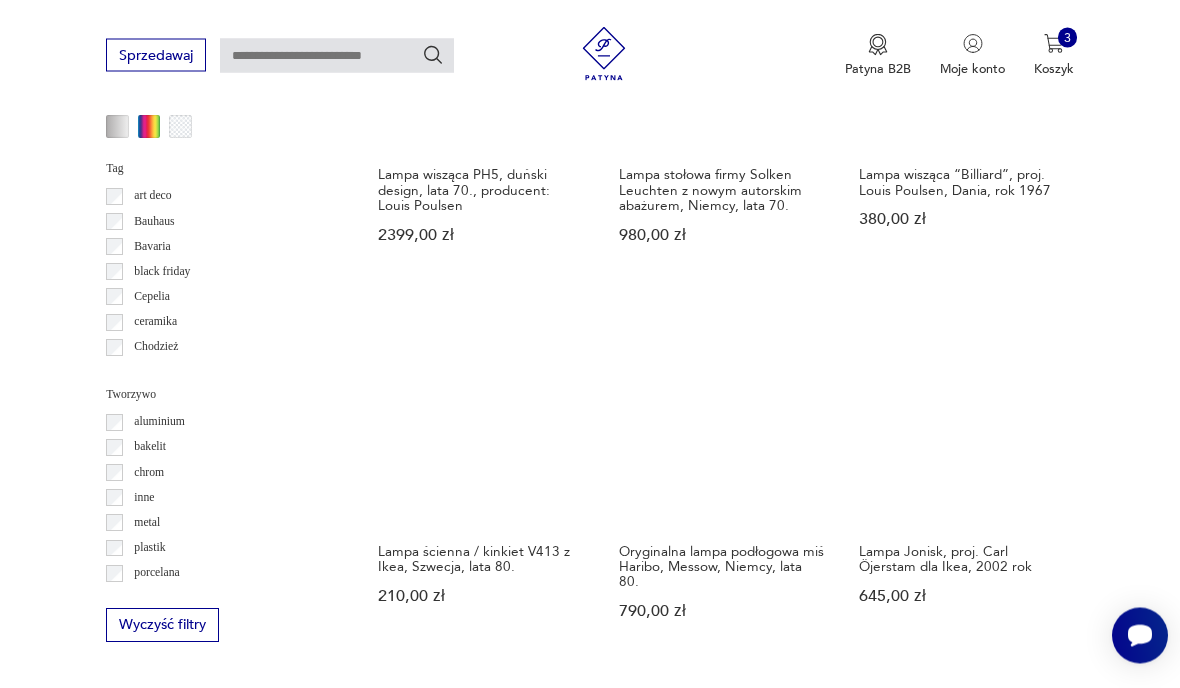 scroll, scrollTop: 1620, scrollLeft: 0, axis: vertical 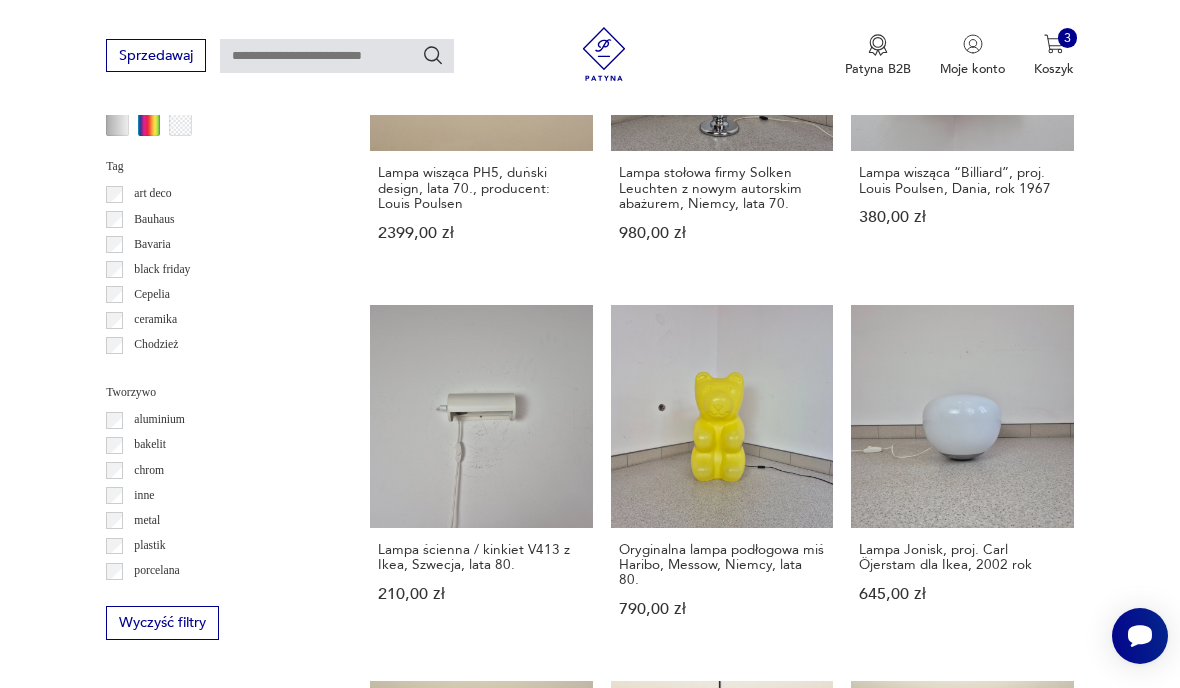 click on "7" at bounding box center [865, 1500] 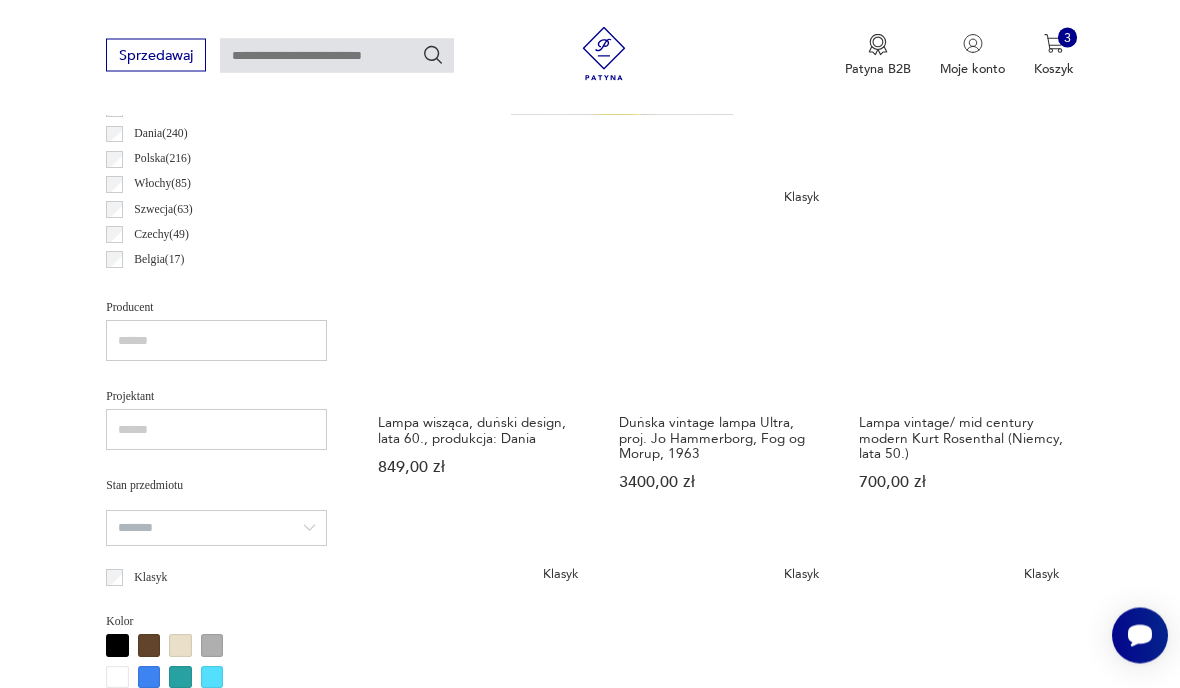 scroll, scrollTop: 975, scrollLeft: 0, axis: vertical 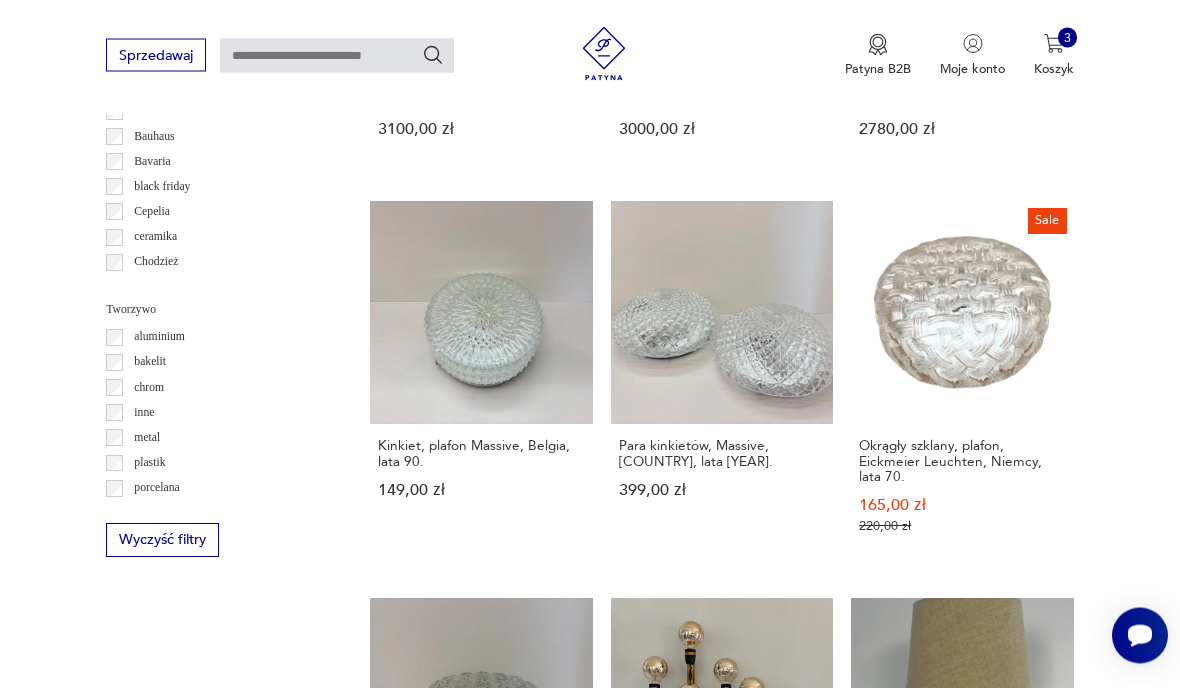 click on "8" at bounding box center [865, 1372] 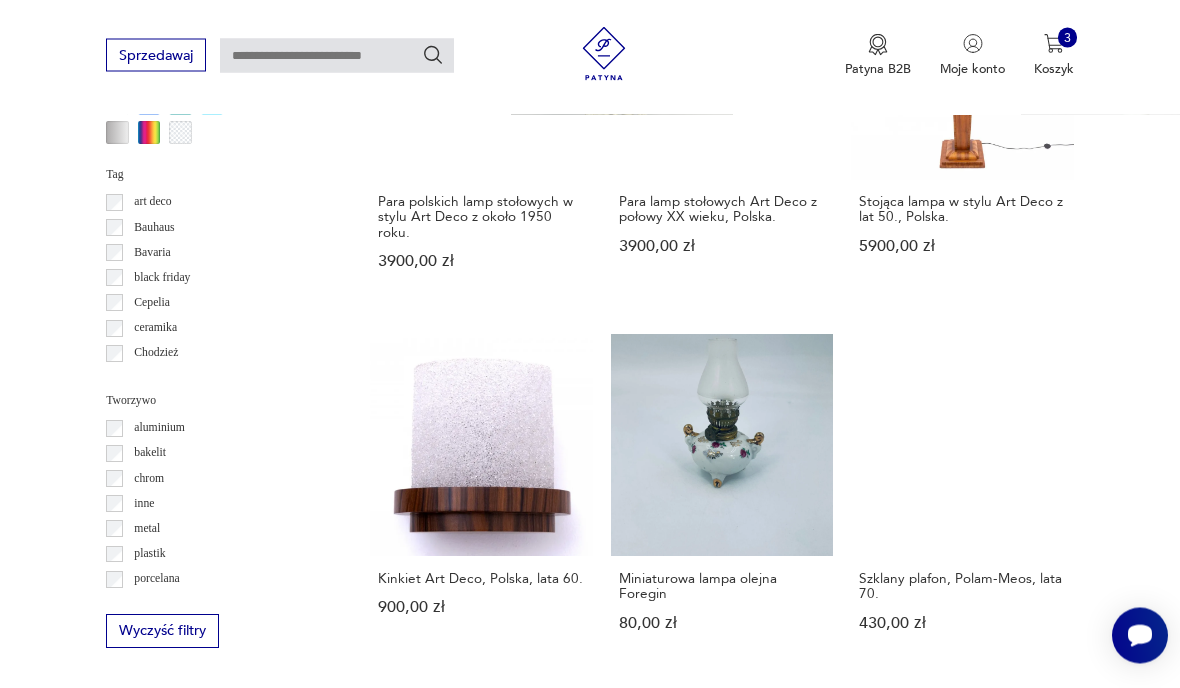 scroll, scrollTop: 1616, scrollLeft: 0, axis: vertical 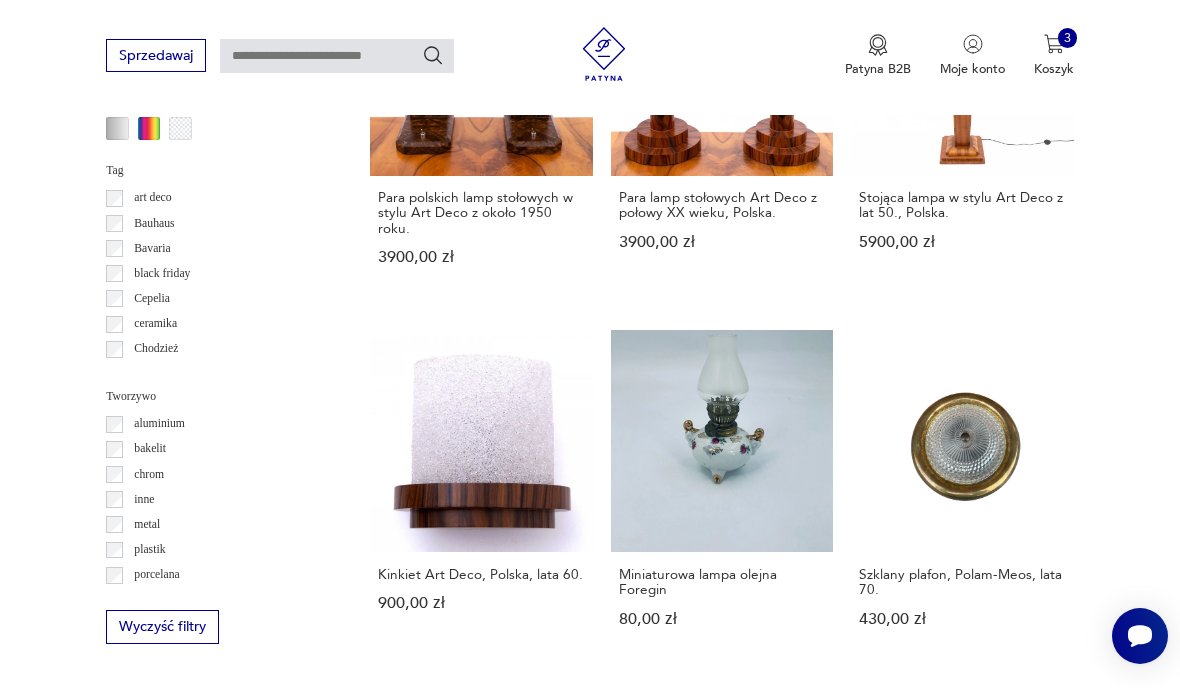 click on "9" at bounding box center (865, 1448) 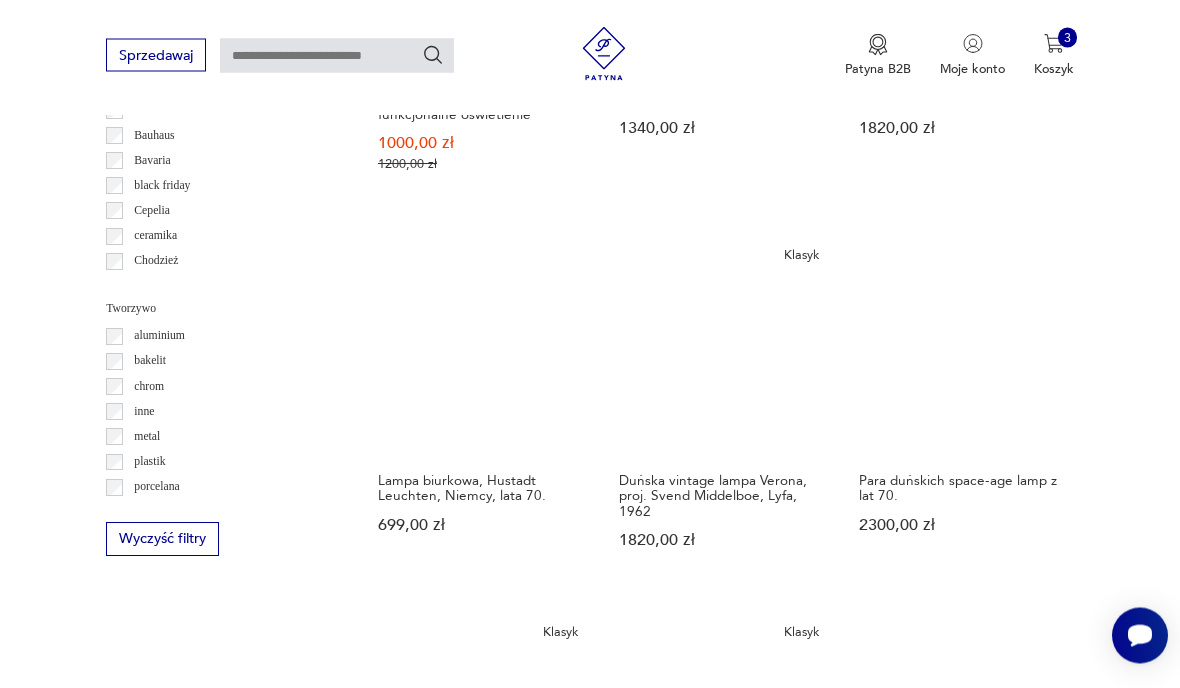 scroll, scrollTop: 1704, scrollLeft: 0, axis: vertical 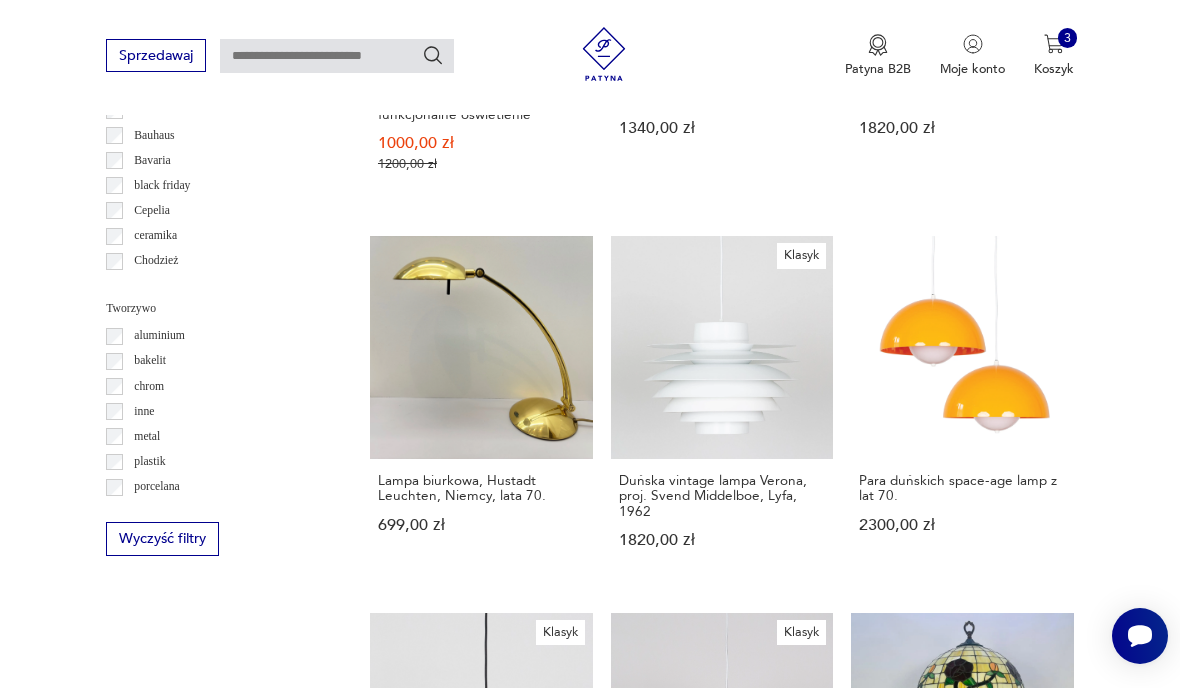 click on "10" at bounding box center (865, 1401) 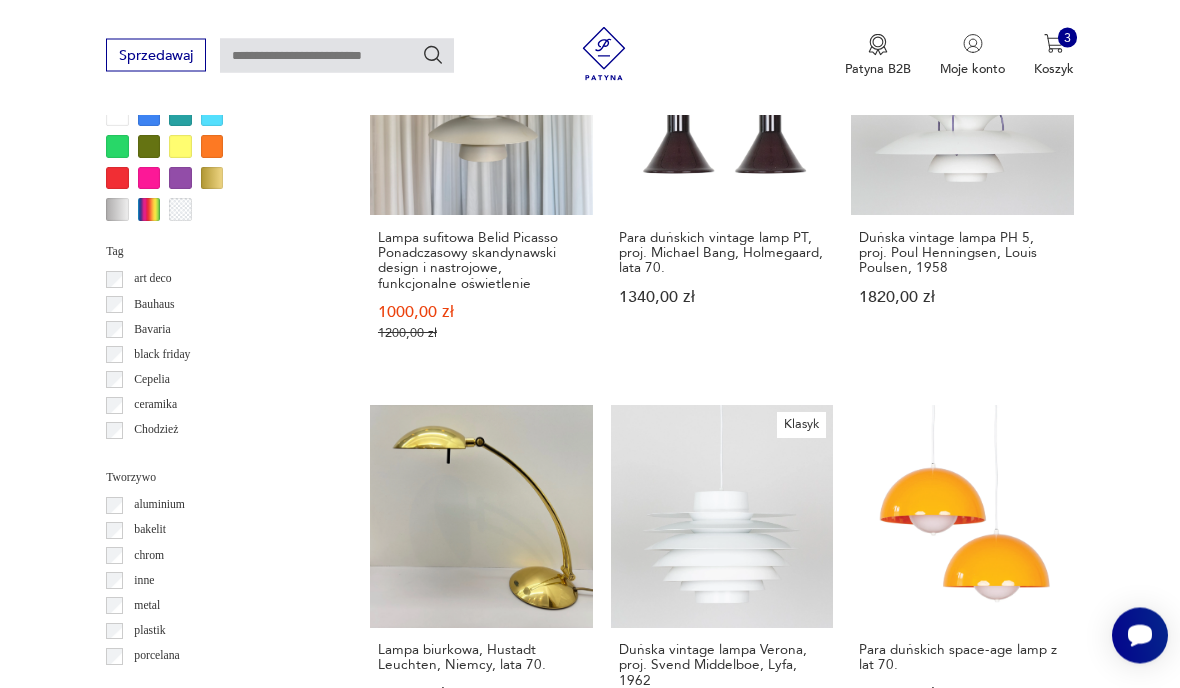 scroll, scrollTop: 462, scrollLeft: 0, axis: vertical 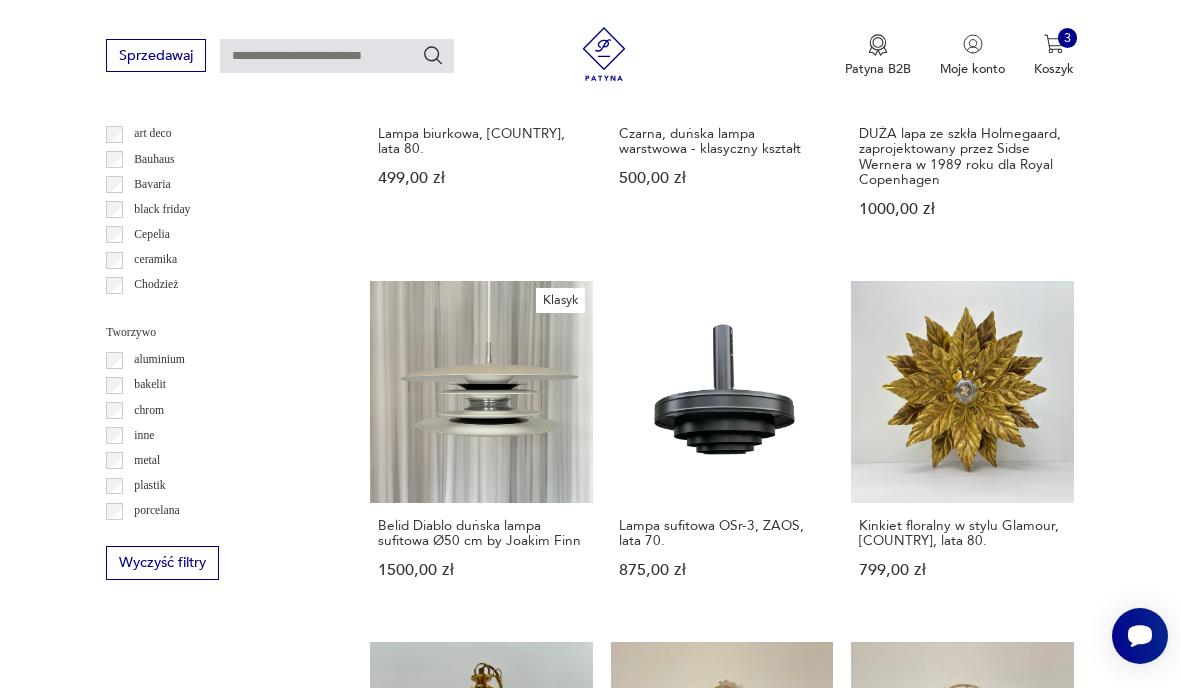 click on "11" at bounding box center (865, 1415) 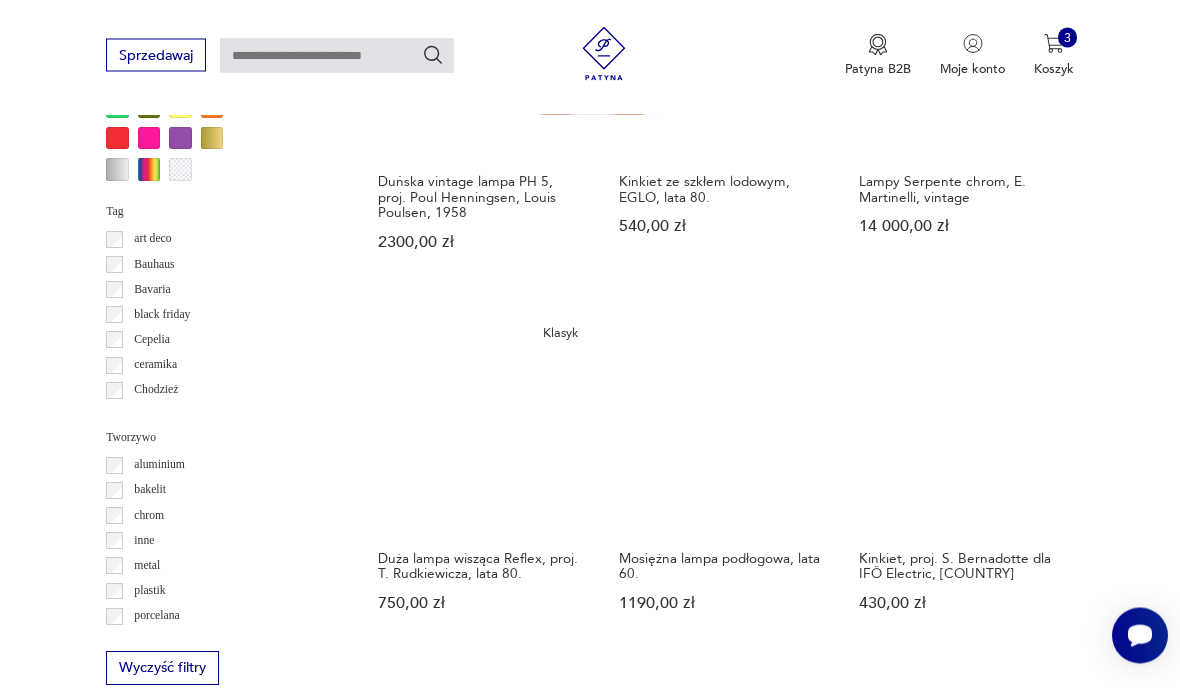 scroll, scrollTop: 1577, scrollLeft: 0, axis: vertical 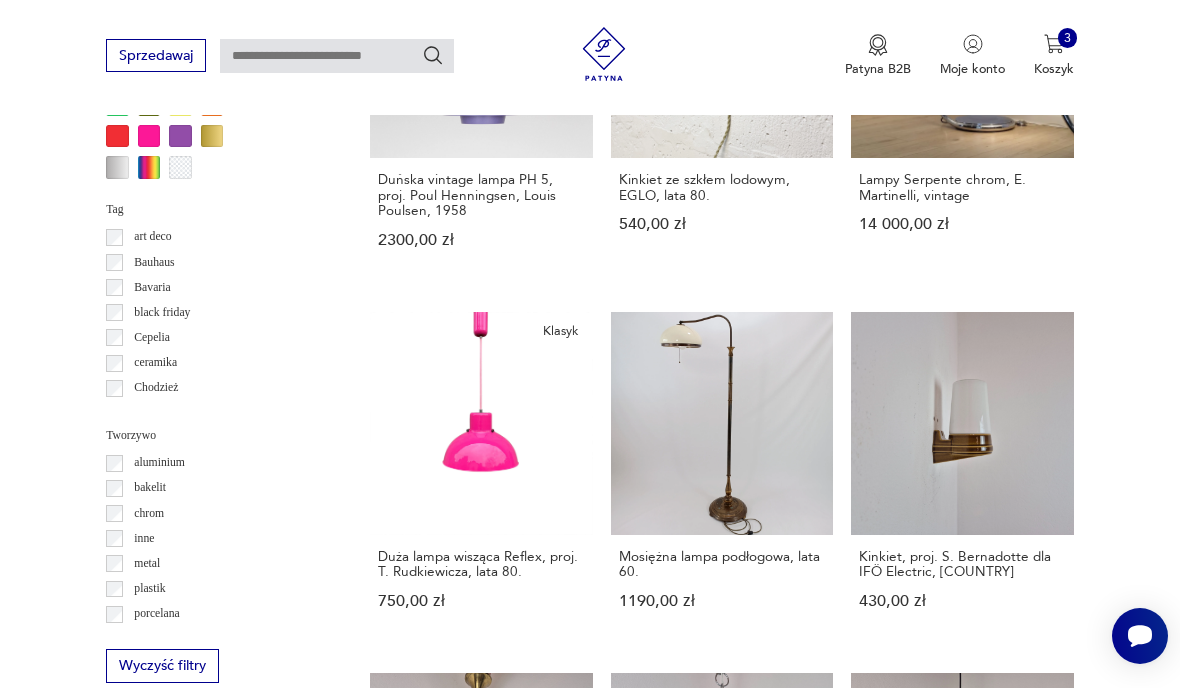 click on "12" at bounding box center [865, 1446] 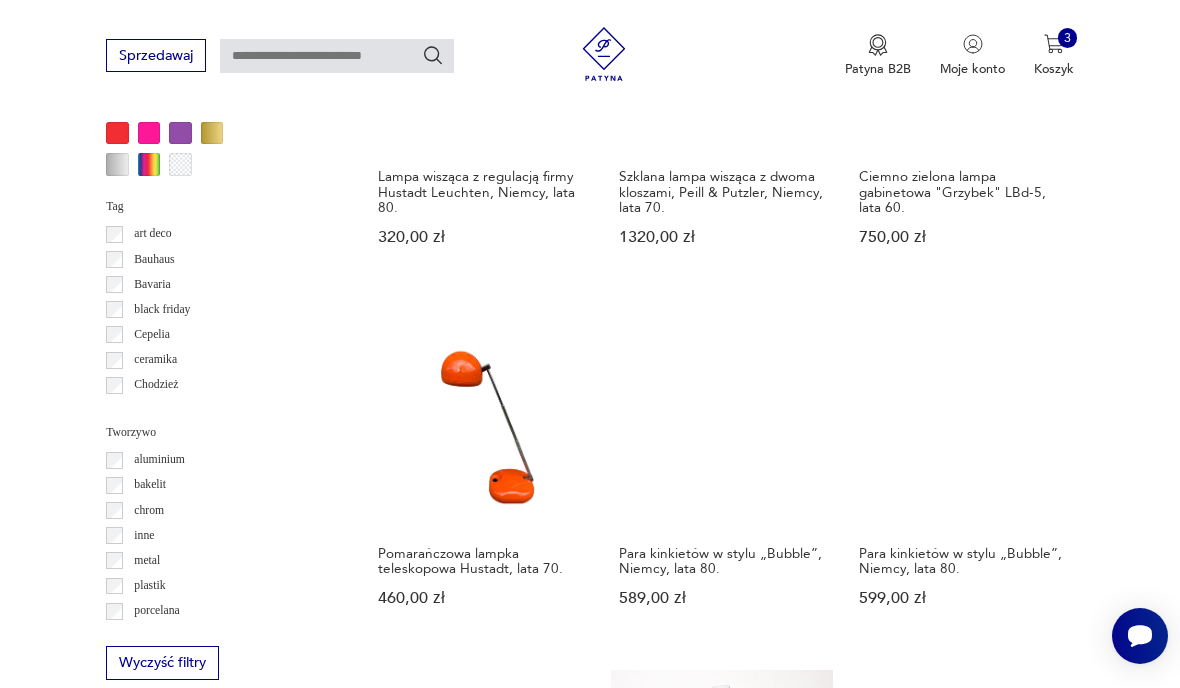 scroll, scrollTop: 1582, scrollLeft: 0, axis: vertical 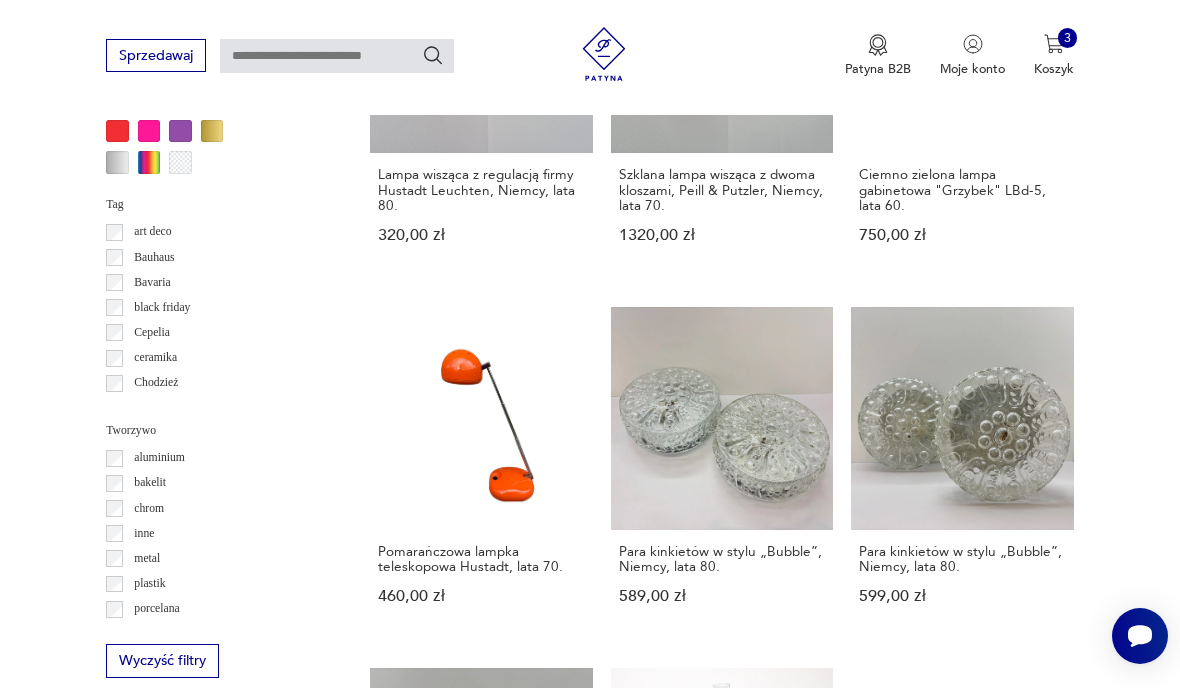 click on "13" at bounding box center [865, 1441] 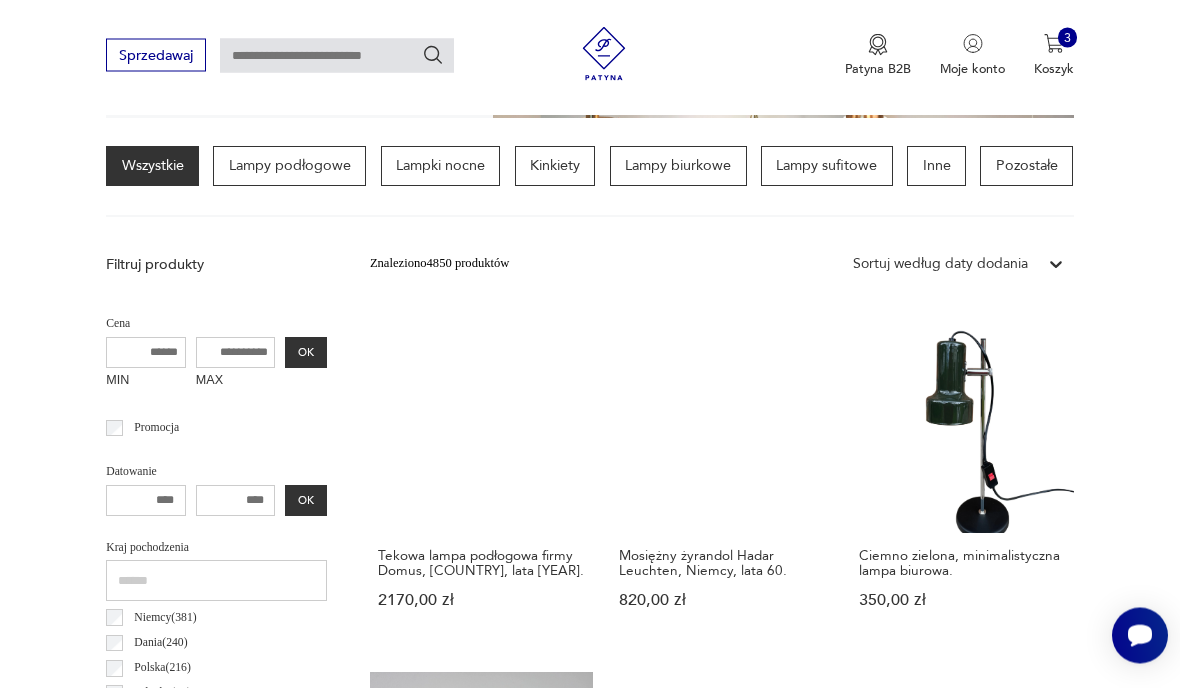 scroll, scrollTop: 462, scrollLeft: 0, axis: vertical 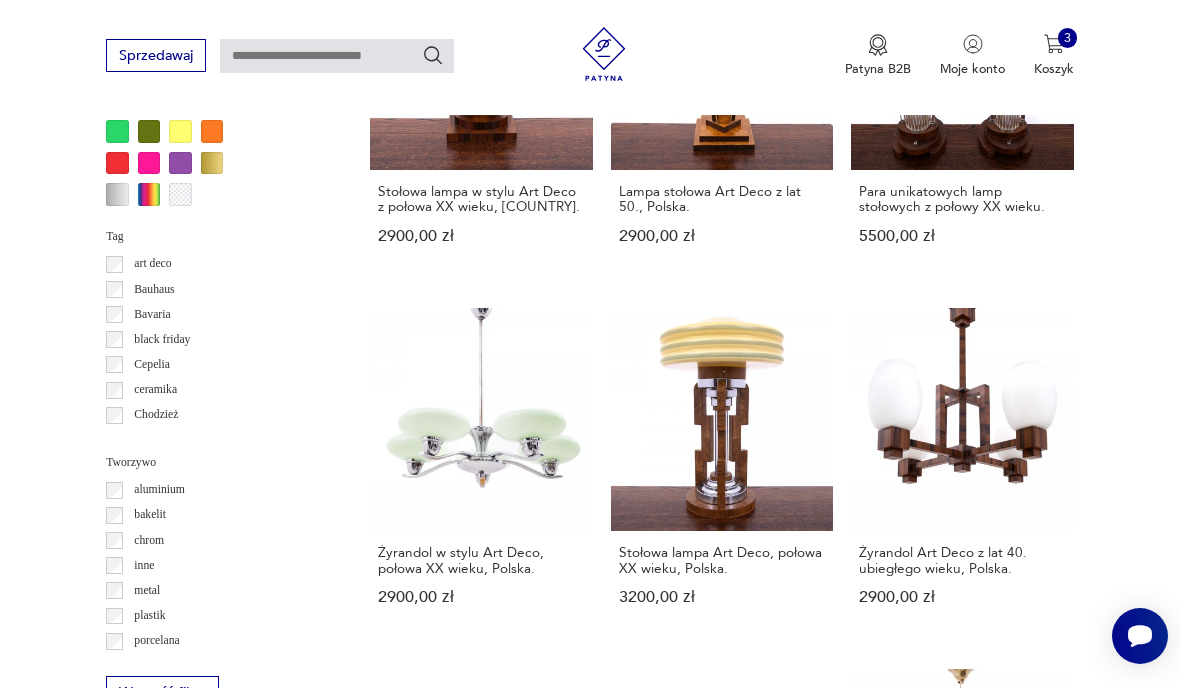 click on "14" at bounding box center [865, 1442] 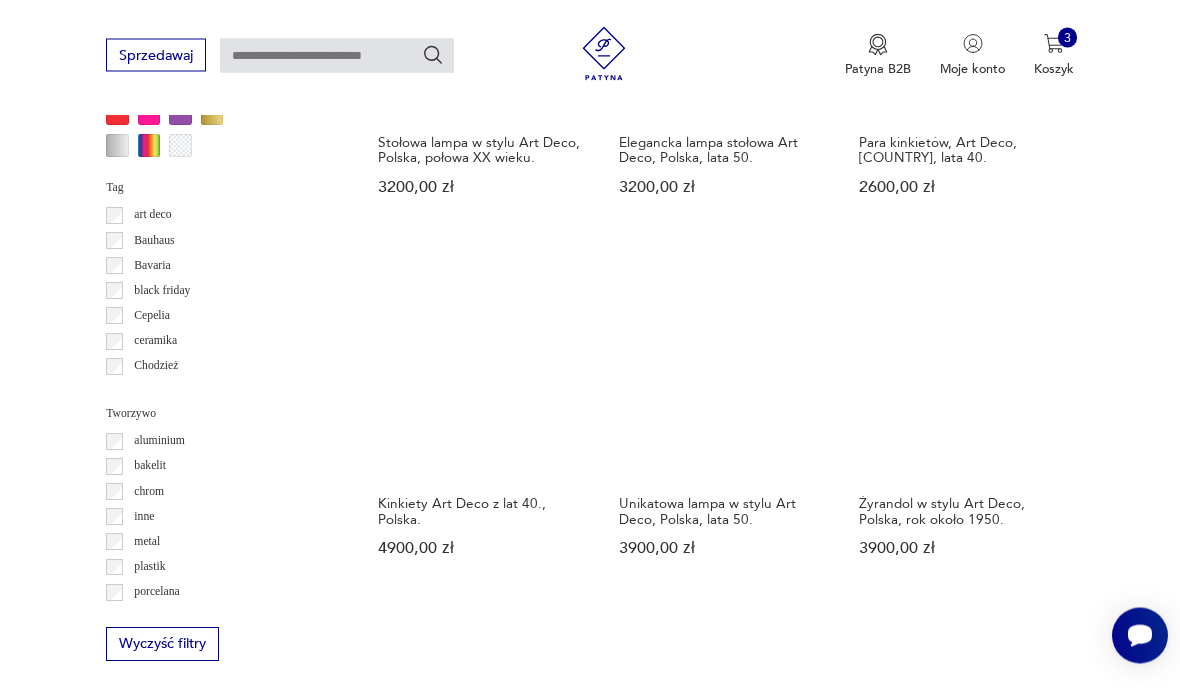 scroll, scrollTop: 1610, scrollLeft: 0, axis: vertical 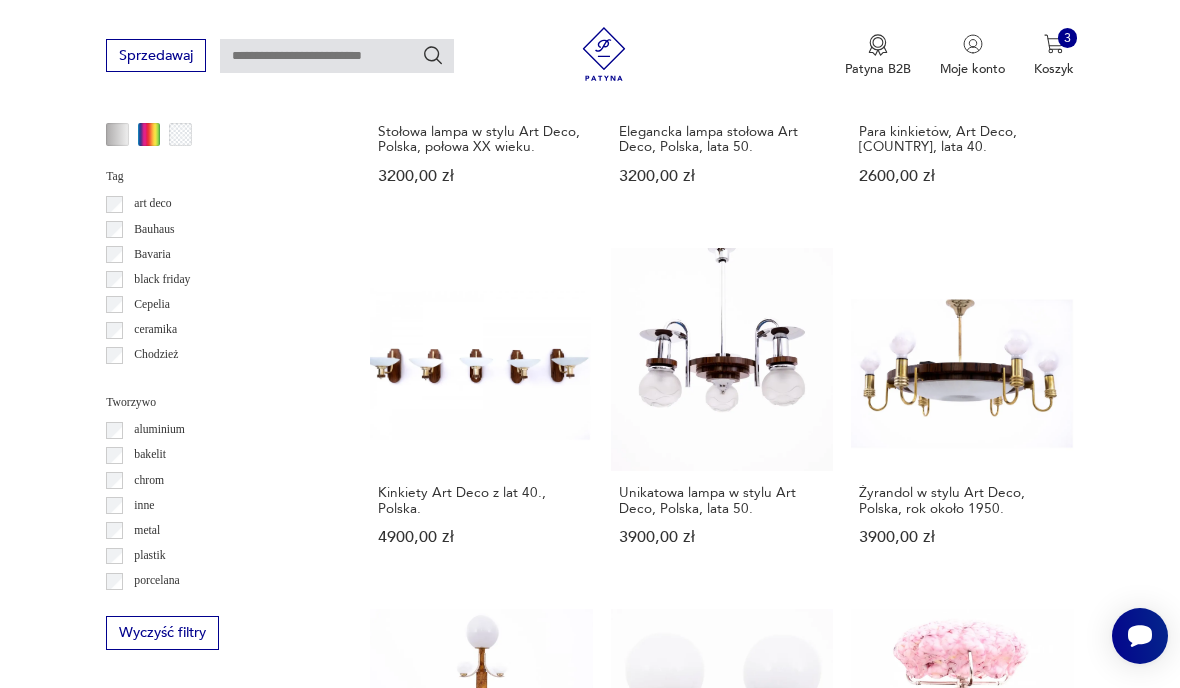 click on "15" at bounding box center [865, 1382] 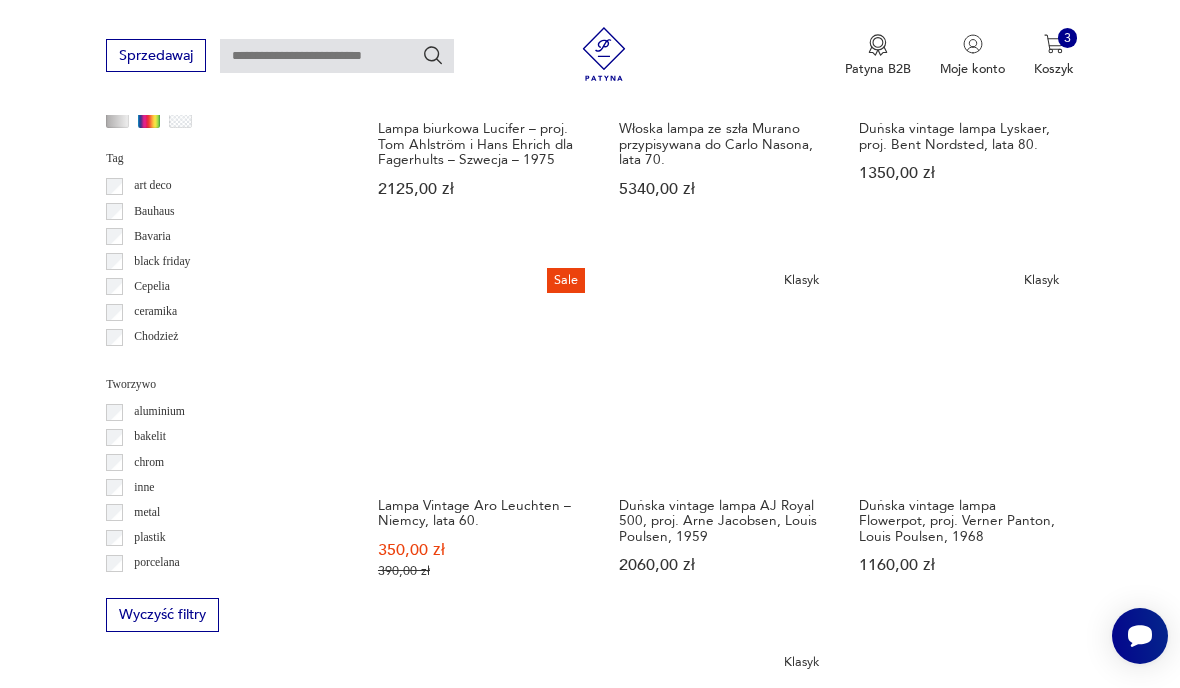 scroll, scrollTop: 1634, scrollLeft: 0, axis: vertical 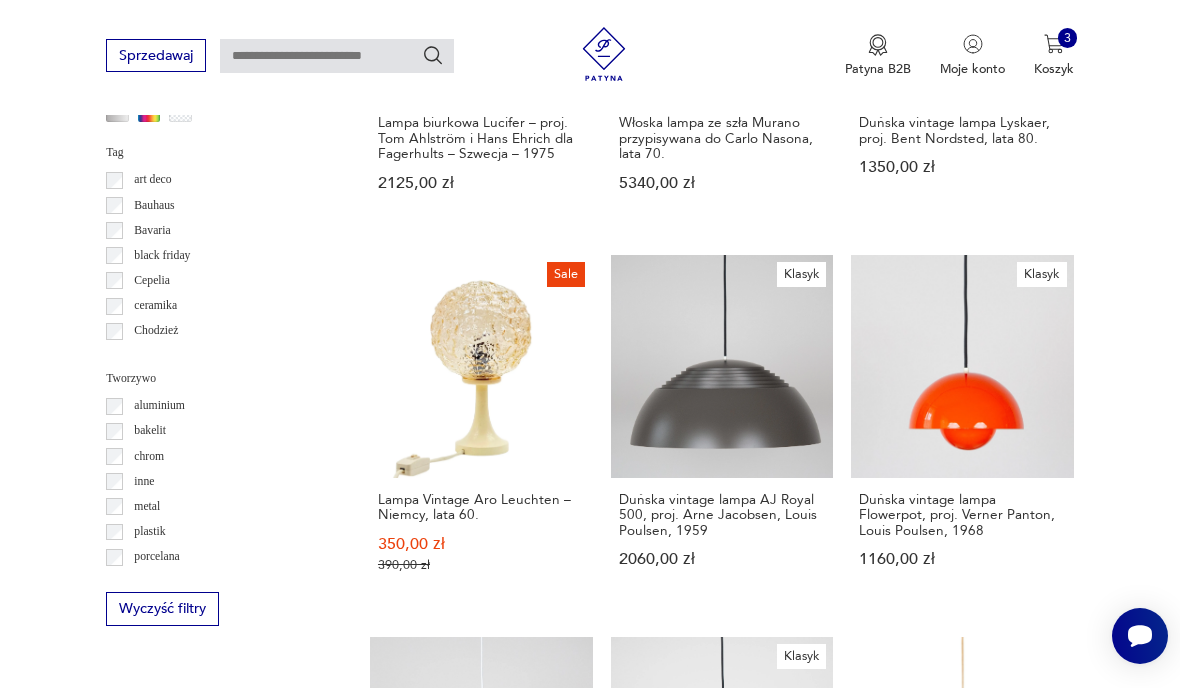click on "16" at bounding box center (865, 1440) 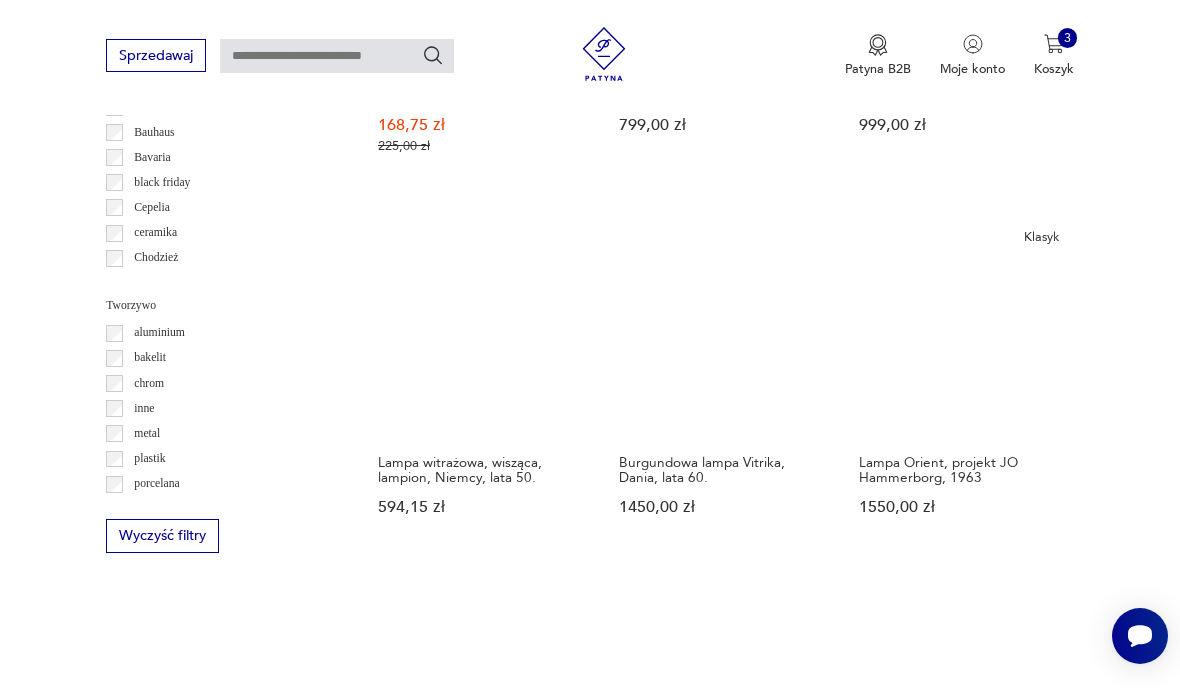 scroll, scrollTop: 1718, scrollLeft: 0, axis: vertical 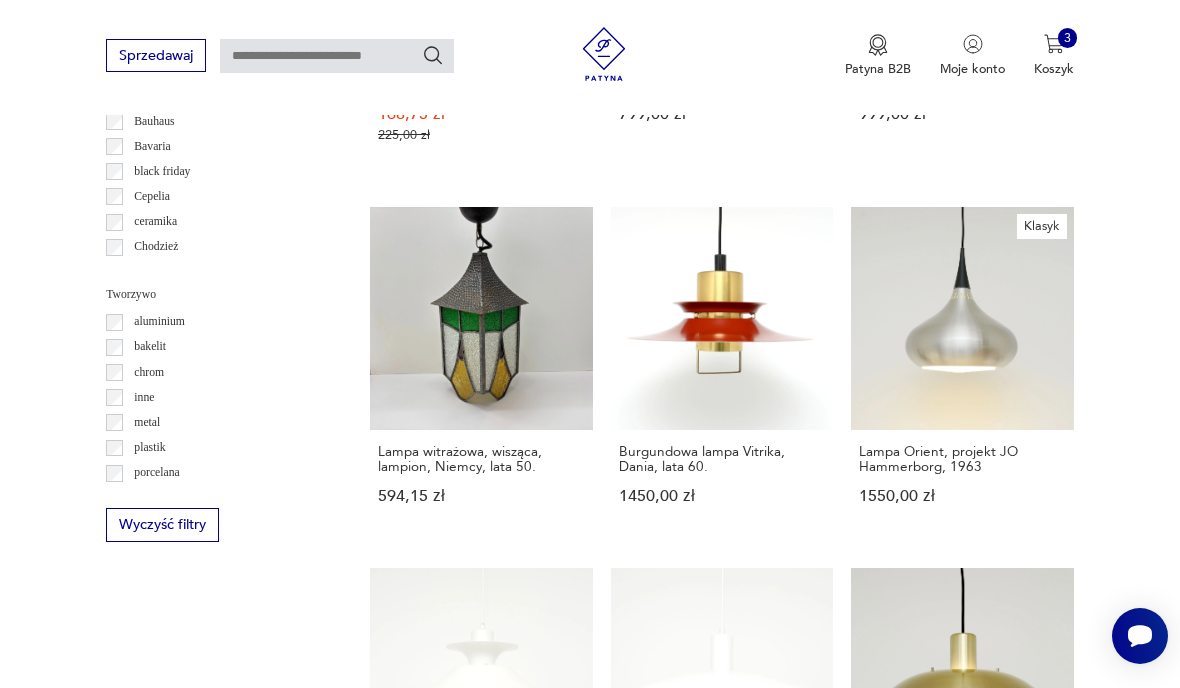 click on "17" at bounding box center [865, 1341] 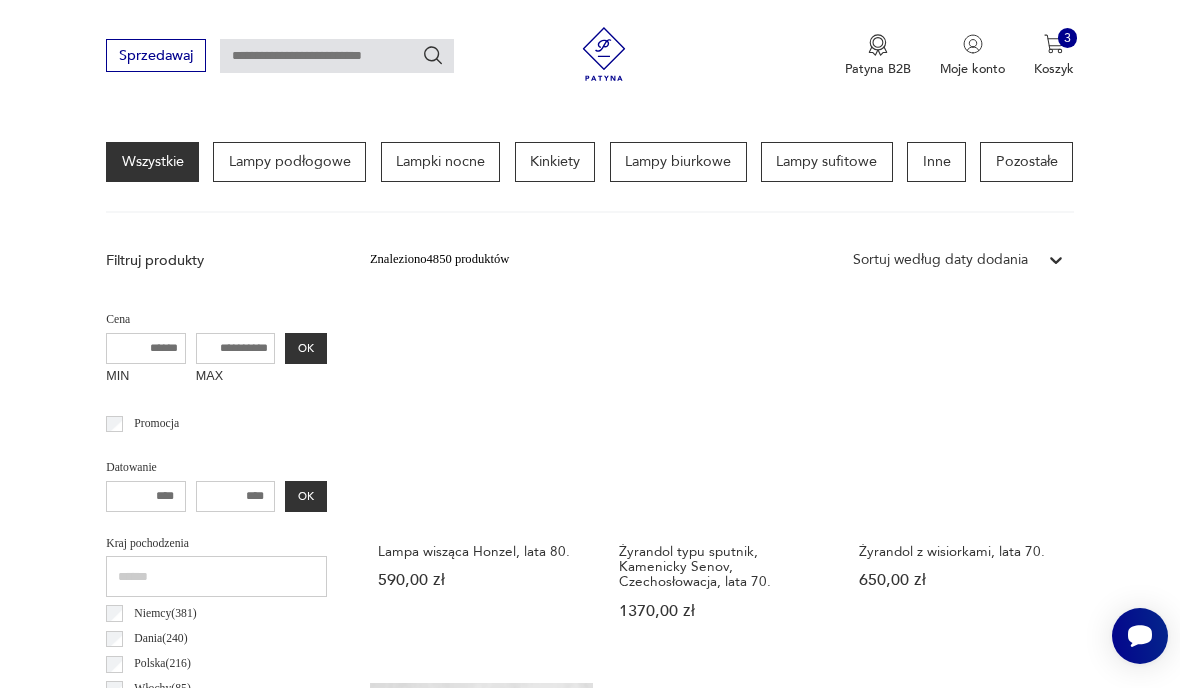 scroll, scrollTop: 462, scrollLeft: 0, axis: vertical 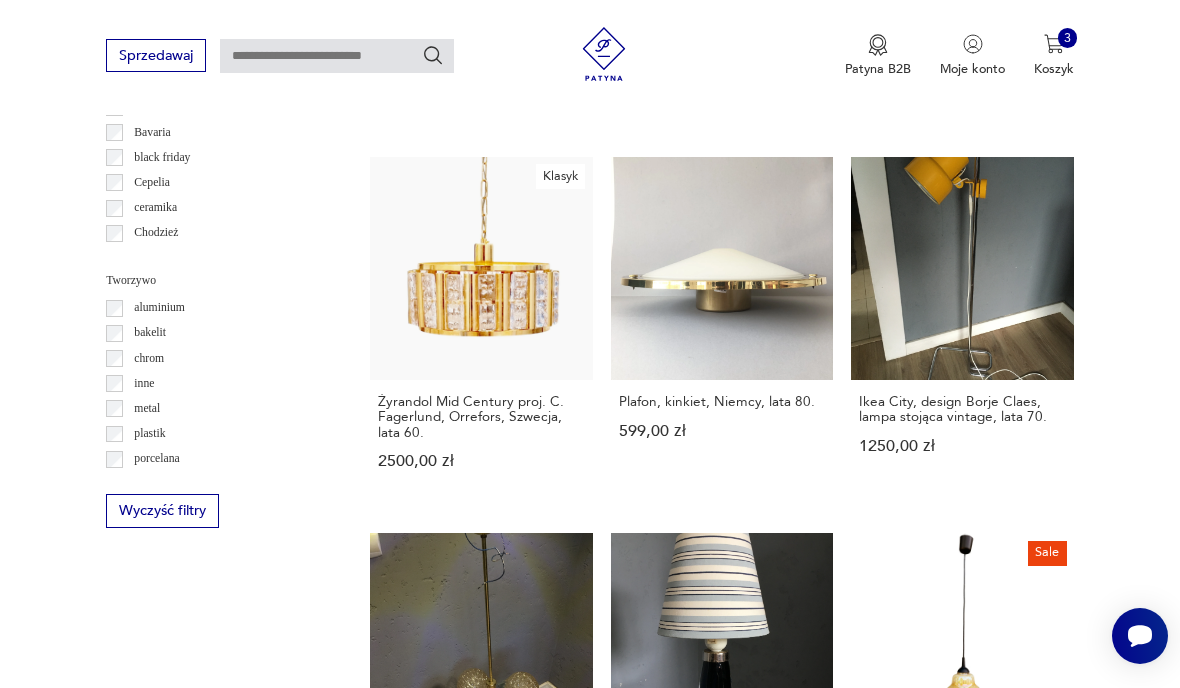 click on "18" at bounding box center [865, 1363] 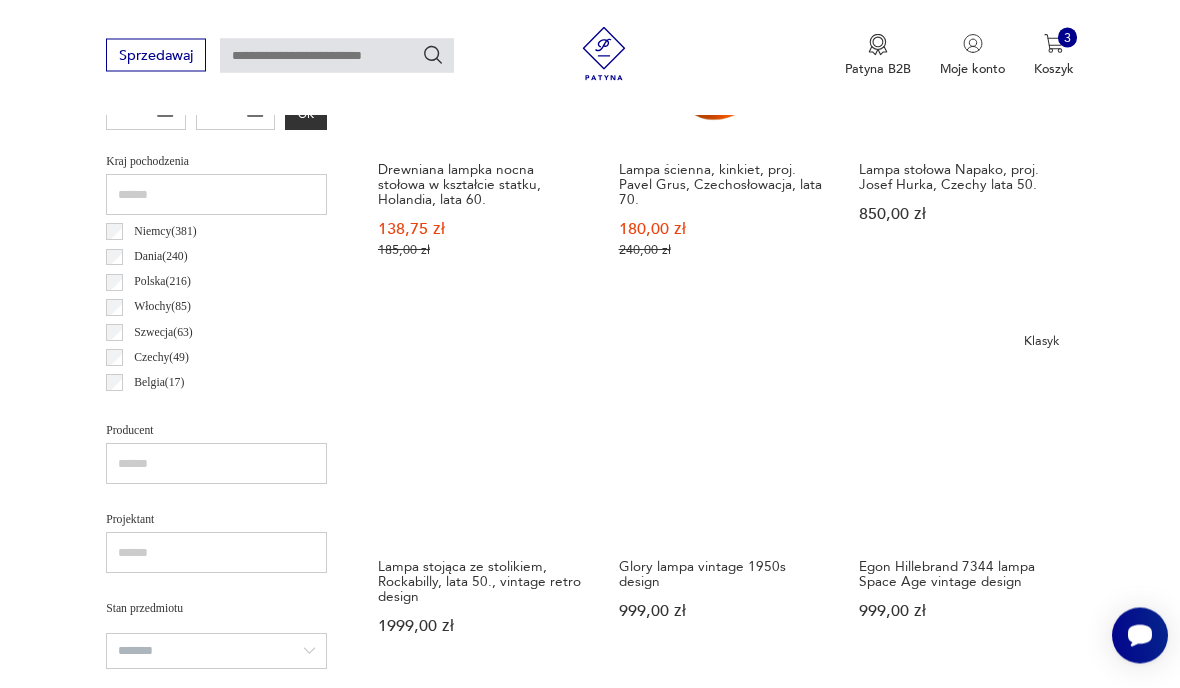 scroll, scrollTop: 850, scrollLeft: 0, axis: vertical 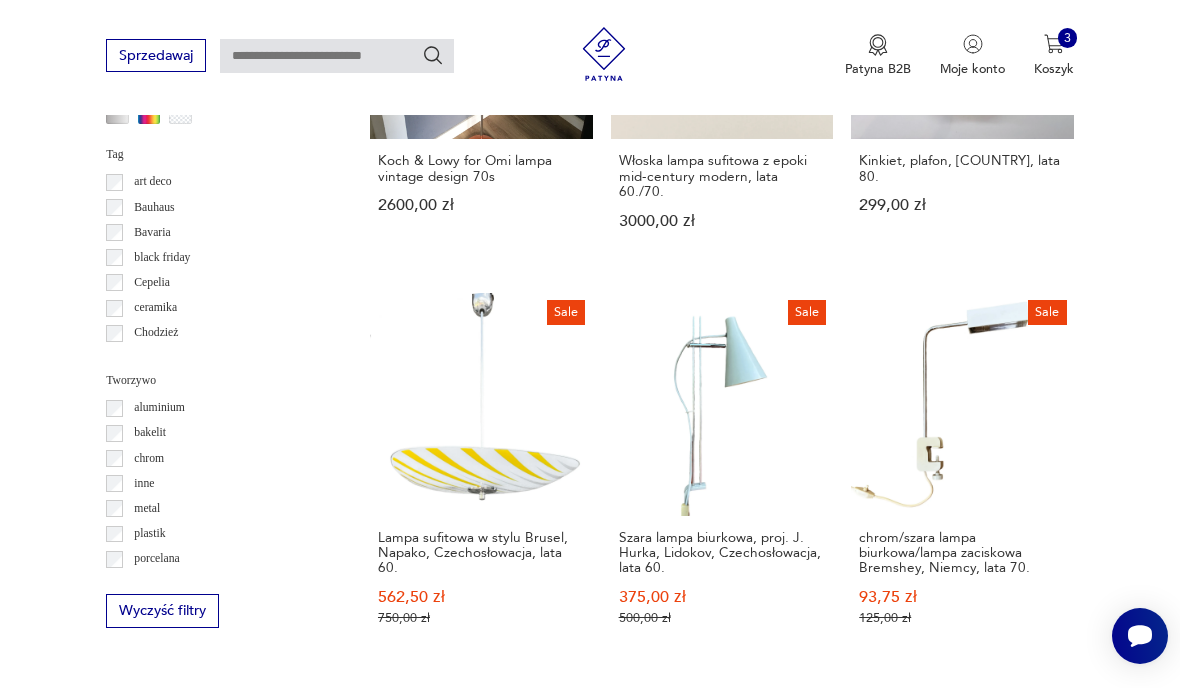 click on "19" at bounding box center (865, 1519) 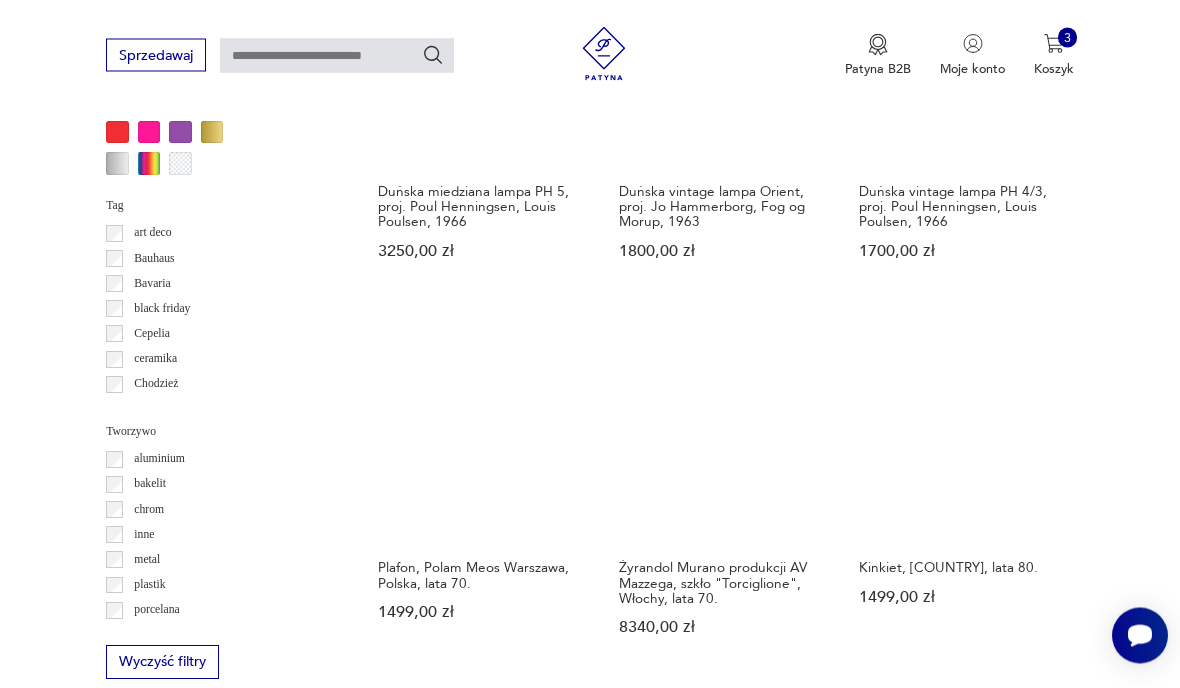 scroll, scrollTop: 1600, scrollLeft: 0, axis: vertical 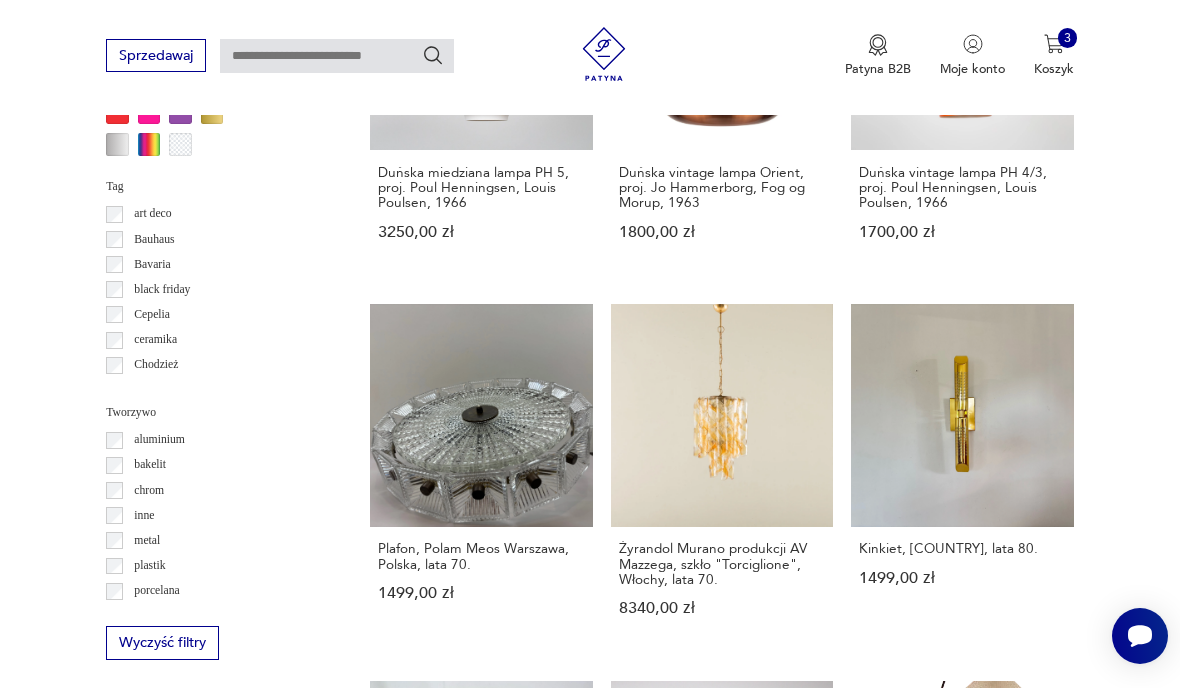 click on "20" at bounding box center (865, 1438) 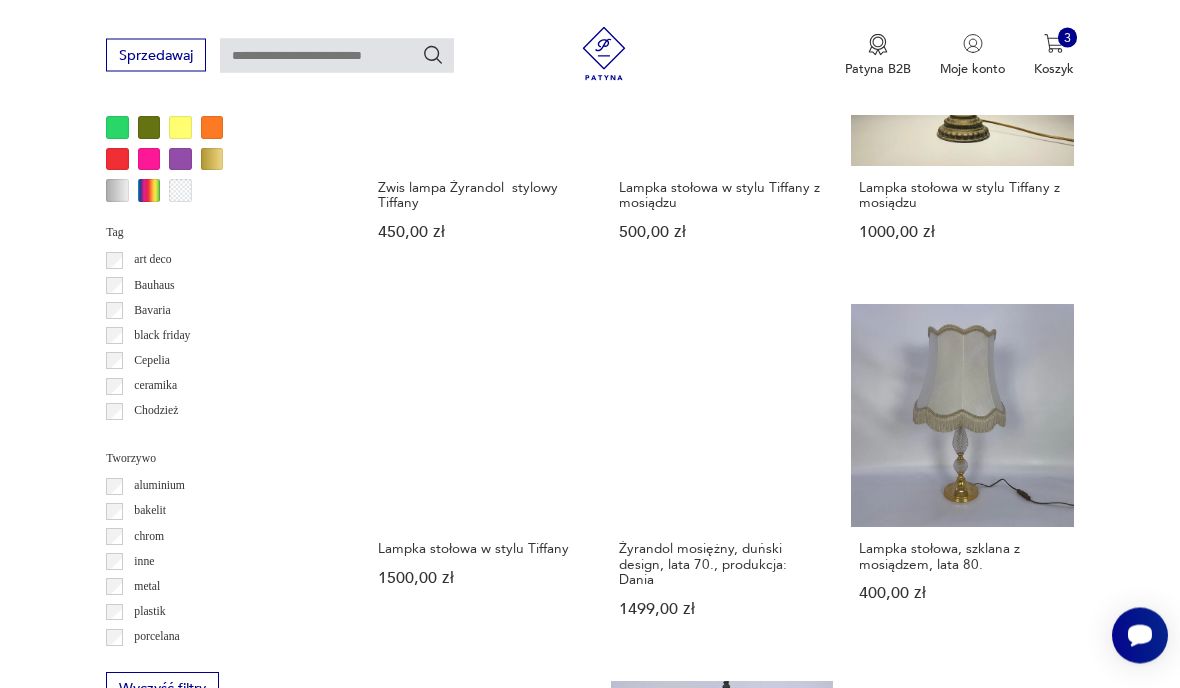 scroll, scrollTop: 1560, scrollLeft: 0, axis: vertical 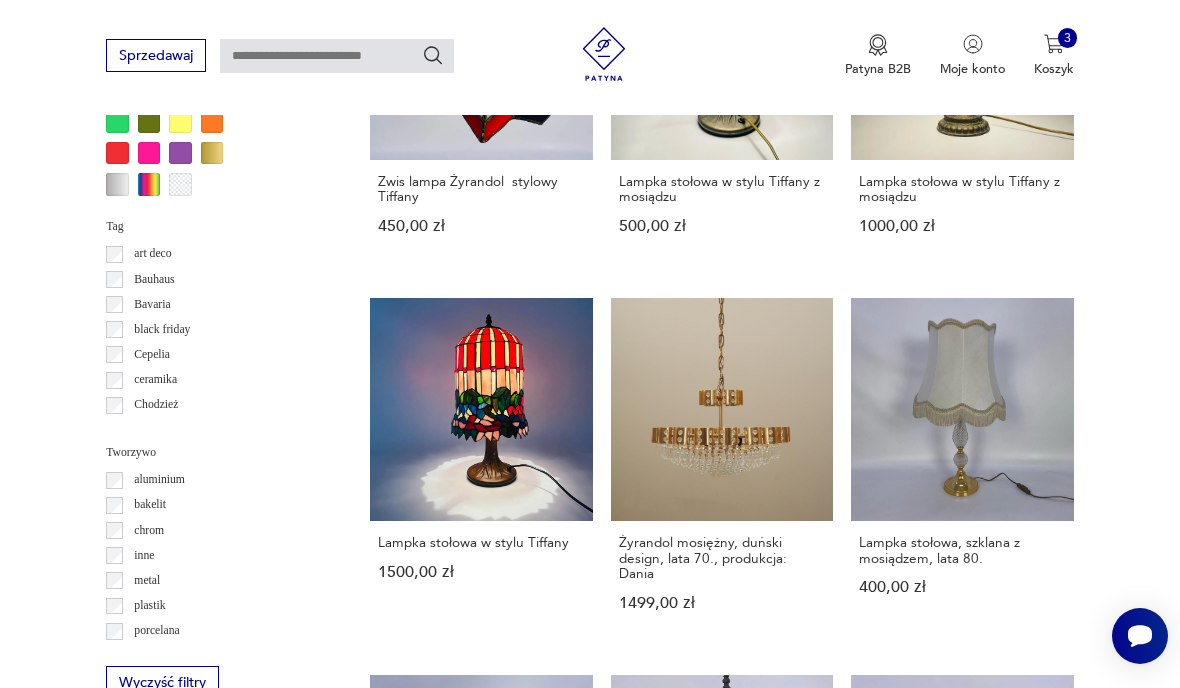 click on "21" at bounding box center [865, 1447] 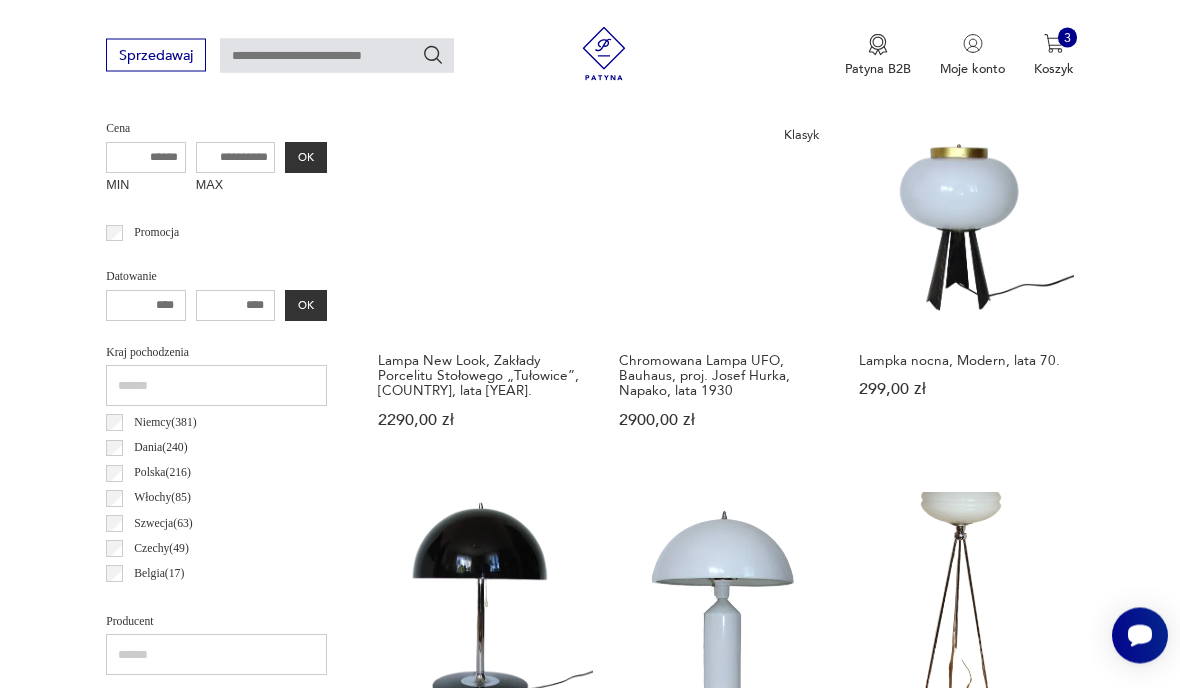 scroll, scrollTop: 657, scrollLeft: 0, axis: vertical 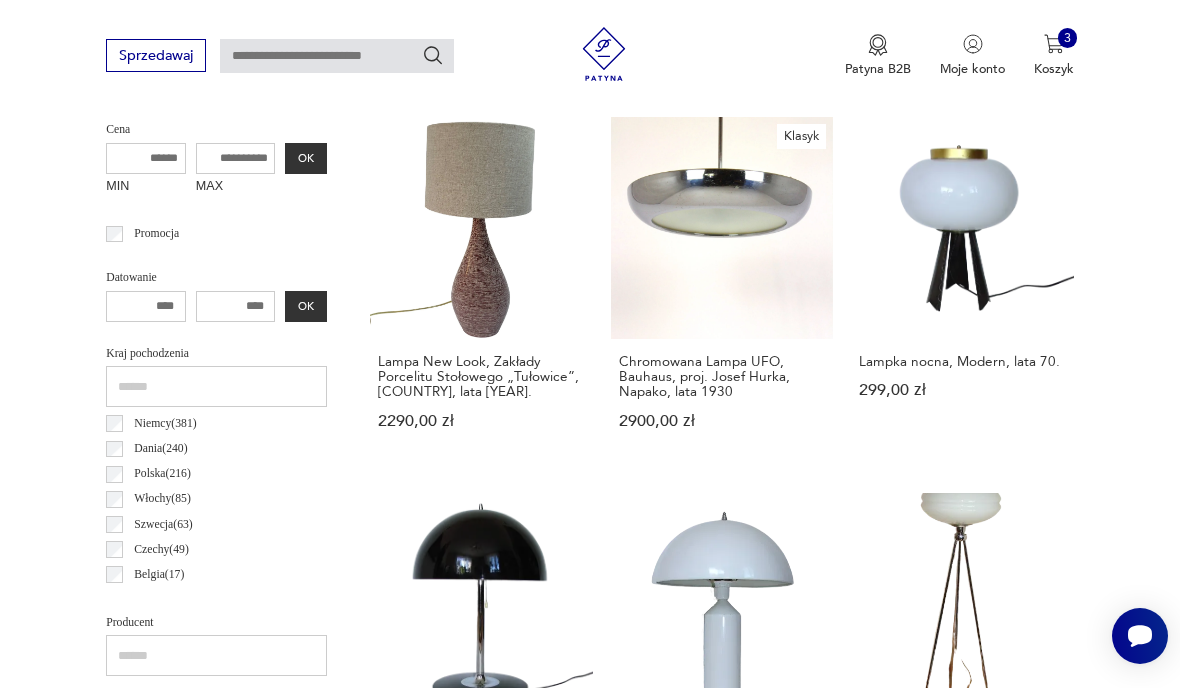 click on "Lampa stołowa, nocna, lata 90. 599,00 zł" at bounding box center [481, 659] 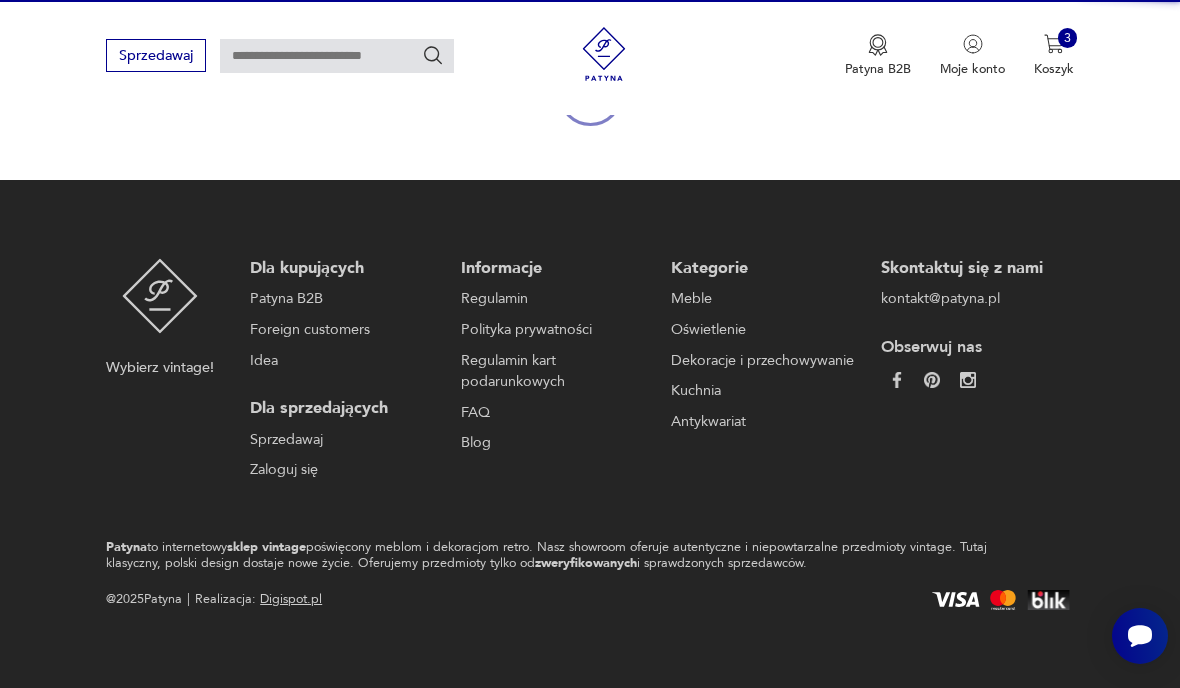 scroll, scrollTop: 256, scrollLeft: 0, axis: vertical 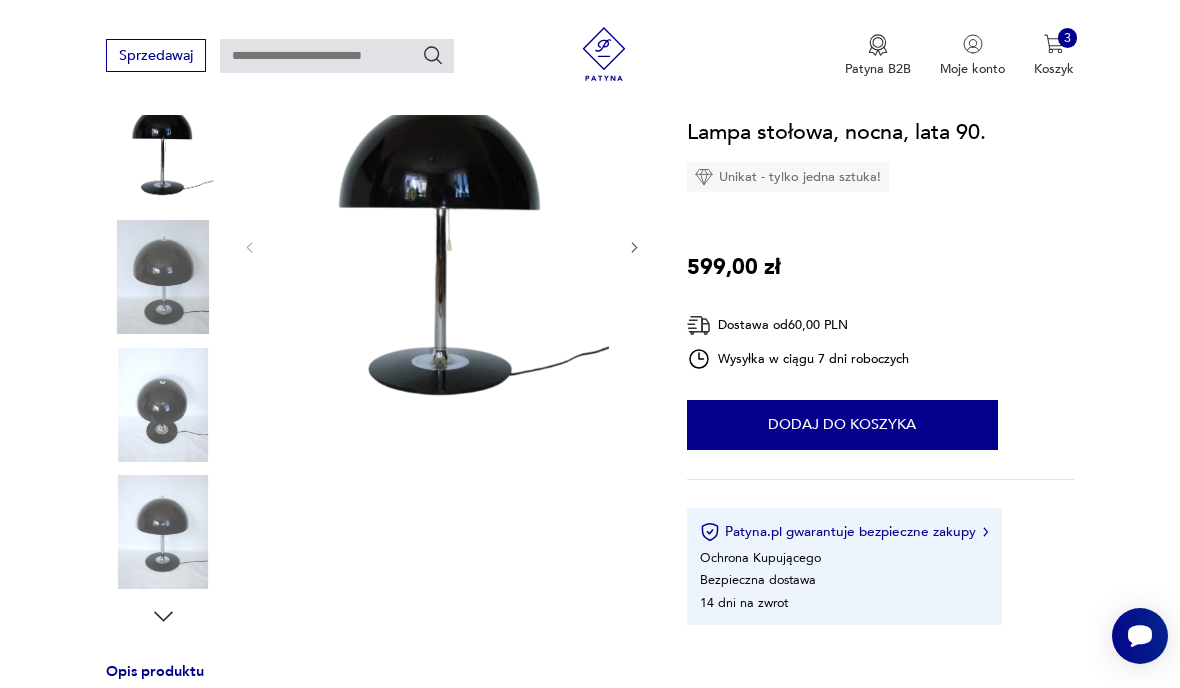 click at bounding box center [442, 247] 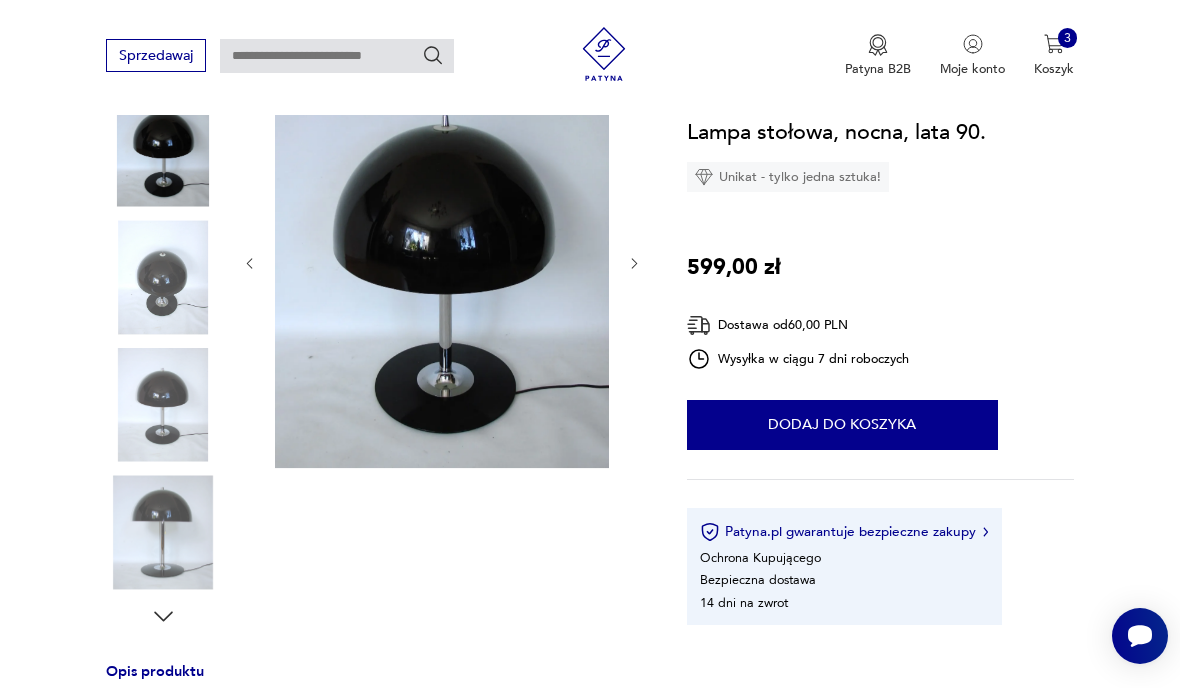 click 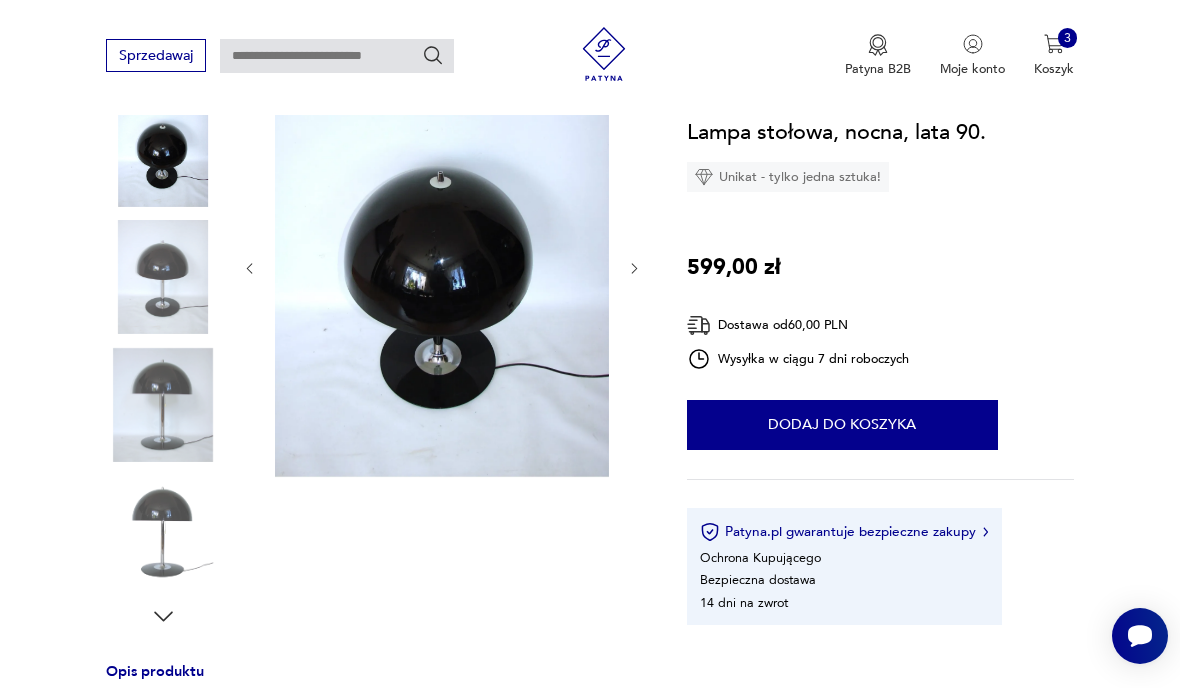 click 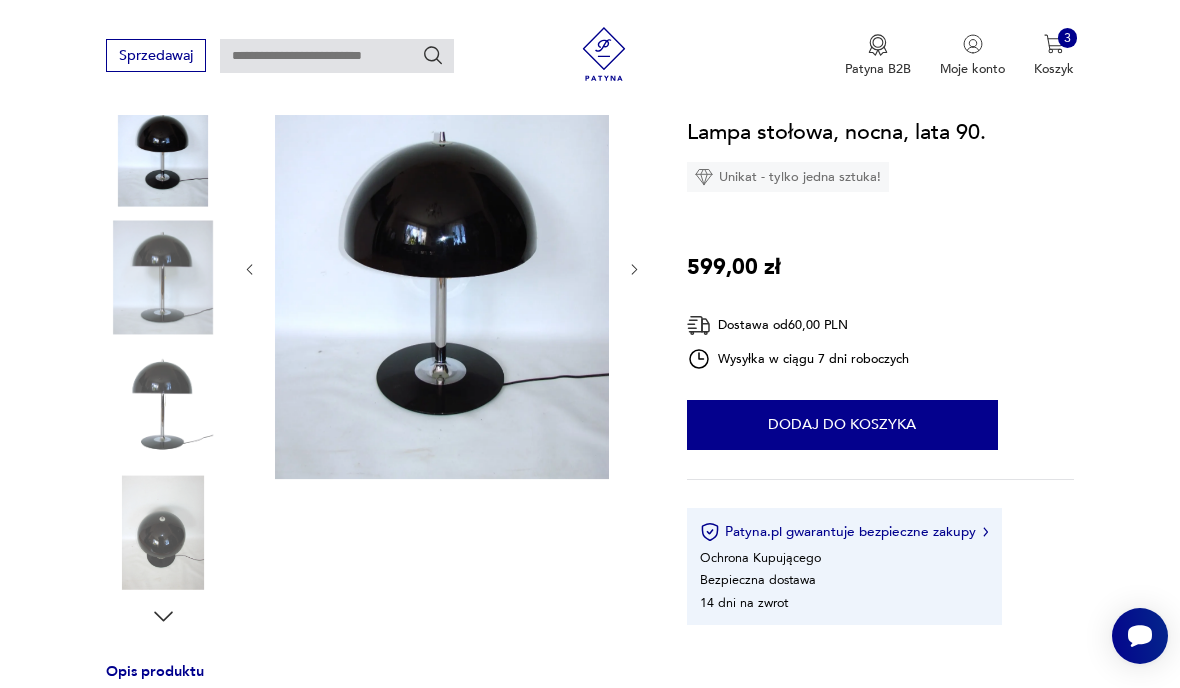 click 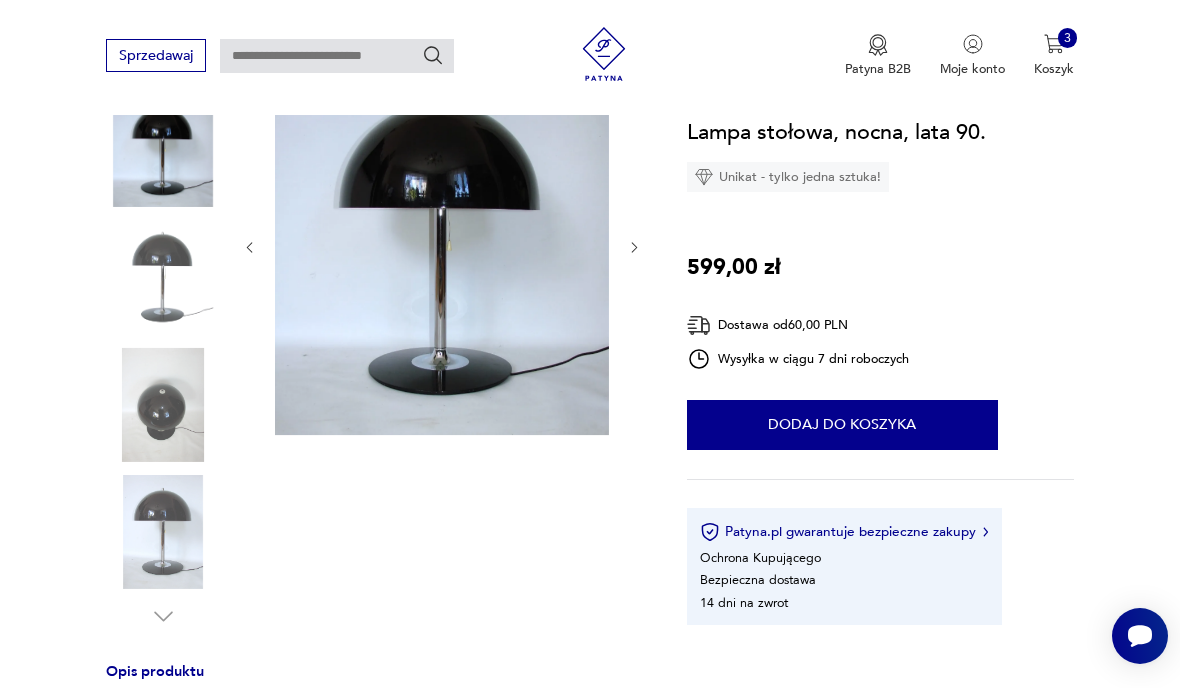 click at bounding box center (634, 247) 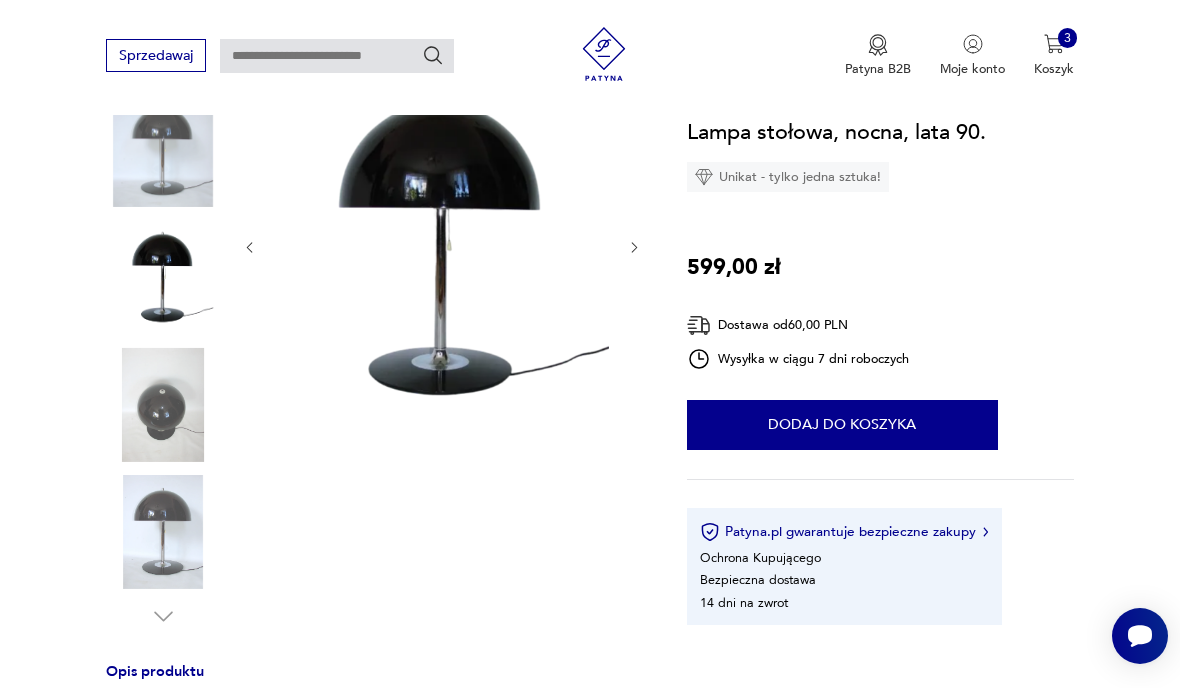click 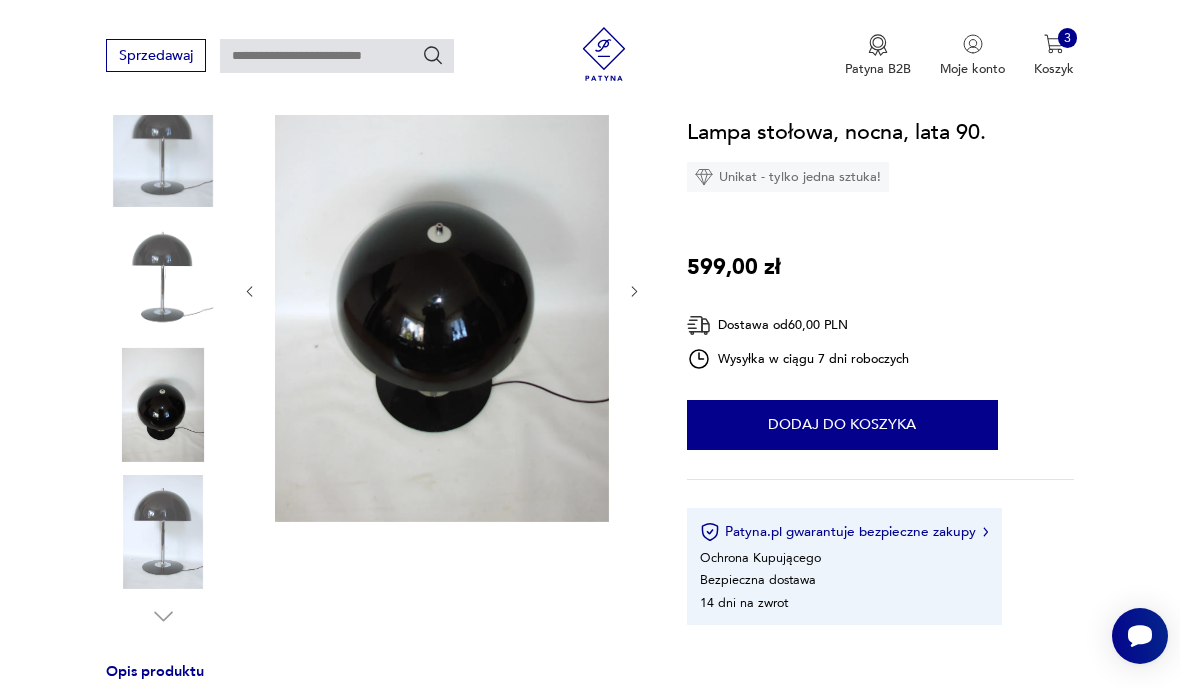 click at bounding box center (442, 291) 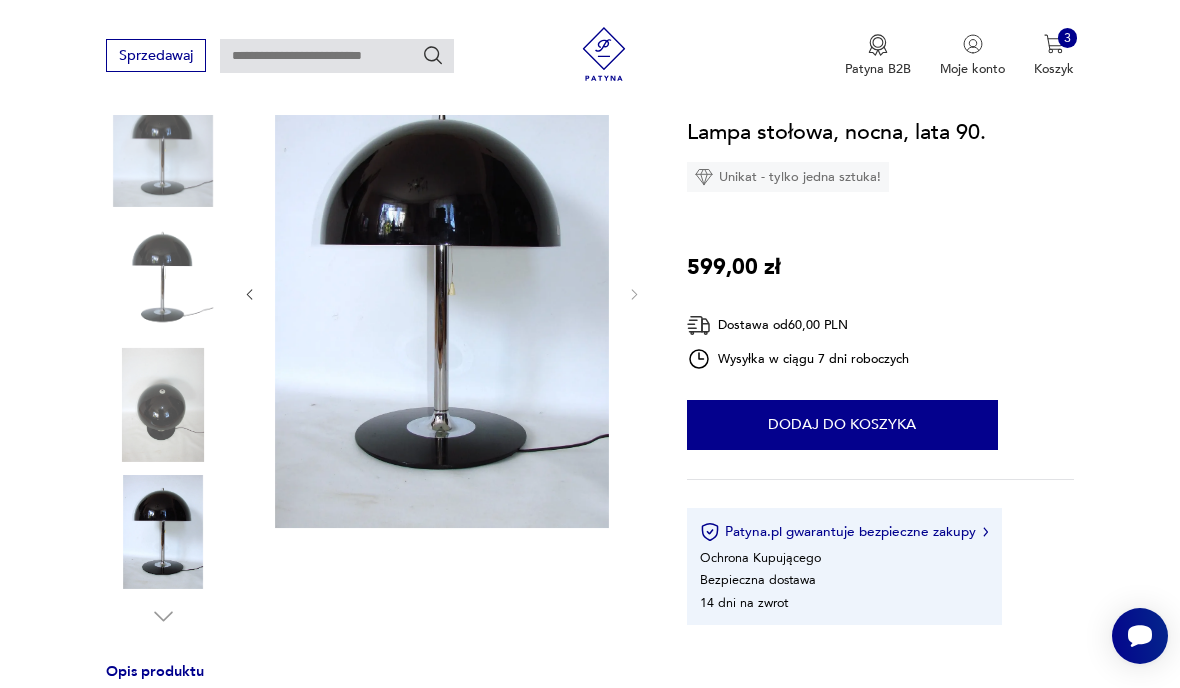 click on "Opis produktu Lampa stołowa , nocna lata 90. Została wykonana z metalu i aluminium .Lampa wymaga żarówki E27
wymiary:
wys.55cm
średnica klosza 40cm Rozwiń więcej Szczegóły produktu Stan:   dobry Datowanie :   1990 Tworzywo :   metal, aluminium Liczba sztuk:   1 Tagi:   mid-century modern ,  Bauhaus ,  design O sprzedawcy RELIKT DESIGN Zweryfikowany sprzedawca Od 9 lat z Patyną Dostawa i zwroty Dostępne formy dostawy: Kurier   60,00 PLN Zwroty: Jeśli z jakiegokolwiek powodu chcesz zwrócić zamówiony przedmiot, masz na to   14 dni od momentu otrzymania przesyłki. Lampa stołowa, nocna, lata 90. Unikat - tylko jedna sztuka! 599,00 zł Dostawa od  60,00 PLN Wysyłka w ciągu 7 dni roboczych 1 Dodaj do koszyka Patyna.pl gwarantuje bezpieczne zakupy Ochrona Kupującego Bezpieczna dostawa 14 dni na zwrot Opis produktu Lampa stołowa , nocna lata 90. Została wykonana z metalu i aluminium .Lampa wymaga żarówki E27
wymiary:
wys.55cm
średnica klosza 40cm Rozwiń więcej Szczegóły produktu Stan:" at bounding box center (590, 635) 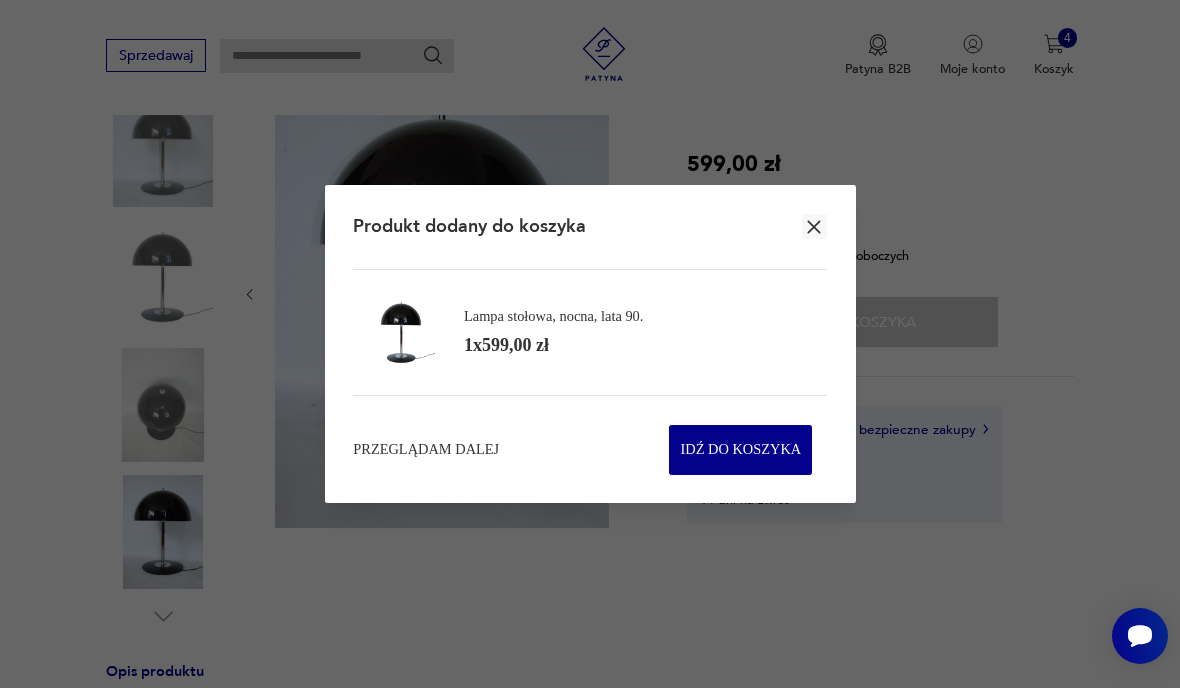 click on "Przeglądam dalej" at bounding box center [426, 450] 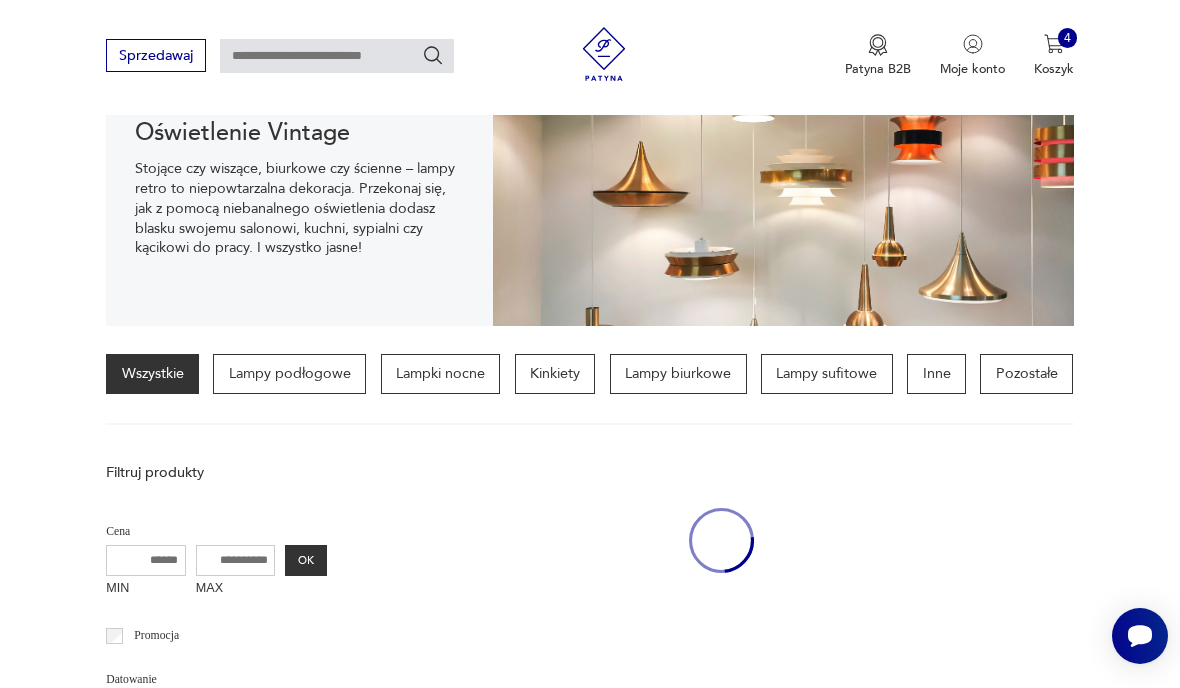 scroll, scrollTop: 658, scrollLeft: 0, axis: vertical 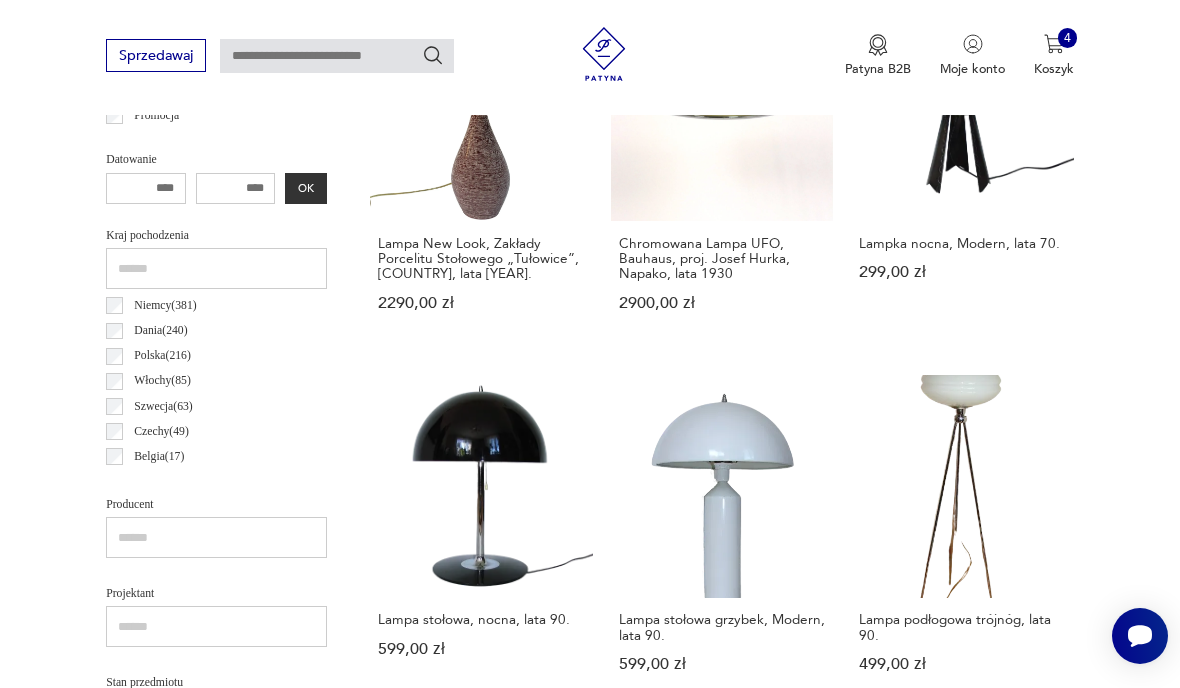 click on "Lampa stołowa grzybek, Modern, lata 90. 599,00 zł" at bounding box center [722, 541] 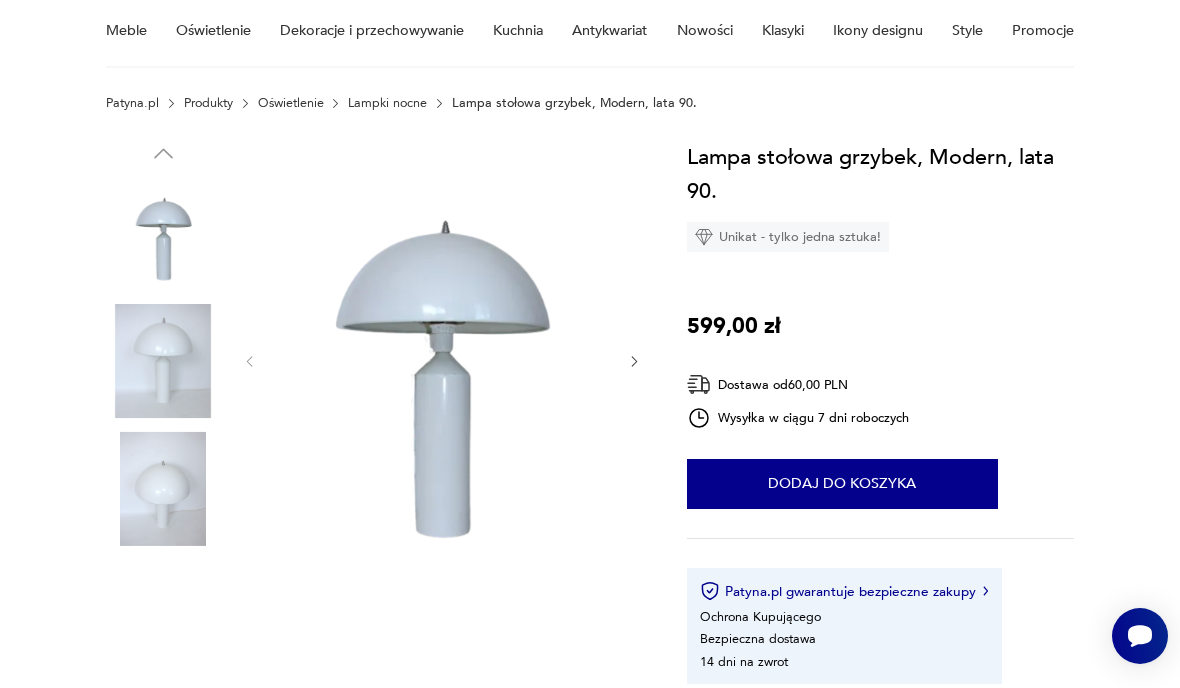 click on "Dodaj do koszyka" at bounding box center (842, 484) 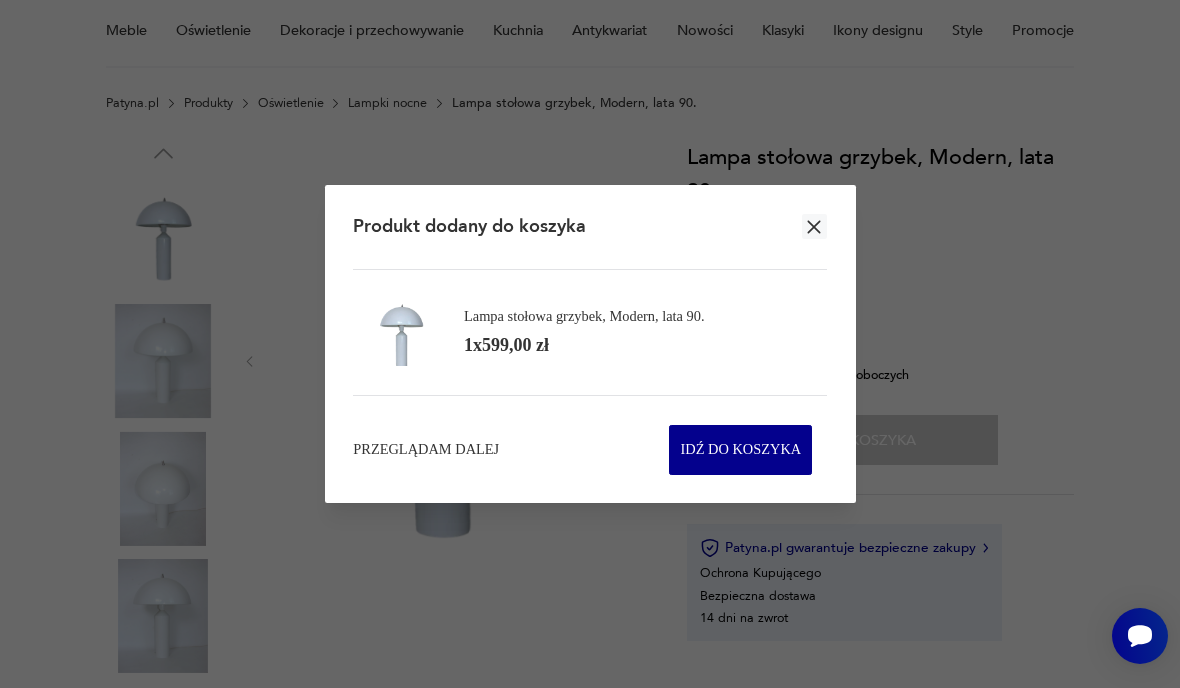 click on "Przeglądam dalej" at bounding box center (426, 450) 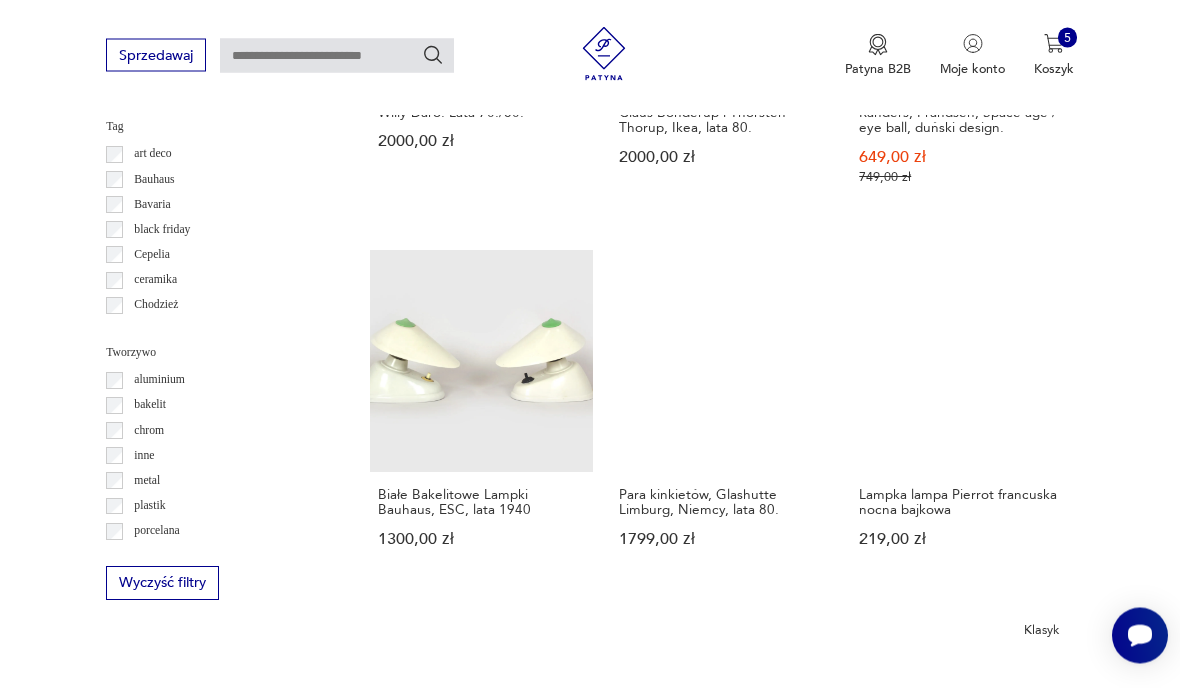 scroll, scrollTop: 1667, scrollLeft: 0, axis: vertical 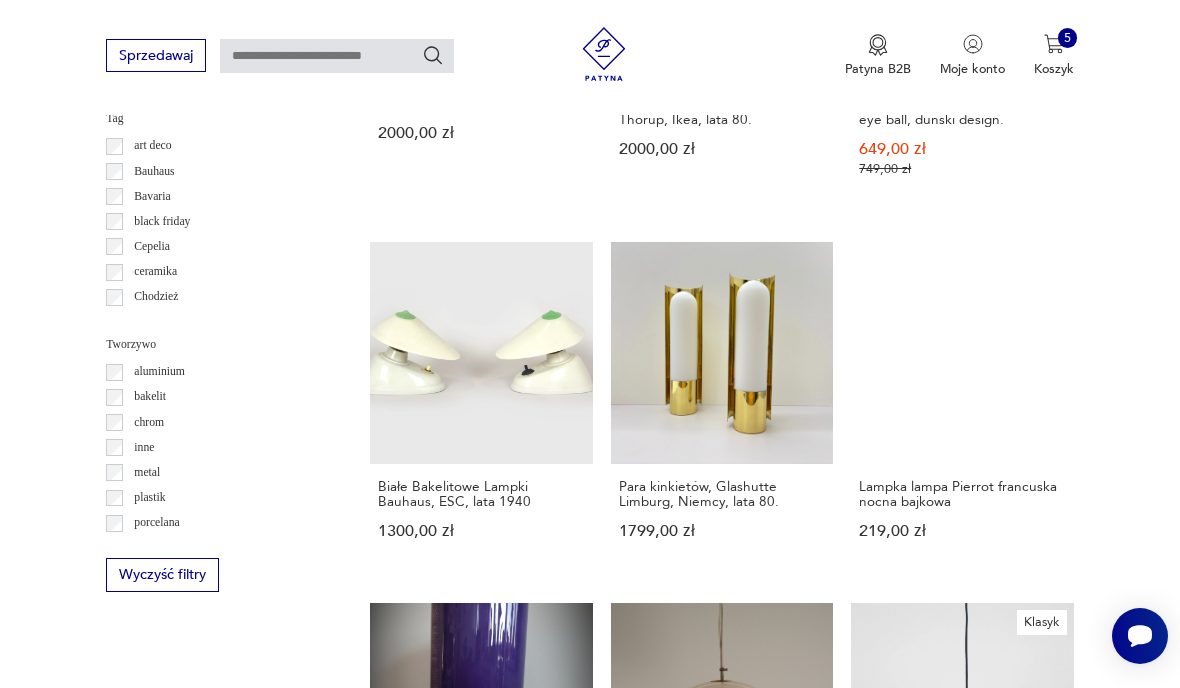 click on "22" at bounding box center [865, 1375] 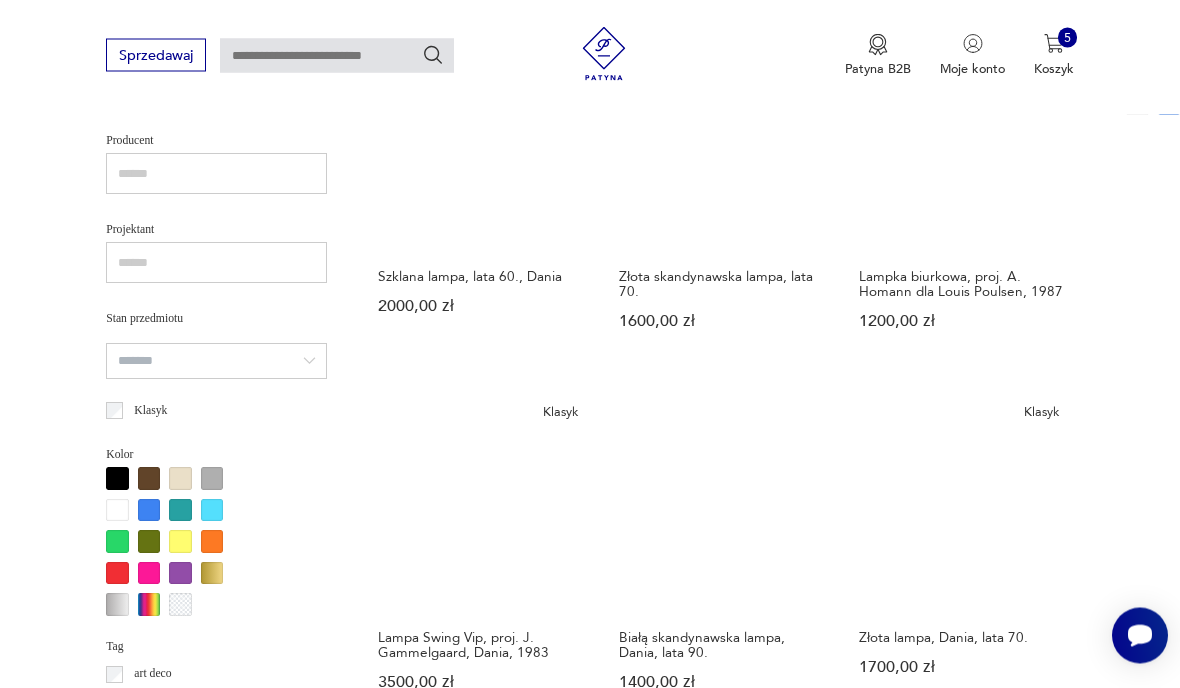 scroll, scrollTop: 1149, scrollLeft: 0, axis: vertical 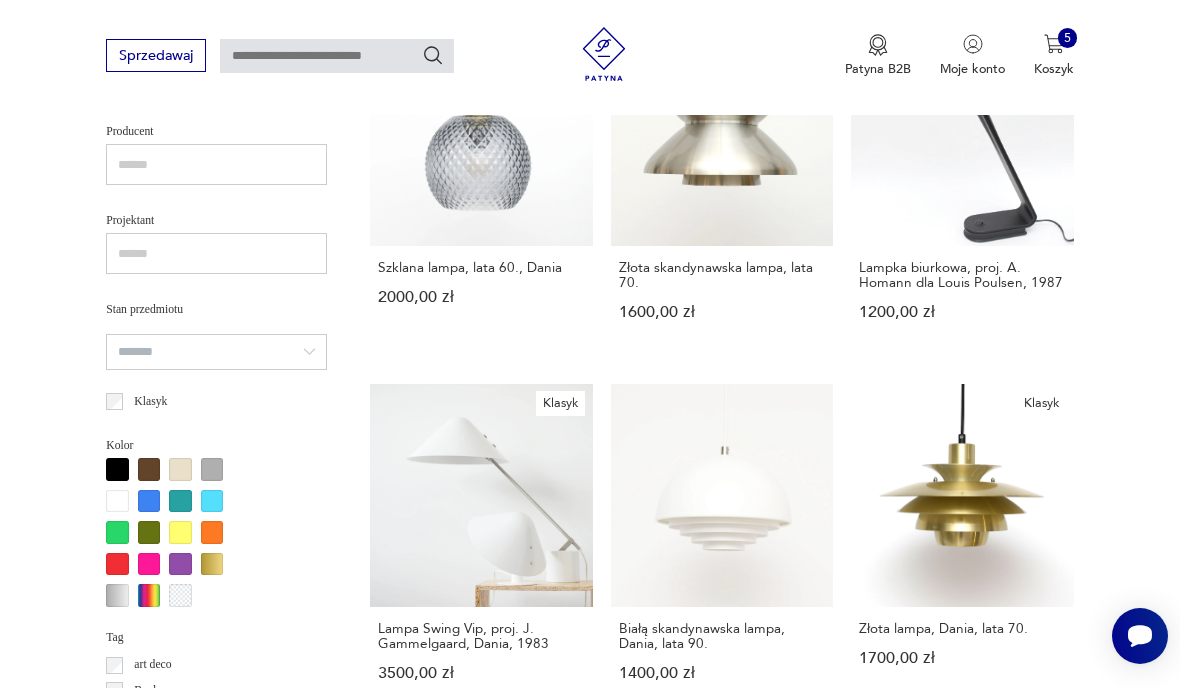 click on "Klasyk Miedziana lampa From Light, Dania, lata 70. 2000,00 zł" at bounding box center (481, 919) 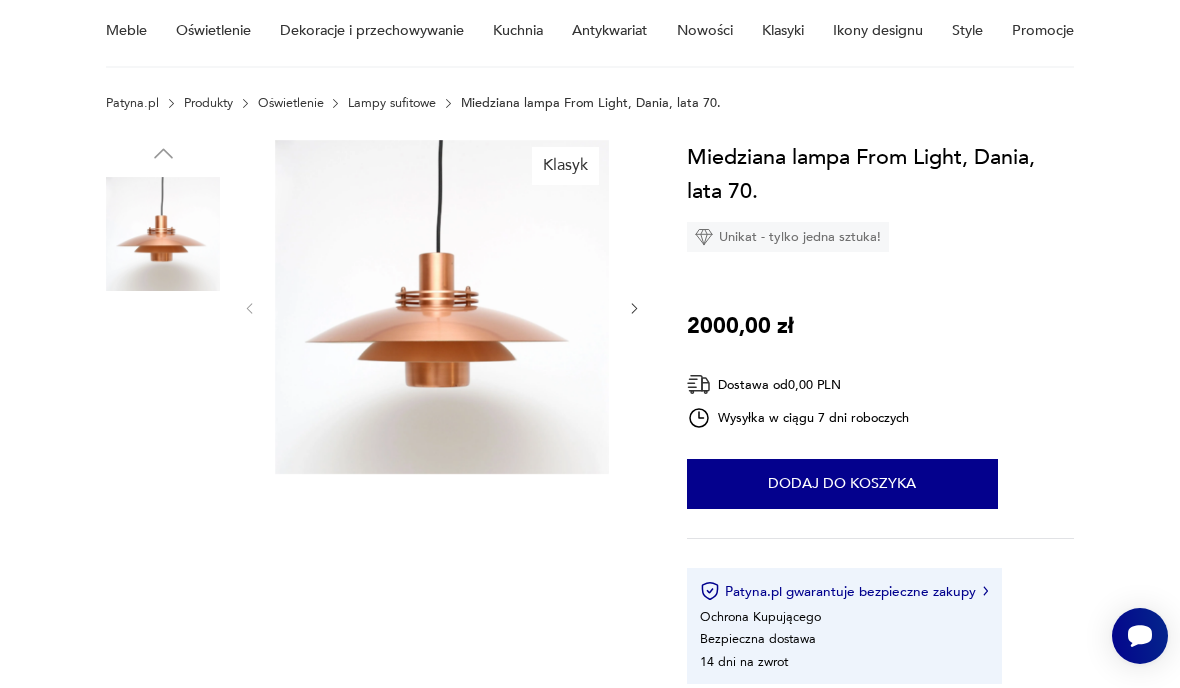 click 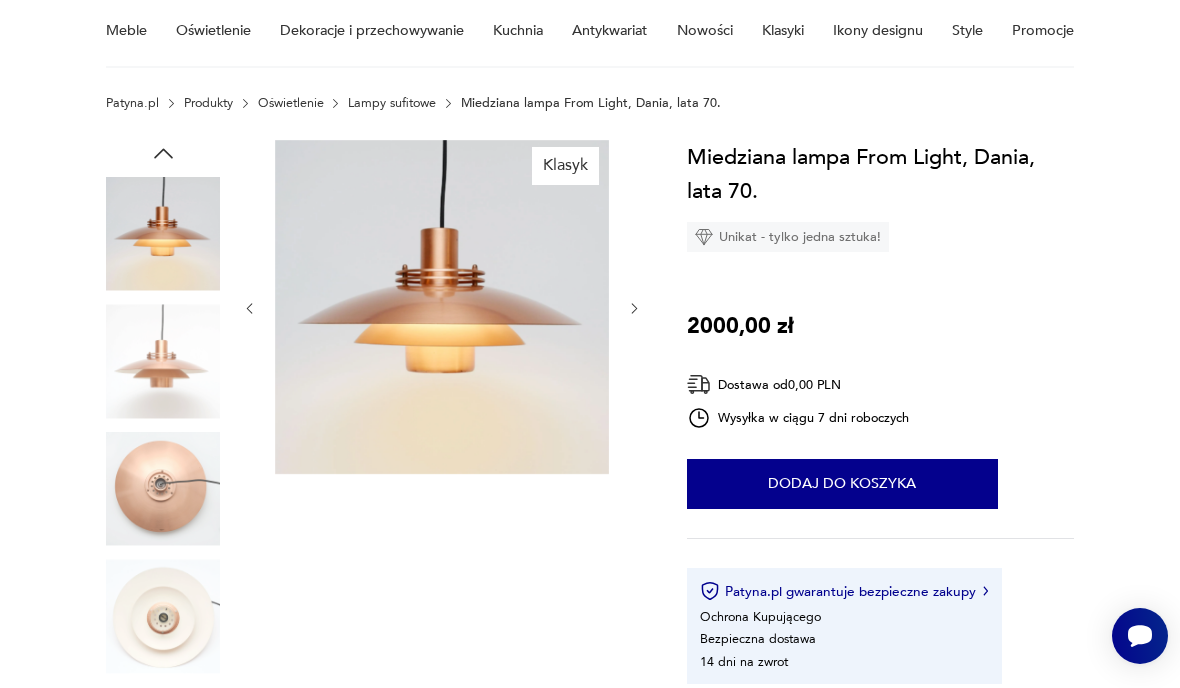 click 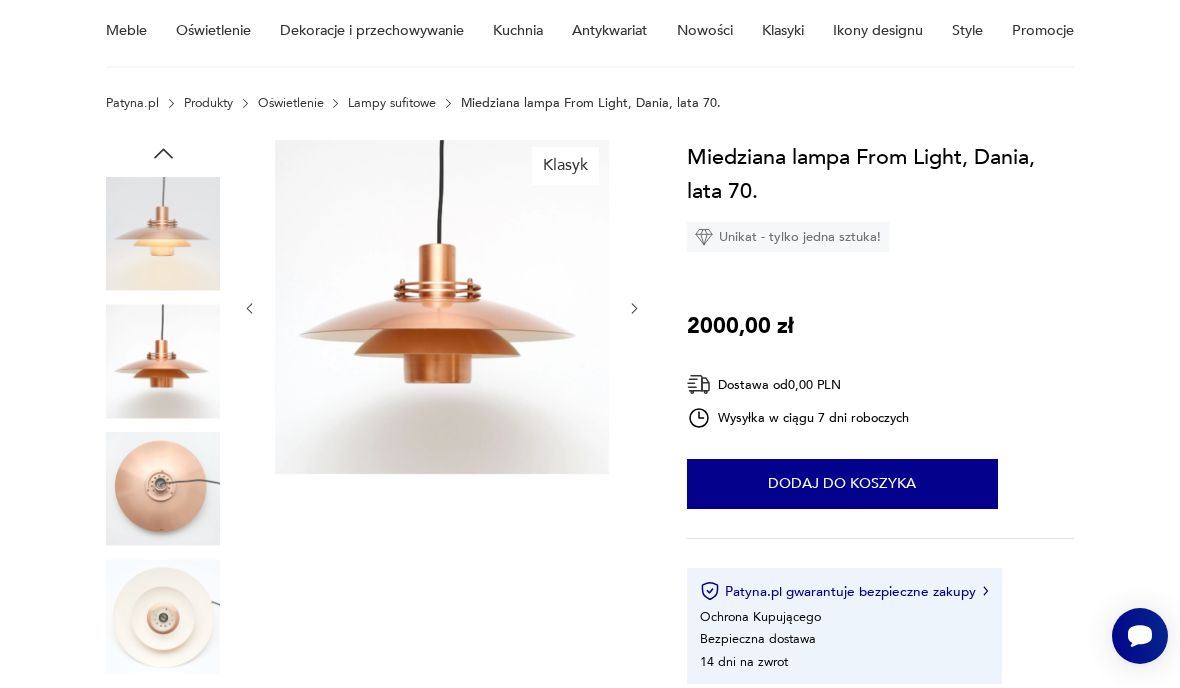 click 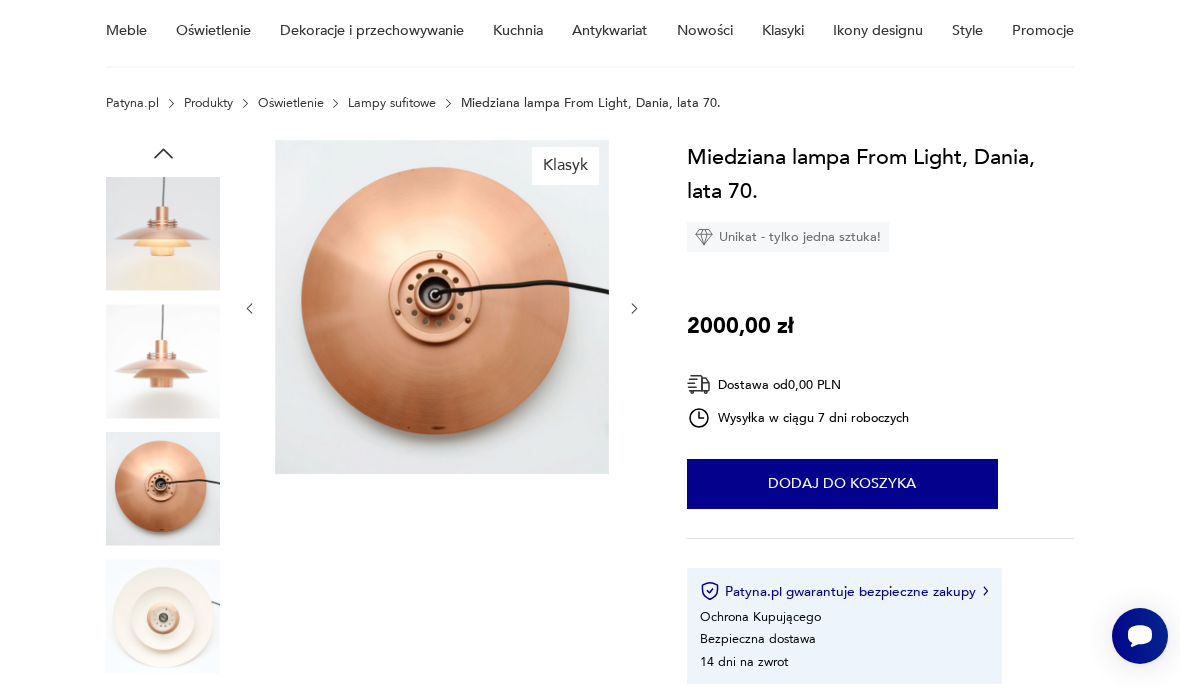 click 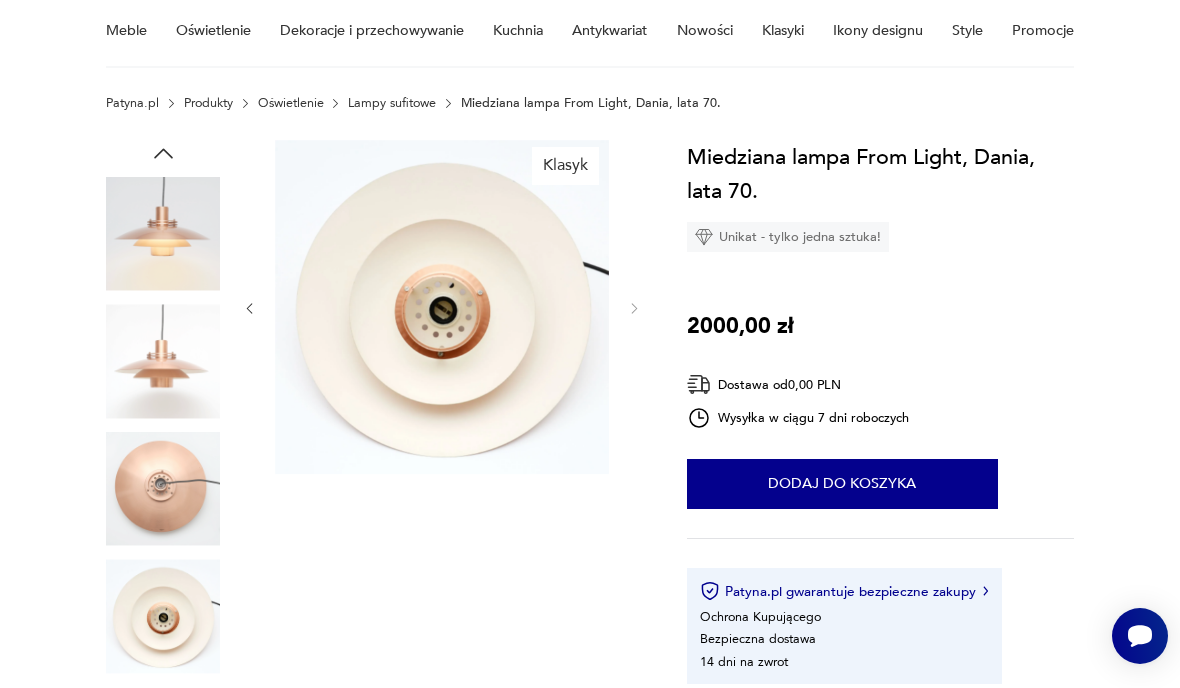 click on "Klasyk Opis produktu Przepiękna lampa zaprojektowana w oparciu o zasadę odblaskowego układu cieni, który kieruje światło nie tylko w dół, ale i również na boki, dzięki czemu światło nie tylko oświetla przestrzeń, ale i również rozświetla samą lampę. Unikatowe miedziane wykończenie. Klasyczna skandynawska linia i uniwersalna forma sprawdzająca się w każdym wnętrzu.
Datowanie: lata 70’te
Stan: Vintage, bardzo dobry, drobne ślady czasu- głównie w postaci patyny charakterystycznej dla miedzi, jak i drobnych rysek. Długość przewodu około 200 cm.
Lampa została  z pełną dbałością oczyszczona. Do każdej z lamp dołączona jest podsufitka wraz z mocowaniem.
Wymiary: 26(wys) x 32 (śr) [cm]
Podana cena zawiera podatek VAT (23%)
Jeśli chcecie Państwo być na bieżąco z naszymi nowościami, zapraszamy do polubienia naszych profili na Instagramie i Facebooku. Rozwiń więcej Szczegóły produktu Stan:   dobry Miasto sprzedawcy :   Lubin Datowanie :   1970 Kraj pochodzenia" at bounding box center (590, 741) 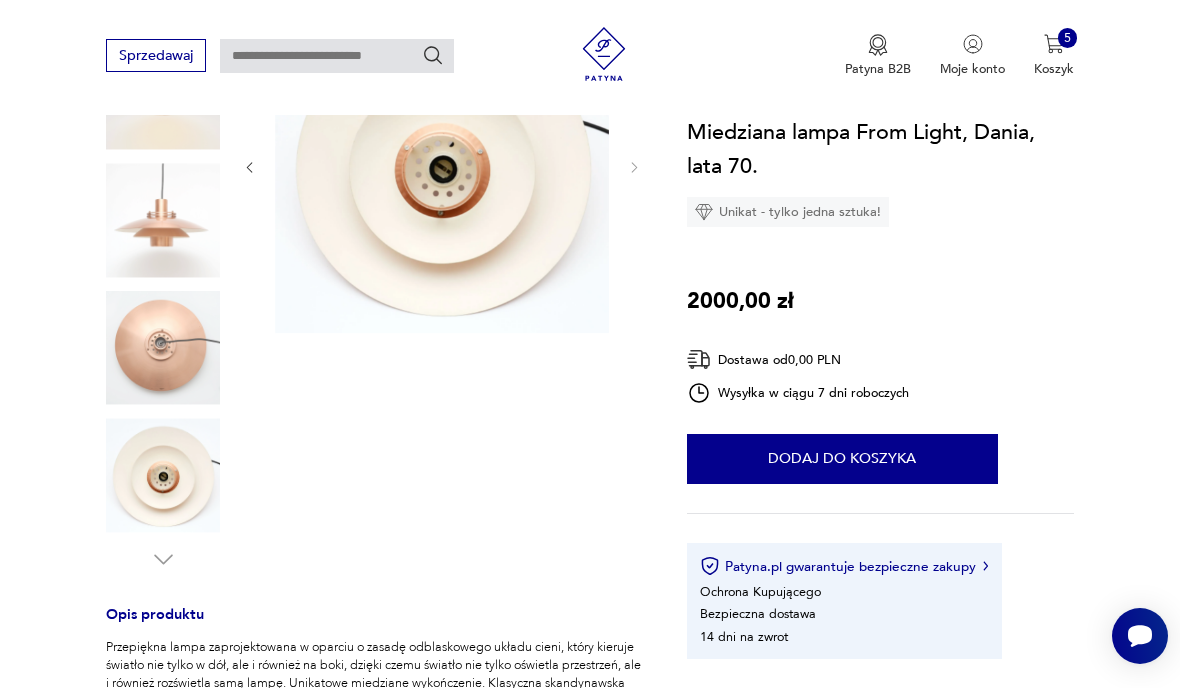scroll, scrollTop: 327, scrollLeft: 0, axis: vertical 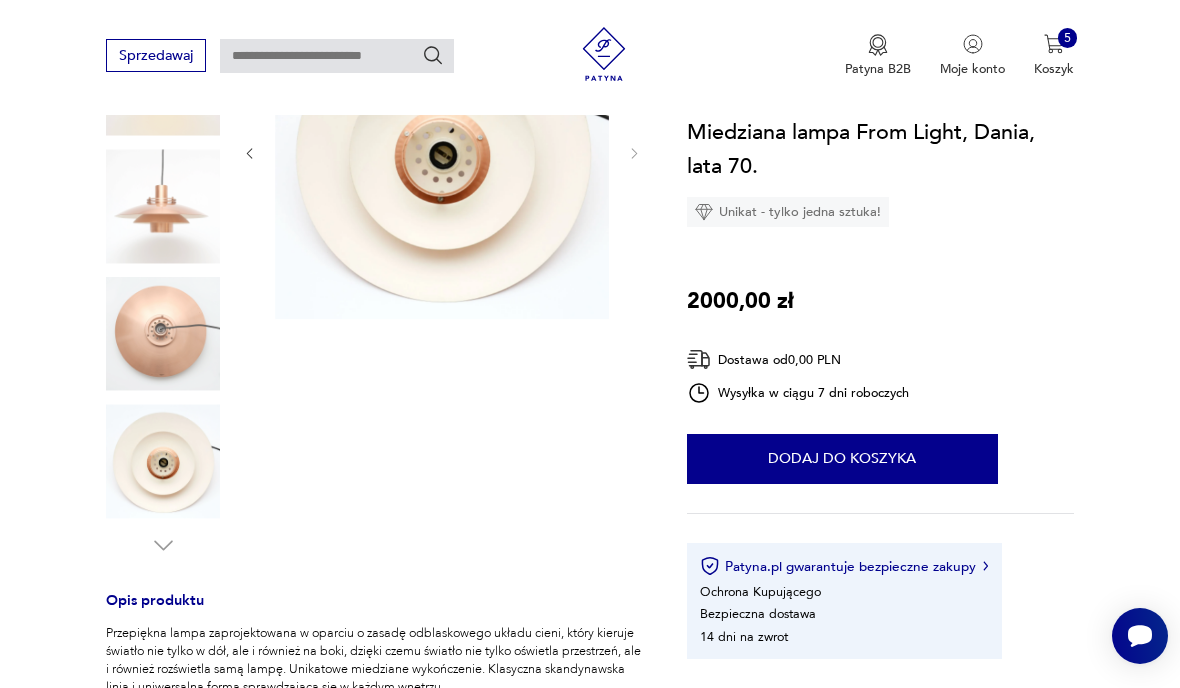 click on "Dodaj do koszyka" at bounding box center [842, 459] 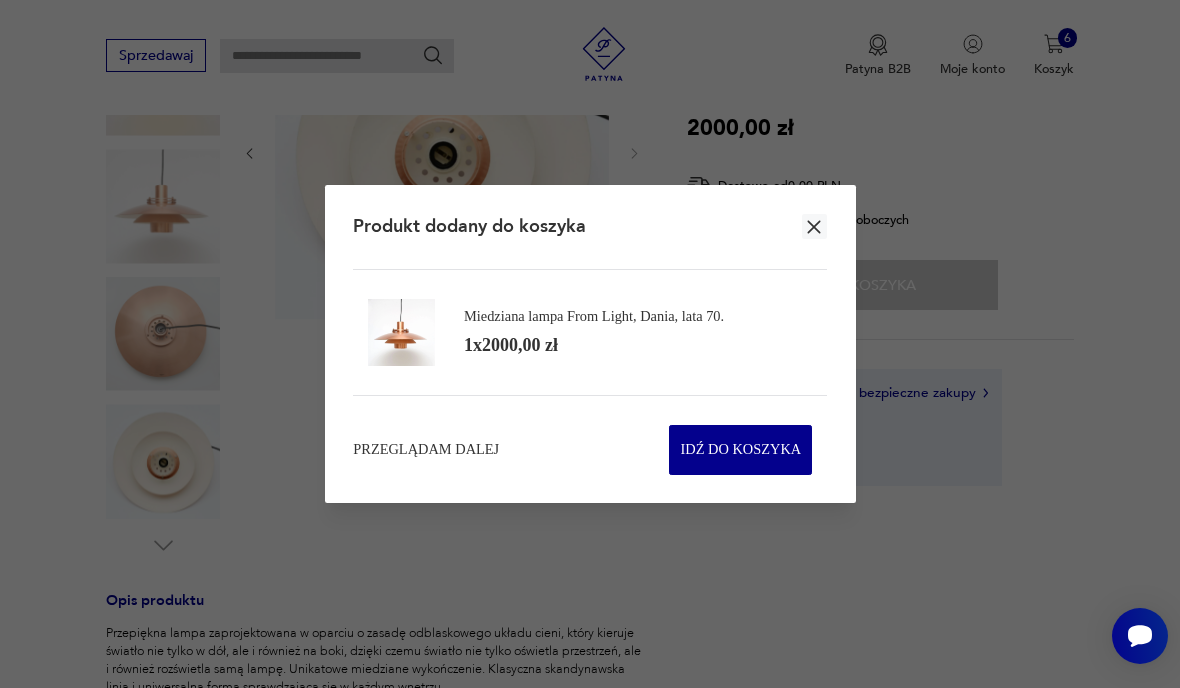 click on "Przeglądam dalej" at bounding box center [426, 450] 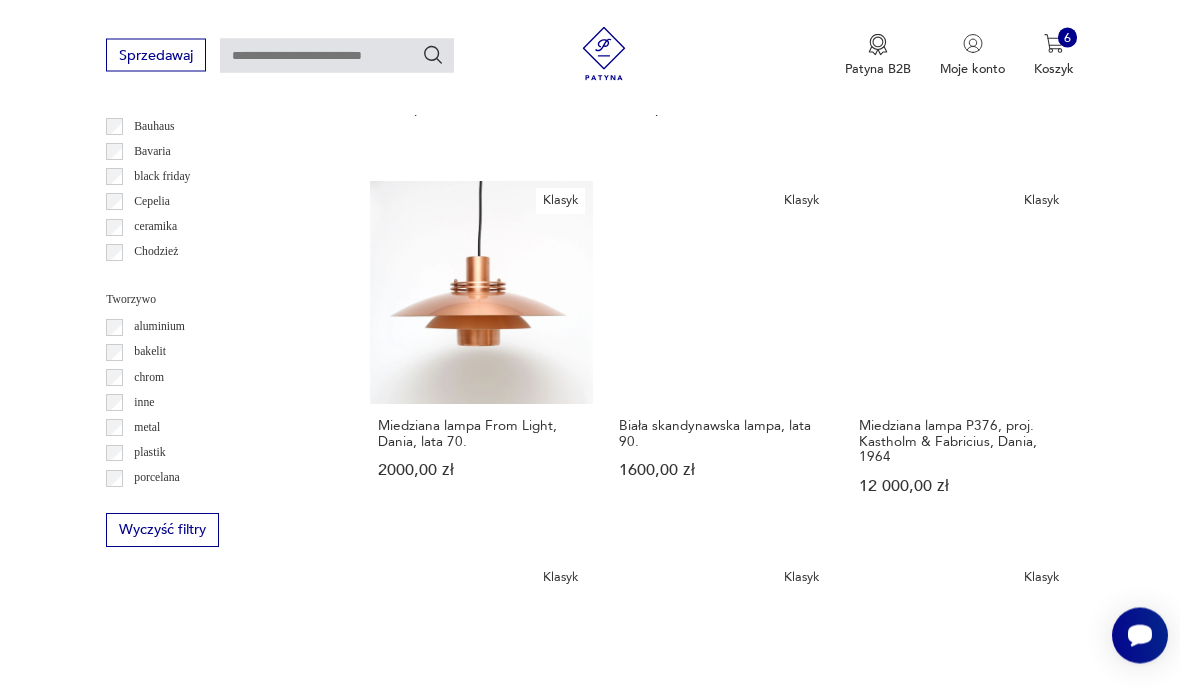 scroll, scrollTop: 1713, scrollLeft: 0, axis: vertical 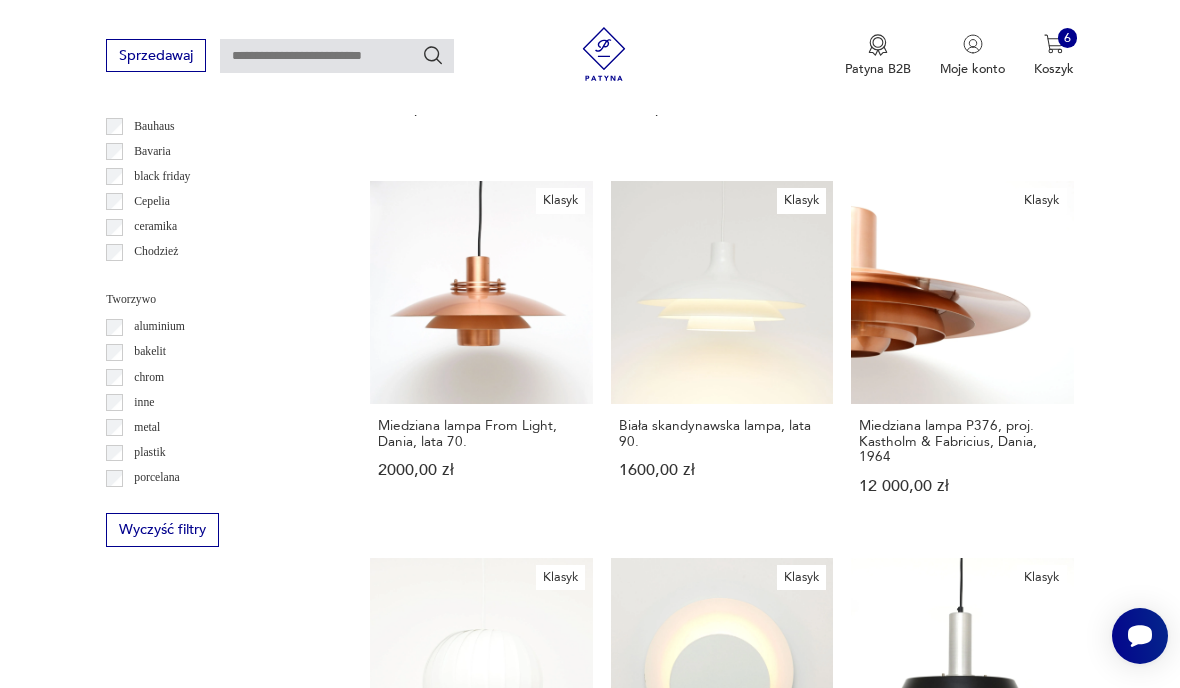 click on "23" at bounding box center [865, 1330] 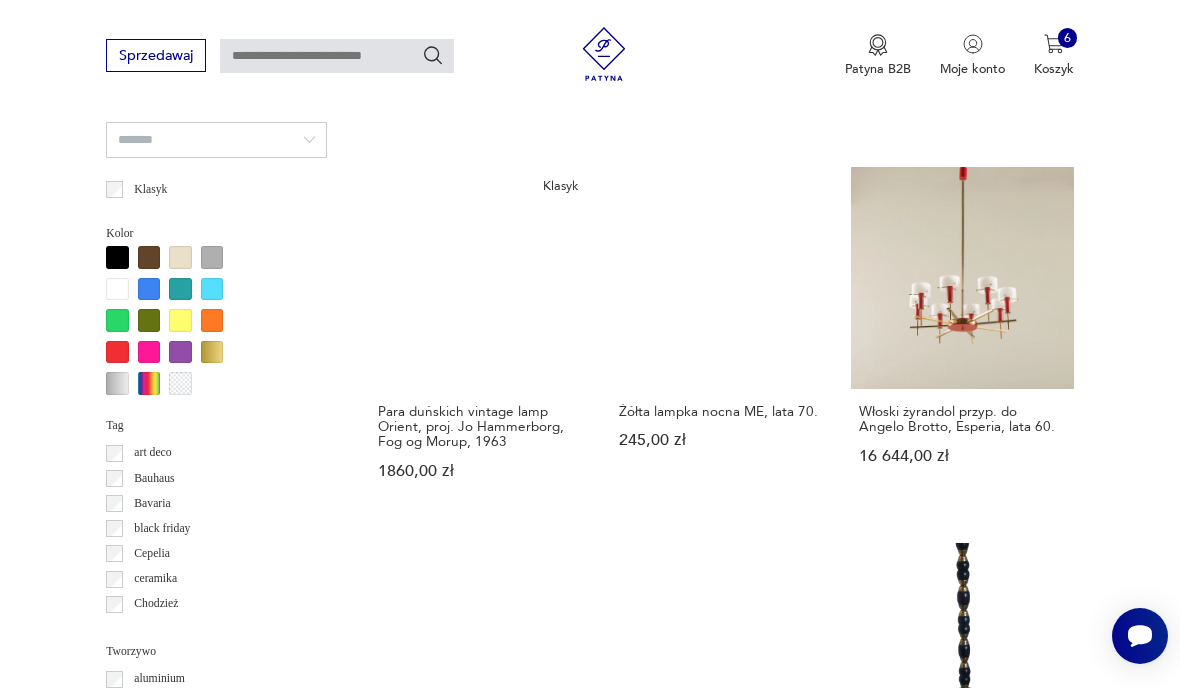 scroll, scrollTop: 1360, scrollLeft: 0, axis: vertical 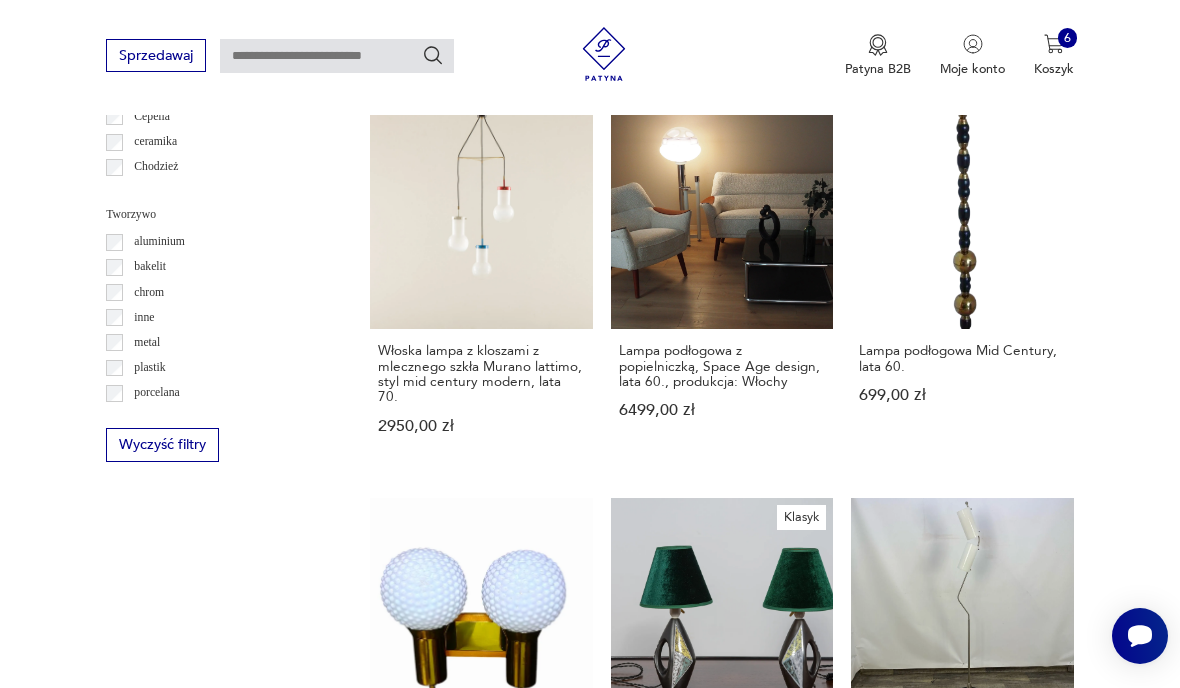 click on "24" at bounding box center (865, 1301) 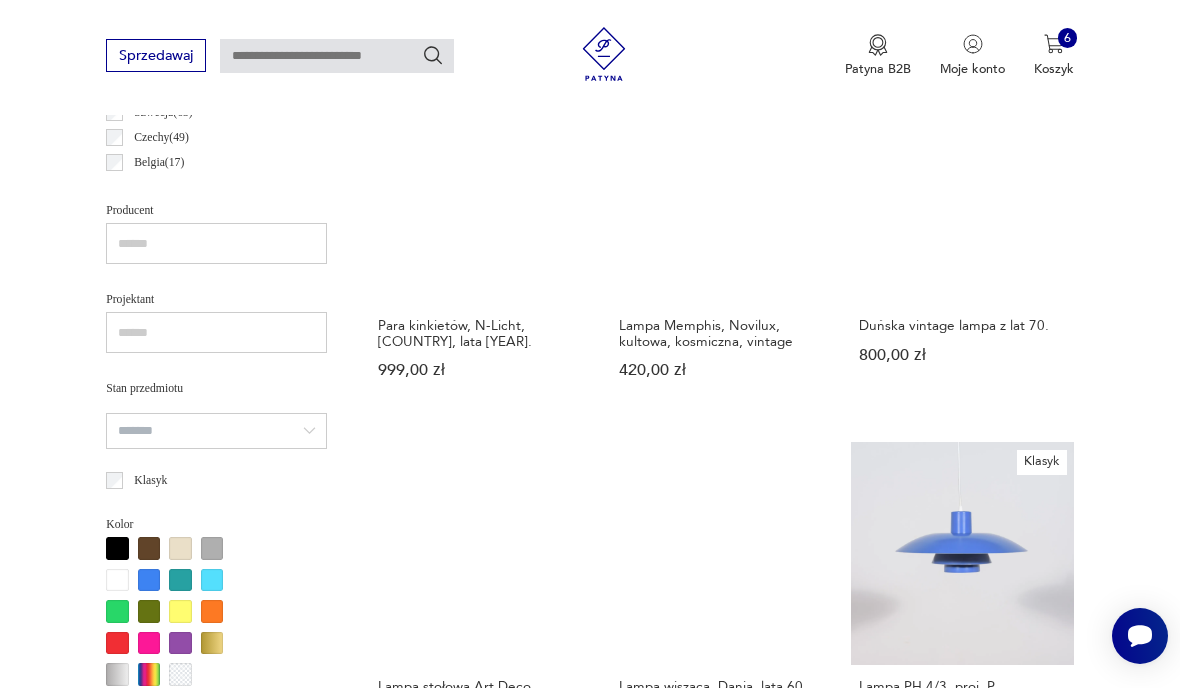 scroll, scrollTop: 1079, scrollLeft: 0, axis: vertical 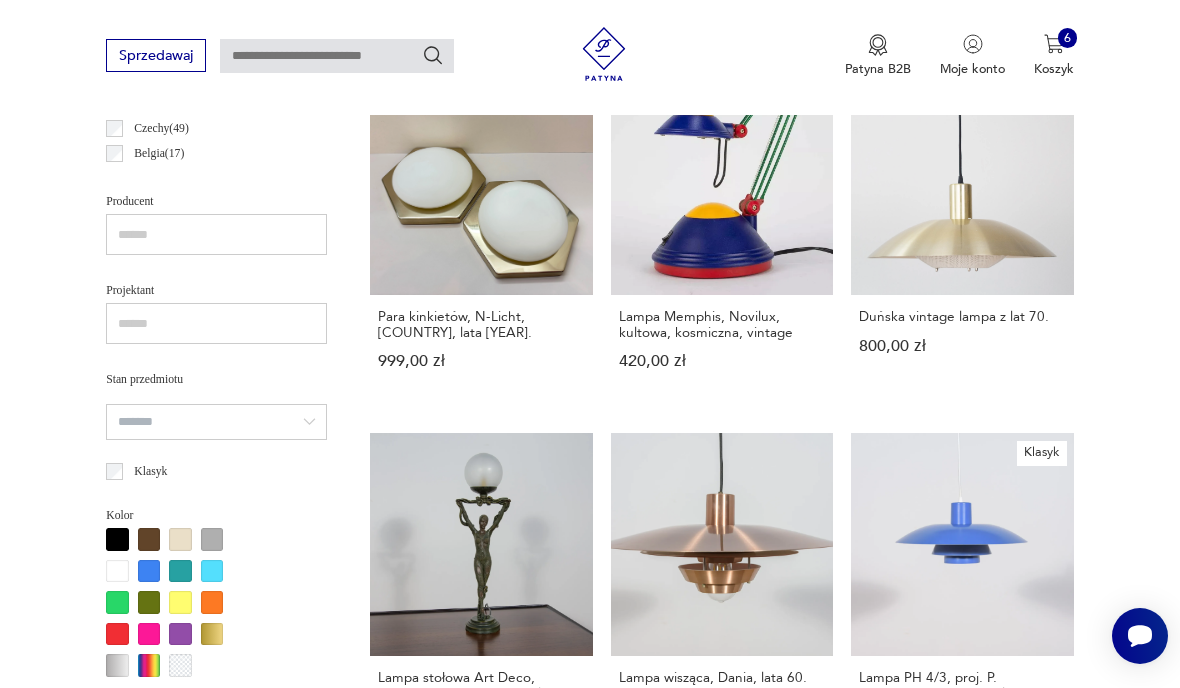 click on "Lampa wisząca, Dania, lata 60. 2870,00 zł" at bounding box center (722, 607) 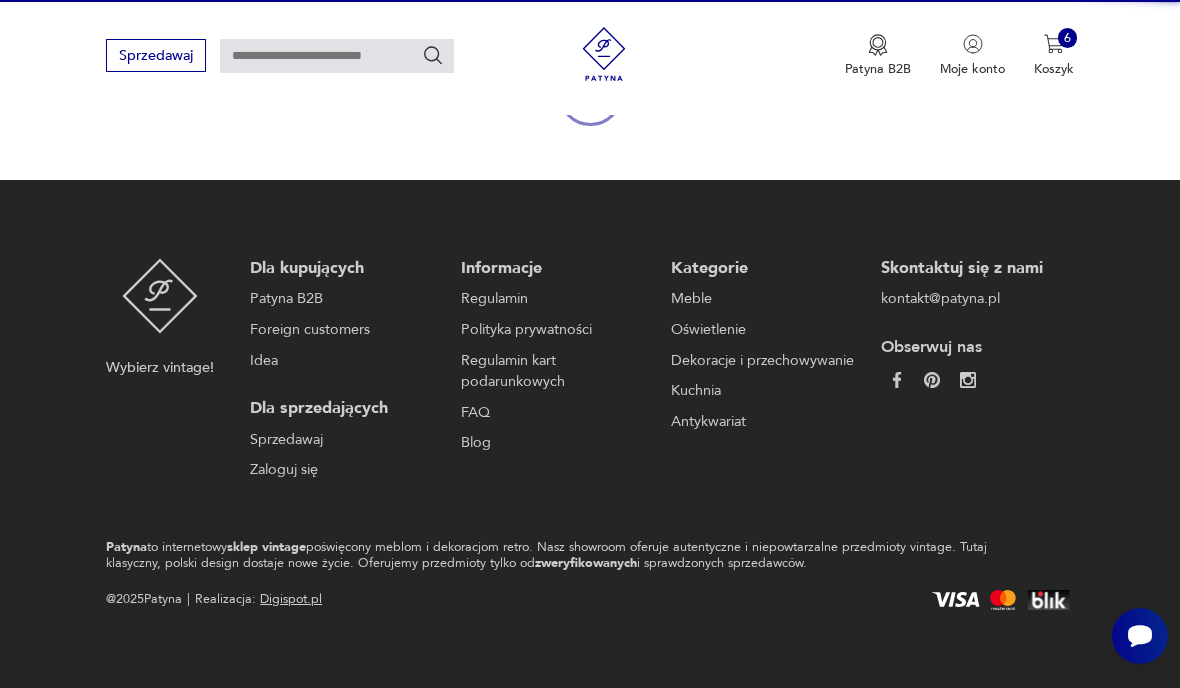 scroll, scrollTop: 256, scrollLeft: 0, axis: vertical 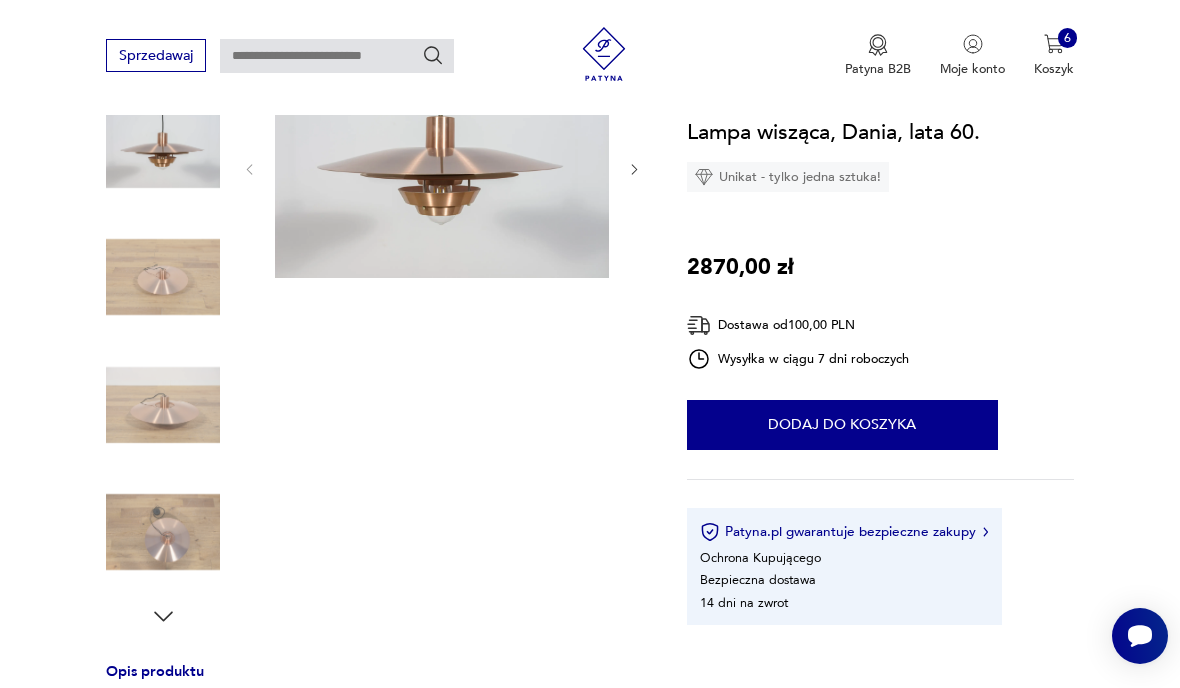 click 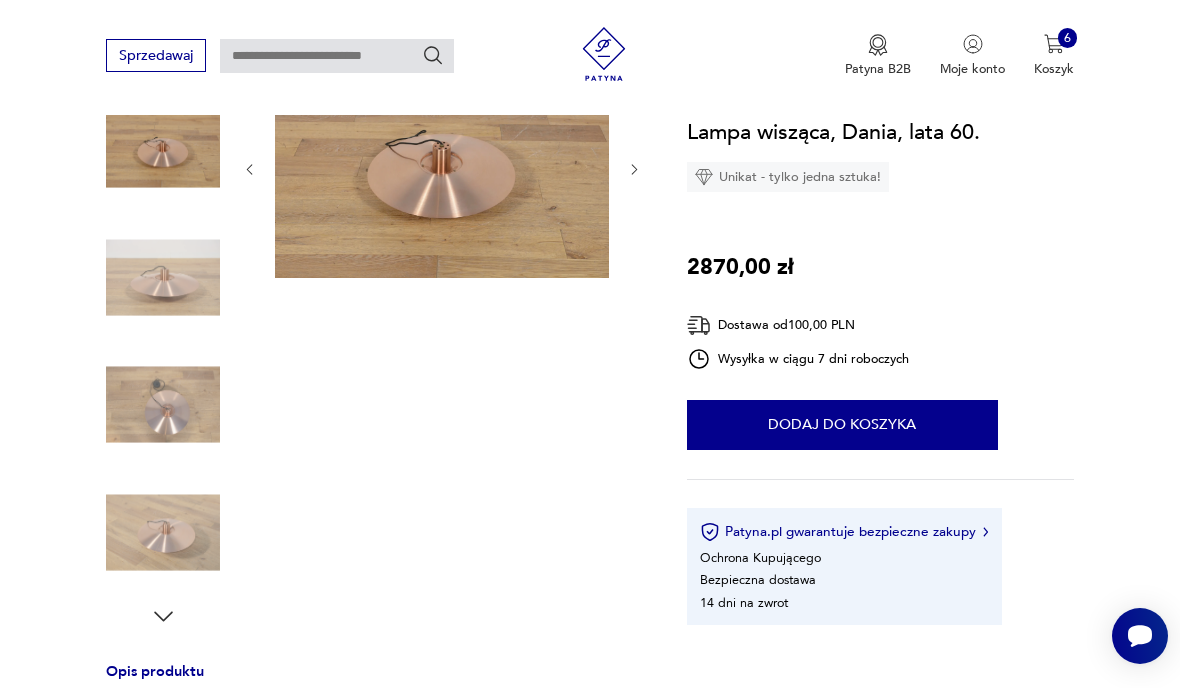 click 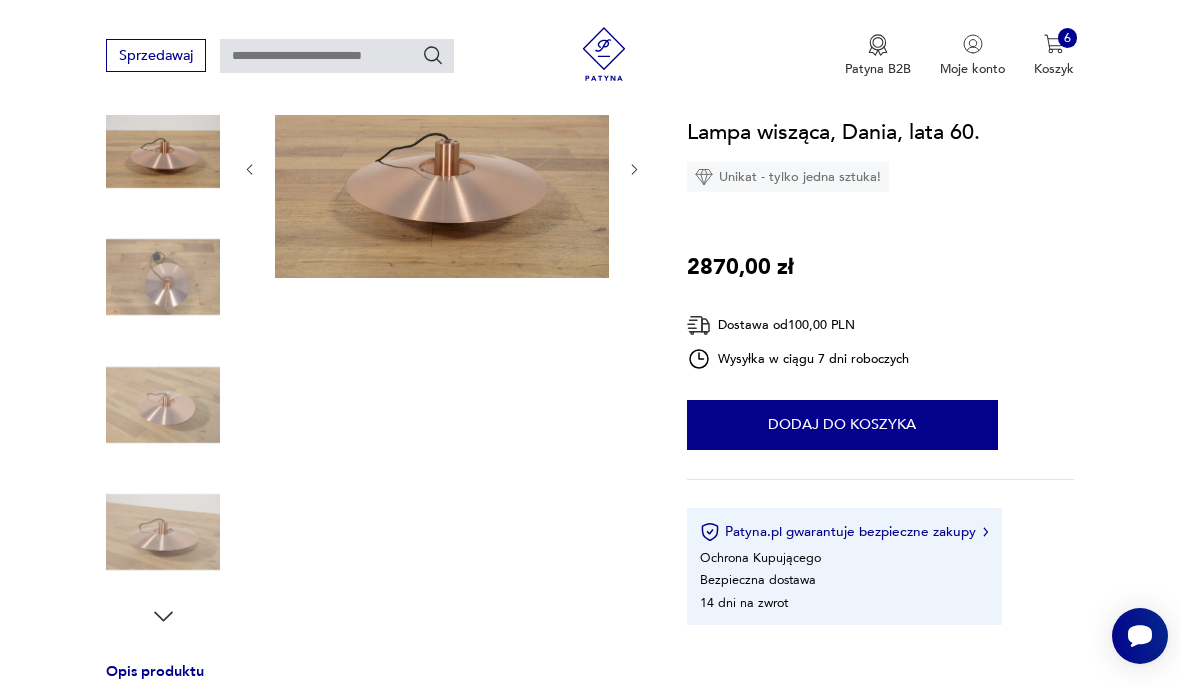 click 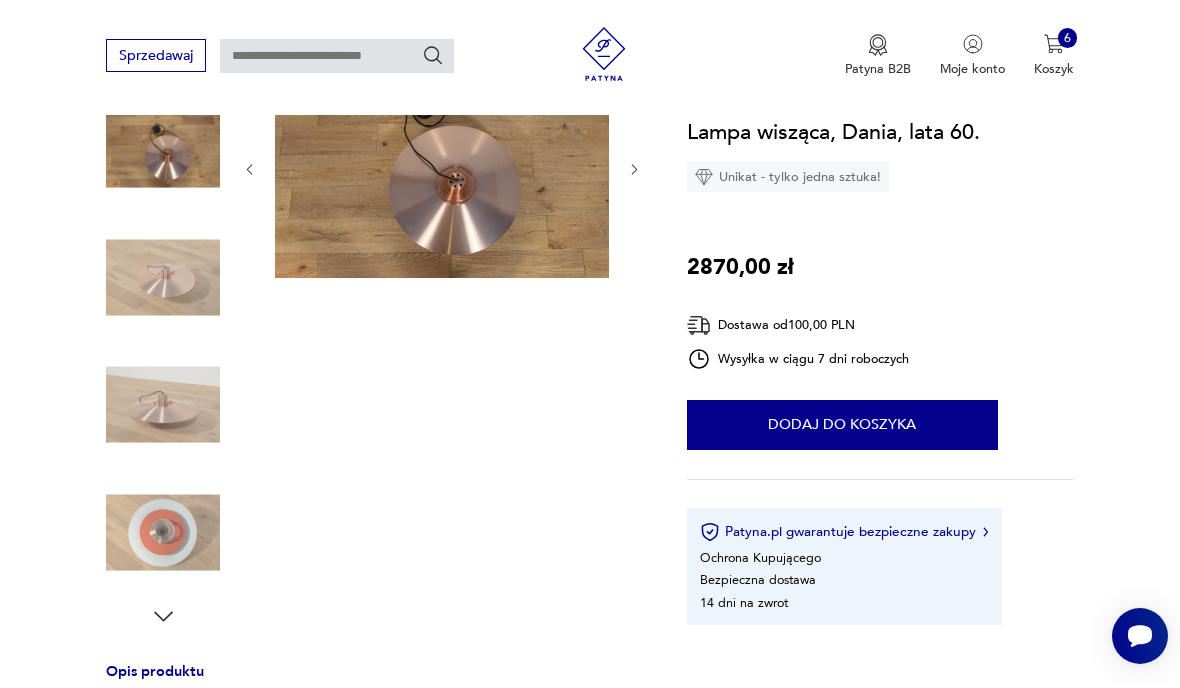 click at bounding box center [442, 169] 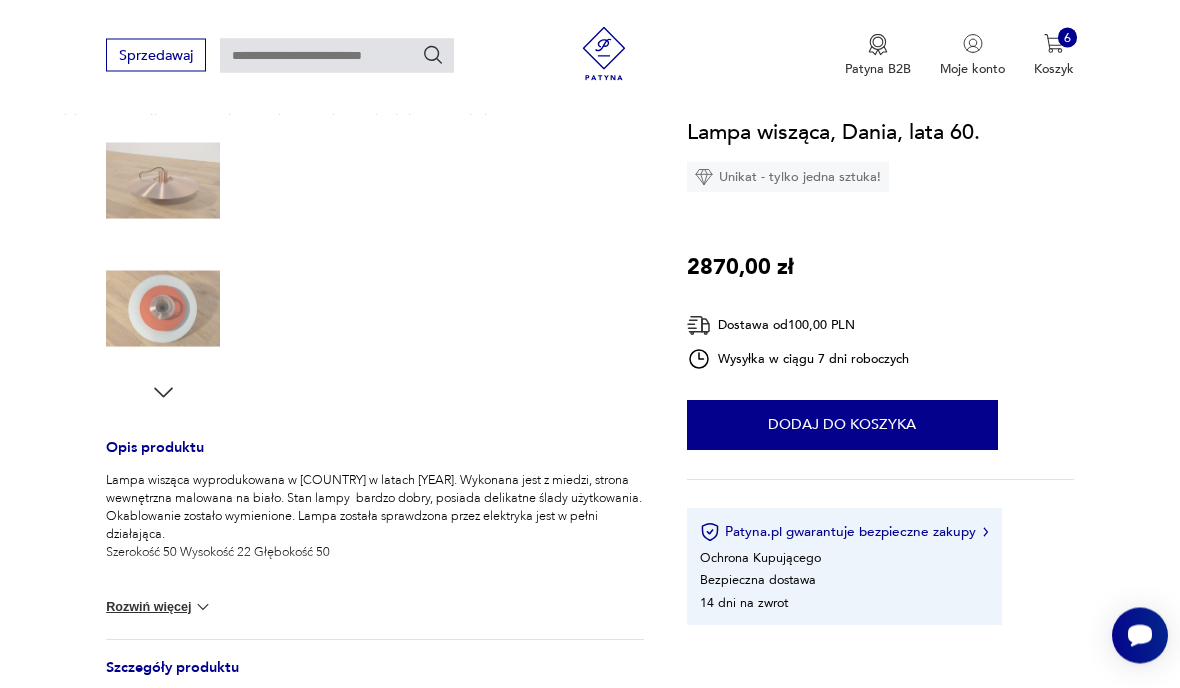 scroll, scrollTop: 483, scrollLeft: 0, axis: vertical 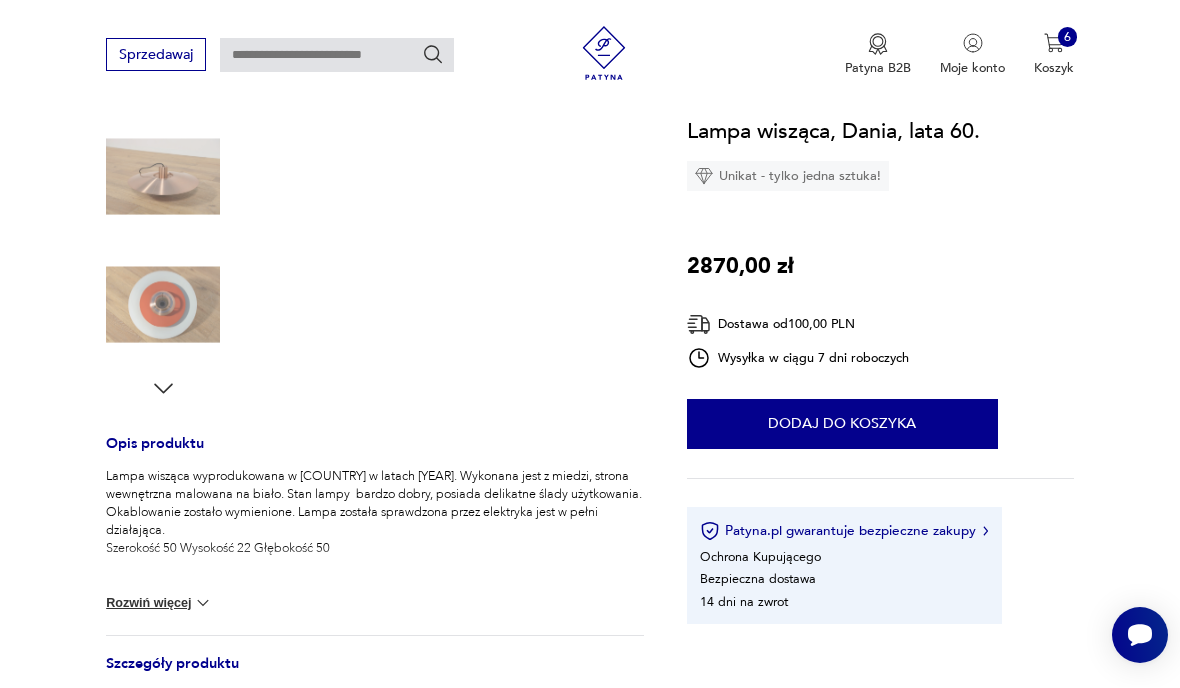 click on "Dodaj do koszyka" at bounding box center (842, 425) 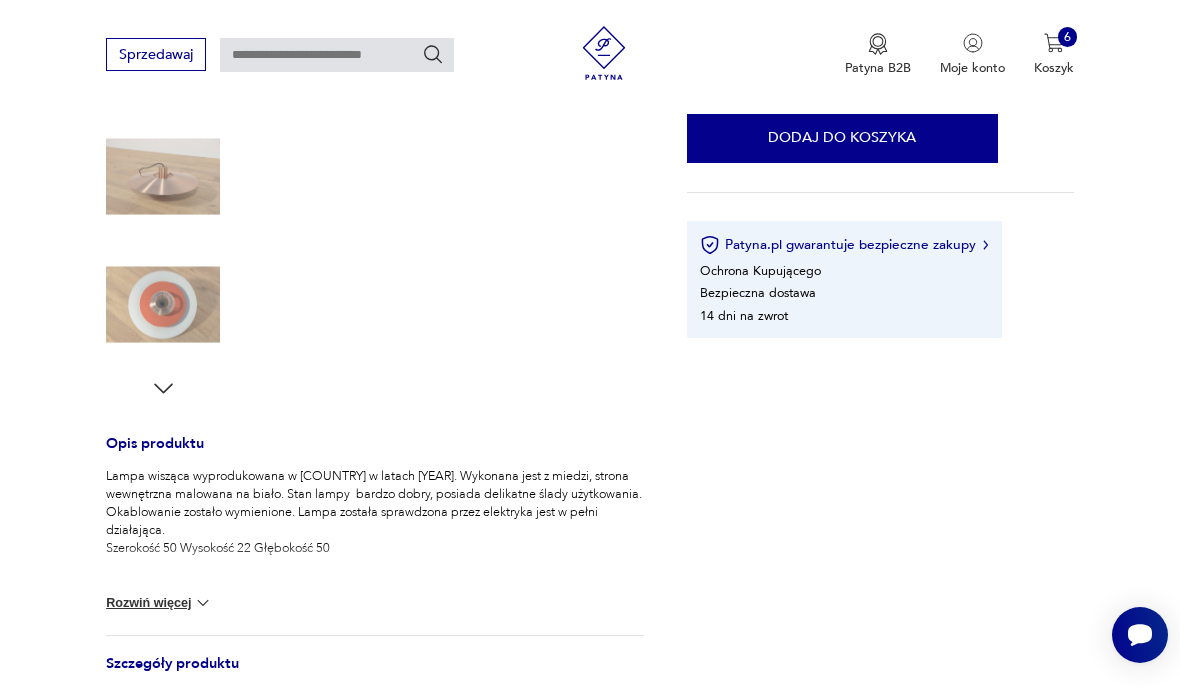 scroll, scrollTop: 484, scrollLeft: 0, axis: vertical 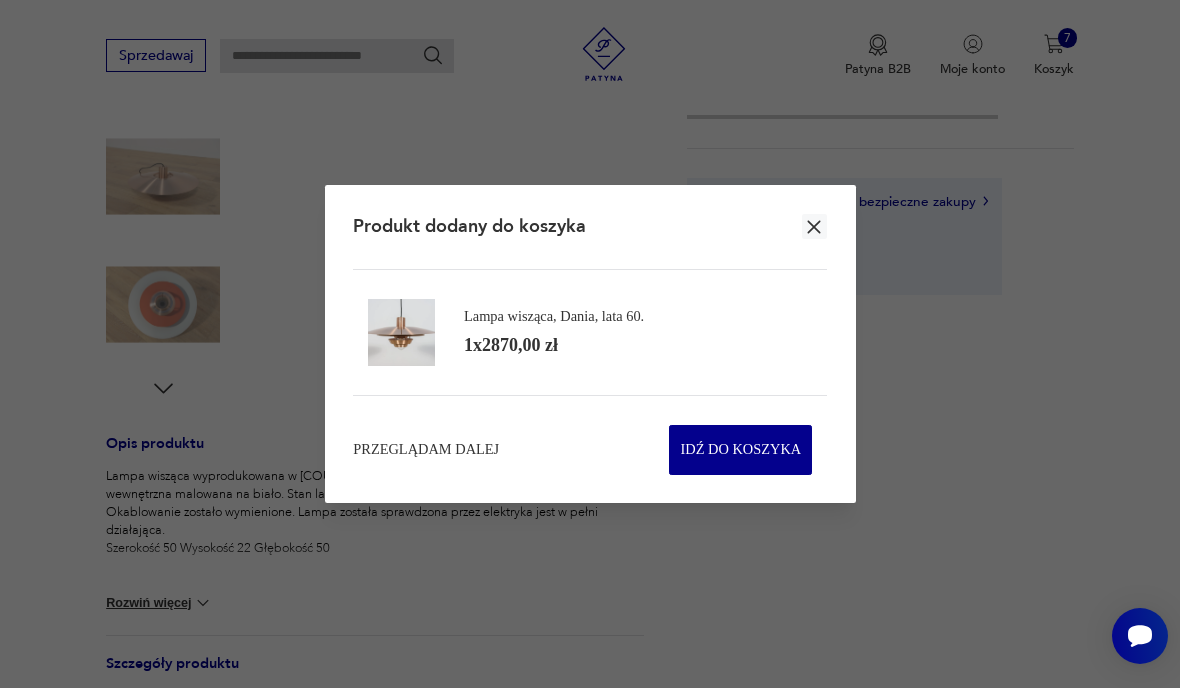 click on "Przeglądam dalej" at bounding box center [426, 450] 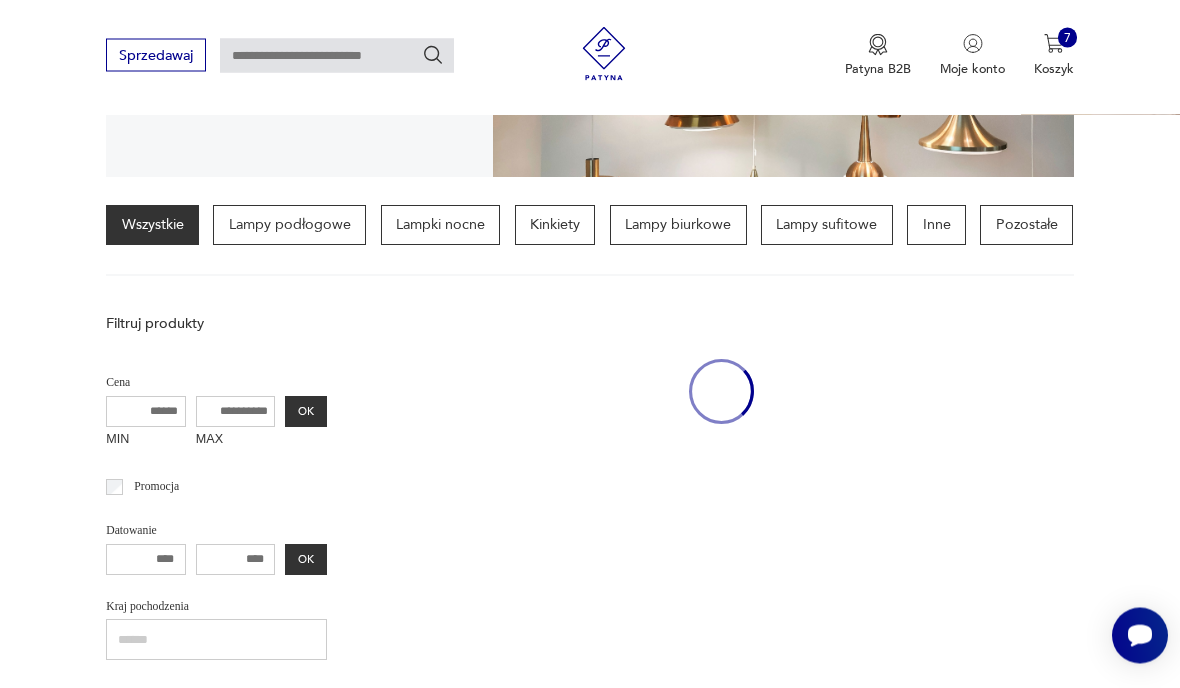scroll, scrollTop: 1079, scrollLeft: 0, axis: vertical 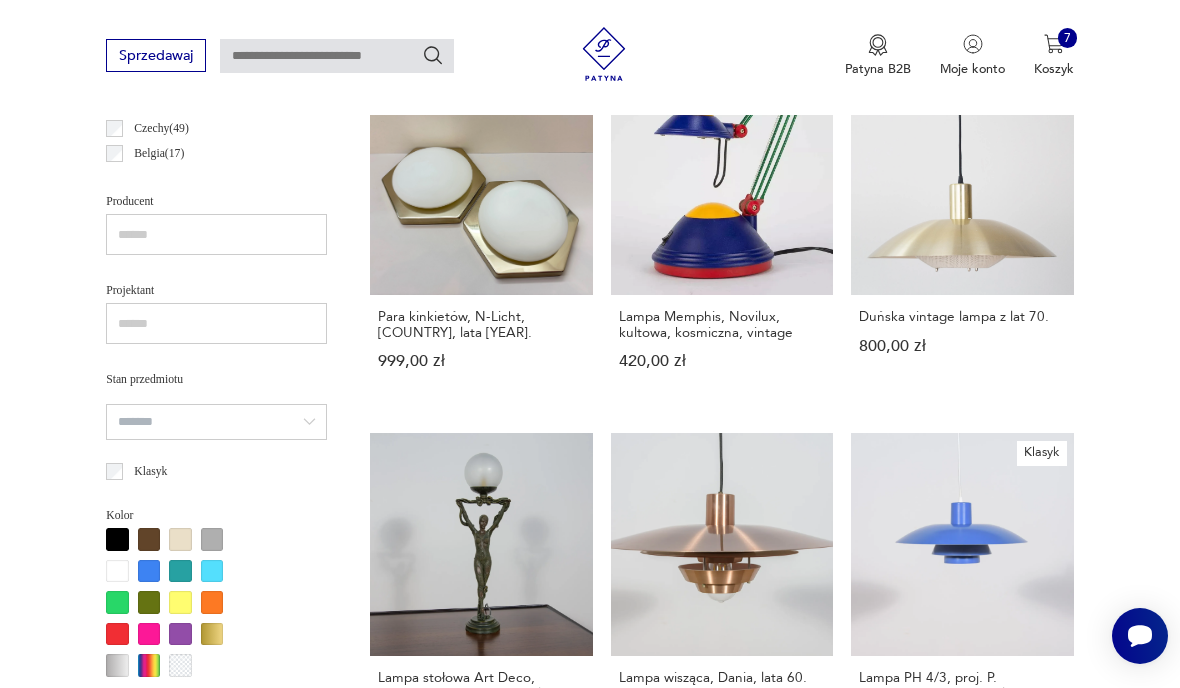 click on "Lampa wisząca, Dania, lata 60. 2450,00 zł" at bounding box center [481, 976] 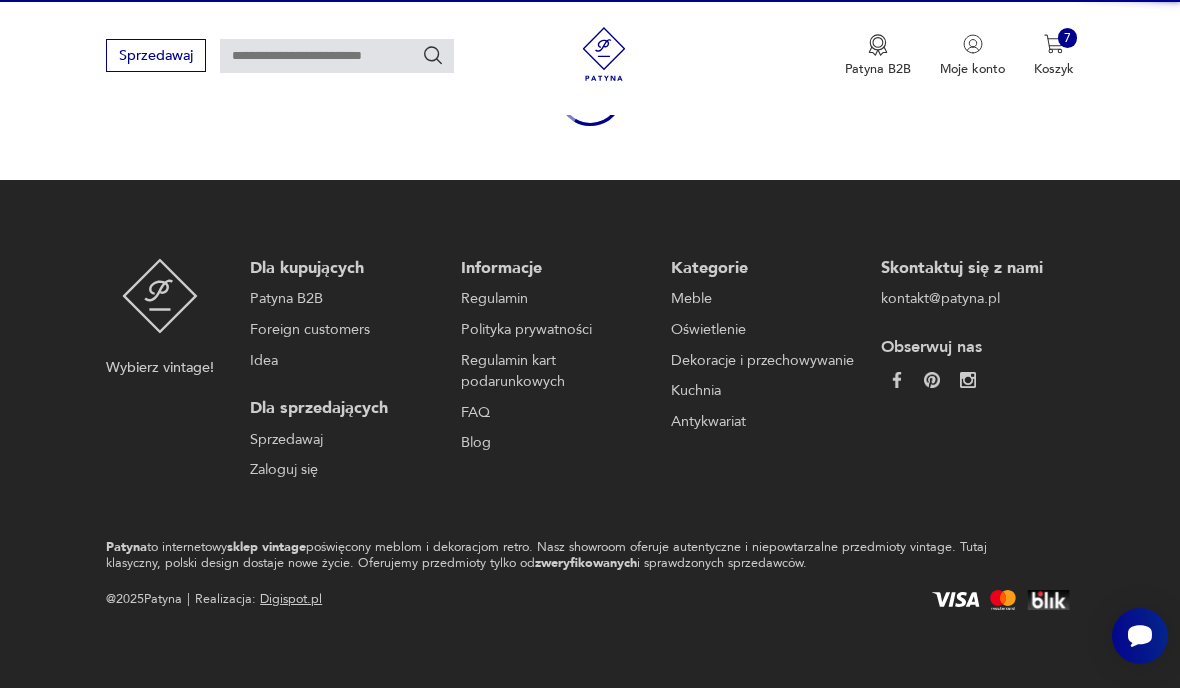 scroll, scrollTop: 256, scrollLeft: 0, axis: vertical 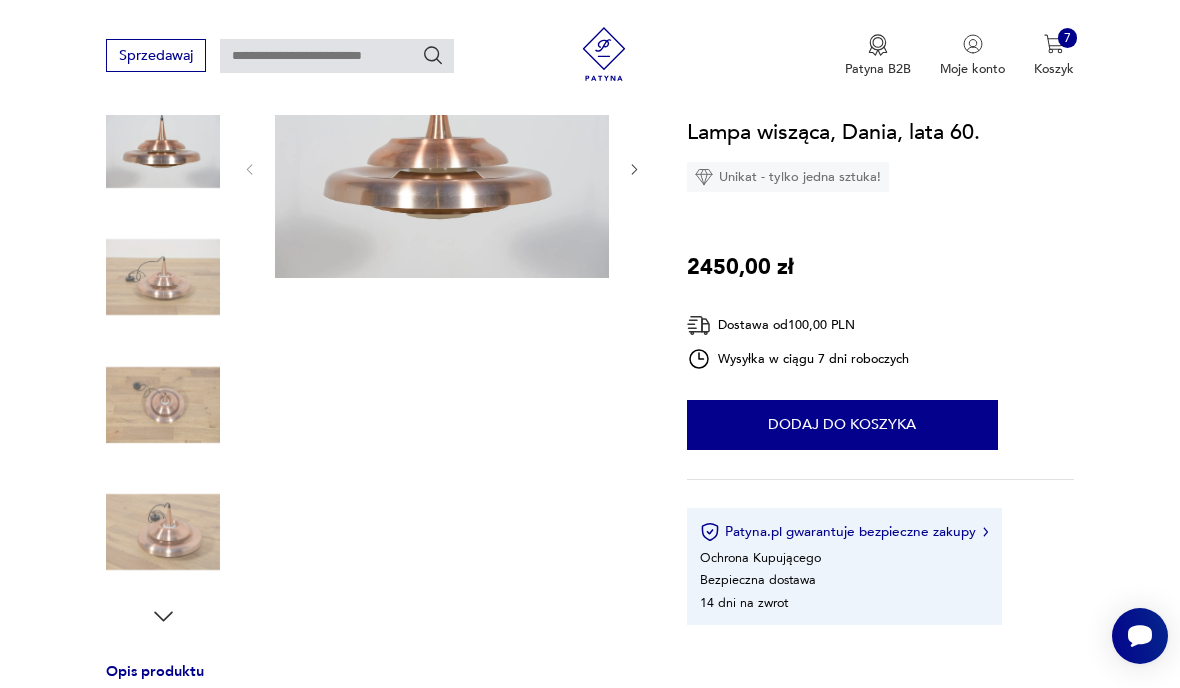 click on "Dodaj do koszyka" at bounding box center [842, 425] 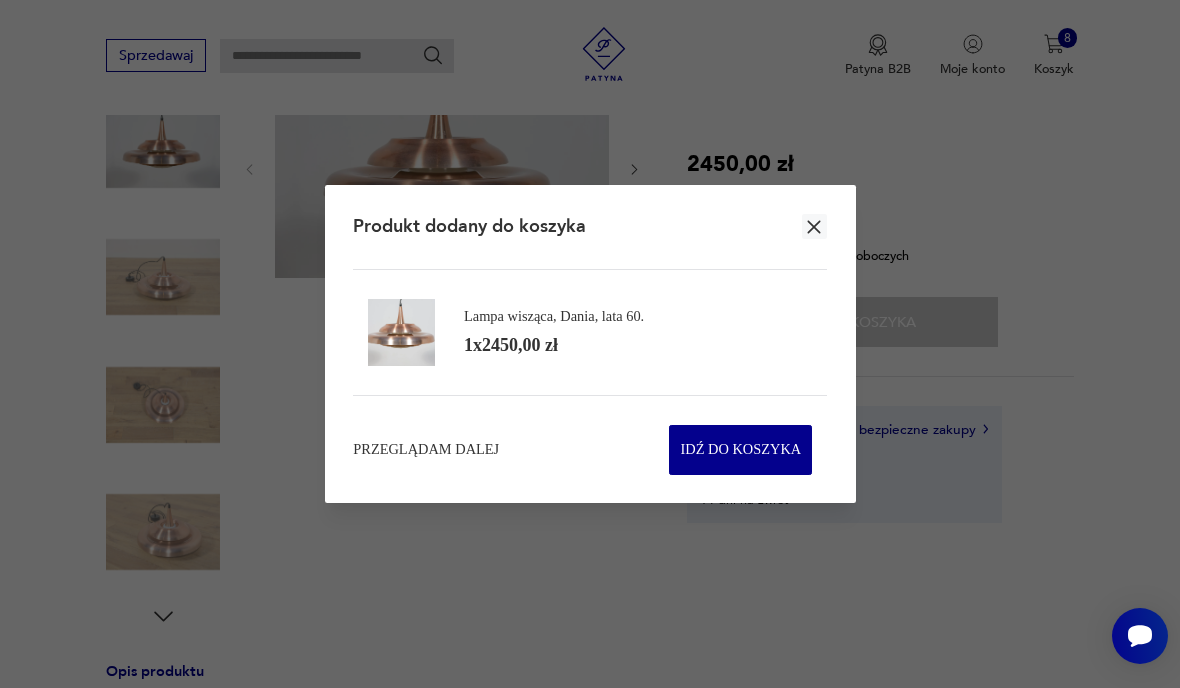 click on "Przeglądam dalej" at bounding box center (426, 450) 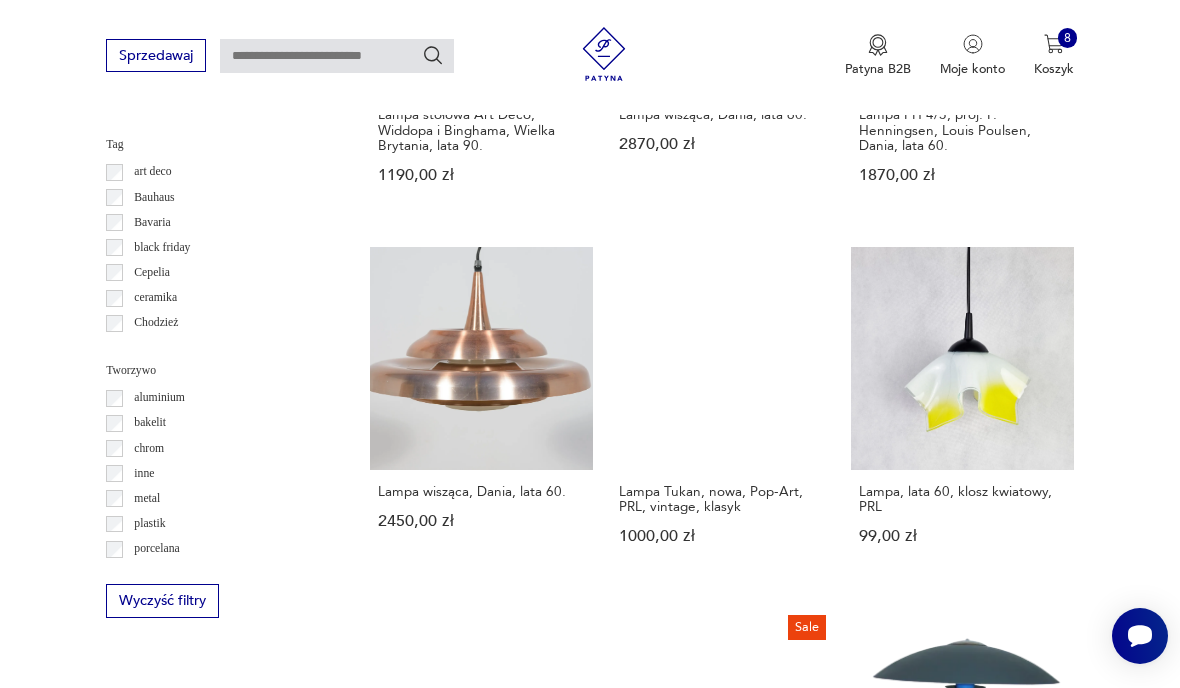 scroll, scrollTop: 1649, scrollLeft: 0, axis: vertical 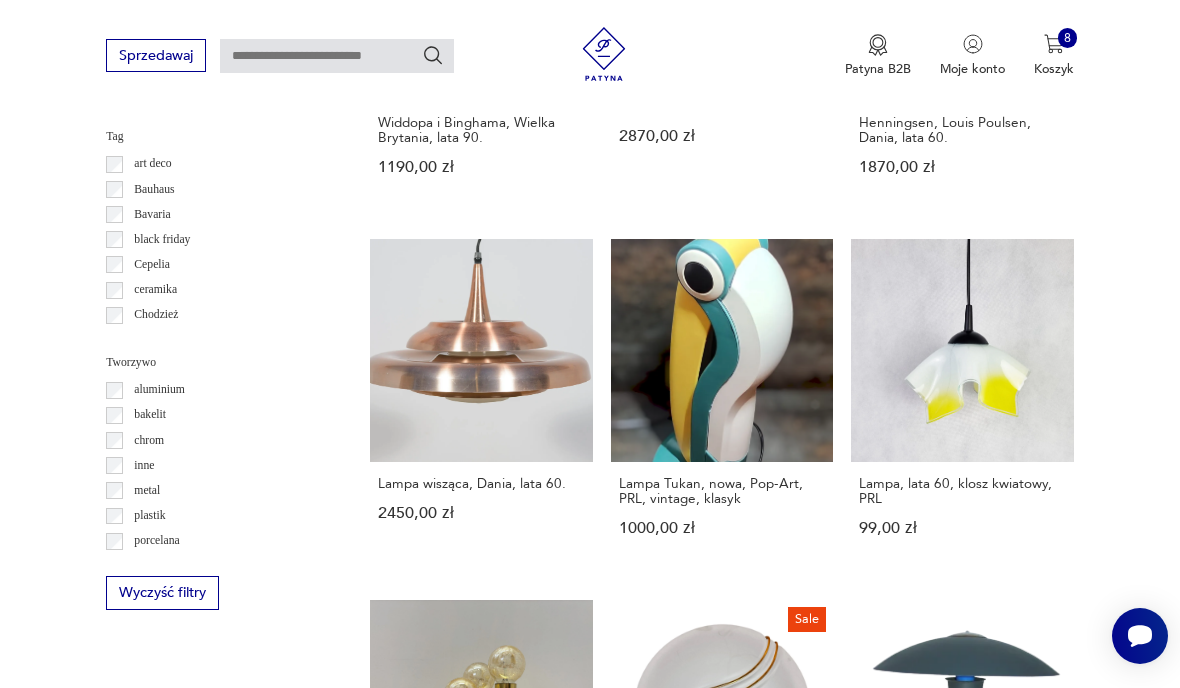 click on "25" at bounding box center [865, 1424] 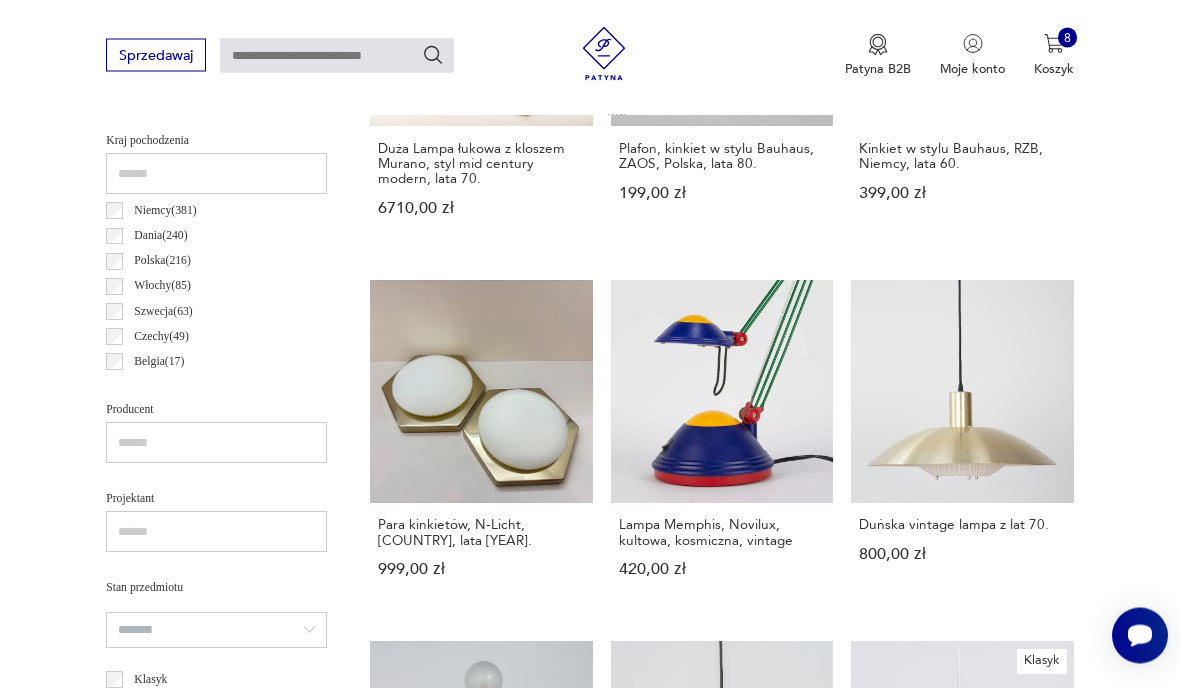scroll, scrollTop: 462, scrollLeft: 0, axis: vertical 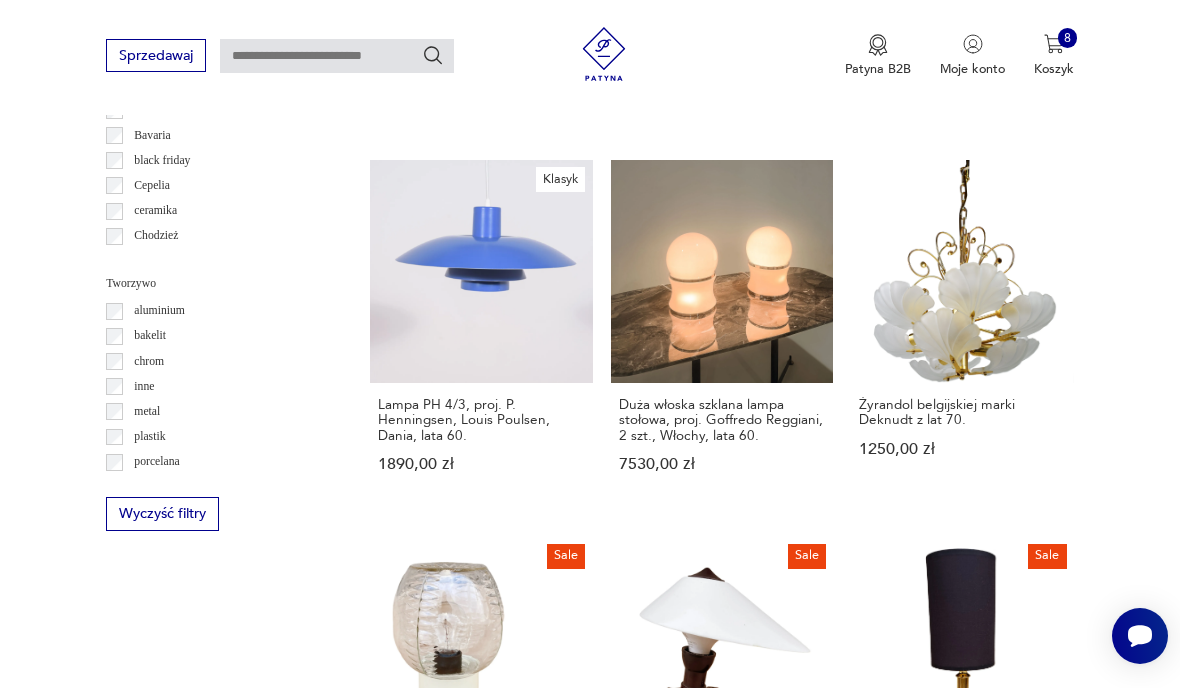 click on "26" at bounding box center (865, 1366) 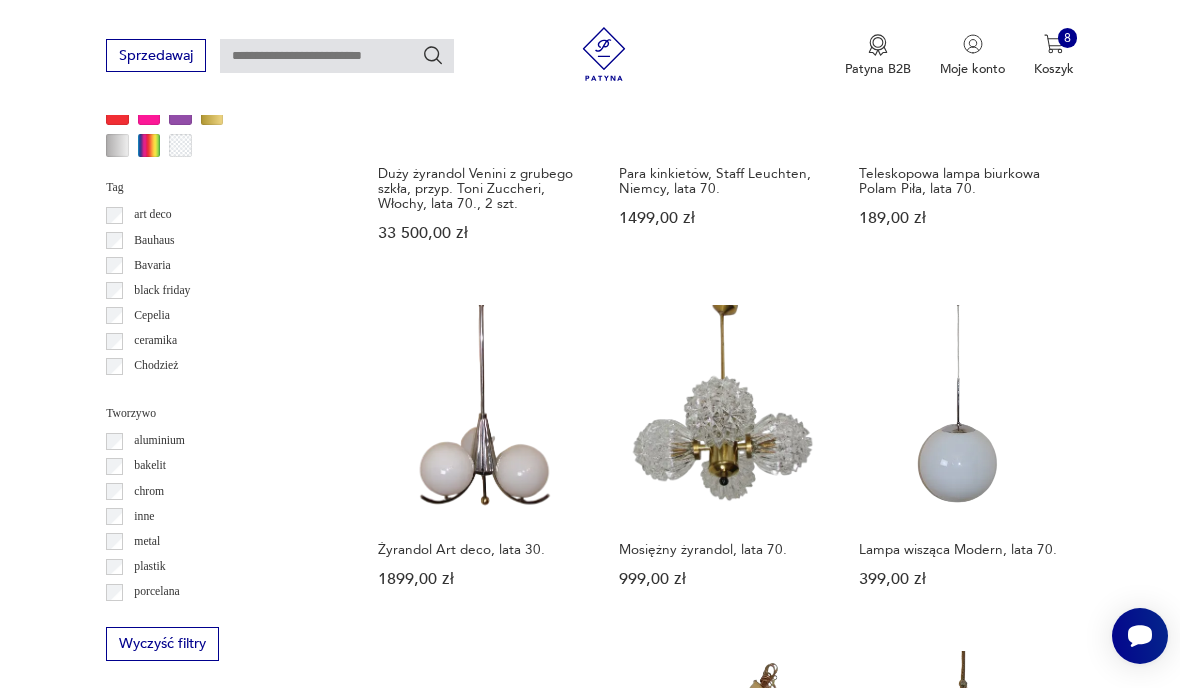 scroll, scrollTop: 1602, scrollLeft: 0, axis: vertical 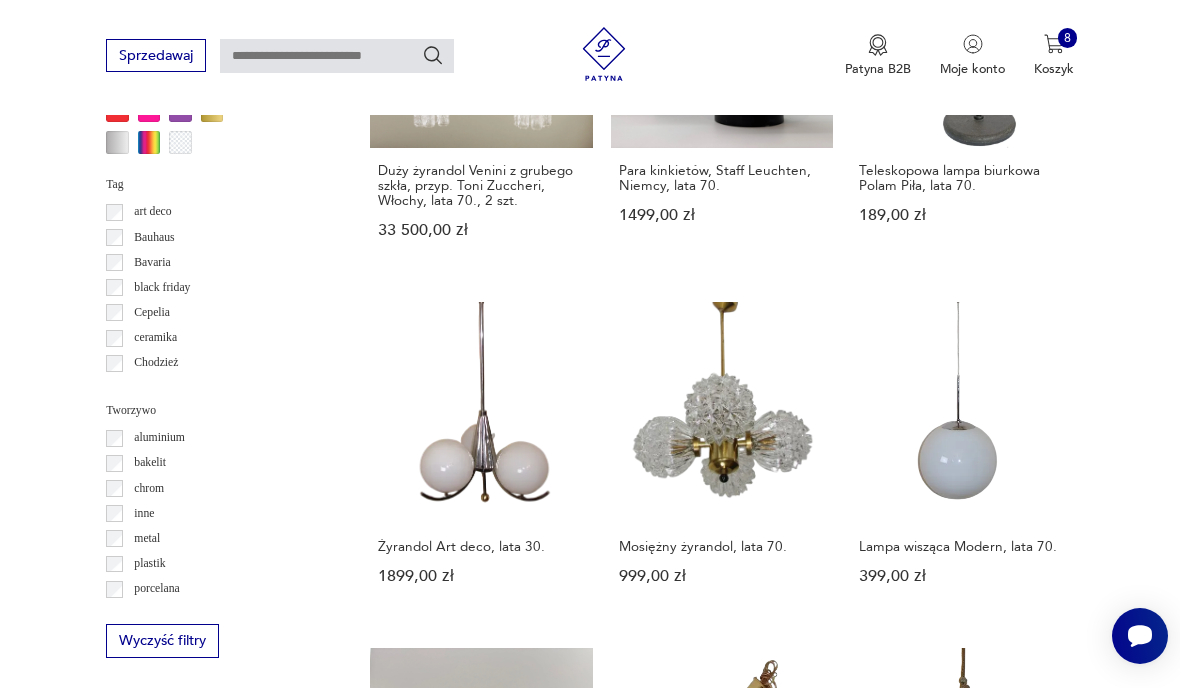 click on "27" at bounding box center (865, 1436) 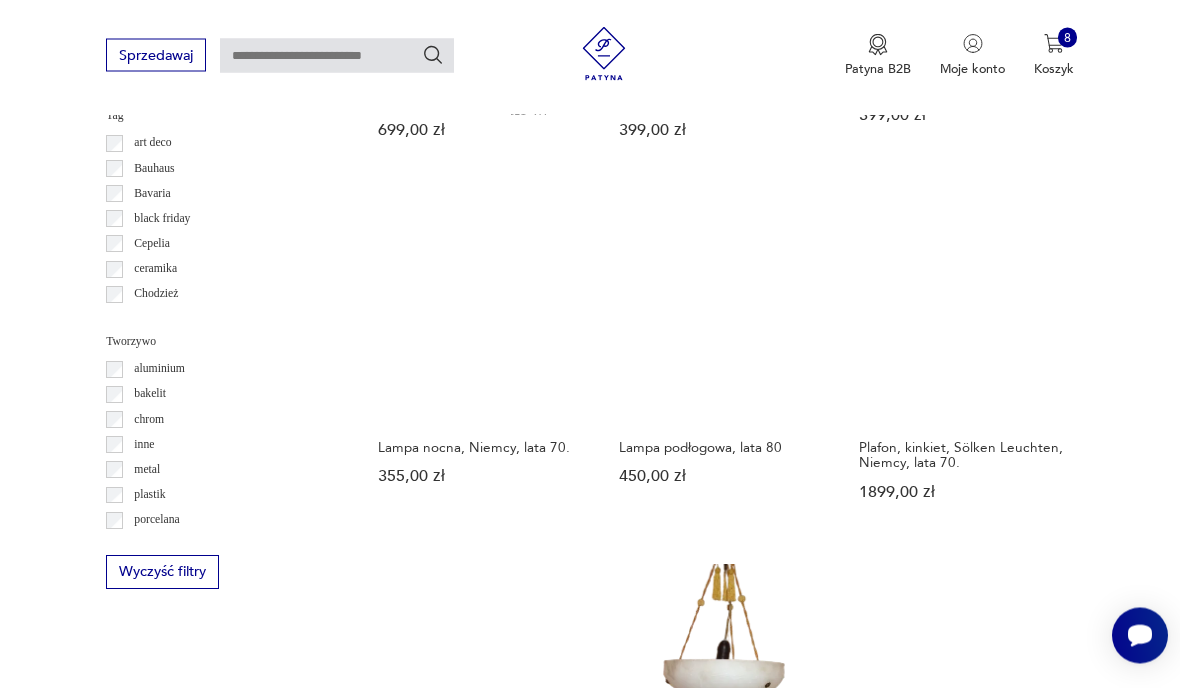 scroll, scrollTop: 1671, scrollLeft: 0, axis: vertical 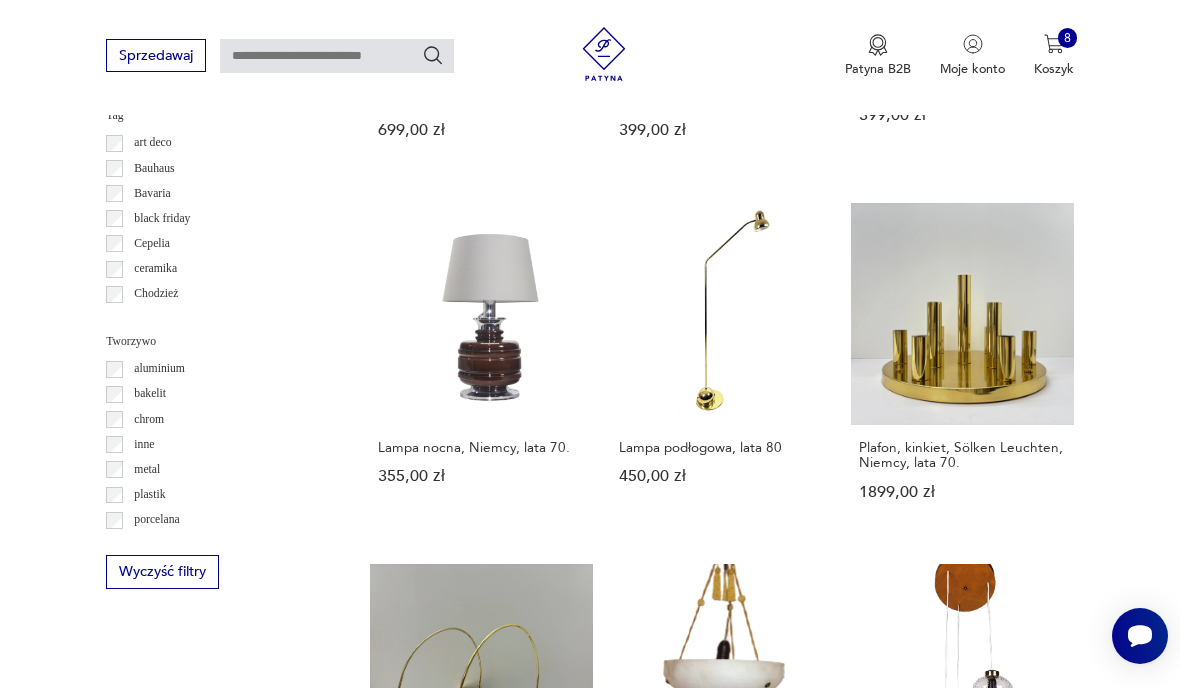 click on "28" at bounding box center (865, 1321) 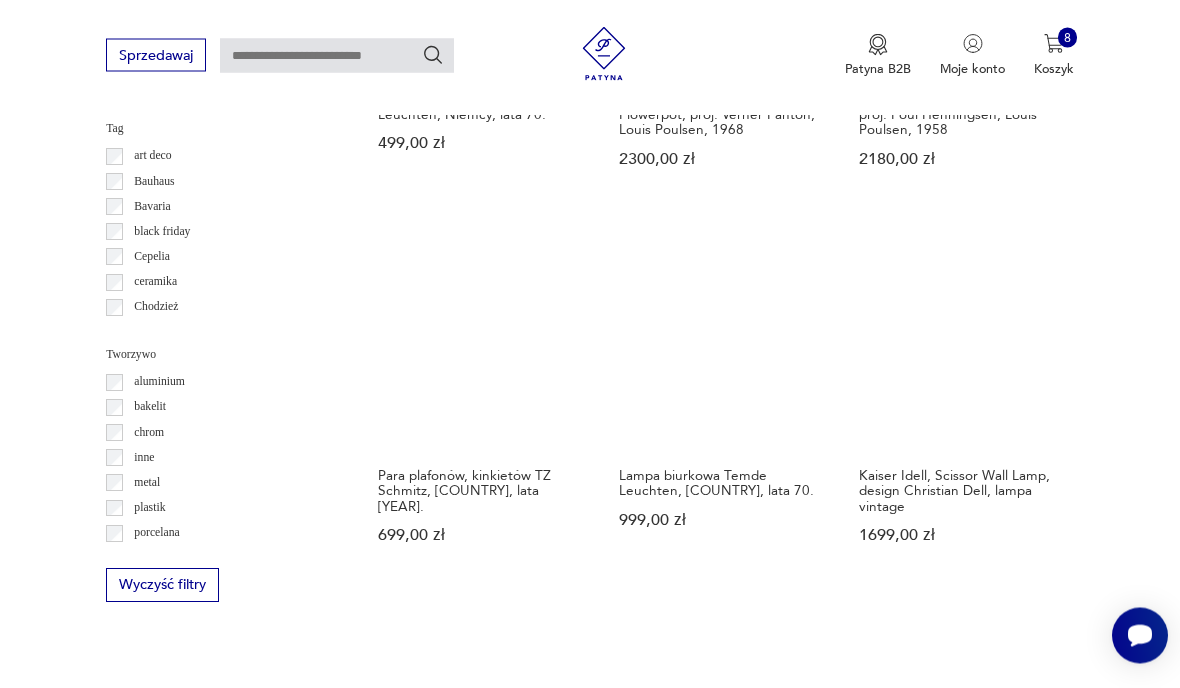 scroll, scrollTop: 1659, scrollLeft: 0, axis: vertical 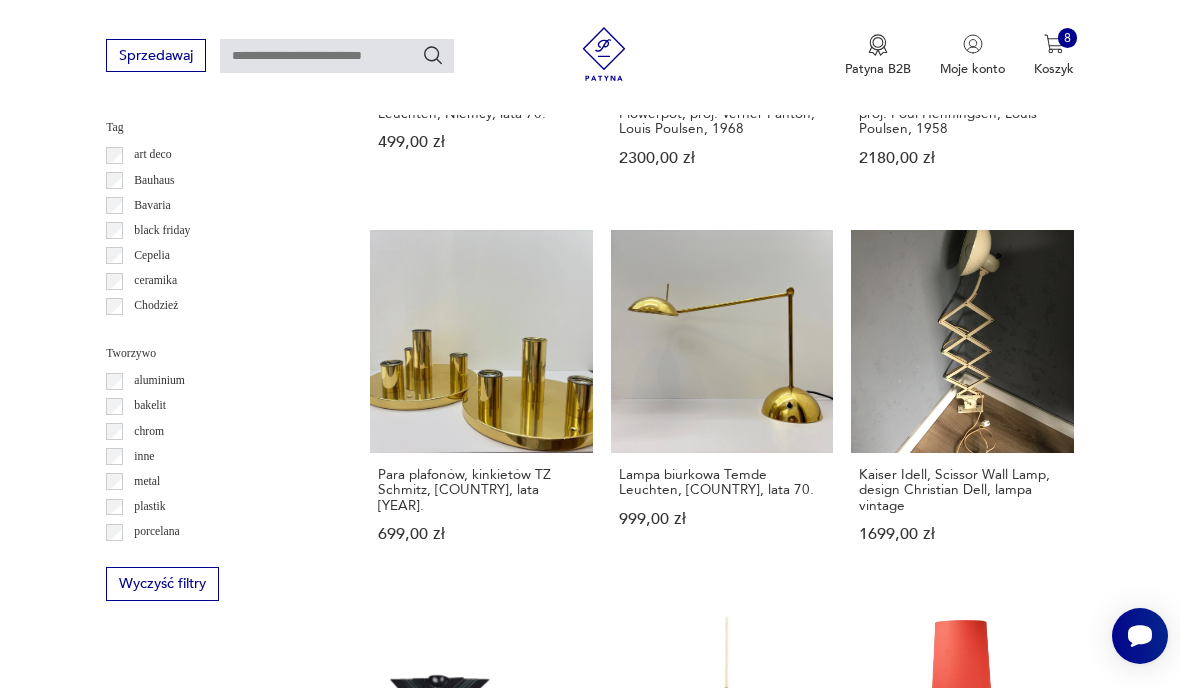 click on "29" at bounding box center (865, 1364) 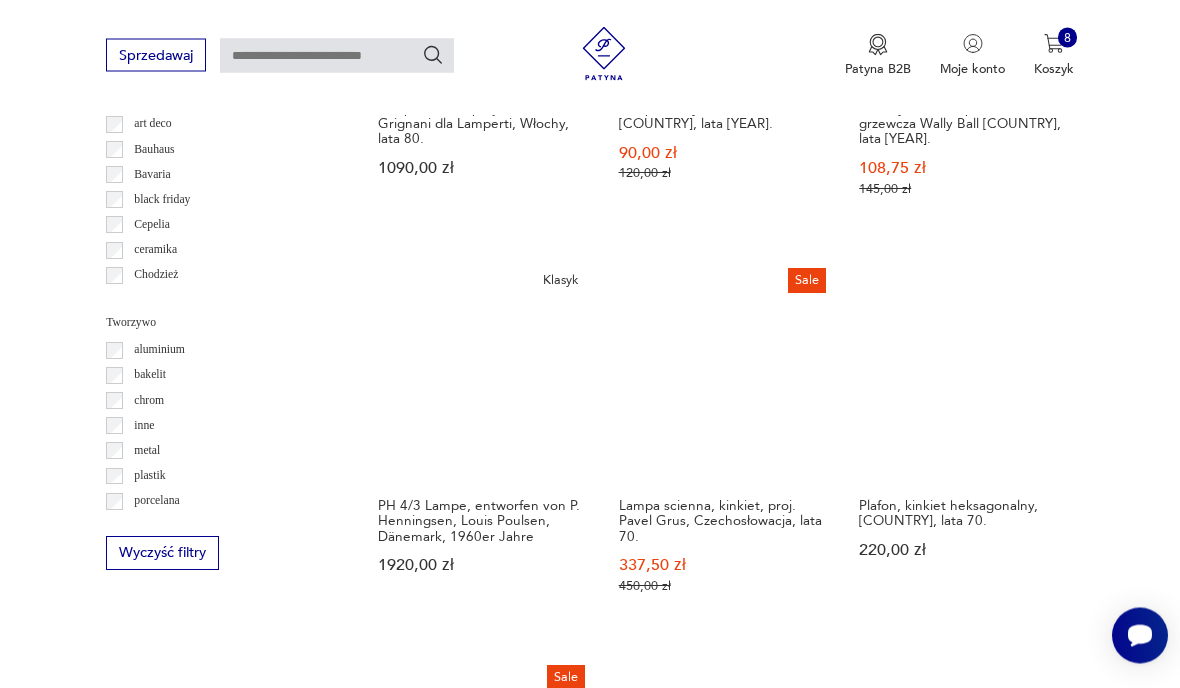 scroll, scrollTop: 1692, scrollLeft: 0, axis: vertical 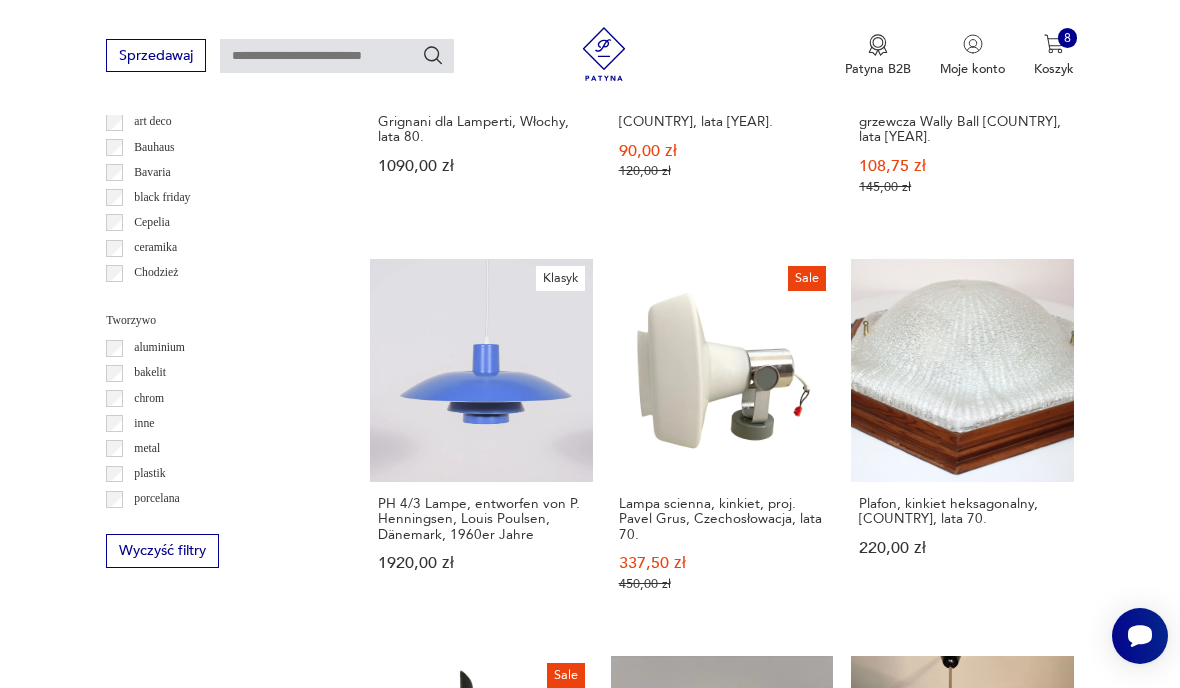 click on "30" at bounding box center (865, 1449) 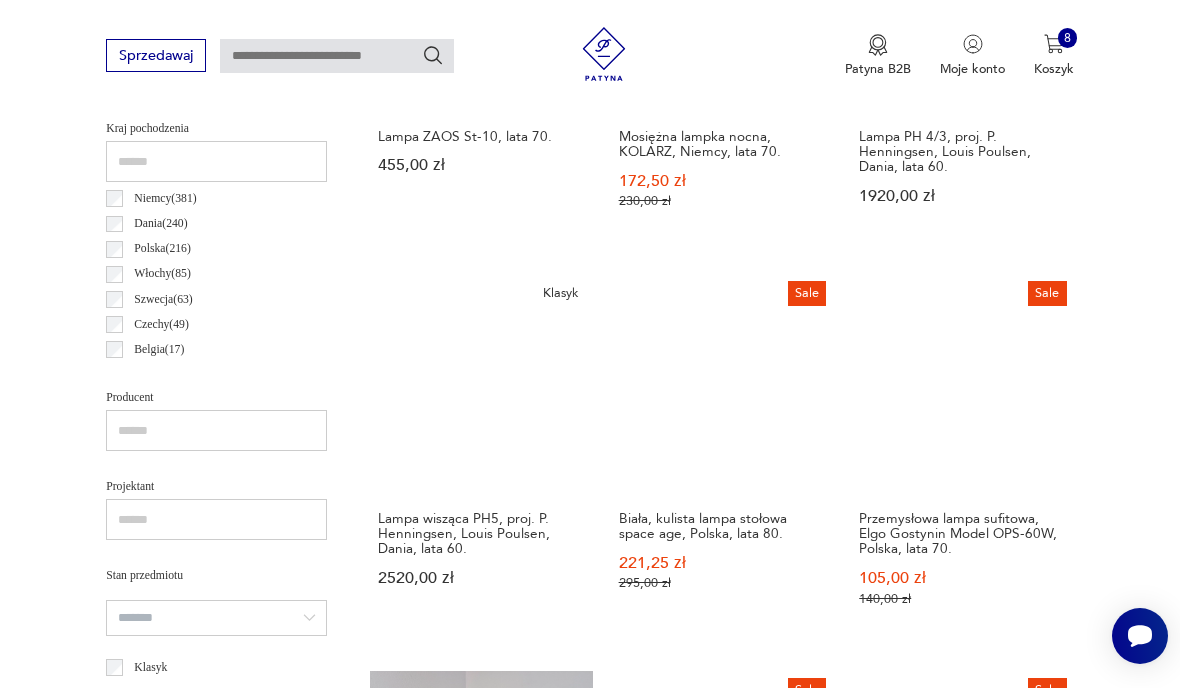 scroll, scrollTop: 462, scrollLeft: 0, axis: vertical 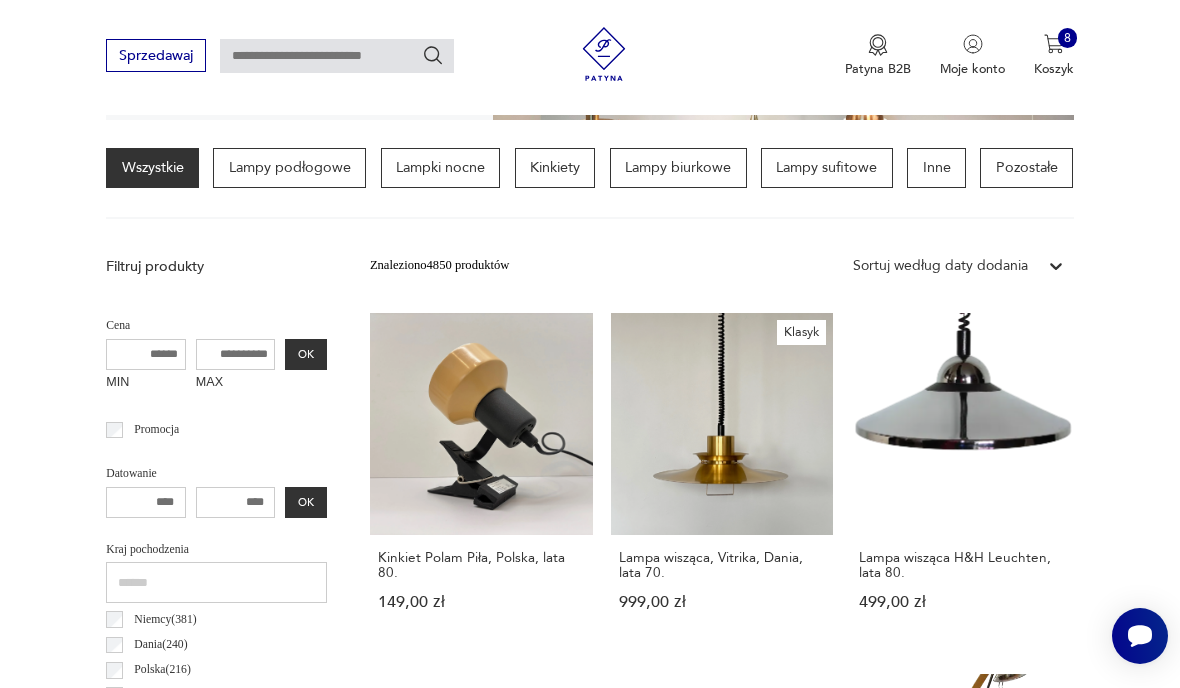 click on "Klasyk Lampa wisząca, Vitrika, Dania, lata 70. 999,00 zł" at bounding box center [722, 479] 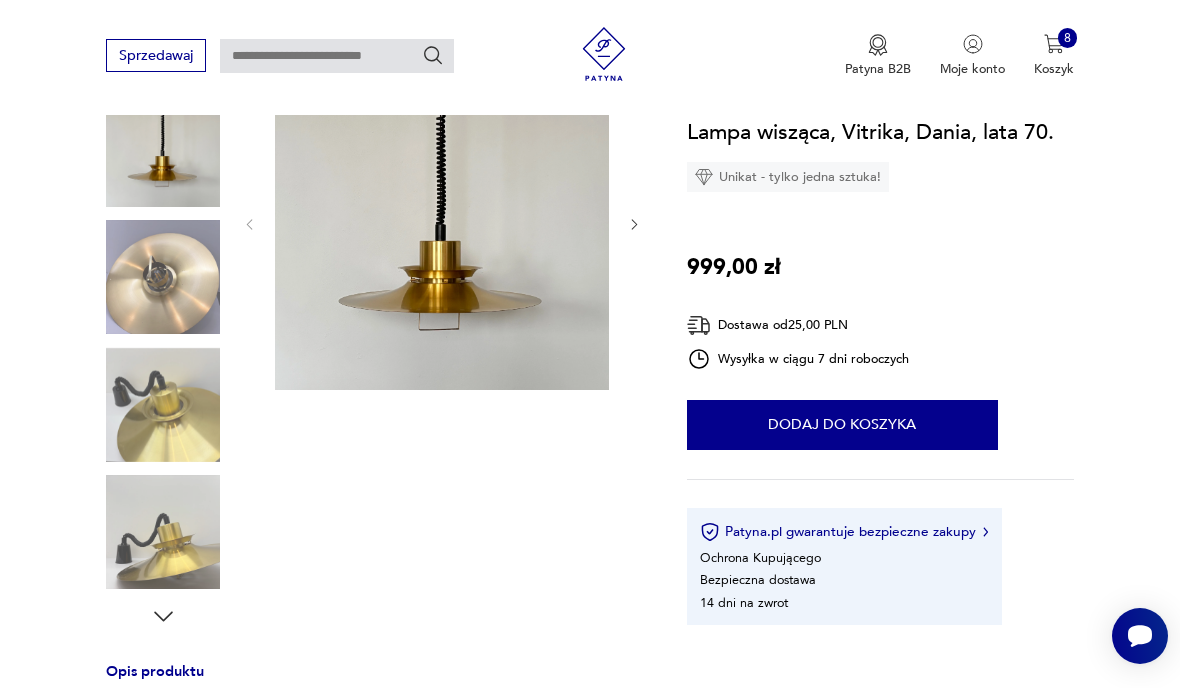 click on "Dodaj do koszyka" at bounding box center [842, 425] 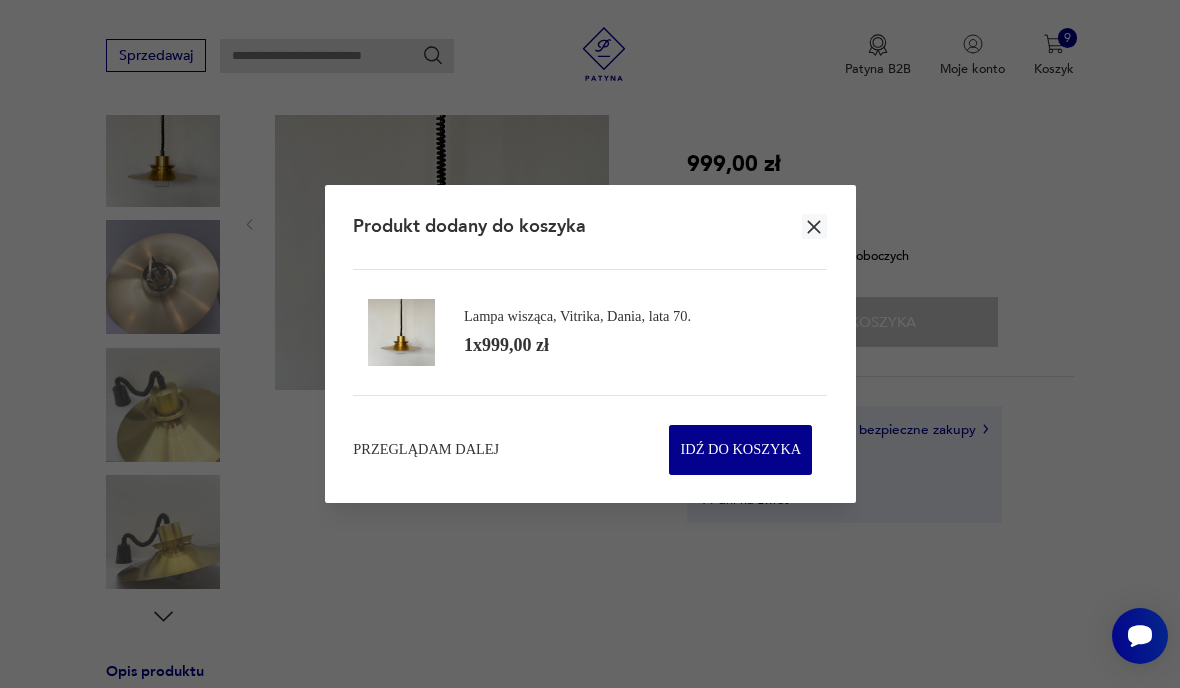 click on "Przeglądam dalej" at bounding box center [426, 450] 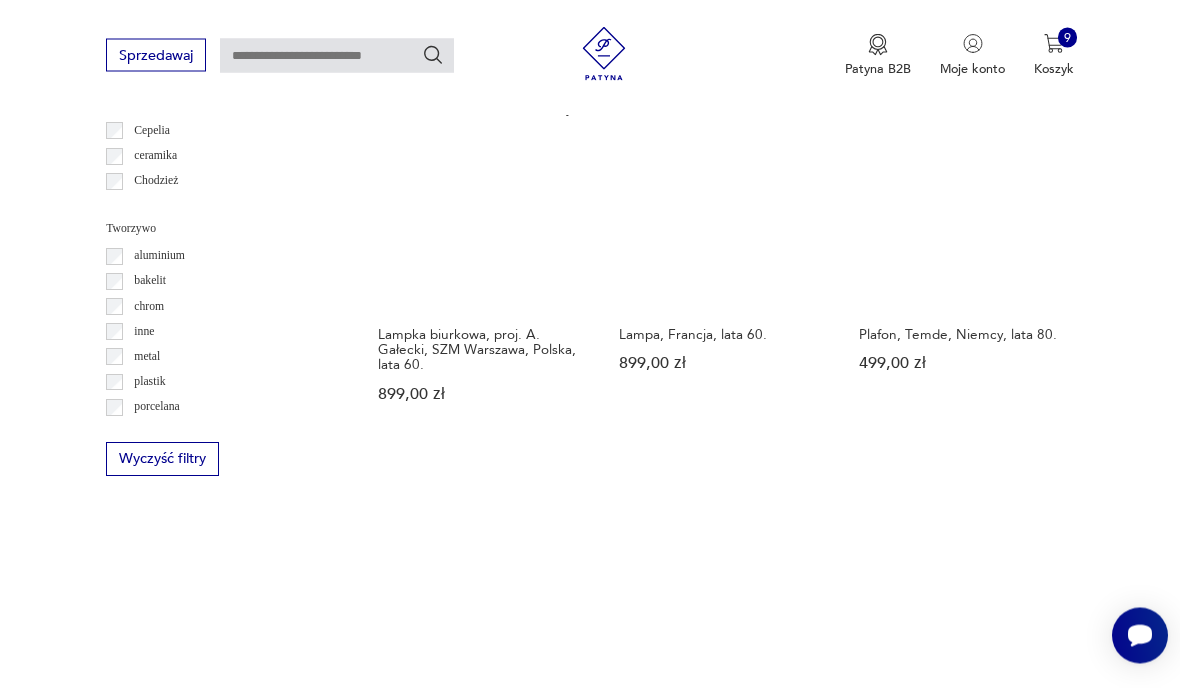 scroll, scrollTop: 1784, scrollLeft: 0, axis: vertical 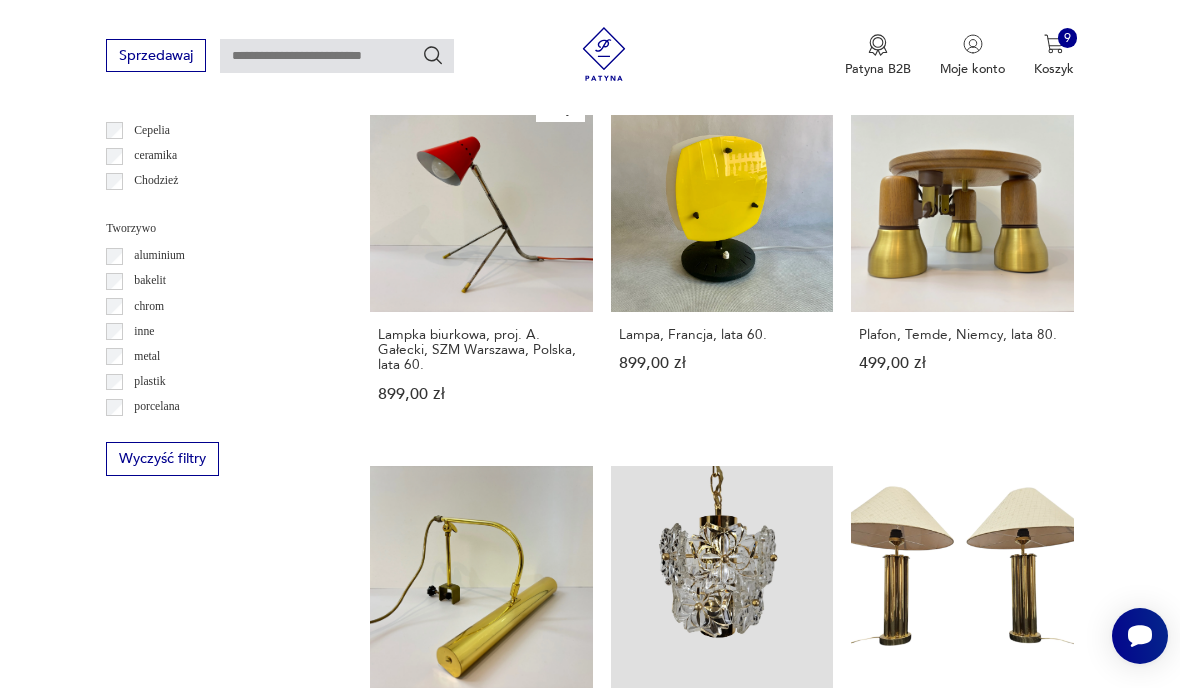 click on "31" at bounding box center (865, 1254) 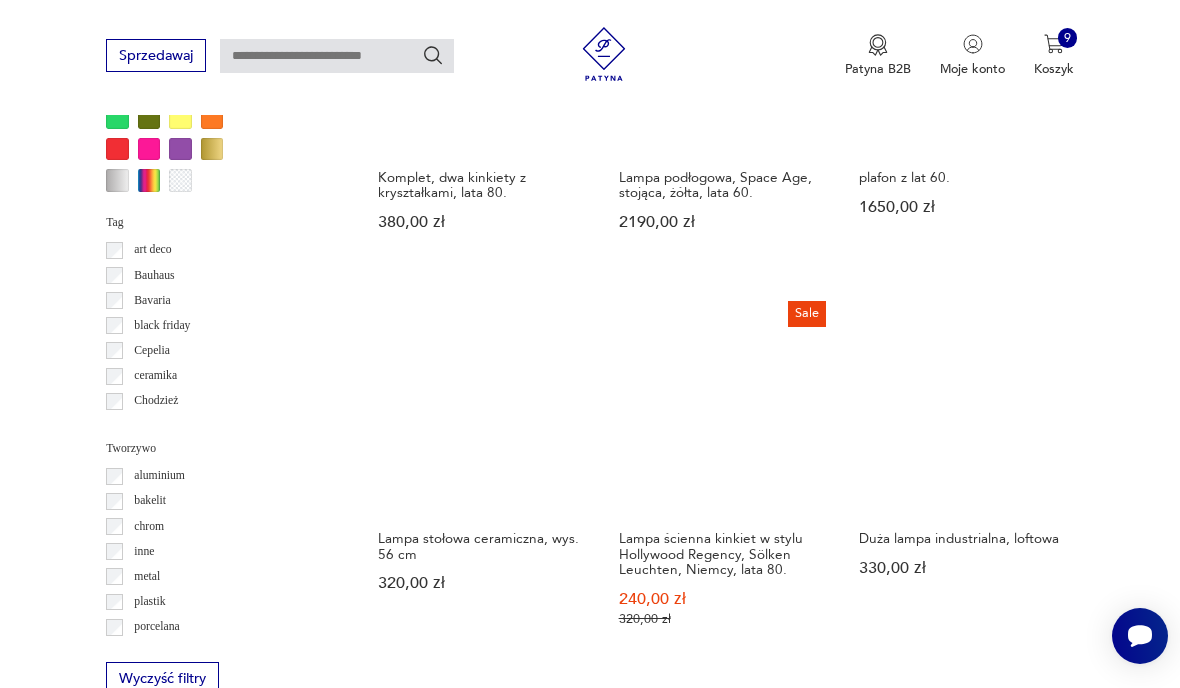 scroll, scrollTop: 1568, scrollLeft: 0, axis: vertical 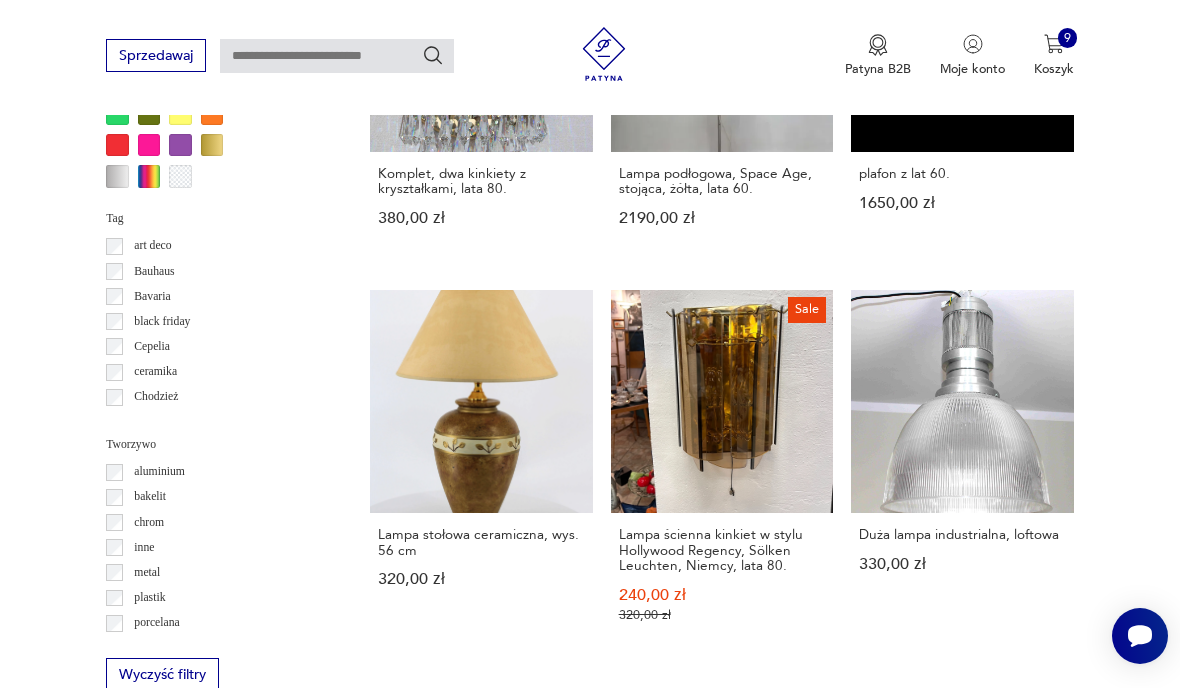 click on "32" at bounding box center (865, 1475) 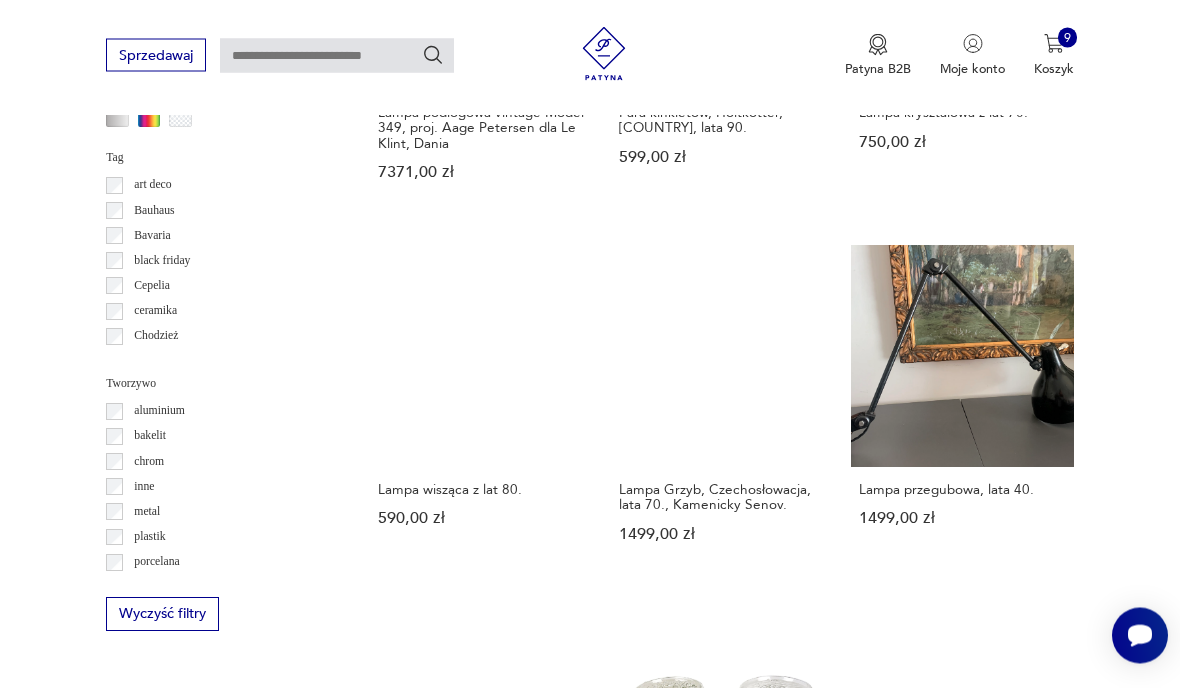 scroll, scrollTop: 1629, scrollLeft: 0, axis: vertical 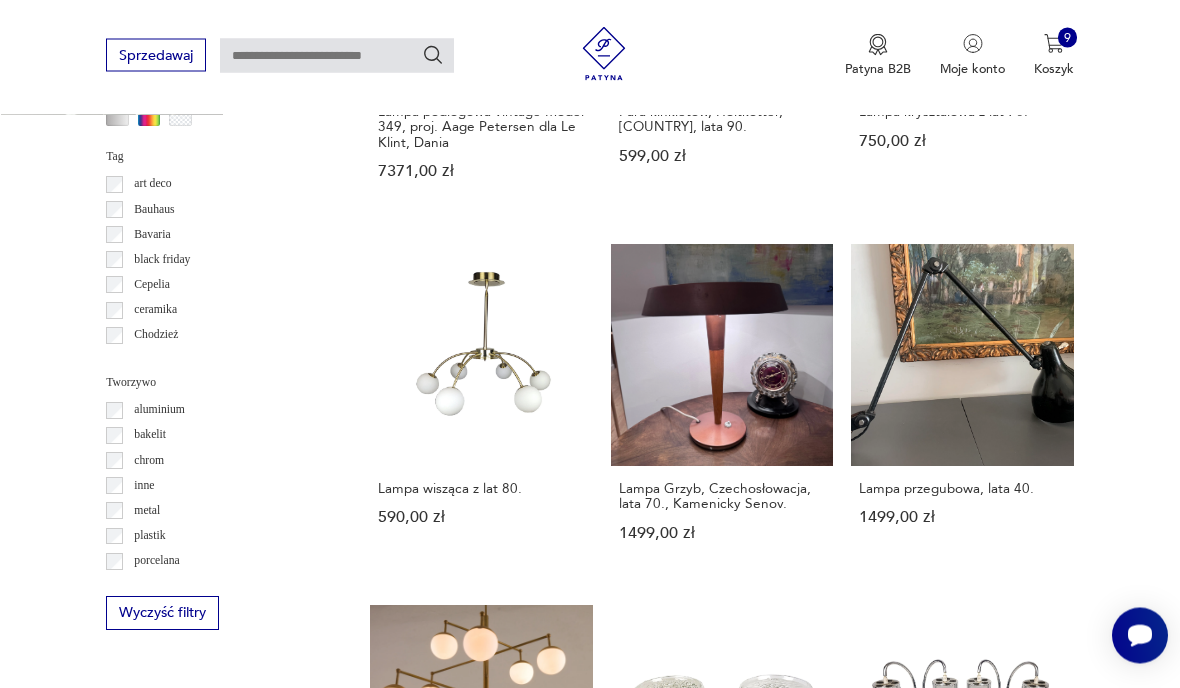click on "33" at bounding box center [865, 1363] 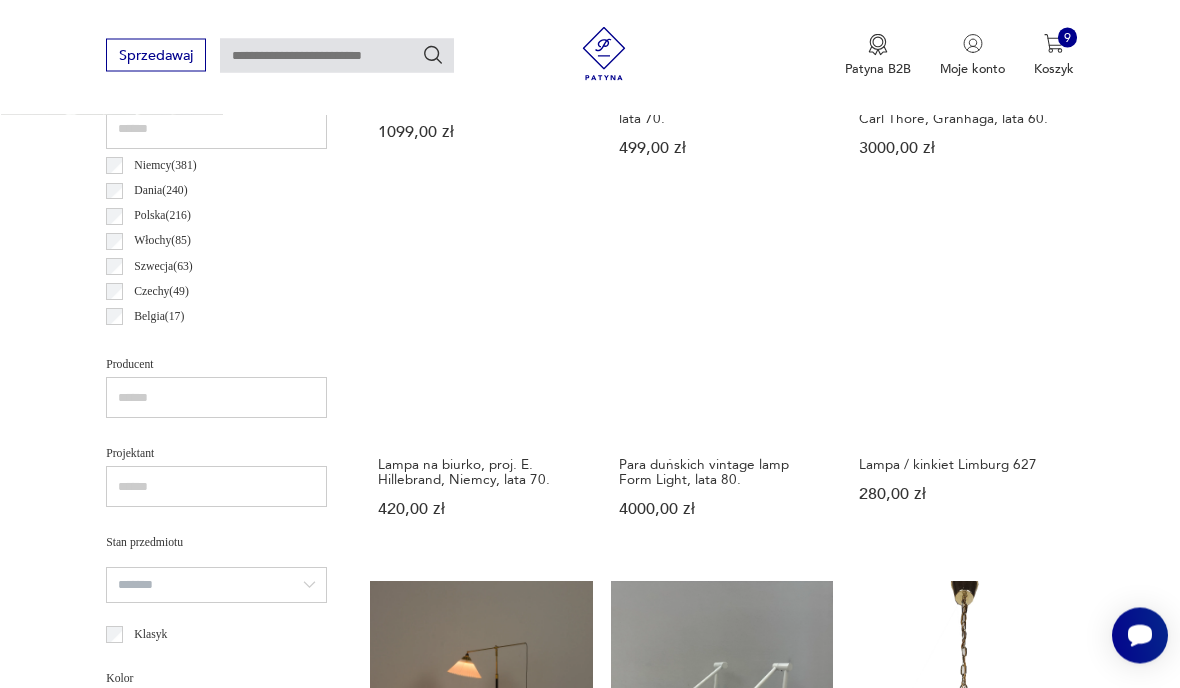 scroll, scrollTop: 462, scrollLeft: 0, axis: vertical 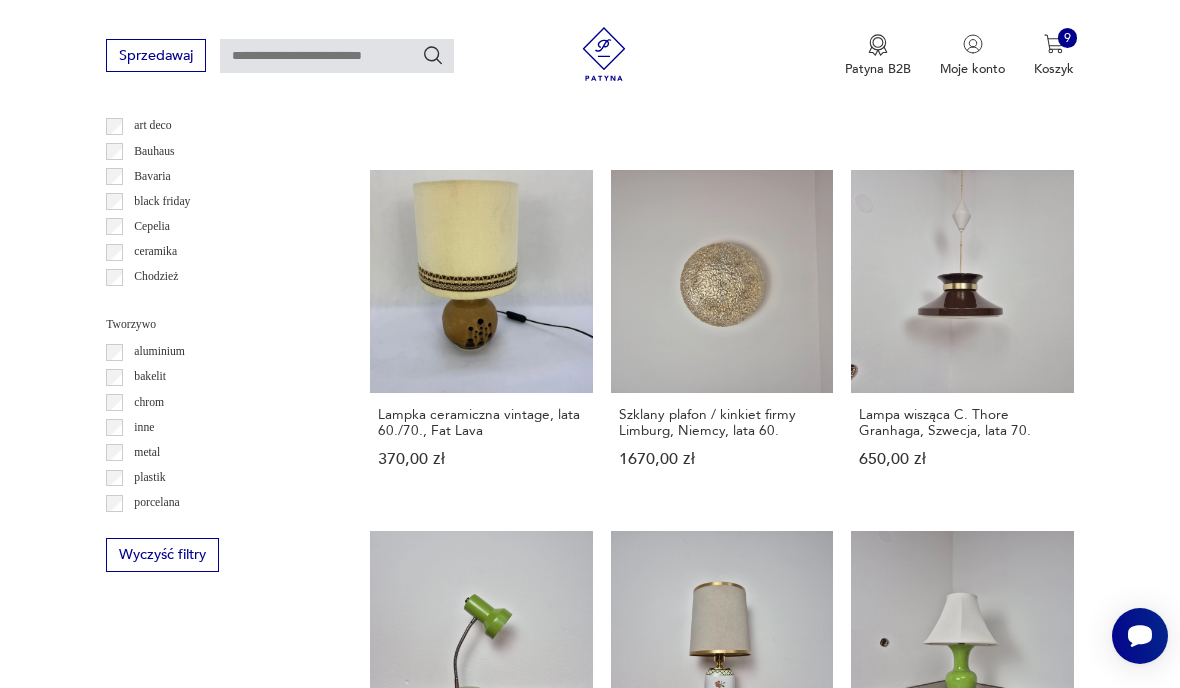 click on "34" at bounding box center (865, 1319) 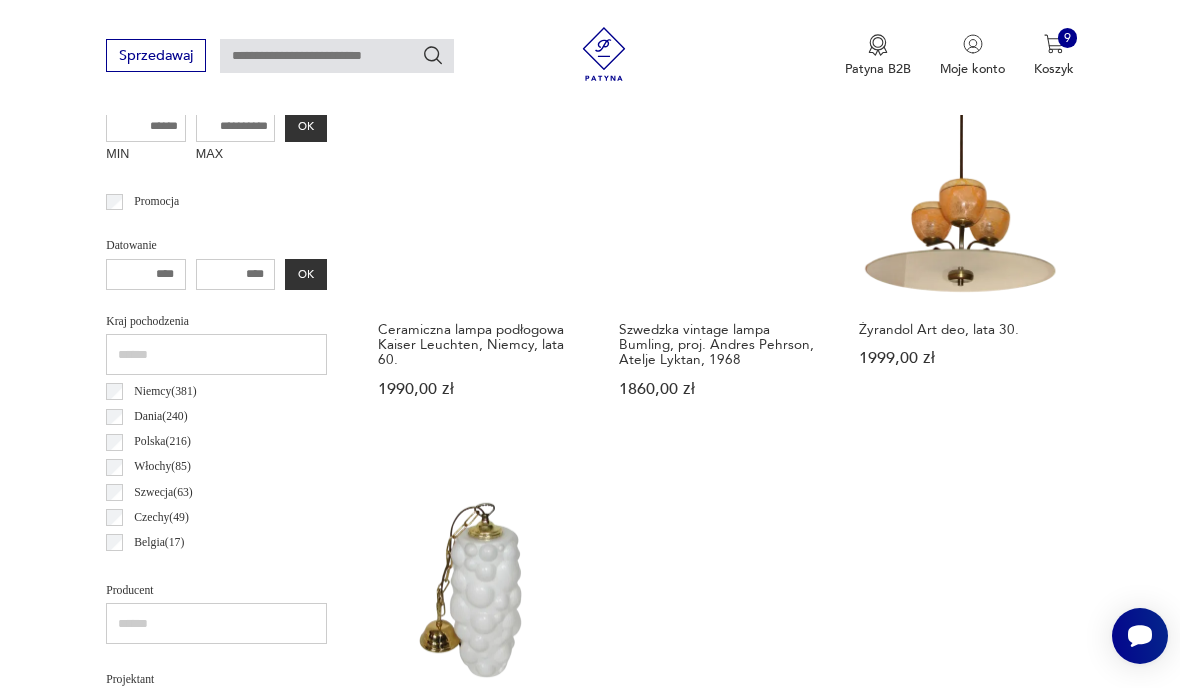 scroll, scrollTop: 701, scrollLeft: 0, axis: vertical 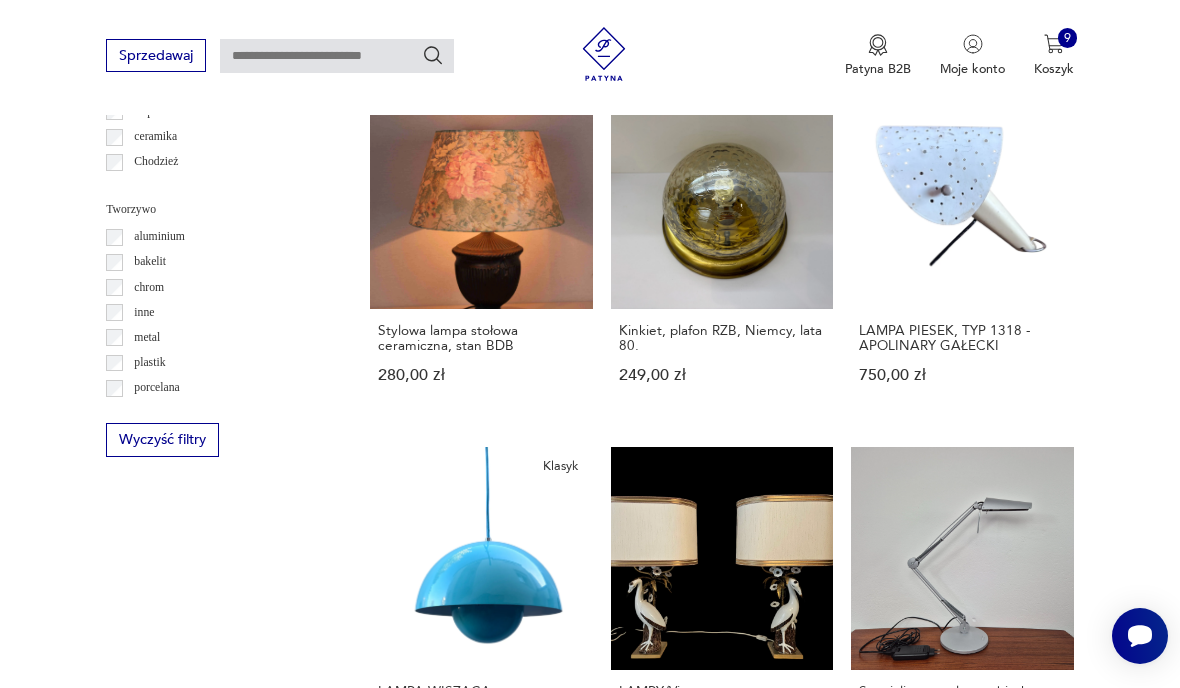 click on "35" at bounding box center (865, 1250) 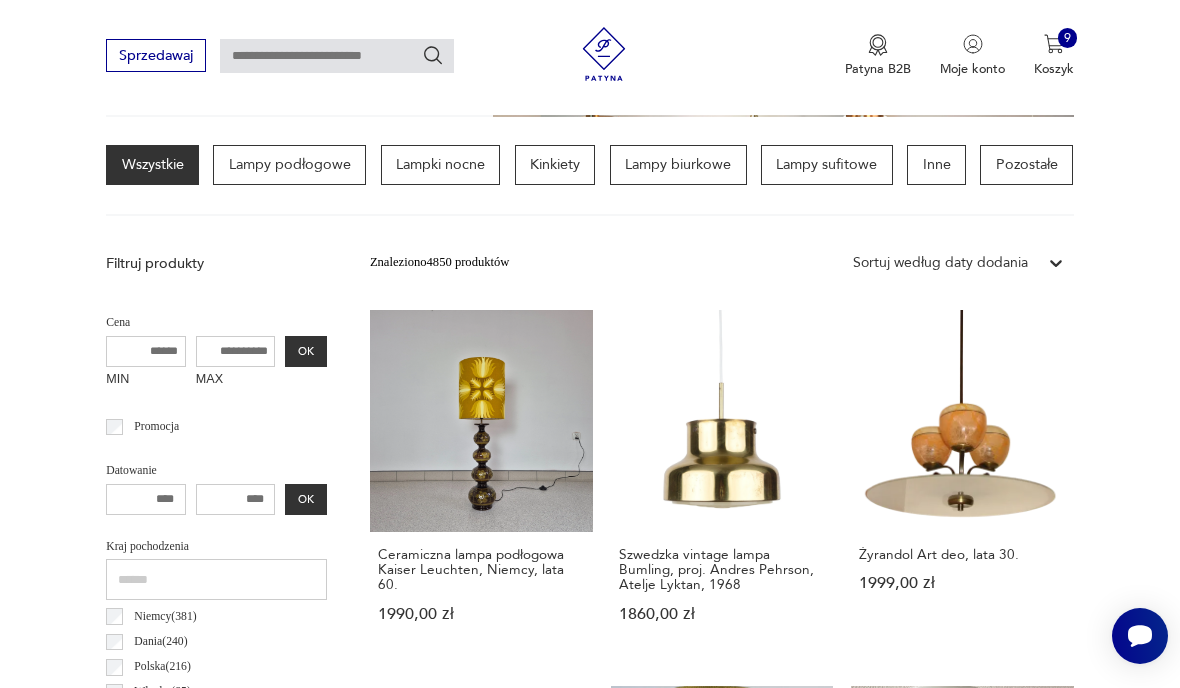 scroll, scrollTop: 462, scrollLeft: 0, axis: vertical 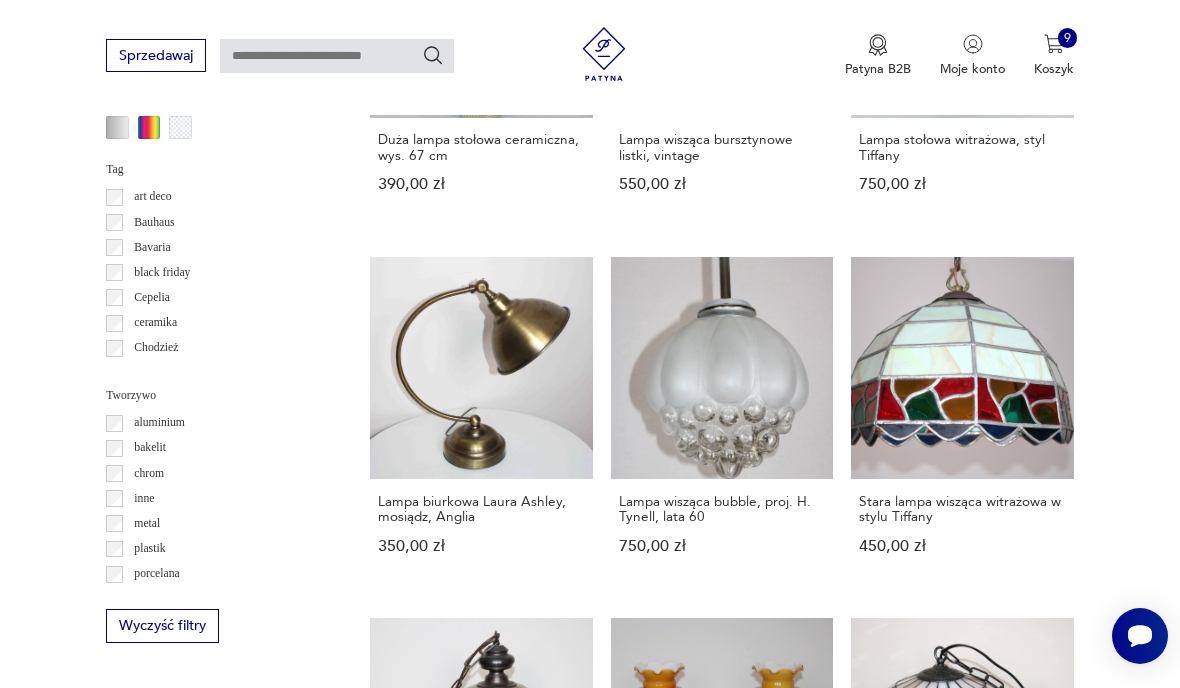 click on "36" at bounding box center [865, 1421] 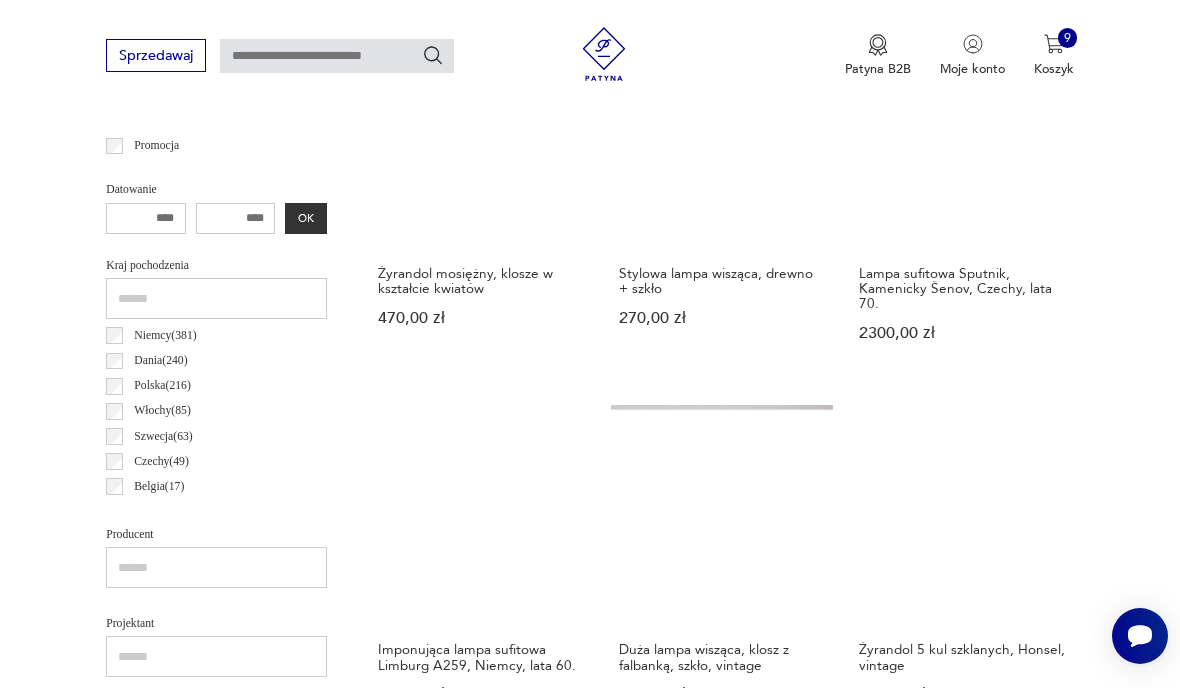 scroll, scrollTop: 462, scrollLeft: 0, axis: vertical 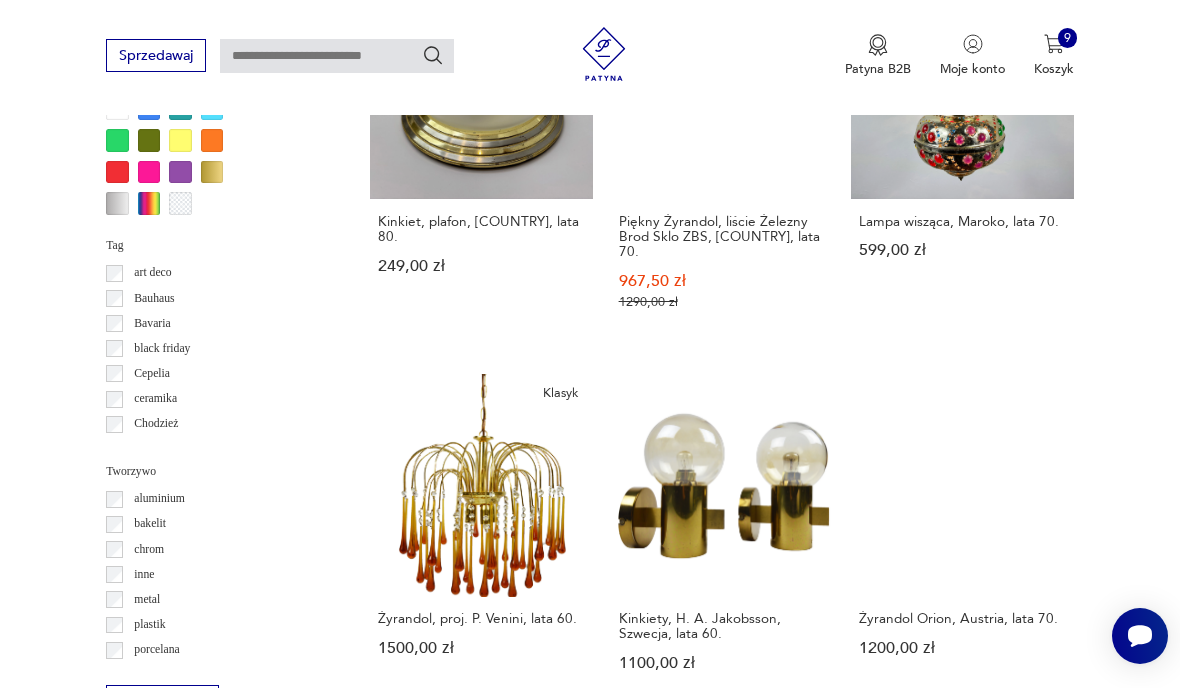 click on "37" at bounding box center (865, 1492) 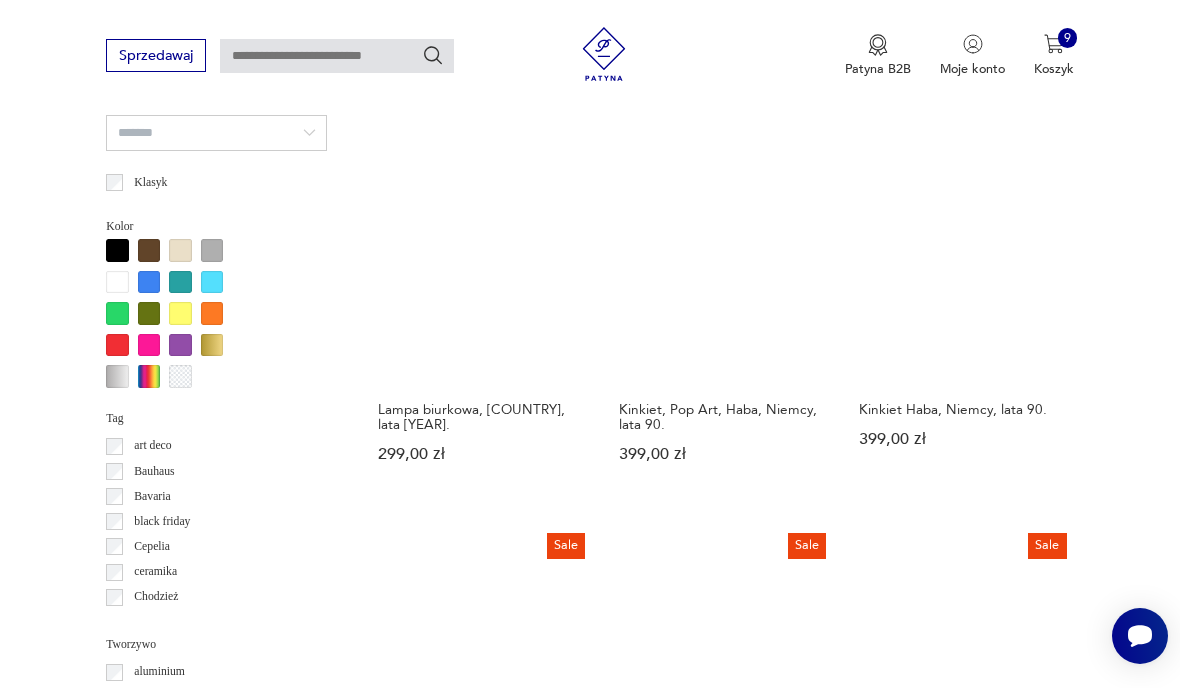 scroll, scrollTop: 1343, scrollLeft: 0, axis: vertical 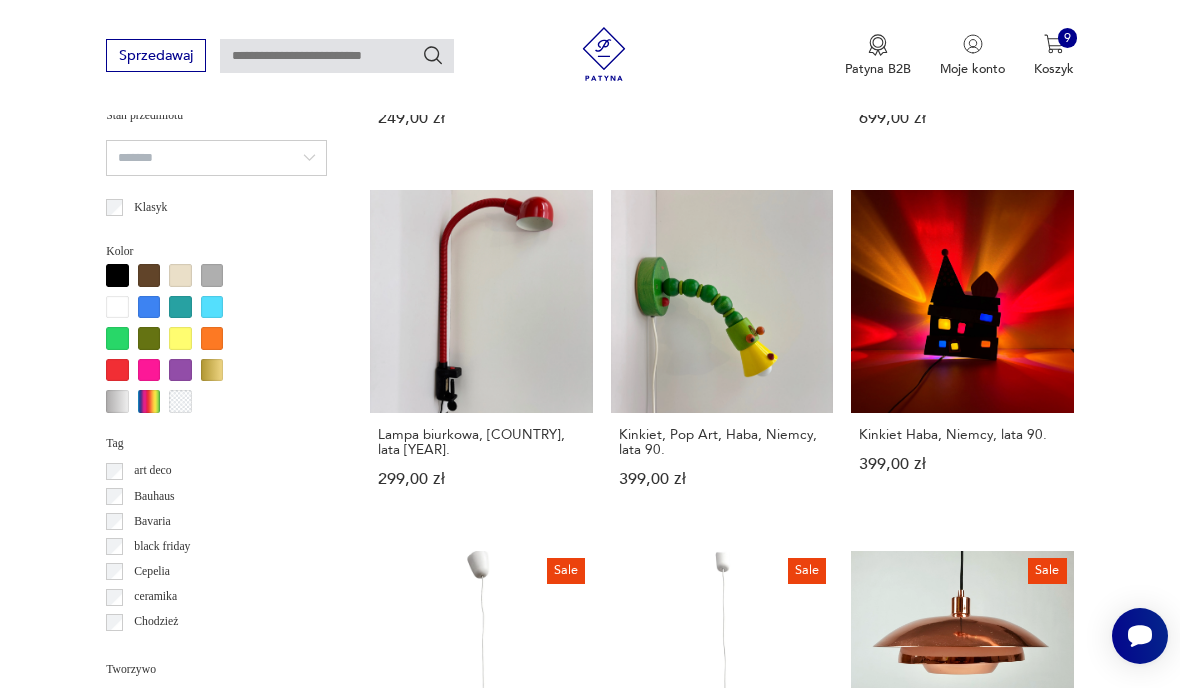 click on "Sale Miedziana lampa, Ronald A/S, Dania 990,00 zł 960,00 zł" at bounding box center (962, 735) 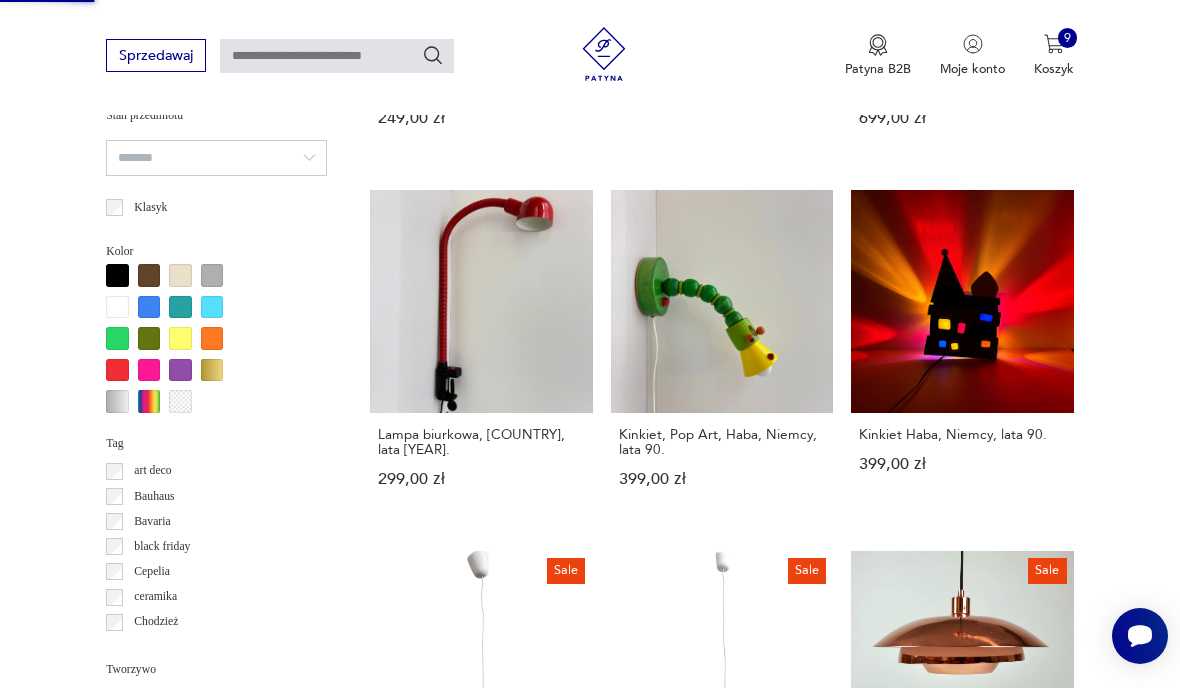 scroll, scrollTop: 172, scrollLeft: 0, axis: vertical 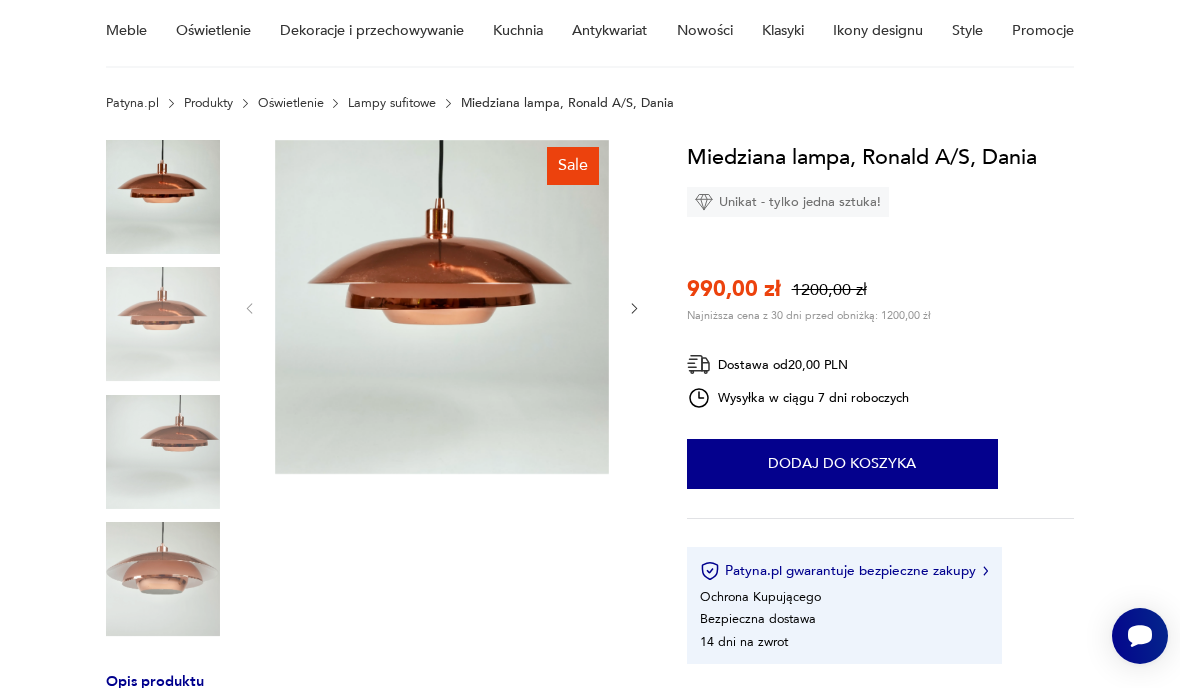 click on "Dodaj do koszyka" at bounding box center [842, 464] 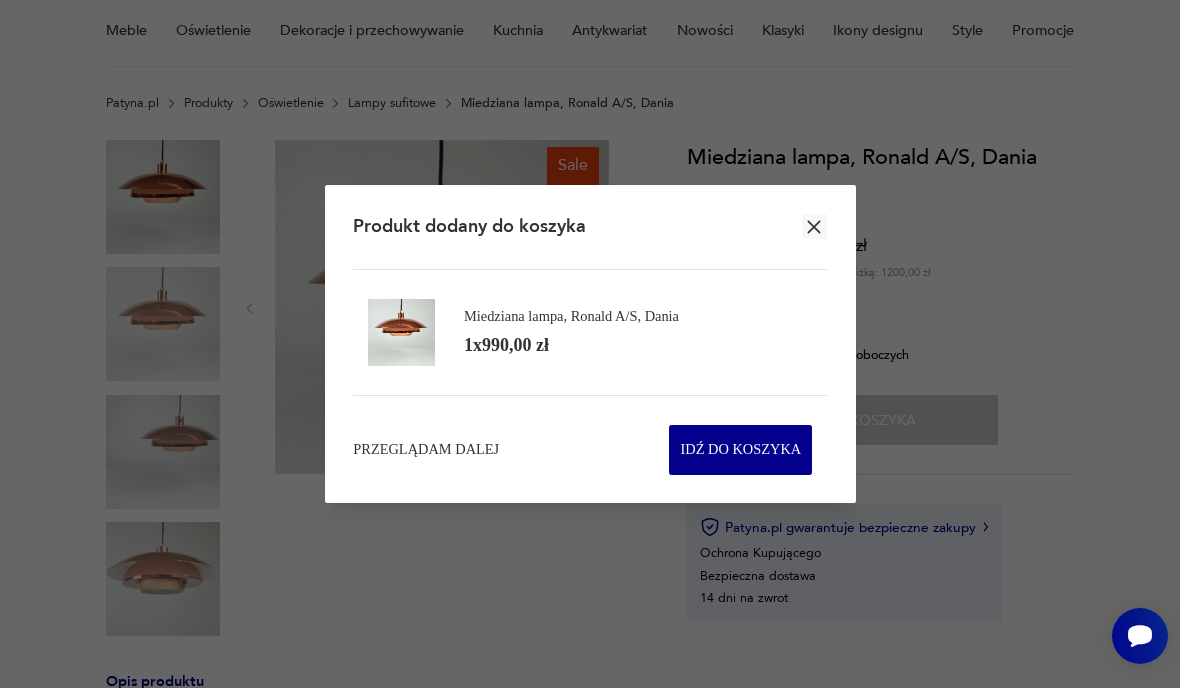 click on "Przeglądam dalej" at bounding box center [426, 450] 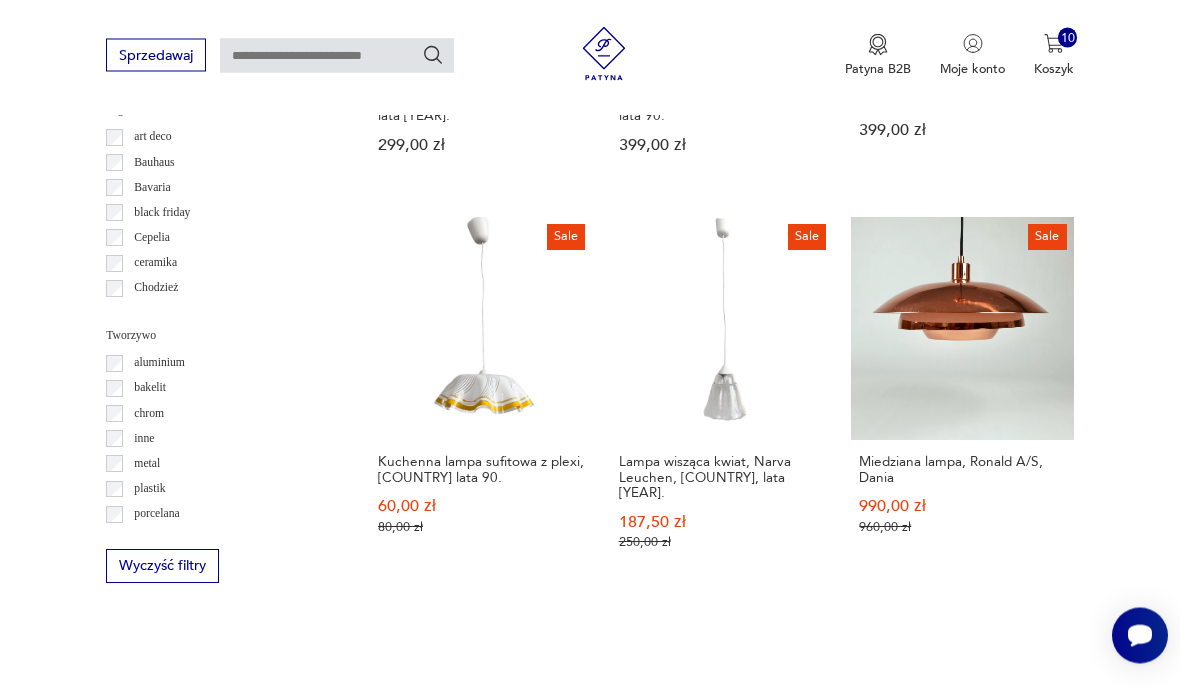 scroll, scrollTop: 1678, scrollLeft: 0, axis: vertical 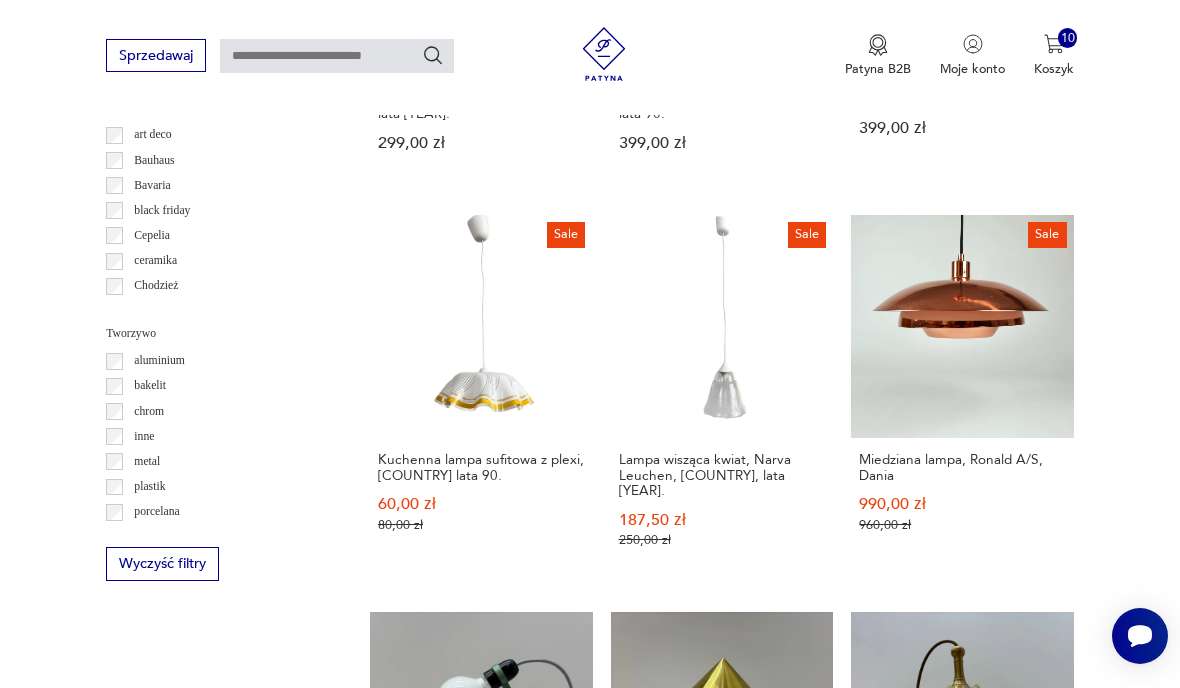 click on "38" at bounding box center [865, 1436] 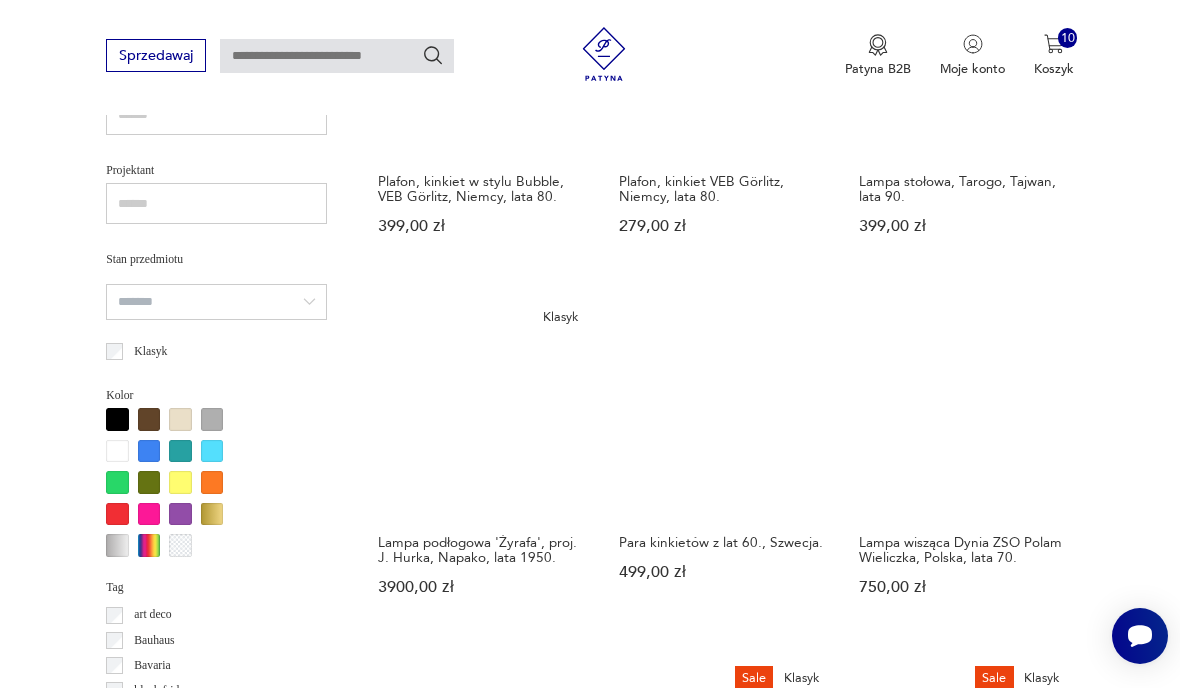 scroll, scrollTop: 1212, scrollLeft: 0, axis: vertical 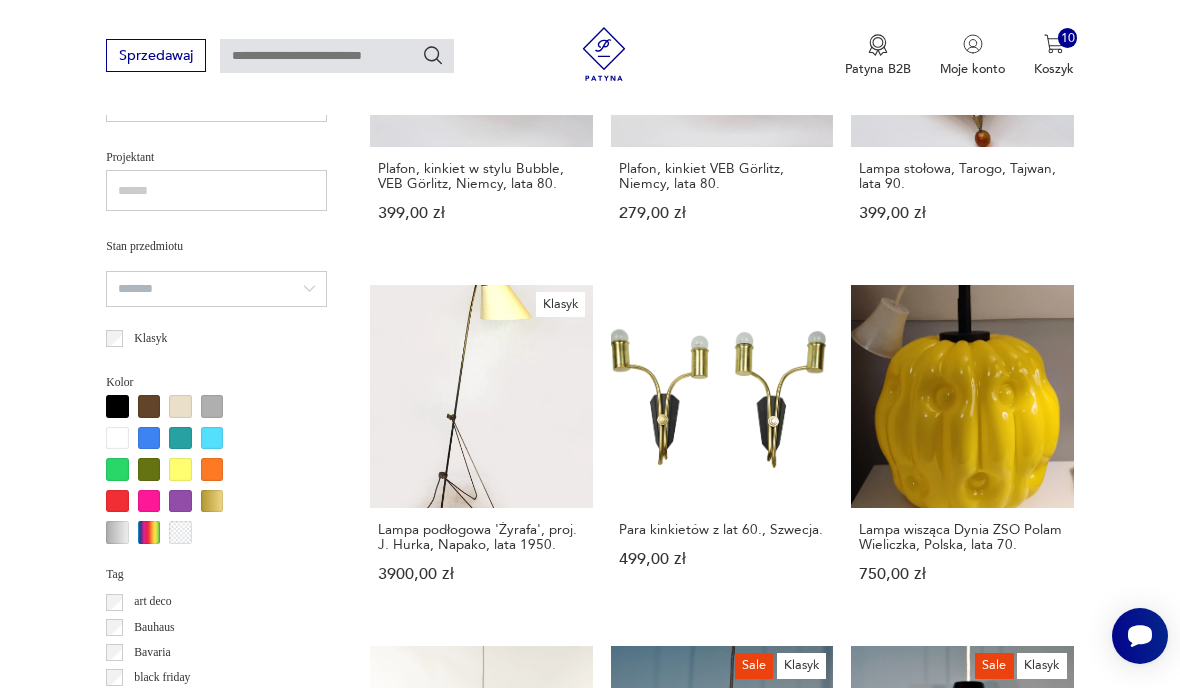 click on "Sale Klasyk Industrialna lampa wisząca, Louis Poulsen, Dania, lata 60. 650,00 zł 875,00 zł" at bounding box center (962, 822) 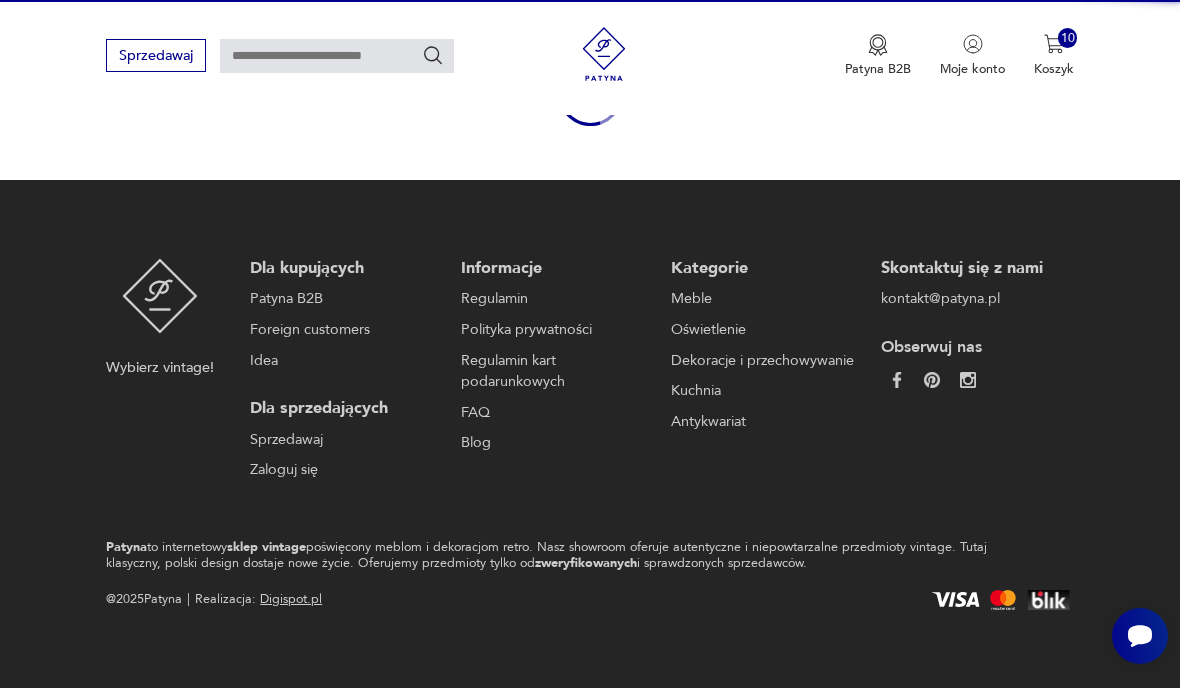 scroll, scrollTop: 172, scrollLeft: 0, axis: vertical 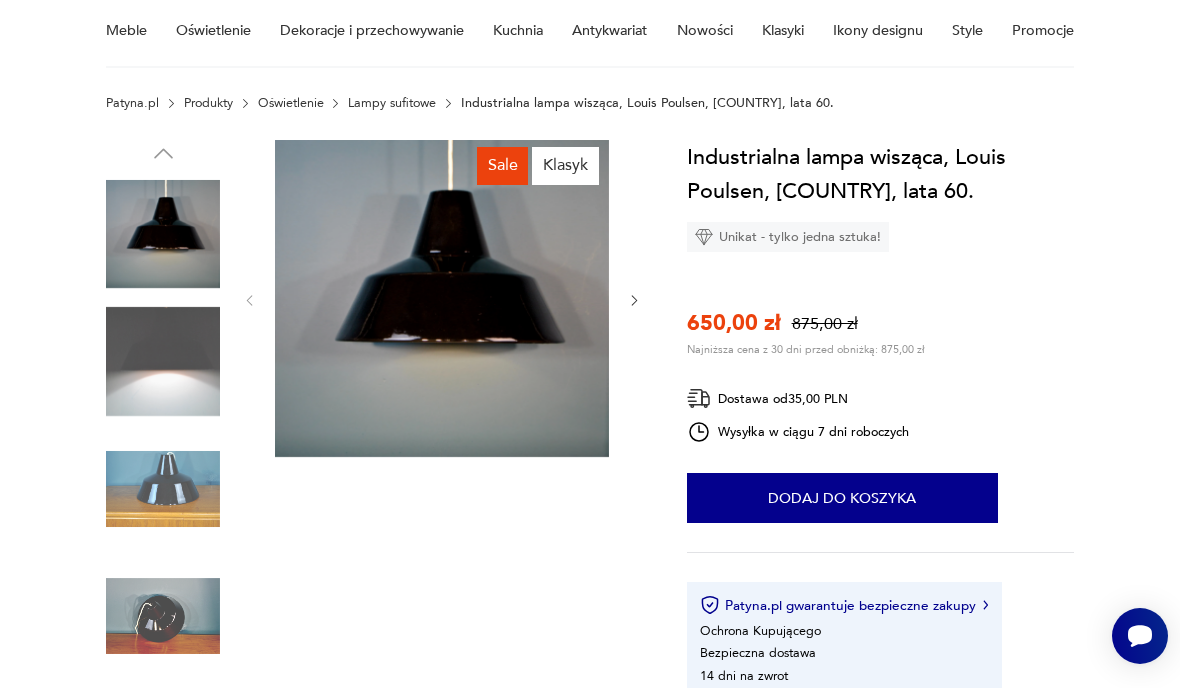 click 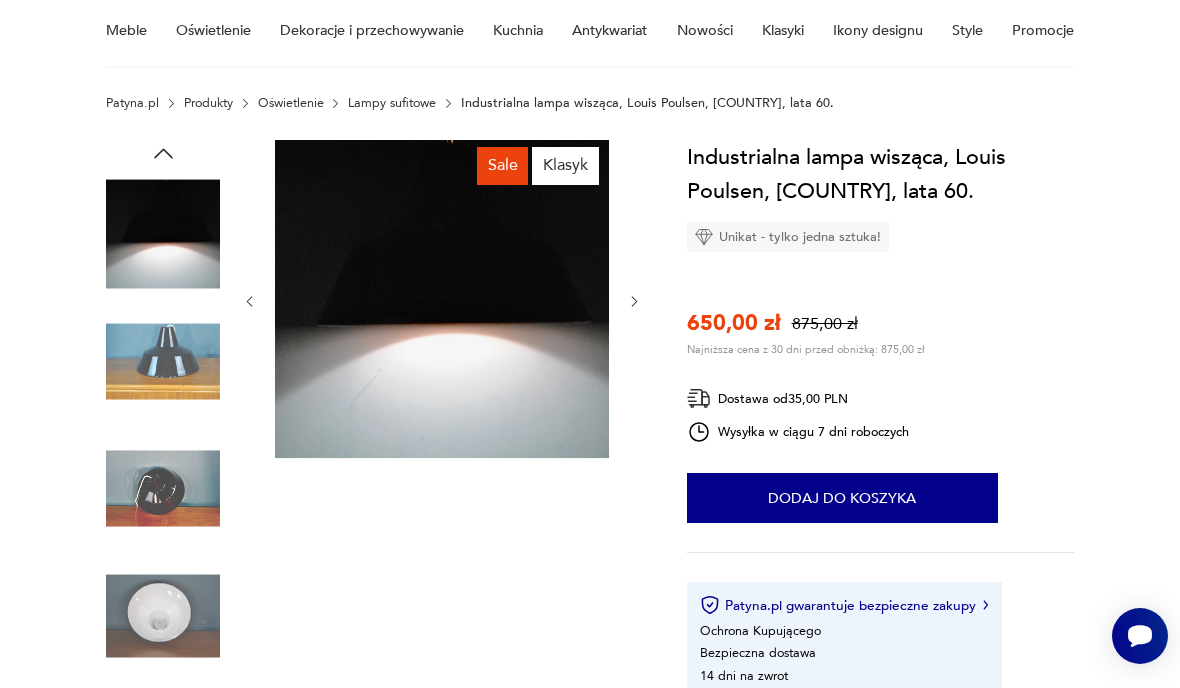 click 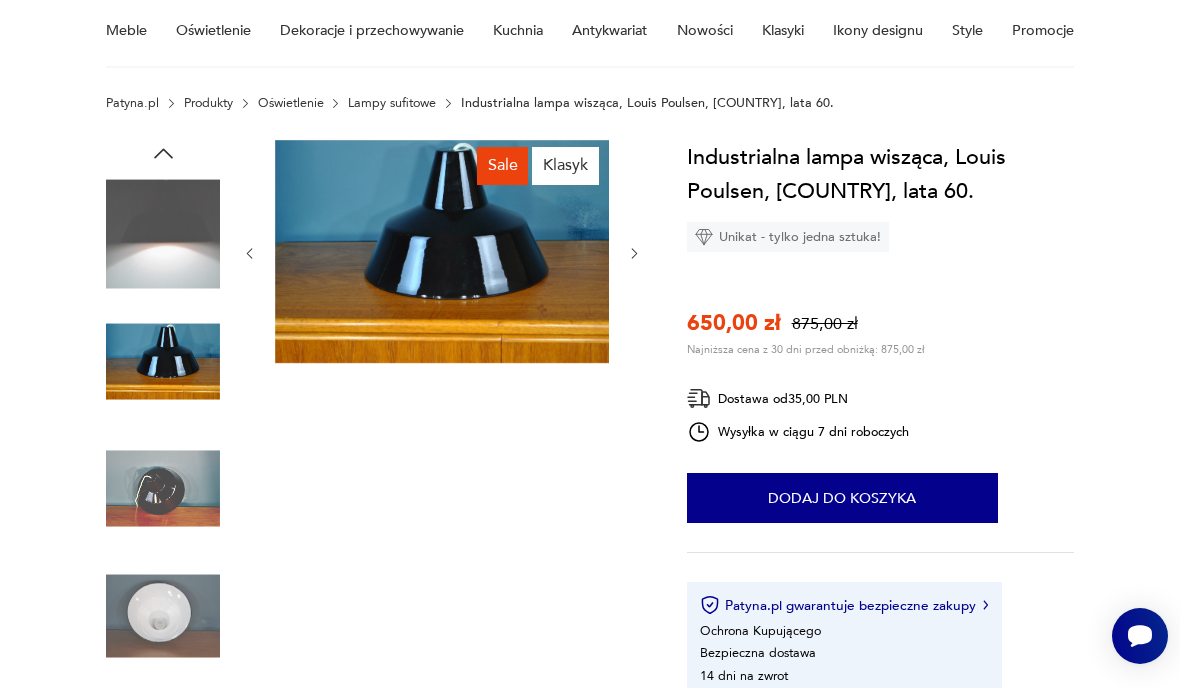 click at bounding box center [442, 254] 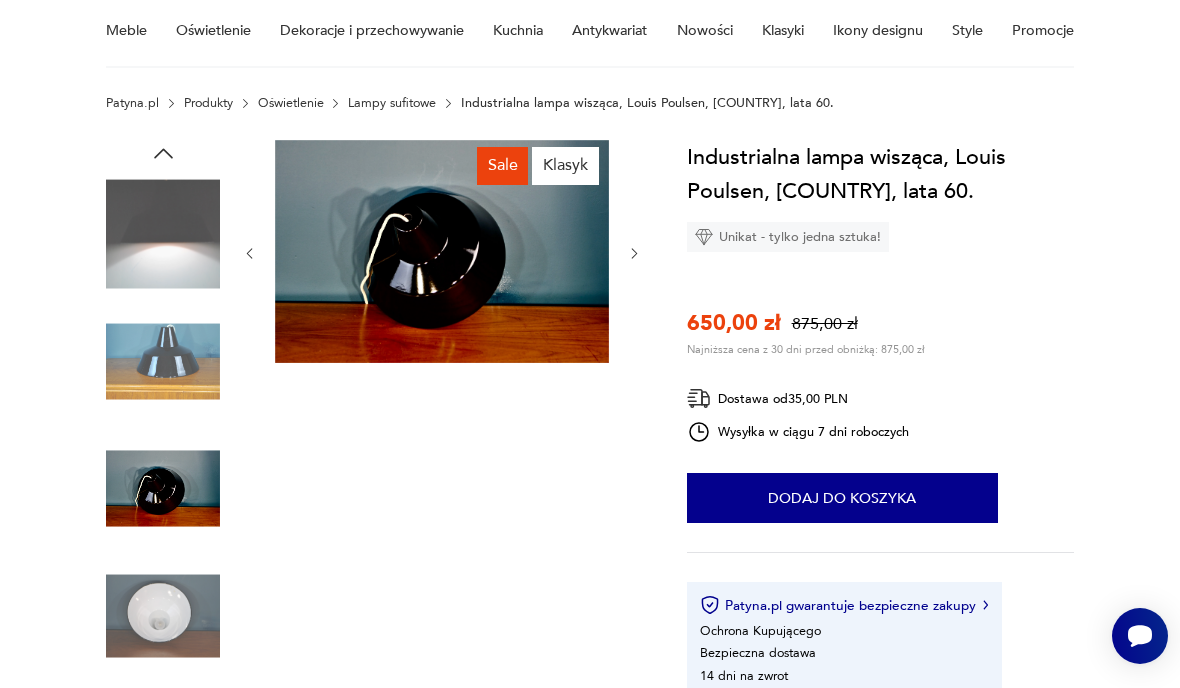 click 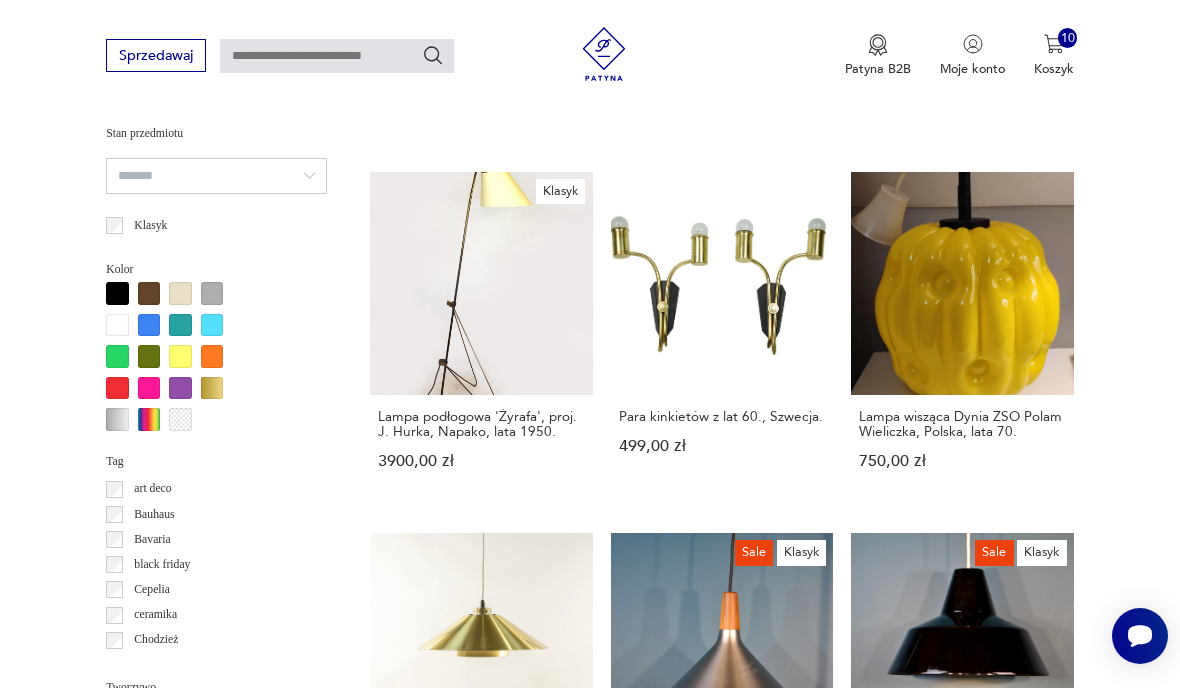 scroll, scrollTop: 1328, scrollLeft: 0, axis: vertical 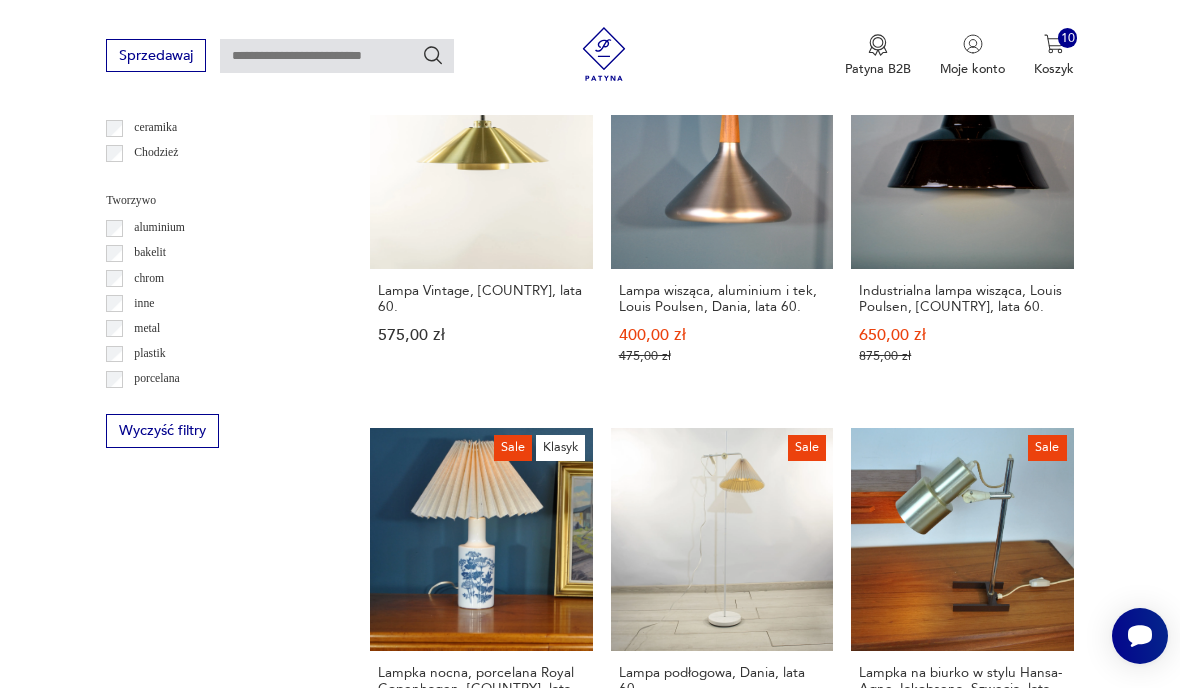 click on "39" at bounding box center [865, 1237] 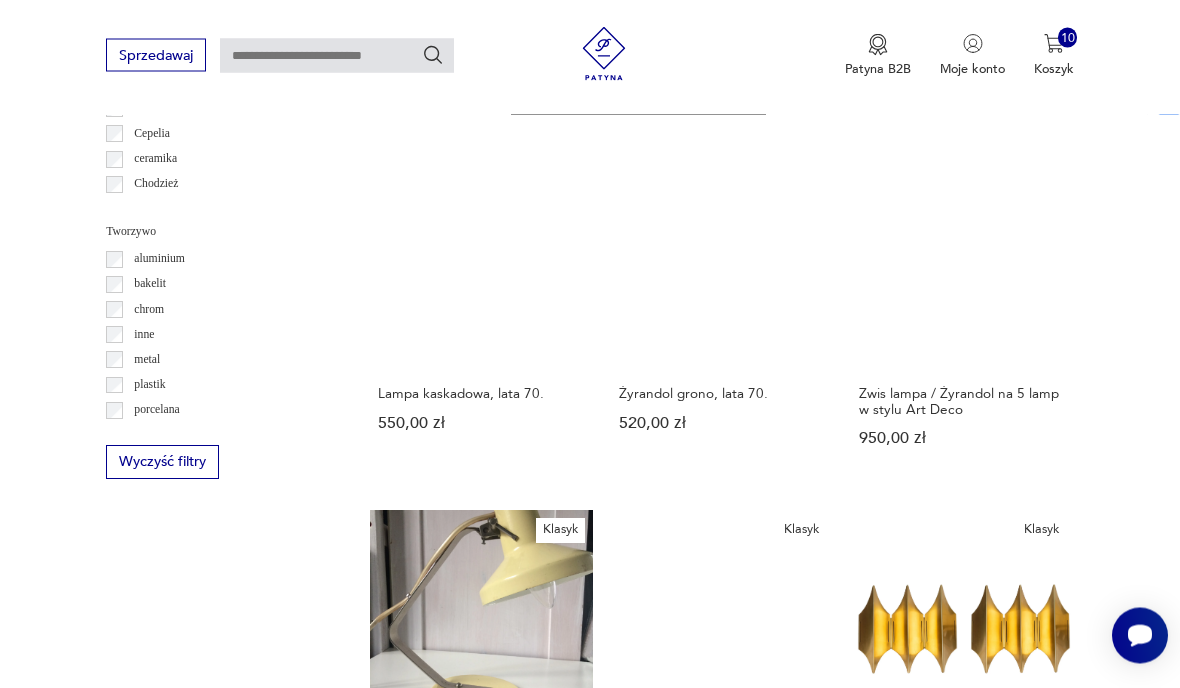 scroll, scrollTop: 1781, scrollLeft: 0, axis: vertical 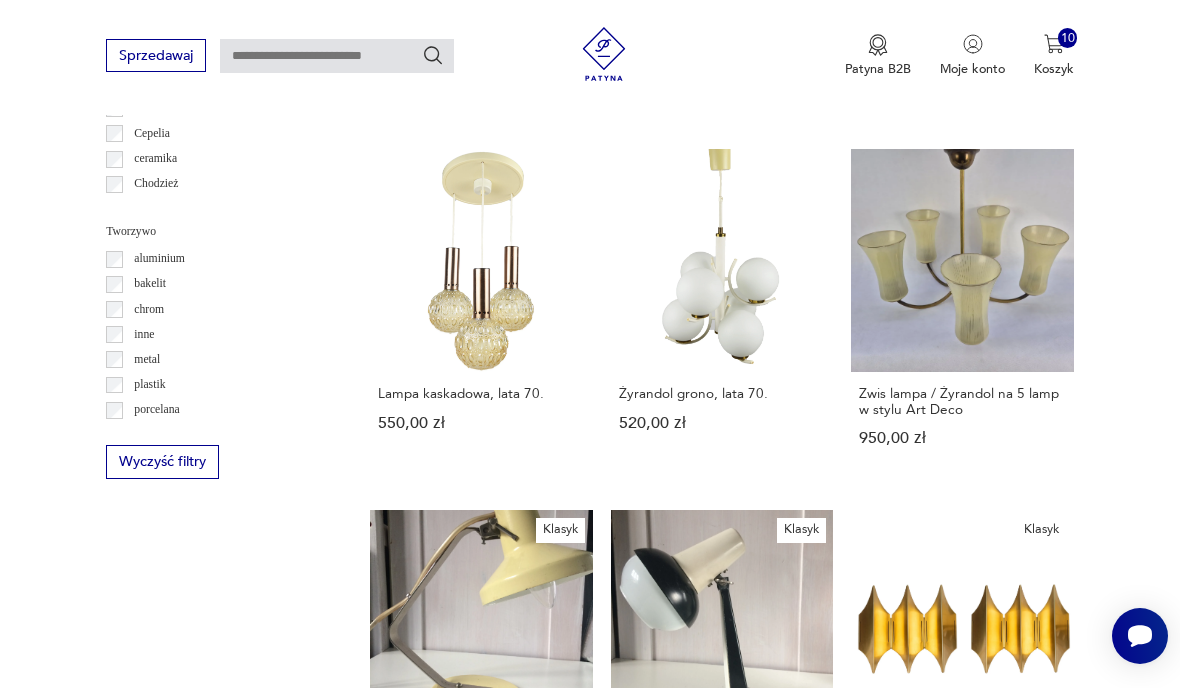 click on "40" at bounding box center [865, 1283] 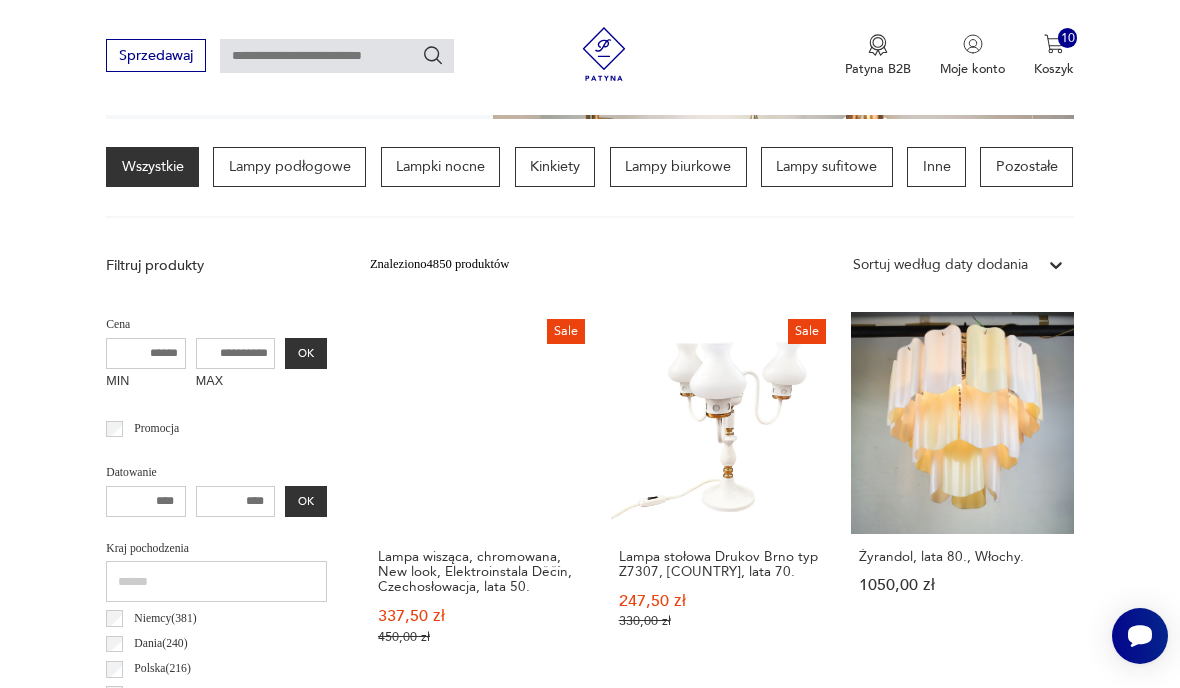 scroll, scrollTop: 462, scrollLeft: 0, axis: vertical 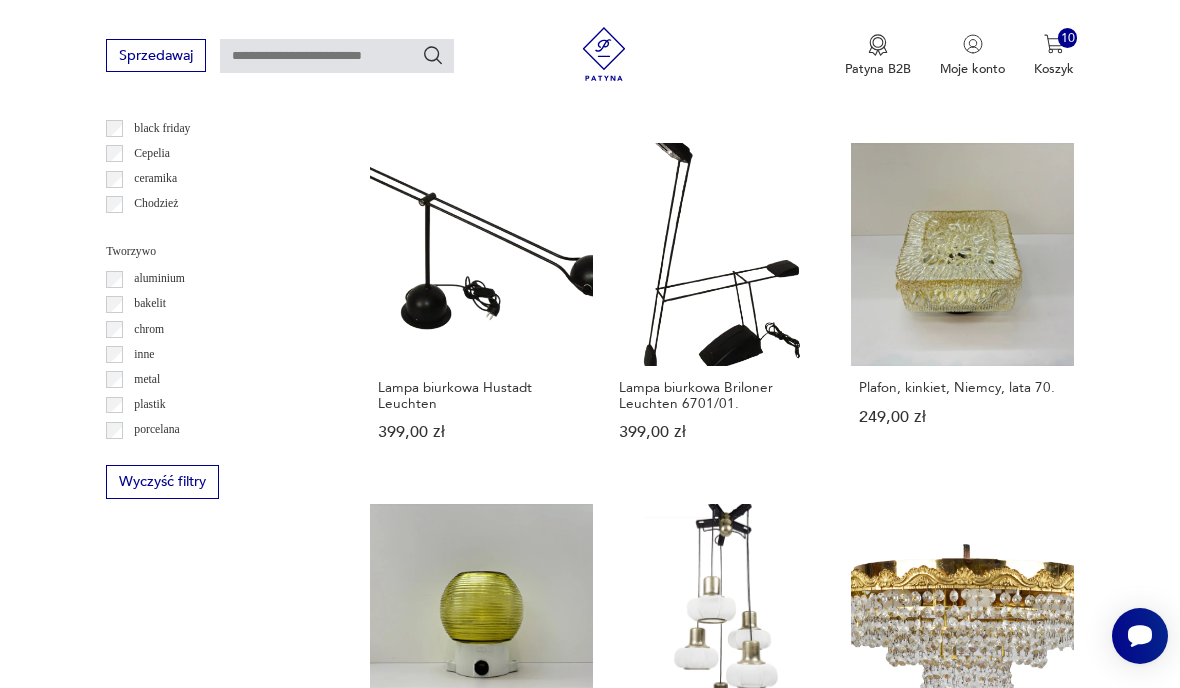 click on "41" at bounding box center [865, 1292] 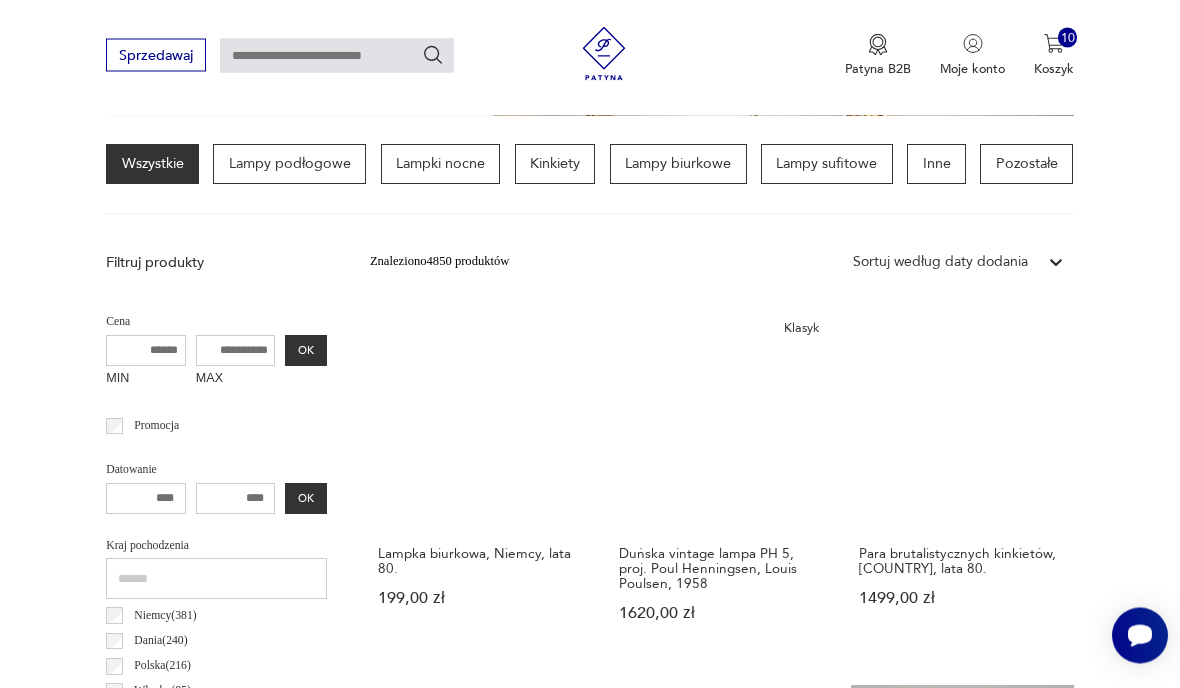 scroll, scrollTop: 462, scrollLeft: 0, axis: vertical 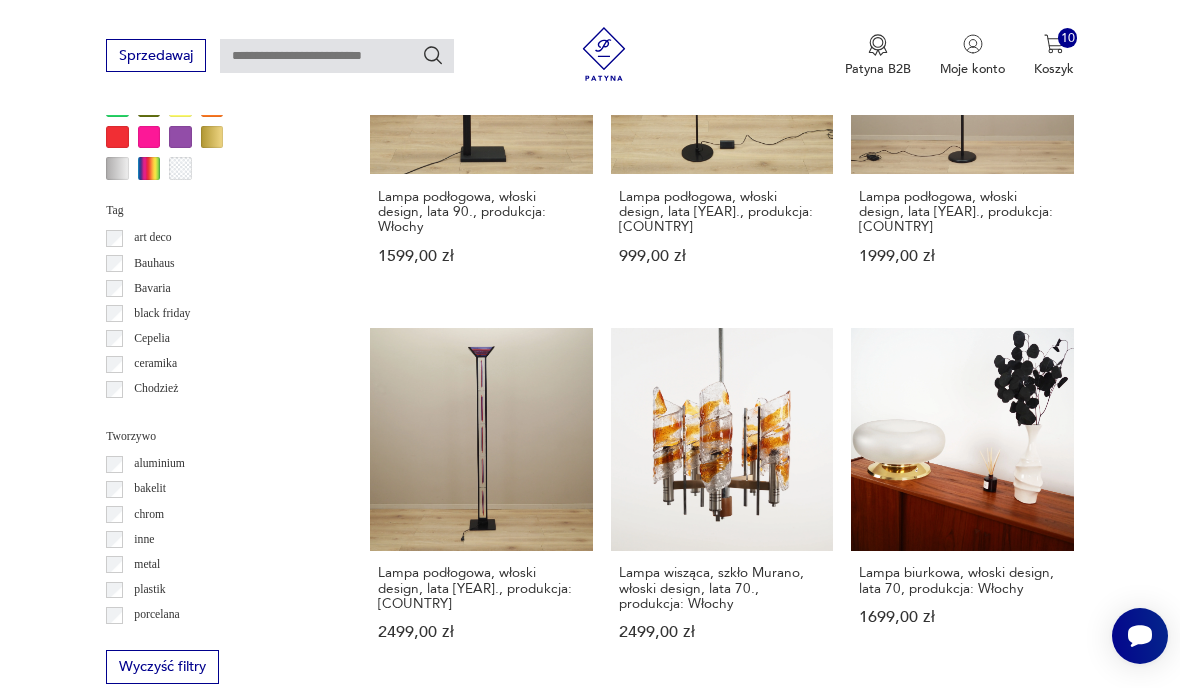 click on "42" at bounding box center [865, 1508] 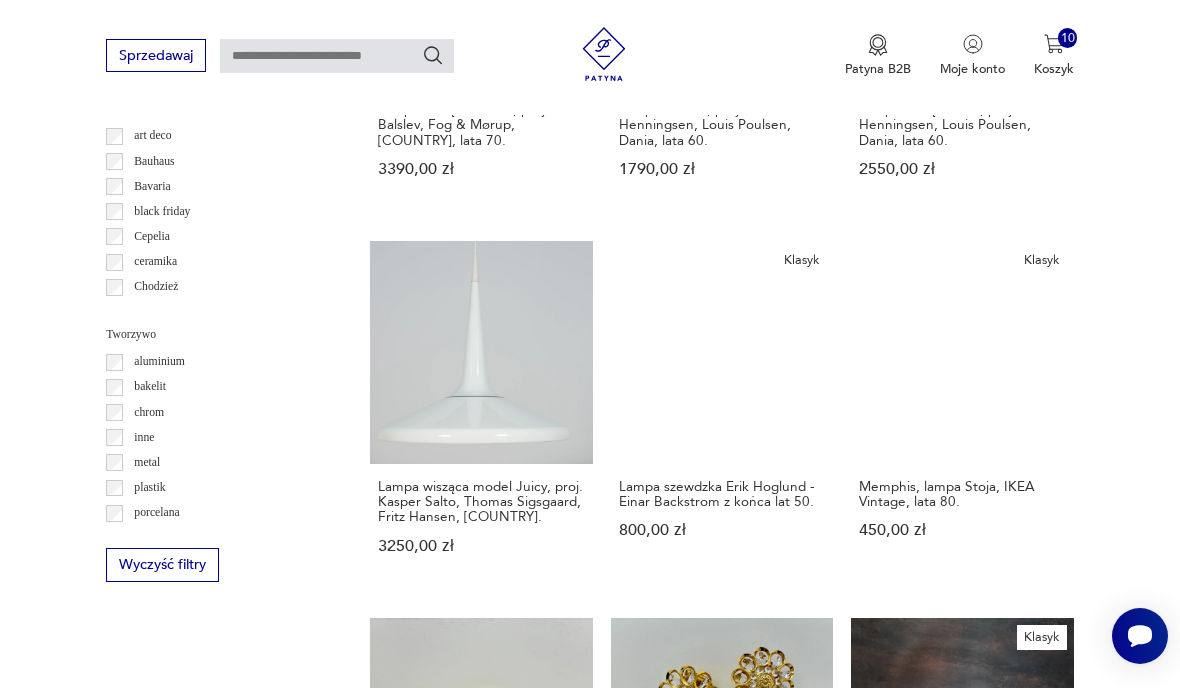 scroll, scrollTop: 1693, scrollLeft: 0, axis: vertical 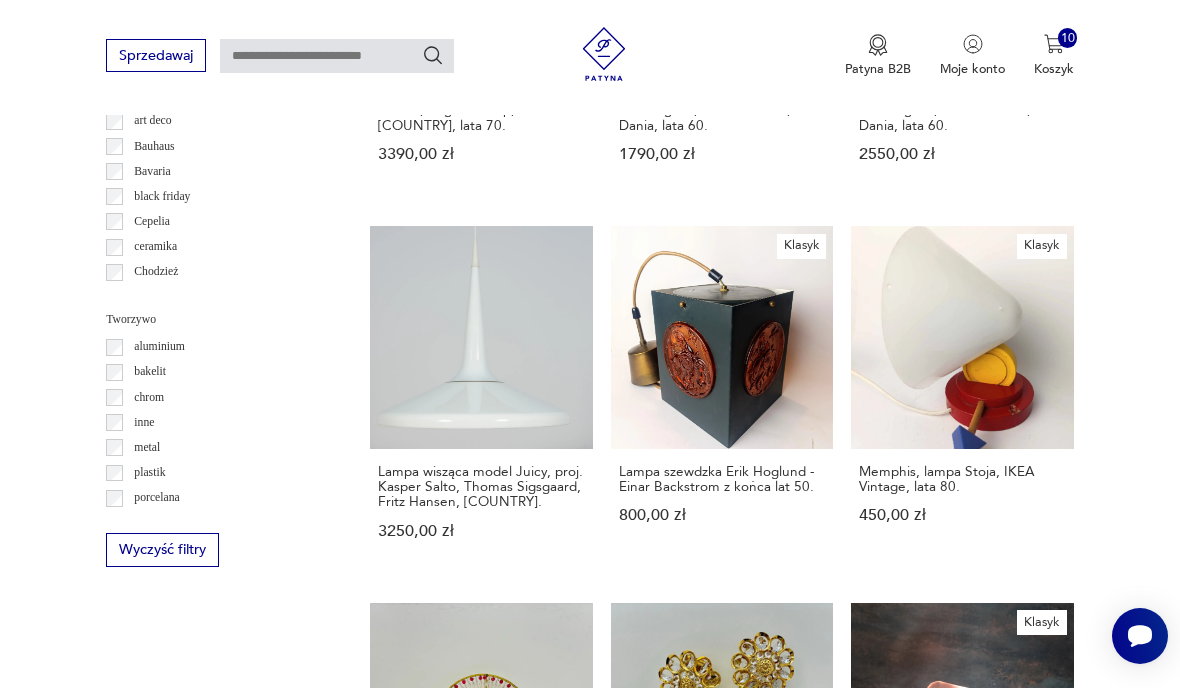 click on "43" at bounding box center (865, 1376) 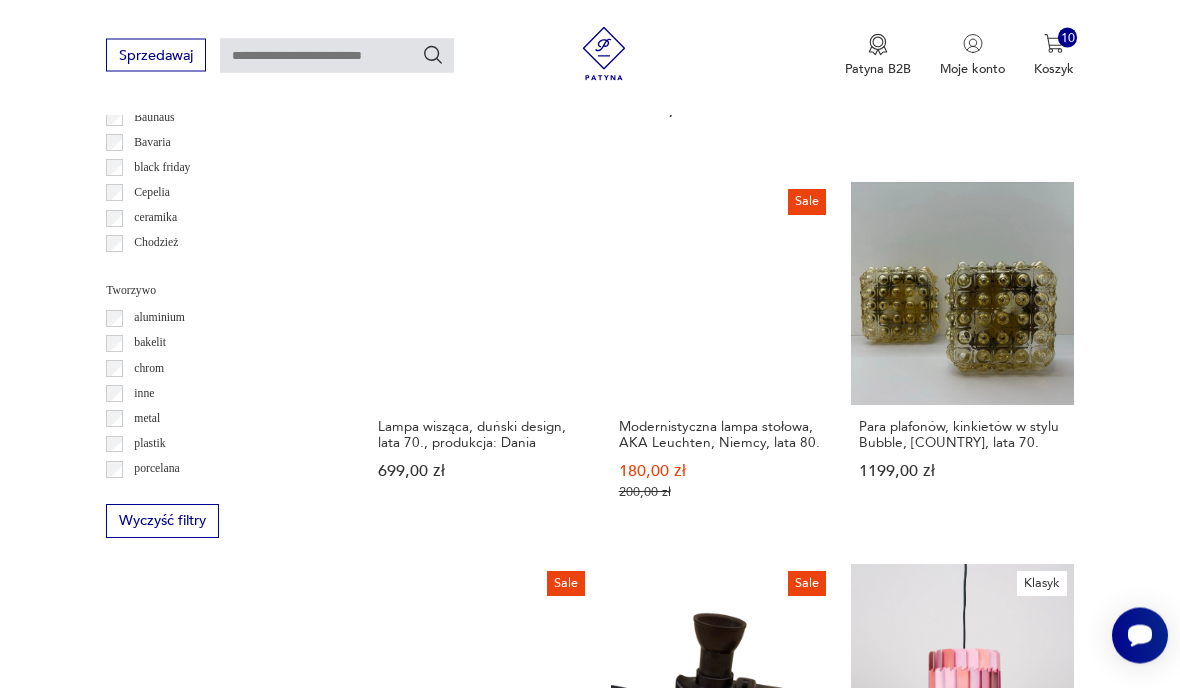 scroll, scrollTop: 1729, scrollLeft: 0, axis: vertical 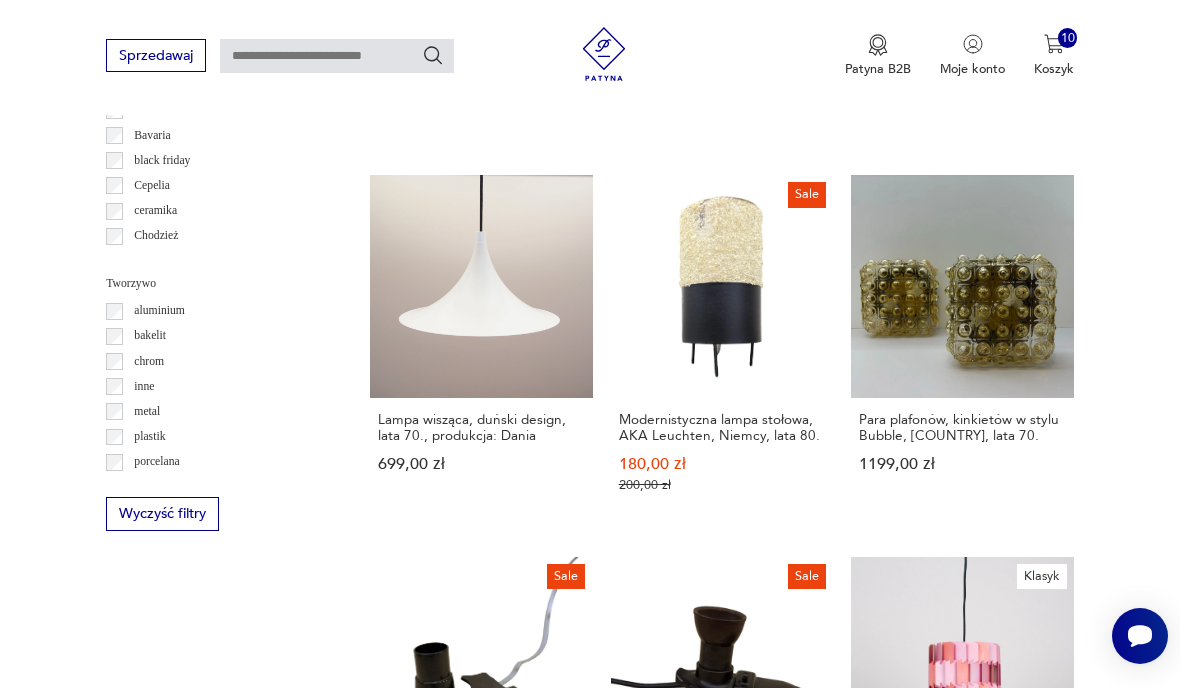click on "44" at bounding box center (865, 1381) 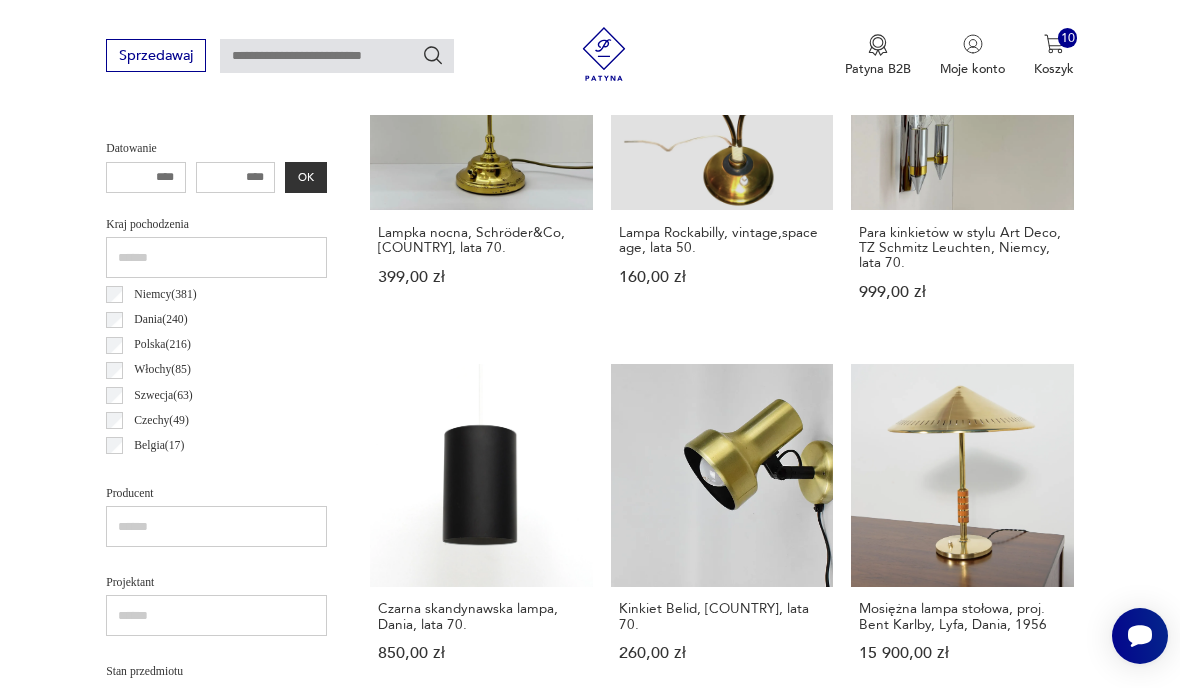 scroll, scrollTop: 462, scrollLeft: 0, axis: vertical 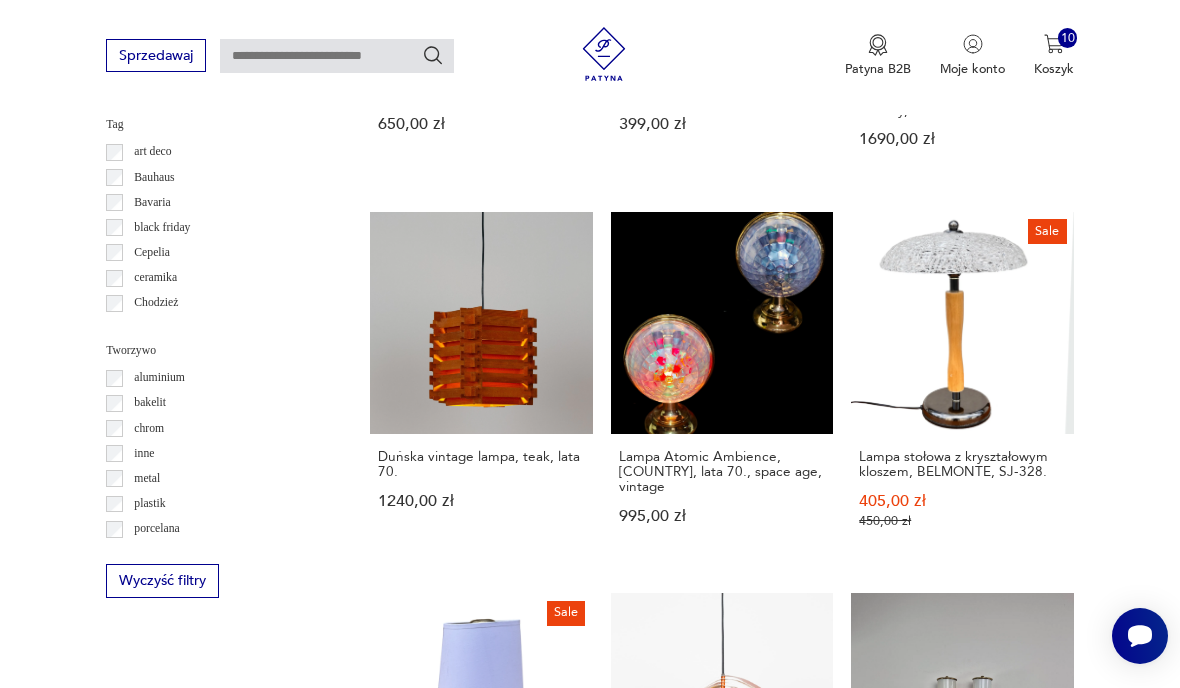 click on "45" at bounding box center (865, 1387) 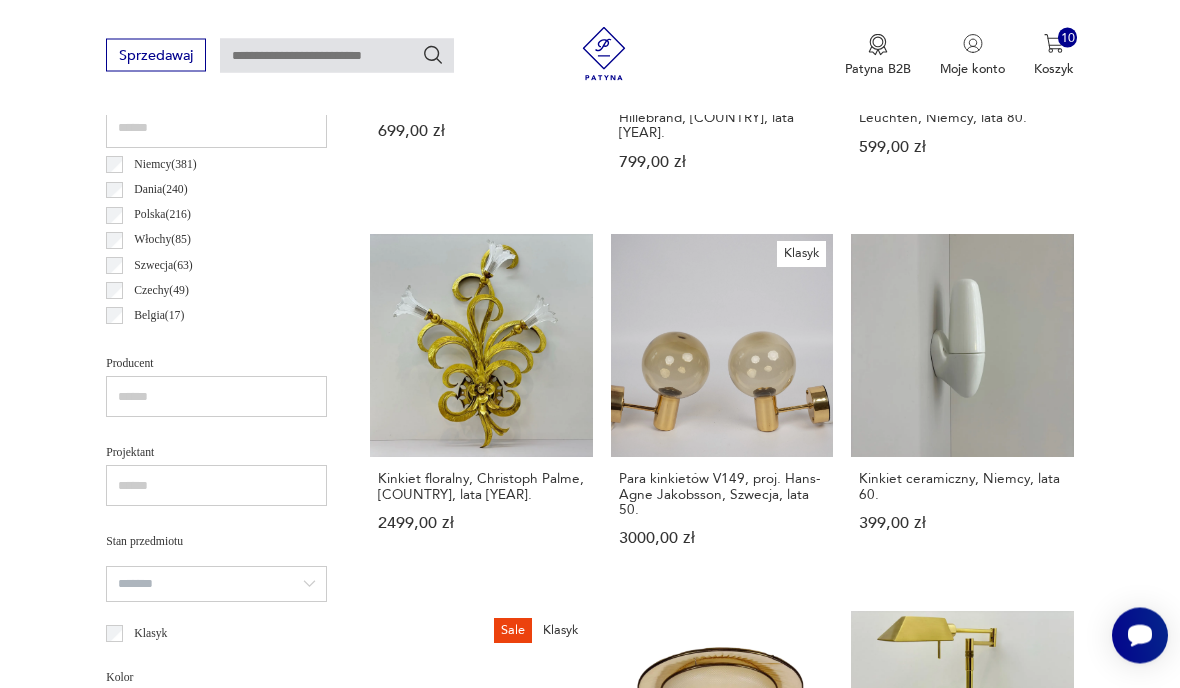 scroll, scrollTop: 917, scrollLeft: 0, axis: vertical 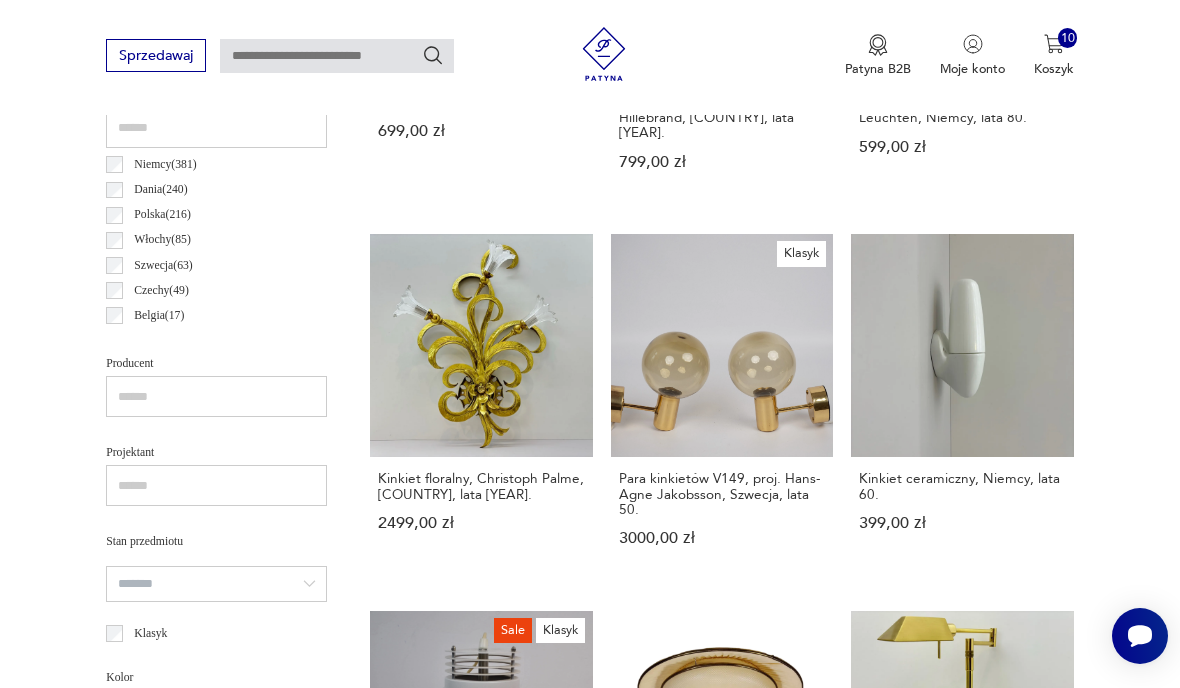 click on "Sale Klasyk Lampa, Hans Schmidt, Dania, lata 60. 600,00 zł 700,00 zł" at bounding box center (481, 787) 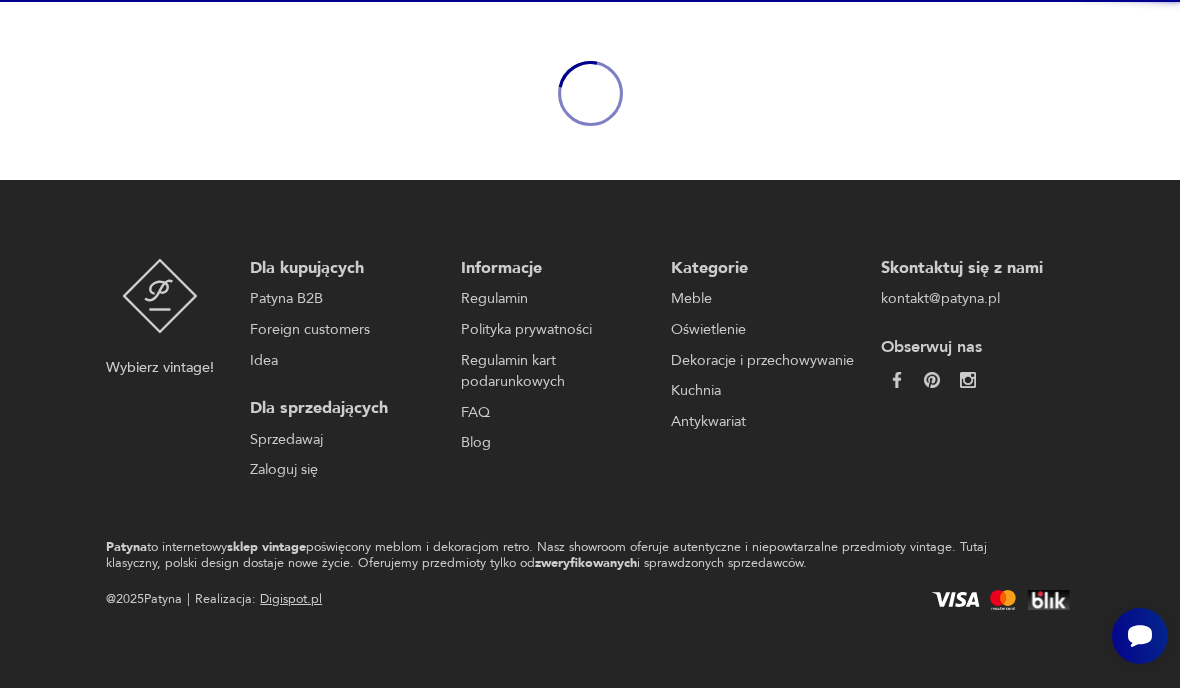 scroll, scrollTop: 172, scrollLeft: 0, axis: vertical 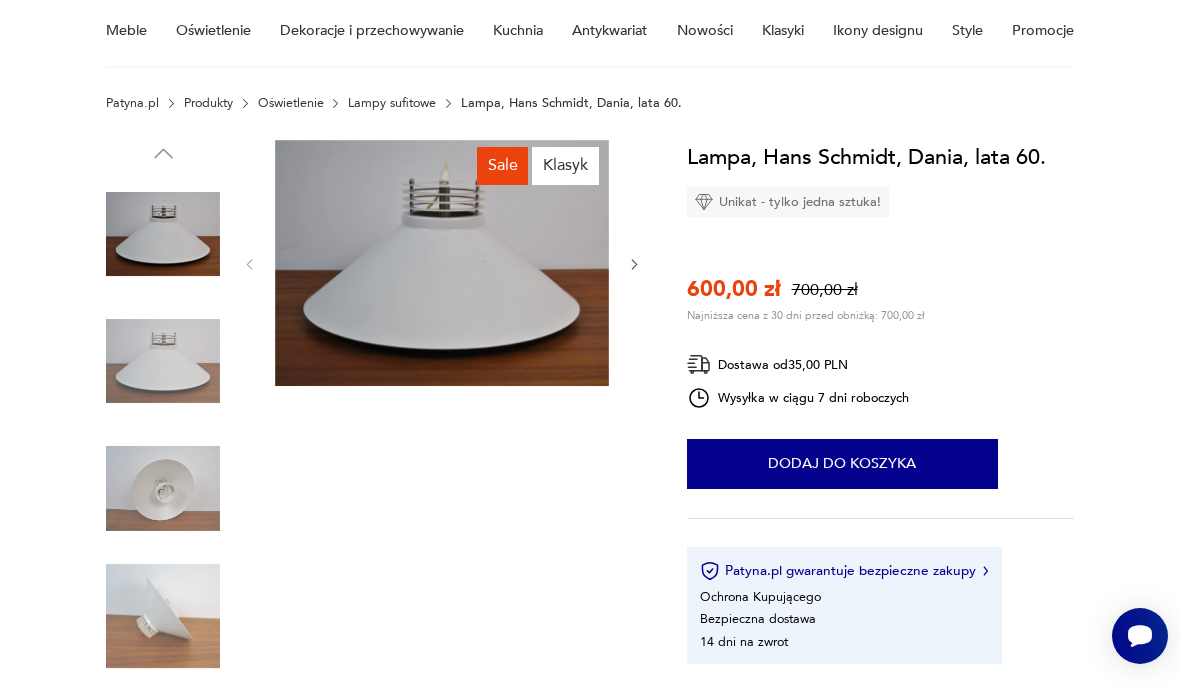 click 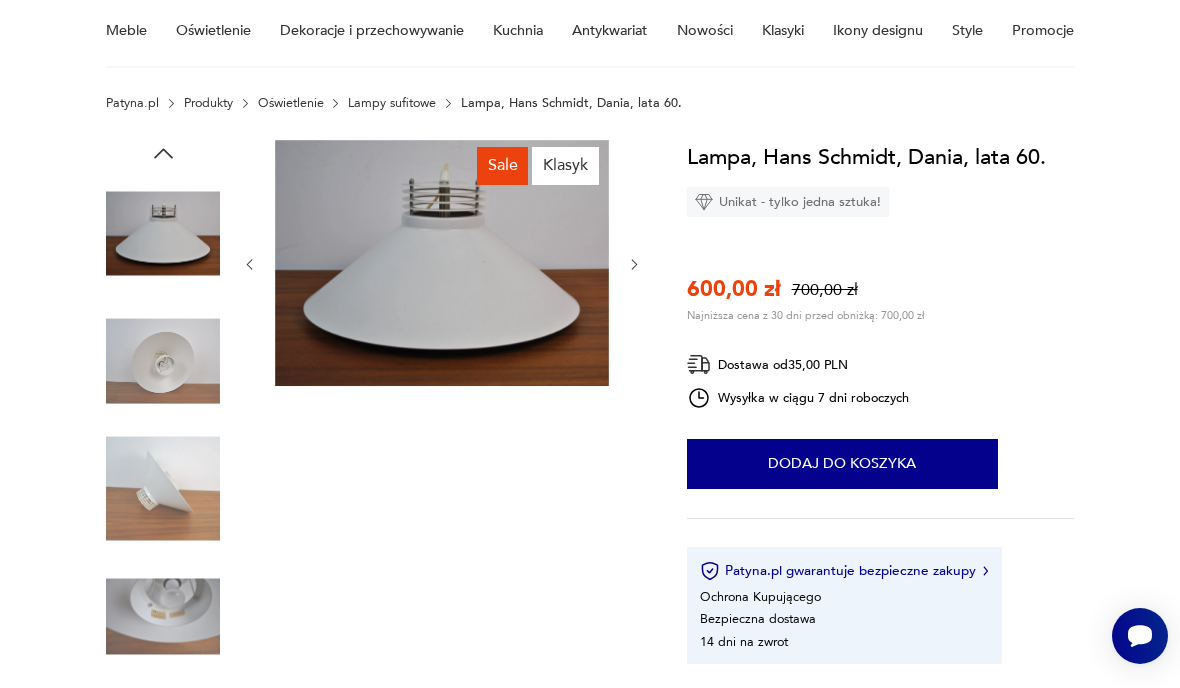 click 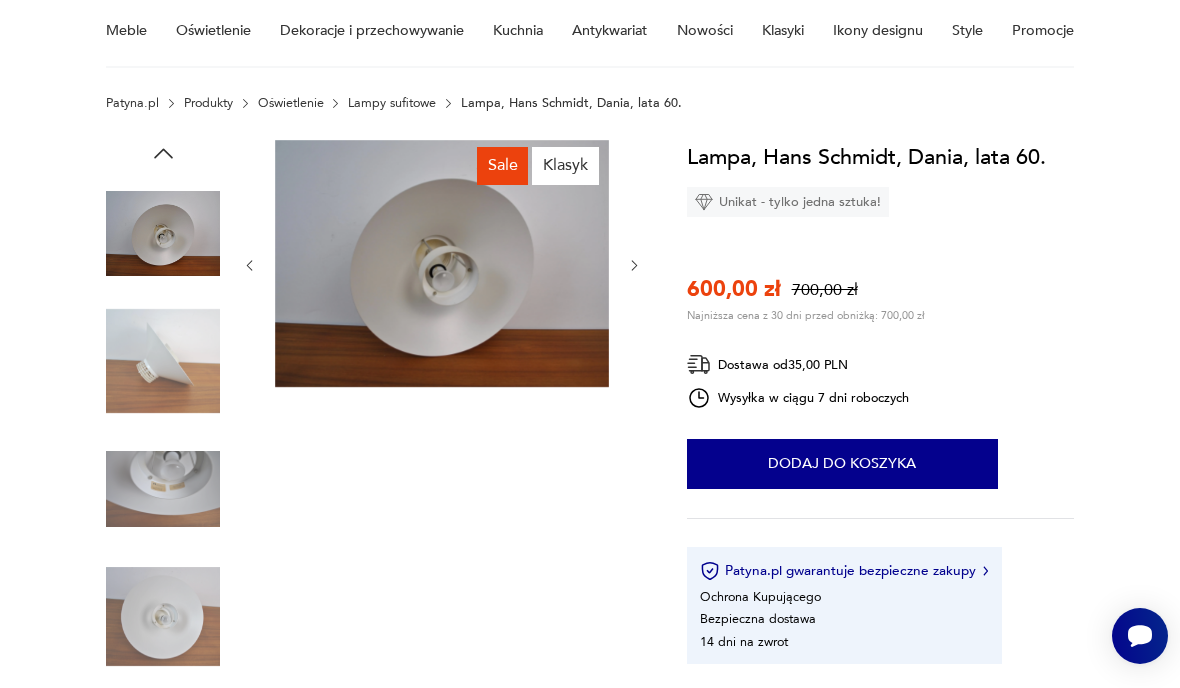 click 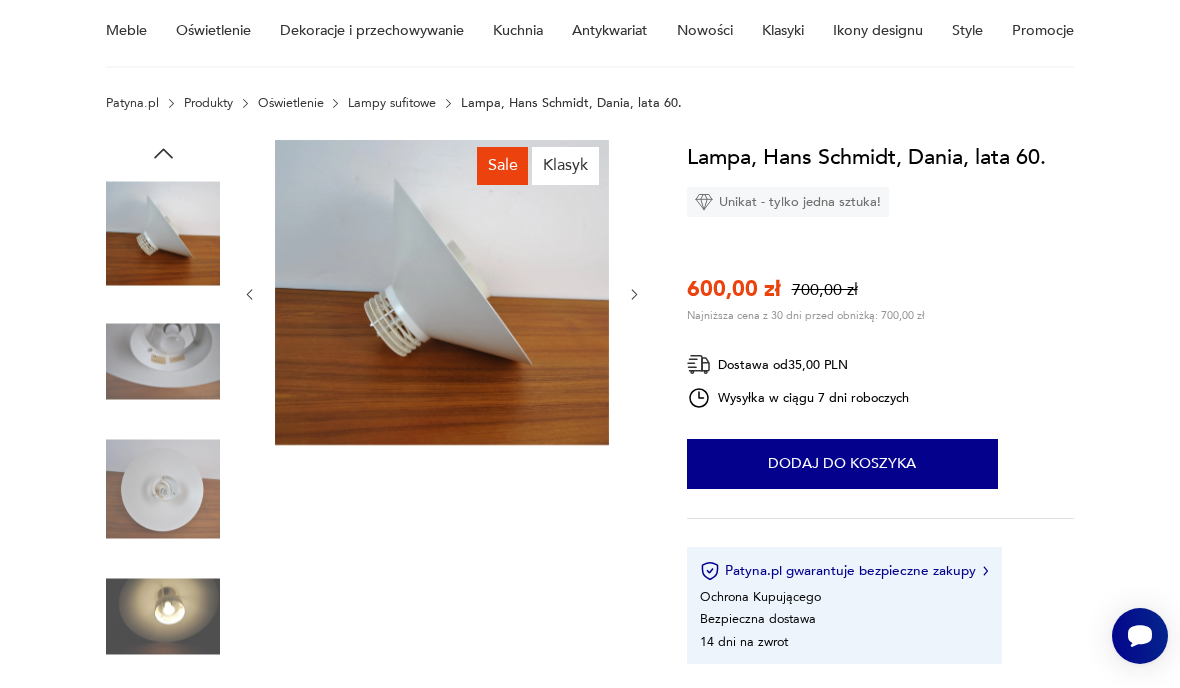 click 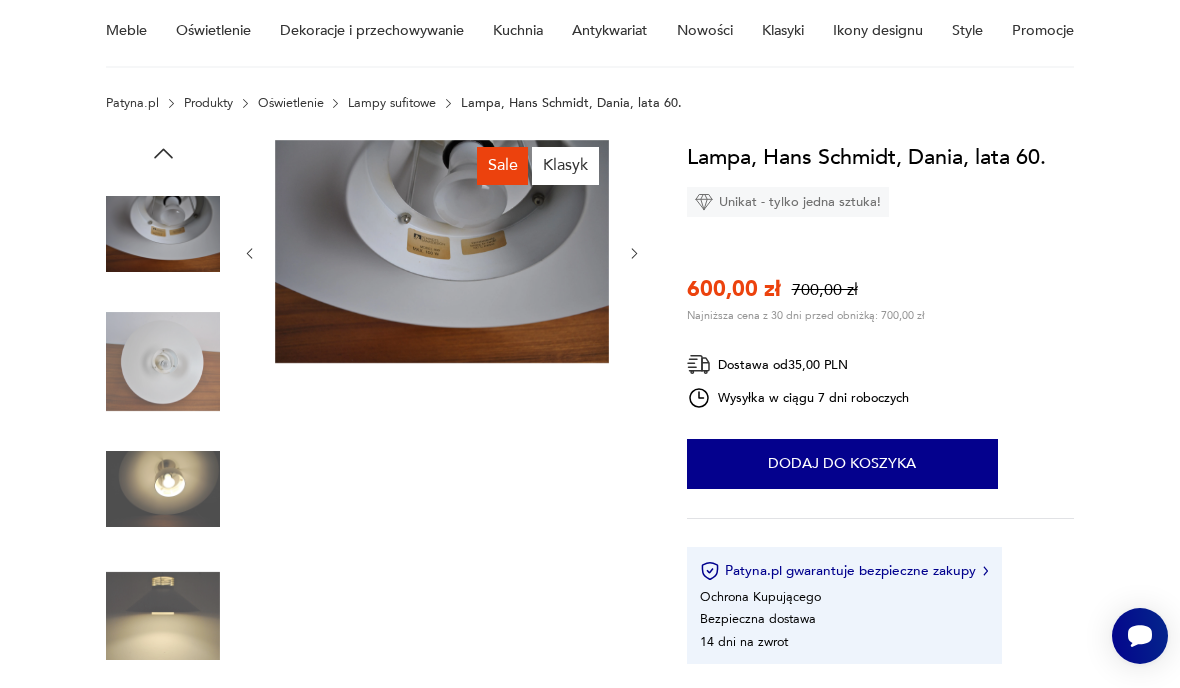 click on "Sale Klasyk Opis produktu Żyrandol metalowy, Dania lata 60., projekt Hansa Schmidta, model 890. Zachowany w bardzo dobrym stanie, sprawny technicznie.
Metal brass chandelier. Denmark circa 1960s. Original working condition. Design by Hans Schmidt
Wymiary
Średnica 40cm
Wysokość 20cm plus kabel Rozwiń więcej Szczegóły produktu Stan:   dobry Miasto sprzedawcy :   Strzyżów Datowanie :   1960 - 1970 Kraj pochodzenia :   Dania Tworzywo :   inne, metal Liczba sztuk:   1 Tagi:   vintage ,  mid-century modern ,  lata 60. ,  Skandynawski minimalizm ,  design O sprzedawcy Skandynawskie Perły Zweryfikowany sprzedawca Strzyżów Od roku z Patyną Dostawa i zwroty Dostępne formy dostawy: Odbiór osobisty - Strzyżów   0,00 PLN Paczkomat InPost   35,00 PLN Zwroty: Jeśli z jakiegokolwiek powodu chcesz zwrócić zamówiony przedmiot, masz na to   14 dni od momentu otrzymania przesyłki. Lampa, Hans Schmidt, Dania, lata 60. Unikat - tylko jedna sztuka! 600,00 zł 700,00 zł Dostawa od  35,00 PLN 1" at bounding box center (590, 741) 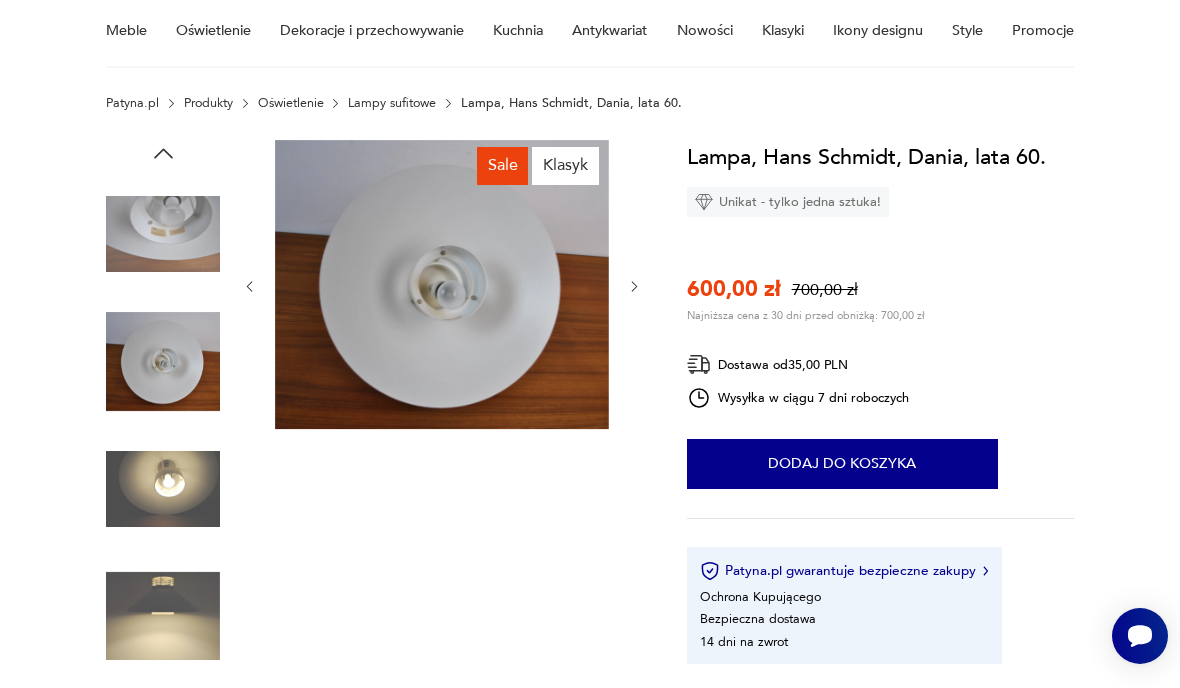 click on "Sale Klasyk Opis produktu Żyrandol metalowy, Dania lata 60., projekt Hansa Schmidta, model 890. Zachowany w bardzo dobrym stanie, sprawny technicznie.
Metal brass chandelier. Denmark circa 1960s. Original working condition. Design by Hans Schmidt
Wymiary
Średnica 40cm
Wysokość 20cm plus kabel Rozwiń więcej Szczegóły produktu Stan:   dobry Miasto sprzedawcy :   Strzyżów Datowanie :   1960 - 1970 Kraj pochodzenia :   Dania Tworzywo :   inne, metal Liczba sztuk:   1 Tagi:   vintage ,  mid-century modern ,  lata 60. ,  Skandynawski minimalizm ,  design O sprzedawcy Skandynawskie Perły Zweryfikowany sprzedawca Strzyżów Od roku z Patyną Dostawa i zwroty Dostępne formy dostawy: Odbiór osobisty - Strzyżów   0,00 PLN Paczkomat InPost   35,00 PLN Zwroty: Jeśli z jakiegokolwiek powodu chcesz zwrócić zamówiony przedmiot, masz na to   14 dni od momentu otrzymania przesyłki. Lampa, Hans Schmidt, Dania, lata 60. Unikat - tylko jedna sztuka! 600,00 zł 700,00 zł Dostawa od  35,00 PLN 1" at bounding box center [590, 741] 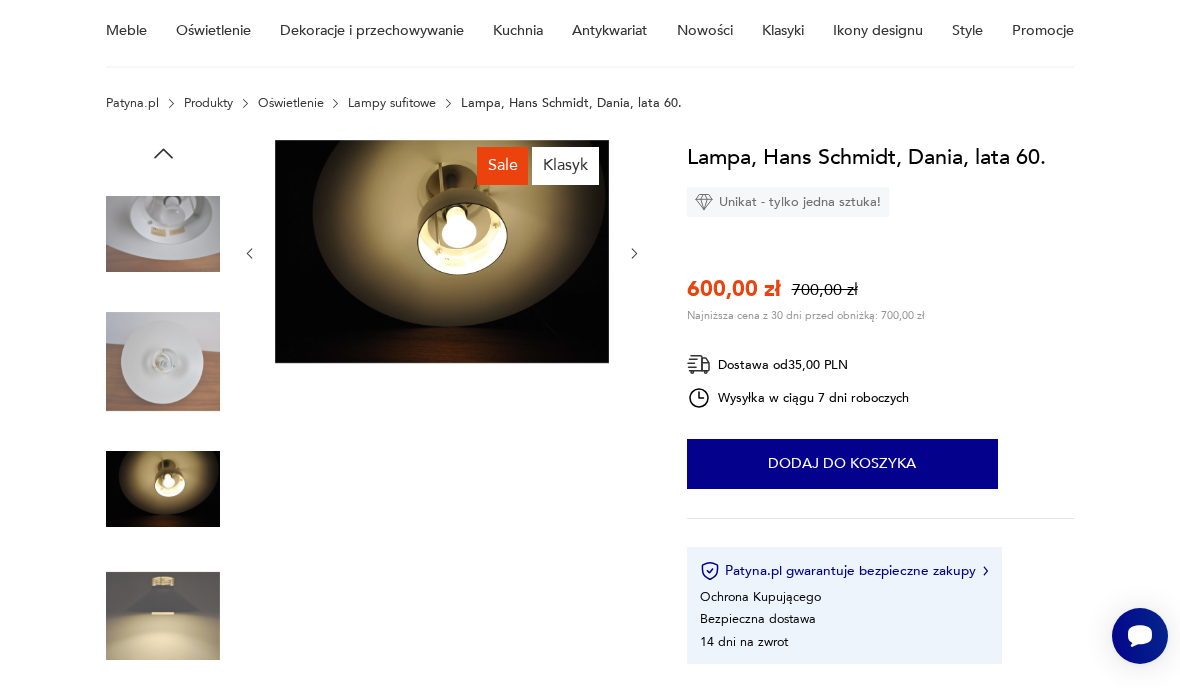 click on "Sale Klasyk Opis produktu Żyrandol metalowy, Dania lata 60., projekt Hansa Schmidta, model 890. Zachowany w bardzo dobrym stanie, sprawny technicznie.
Metal brass chandelier. Denmark circa 1960s. Original working condition. Design by Hans Schmidt
Wymiary
Średnica 40cm
Wysokość 20cm plus kabel Rozwiń więcej Szczegóły produktu Stan:   dobry Miasto sprzedawcy :   Strzyżów Datowanie :   1960 - 1970 Kraj pochodzenia :   Dania Tworzywo :   inne, metal Liczba sztuk:   1 Tagi:   vintage ,  mid-century modern ,  lata 60. ,  Skandynawski minimalizm ,  design O sprzedawcy Skandynawskie Perły Zweryfikowany sprzedawca Strzyżów Od roku z Patyną Dostawa i zwroty Dostępne formy dostawy: Odbiór osobisty - Strzyżów   0,00 PLN Paczkomat InPost   35,00 PLN Zwroty: Jeśli z jakiegokolwiek powodu chcesz zwrócić zamówiony przedmiot, masz na to   14 dni od momentu otrzymania przesyłki. Lampa, Hans Schmidt, Dania, lata 60. Unikat - tylko jedna sztuka! 600,00 zł 700,00 zł Dostawa od  35,00 PLN 1" at bounding box center [590, 741] 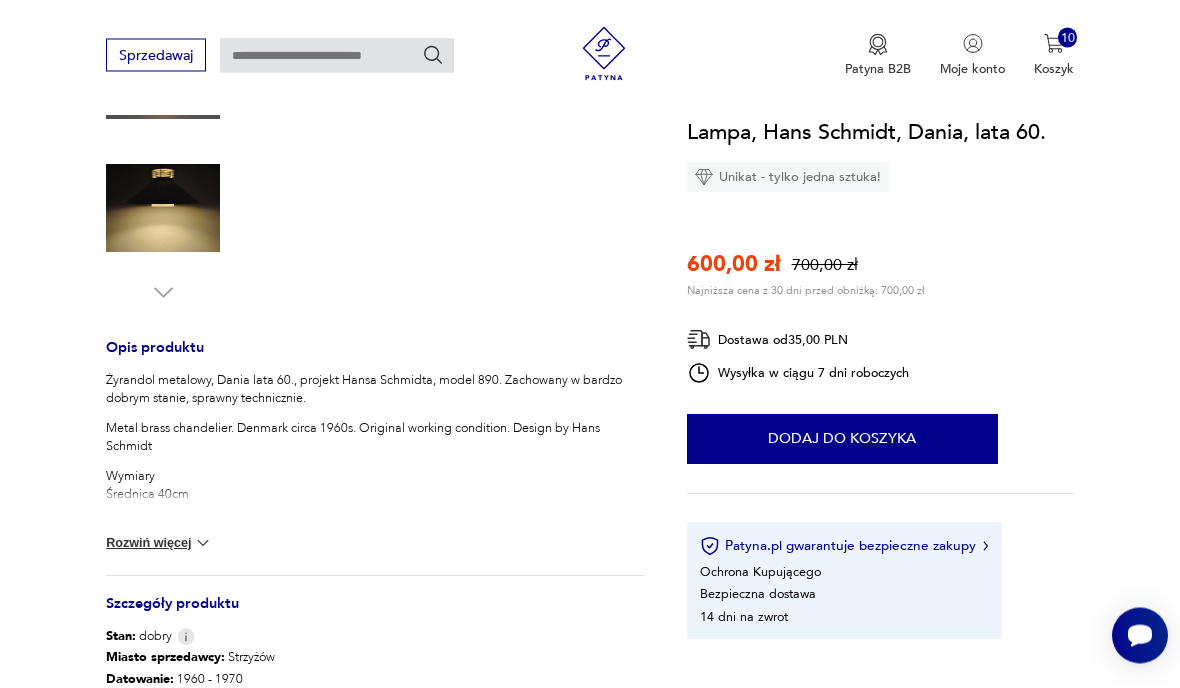 scroll, scrollTop: 580, scrollLeft: 0, axis: vertical 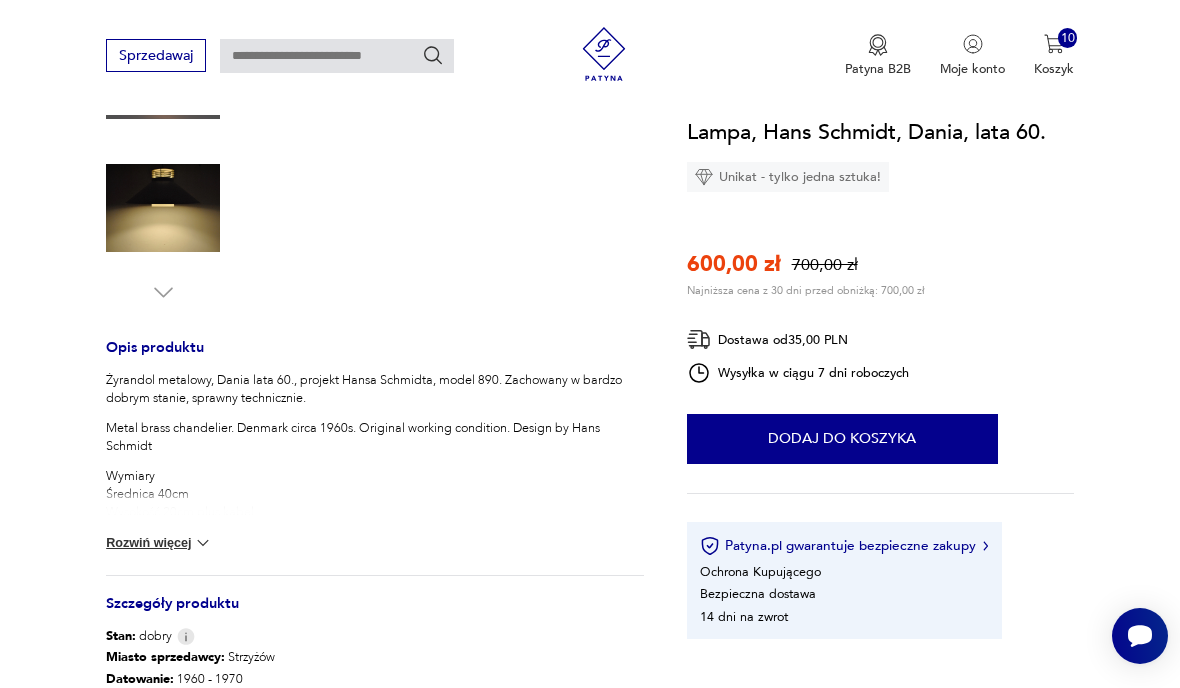 click at bounding box center (203, 543) 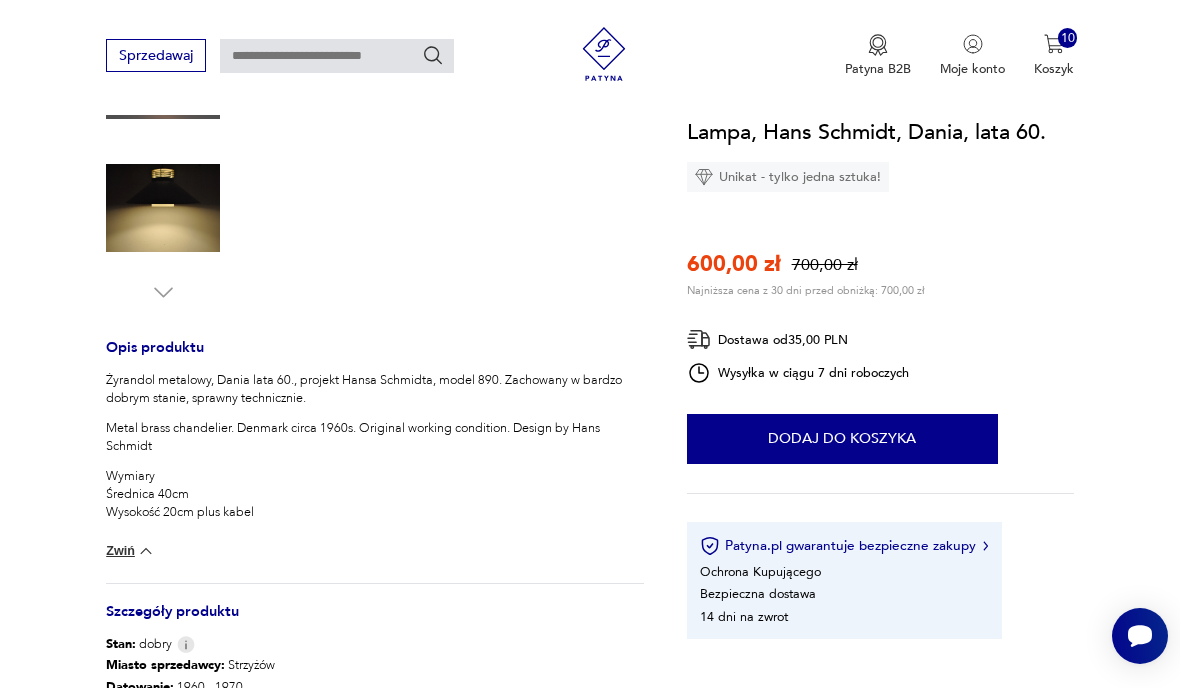 click on "Dodaj do koszyka" at bounding box center (842, 439) 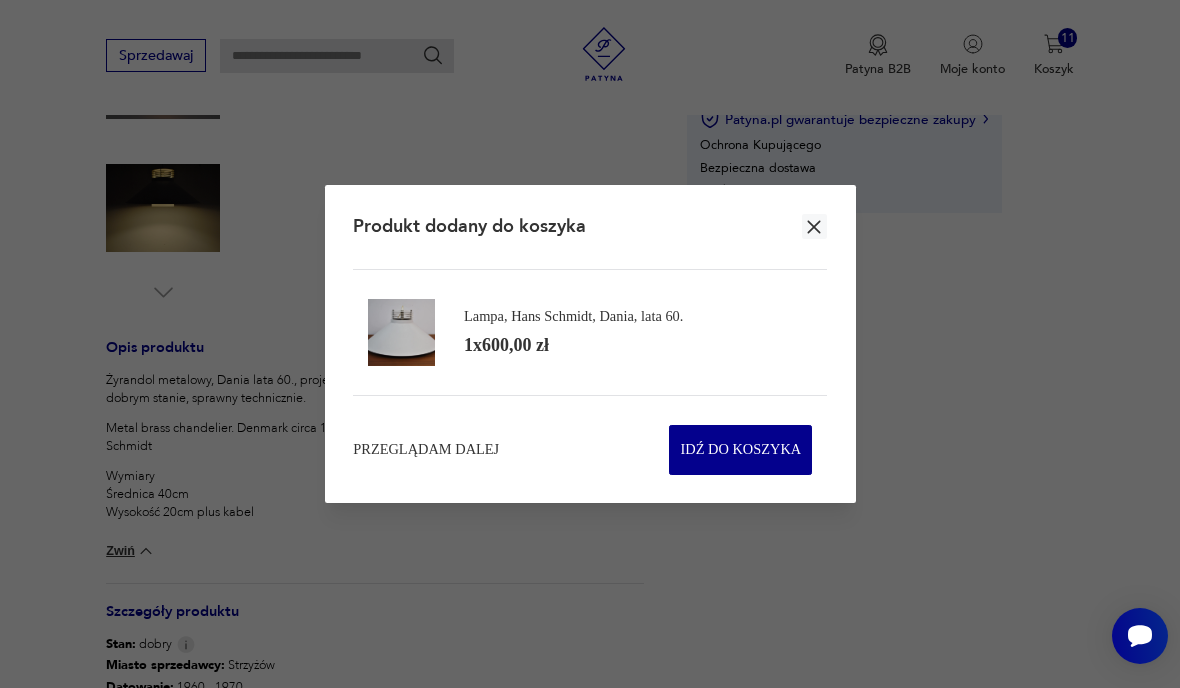click on "Przeglądam dalej" at bounding box center [426, 450] 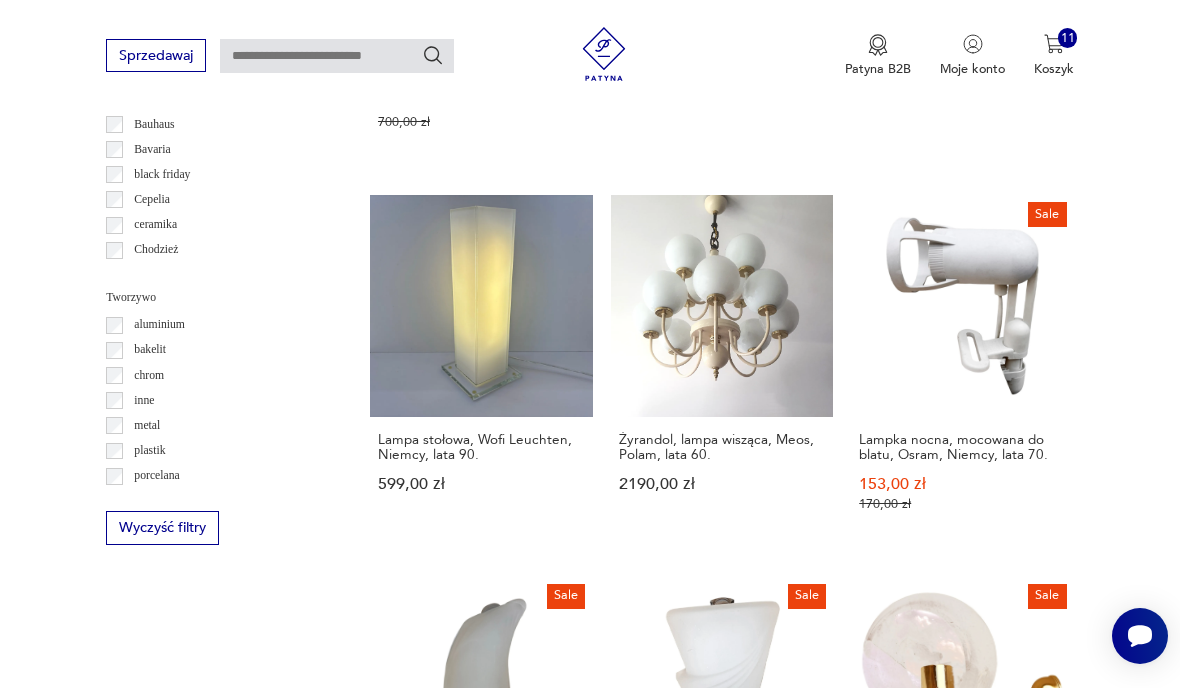 scroll, scrollTop: 1746, scrollLeft: 0, axis: vertical 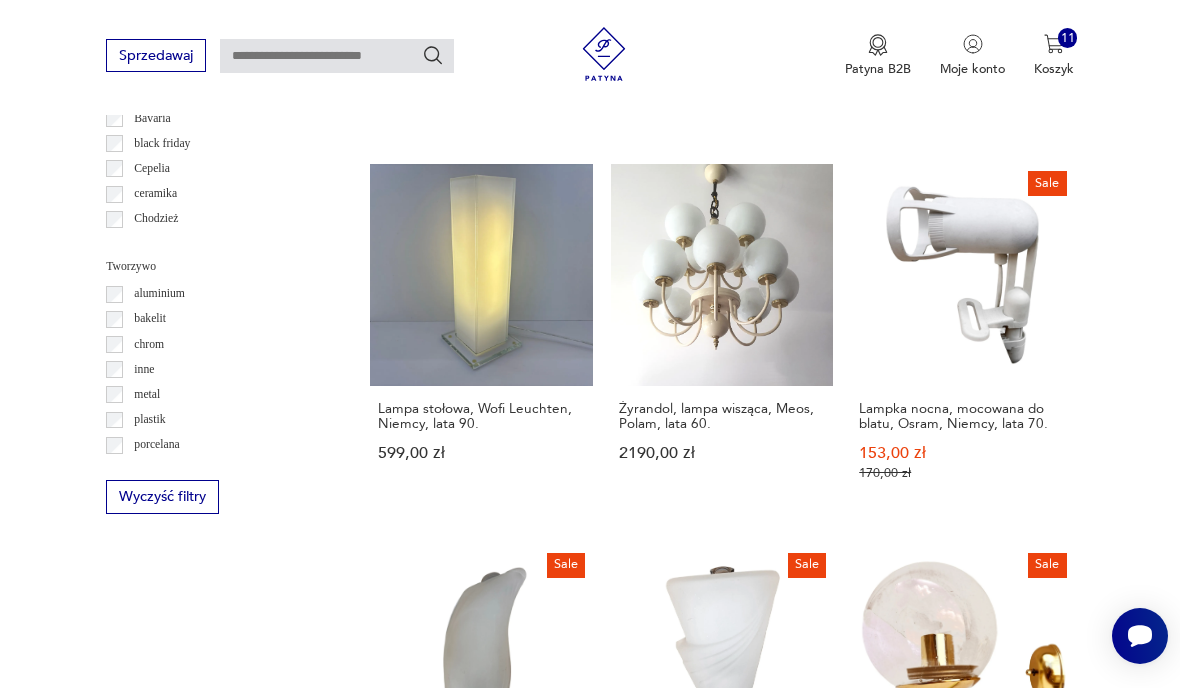 click on "46" at bounding box center [865, 1339] 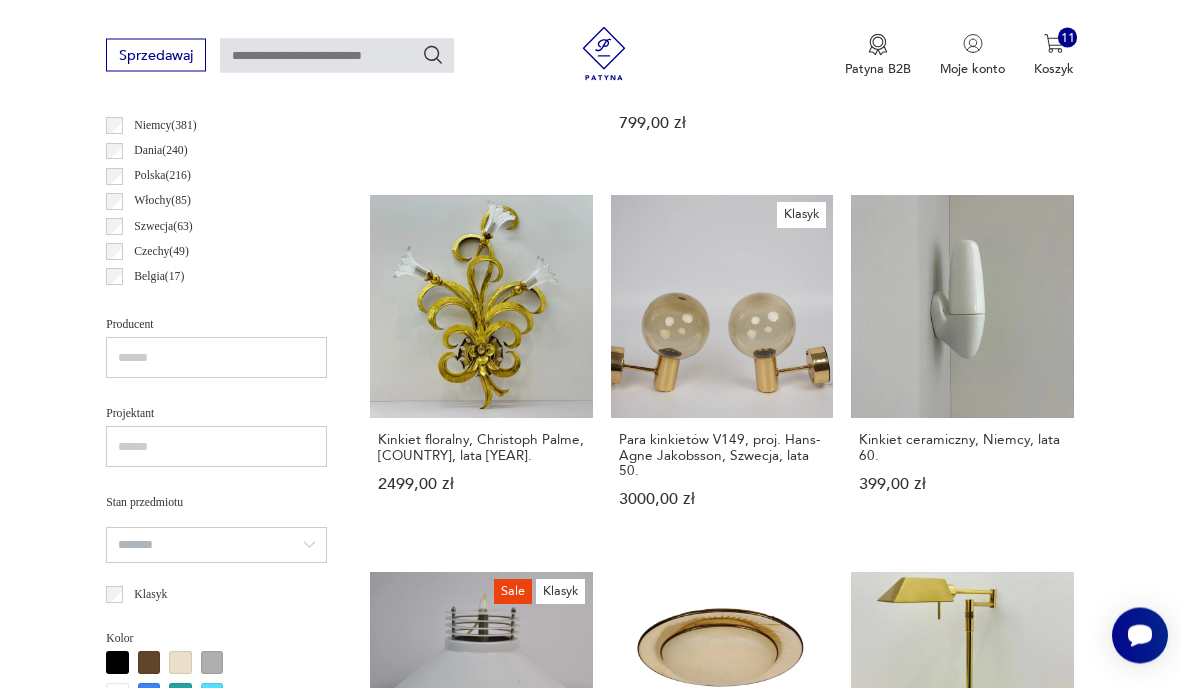 scroll, scrollTop: 462, scrollLeft: 0, axis: vertical 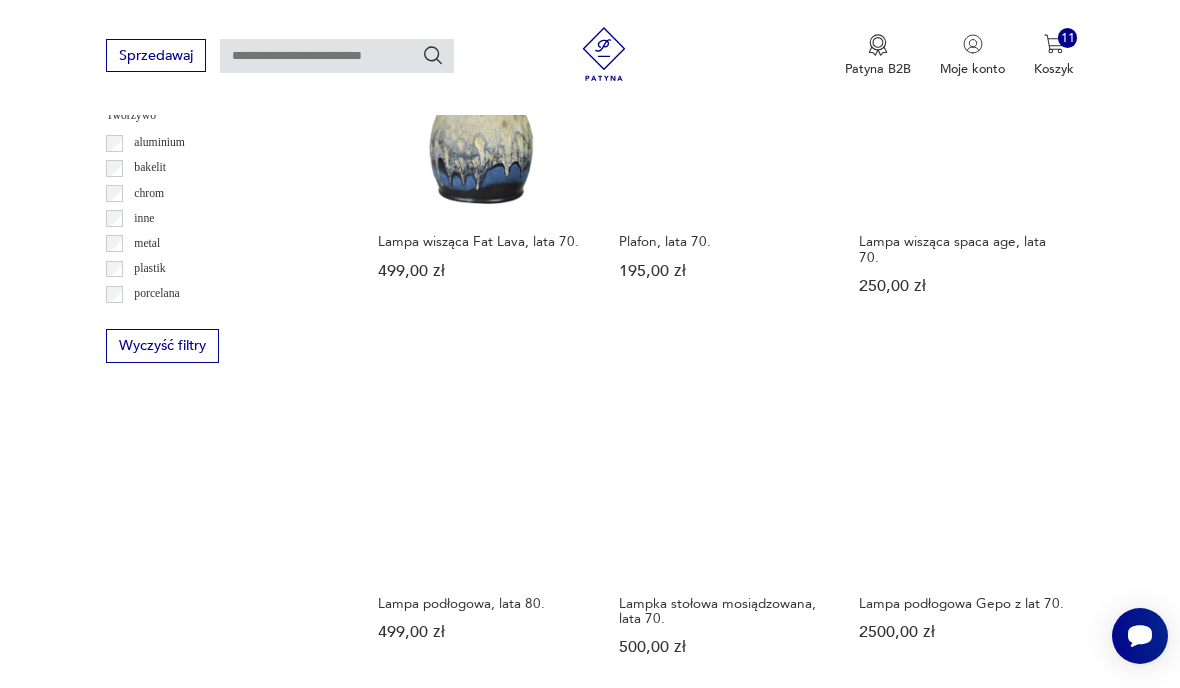 click on "47" at bounding box center [865, 1116] 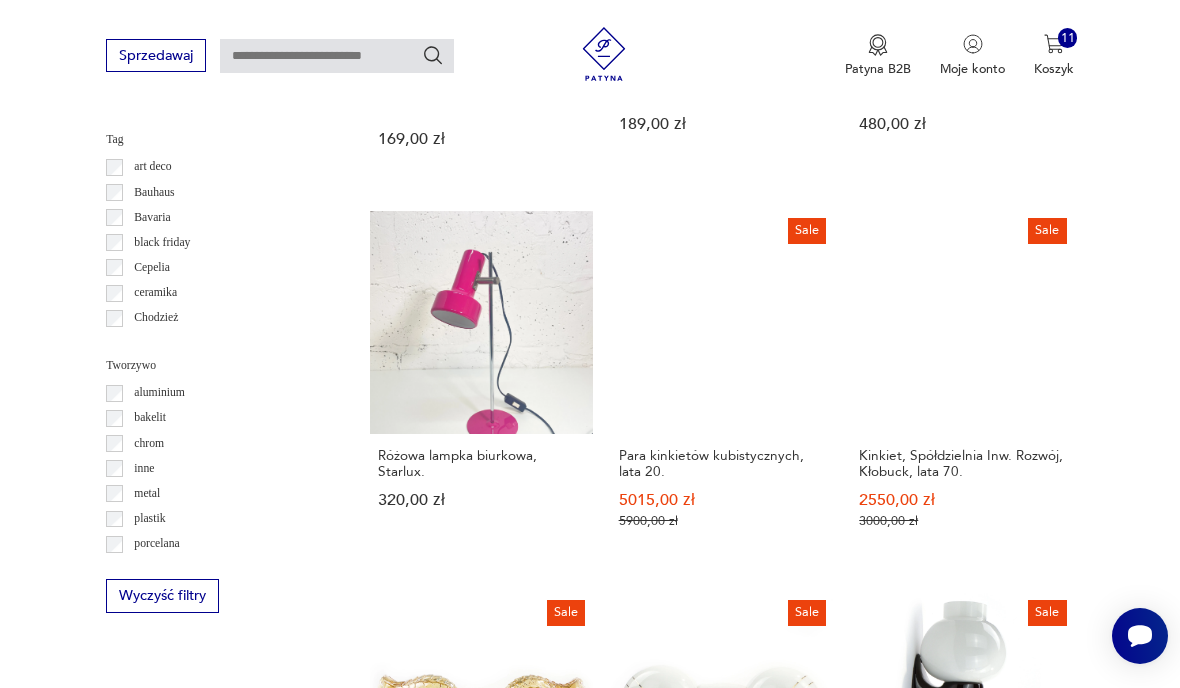 scroll, scrollTop: 1656, scrollLeft: 0, axis: vertical 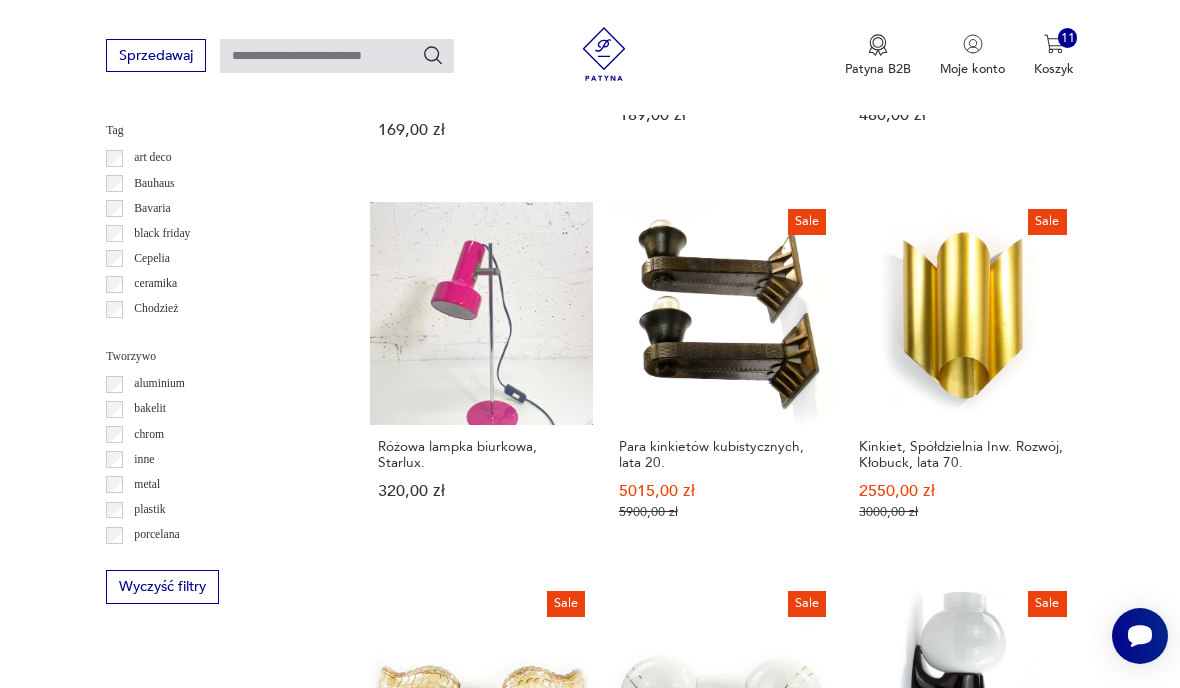 click on "48" at bounding box center [865, 1398] 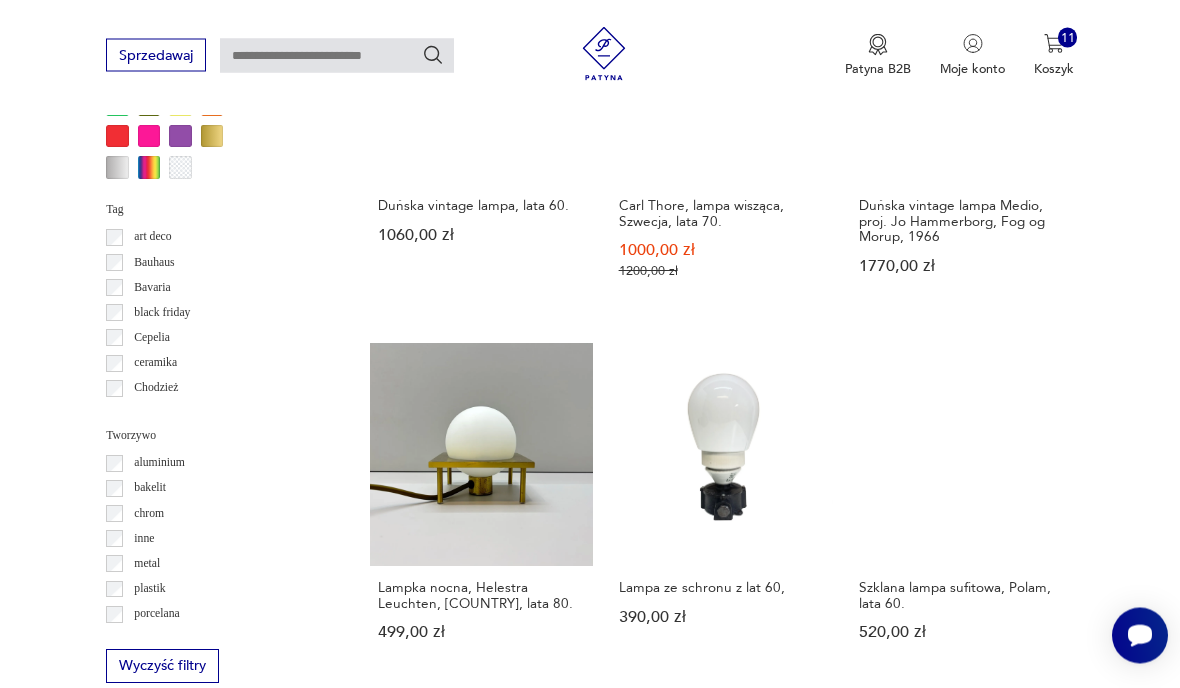 scroll, scrollTop: 1580, scrollLeft: 0, axis: vertical 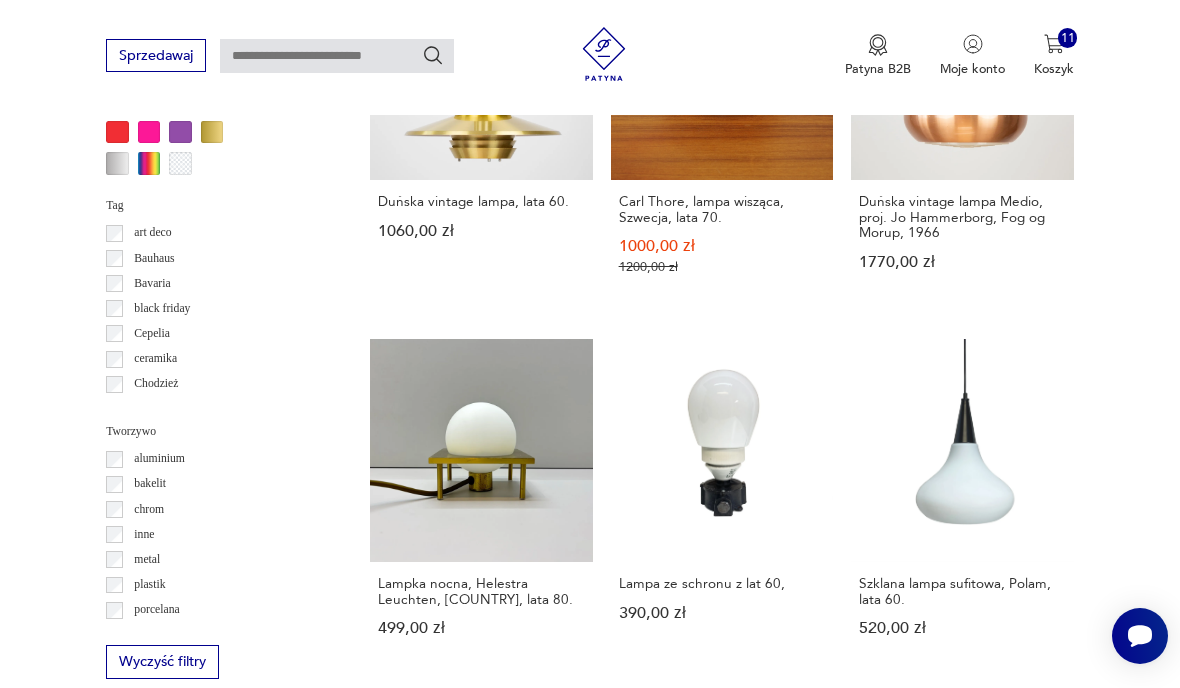 click on "Sale Lampa wisząca, lata 60. 440,00 zł 550,00 zł" at bounding box center [481, 870] 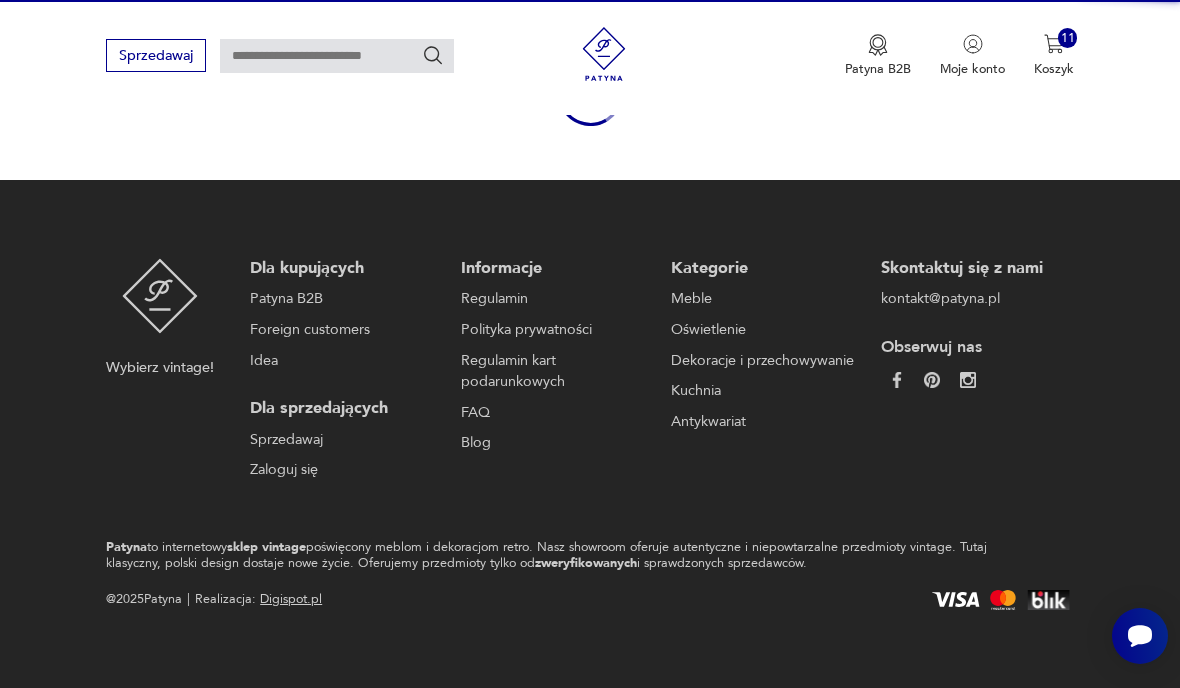 scroll, scrollTop: 172, scrollLeft: 0, axis: vertical 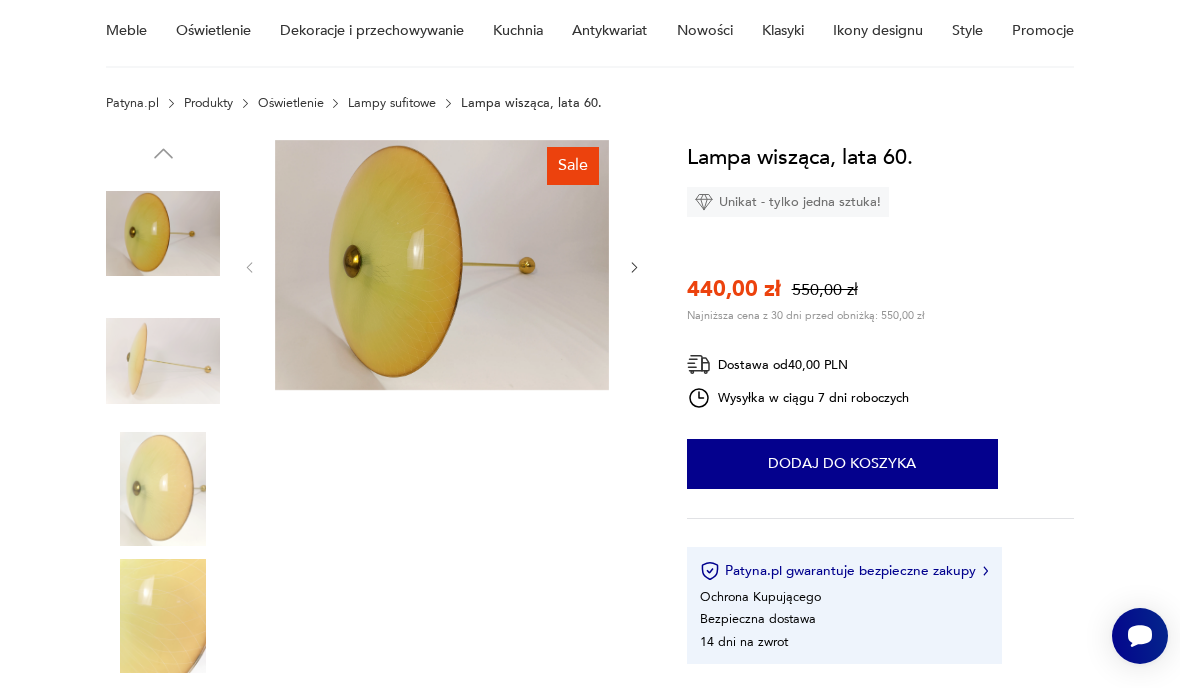 click at bounding box center [634, 267] 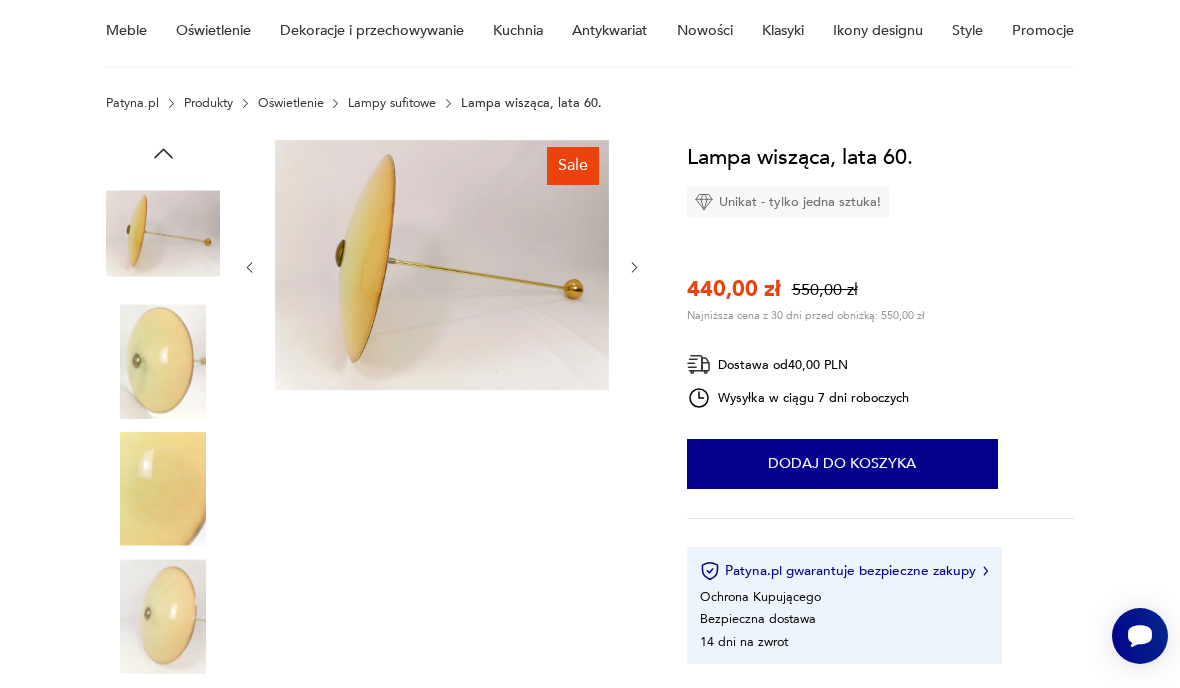 click 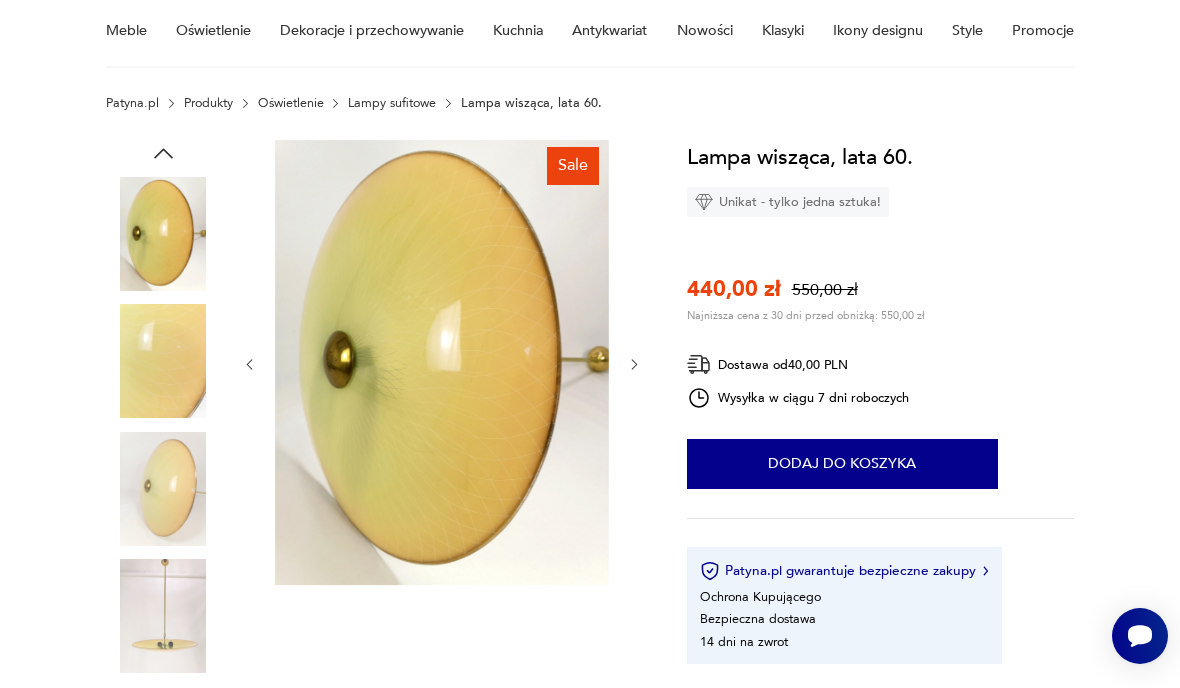 click on "Sale Opis produktu Lampa wisząca z lat 60 z dużym szklanym kloszem. Klosz zachowany w bardzo dobrym stanie, bez uszkodzeń. Wysokość całkowita lampy 95 cm, średnica klosza 55 cm. Rozwiń więcej Szczegóły produktu Liczba sztuk:   1 Tagi:   black friday O sprzedawcy gablota Zweryfikowany sprzedawca Od 9 lat z Patyną Dostawa i zwroty Dostępne formy dostawy: Kurier   40,00 PLN Zwroty: Jeśli z jakiegokolwiek powodu chcesz zwrócić zamówiony przedmiot, masz na to   14 dni od momentu otrzymania przesyłki. Lampa wisząca, lata 60. Unikat - tylko jedna sztuka! 440,00 zł 550,00 zł Najniższa cena z 30 dni przed obniżką: 550,00 zł Dostawa od  40,00 PLN Wysyłka w ciągu 7 dni roboczych 1 Dodaj do koszyka Patyna.pl gwarantuje bezpieczne zakupy Ochrona Kupującego Bezpieczna dostawa 14 dni na zwrot Opis produktu Lampa wisząca z lat 60 z dużym szklanym kloszem. Klosz zachowany w bardzo dobrym stanie, bez uszkodzeń. Wysokość całkowita lampy 95 cm, średnica klosza 55 cm. Rozwiń więcej   1" at bounding box center [590, 633] 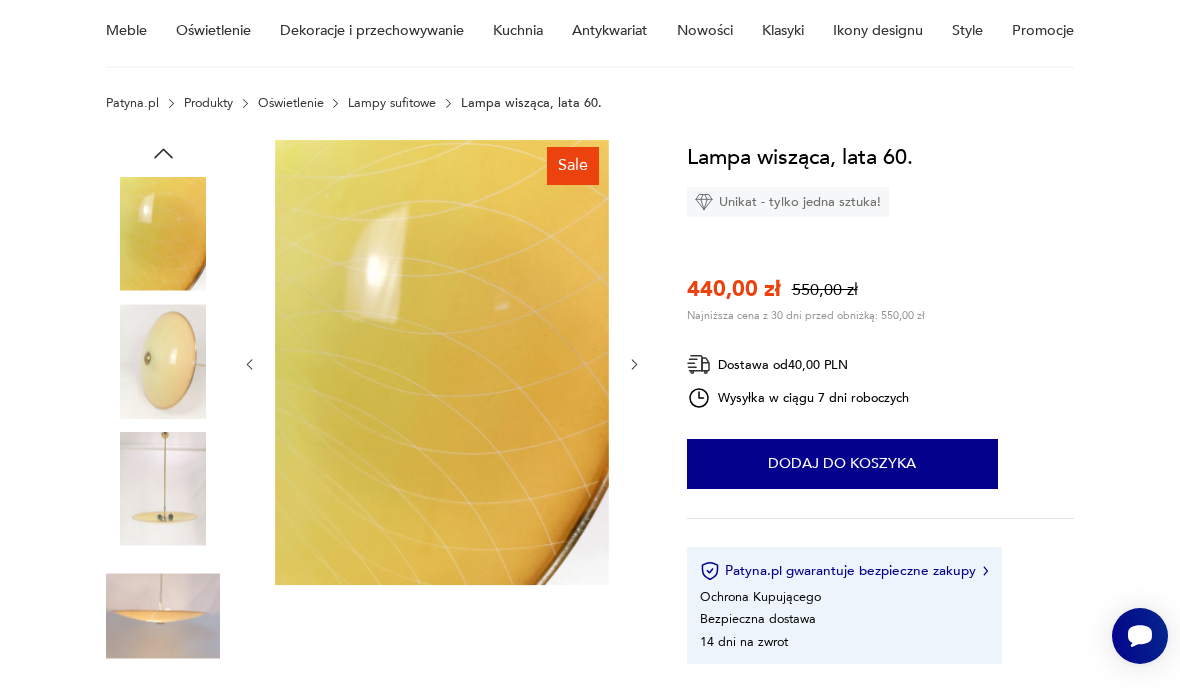click 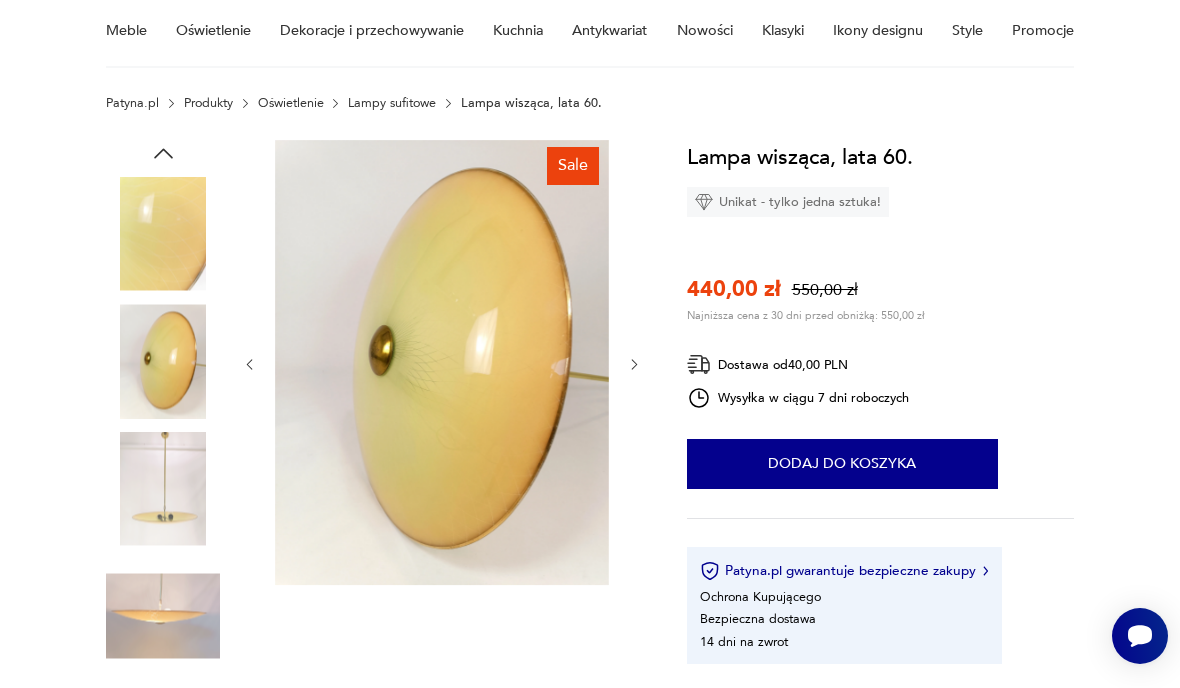 click 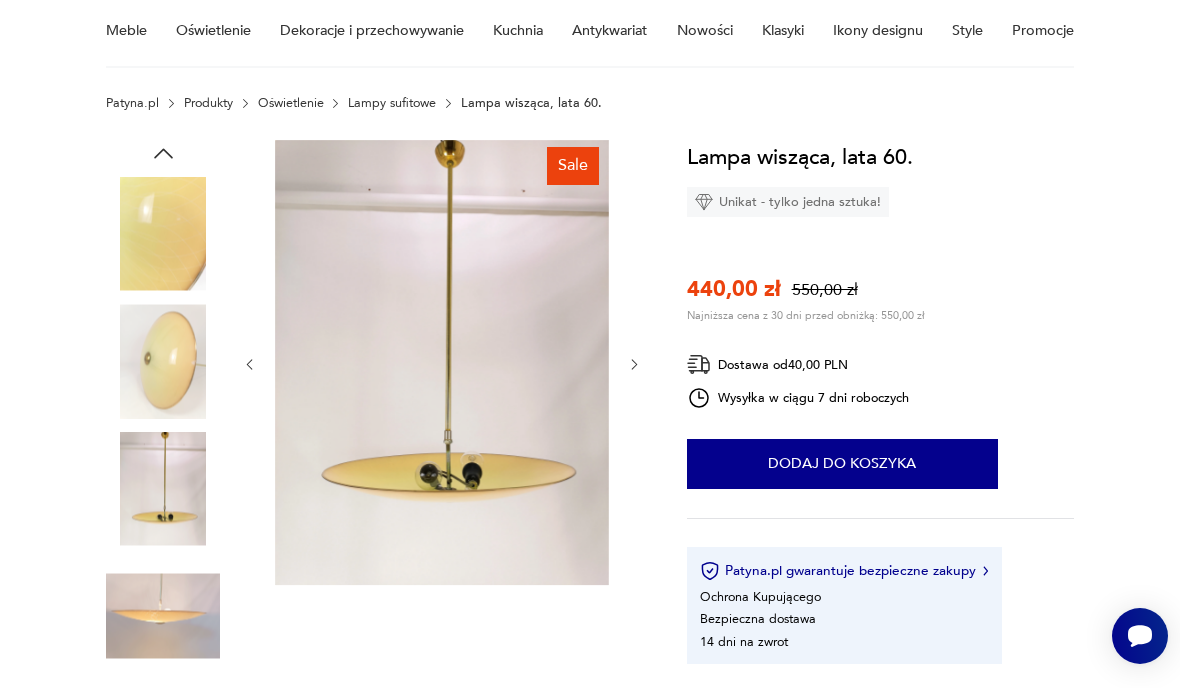 click on "Dodaj do koszyka" at bounding box center [842, 464] 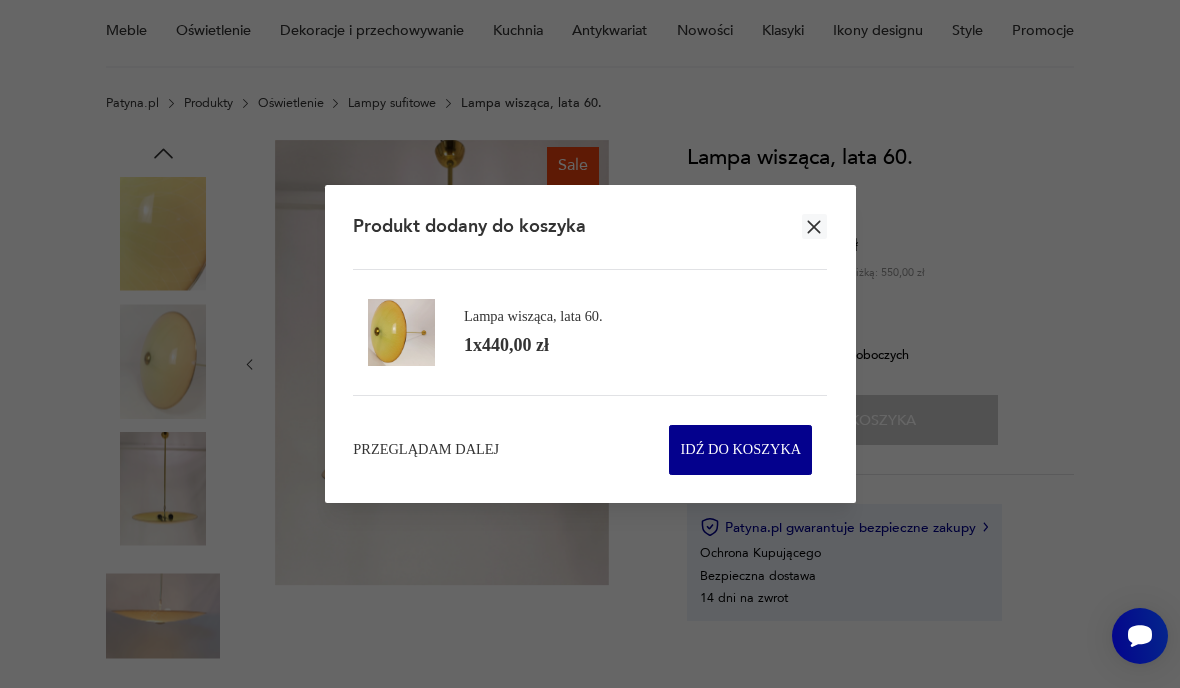 click on "Przeglądam dalej" at bounding box center [426, 450] 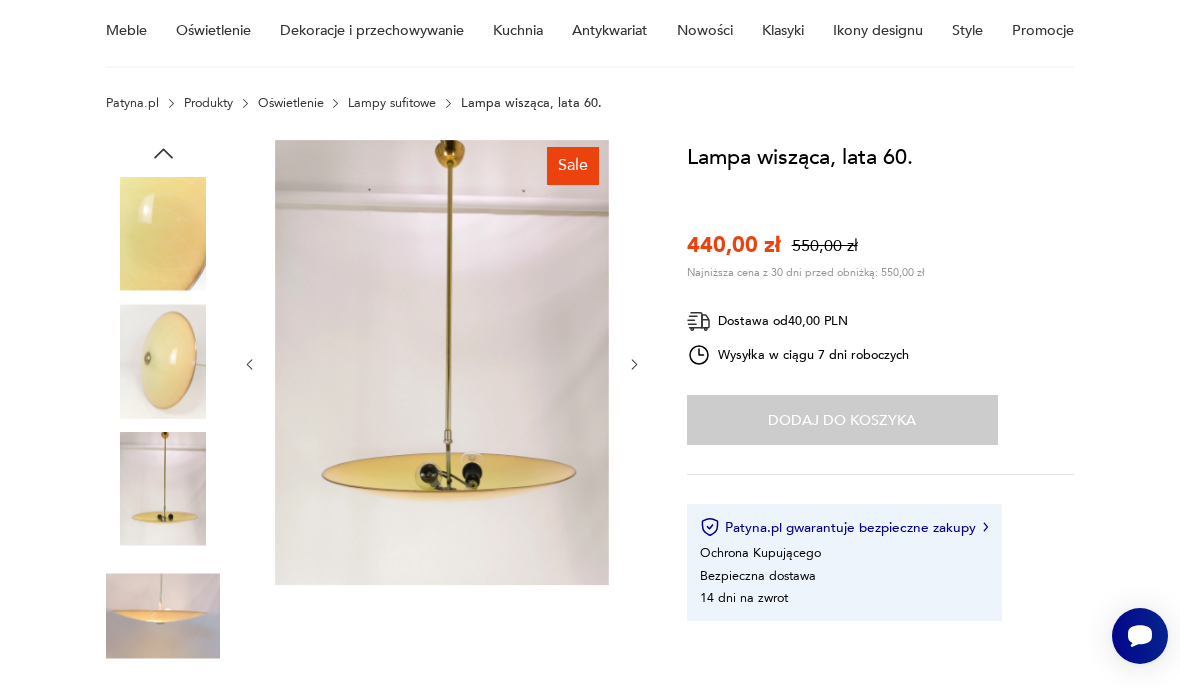 scroll, scrollTop: 1666, scrollLeft: 0, axis: vertical 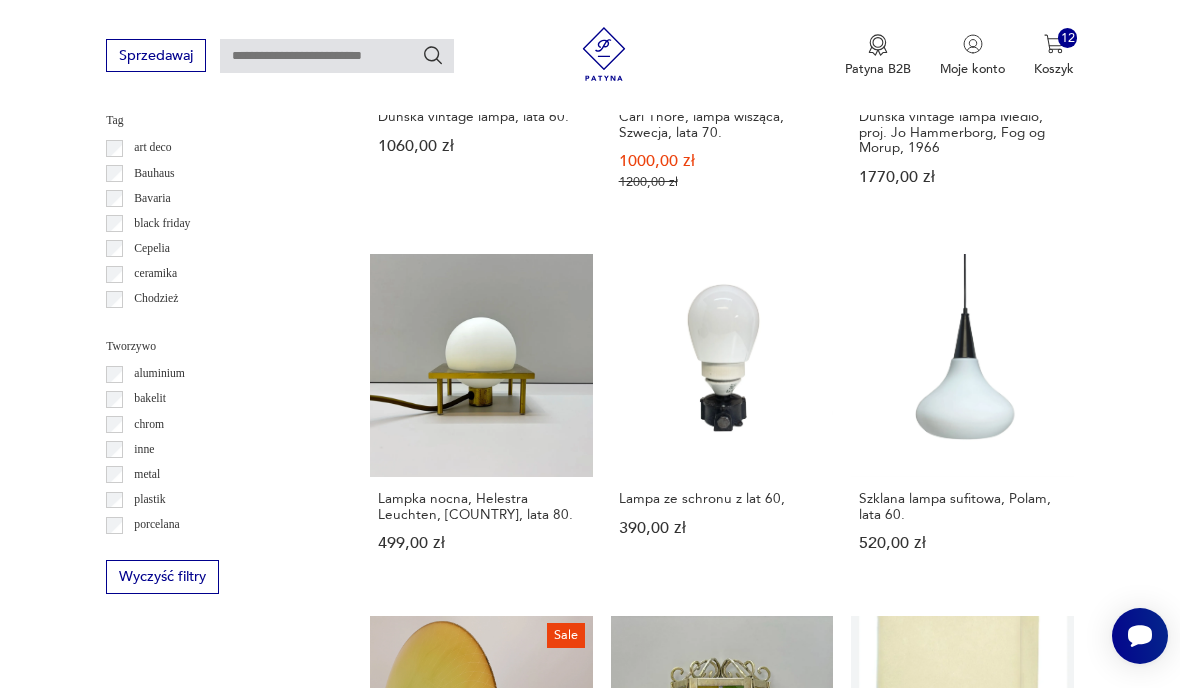 click on "49" at bounding box center [865, 1394] 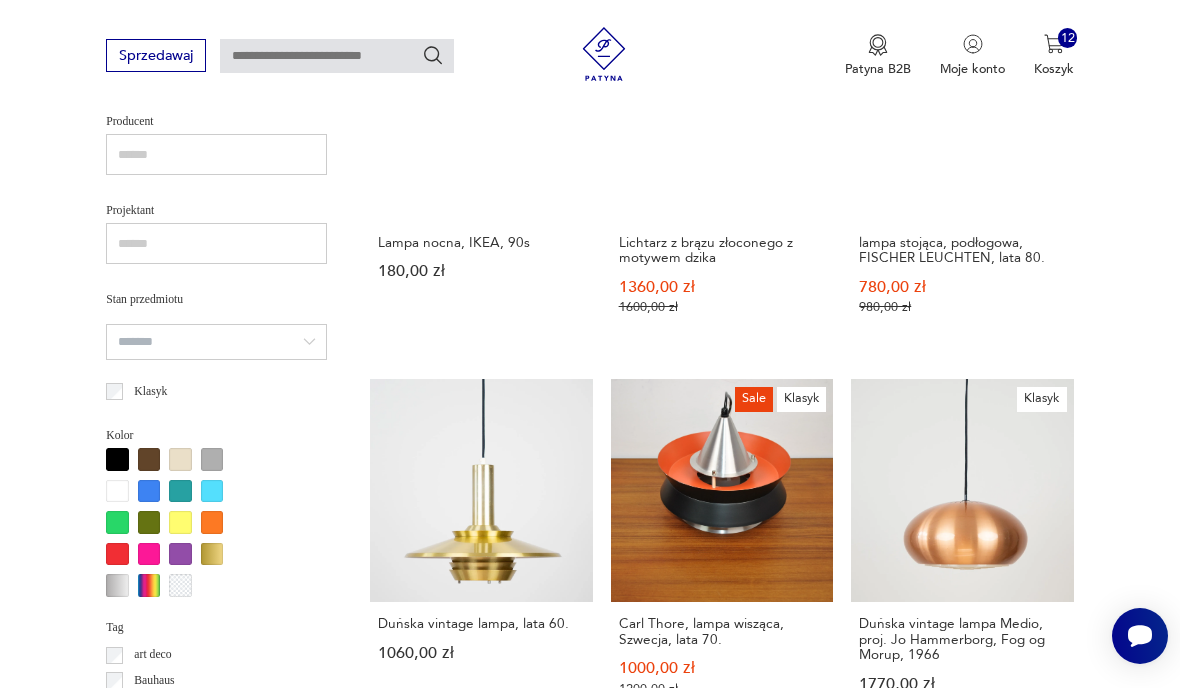 scroll, scrollTop: 462, scrollLeft: 0, axis: vertical 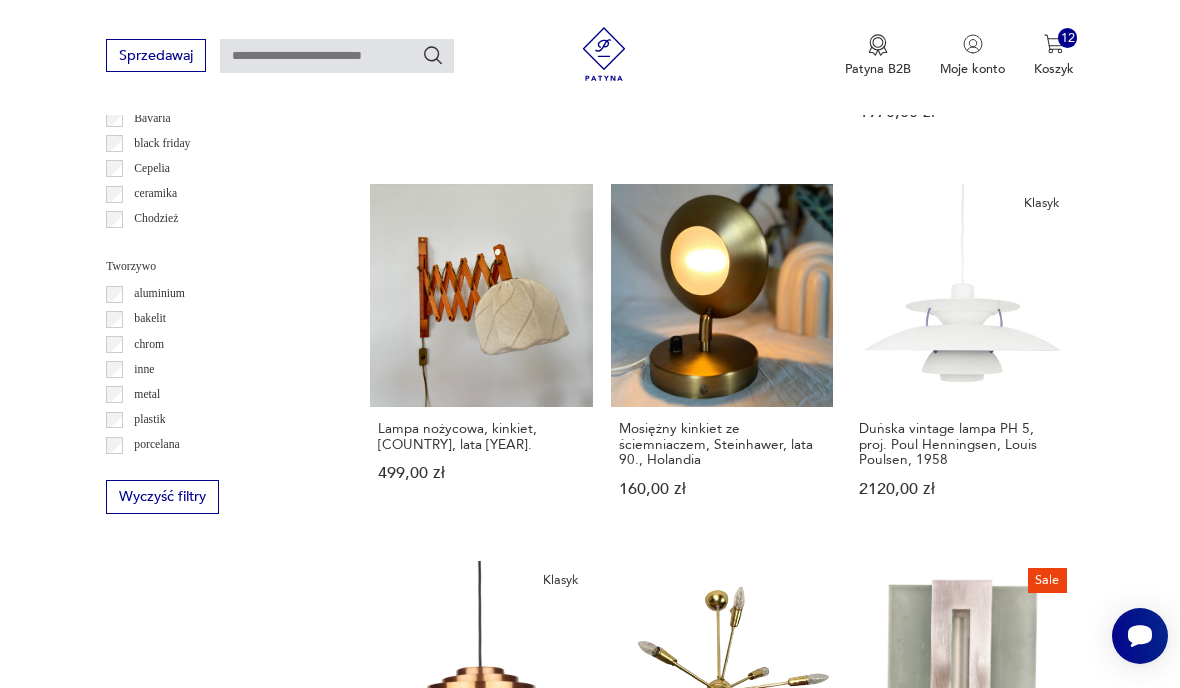 click on "50" at bounding box center (865, 1369) 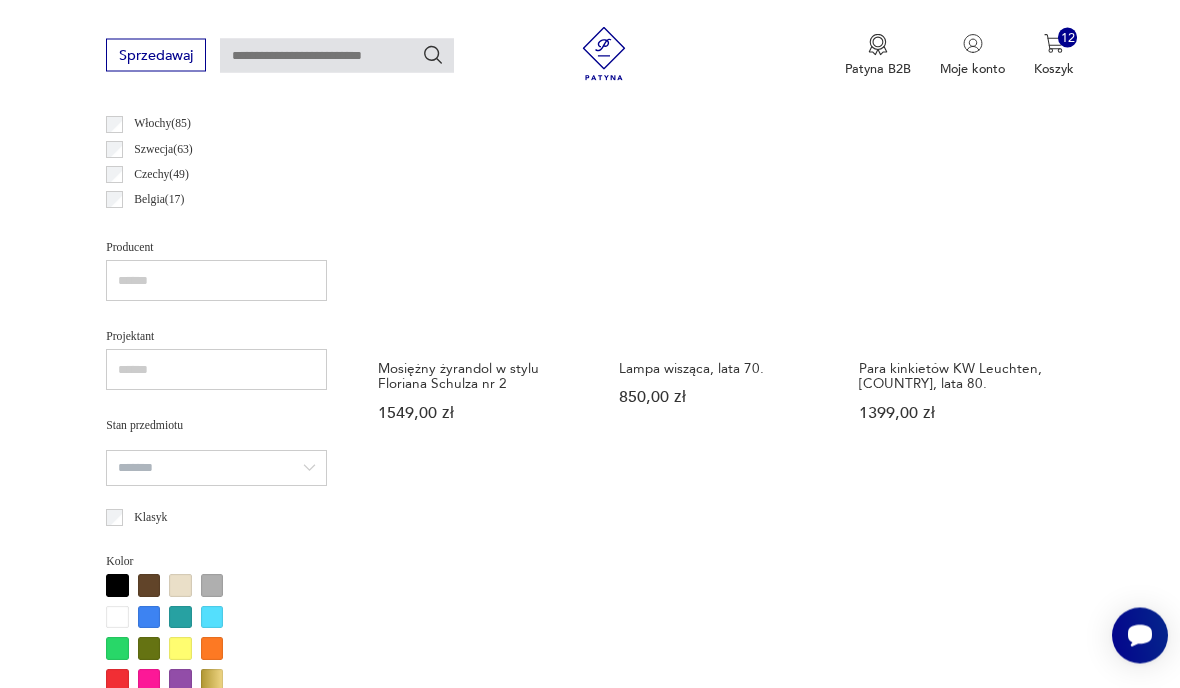 scroll, scrollTop: 1033, scrollLeft: 0, axis: vertical 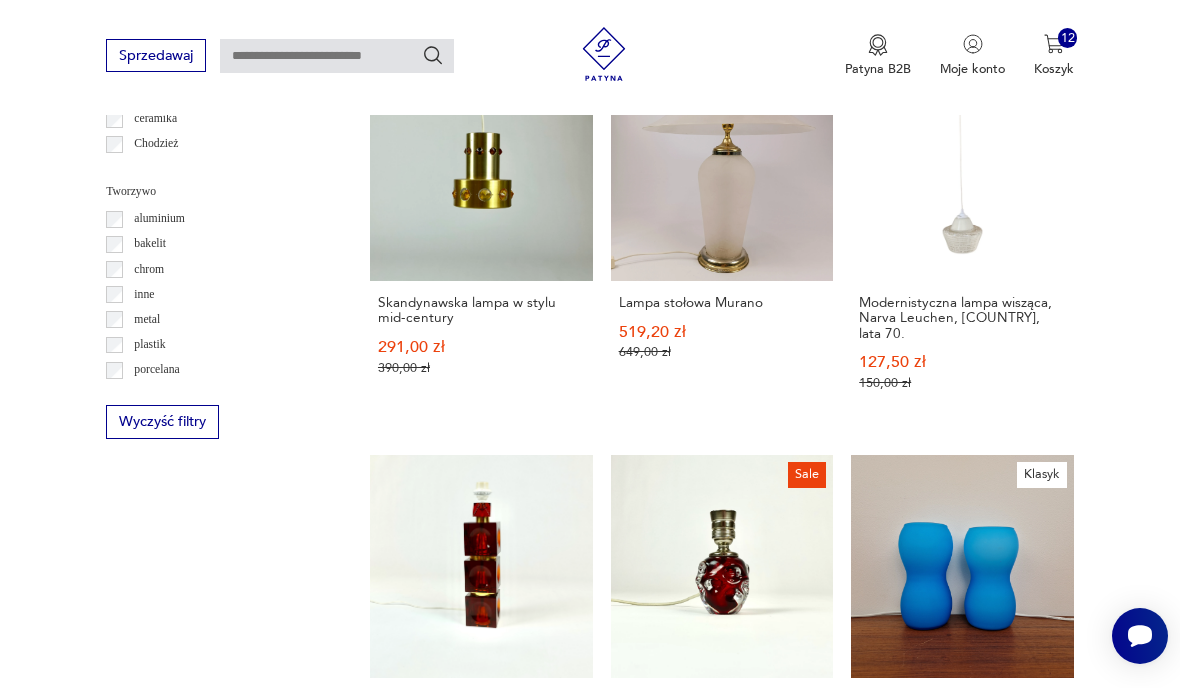 click on "51" at bounding box center [865, 1284] 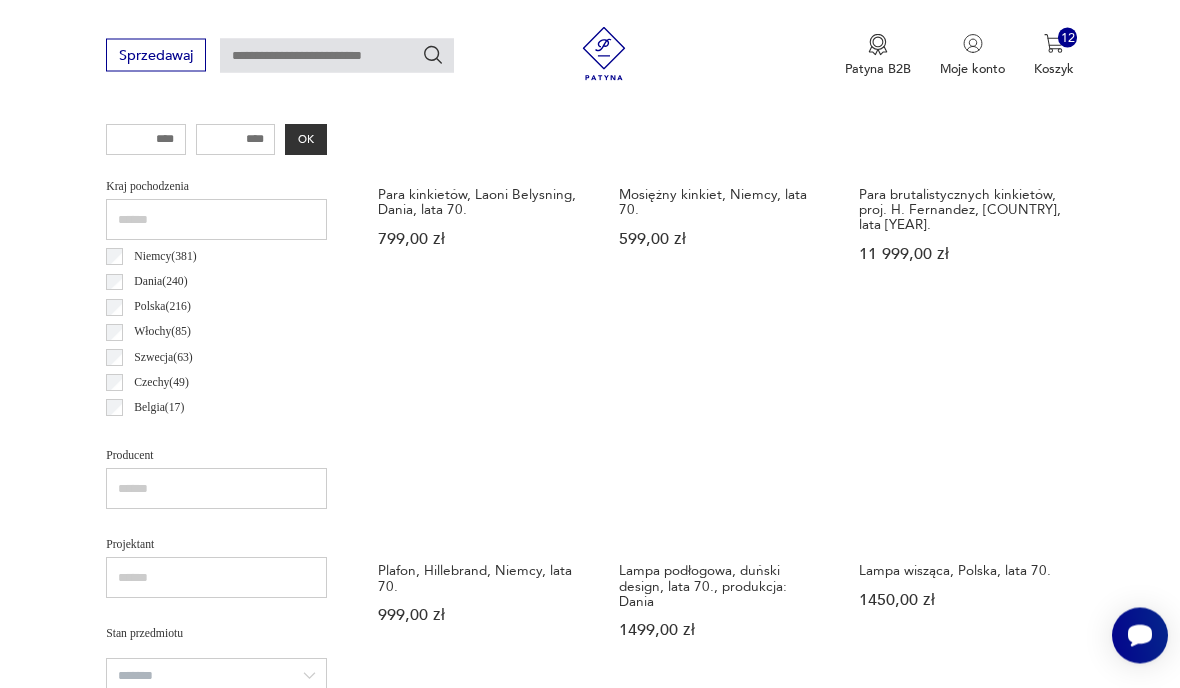 scroll, scrollTop: 826, scrollLeft: 0, axis: vertical 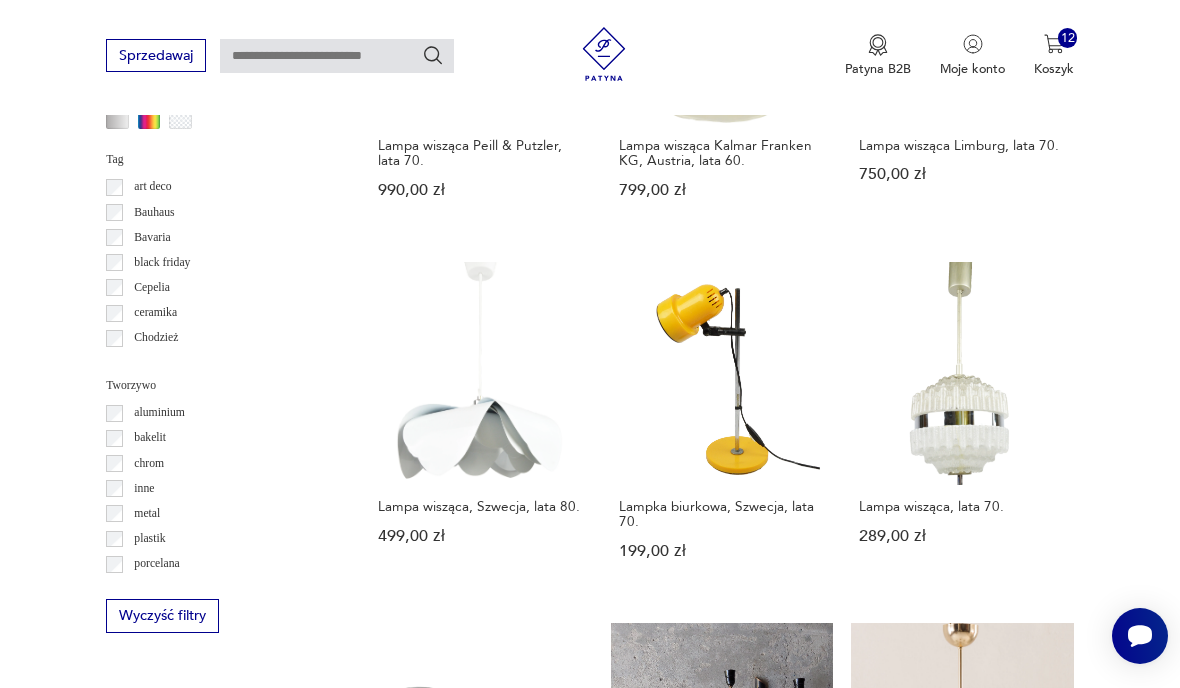 click on "52" at bounding box center [865, 1432] 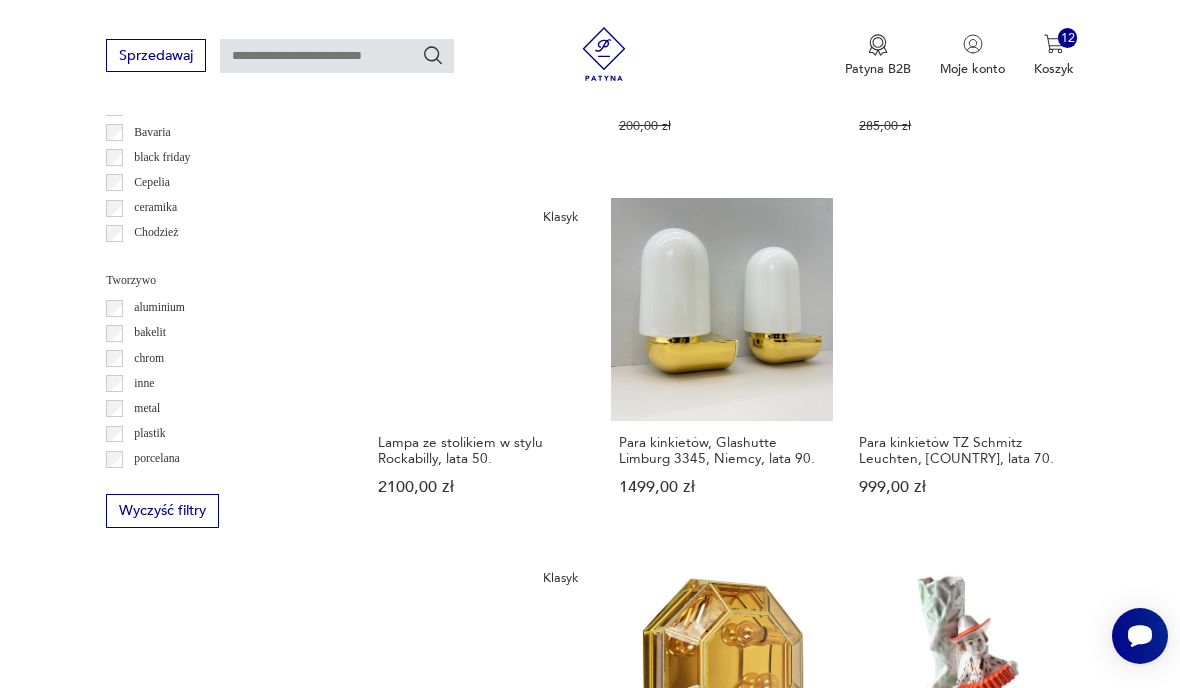 scroll, scrollTop: 1739, scrollLeft: 0, axis: vertical 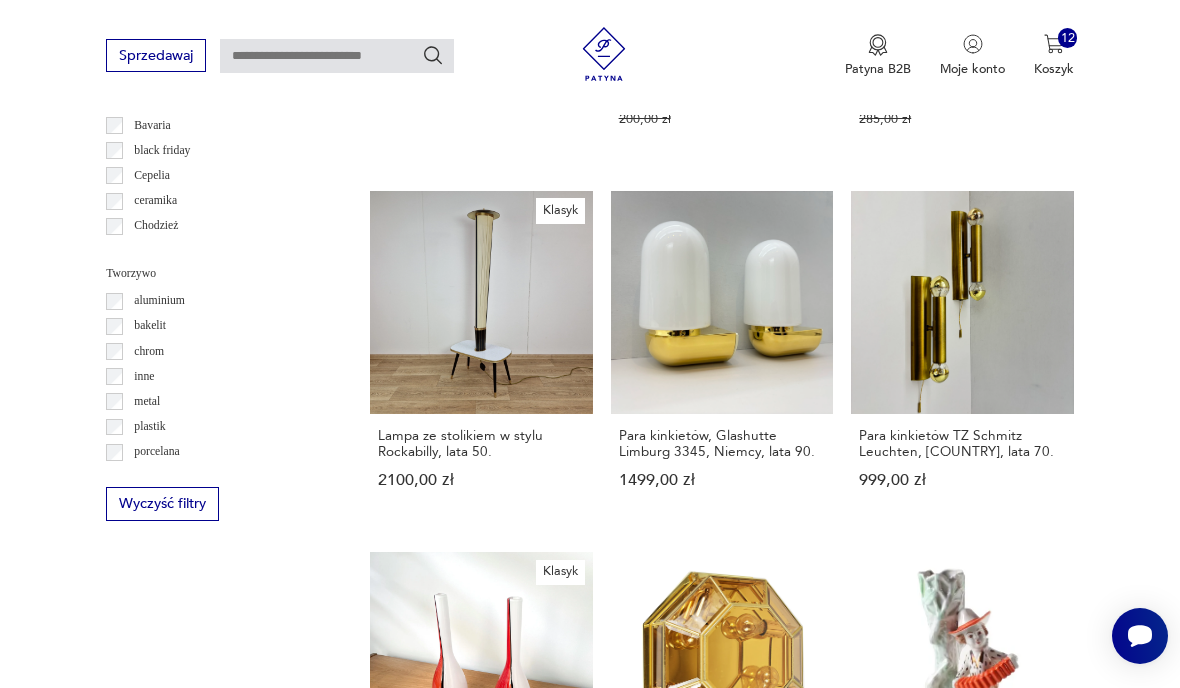 click on "53" at bounding box center [865, 1340] 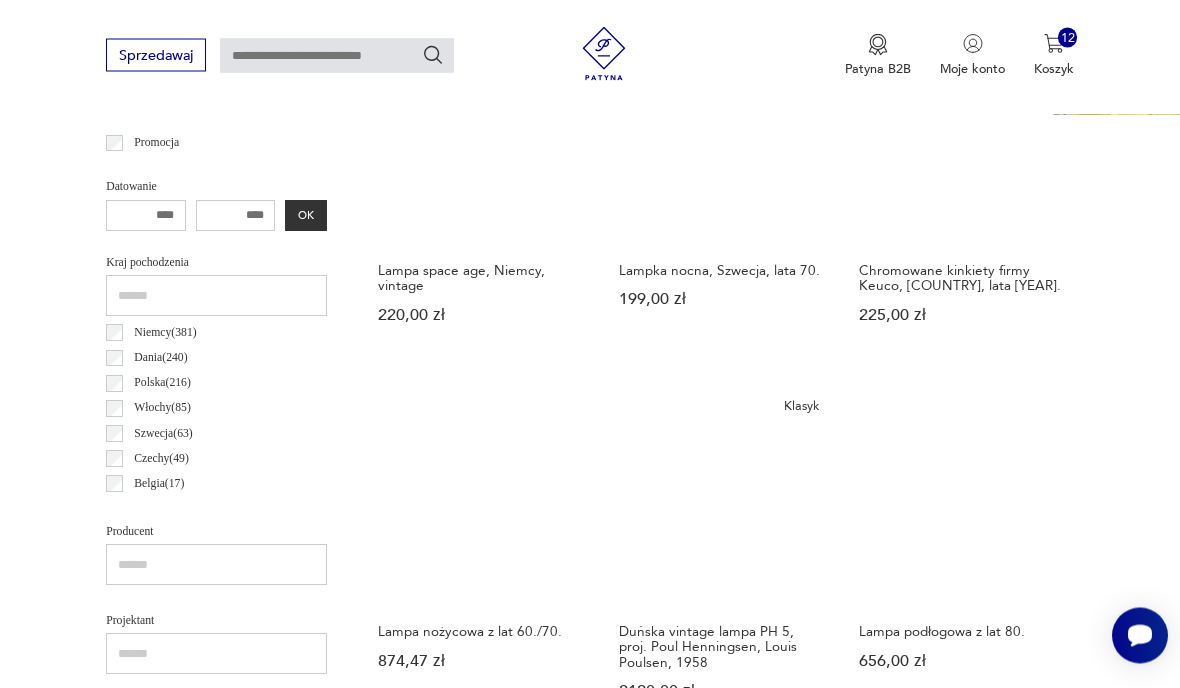 scroll, scrollTop: 750, scrollLeft: 0, axis: vertical 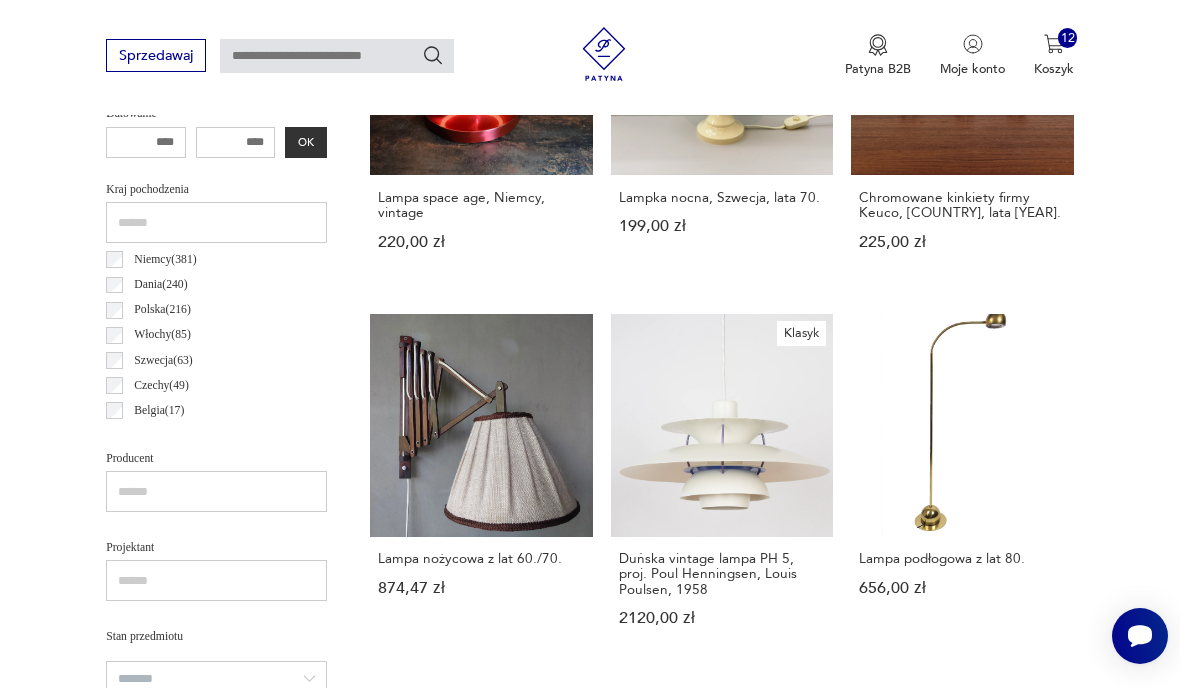 click on "Sale Lampa brutalistyczna w stylu Th. Valentiener, Dania, lata 70. 600,00 zł 875,00 zł" at bounding box center (722, 882) 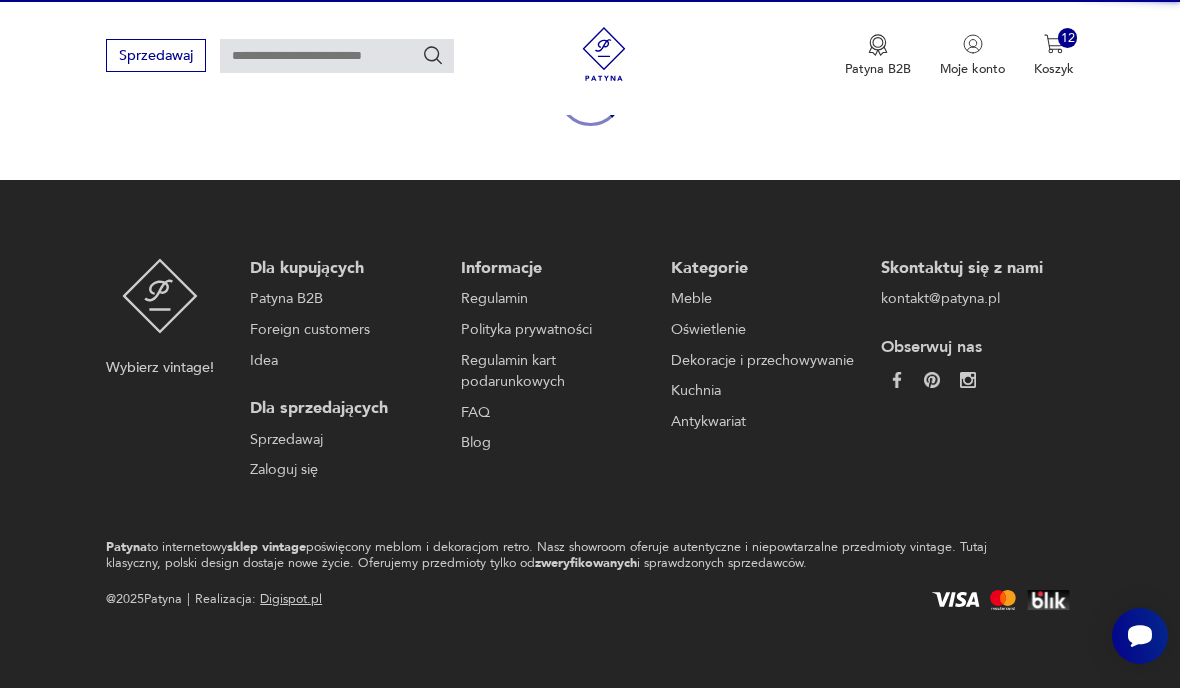 scroll, scrollTop: 172, scrollLeft: 0, axis: vertical 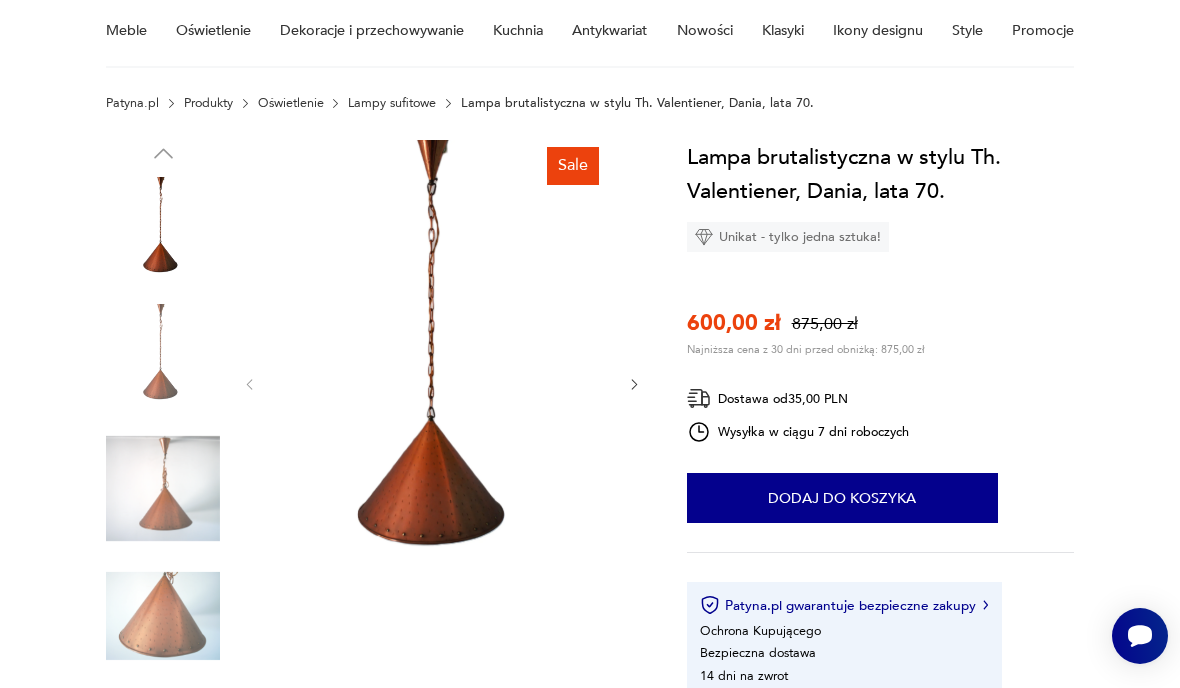 click 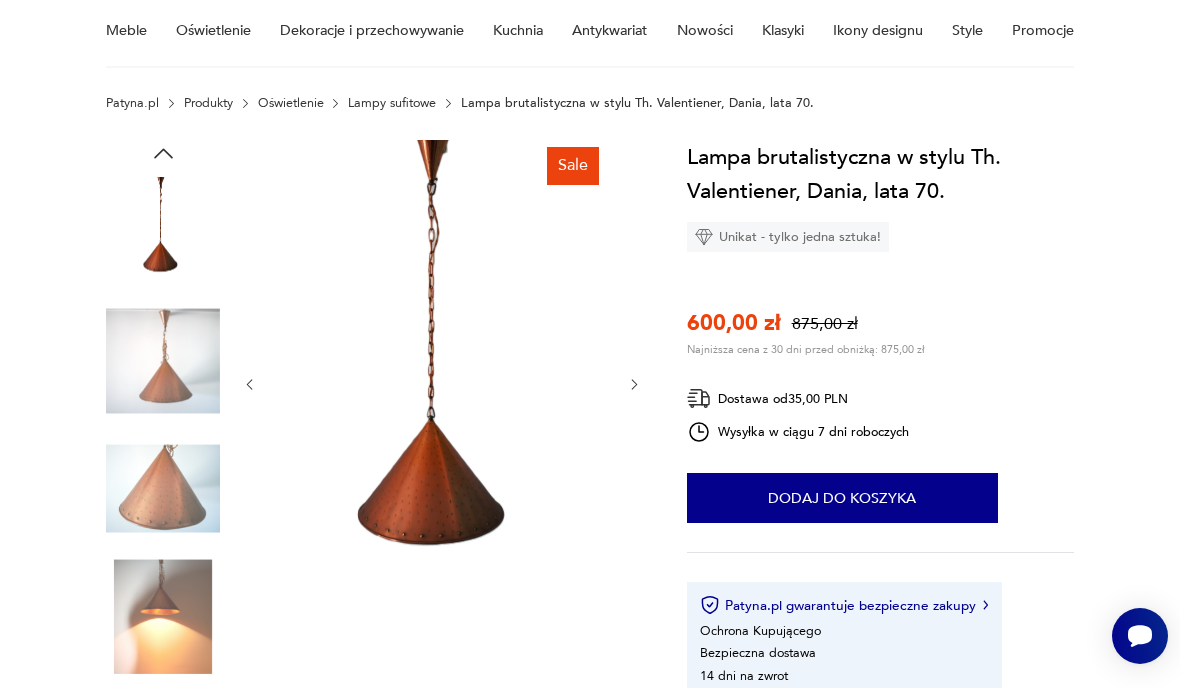 click at bounding box center (442, 385) 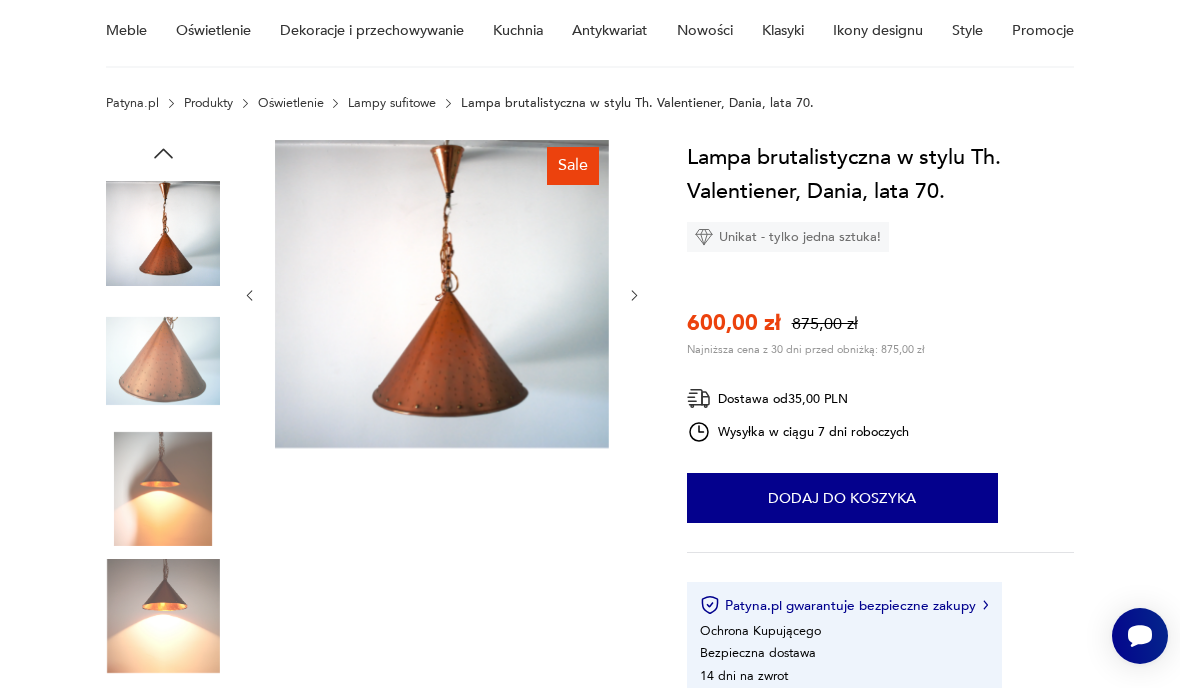 click at bounding box center (442, 296) 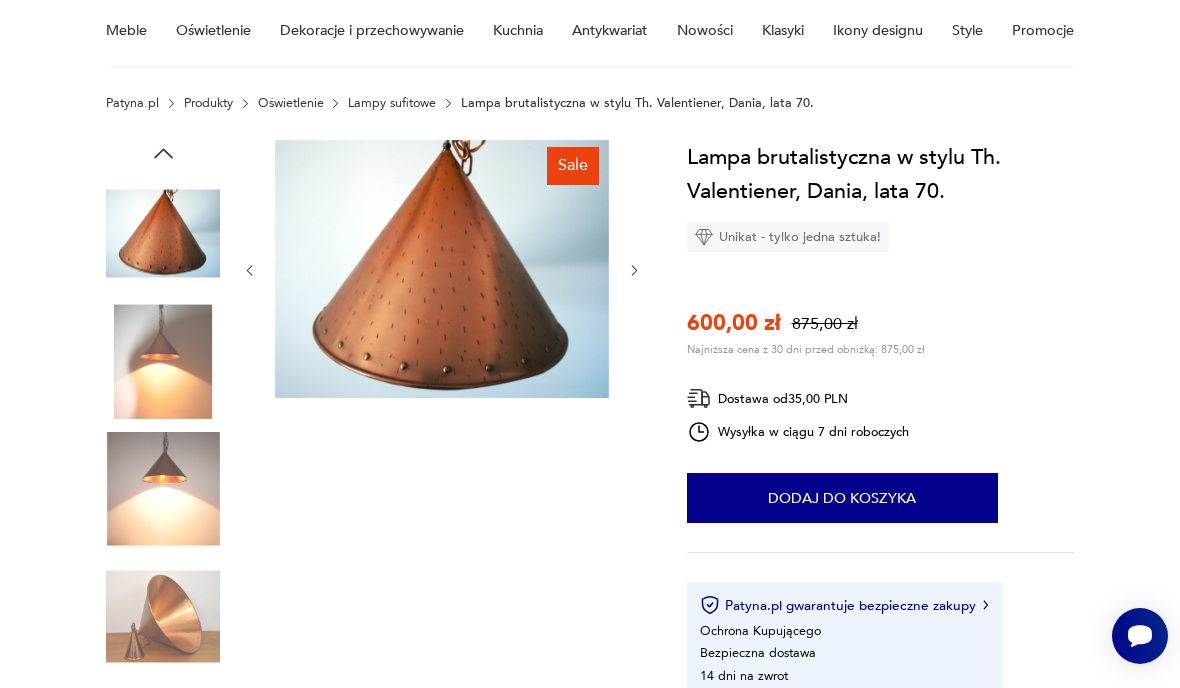 click at bounding box center (442, 271) 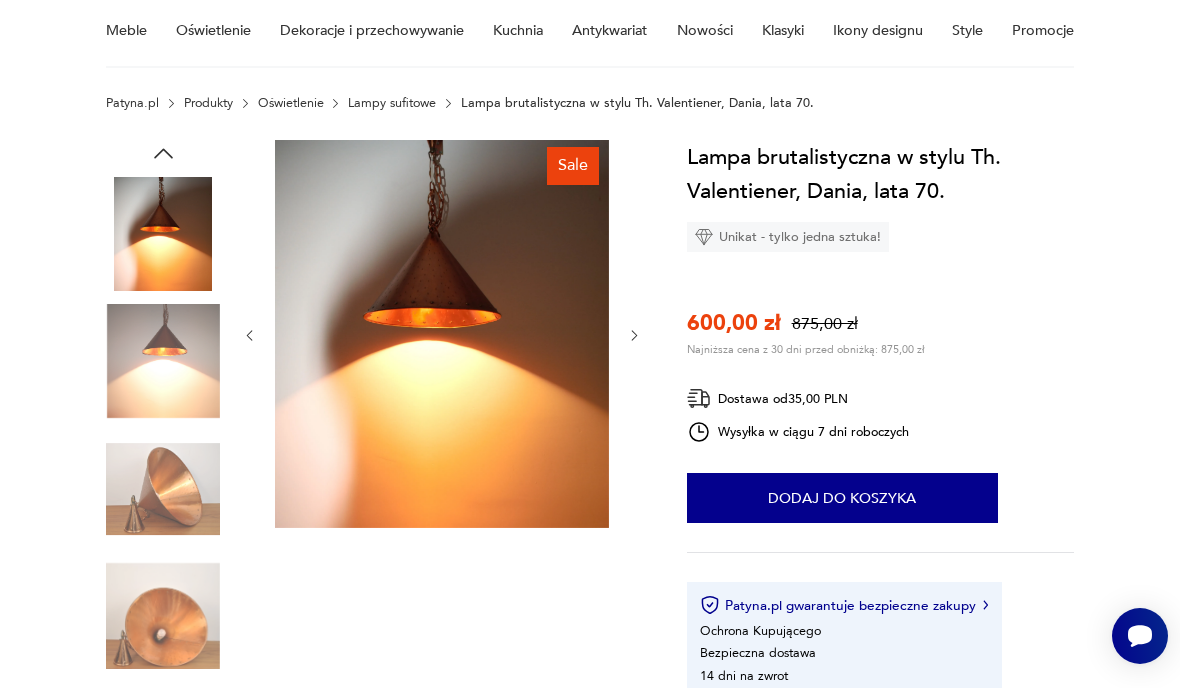 click 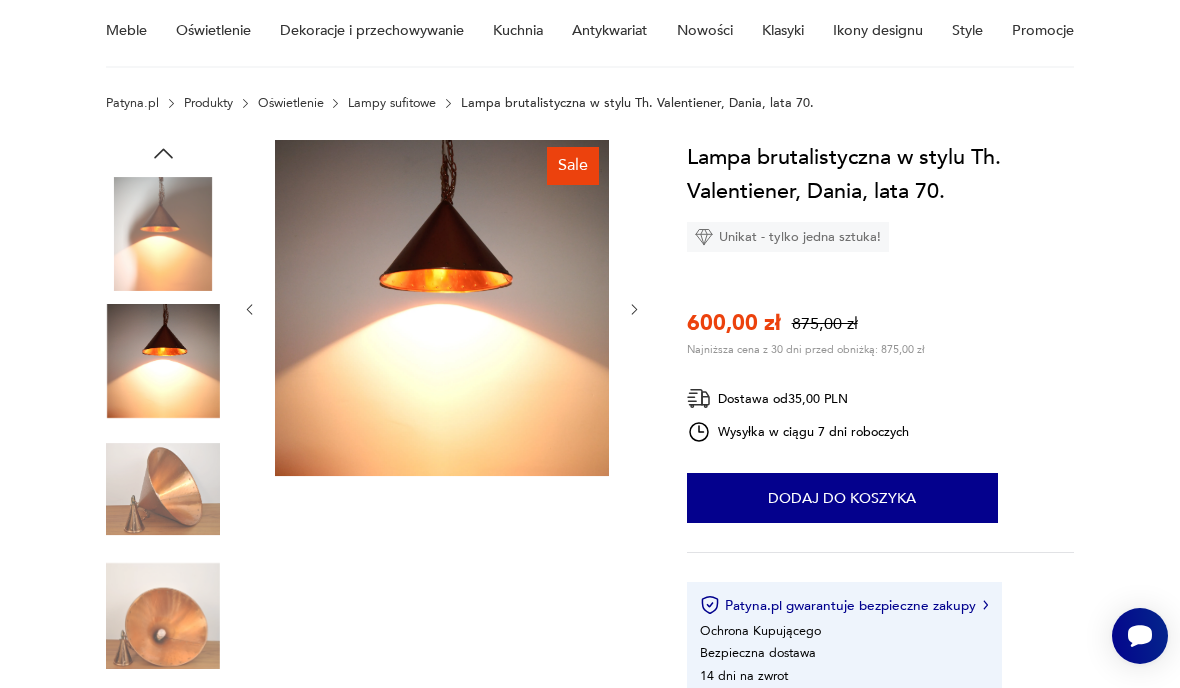 click 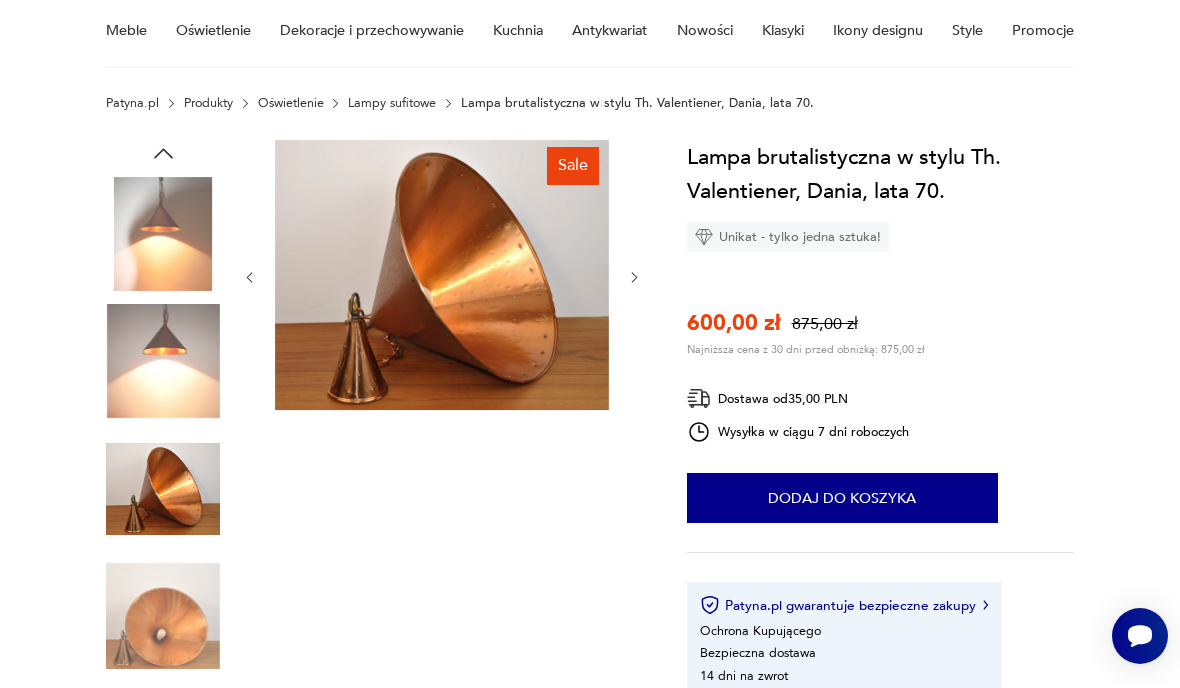 click 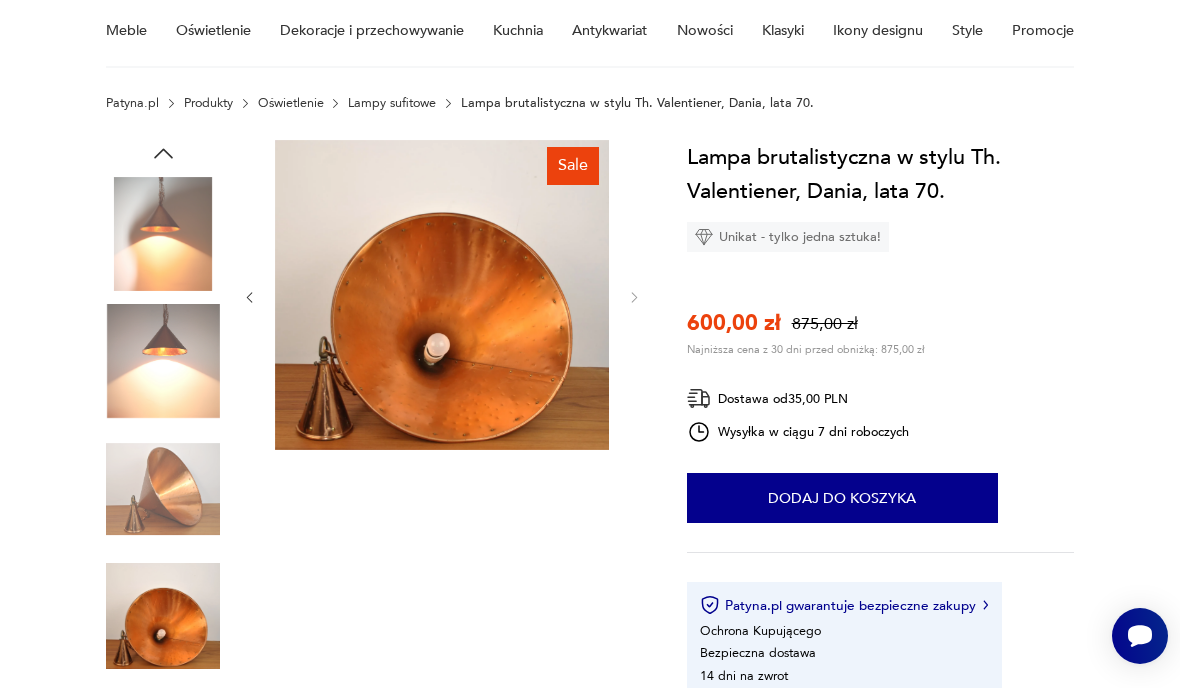 click on "Sale Opis produktu Duńska lampa brutalistyczna wyprodukowana przez ES Horn Aalestrup w stylu Th. Valentiener. Sprawna technicznie. Zachowana w bardzo dobrym stanie.
Wymiary
Średnica 40cm
Wysokość lampy 32cm Rozwiń więcej Szczegóły produktu Stan:   dobry Miasto sprzedawcy :   Strzyżów Datowanie :   1960 - 1970 Kraj pochodzenia :   Dania Tworzywo :   metal Liczba sztuk:   1 Tagi:   mid-century modern ,  lata 70. ,  żyrandol ,  Skandynawski minimalizm ,  design O sprzedawcy Skandynawskie Perły Zweryfikowany sprzedawca Strzyżów Od roku z Patyną Dostawa i zwroty Dostępne formy dostawy: Odbiór osobisty - Strzyżów   0,00 PLN Paczkomat InPost   35,00 PLN Zwroty: Jeśli z jakiegokolwiek powodu chcesz zwrócić zamówiony przedmiot, masz na to   14 dni od momentu otrzymania przesyłki. Lampa brutalistyczna w stylu Th. Valentiener, Dania, lata 70. Unikat - tylko jedna sztuka! 600,00 zł 875,00 zł Najniższa cena z 30 dni przed obniżką: 875,00 zł Dostawa od  35,00 PLN 1 Dodaj do koszyka" at bounding box center [590, 714] 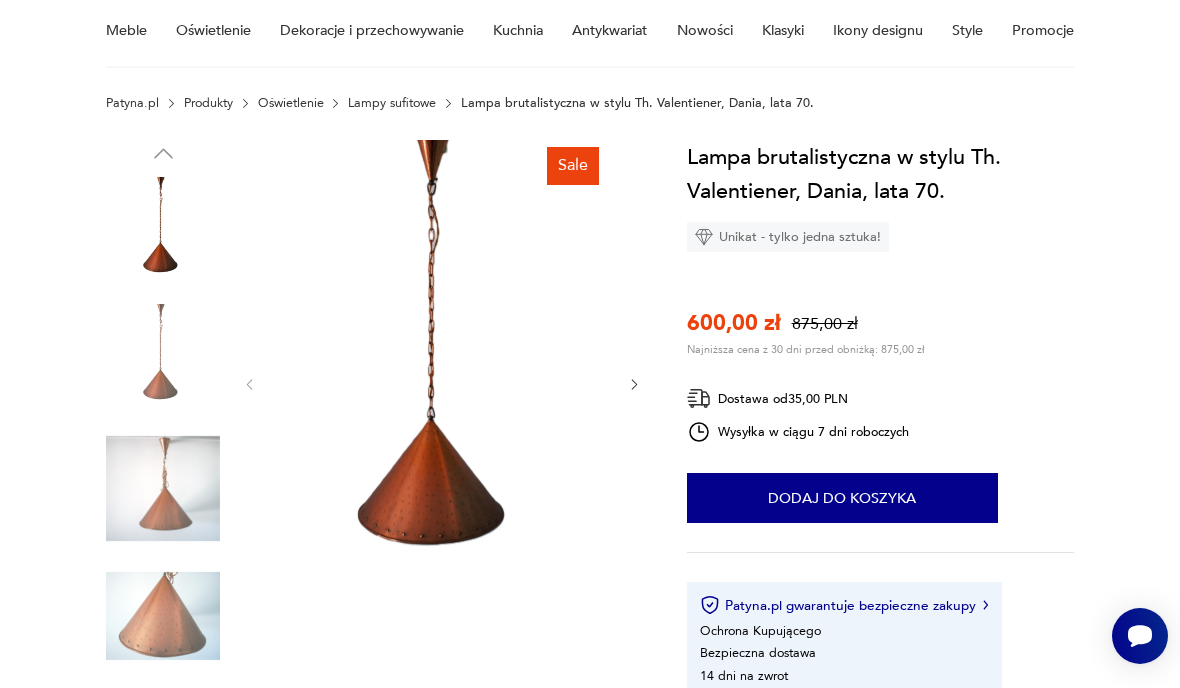 click on "Dodaj do koszyka" at bounding box center (842, 498) 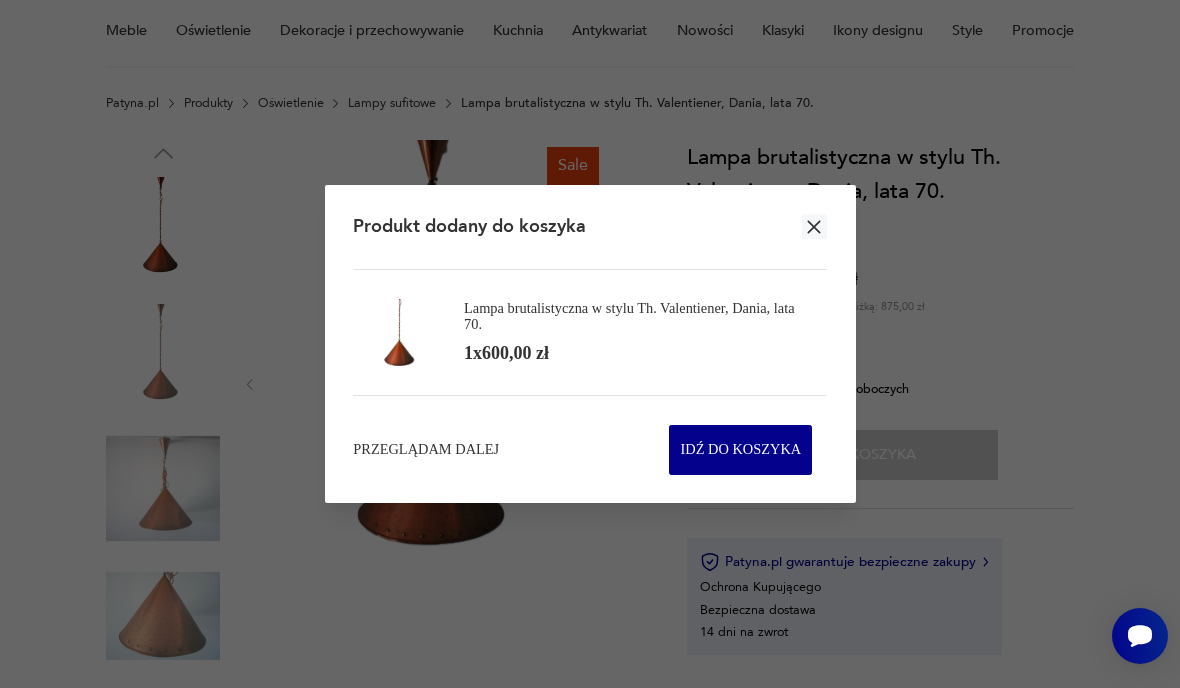 click on "Przeglądam dalej" at bounding box center [426, 450] 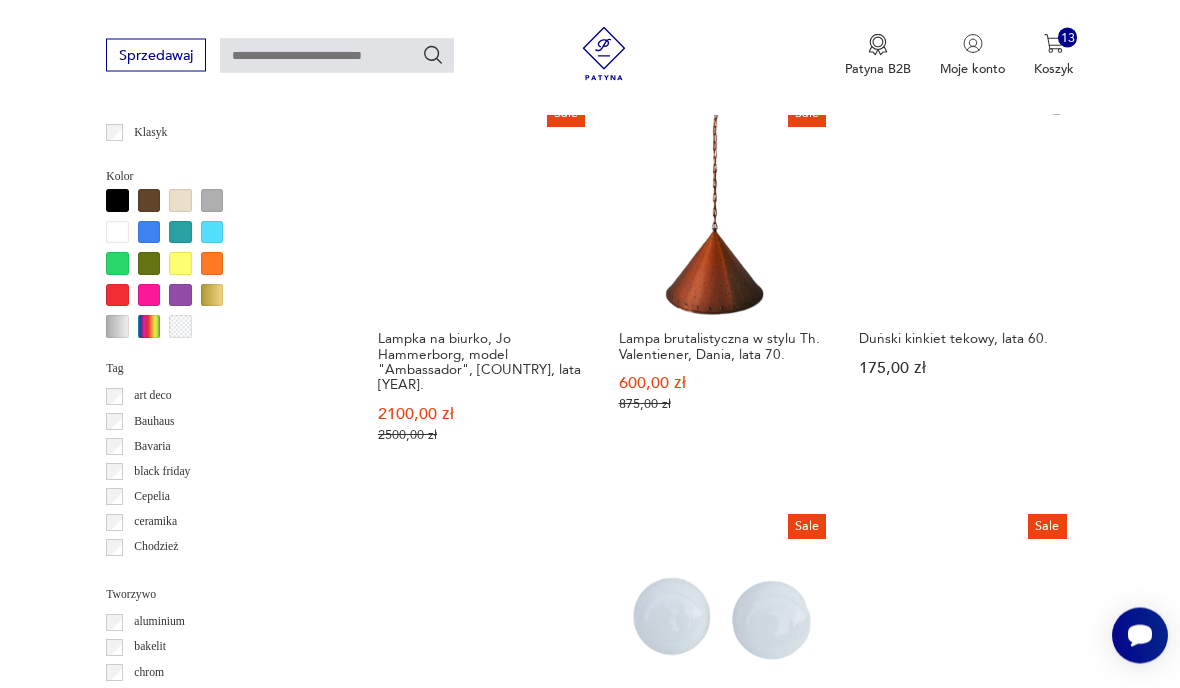 scroll, scrollTop: 1420, scrollLeft: 0, axis: vertical 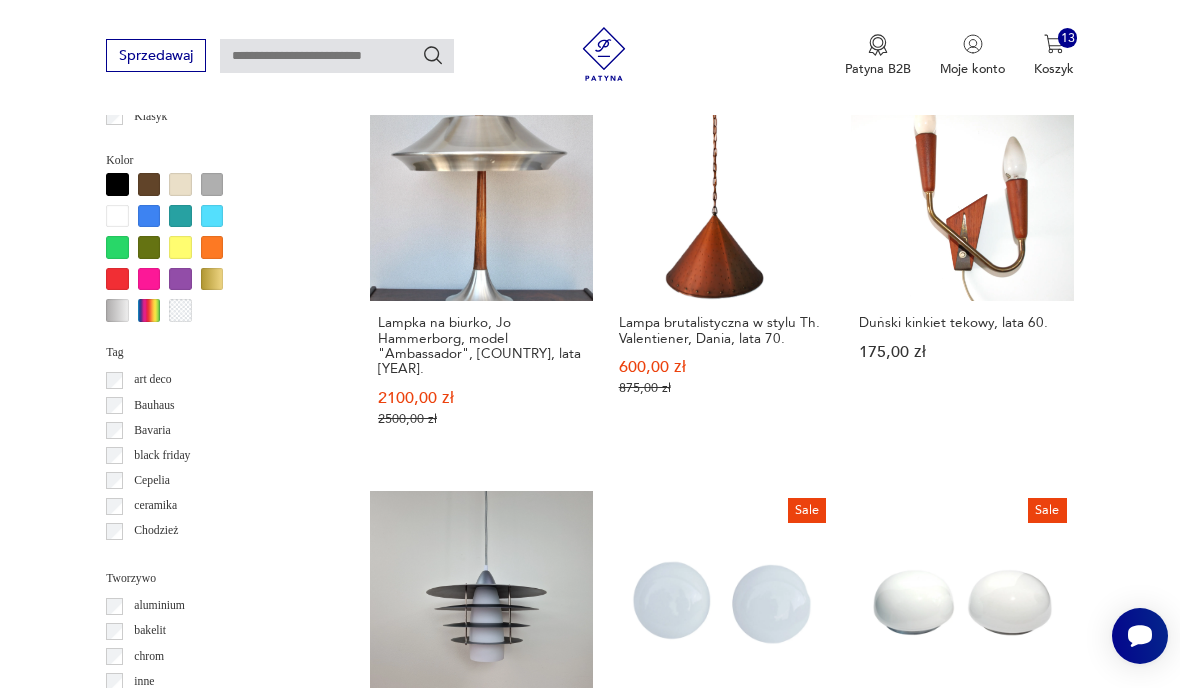 click on "Piętrowa lampa wisząca Belid T1522, Szwecja, lata 2000 890,00 zł" at bounding box center [481, 675] 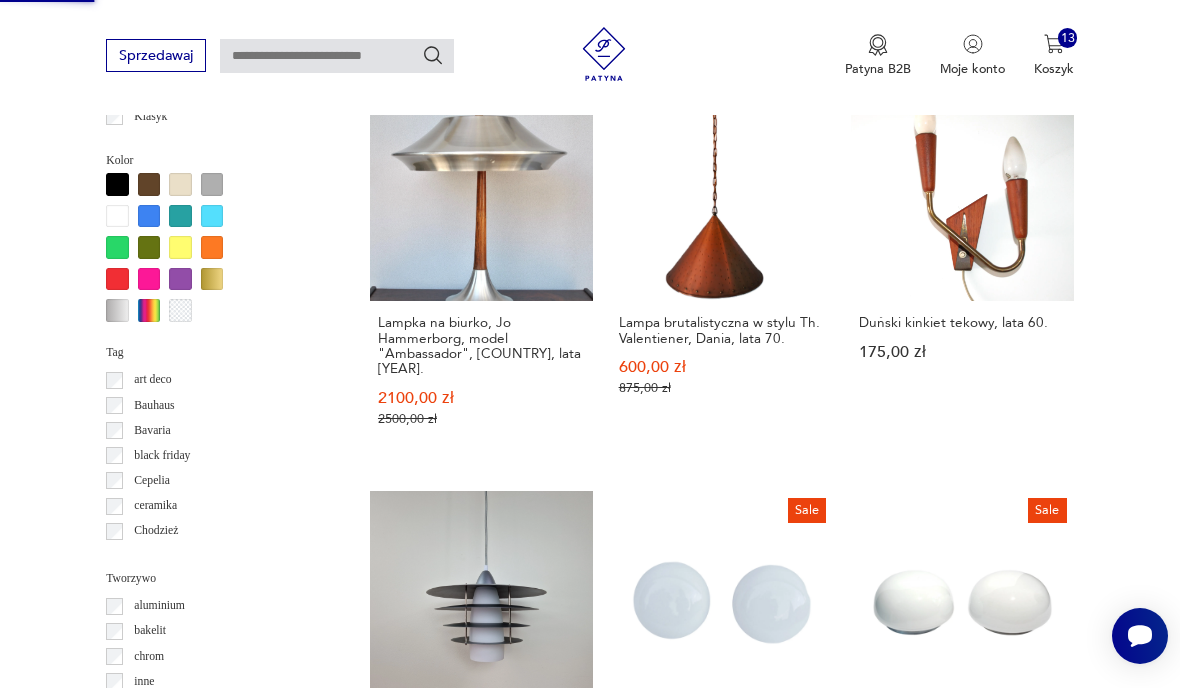 scroll, scrollTop: 256, scrollLeft: 0, axis: vertical 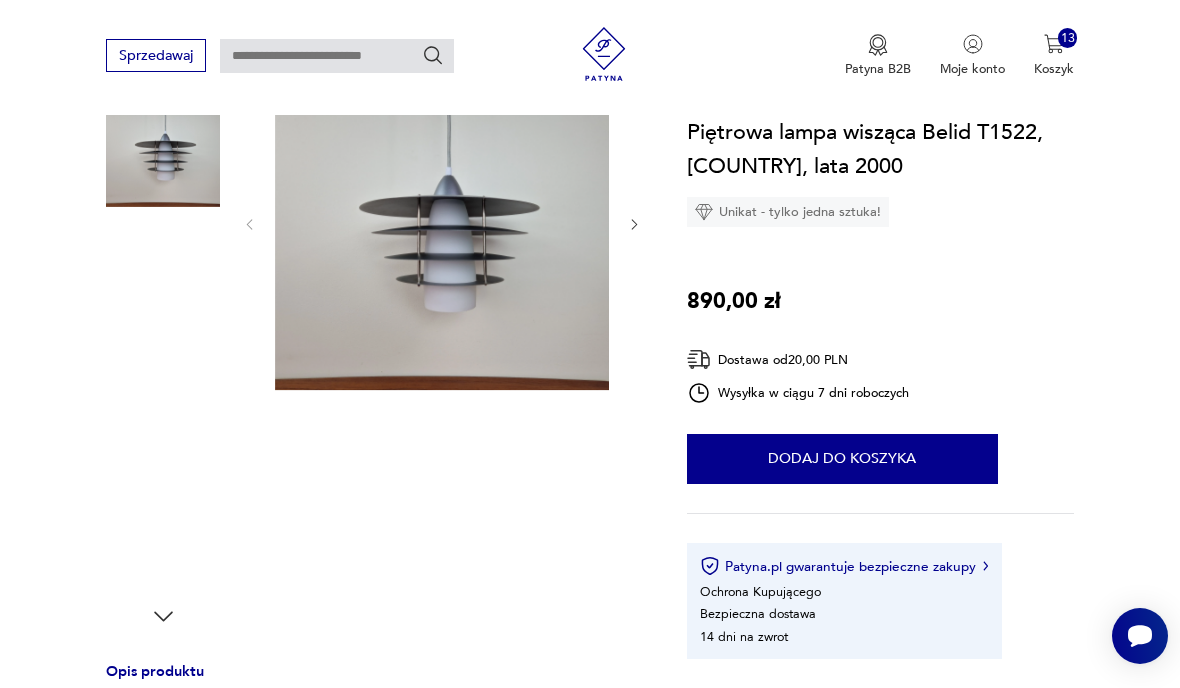 click 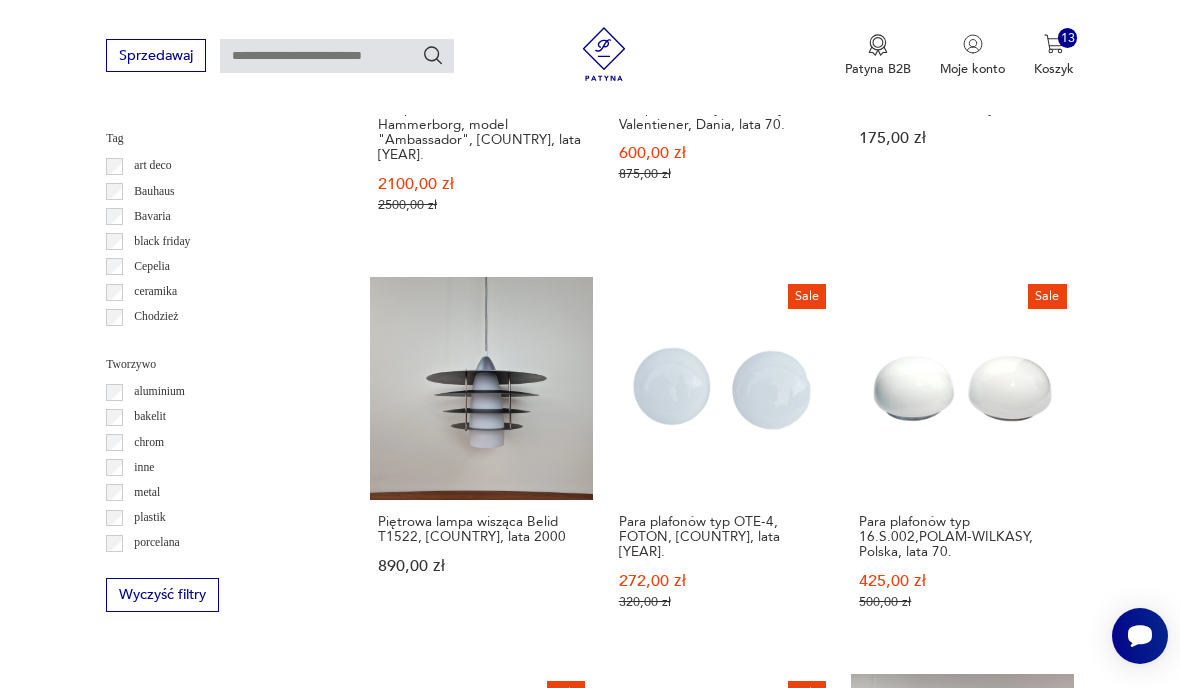 scroll, scrollTop: 1649, scrollLeft: 0, axis: vertical 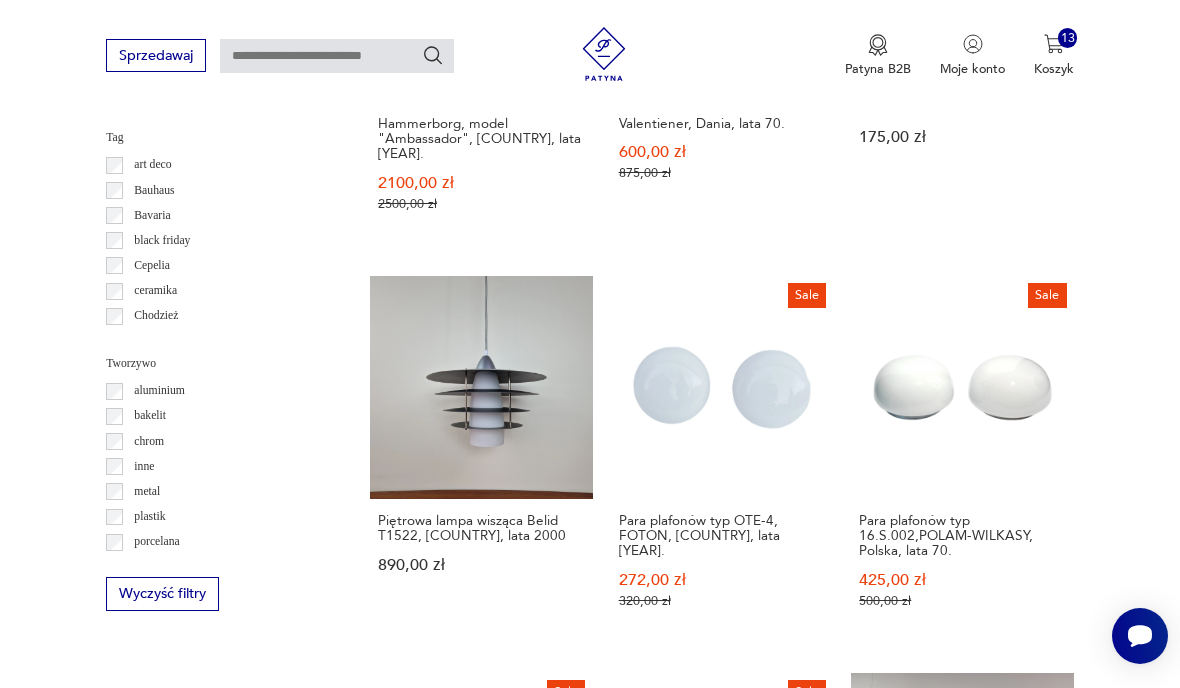 click on "54" at bounding box center [865, 1482] 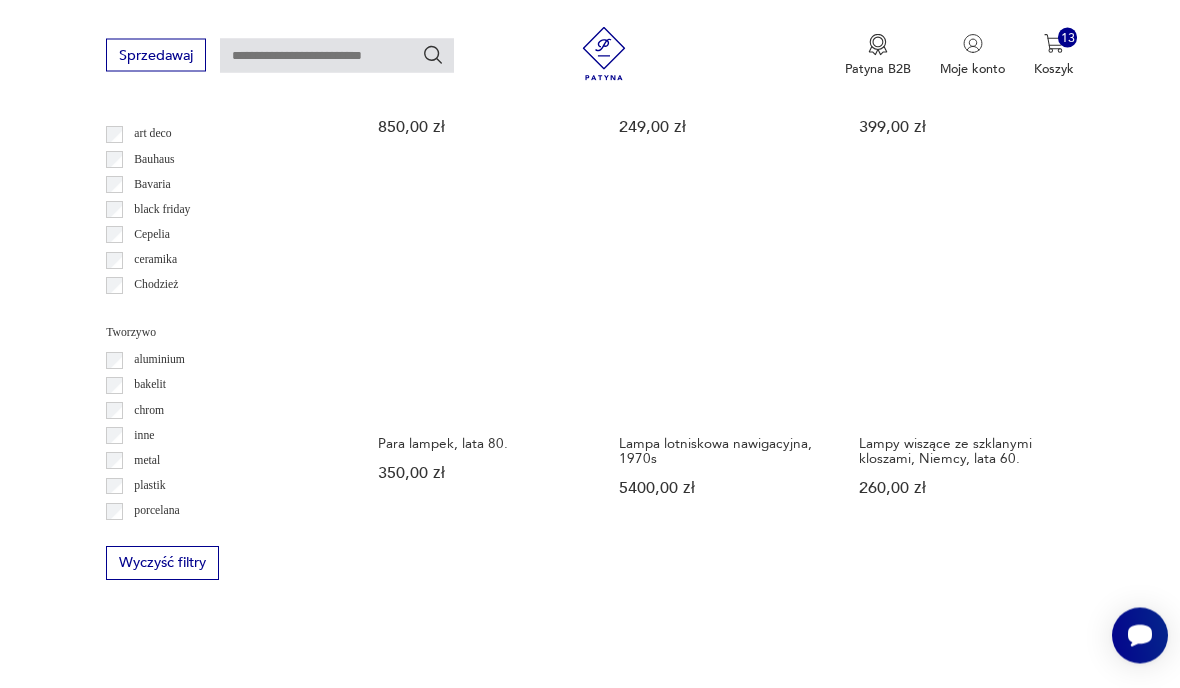scroll, scrollTop: 1685, scrollLeft: 0, axis: vertical 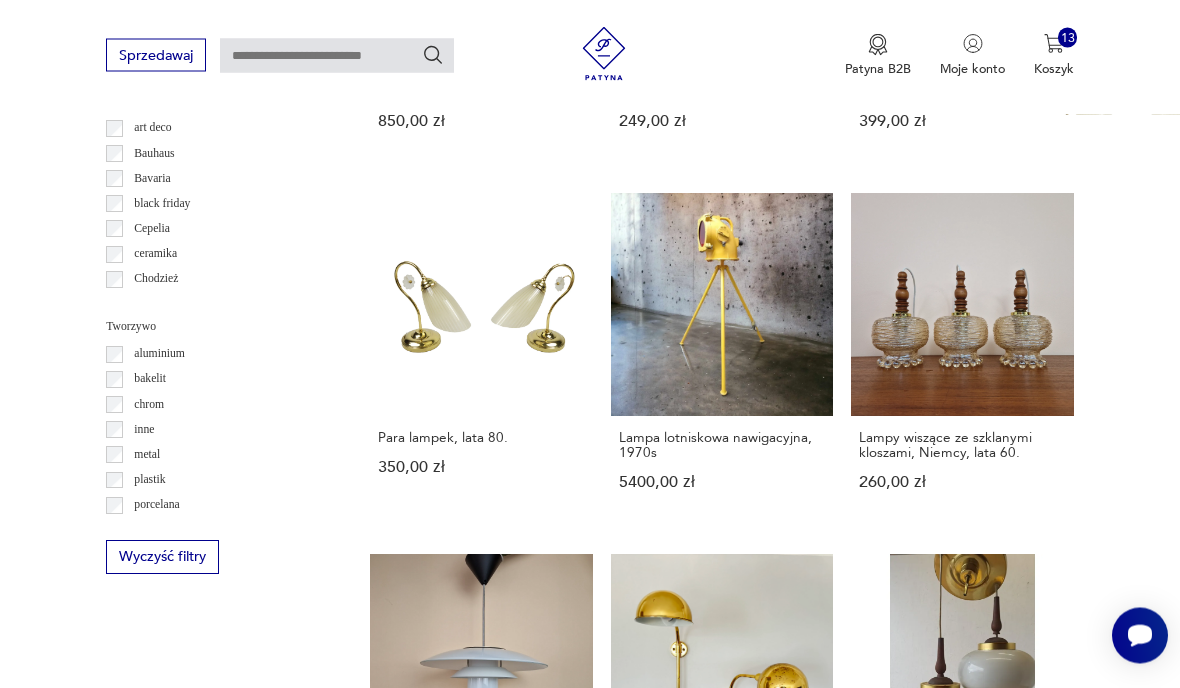 click on "55" at bounding box center [865, 1358] 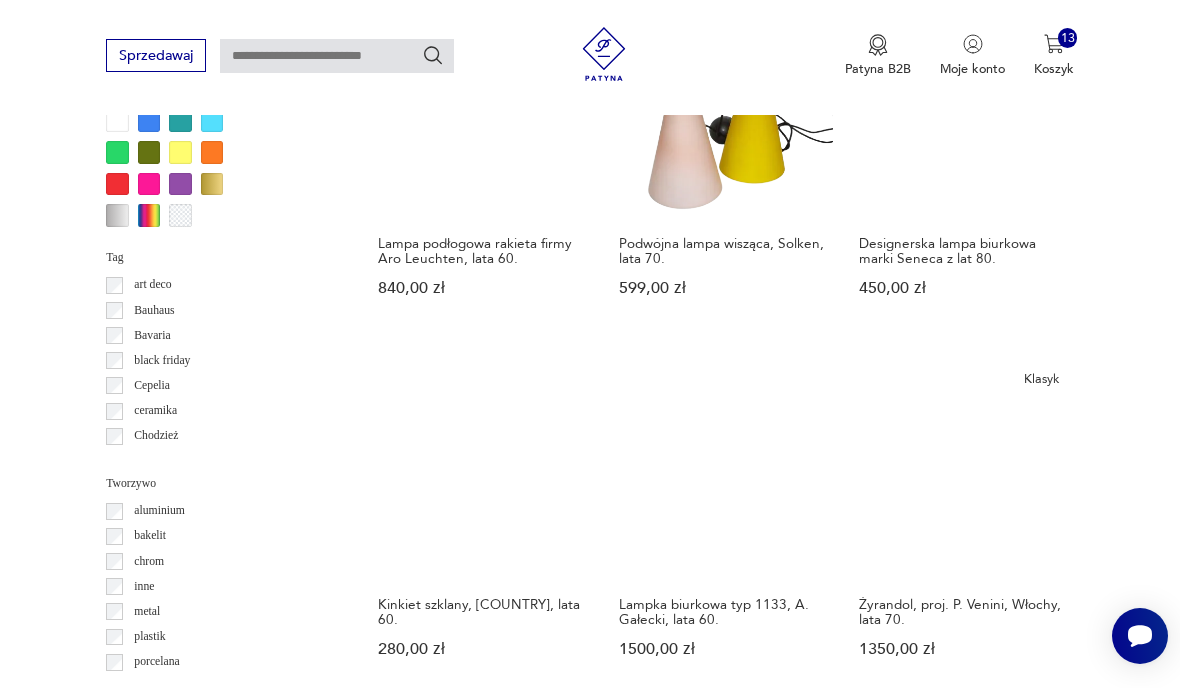 scroll, scrollTop: 1530, scrollLeft: 0, axis: vertical 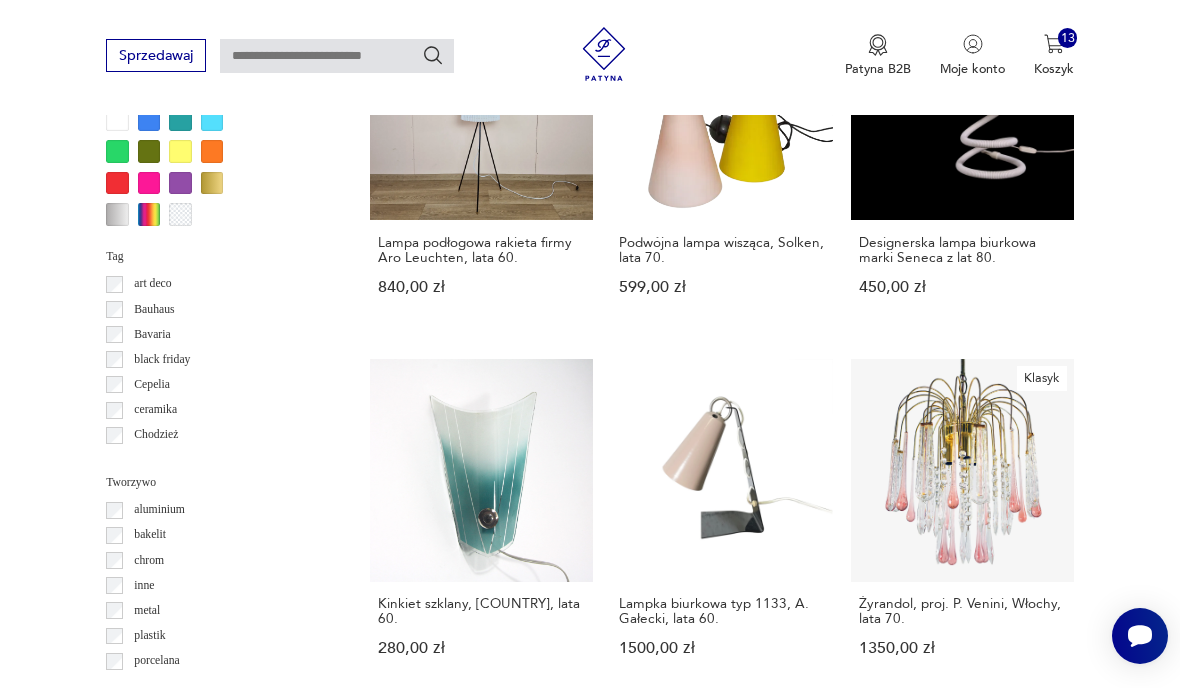 click on "56" at bounding box center [865, 1477] 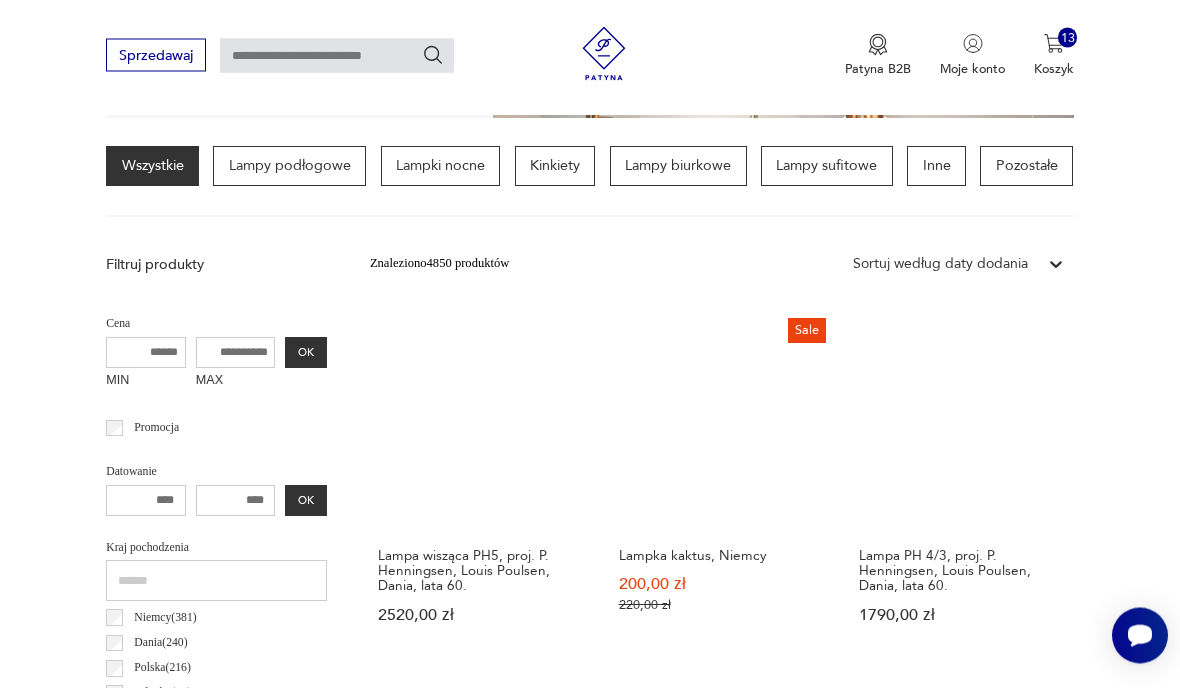 scroll, scrollTop: 462, scrollLeft: 0, axis: vertical 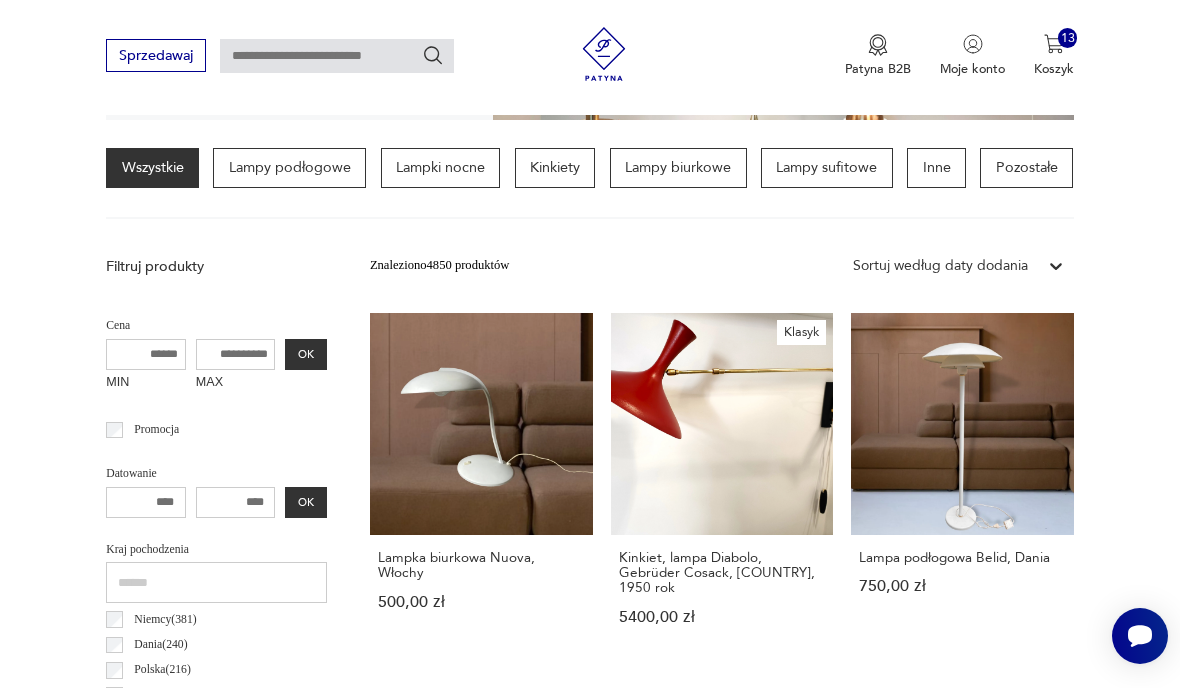 click on "Lampka biurkowa Nuova, Włochy 500,00 zł" at bounding box center (481, 487) 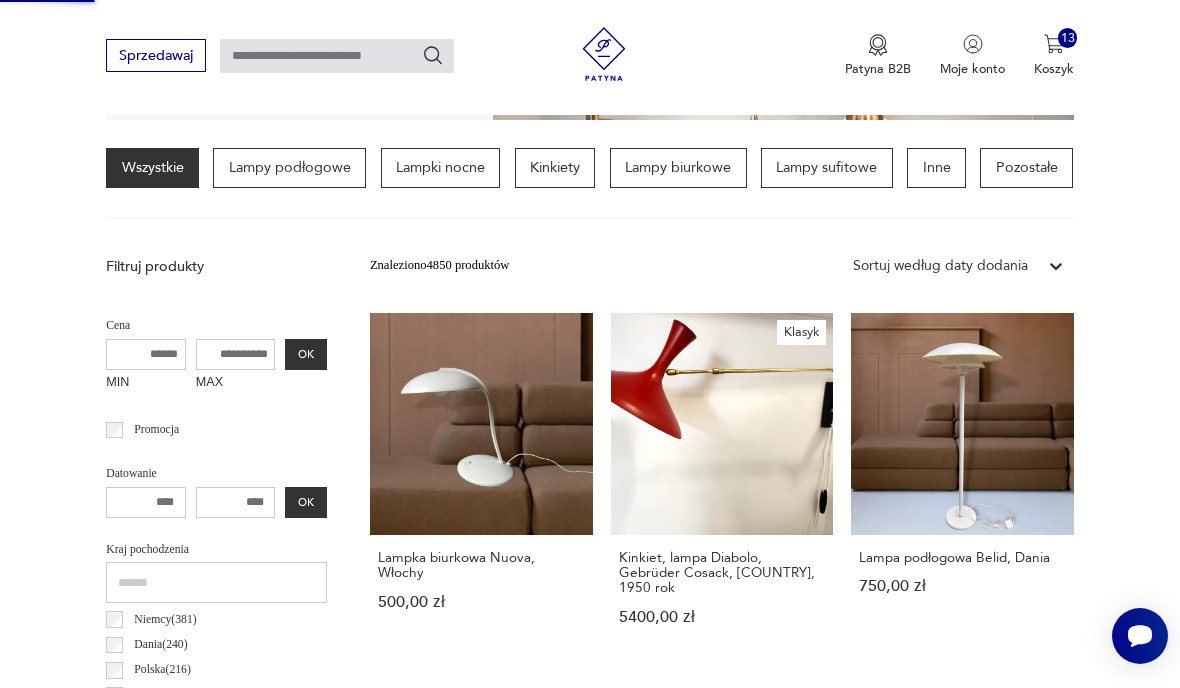 scroll, scrollTop: 256, scrollLeft: 0, axis: vertical 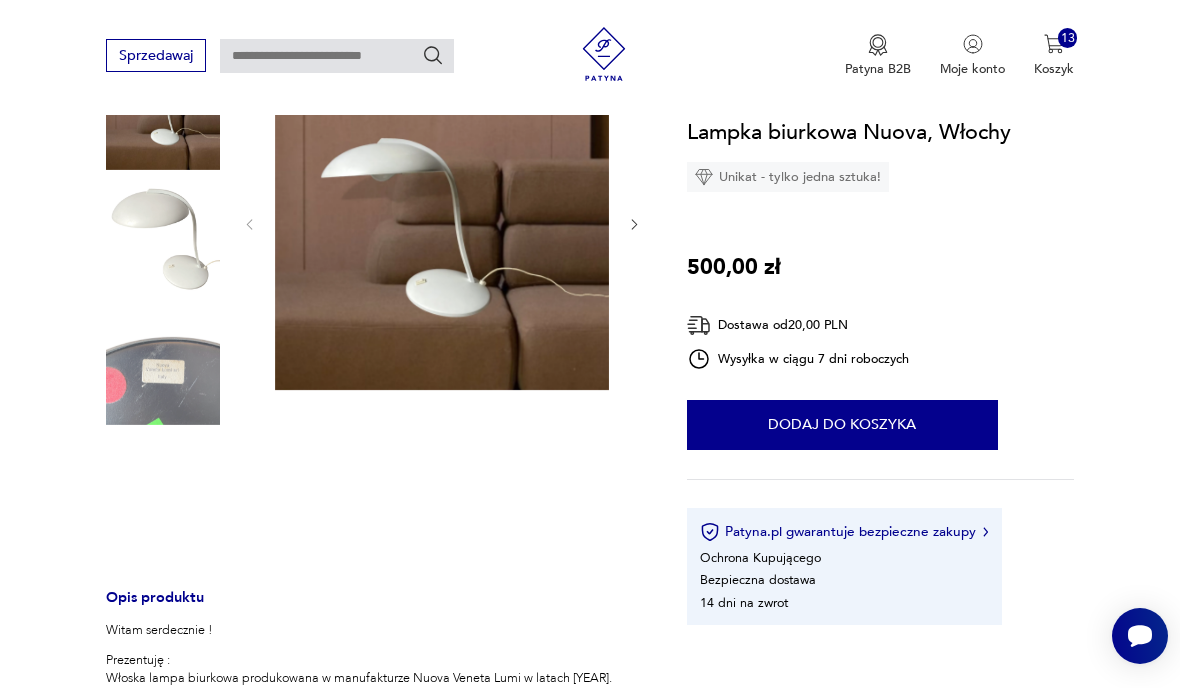 click 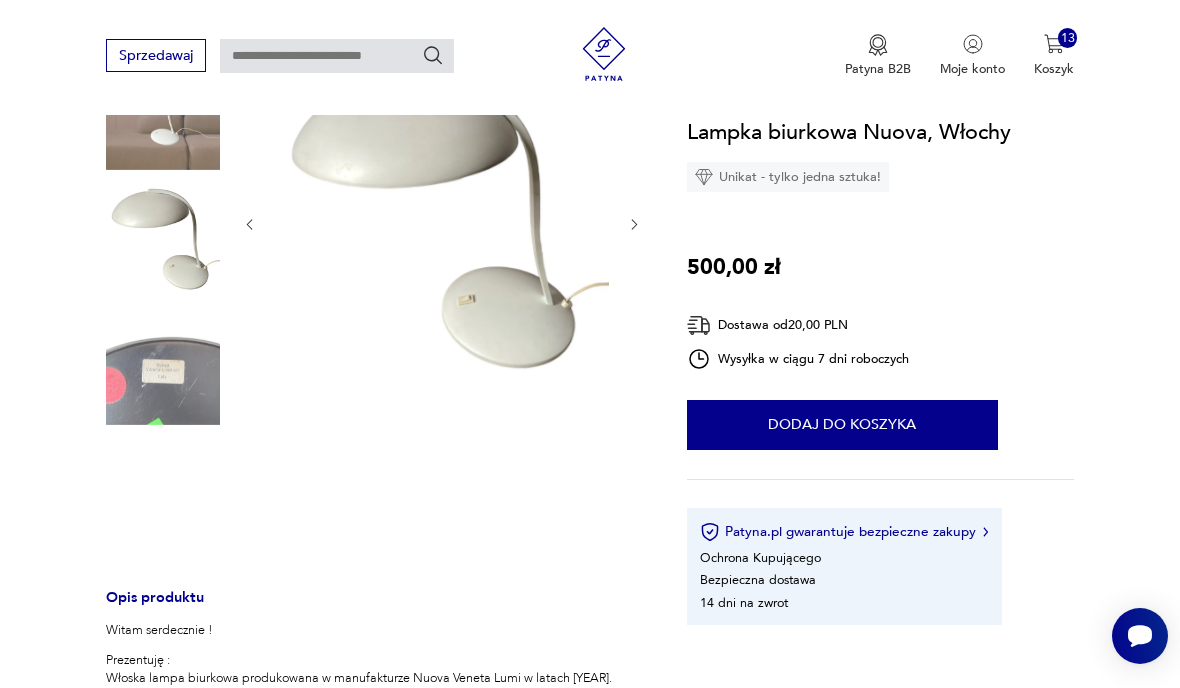 click at bounding box center [634, 225] 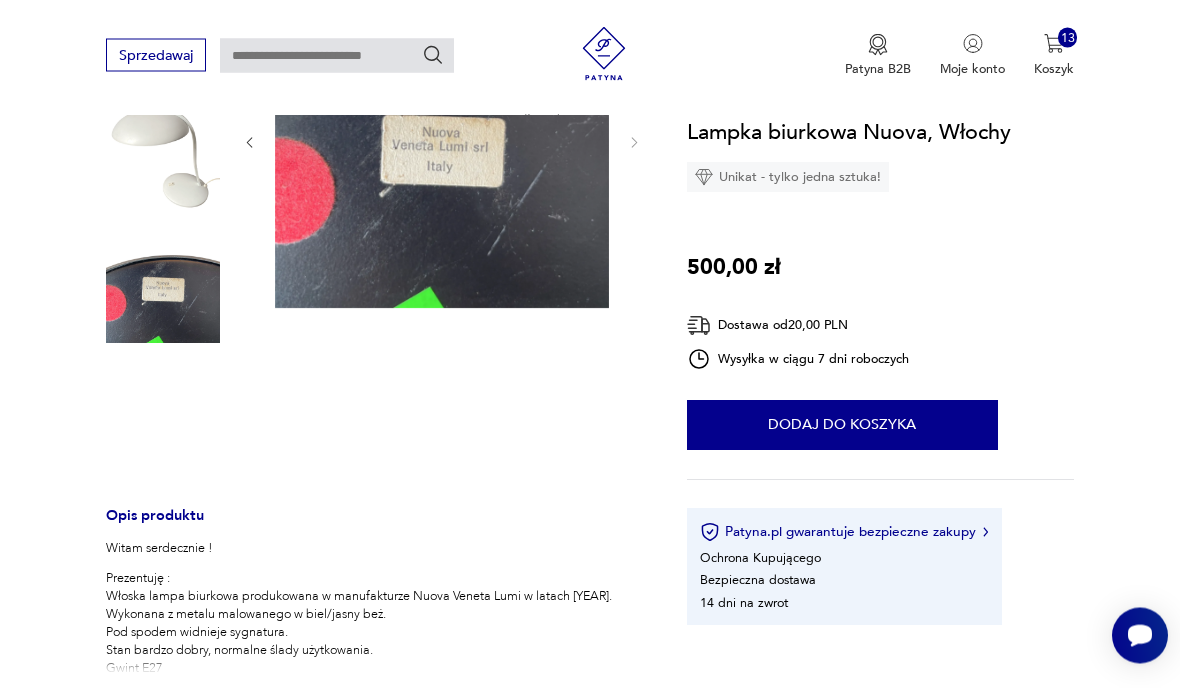 scroll, scrollTop: 341, scrollLeft: 0, axis: vertical 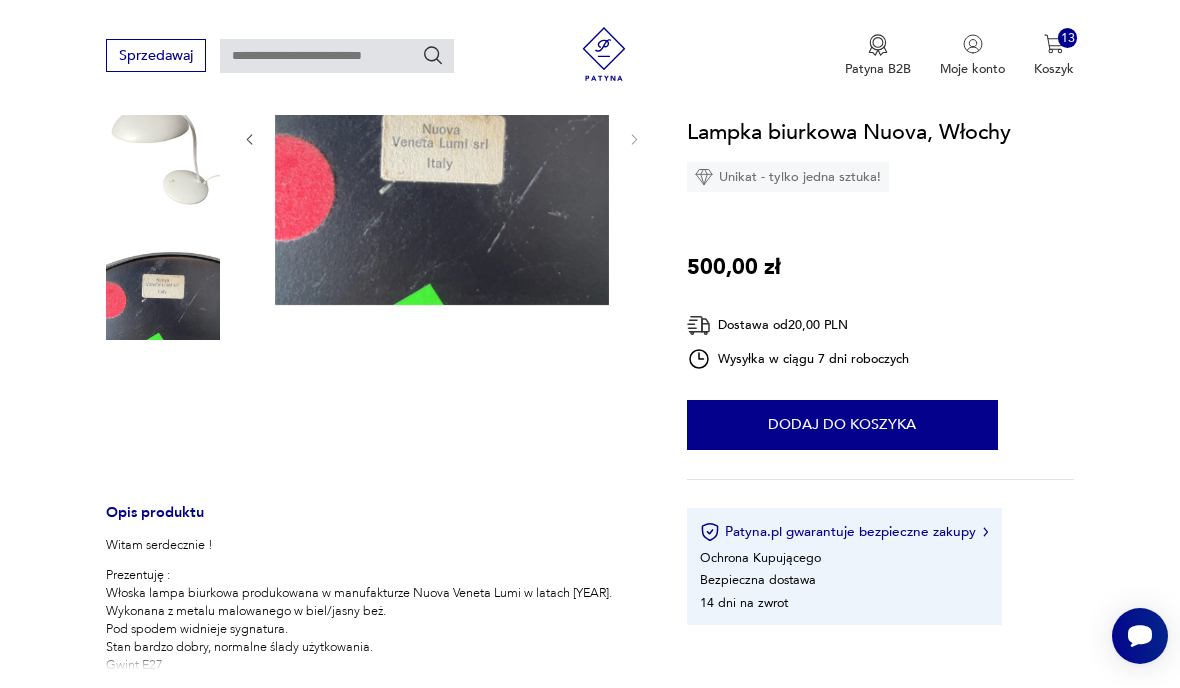 click at bounding box center (203, 708) 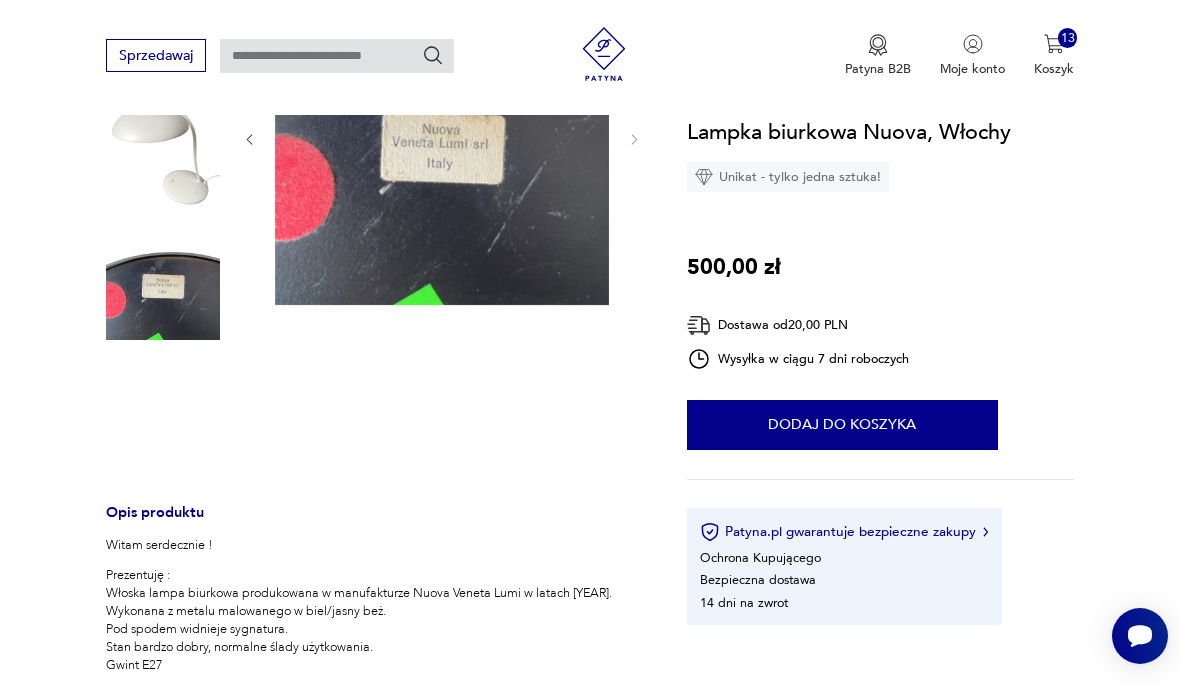 click at bounding box center [163, 155] 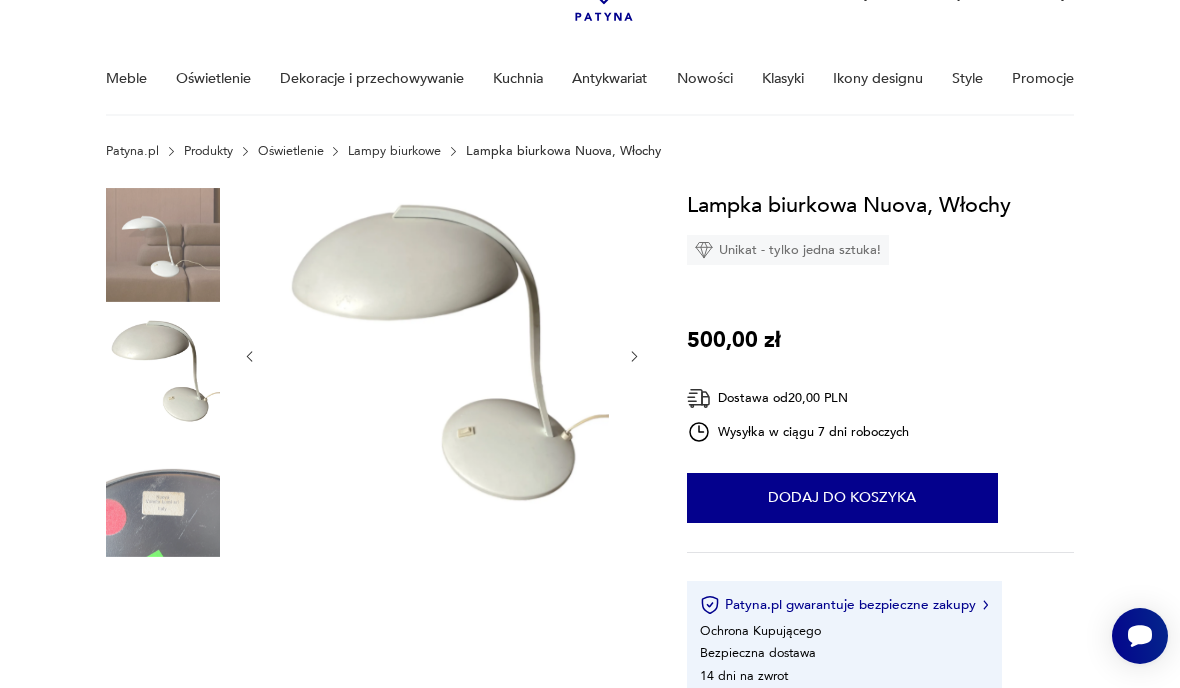 scroll, scrollTop: 118, scrollLeft: 0, axis: vertical 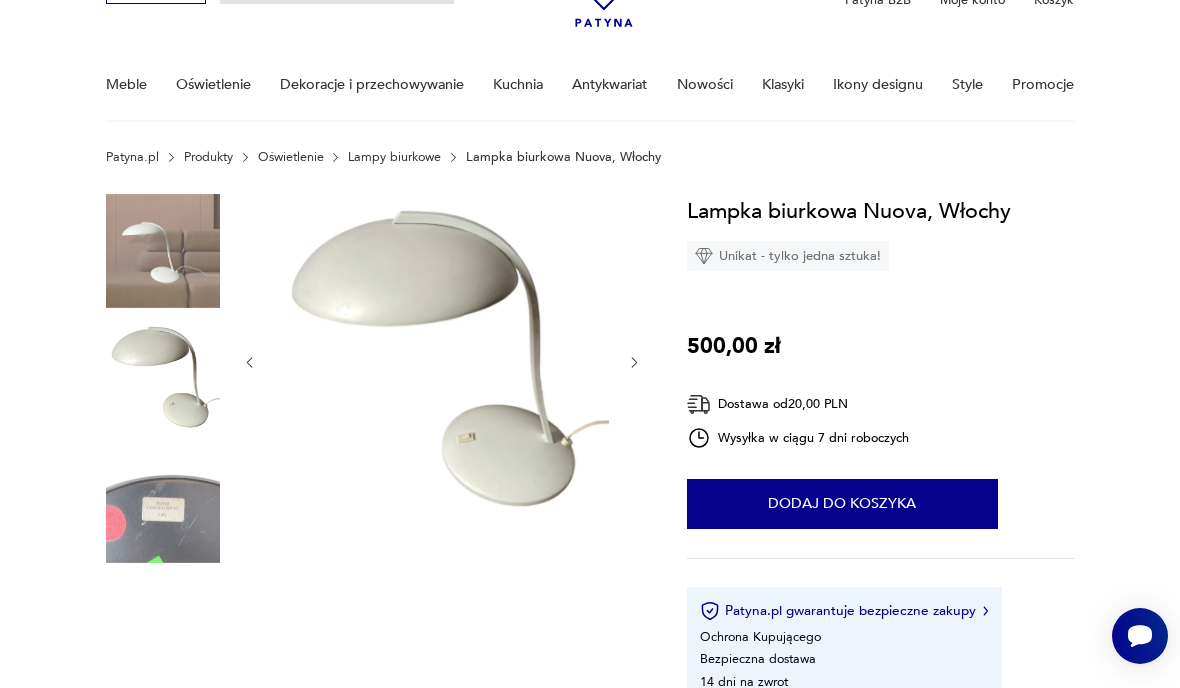 click at bounding box center (163, 251) 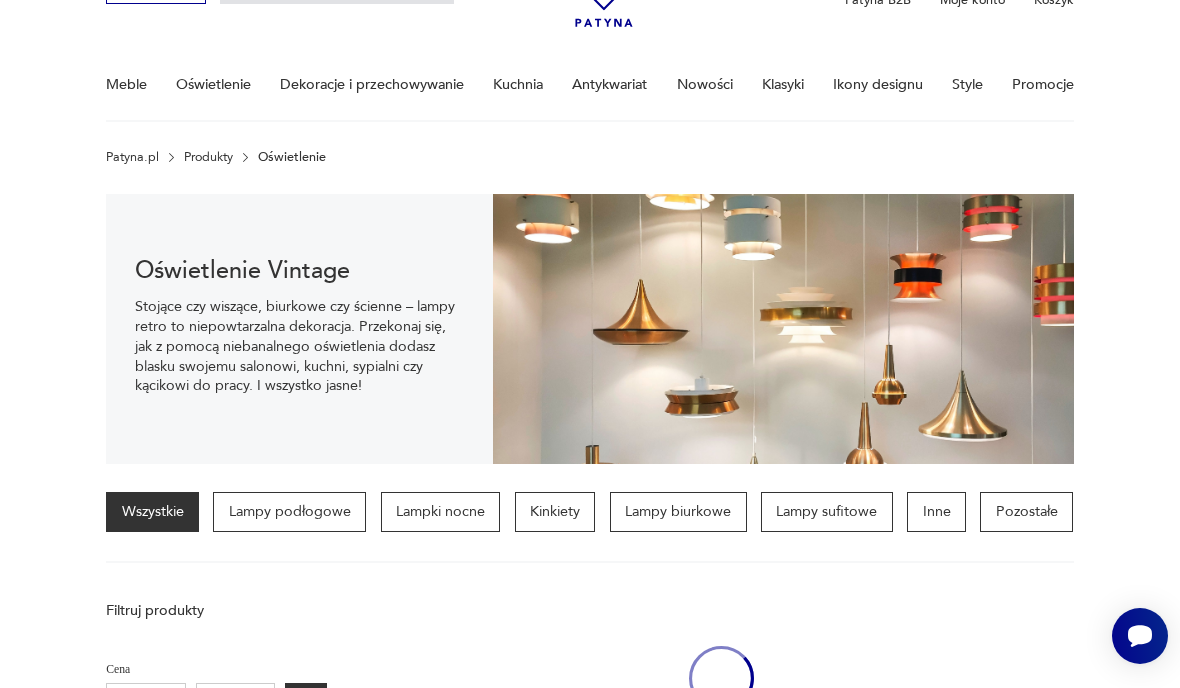 scroll, scrollTop: 462, scrollLeft: 0, axis: vertical 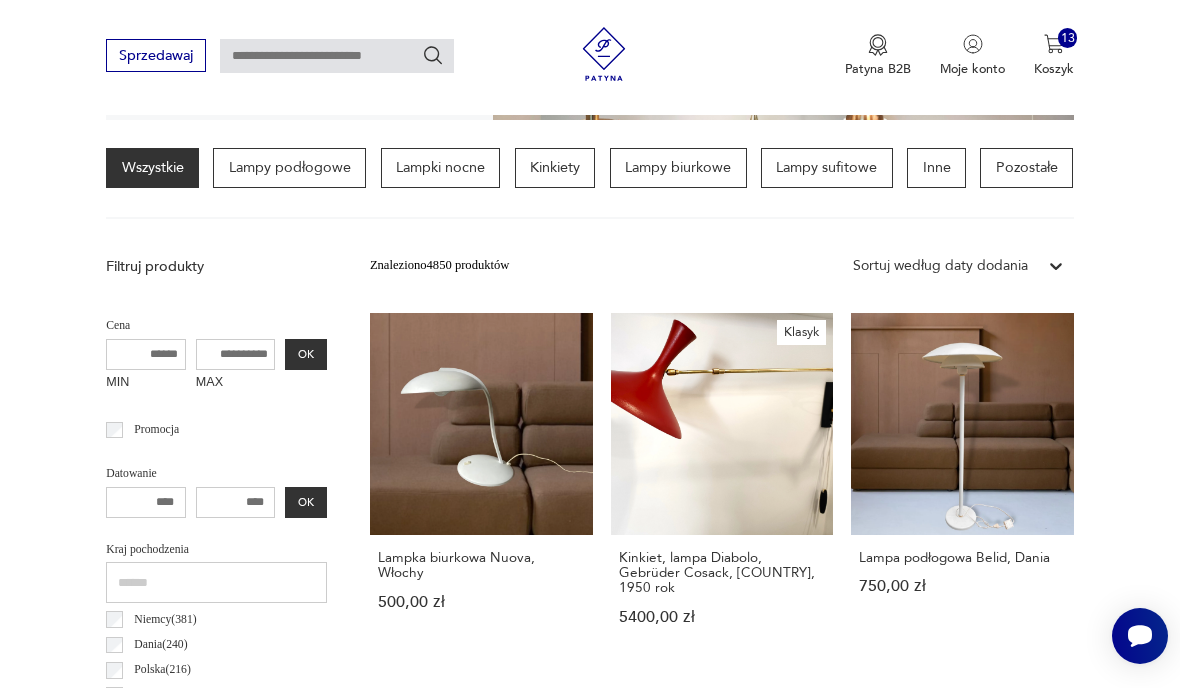 click on "Lampa podłogowa Belid, Dania 750,00 zł" at bounding box center [962, 487] 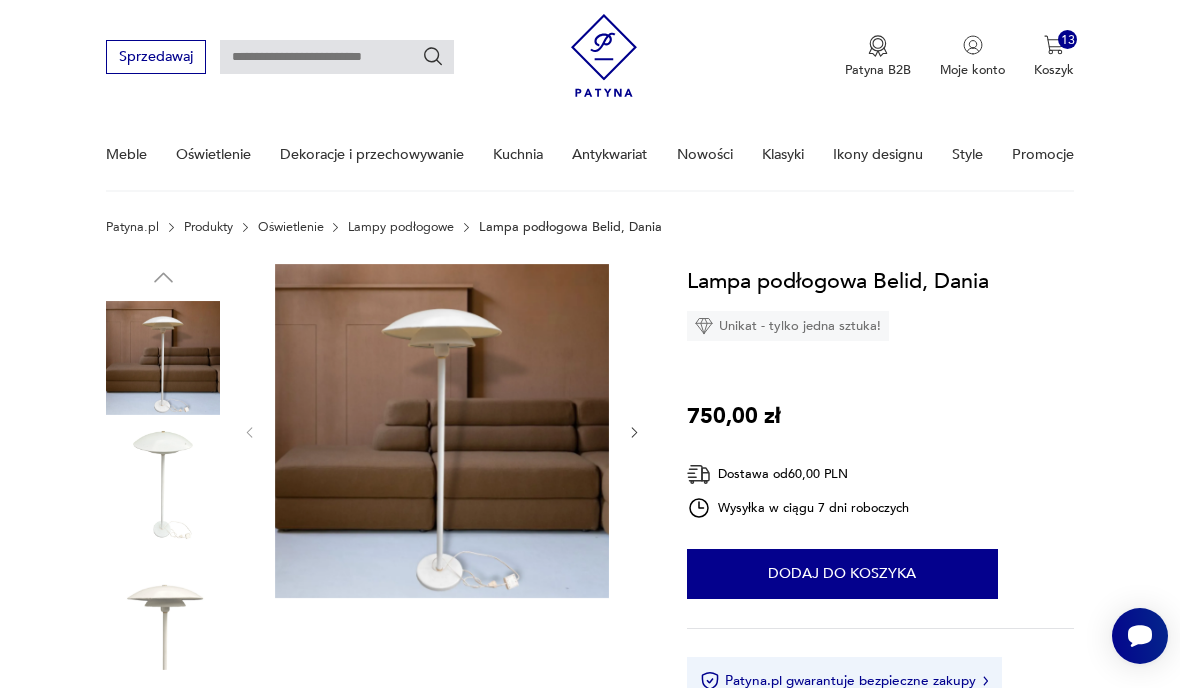 scroll, scrollTop: 46, scrollLeft: 0, axis: vertical 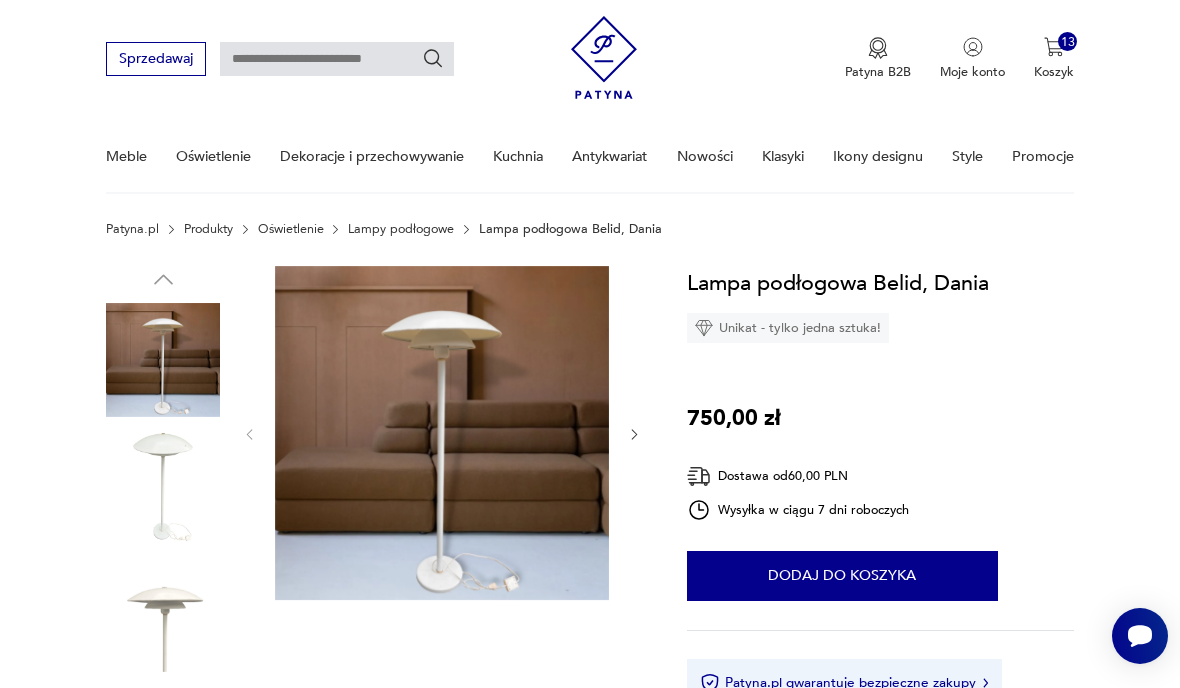click 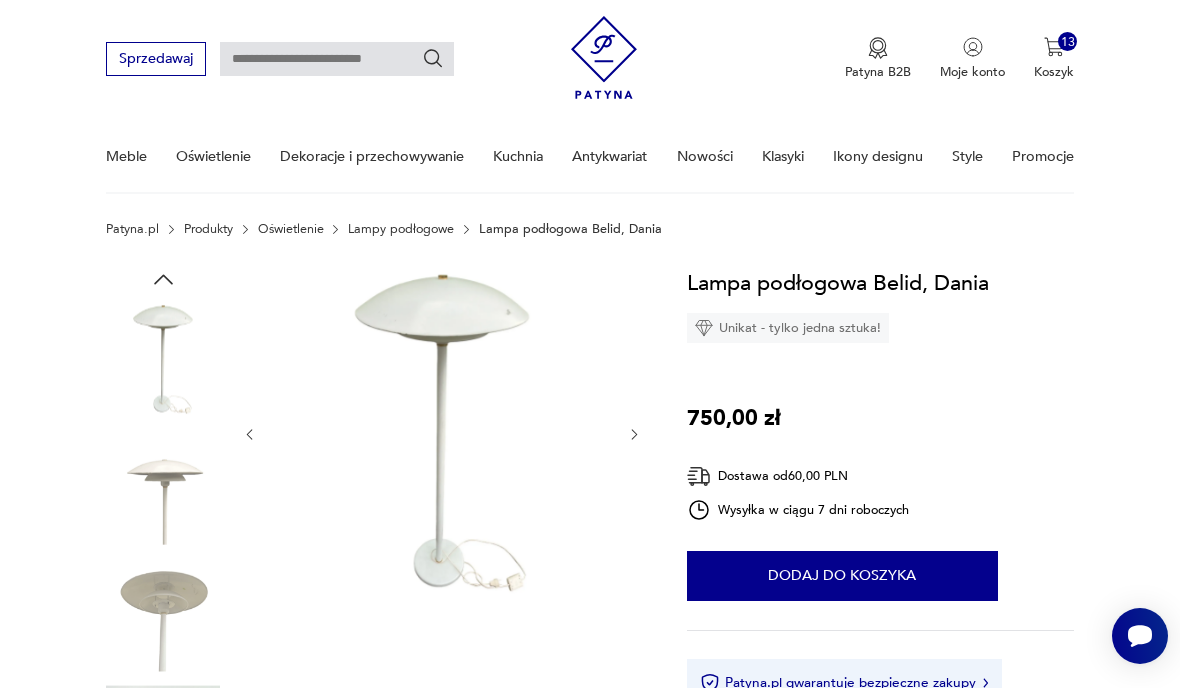 click on "Opis produktu Witam serdecznie !
Prezentuję :
Klasyczna lampa podłogowa prosto z Danii. Prawdopodobnie produkcji Belid w latach 70tych.
Całość wykonana ze stali malowanej w jasny beż ze złotymi elementami dekoracyjnymi.
Stan dobry, jedynie klosz posiada przetarcie pokazane na zdjęciu.
Gwint E 27
Wymiary :
Wysokość : 130 cm
Szerokość : 50 cm
Odbiór osobisty Warszawa lub wysyłka
Zapraszam na pozostałe aukcje. Rozwiń więcej Szczegóły produktu Stan:   uszkodzony Miasto sprzedawcy :   Warszawa / Śląsk Kraj pochodzenia :   Dania Tworzywo :   metal Producent :   Belid Liczba sztuk:   1 O sprzedawcy Czas na Vintage x Vintage Time Warsaw Zweryfikowany sprzedawca Warszawa / Śląsk Od 6 lat z Patyną Dostawa i zwroty Dostępne formy dostawy: Odbiór osobisty - Warszawa / Śląsk   0,00 PLN Kurier   60,00 PLN Zwroty: Jeśli z jakiegokolwiek powodu chcesz zwrócić zamówiony przedmiot, masz na to   14 dni od momentu otrzymania przesyłki. Lampa podłogowa Belid, Dania 750,00 zł 1" at bounding box center [590, 856] 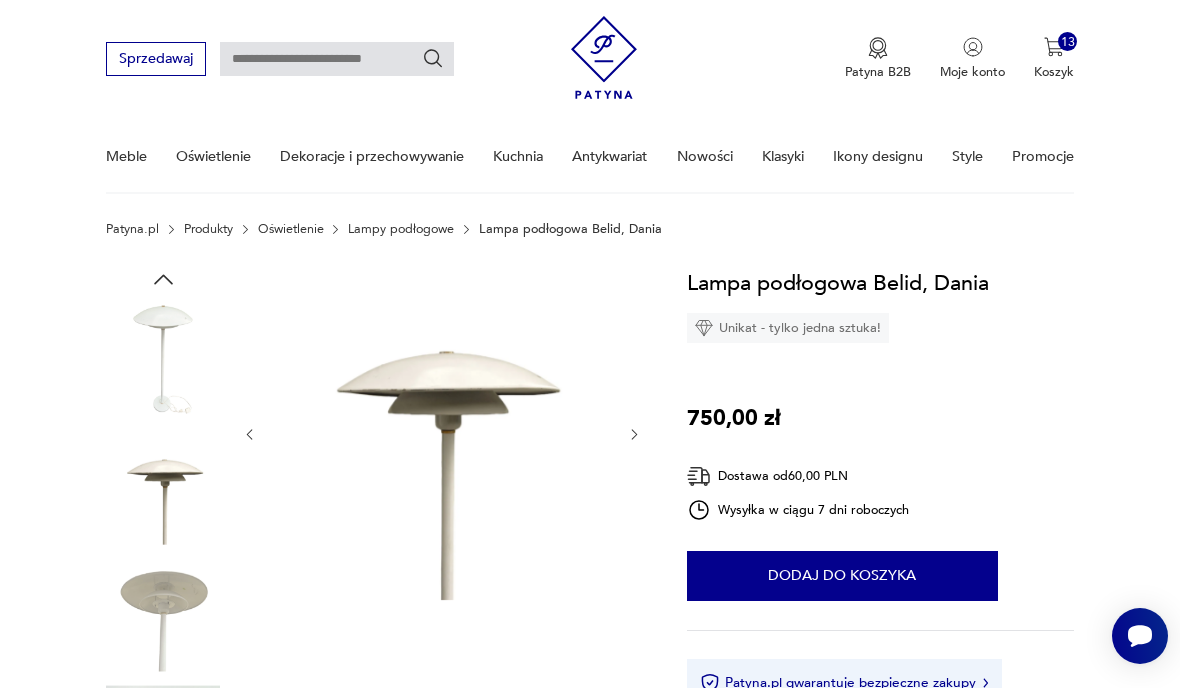 click 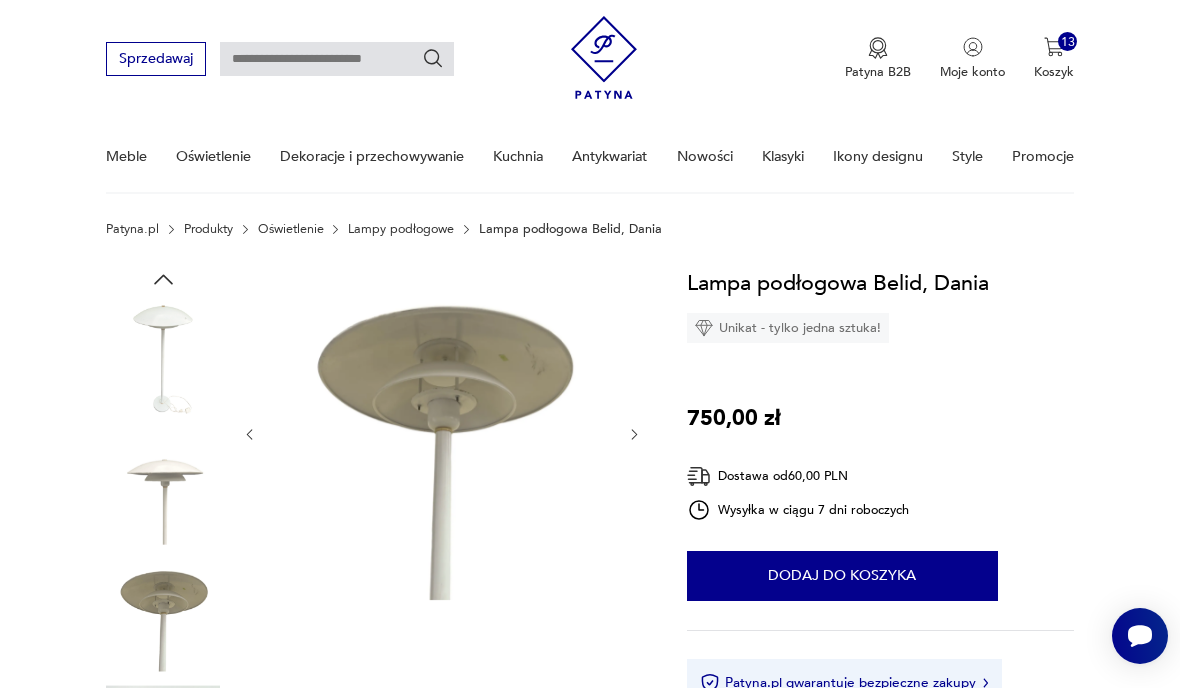 click 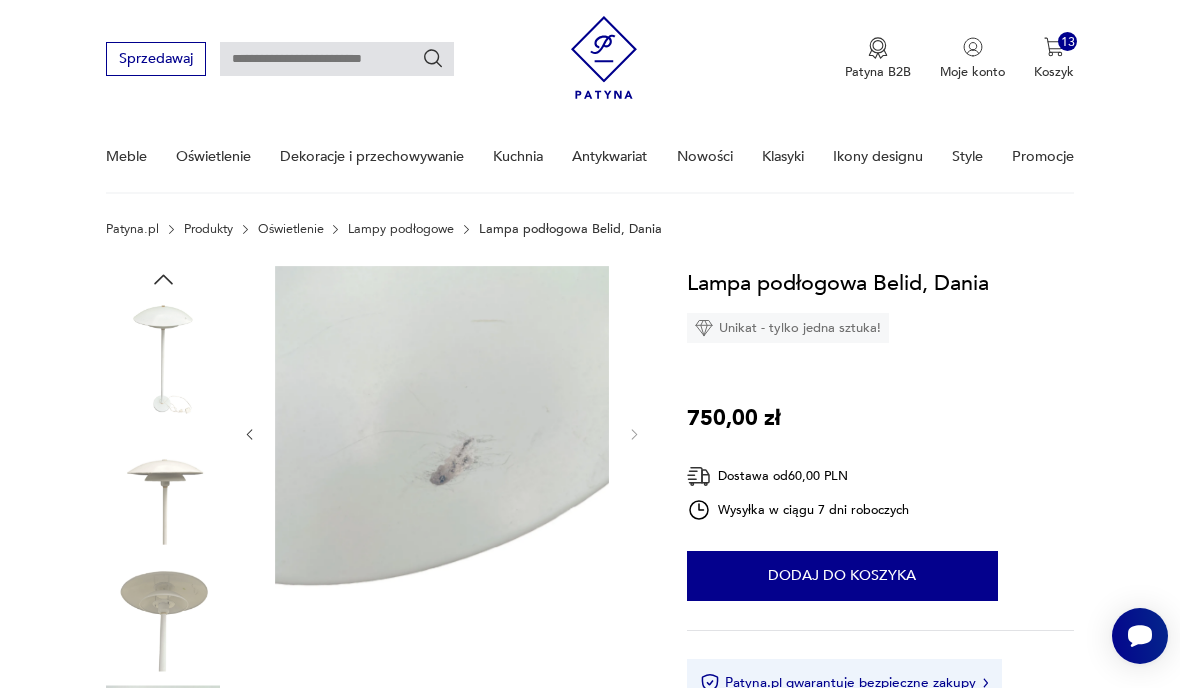 click on "Opis produktu Witam serdecznie !
Prezentuję :
Klasyczna lampa podłogowa prosto z Danii. Prawdopodobnie produkcji Belid w latach 70tych.
Całość wykonana ze stali malowanej w jasny beż ze złotymi elementami dekoracyjnymi.
Stan dobry, jedynie klosz posiada przetarcie pokazane na zdjęciu.
Gwint E 27
Wymiary :
Wysokość : 130 cm
Szerokość : 50 cm
Odbiór osobisty Warszawa lub wysyłka
Zapraszam na pozostałe aukcje. Rozwiń więcej Szczegóły produktu Stan:   uszkodzony Miasto sprzedawcy :   Warszawa / Śląsk Kraj pochodzenia :   Dania Tworzywo :   metal Producent :   Belid Liczba sztuk:   1 O sprzedawcy Czas na Vintage x Vintage Time Warsaw Zweryfikowany sprzedawca Warszawa / Śląsk Od 6 lat z Patyną Dostawa i zwroty Dostępne formy dostawy: Odbiór osobisty - Warszawa / Śląsk   0,00 PLN Kurier   60,00 PLN Zwroty: Jeśli z jakiegokolwiek powodu chcesz zwrócić zamówiony przedmiot, masz na to   14 dni od momentu otrzymania przesyłki. Lampa podłogowa Belid, Dania 750,00 zł 1" at bounding box center (590, 856) 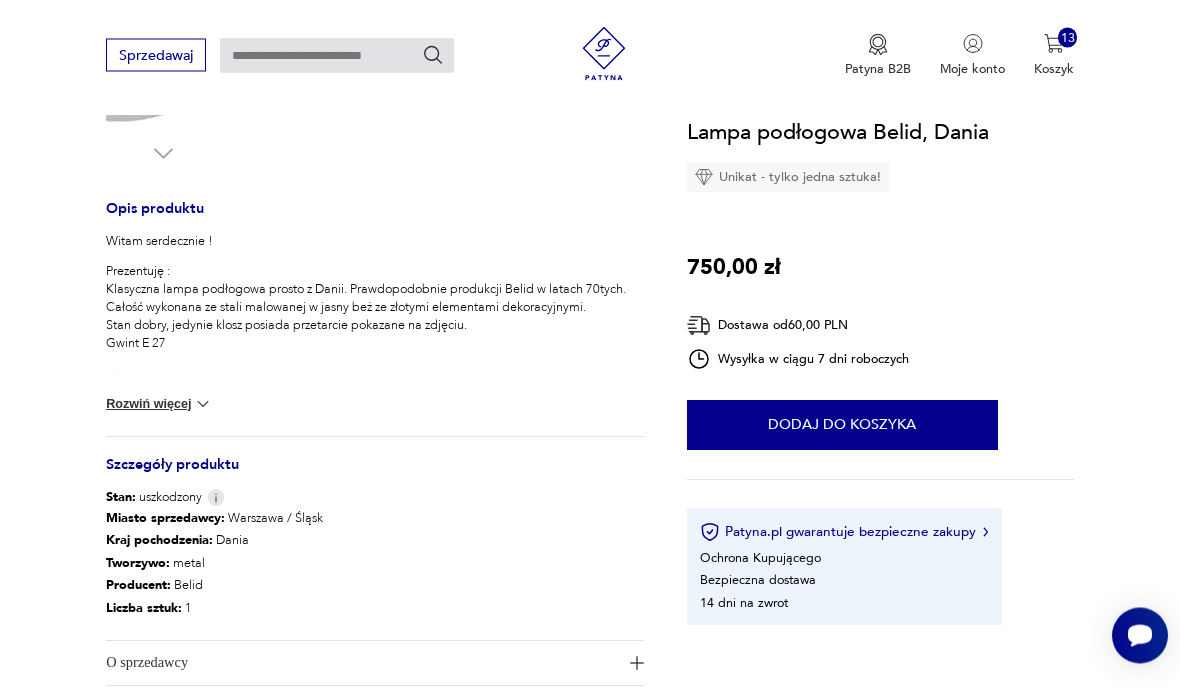scroll, scrollTop: 719, scrollLeft: 0, axis: vertical 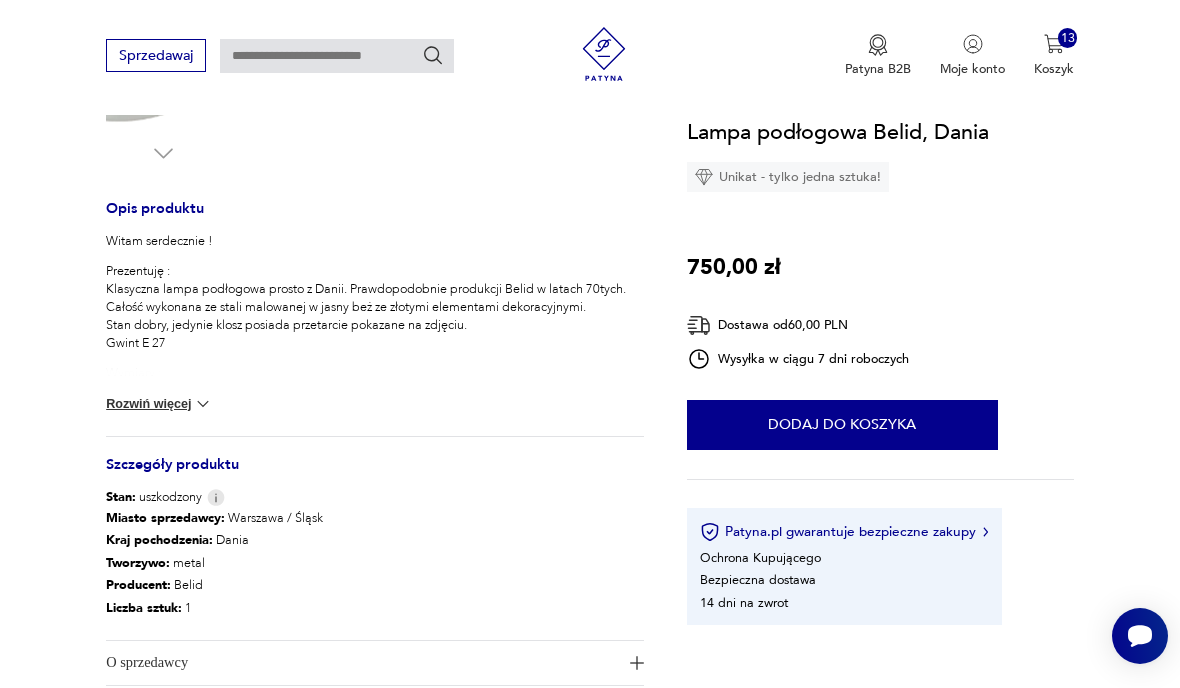 click at bounding box center [203, 404] 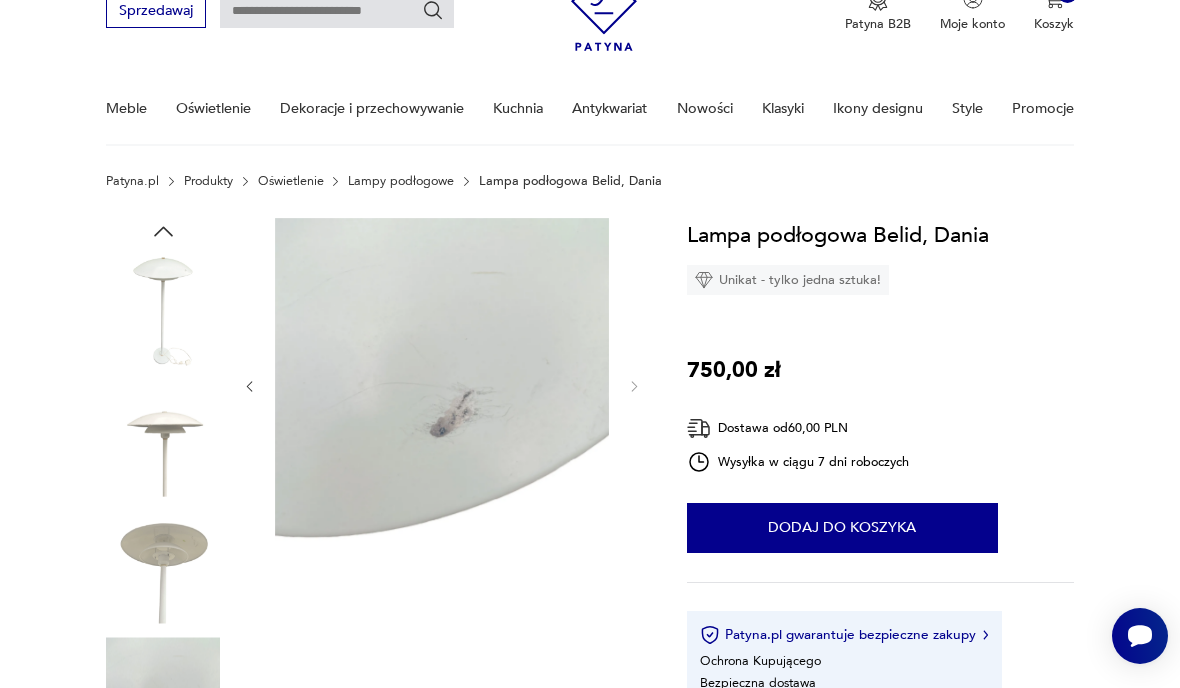 scroll, scrollTop: 92, scrollLeft: 0, axis: vertical 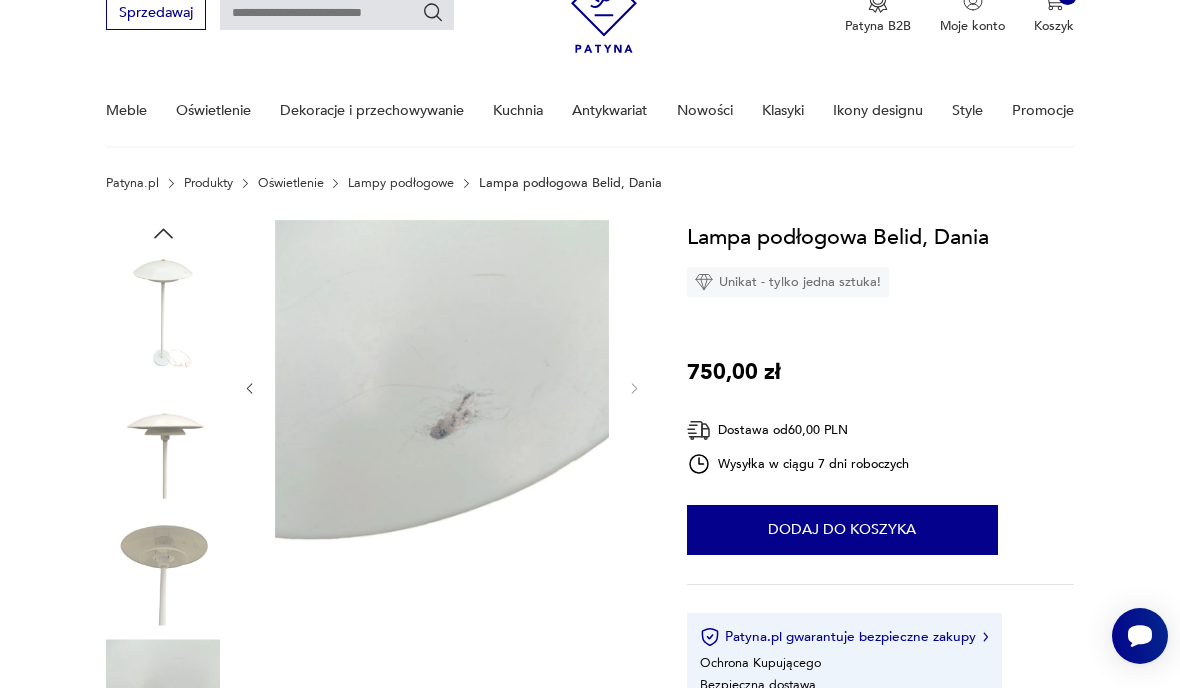 click at bounding box center [374, 507] 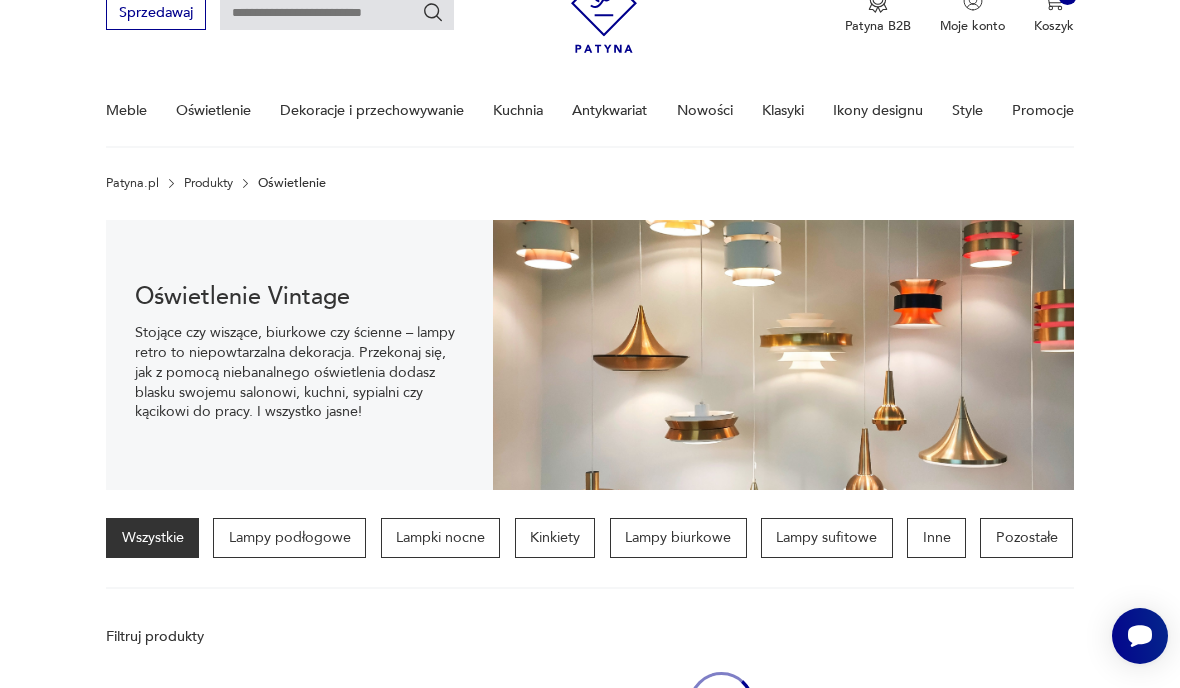 scroll, scrollTop: 462, scrollLeft: 0, axis: vertical 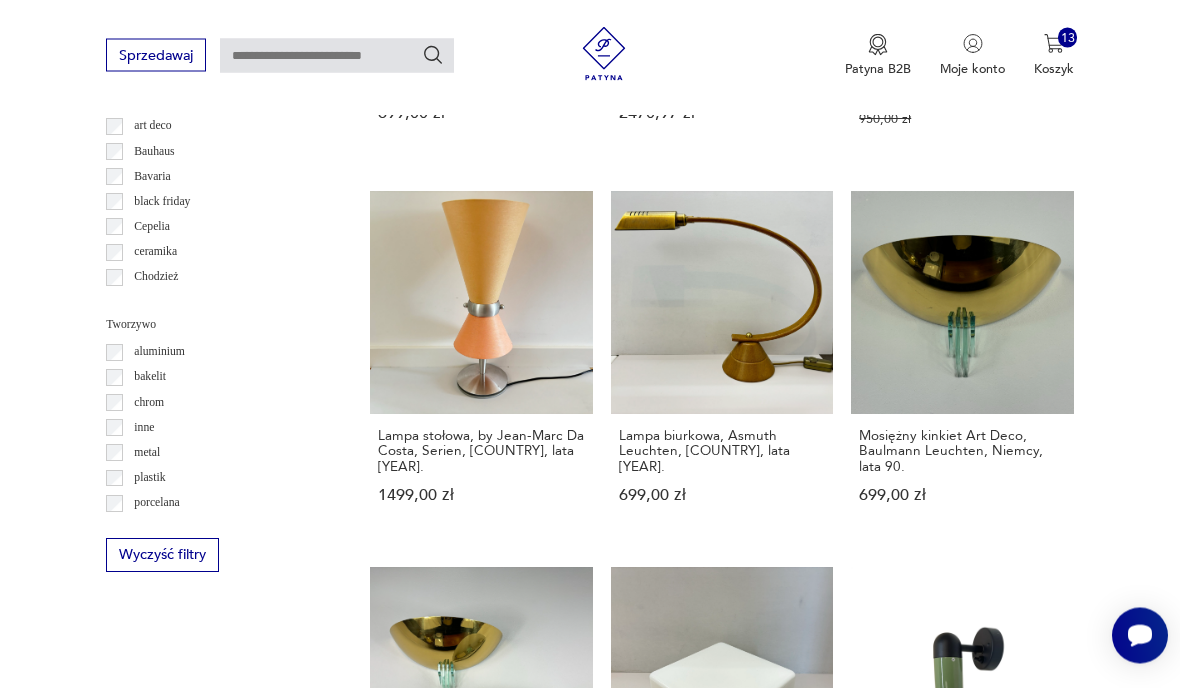 click on "57" at bounding box center (865, 1377) 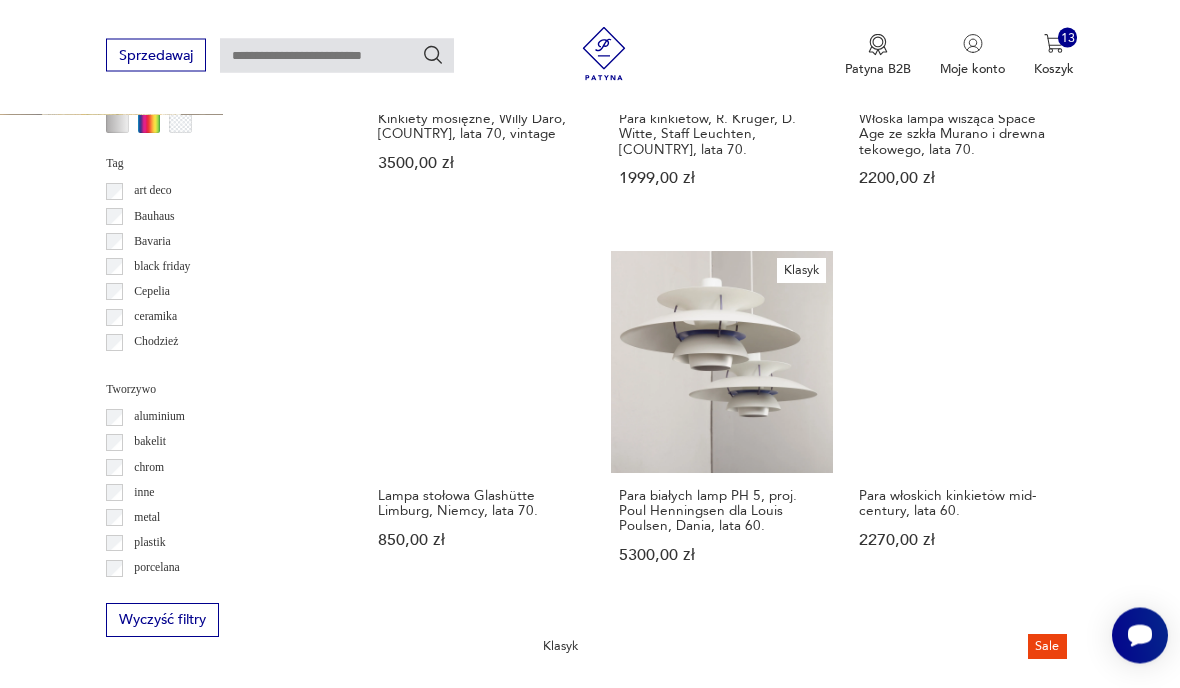 scroll, scrollTop: 1627, scrollLeft: 0, axis: vertical 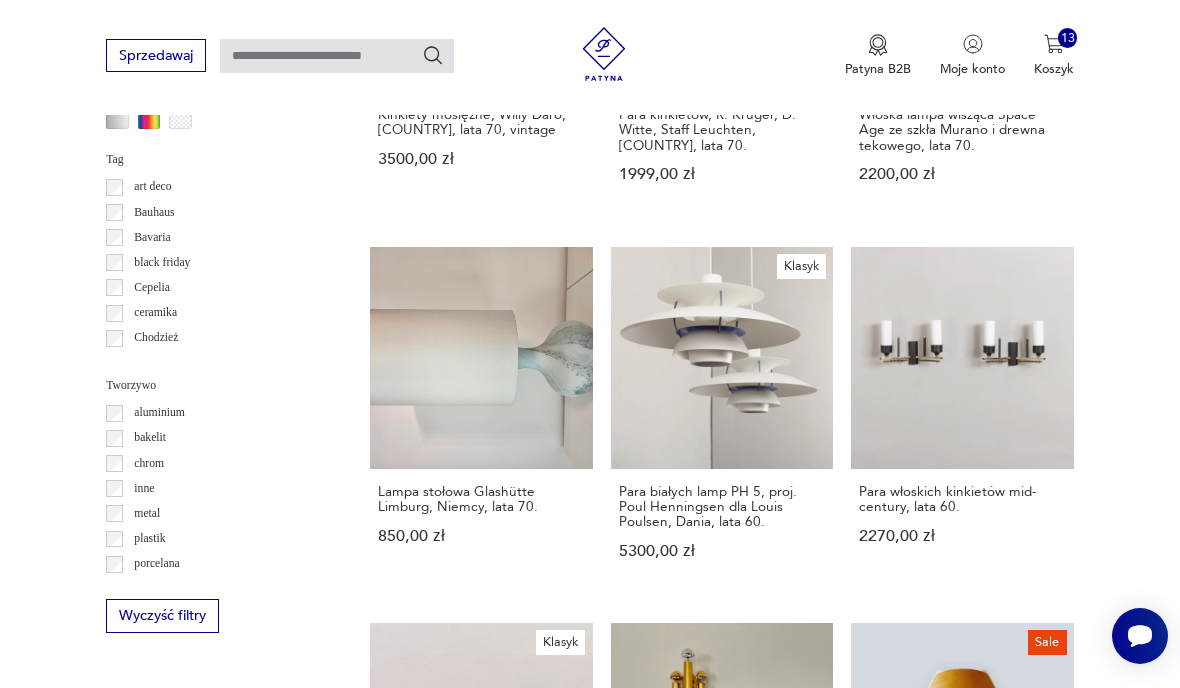 click on "58" at bounding box center (865, 1426) 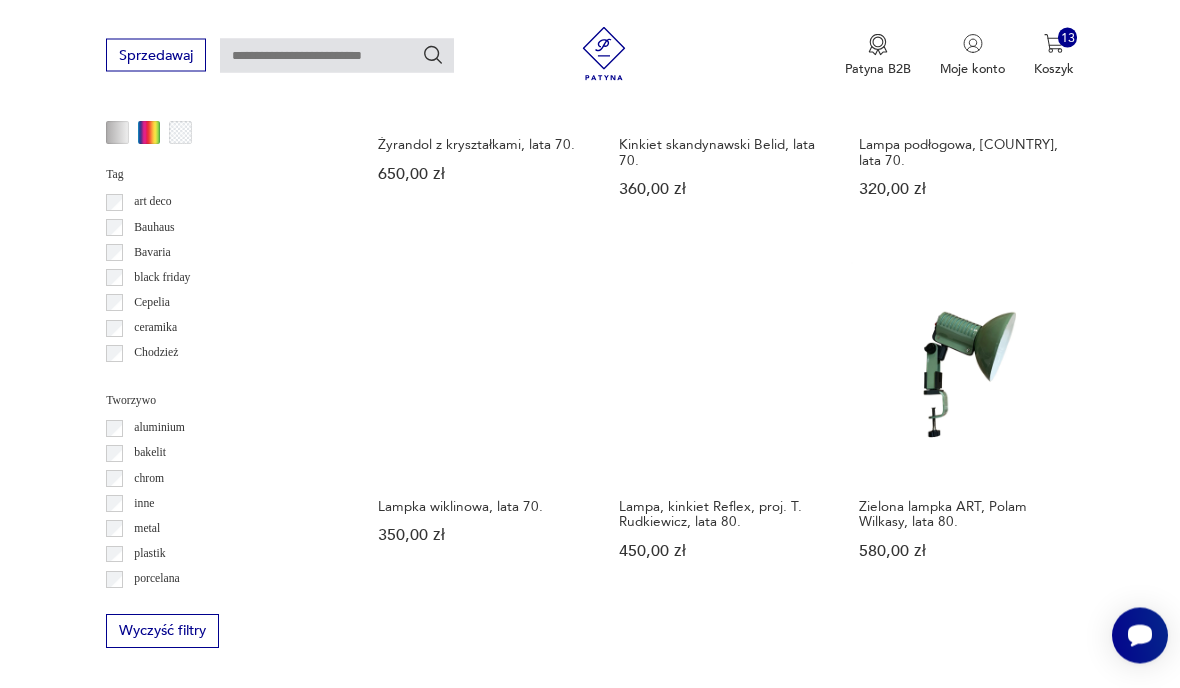 scroll, scrollTop: 1613, scrollLeft: 0, axis: vertical 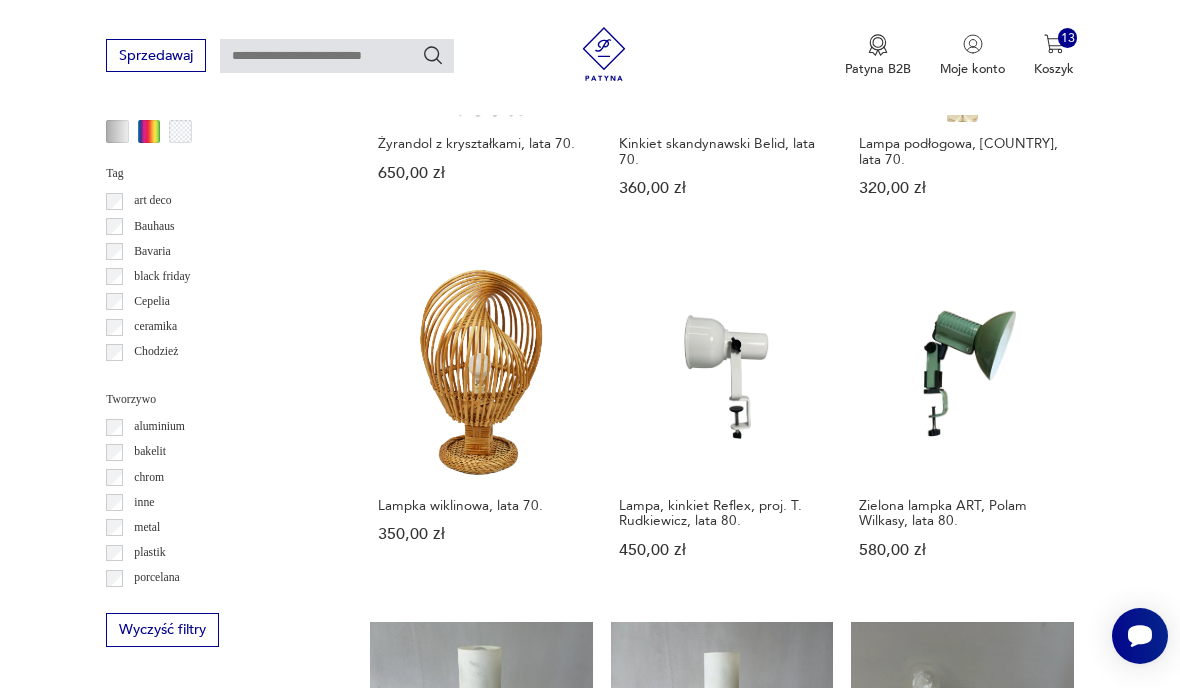 click on "59" at bounding box center (865, 1394) 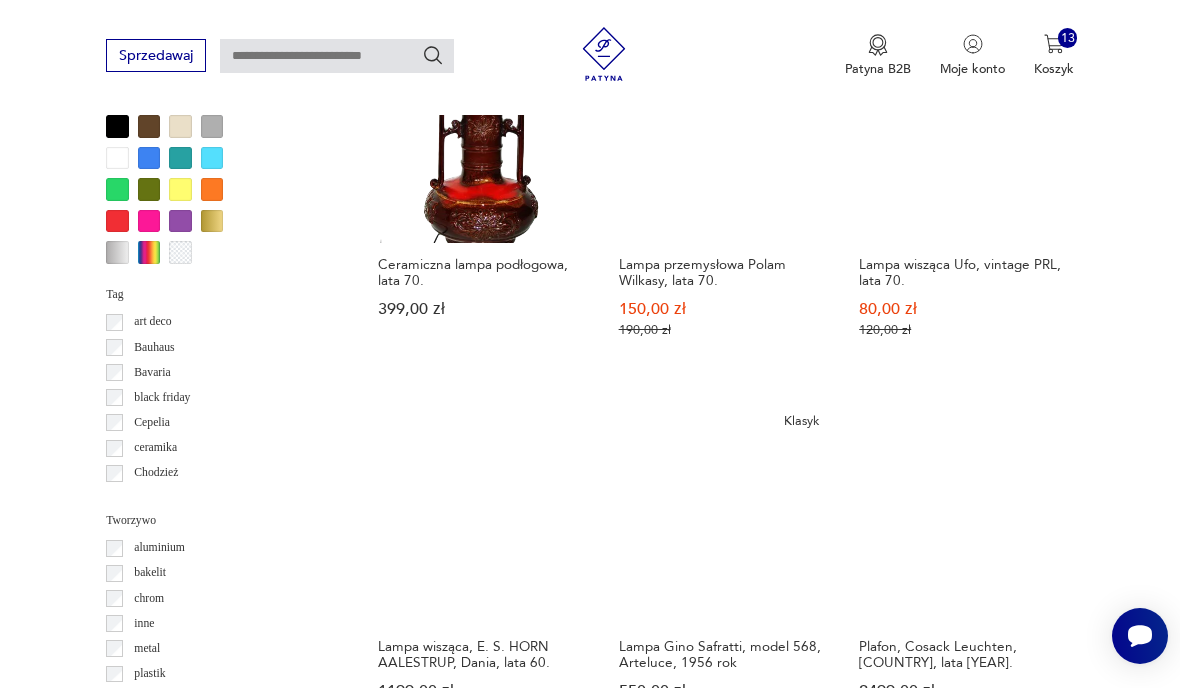 scroll, scrollTop: 1509, scrollLeft: 0, axis: vertical 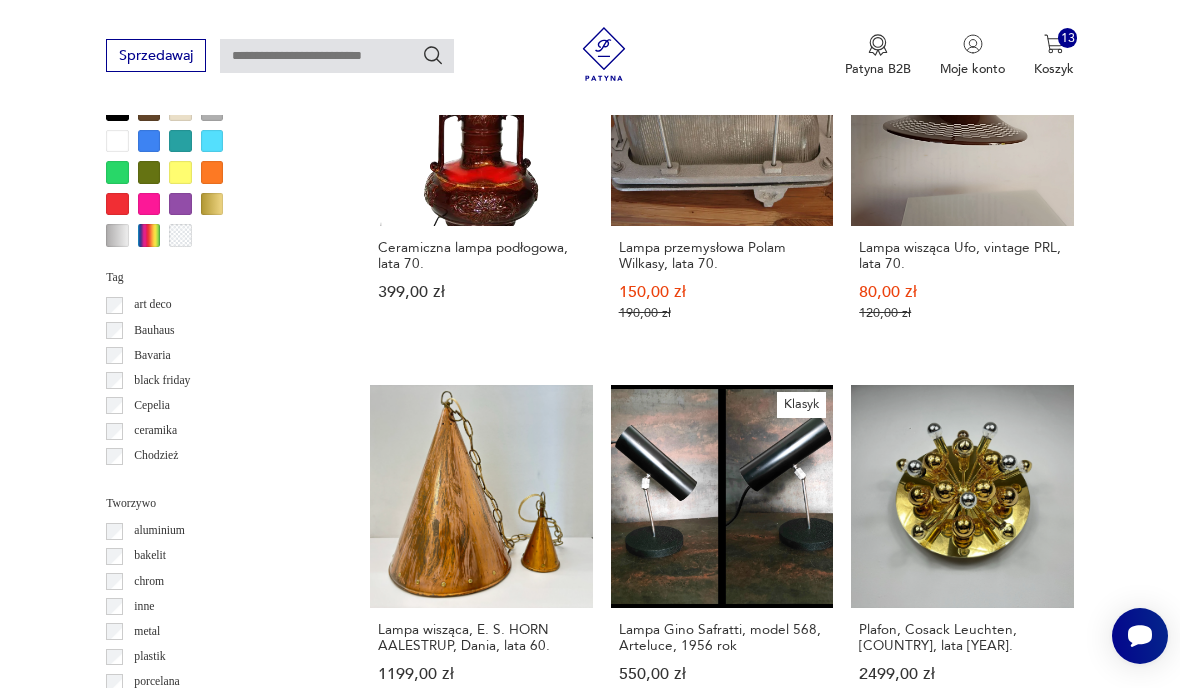 click on "60" at bounding box center (865, 1540) 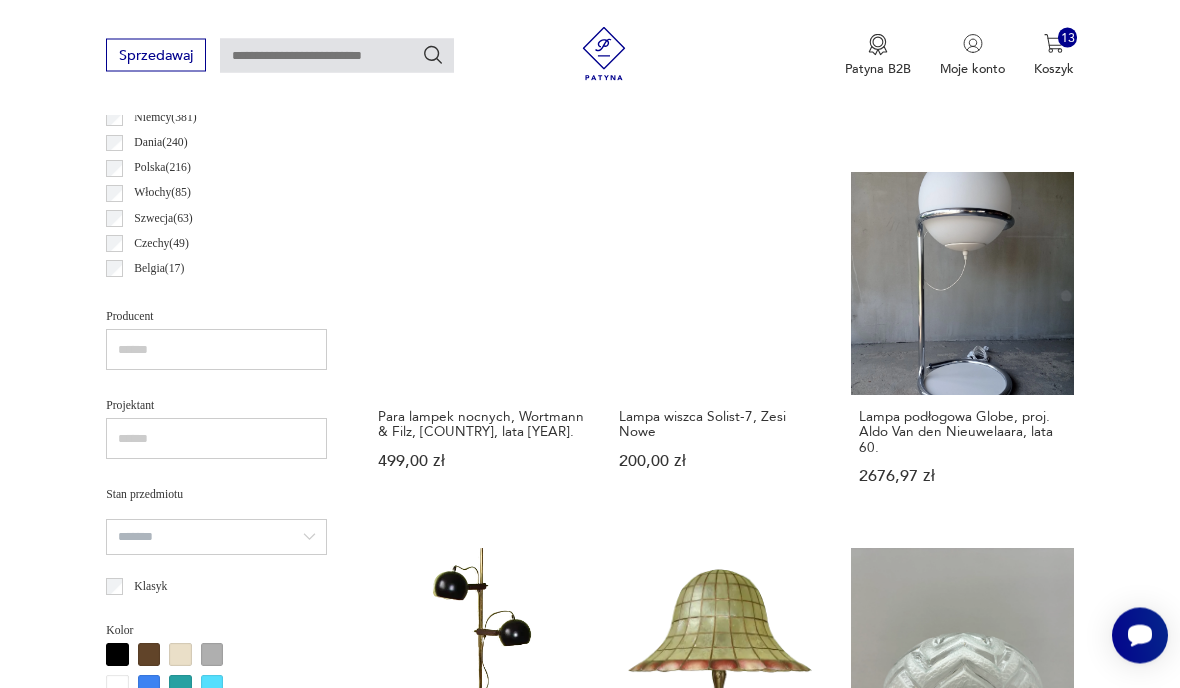 scroll, scrollTop: 970, scrollLeft: 0, axis: vertical 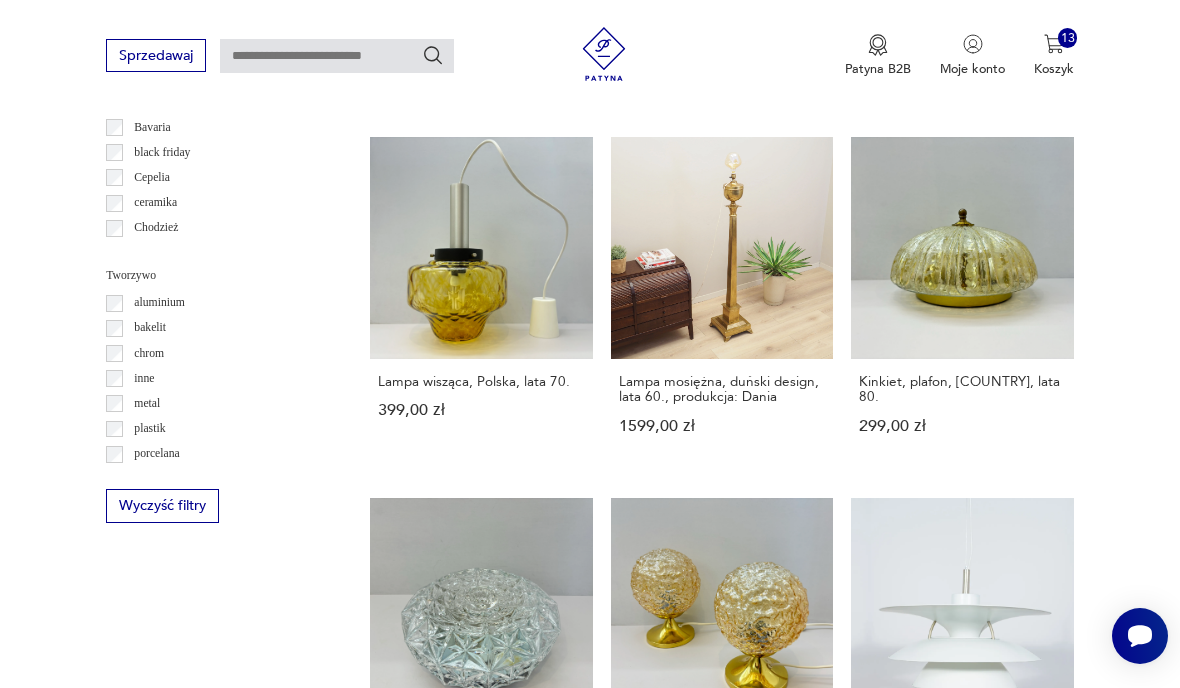 click on "61" at bounding box center [865, 1316] 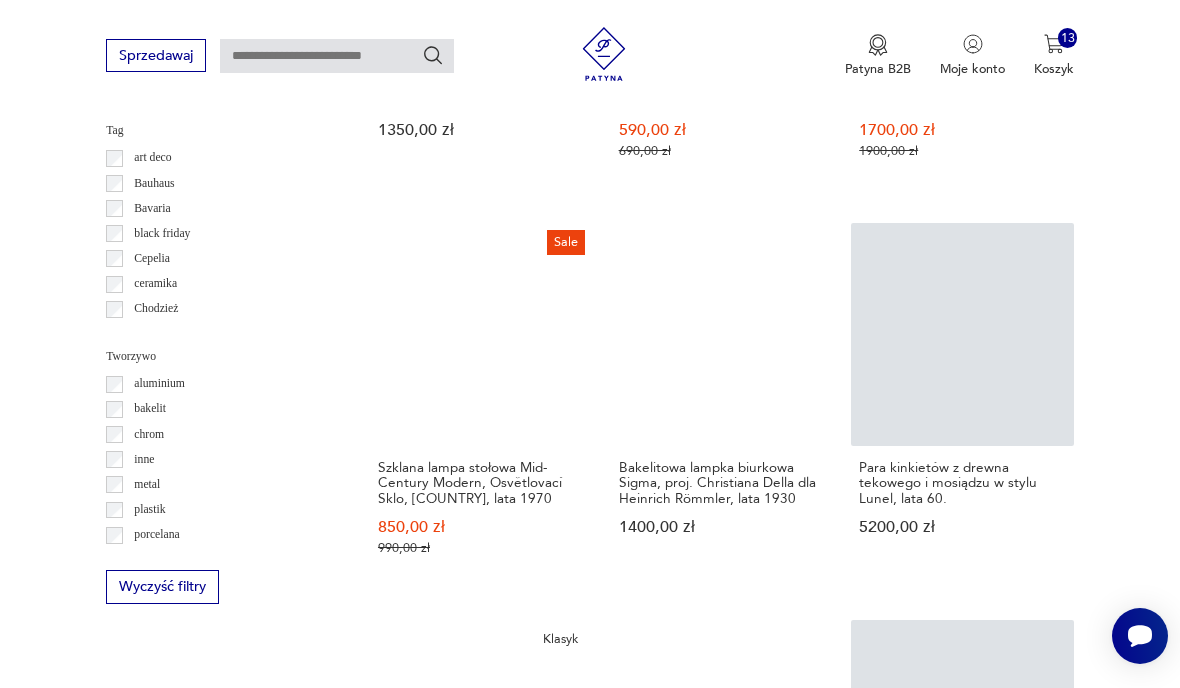 scroll, scrollTop: 1657, scrollLeft: 0, axis: vertical 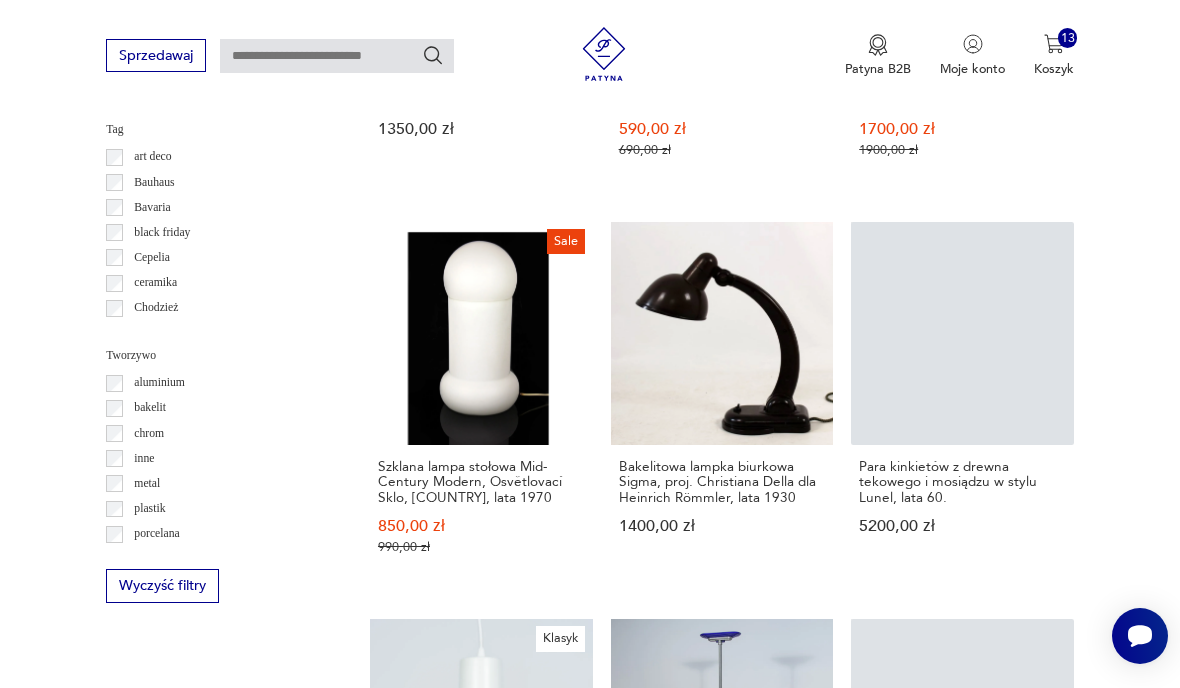 click on "62" at bounding box center [865, 1407] 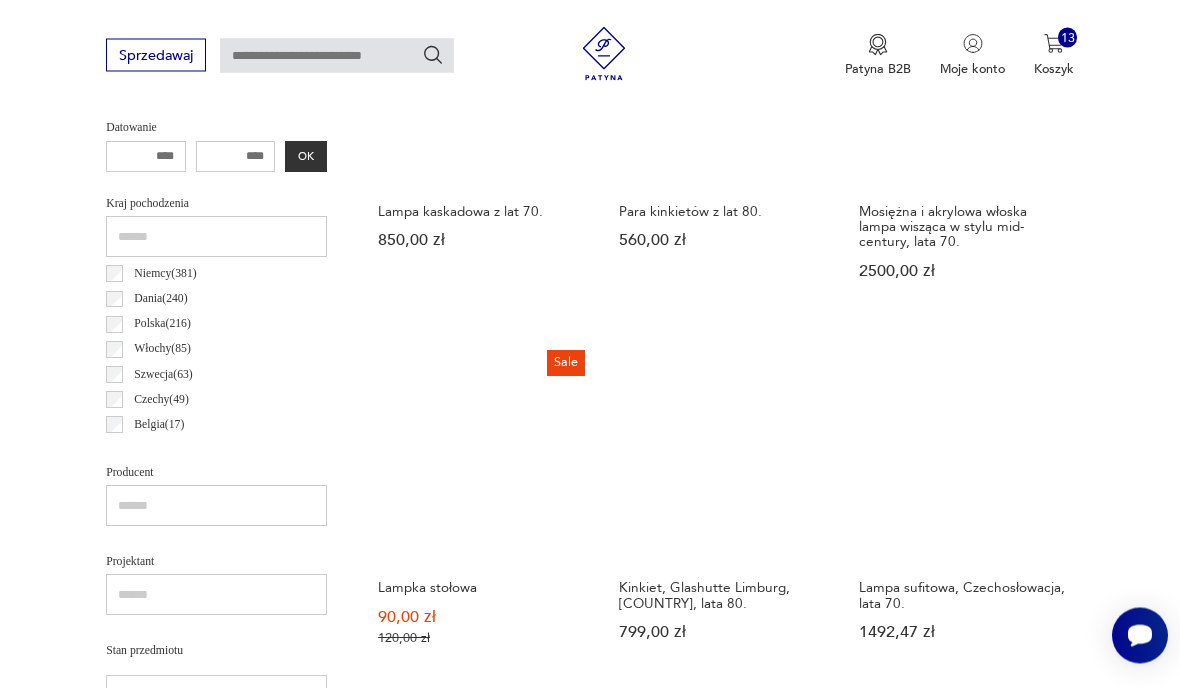 scroll, scrollTop: 809, scrollLeft: 0, axis: vertical 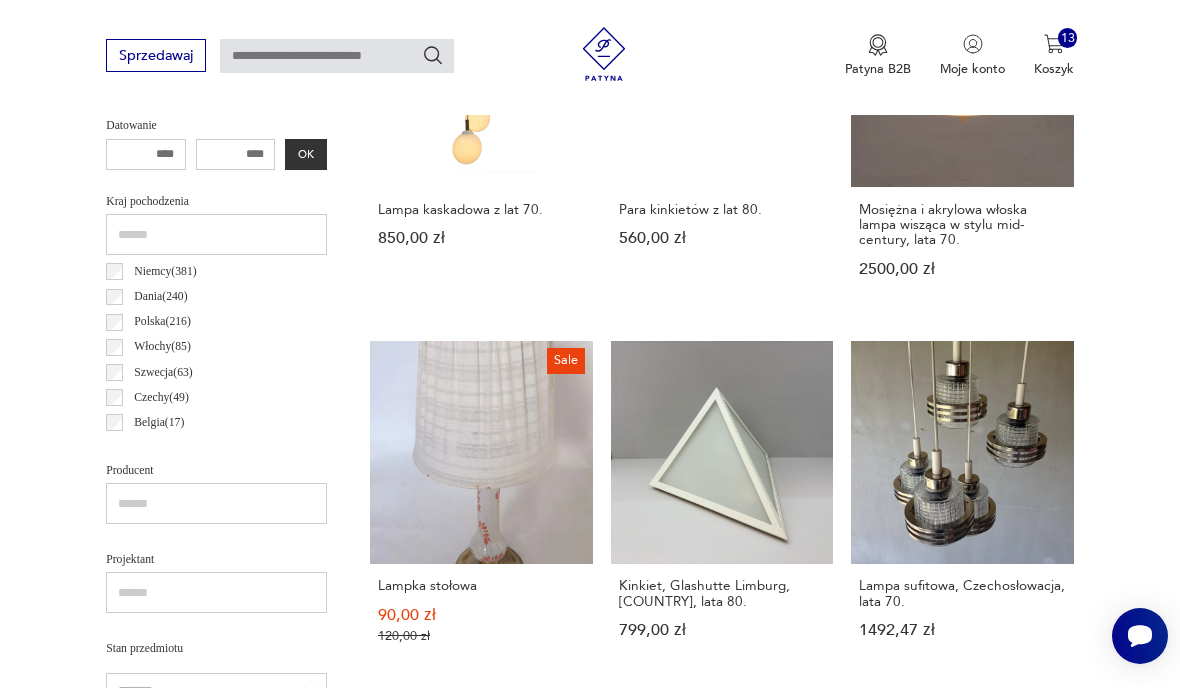 click on "Lampa industrialna duża po renowacji loft, bar, lokal, industrial, przemysłowa 820,00 zł" at bounding box center (481, 882) 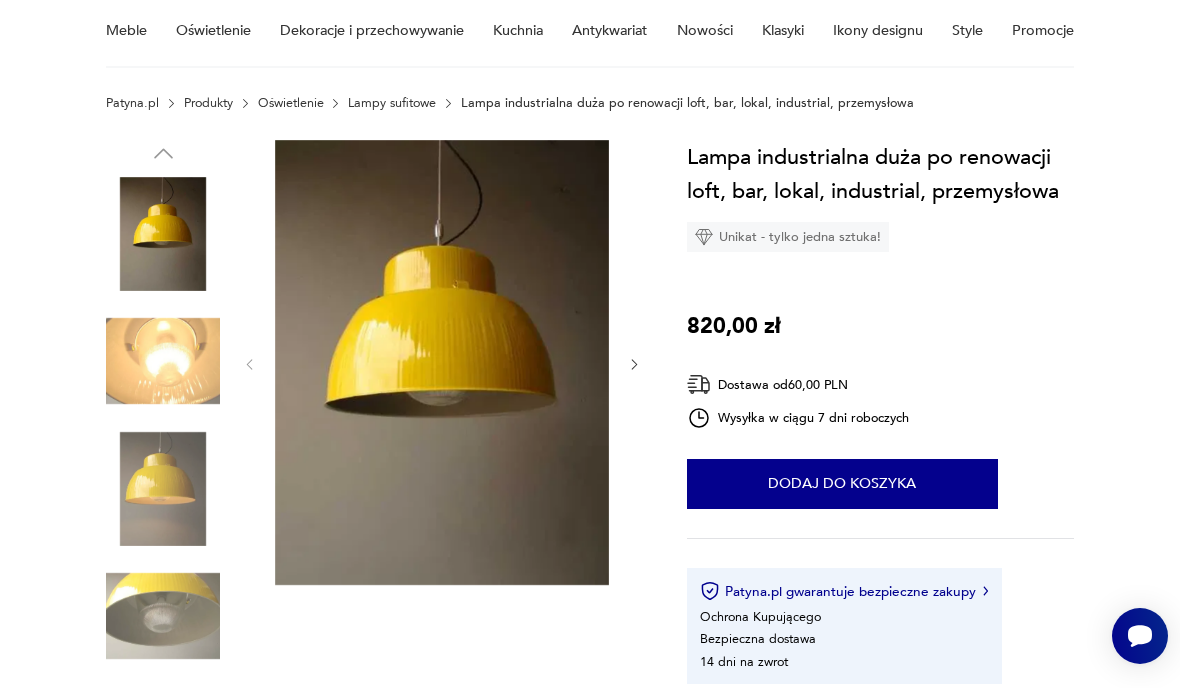 click 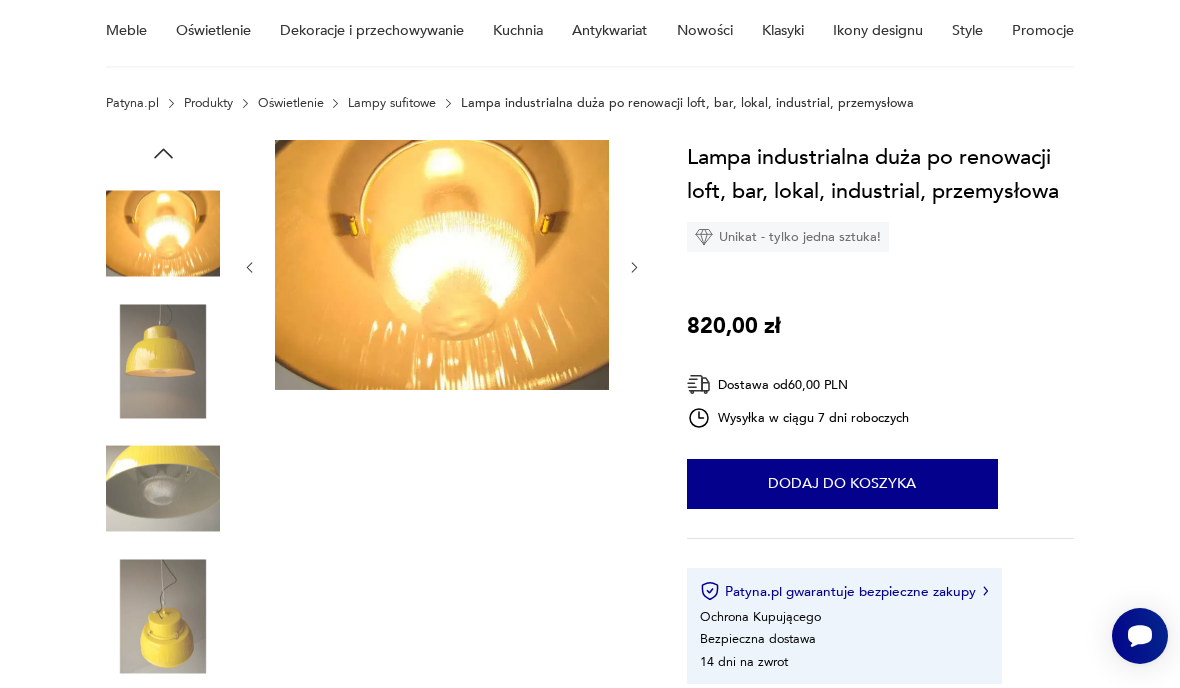 click at bounding box center (634, 267) 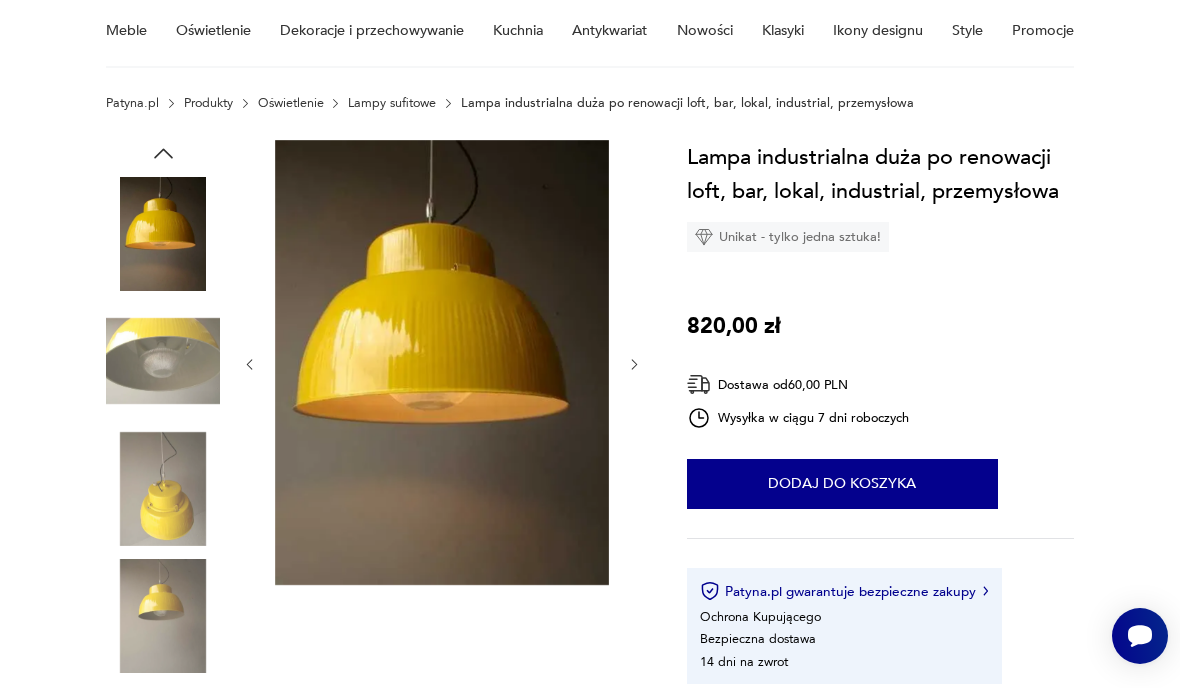click at bounding box center [442, 362] 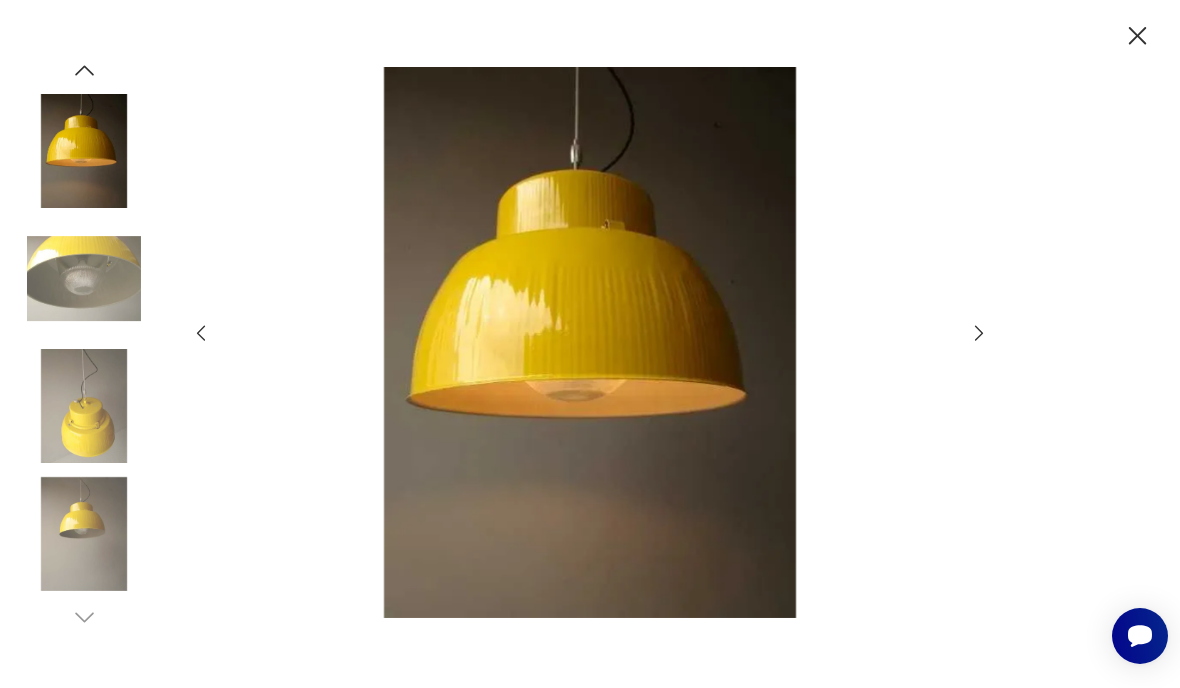 click 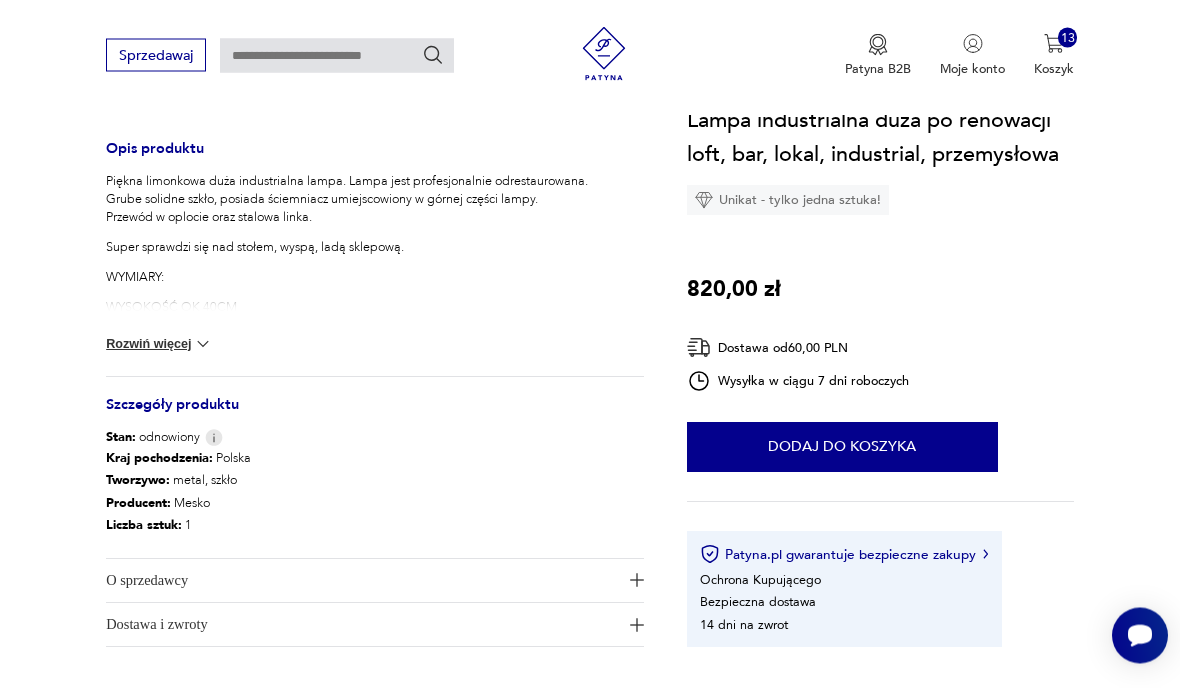 scroll, scrollTop: 779, scrollLeft: 0, axis: vertical 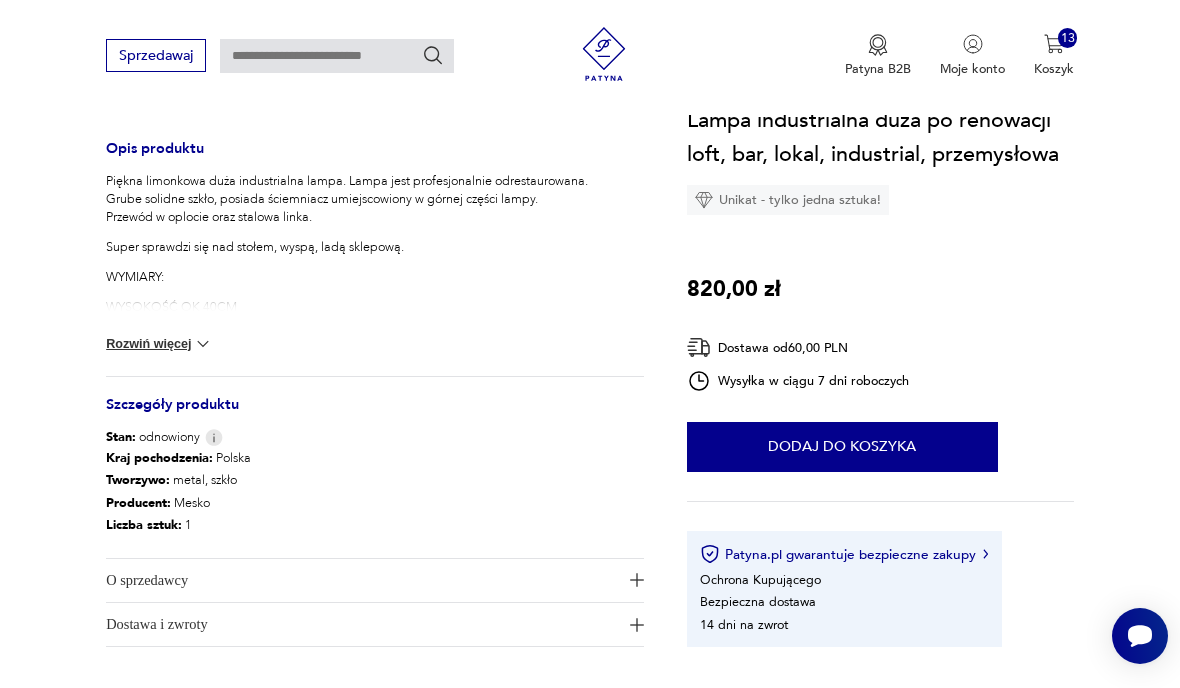 click at bounding box center [203, 344] 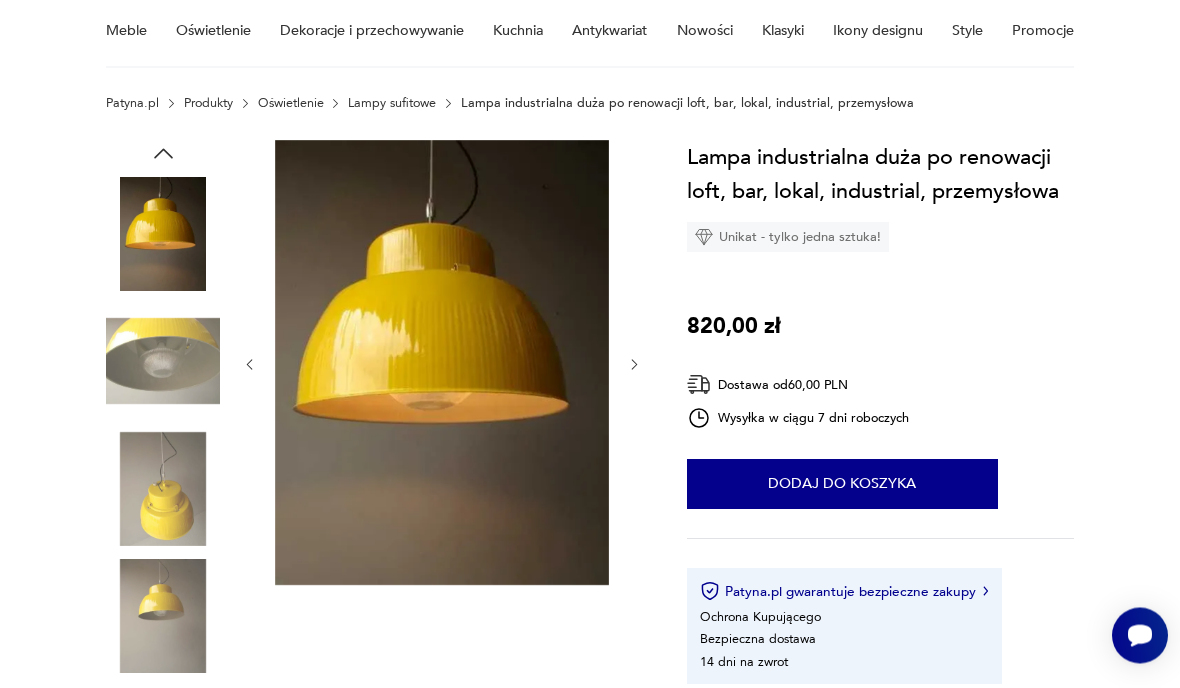 scroll, scrollTop: 166, scrollLeft: 0, axis: vertical 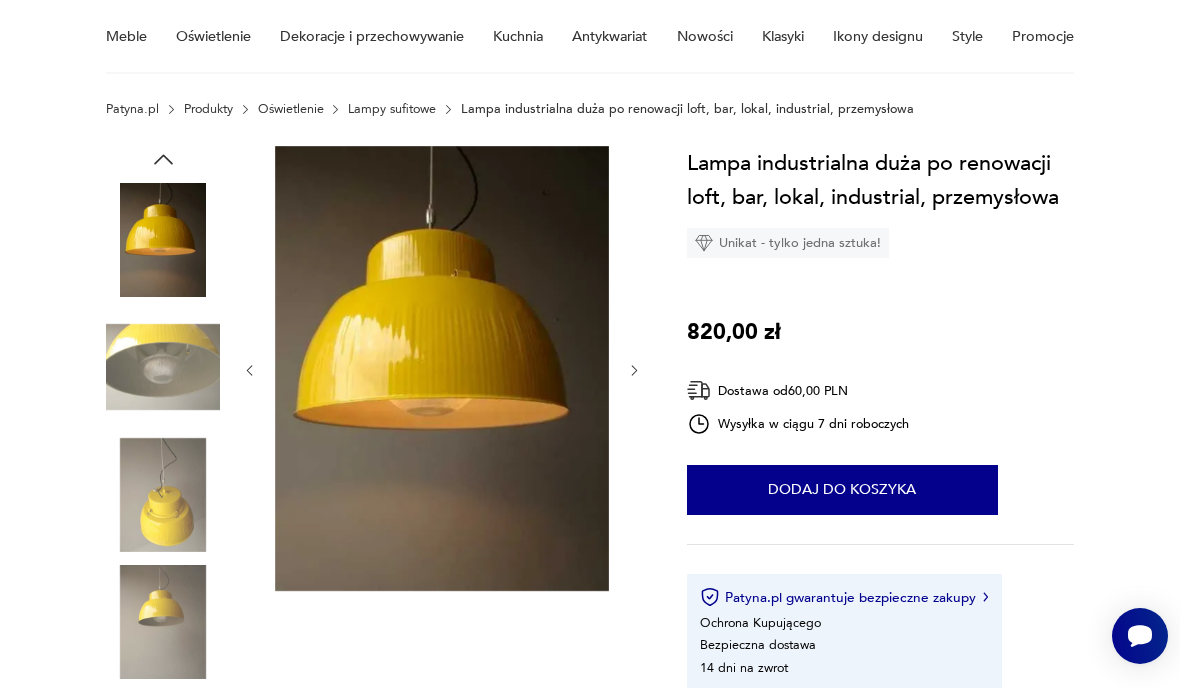 click on "Dodaj do koszyka" at bounding box center (842, 490) 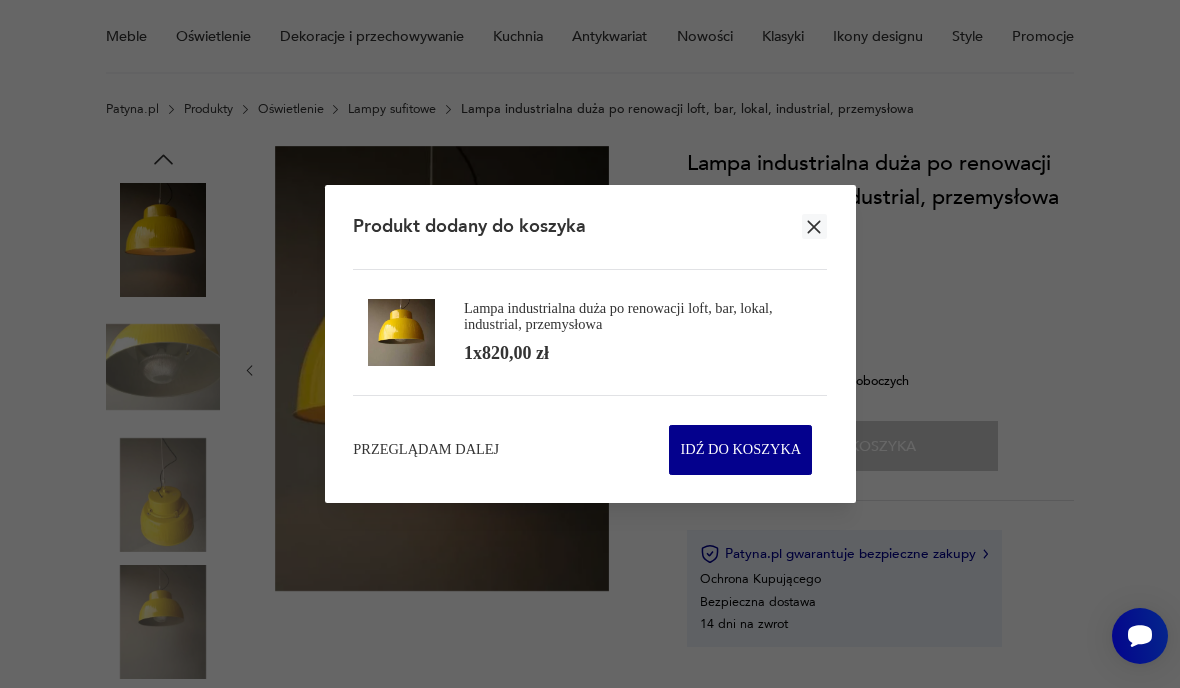 click on "Przeglądam dalej" at bounding box center (426, 450) 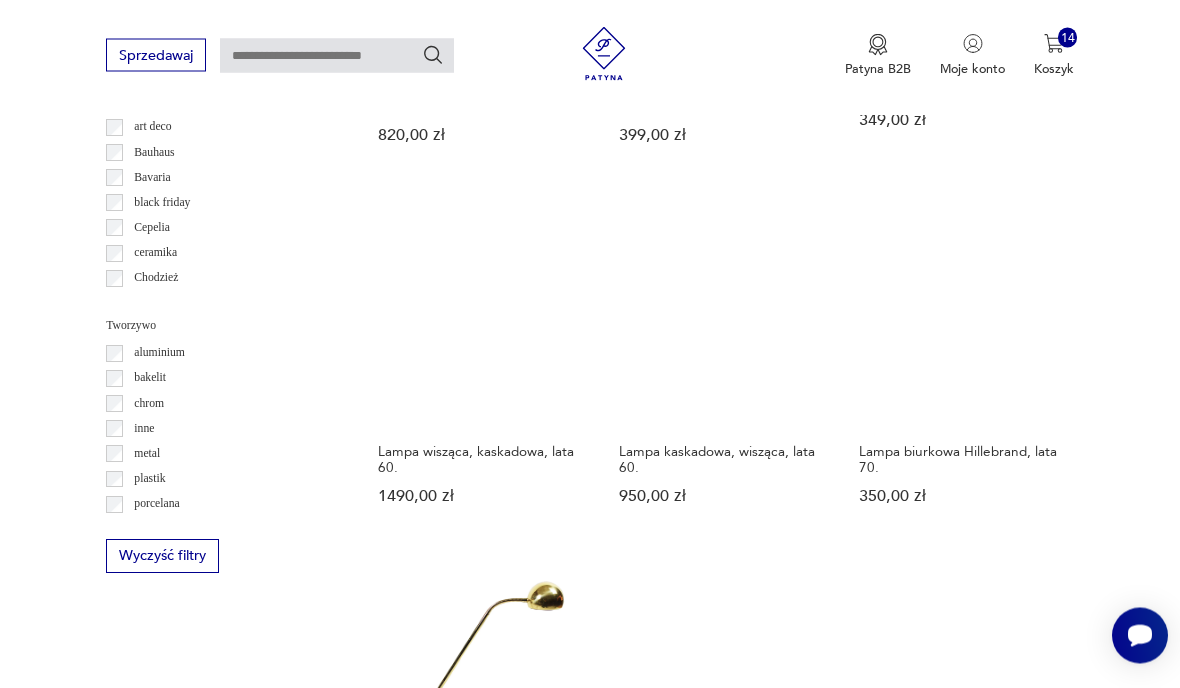 scroll, scrollTop: 1690, scrollLeft: 0, axis: vertical 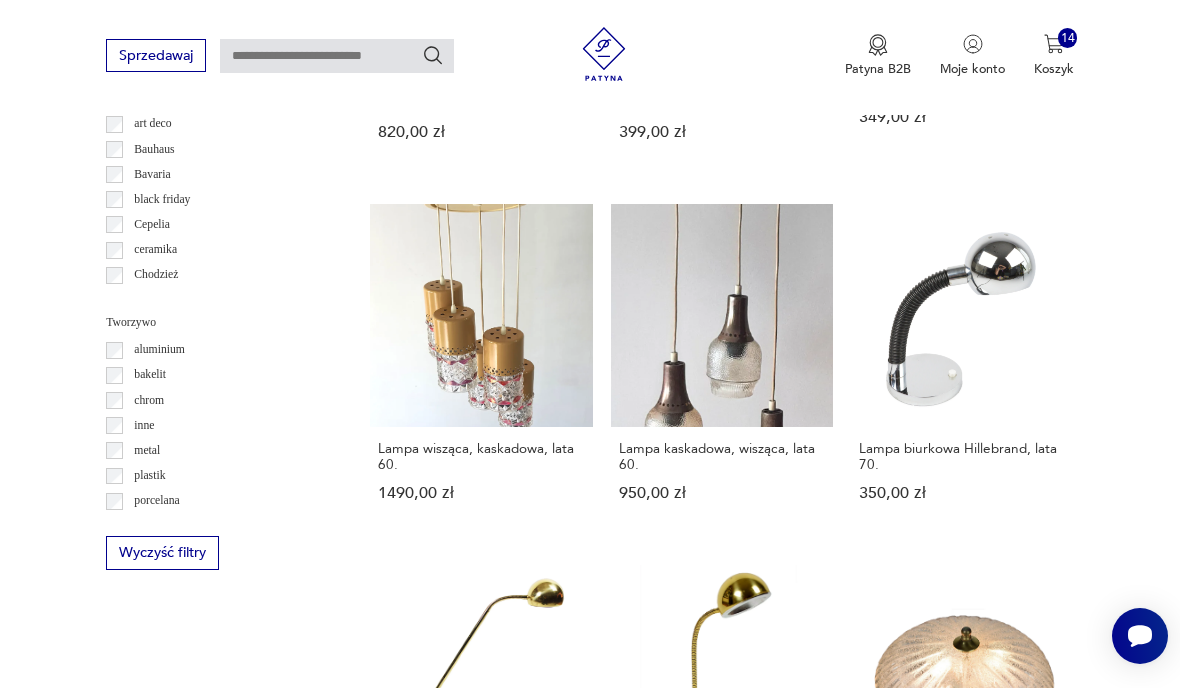 click on "63" at bounding box center (865, 1307) 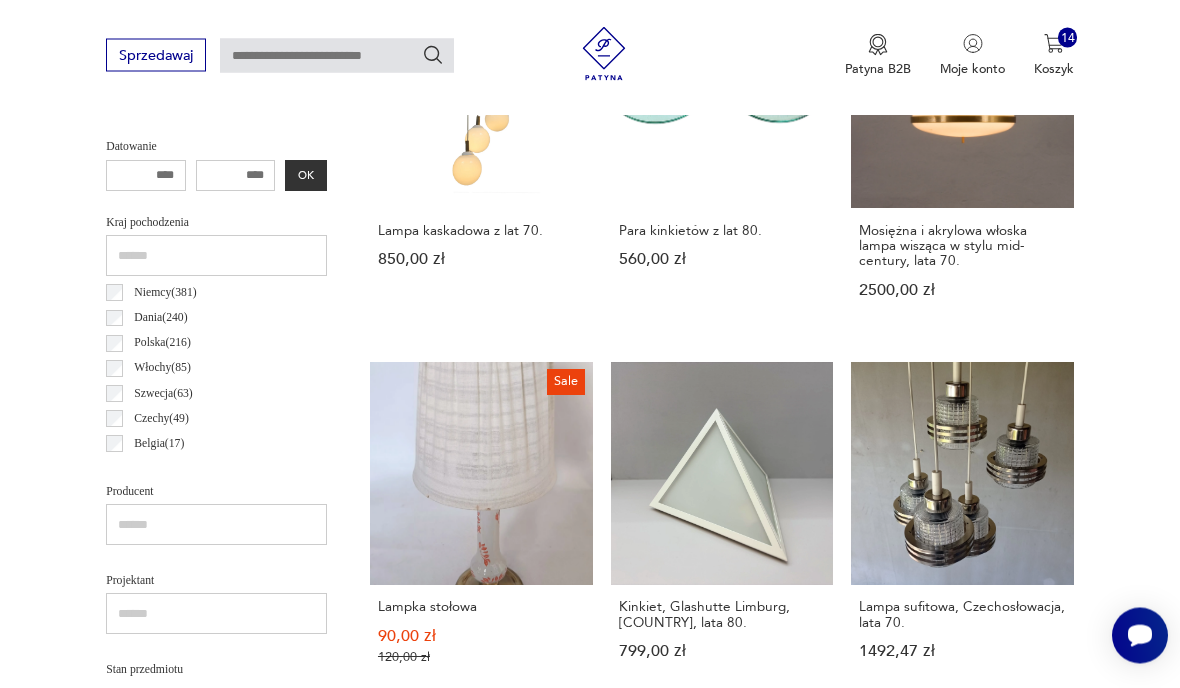 scroll, scrollTop: 462, scrollLeft: 0, axis: vertical 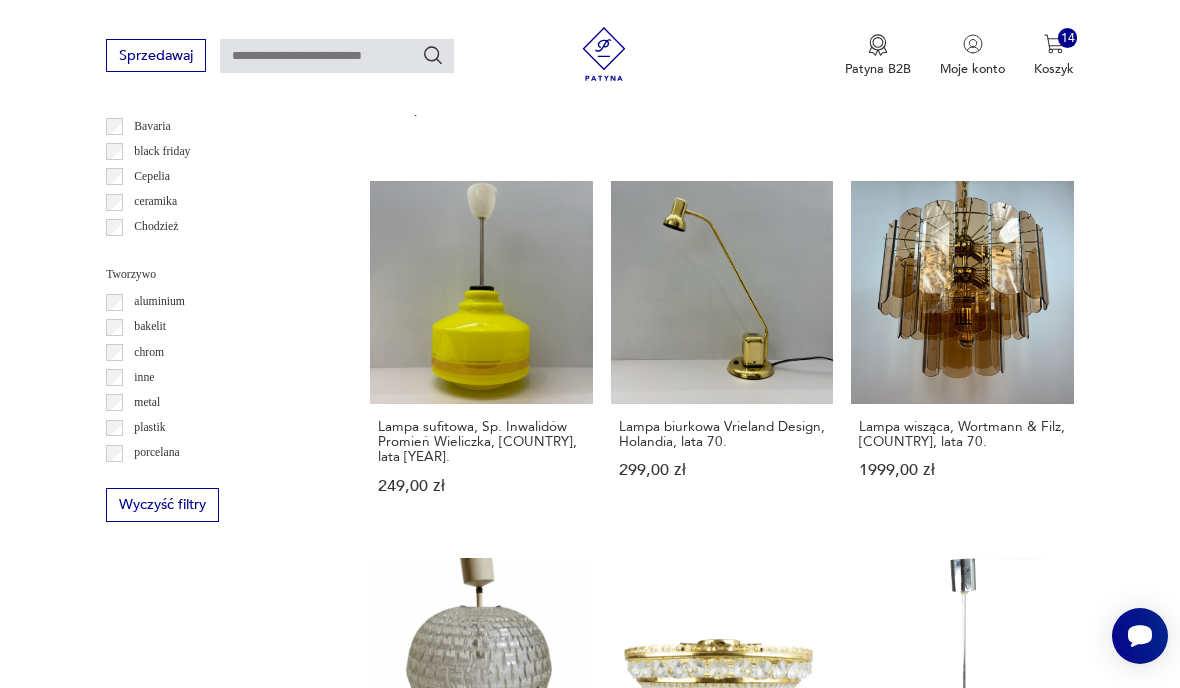 click on "64" at bounding box center (865, 1331) 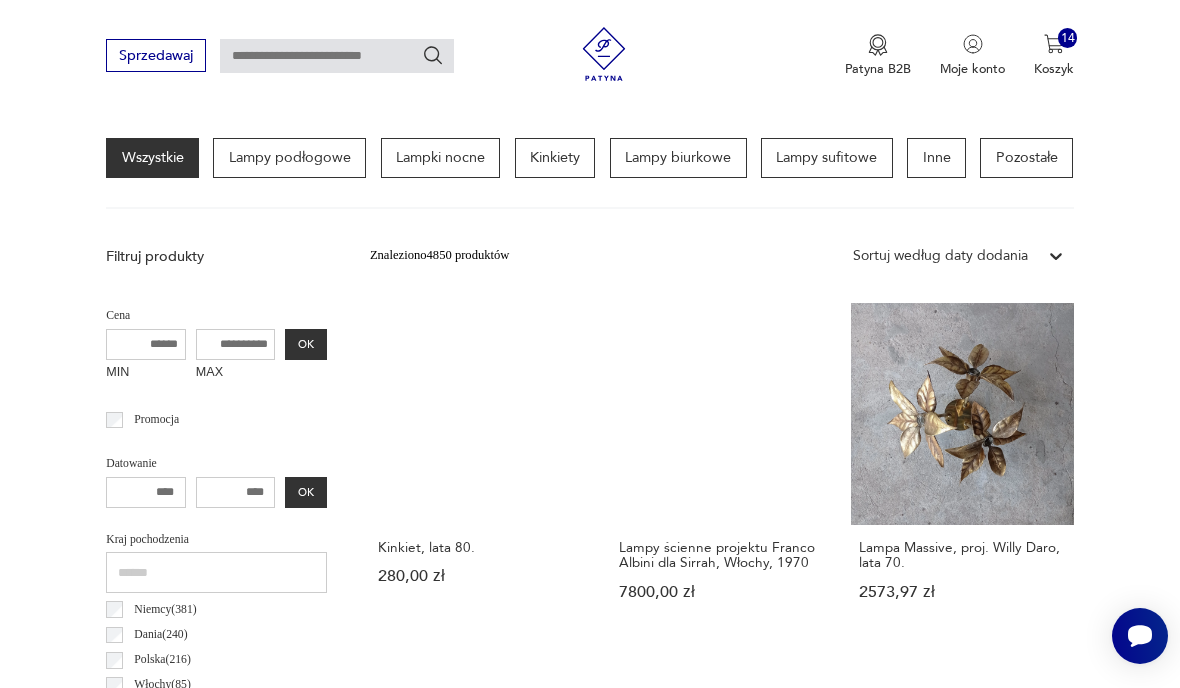 scroll, scrollTop: 462, scrollLeft: 0, axis: vertical 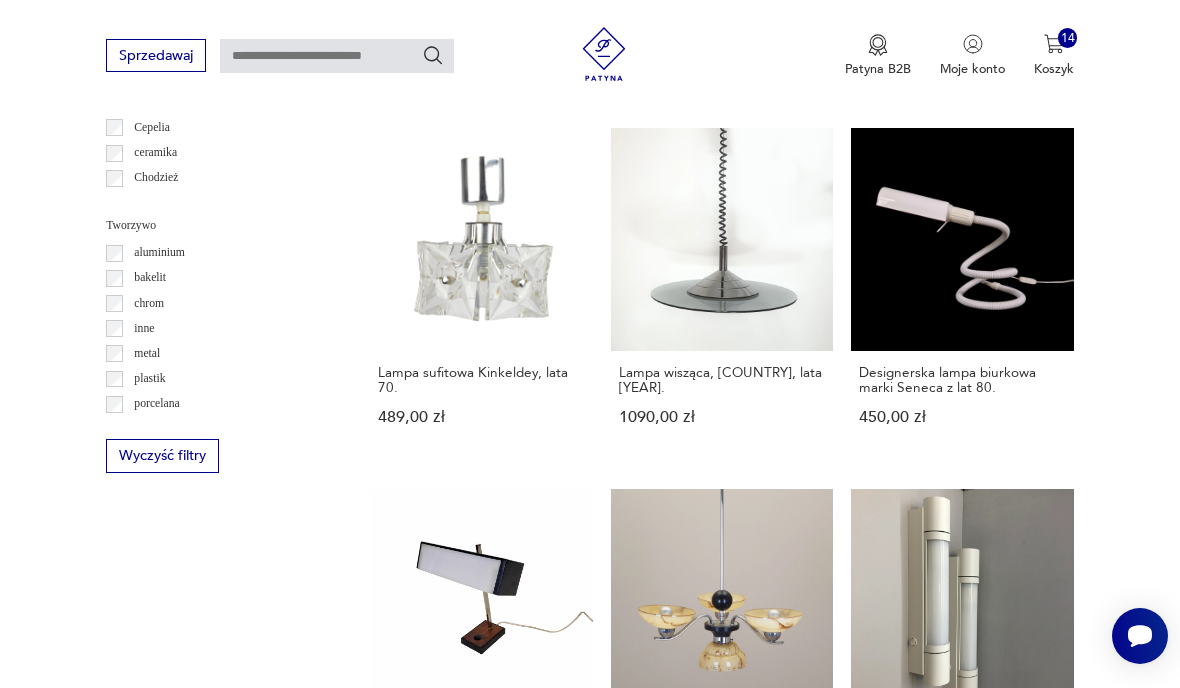 click on "65" at bounding box center [865, 1262] 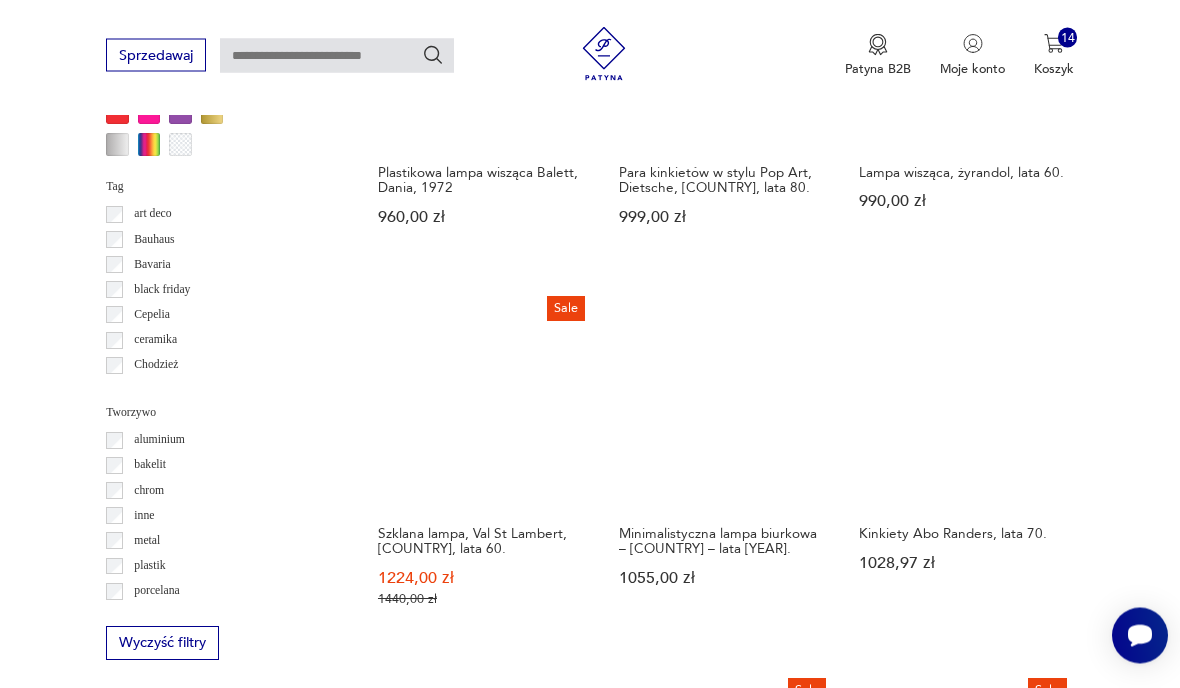 scroll, scrollTop: 1600, scrollLeft: 0, axis: vertical 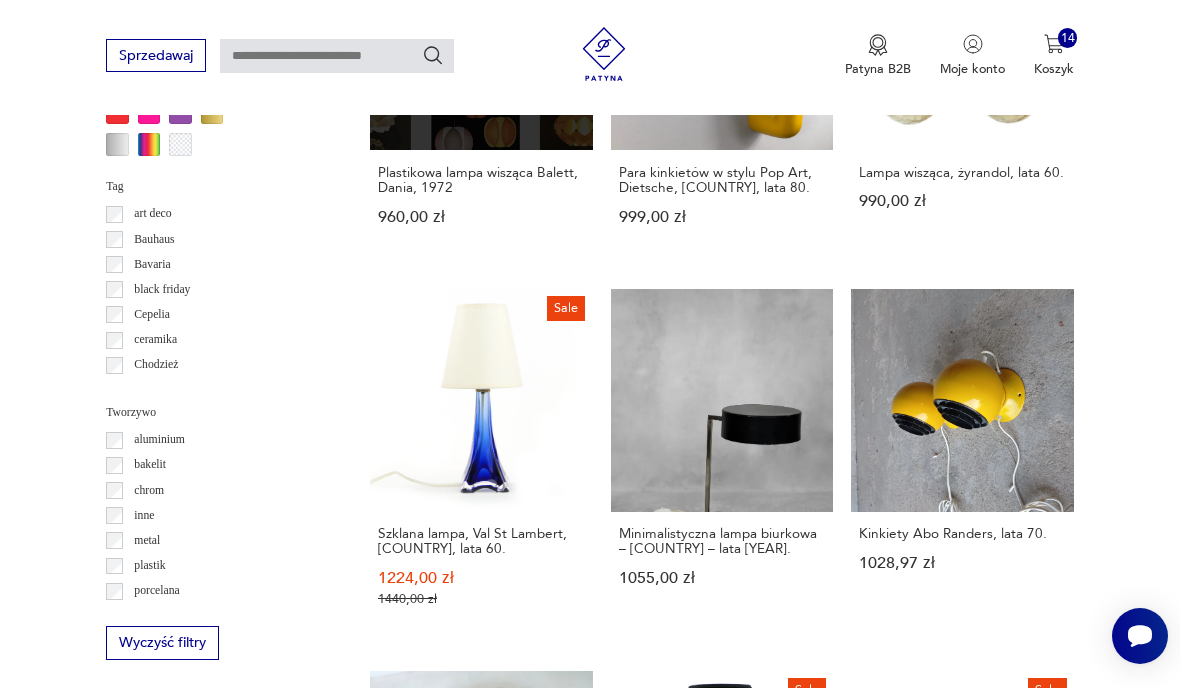 click on "66" at bounding box center (865, 1500) 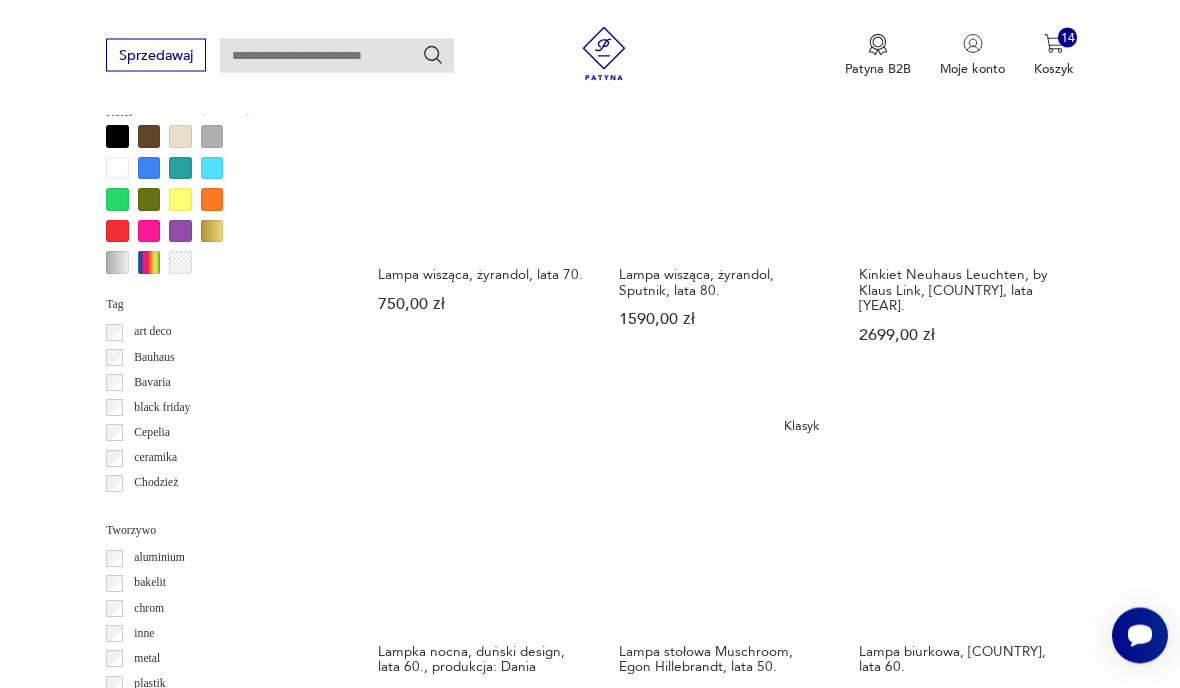 scroll, scrollTop: 1484, scrollLeft: 0, axis: vertical 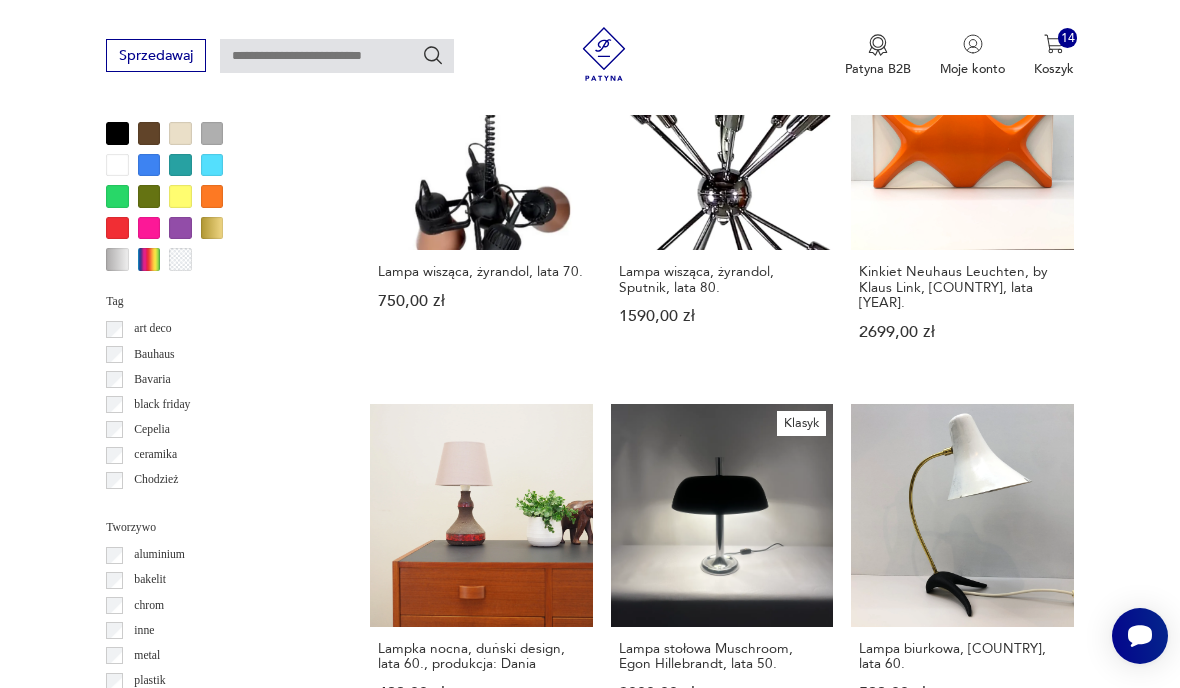 click on "Para kinkietów, Niemcy, lata 80. 299,00 zł" at bounding box center (481, 931) 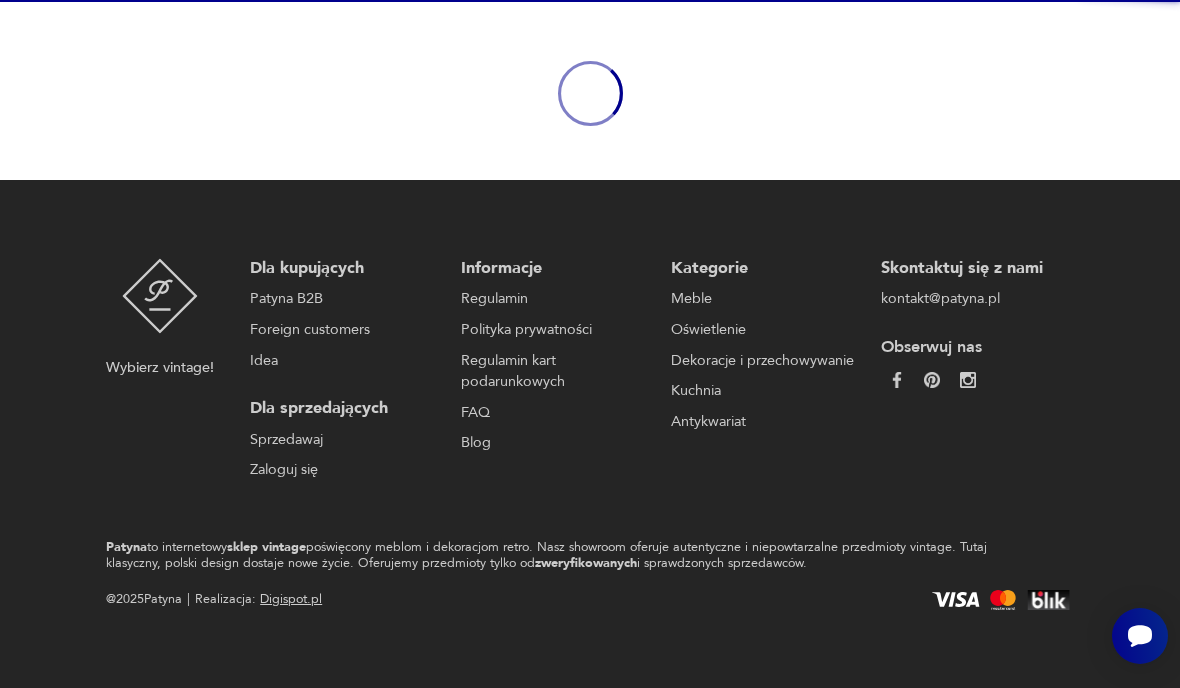 scroll, scrollTop: 172, scrollLeft: 0, axis: vertical 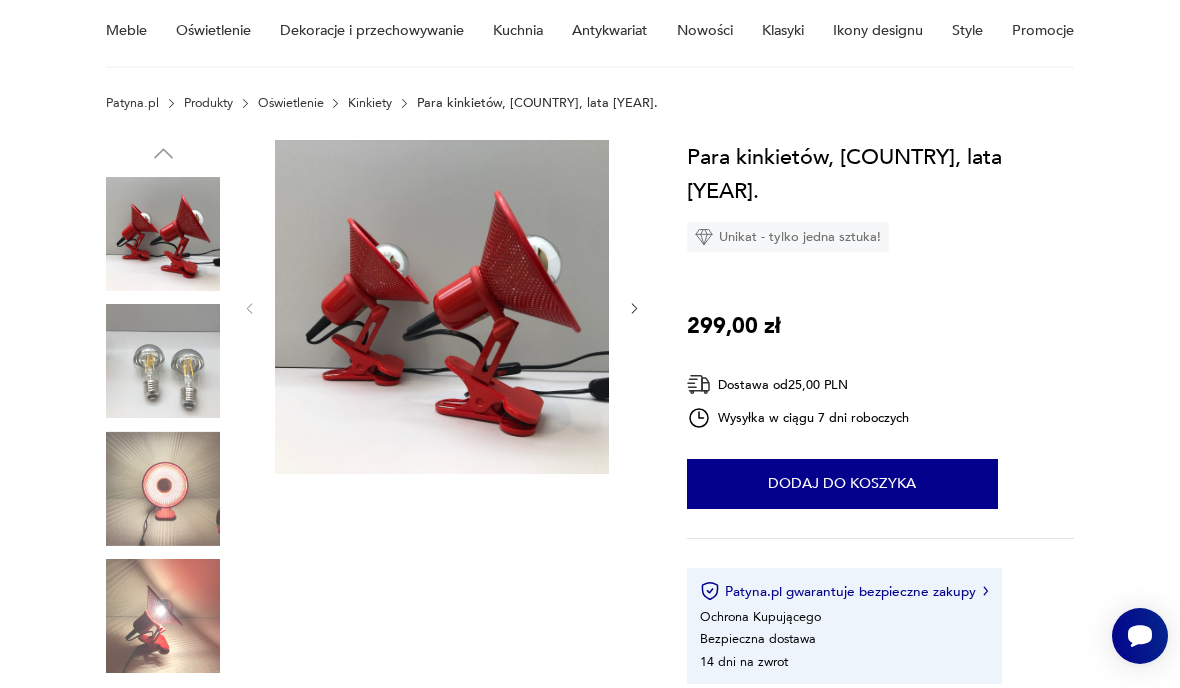 click 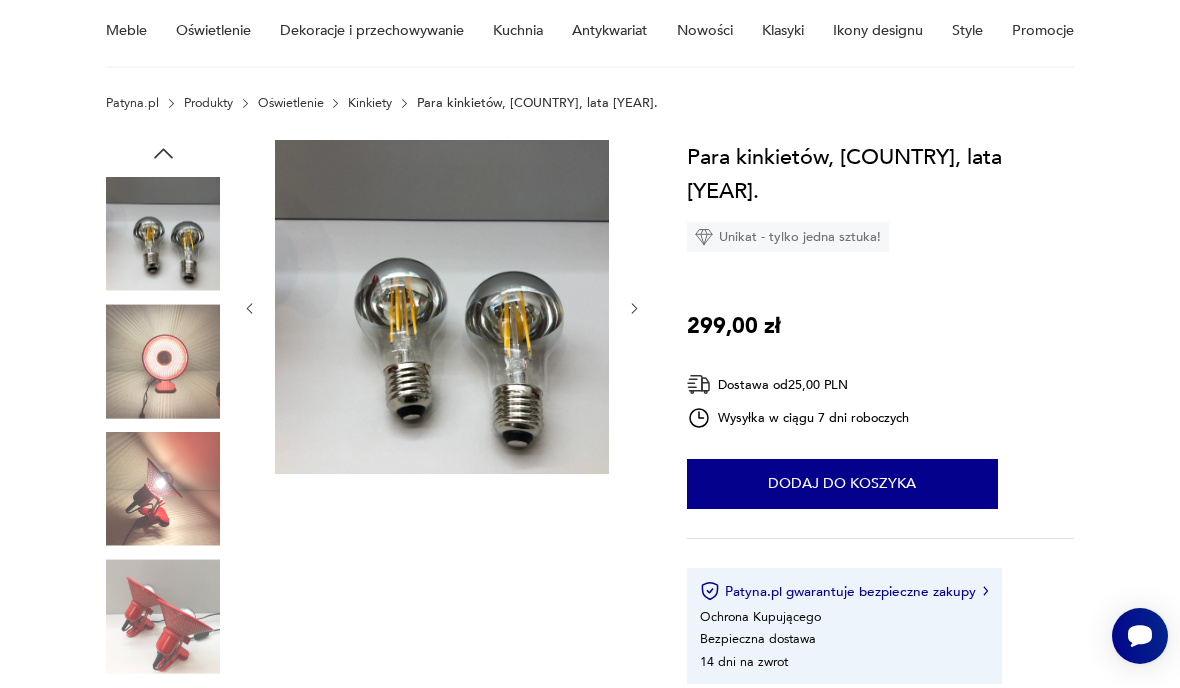 click 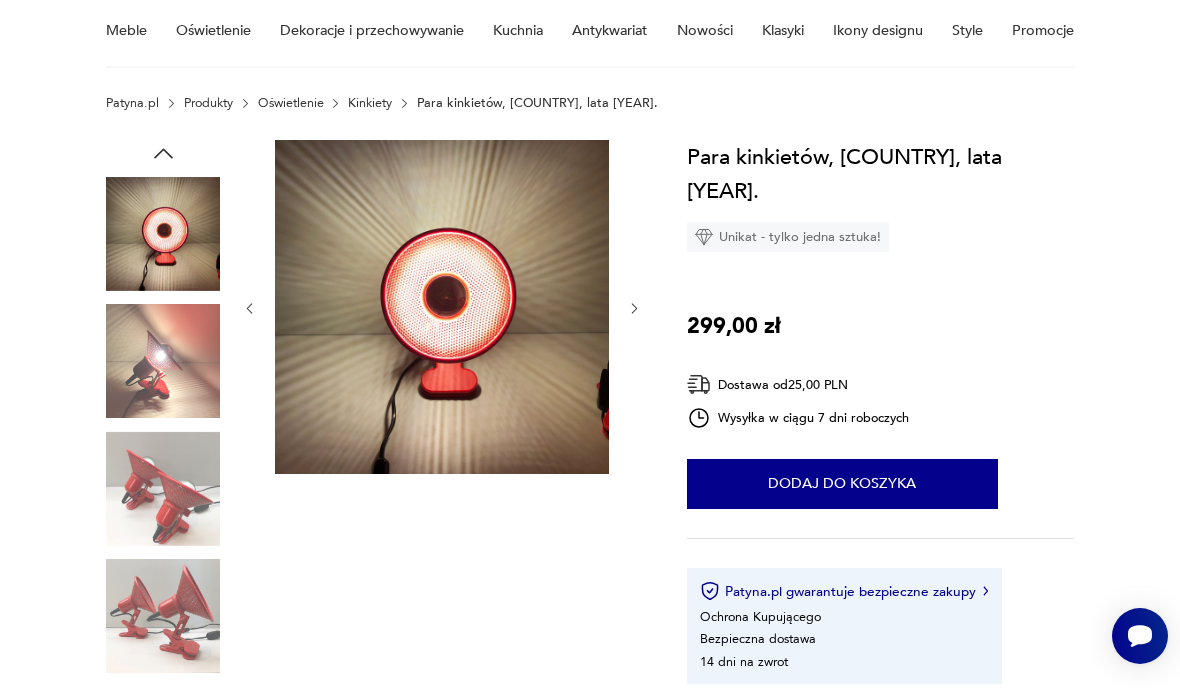 click 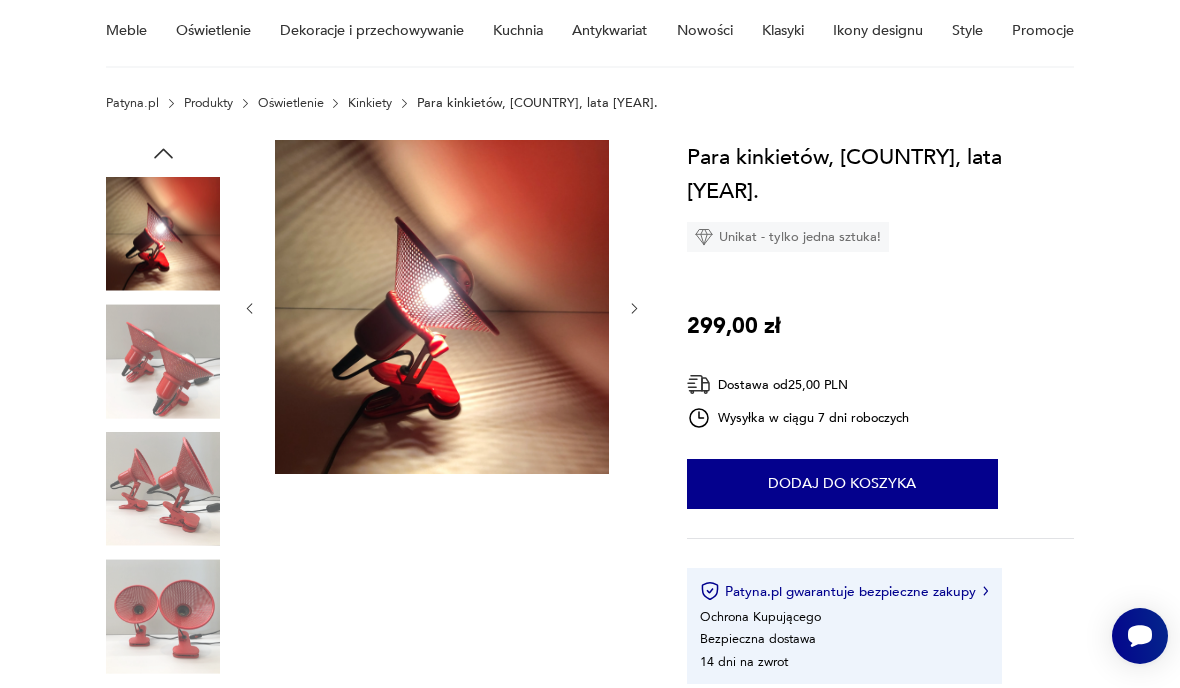 click at bounding box center (634, 309) 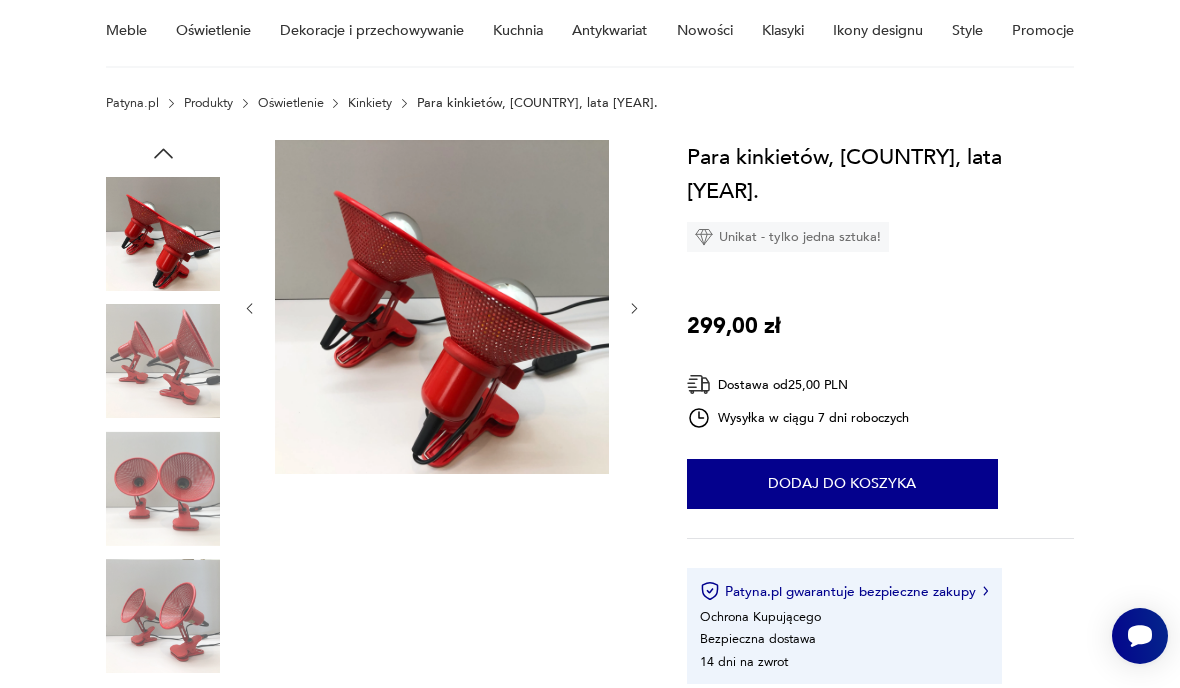 click at bounding box center [442, 309] 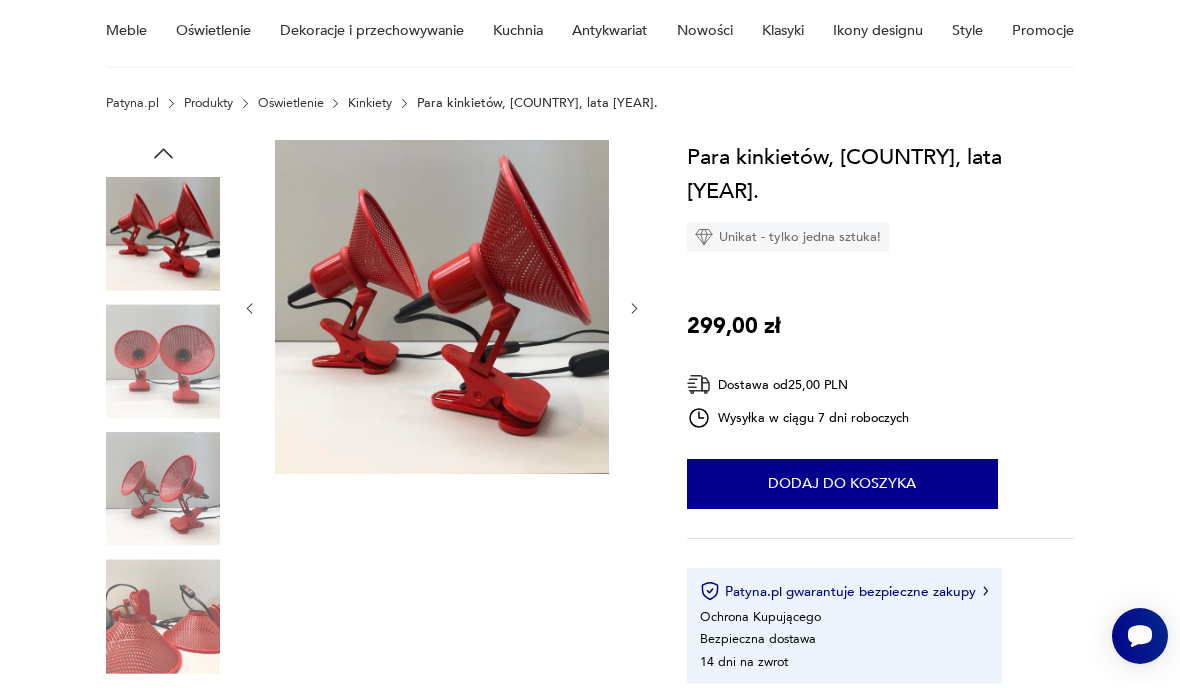 click at bounding box center [442, 309] 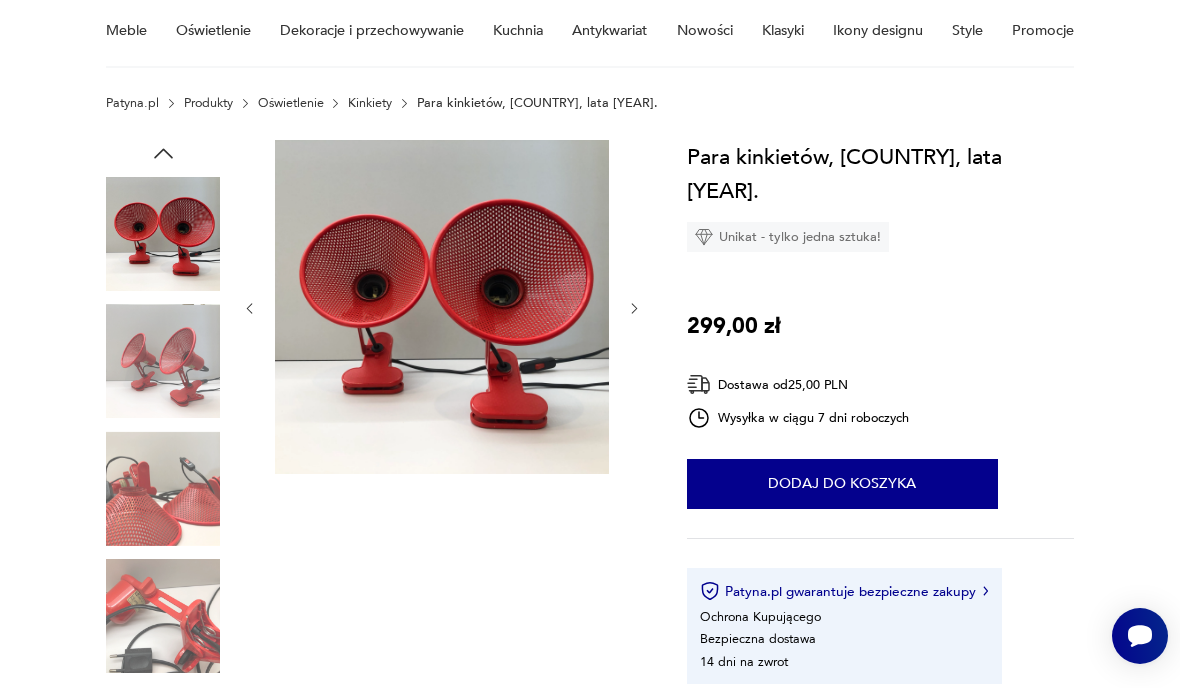 click at bounding box center (442, 309) 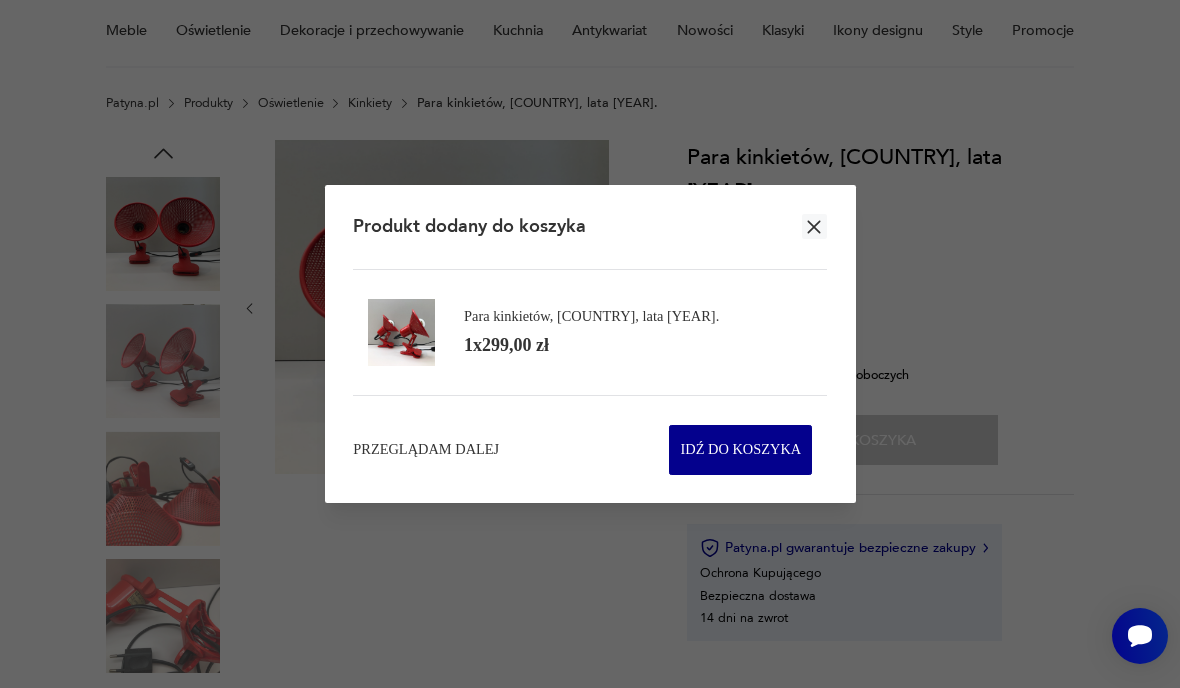click on "Przeglądam dalej" at bounding box center (426, 450) 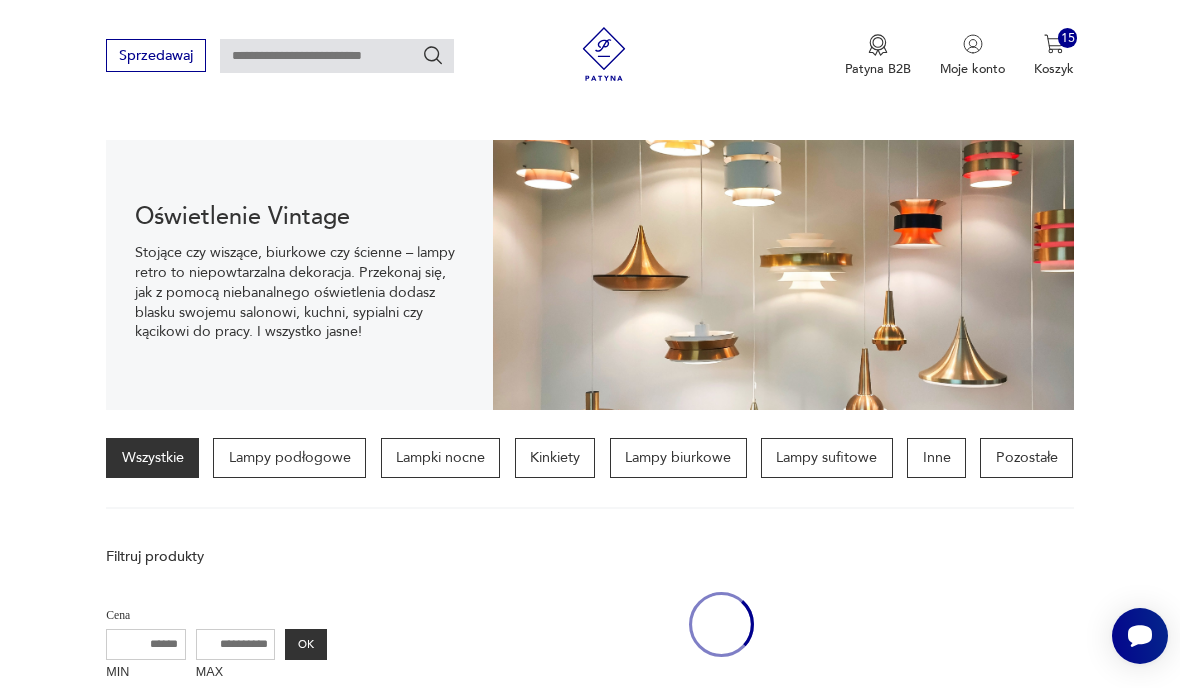 scroll, scrollTop: 1569, scrollLeft: 0, axis: vertical 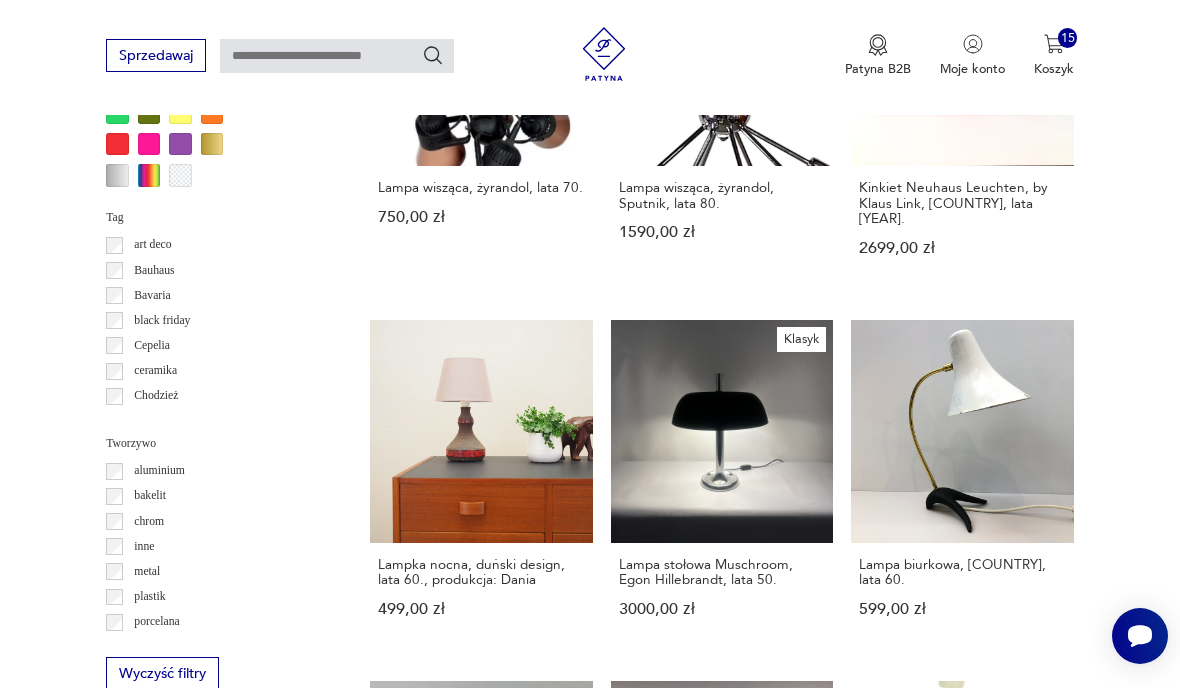 click on "67" at bounding box center [865, 1454] 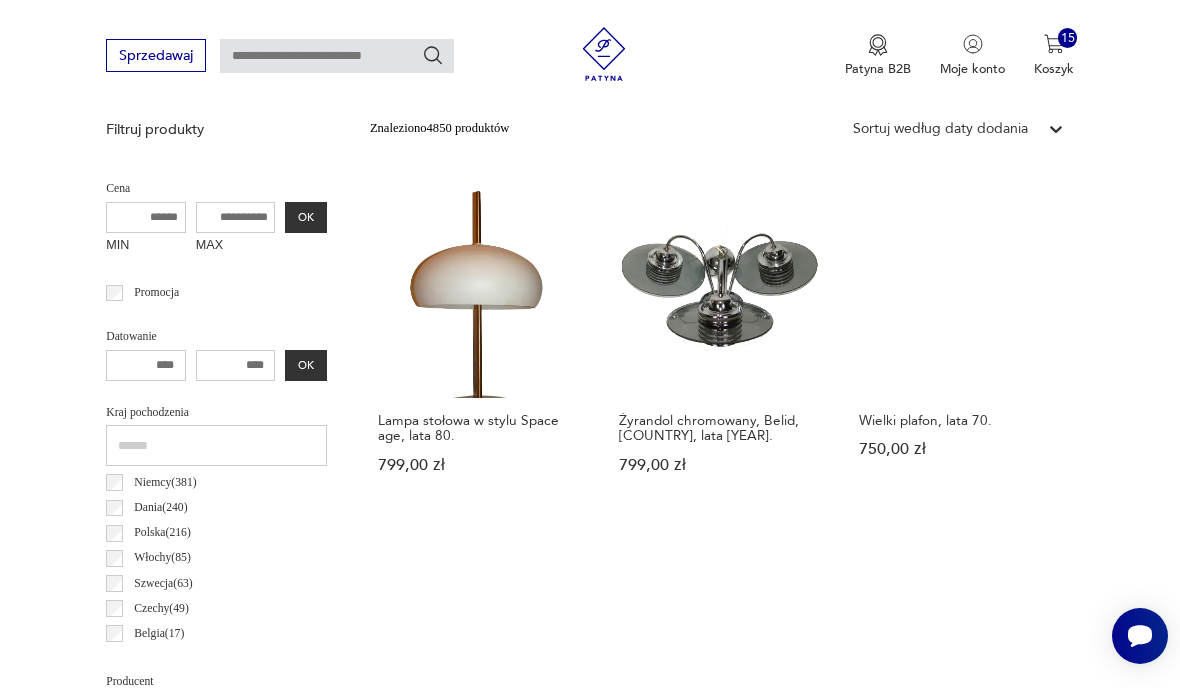 scroll, scrollTop: 462, scrollLeft: 0, axis: vertical 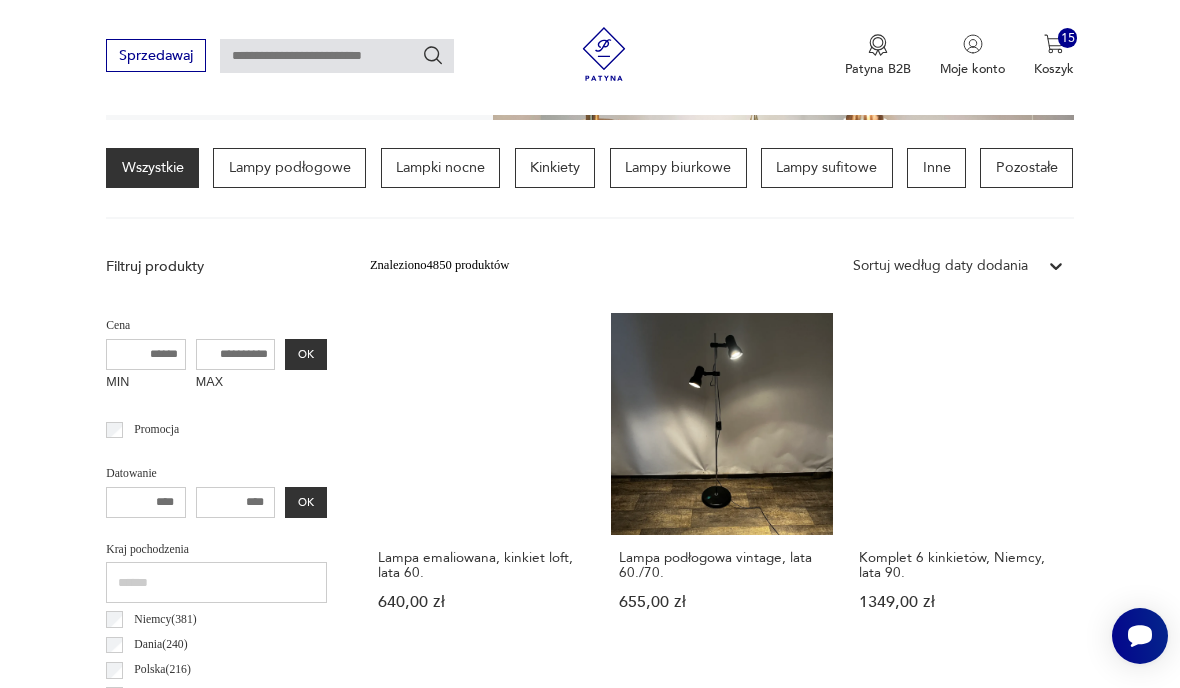 click on "Lampa emaliowana, kinkiet loft, lata 60. 640,00 zł" at bounding box center (481, 479) 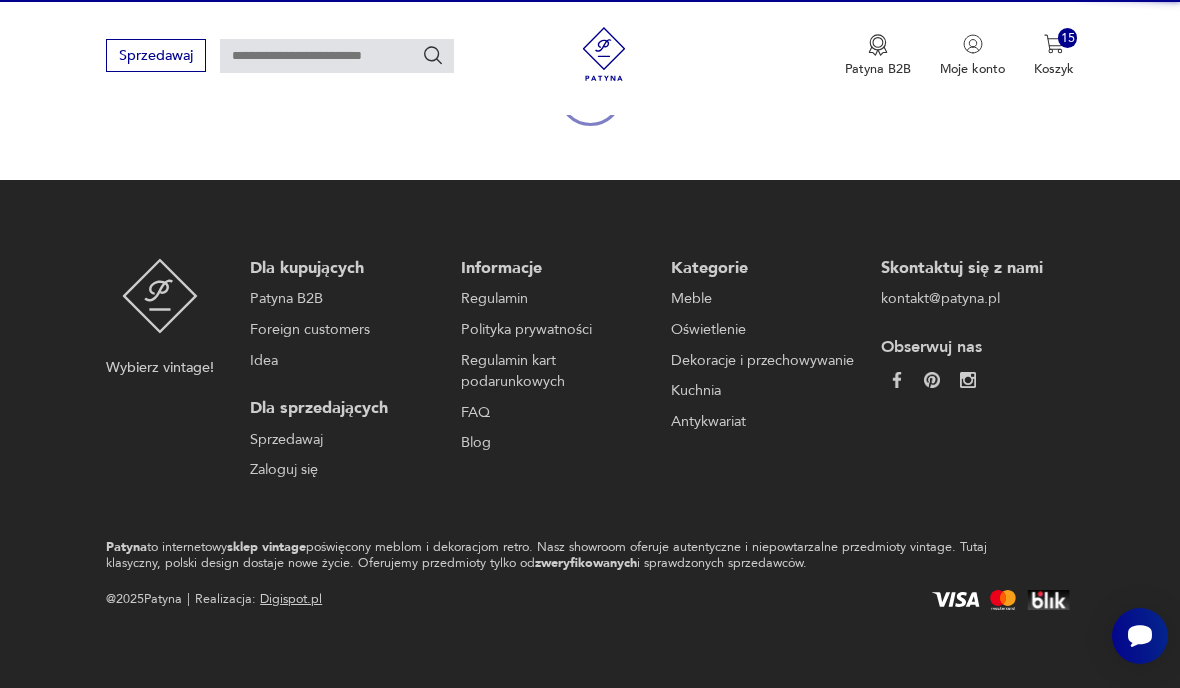 scroll, scrollTop: 256, scrollLeft: 0, axis: vertical 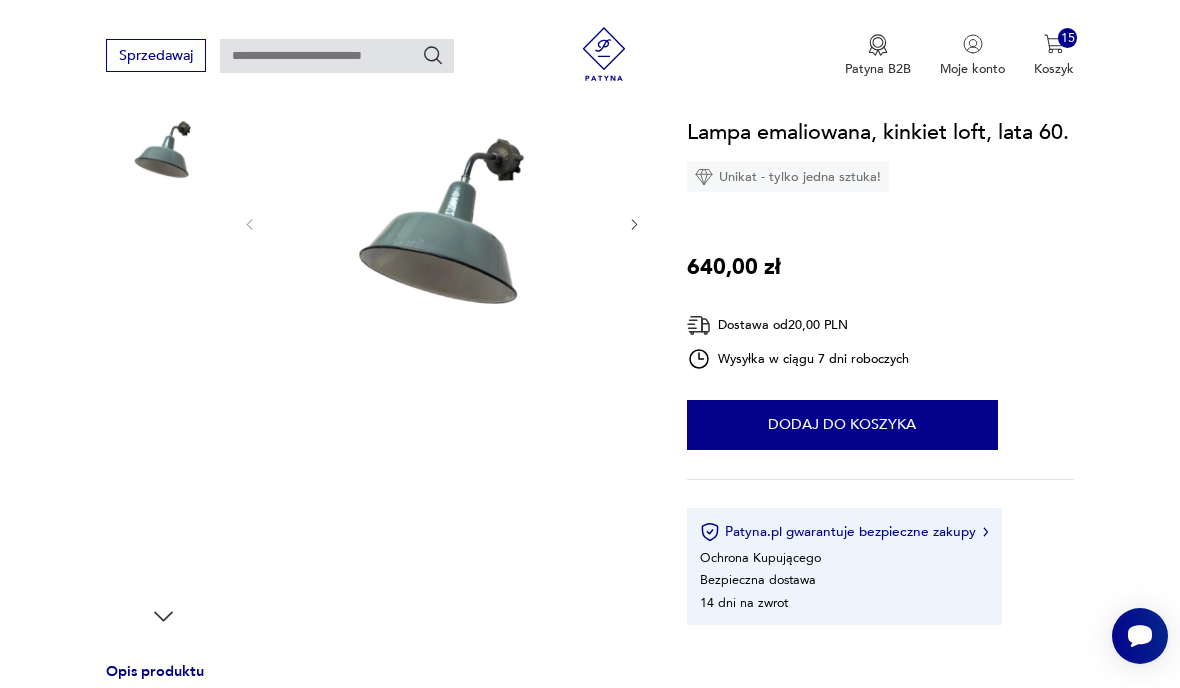 click 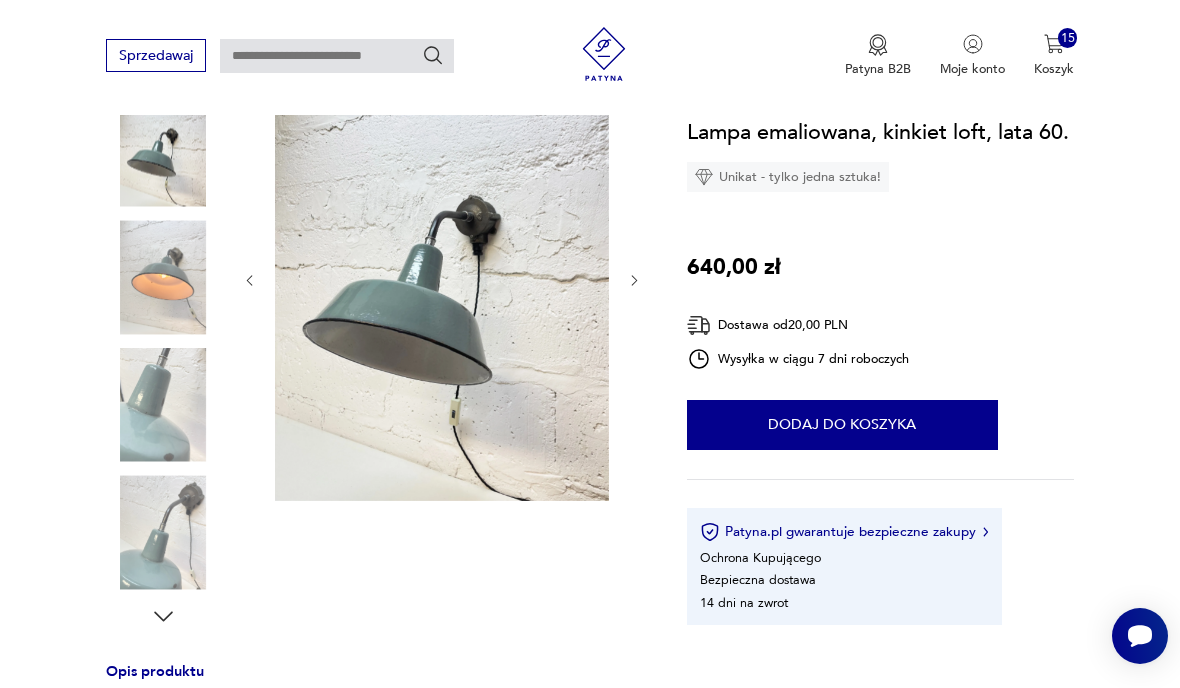 click 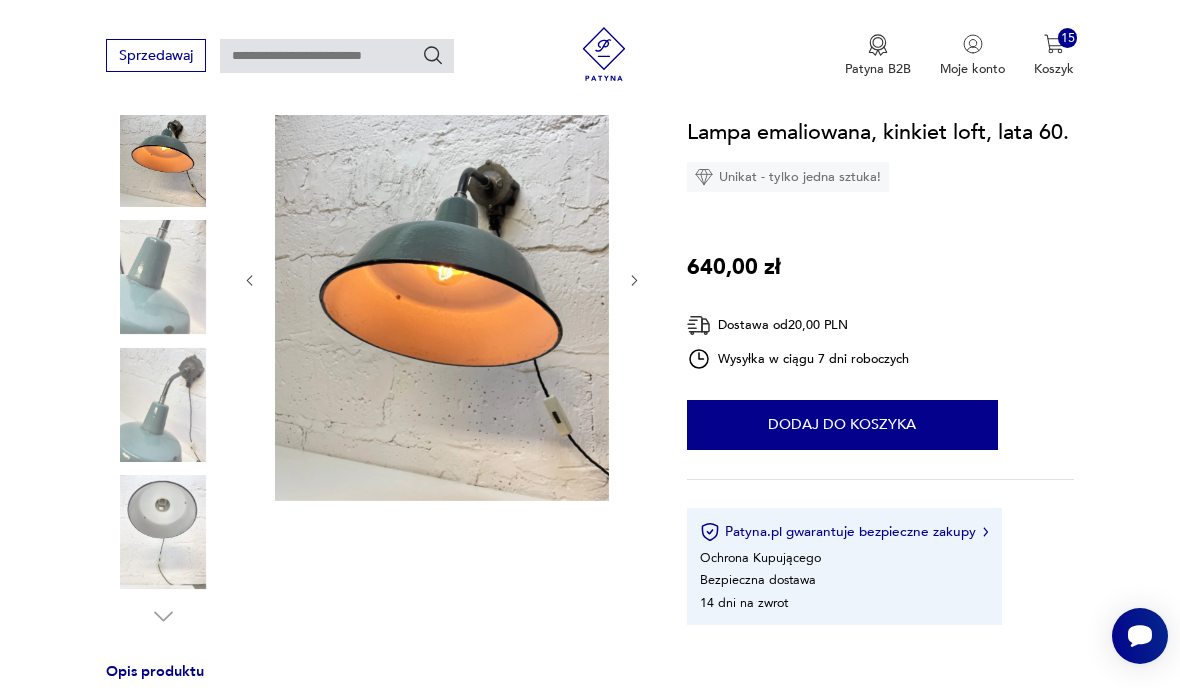 click at bounding box center [442, 280] 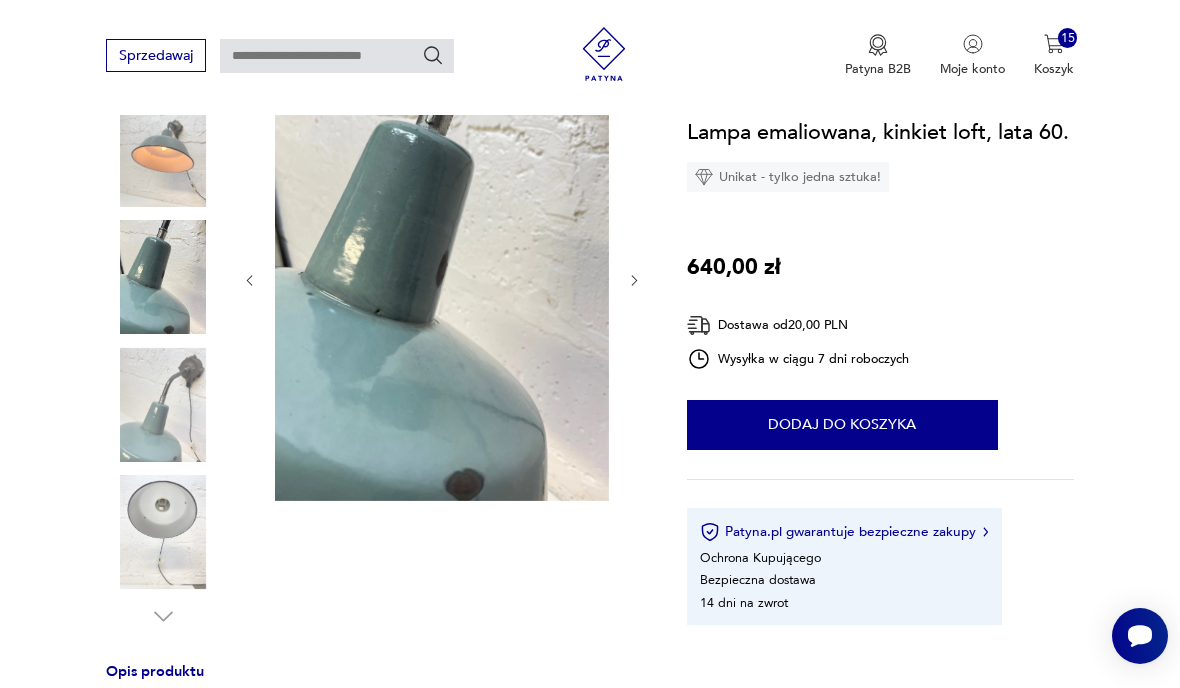 click at bounding box center (634, 280) 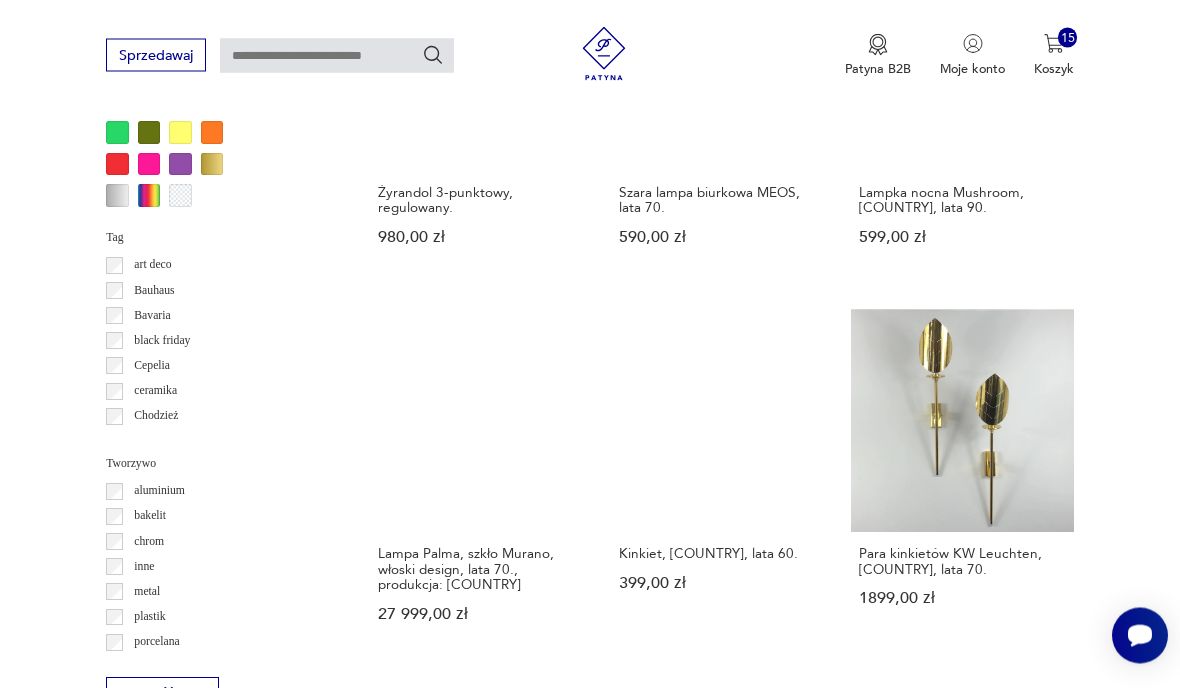 scroll, scrollTop: 1550, scrollLeft: 0, axis: vertical 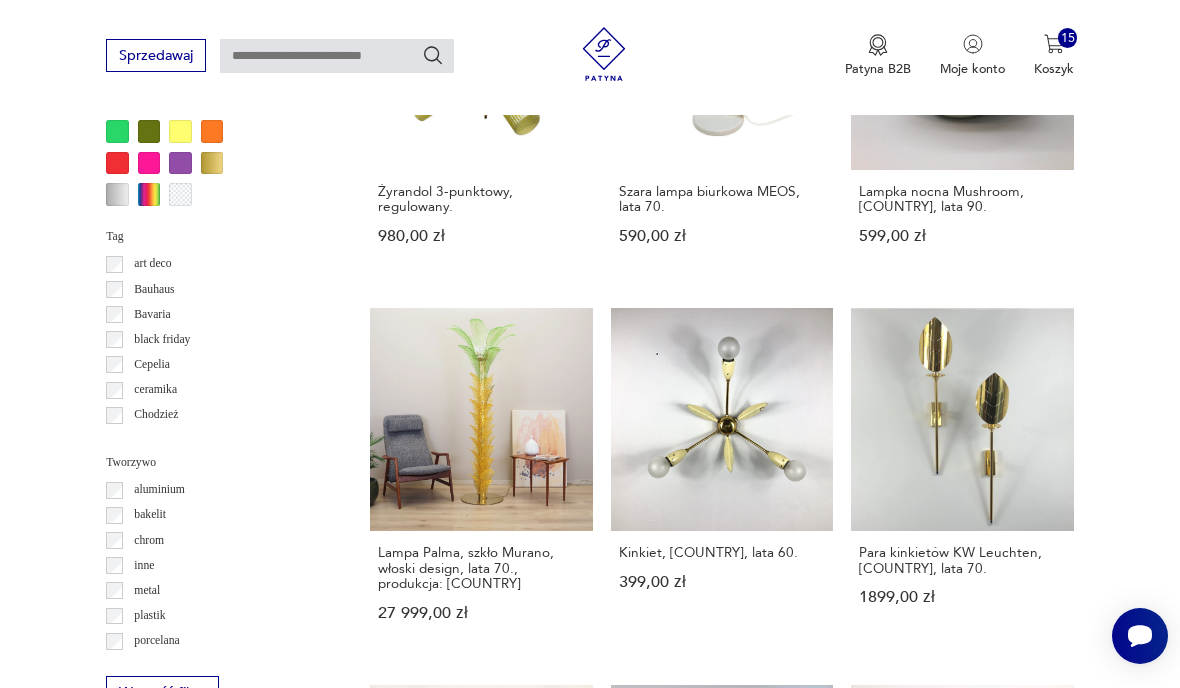 click on "68" at bounding box center (865, 1473) 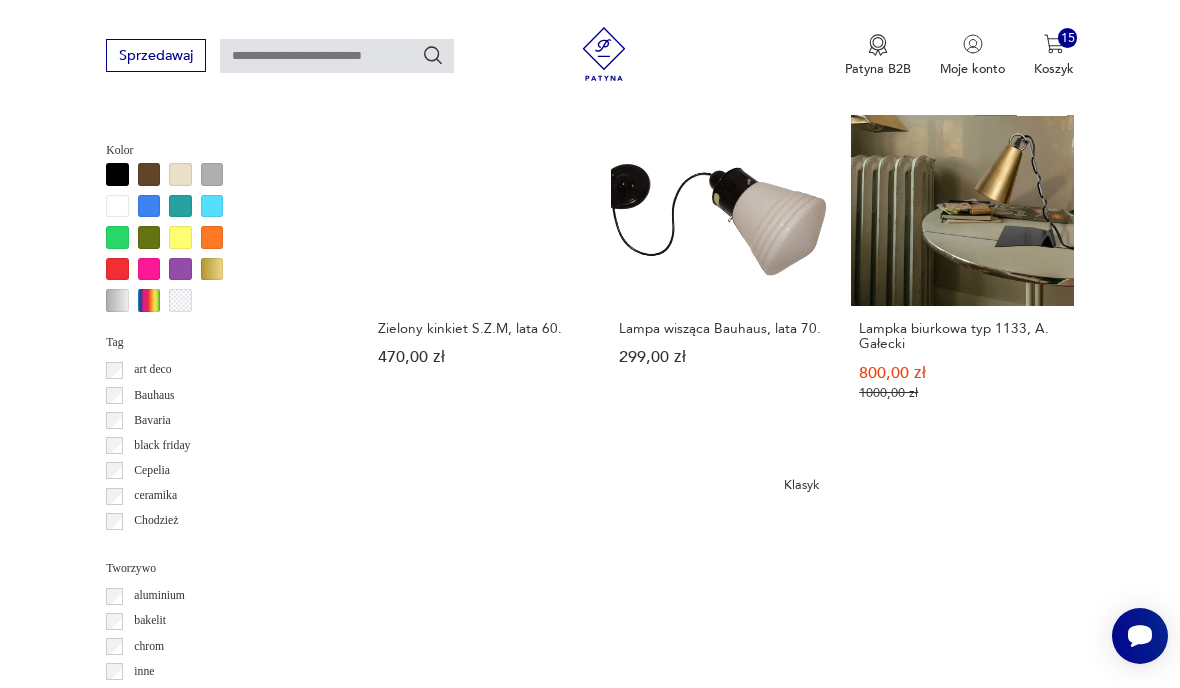 scroll, scrollTop: 1453, scrollLeft: 0, axis: vertical 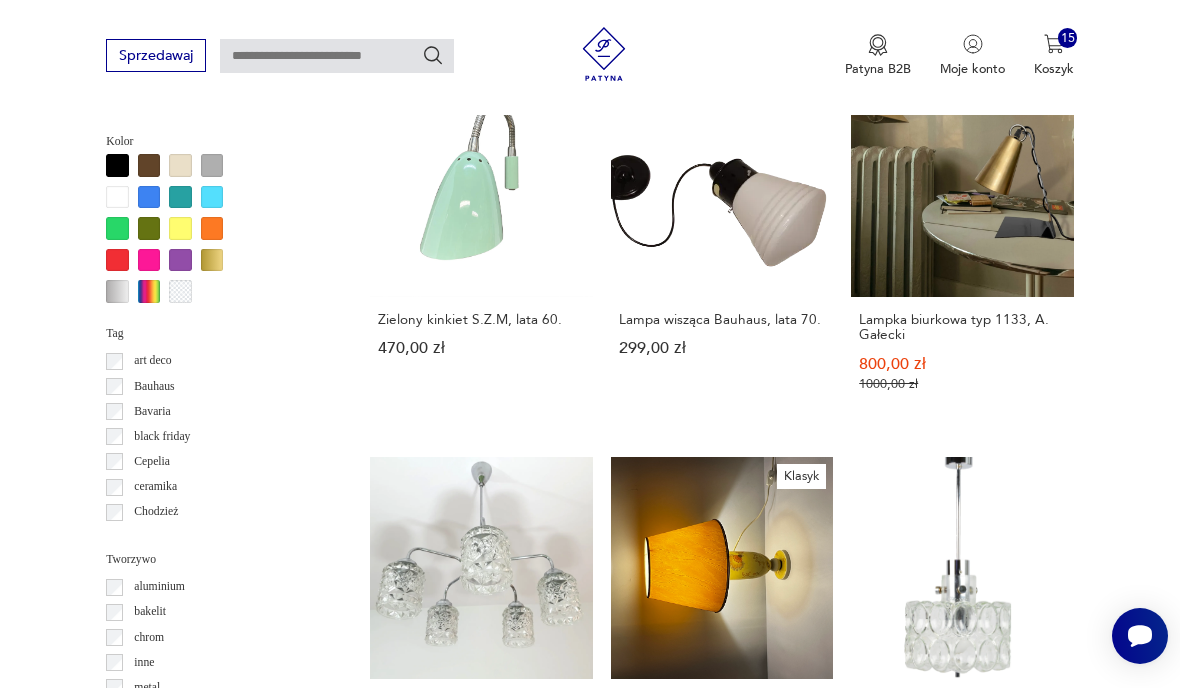 click on "Lampa wisząca Belid, Szwecja, lata 80. 499,00 zł" at bounding box center (481, 984) 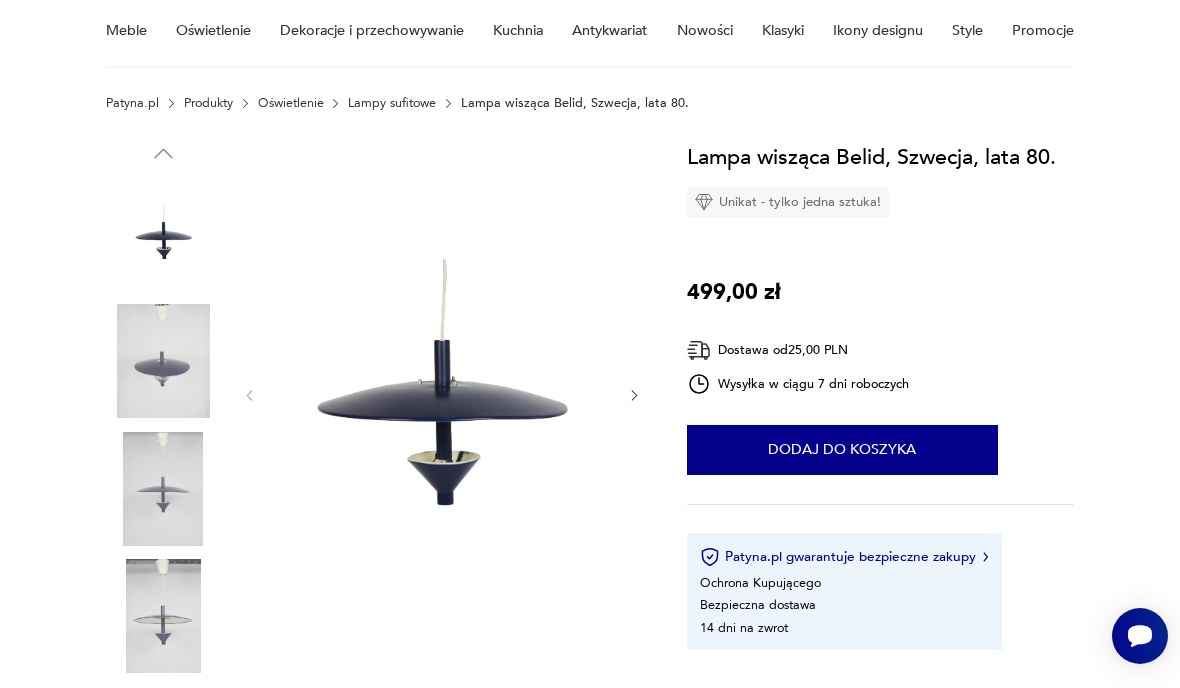 click at bounding box center (634, 395) 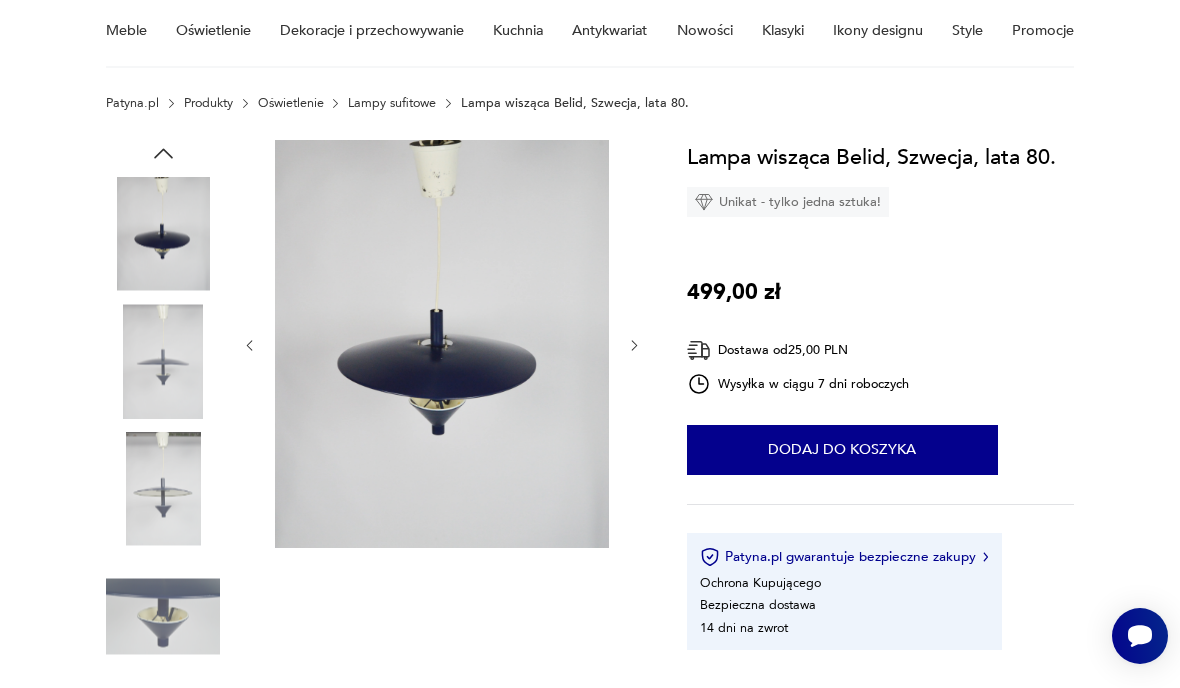 click 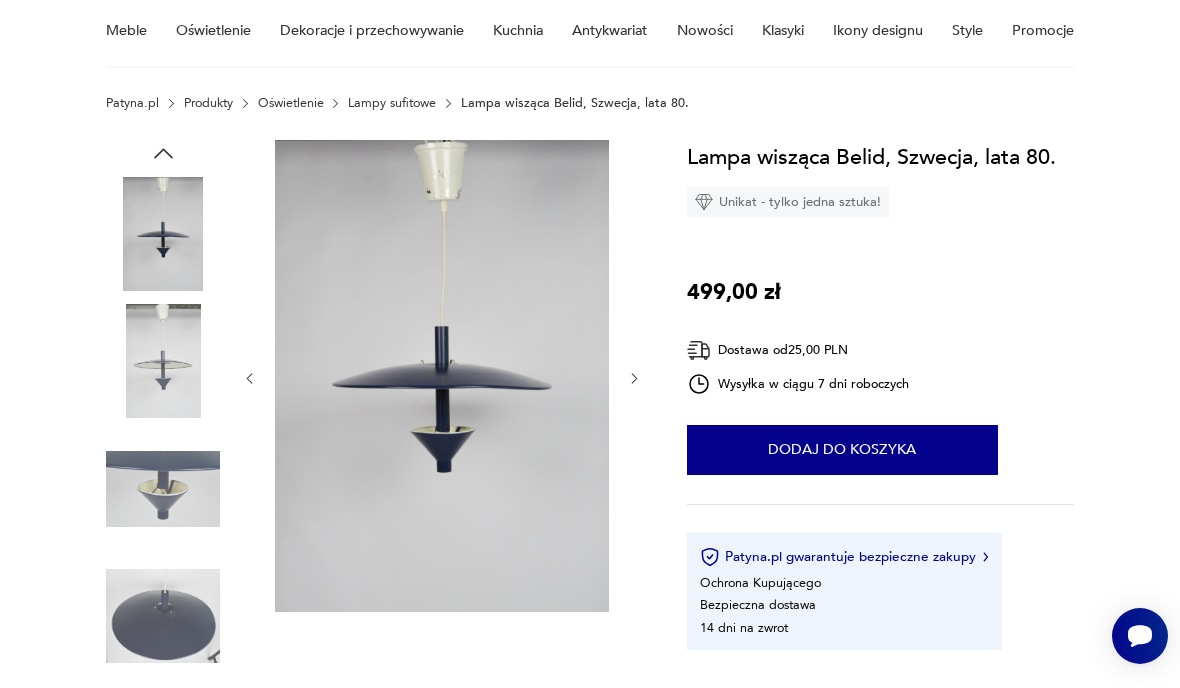 click on "Opis produktu Lampa wisząca wyprodukowana przez szwedzki Belid w latach 80. Stan zachowania dobry, widoczne na zdjęciach otarcia na zewnątrz i wewnątrz klosza oraz podsufitce.
wysokość 66 cm
szerokość 49 cm Rozwiń więcej Szczegóły produktu Stan:   dobry Datowanie :   1980 - 1989 Kraj pochodzenia :   Szwecja Tworzywo :   metal Producent :   Belid Liczba sztuk:   1 O sprzedawcy Think Modern K.M Zweryfikowany sprzedawca Od 9 lat z Patyną Dostawa i zwroty Dostępne formy dostawy: Kurier   25,00 PLN Zwroty: Jeśli z jakiegokolwiek powodu chcesz zwrócić zamówiony przedmiot, masz na to   14 dni od momentu otrzymania przesyłki. Lampa wisząca Belid, Szwecja, lata 80. Unikat - tylko jedna sztuka! 499,00 zł Dostawa od  25,00 PLN Wysyłka w ciągu 7 dni roboczych 1 Dodaj do koszyka Patyna.pl gwarantuje bezpieczne zakupy Ochrona Kupującego Bezpieczna dostawa 14 dni na zwrot Opis produktu
wysokość 66 cm
szerokość 49 cm Rozwiń więcej Szczegóły produktu Stan:   dobry Datowanie :   :   :" at bounding box center (590, 694) 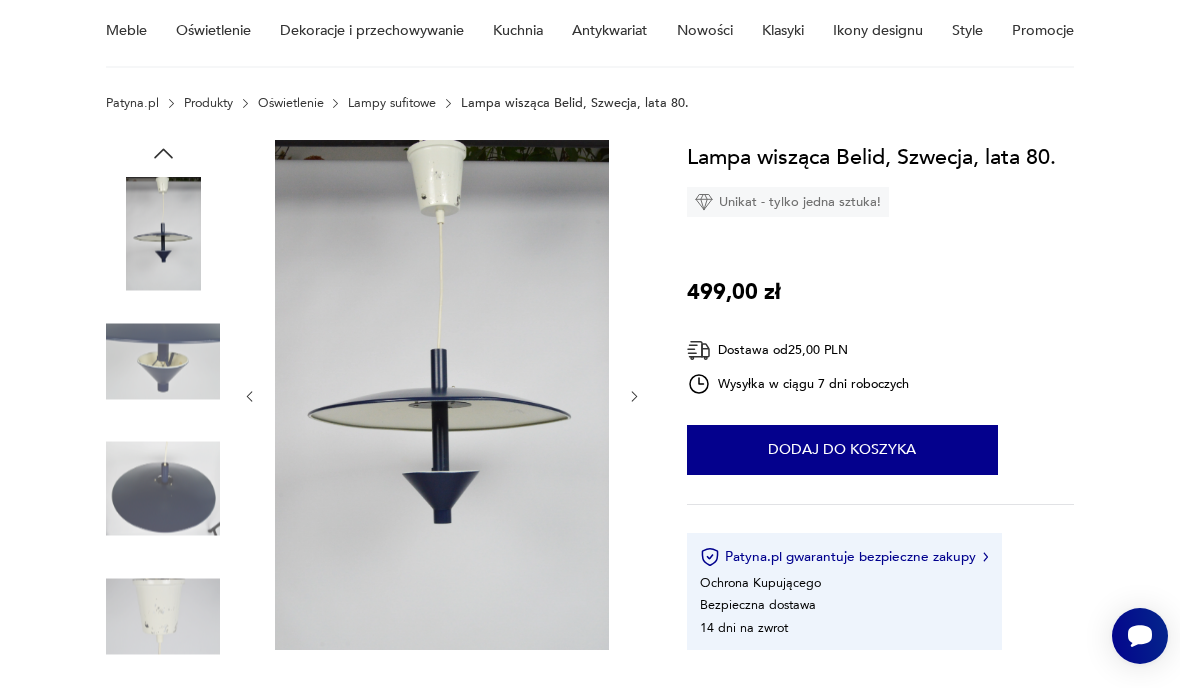 click 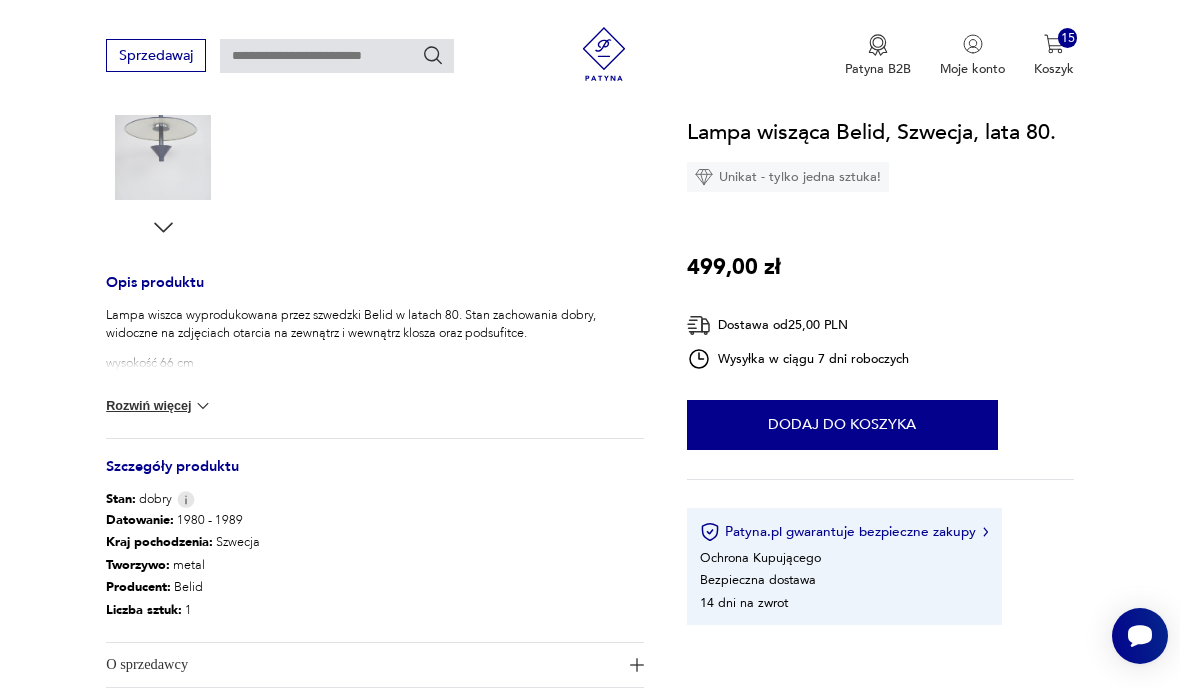 scroll, scrollTop: 632, scrollLeft: 0, axis: vertical 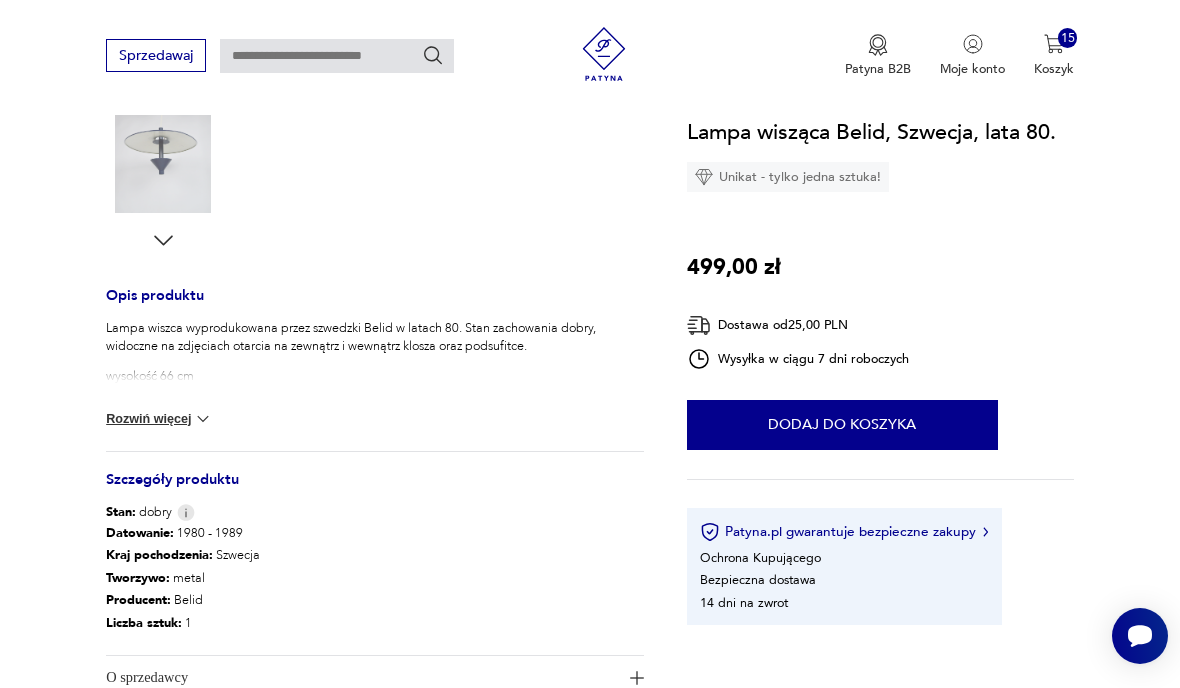 click at bounding box center (203, 419) 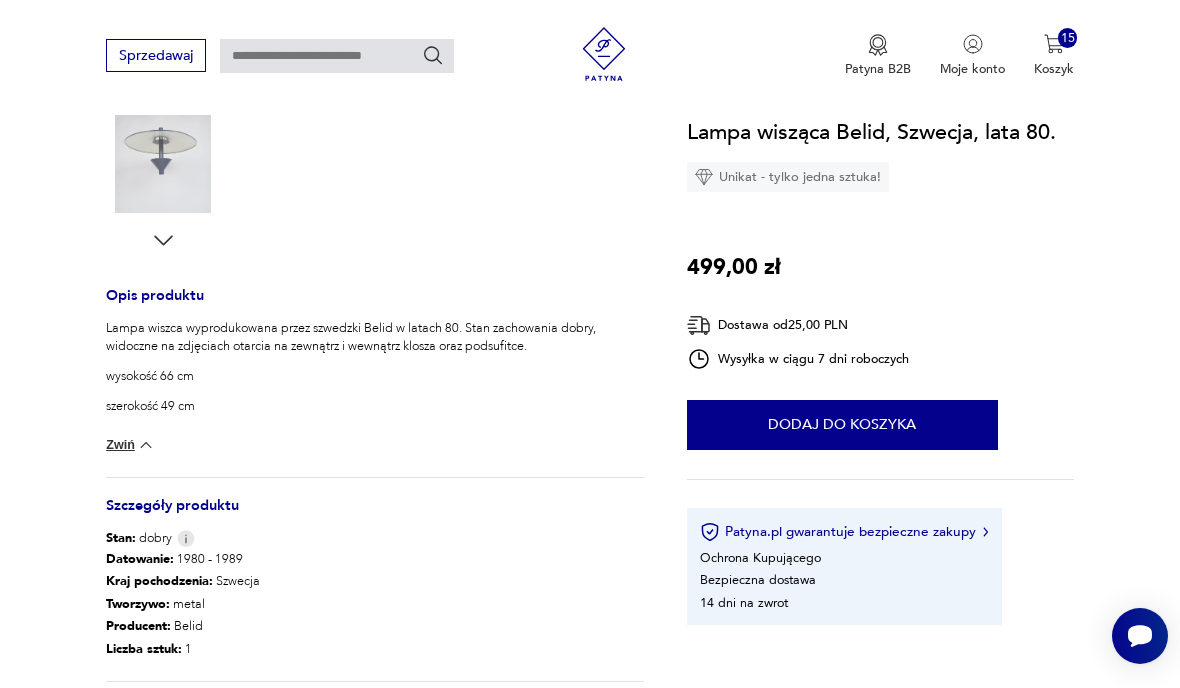 click at bounding box center (146, 445) 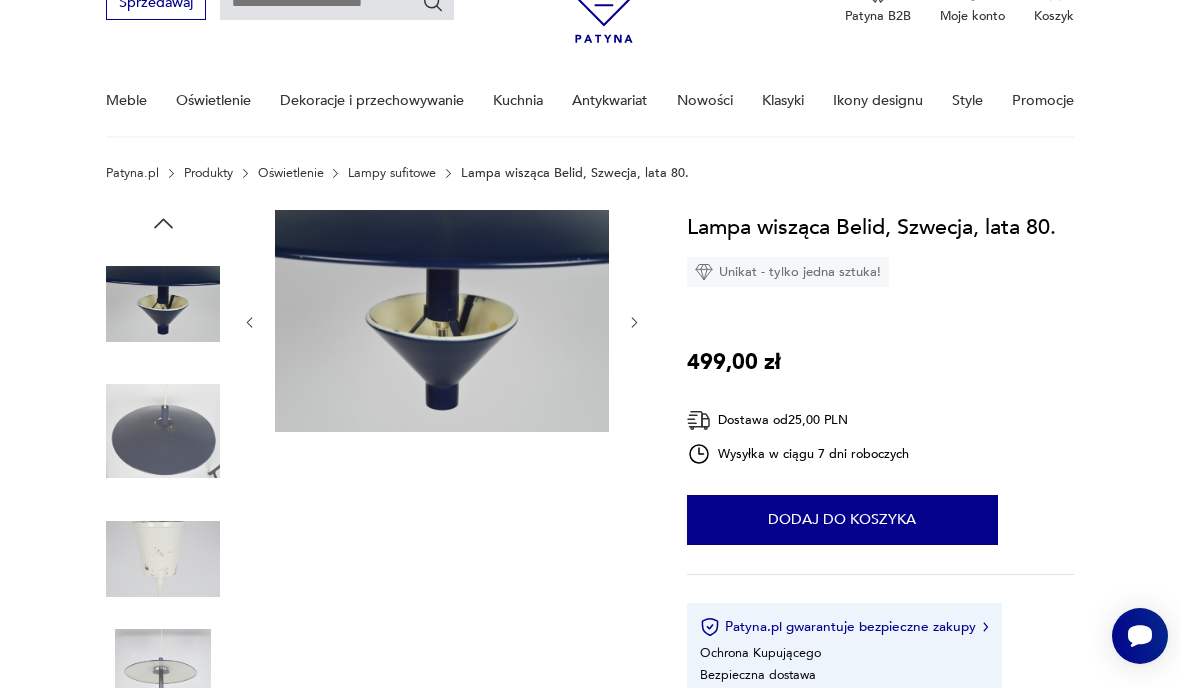 scroll, scrollTop: 101, scrollLeft: 0, axis: vertical 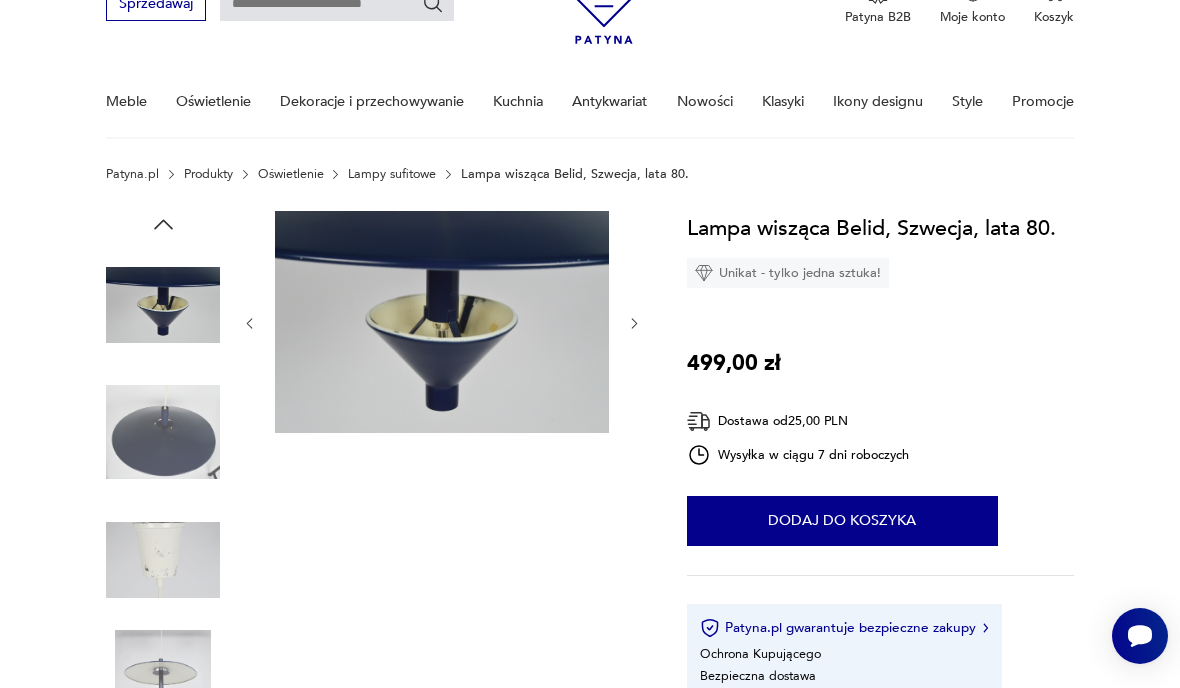 click at bounding box center [442, 322] 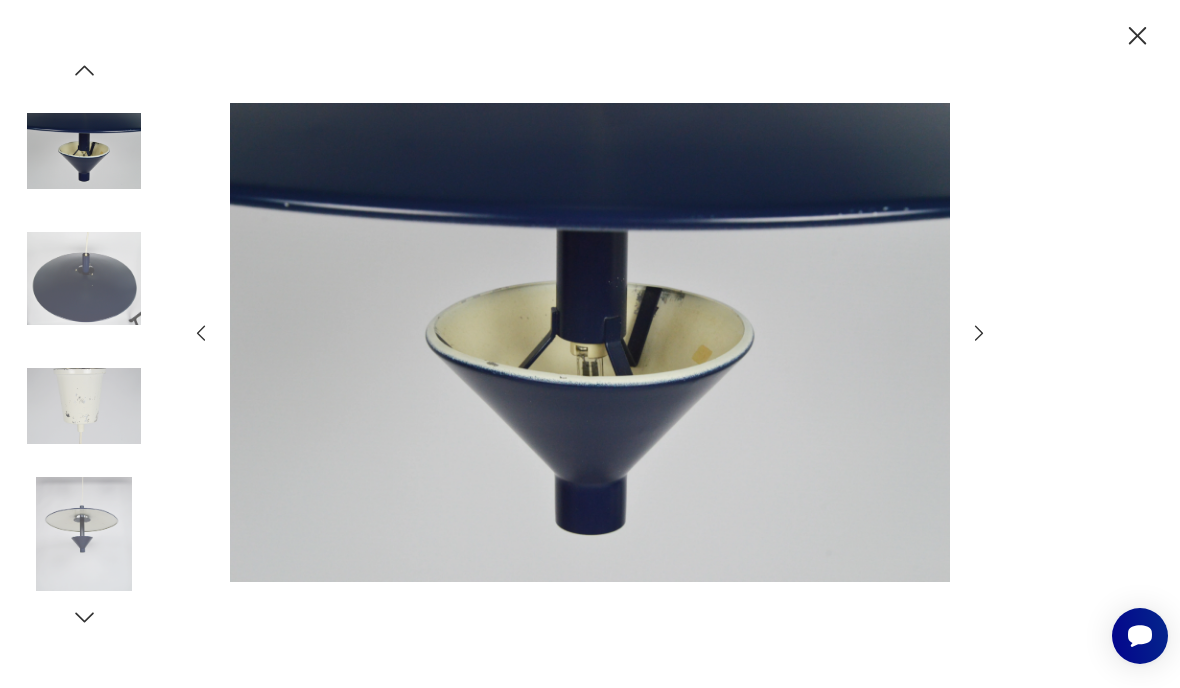 click 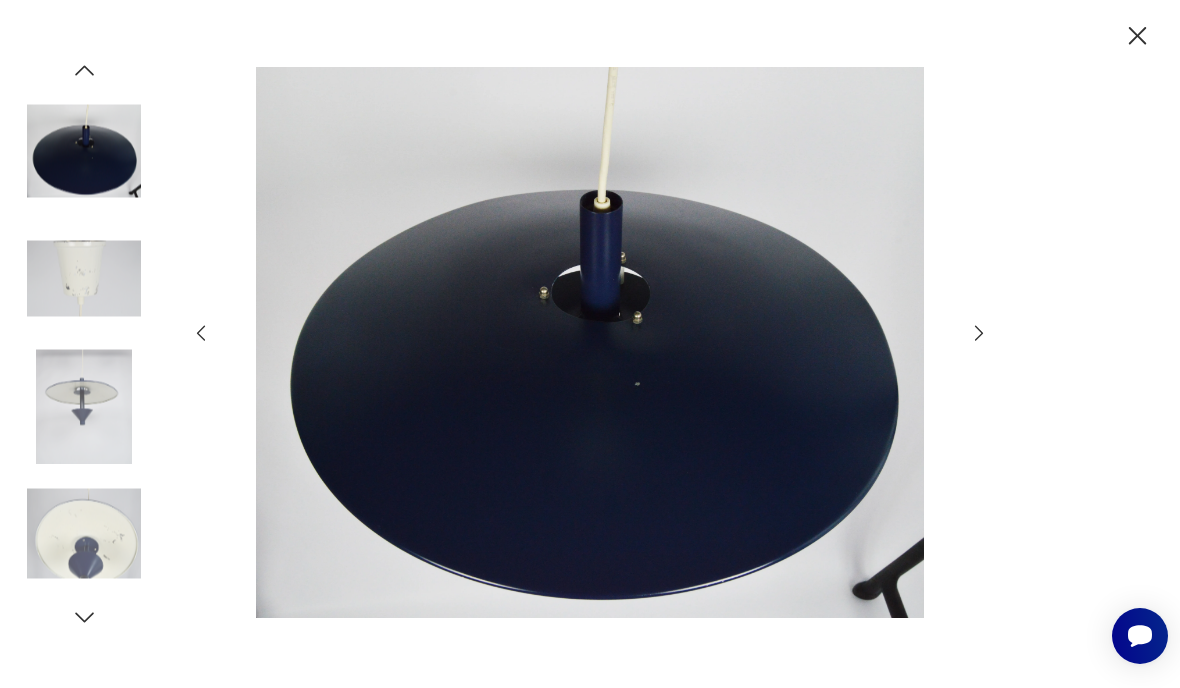 click 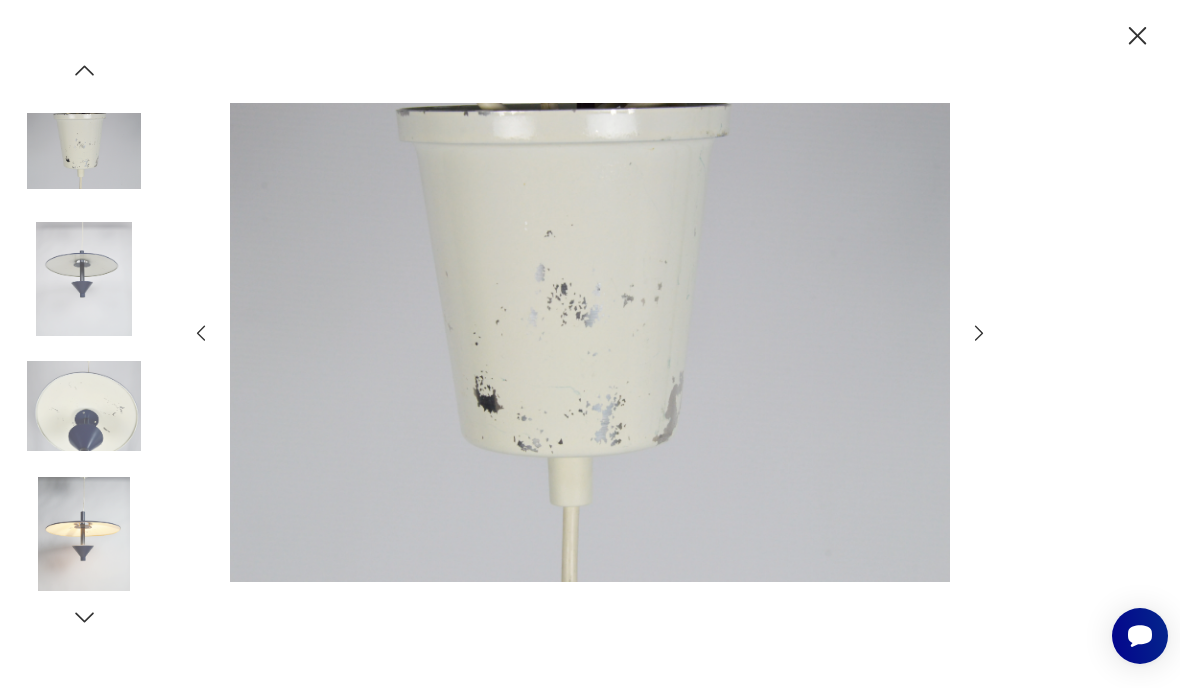 click 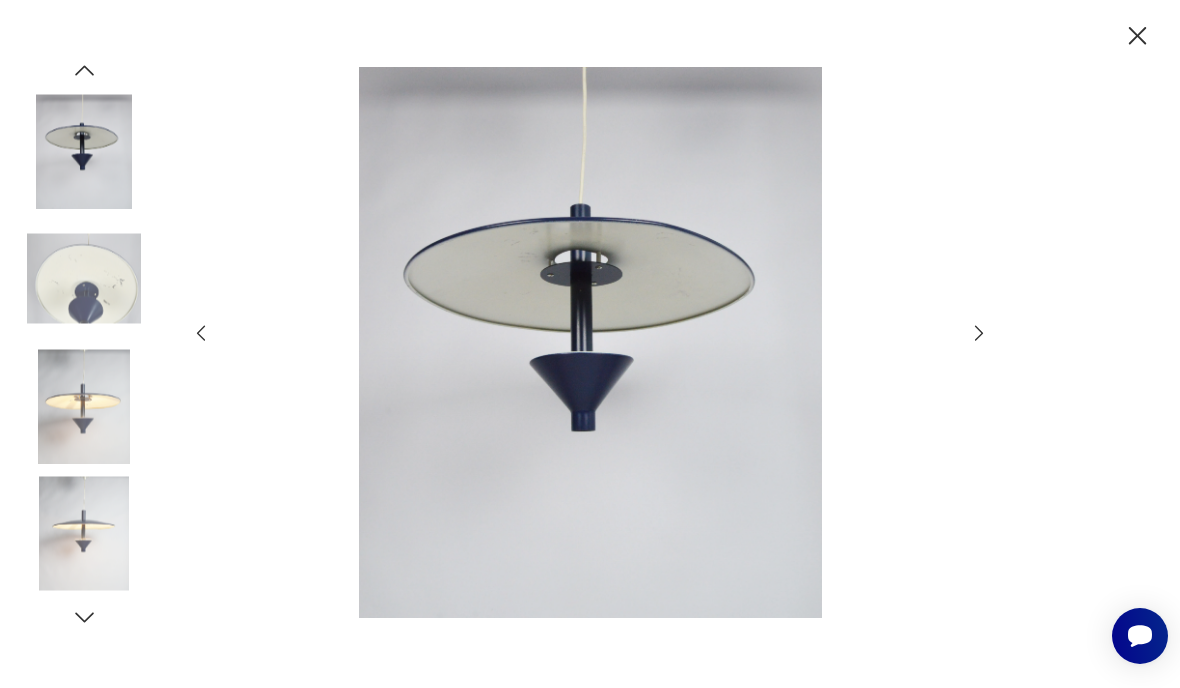 click 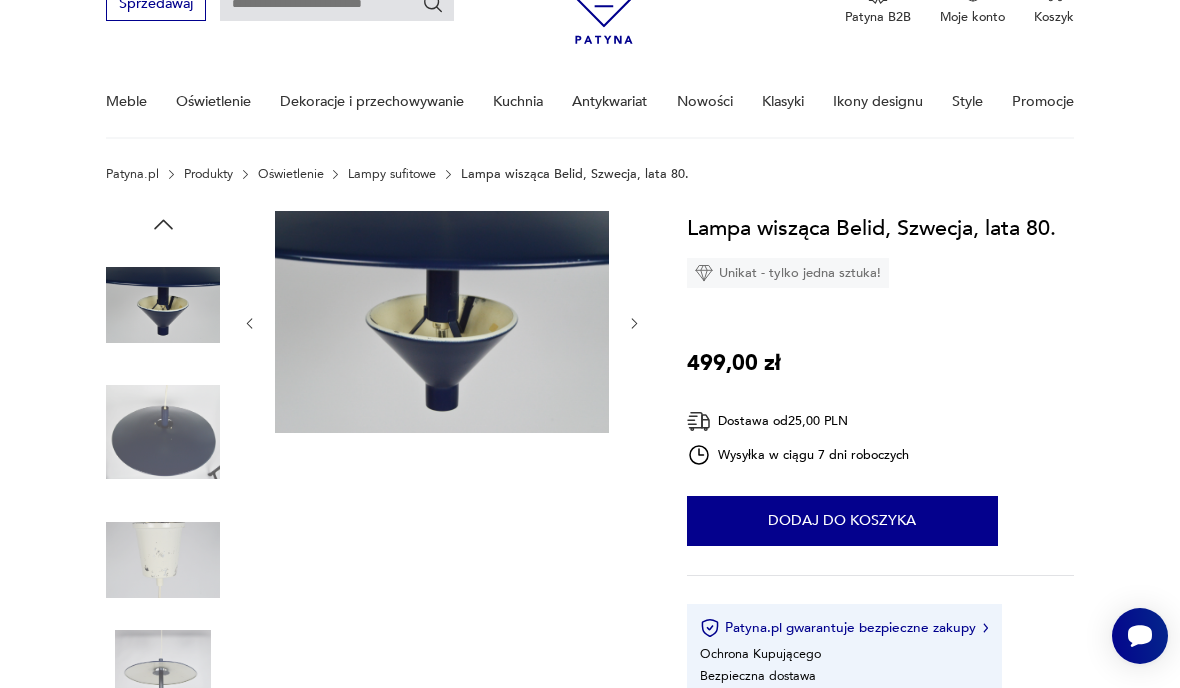 click on "Dodaj do koszyka" at bounding box center [842, 521] 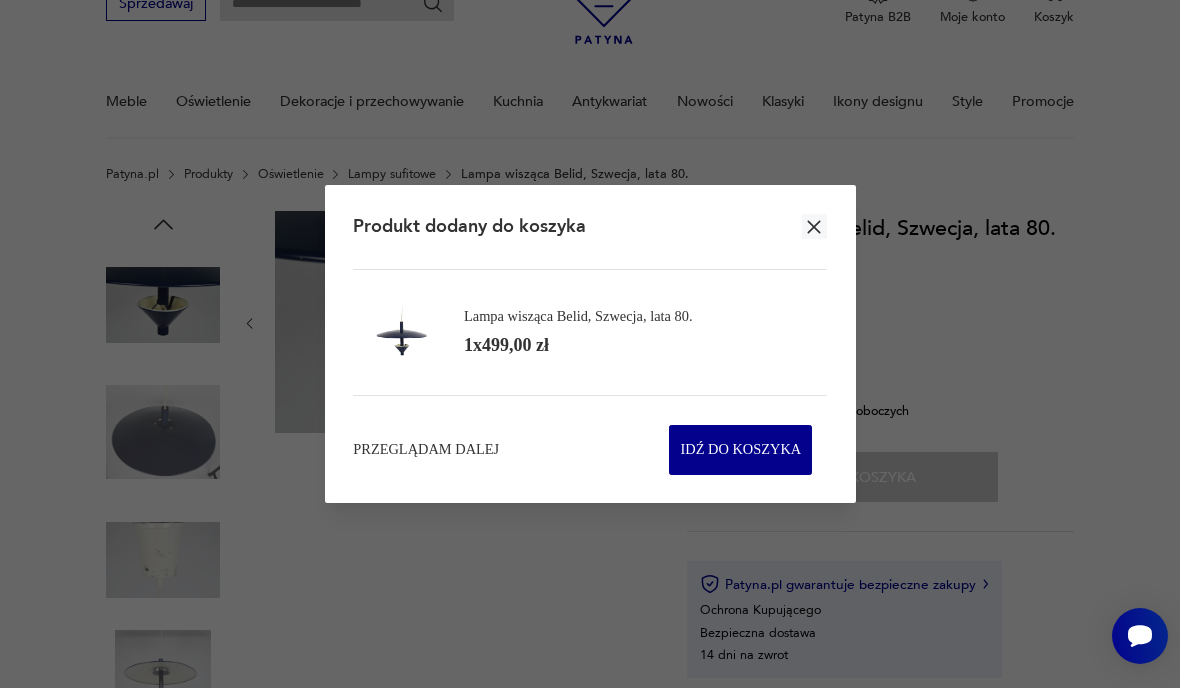 click on "Przeglądam dalej" at bounding box center [426, 450] 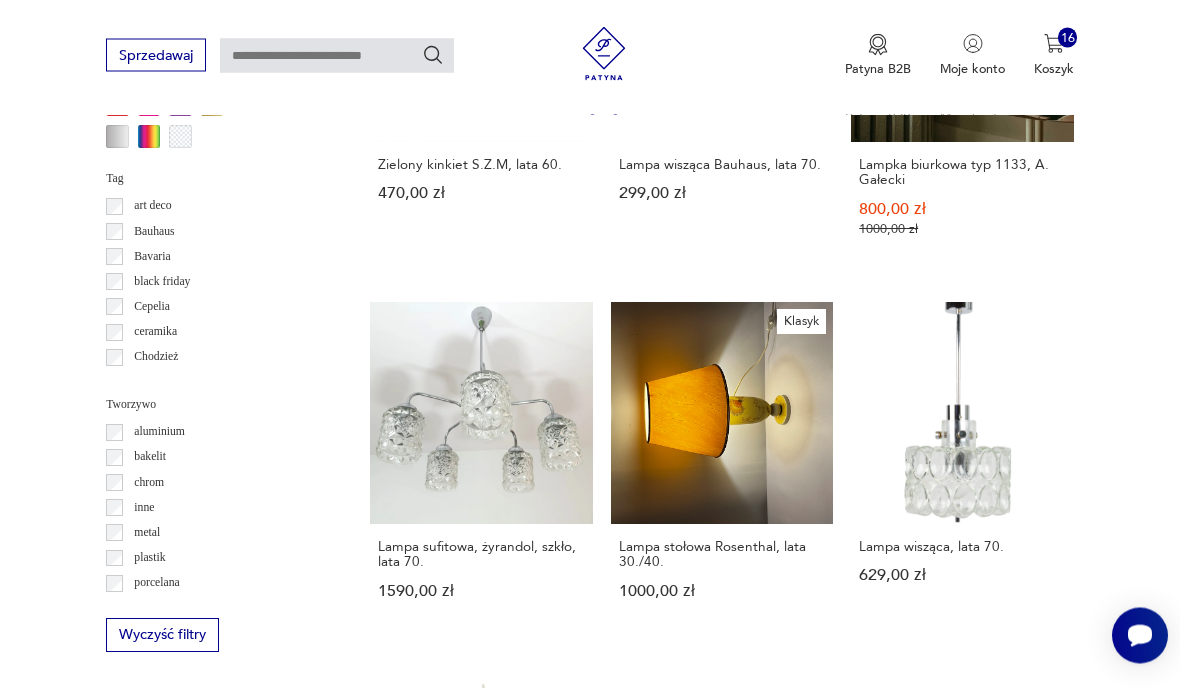 scroll, scrollTop: 1608, scrollLeft: 0, axis: vertical 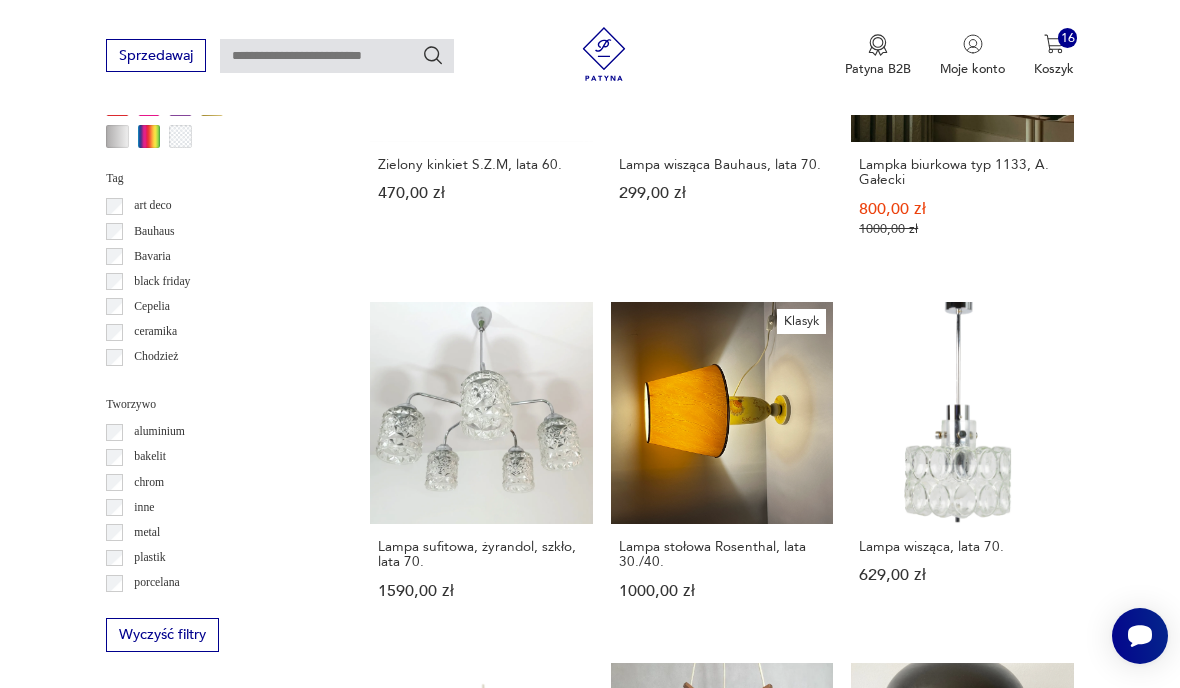 click on "69" at bounding box center (865, 1420) 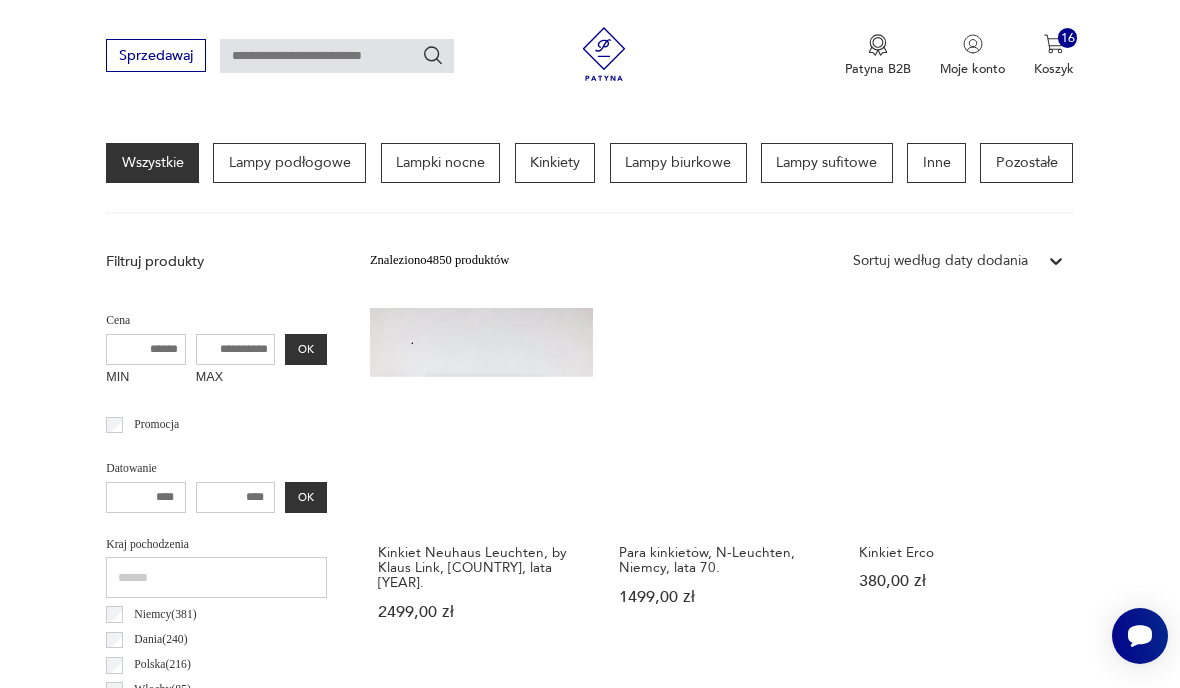 scroll, scrollTop: 462, scrollLeft: 0, axis: vertical 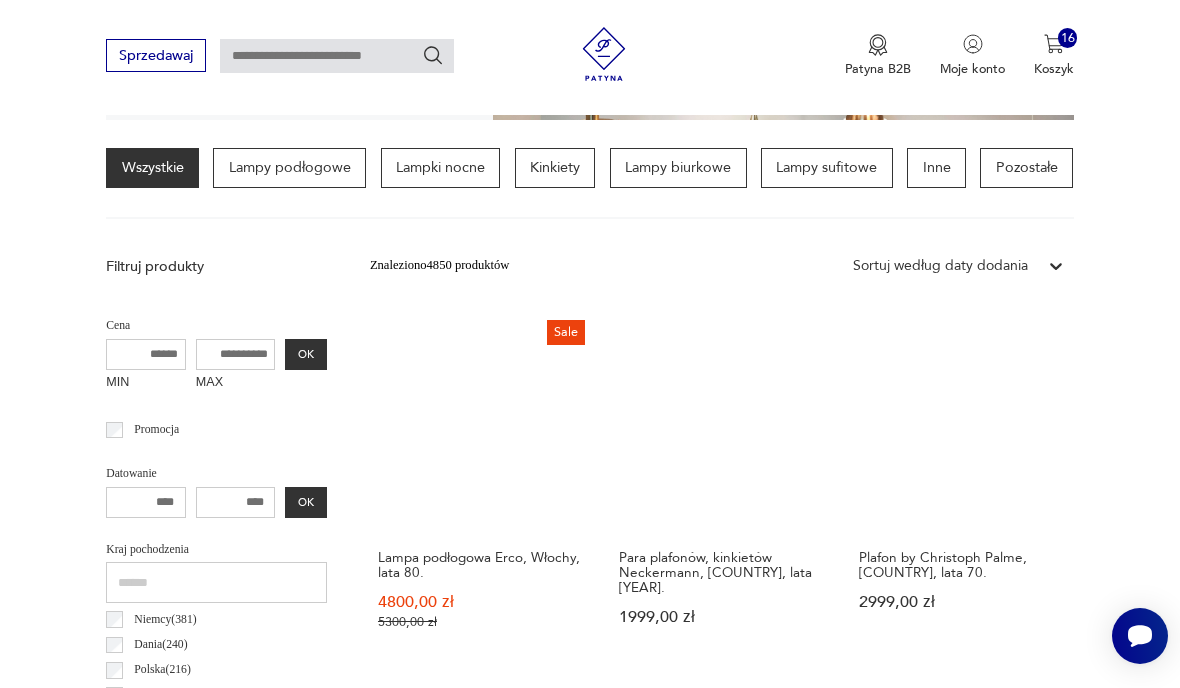 click on "Sale Lampa podłogowa Erco, Włochy, lata 80. 4800,00 zł 5300,00 zł" at bounding box center [481, 489] 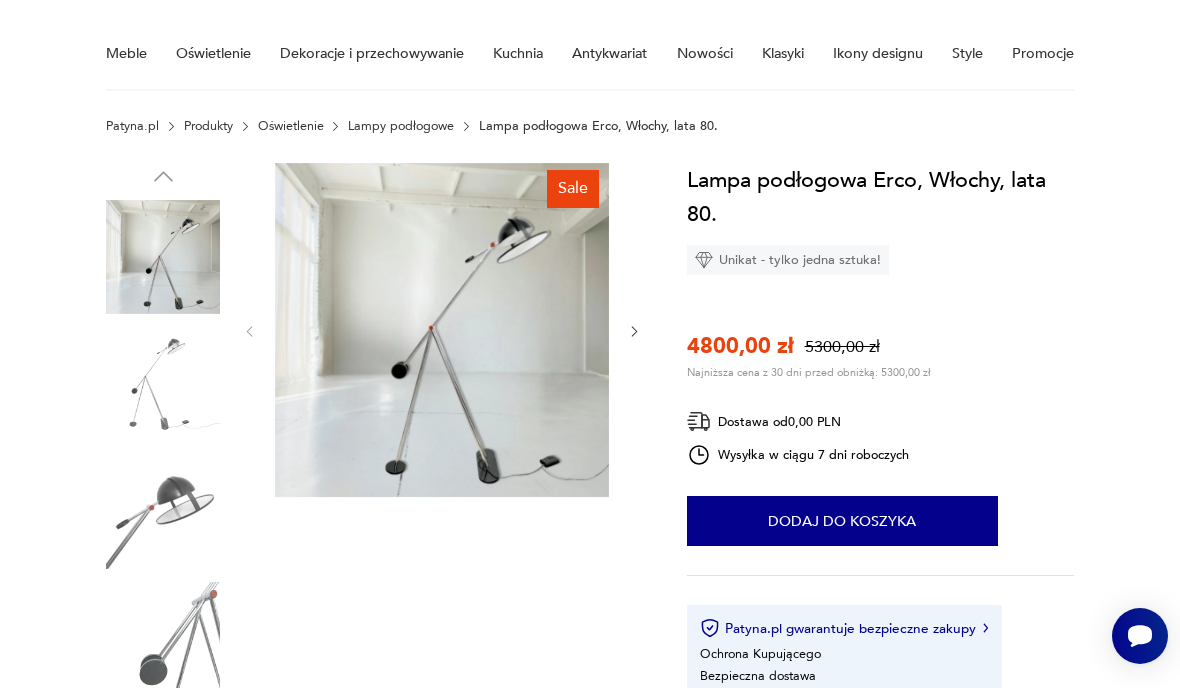 scroll, scrollTop: 148, scrollLeft: 0, axis: vertical 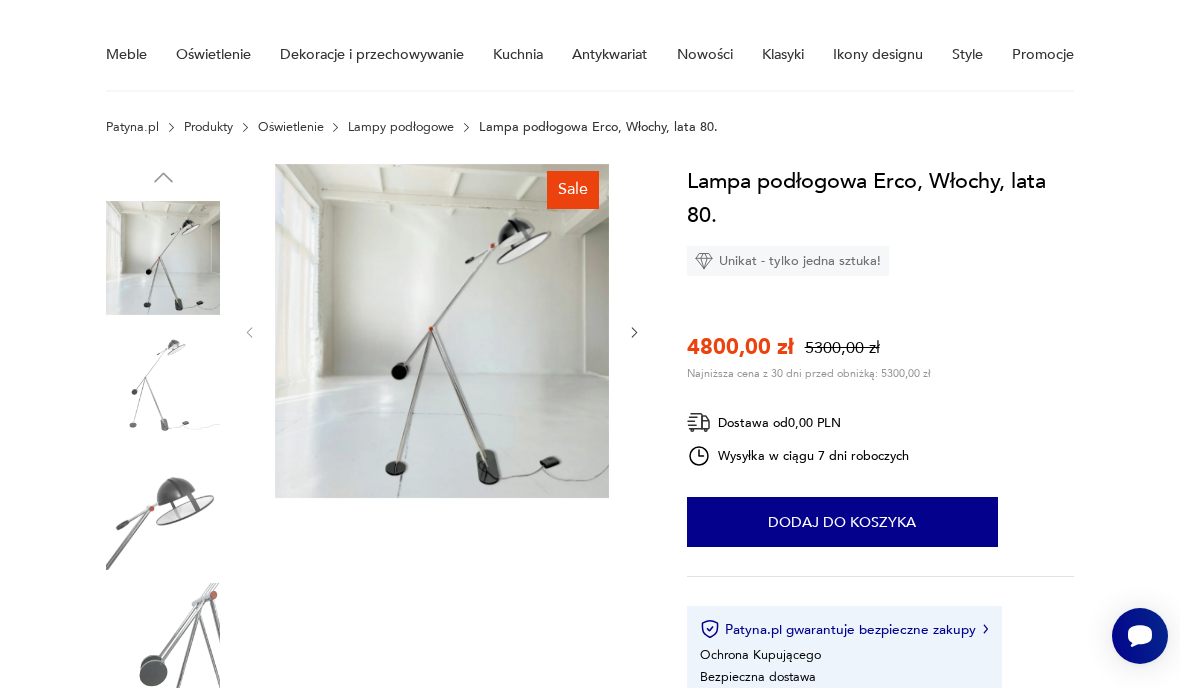 click at bounding box center (634, 333) 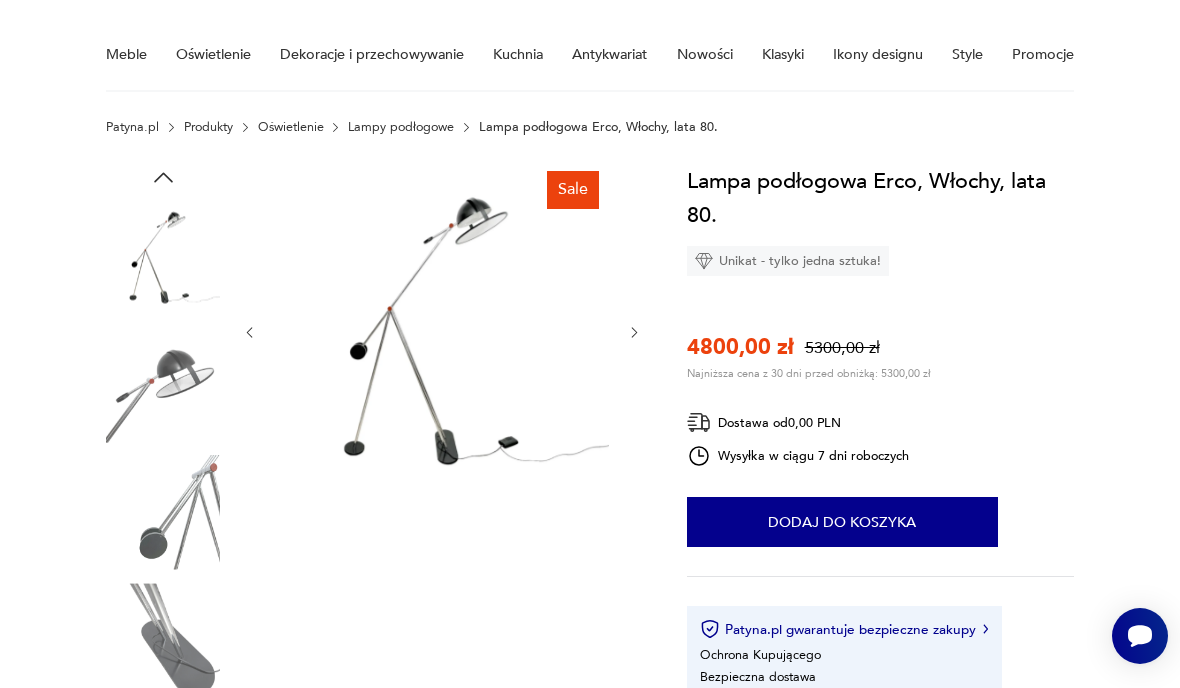 click at bounding box center (634, 333) 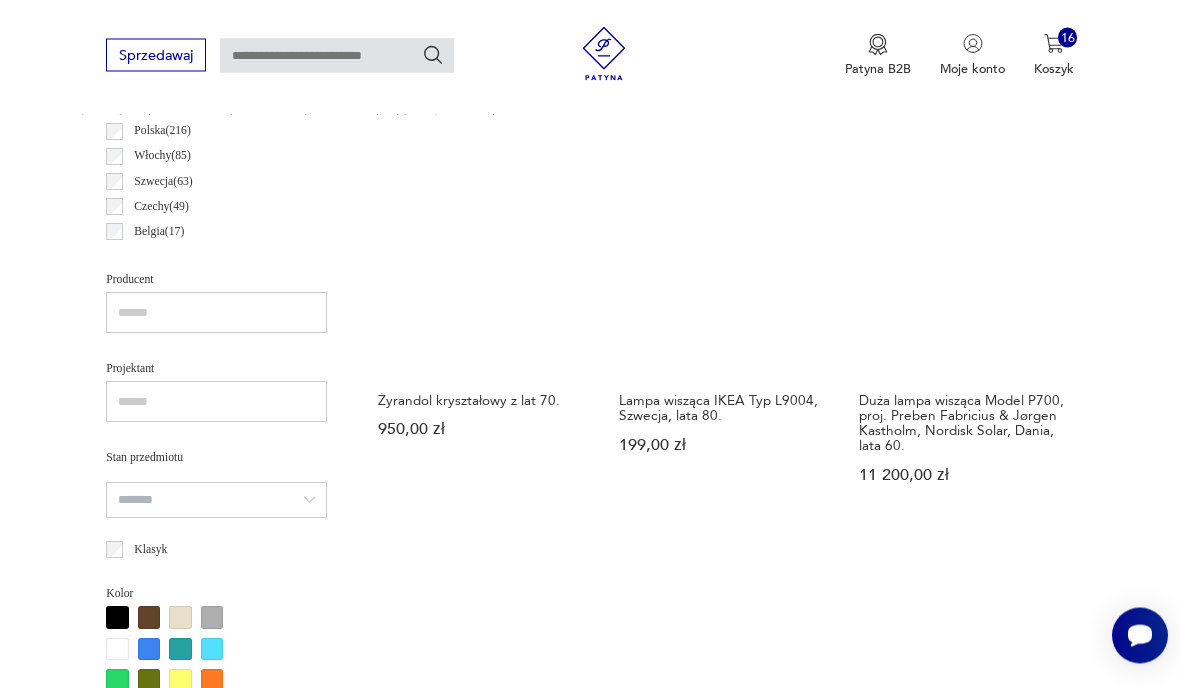 scroll, scrollTop: 1003, scrollLeft: 0, axis: vertical 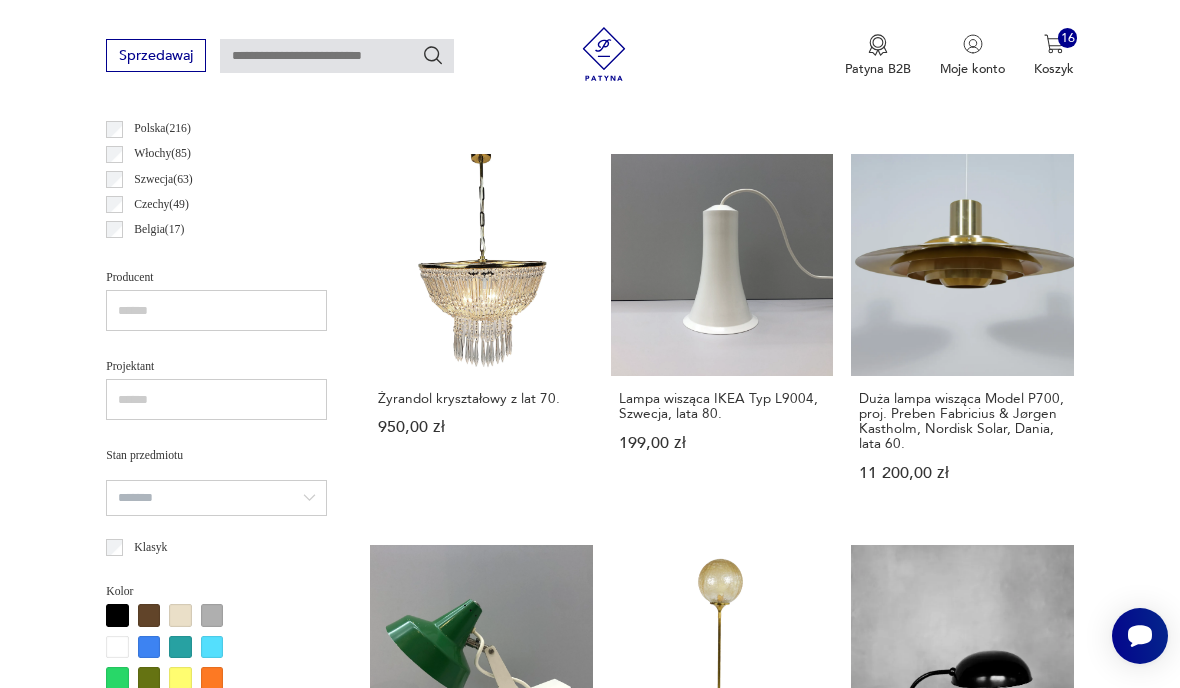 click on "Lampa wisząca IKEA Typ L9004, Szwecja, lata 80. 199,00 zł" at bounding box center [722, 335] 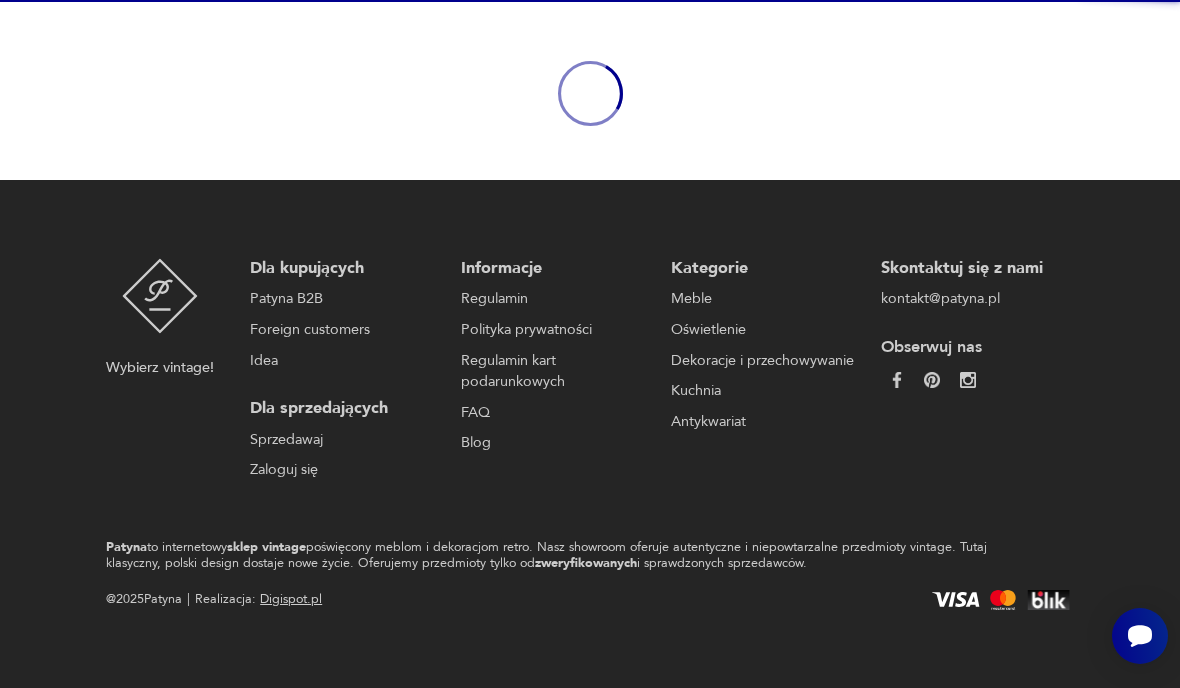 scroll, scrollTop: 172, scrollLeft: 0, axis: vertical 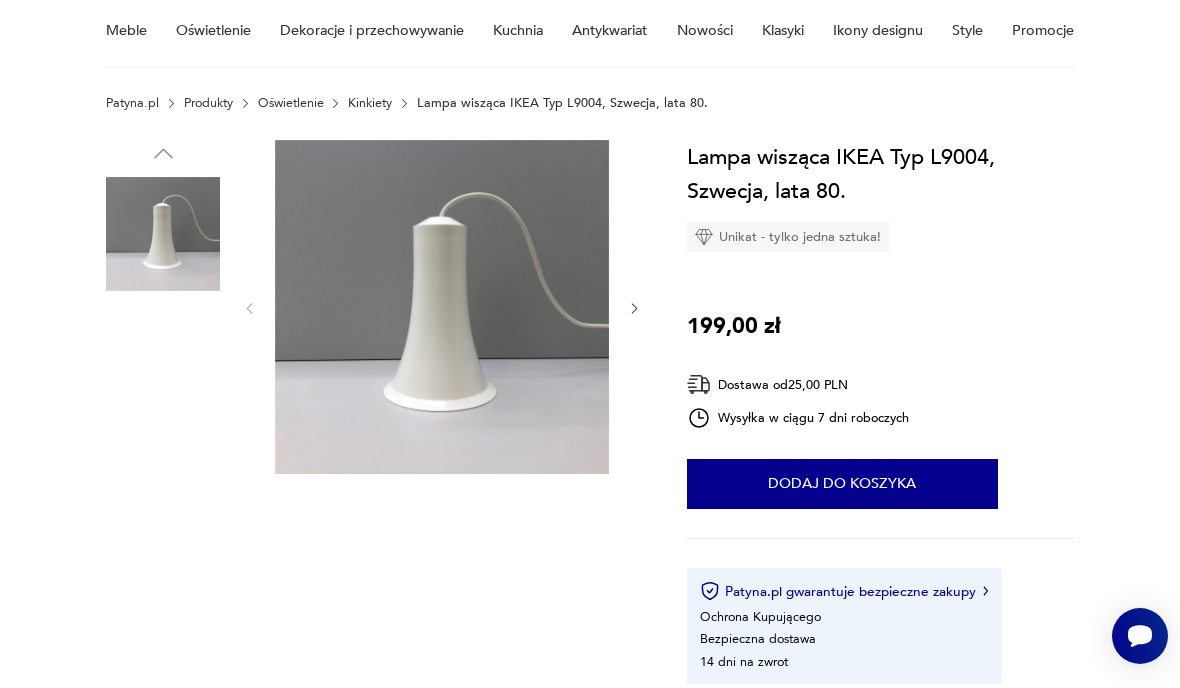 click 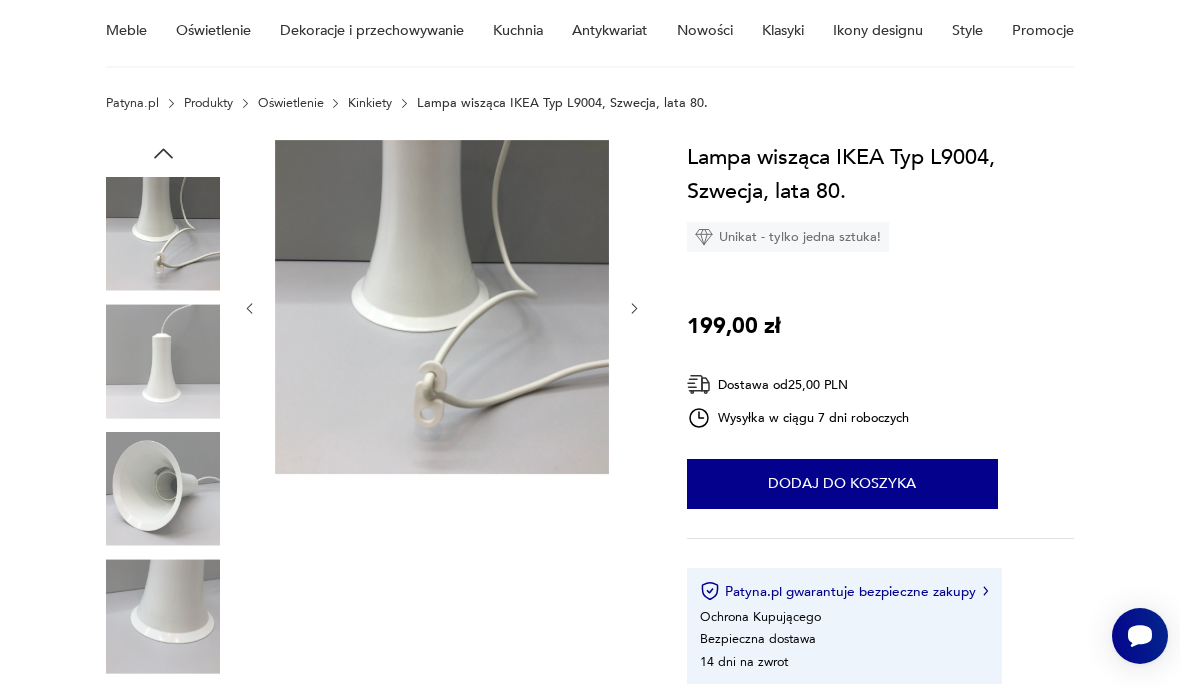 click at bounding box center [374, 427] 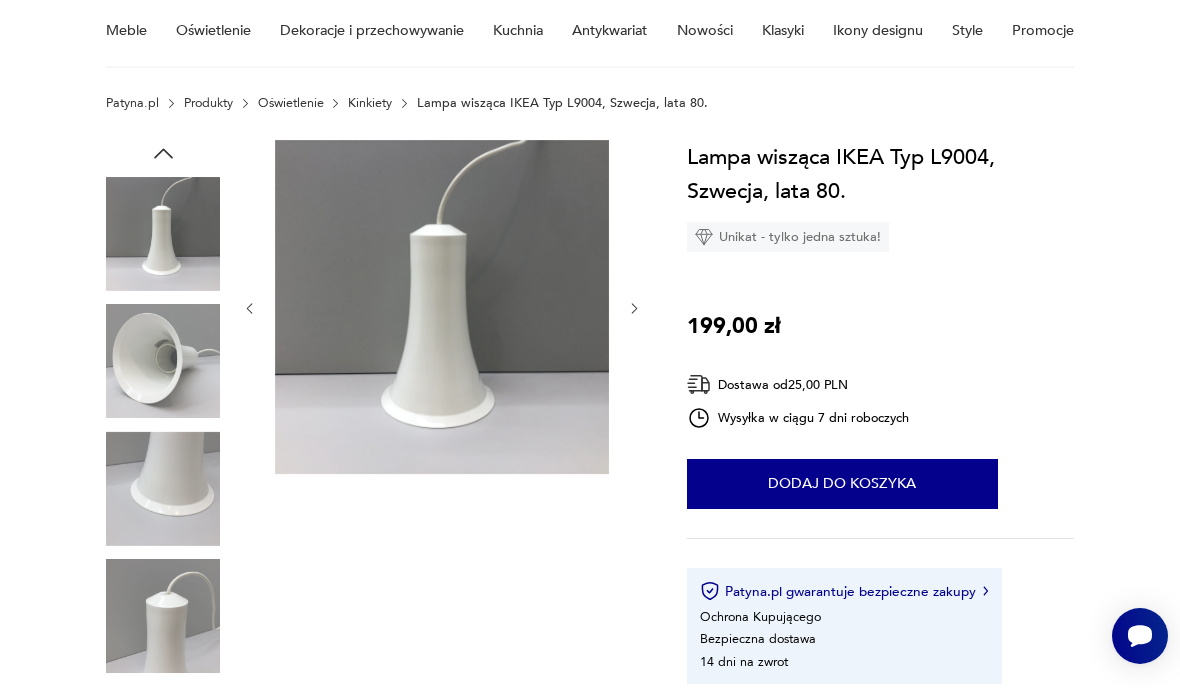 click 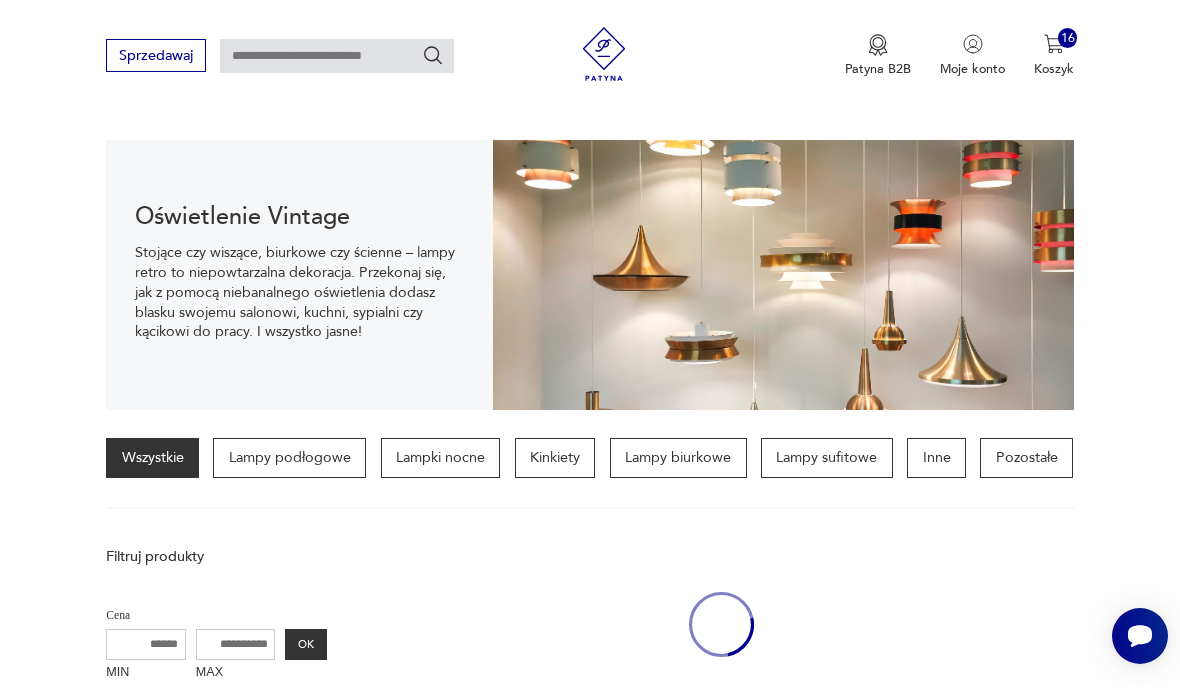 scroll, scrollTop: 1088, scrollLeft: 0, axis: vertical 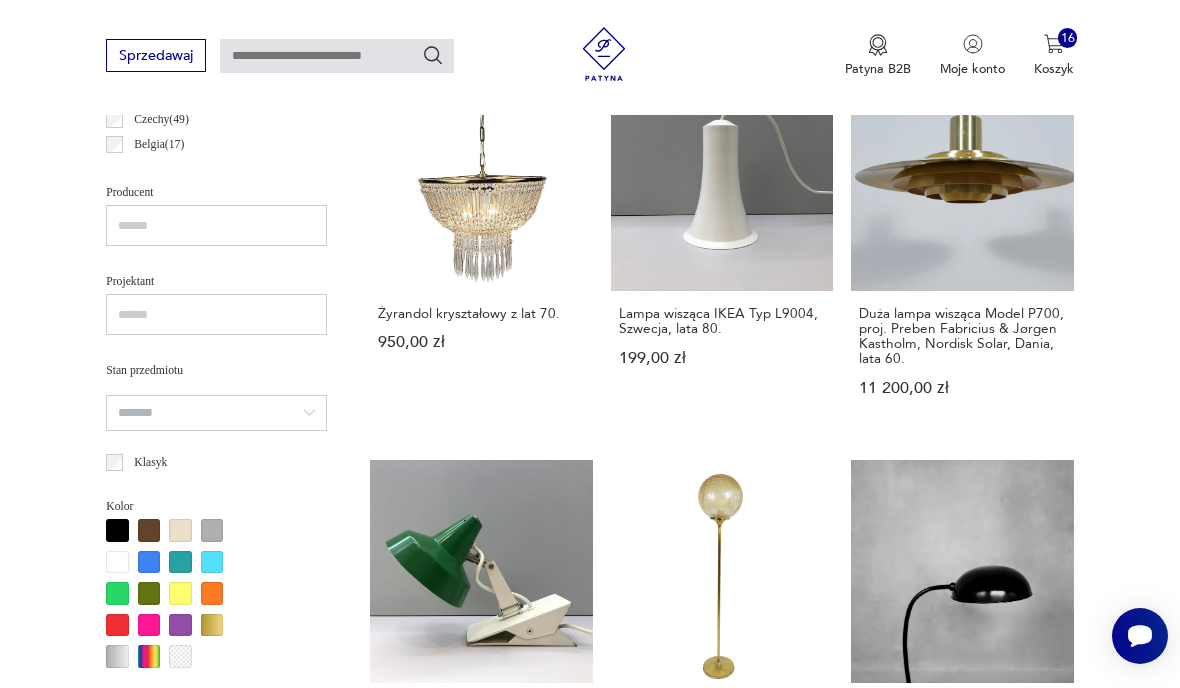 click on "Lampa wisząca IKEA Typ L9004, Szwecja, lata 80. 199,00 zł" at bounding box center [722, 250] 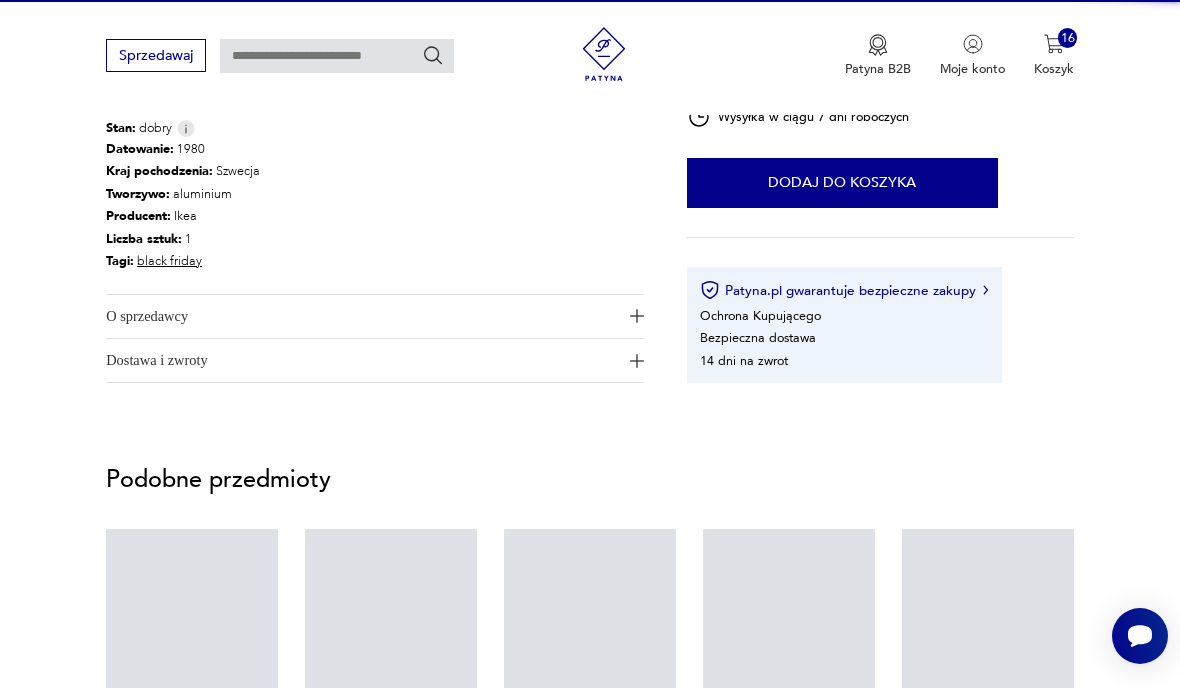 scroll, scrollTop: 0, scrollLeft: 0, axis: both 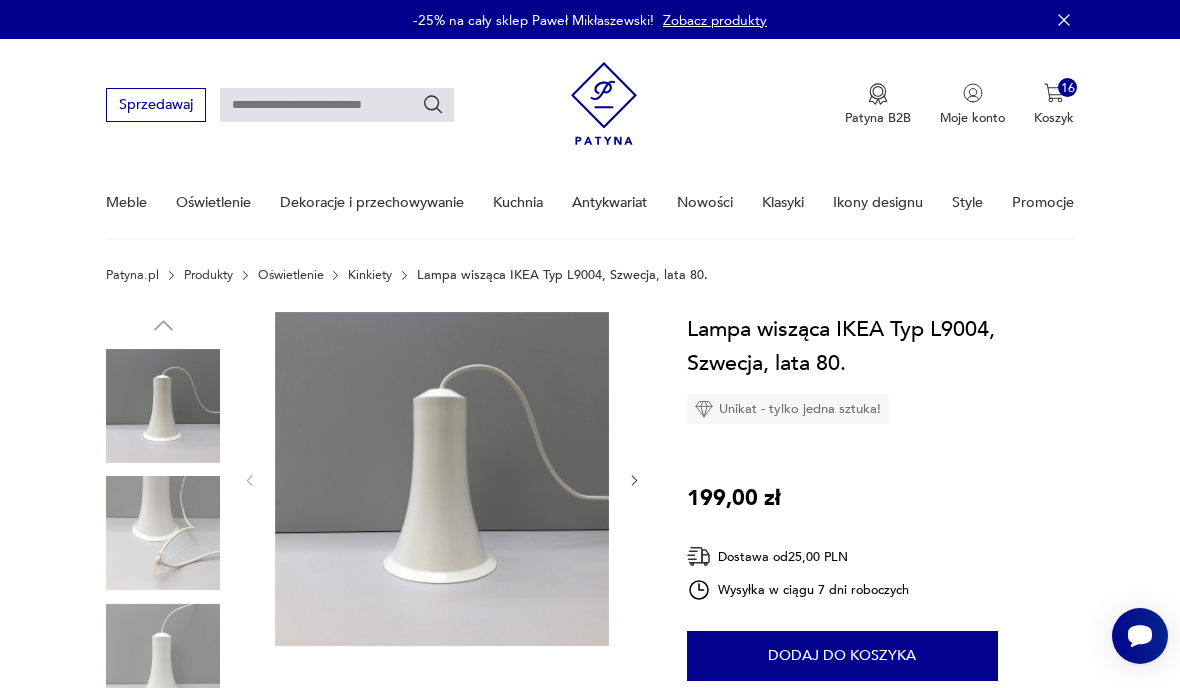 click on "Dodaj do koszyka" at bounding box center (842, 656) 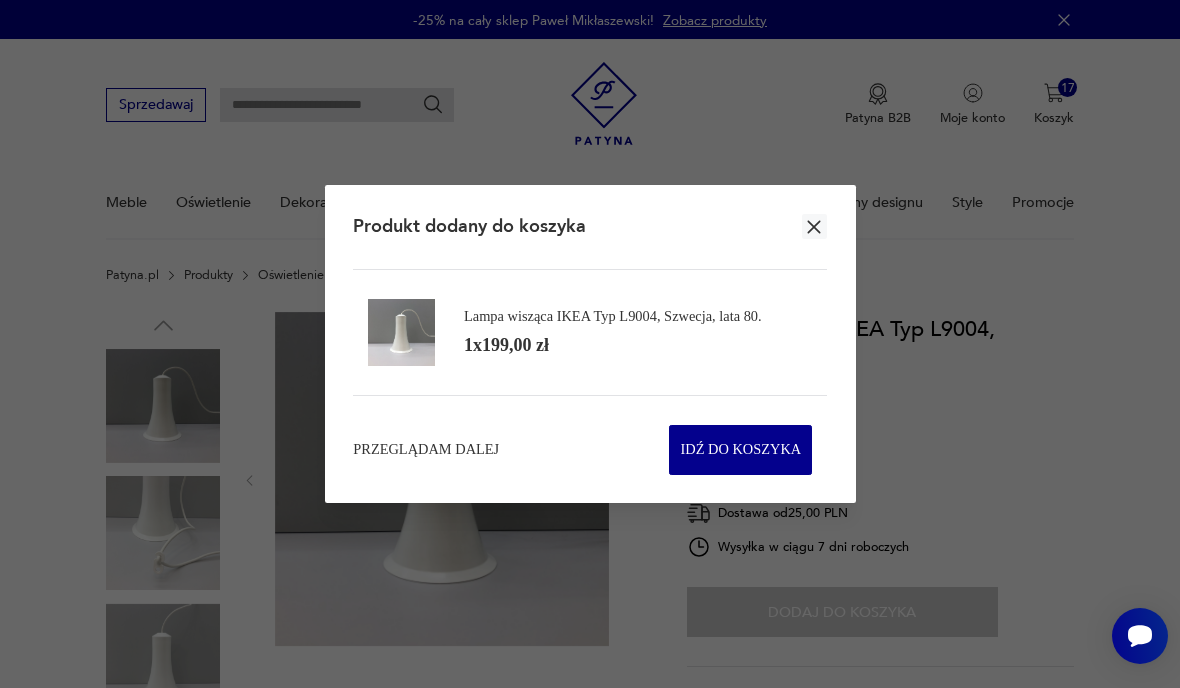 click on "Przeglądam dalej" at bounding box center [426, 450] 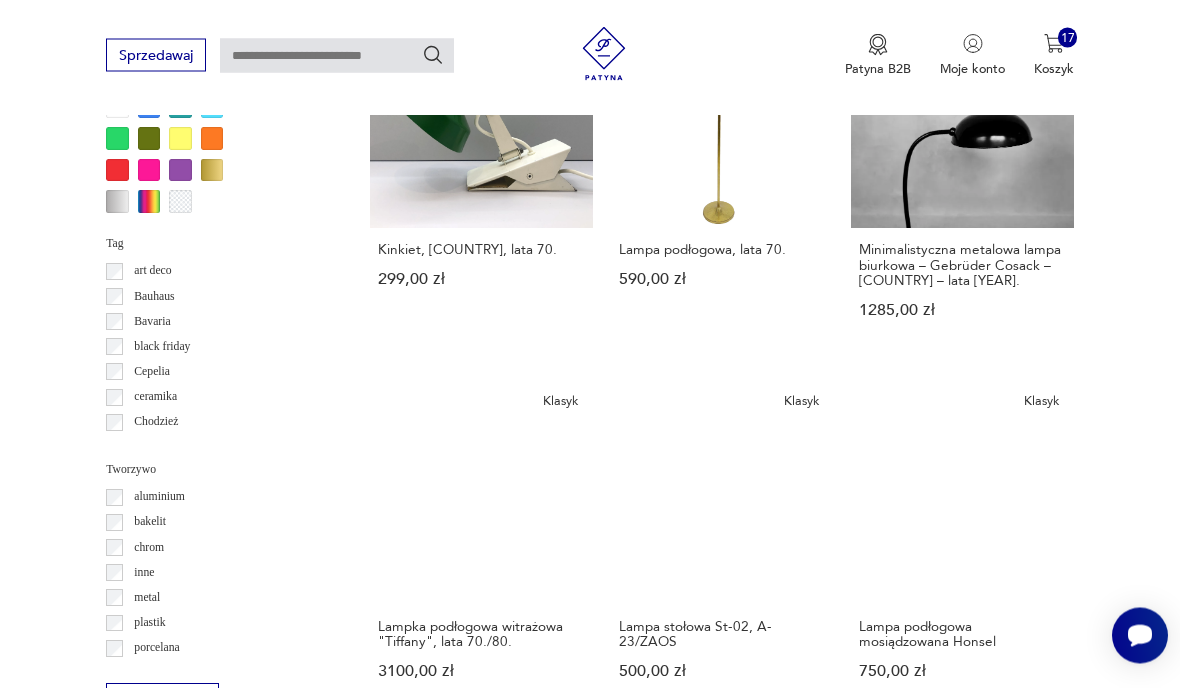 scroll, scrollTop: 1544, scrollLeft: 0, axis: vertical 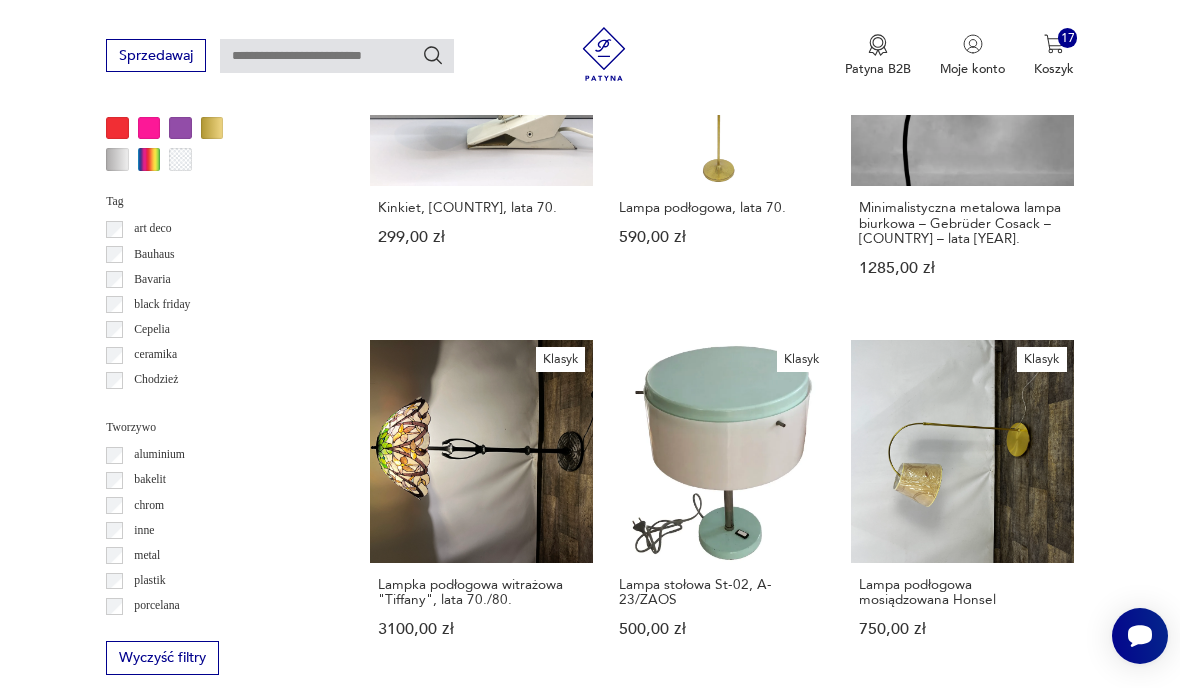 click on "Biała lampa sufitowa Polam-Piła, lata 70. 480,00 zł" at bounding box center (481, 1234) 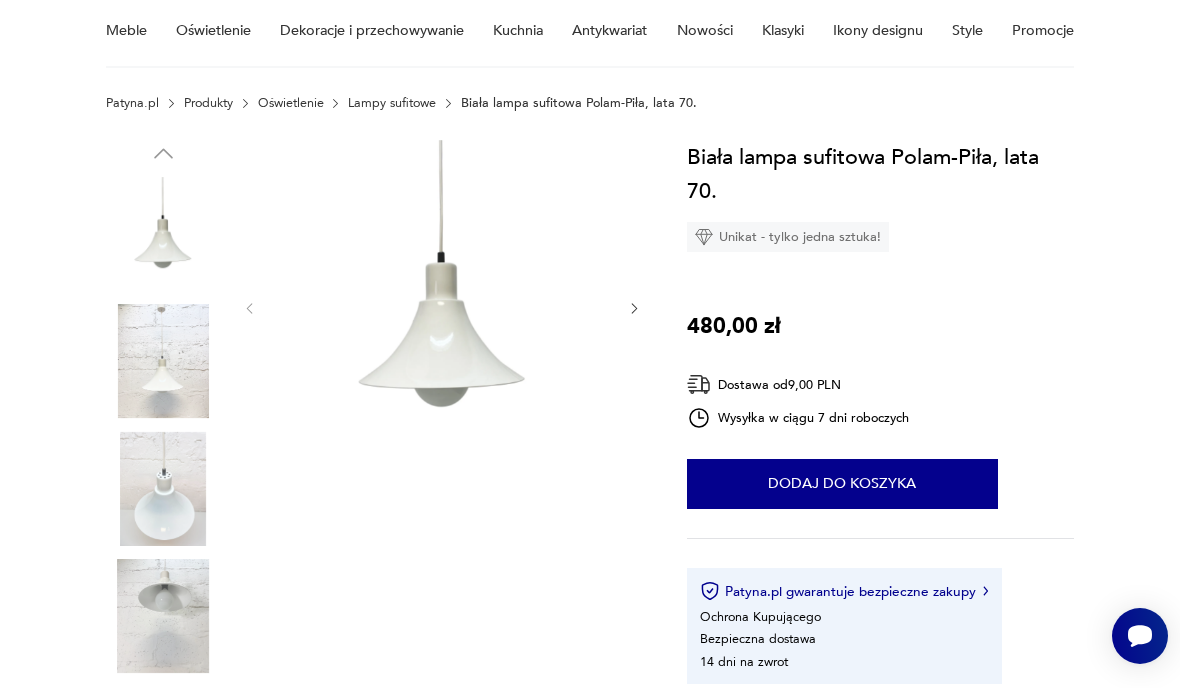 click on "Dodaj do koszyka" at bounding box center [842, 484] 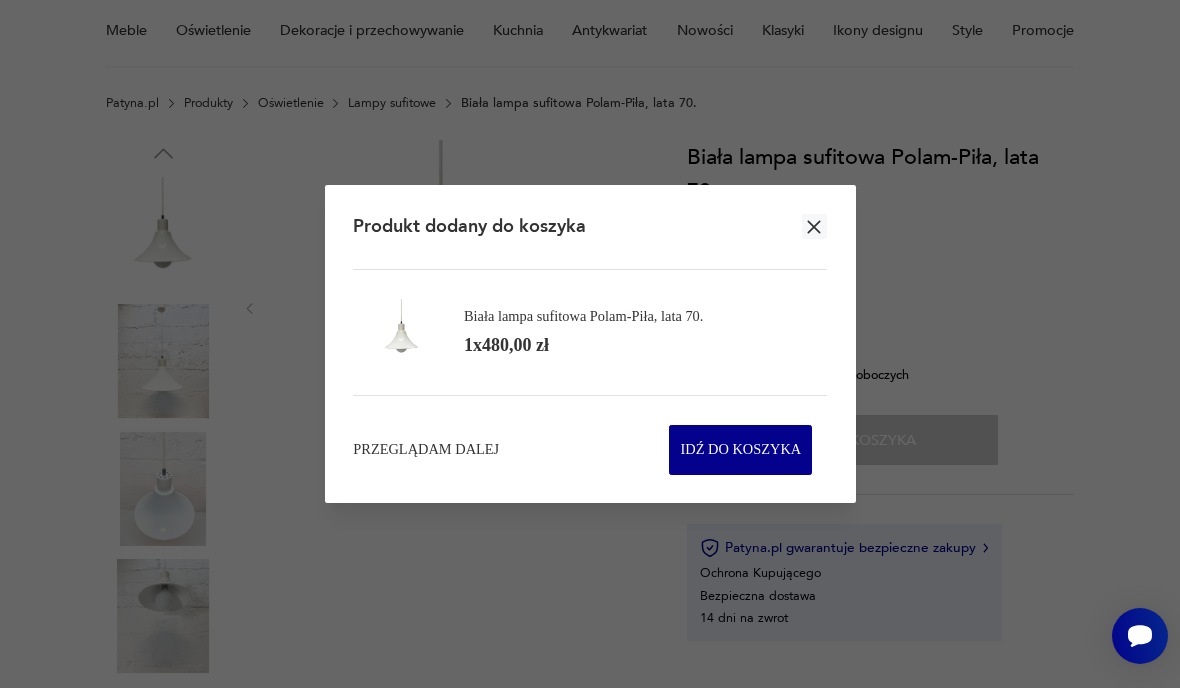 click on "Przeglądam dalej" at bounding box center (426, 450) 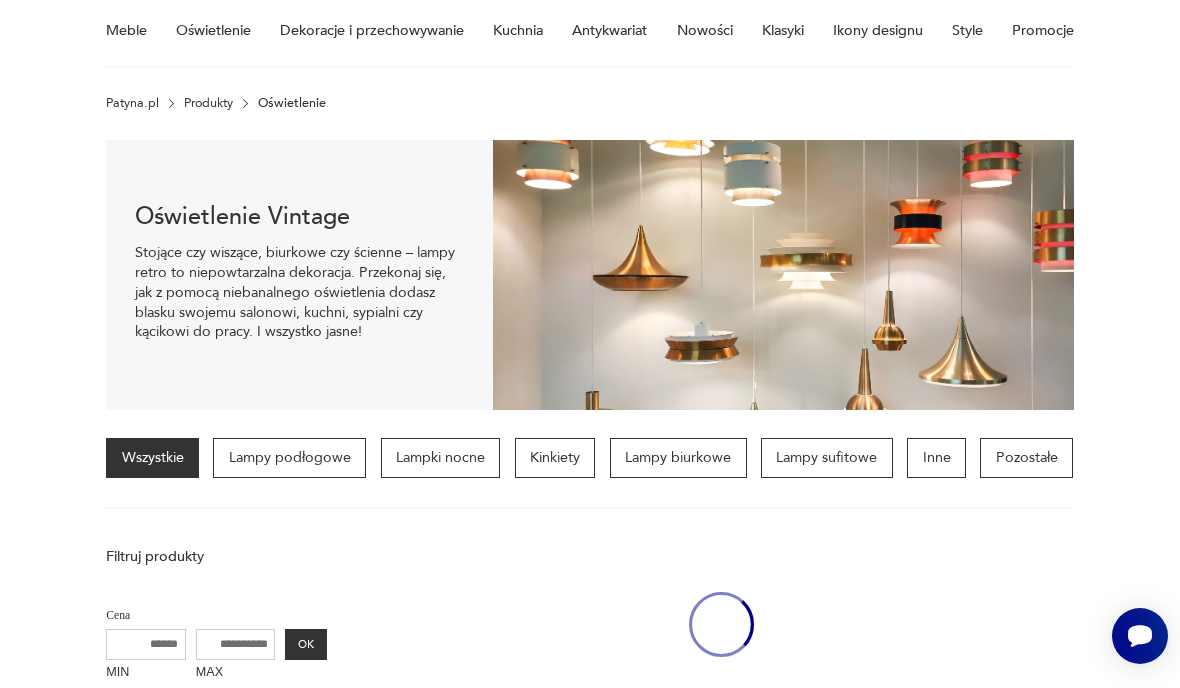 scroll, scrollTop: 1670, scrollLeft: 0, axis: vertical 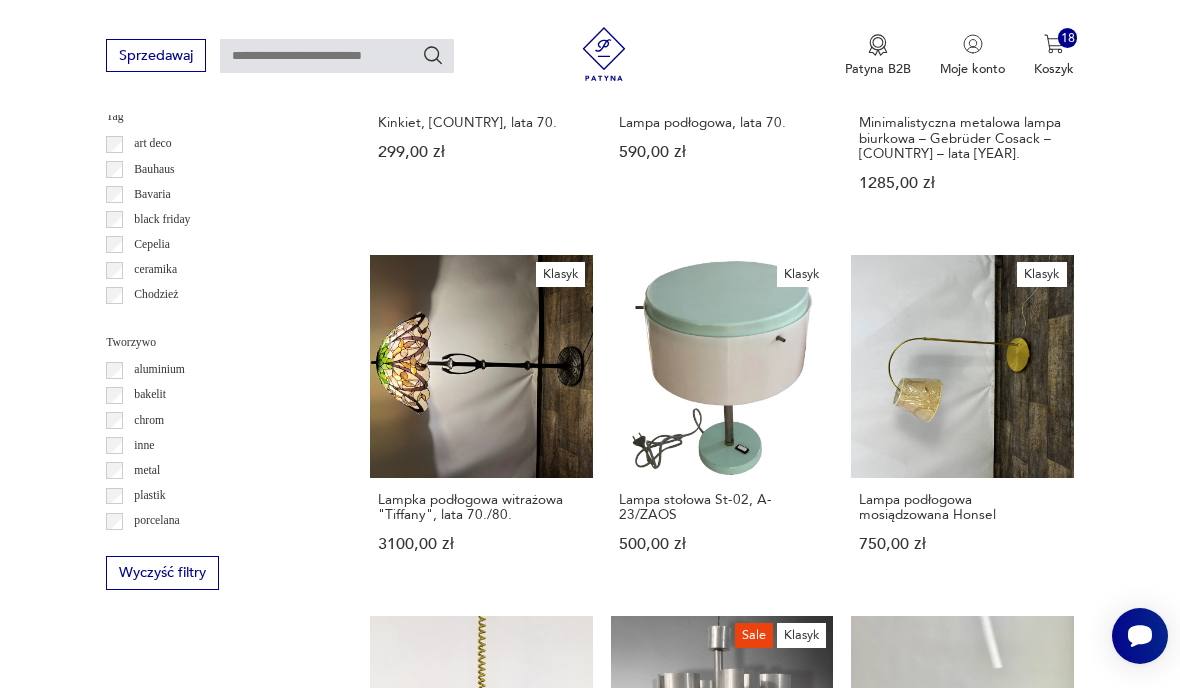 click on "70" at bounding box center [865, 1394] 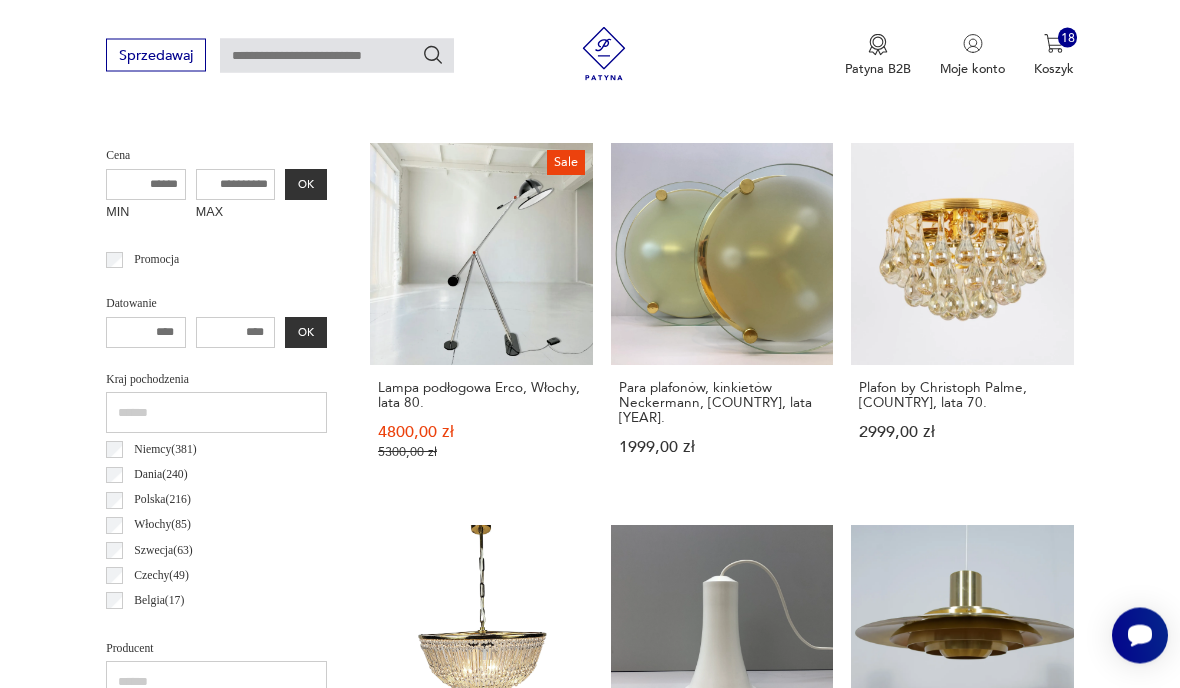 scroll, scrollTop: 462, scrollLeft: 0, axis: vertical 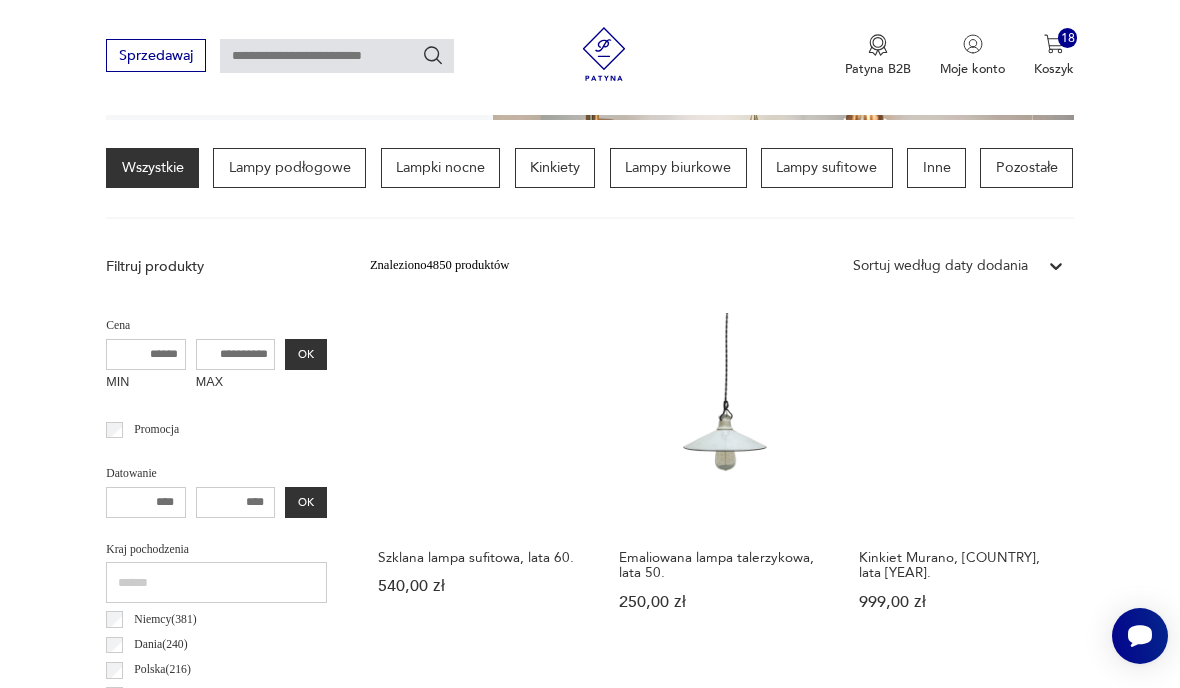 click on "Emaliowana lampa talerzykowa, lata 50. 250,00 zł" at bounding box center (722, 479) 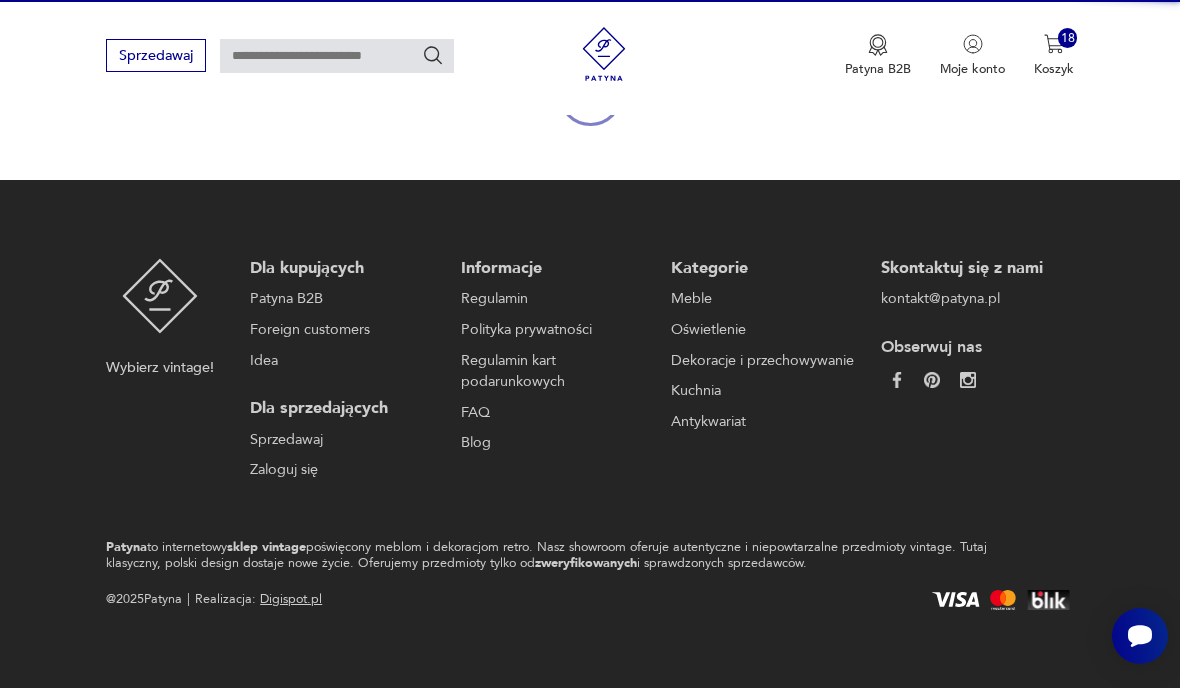 scroll, scrollTop: 256, scrollLeft: 0, axis: vertical 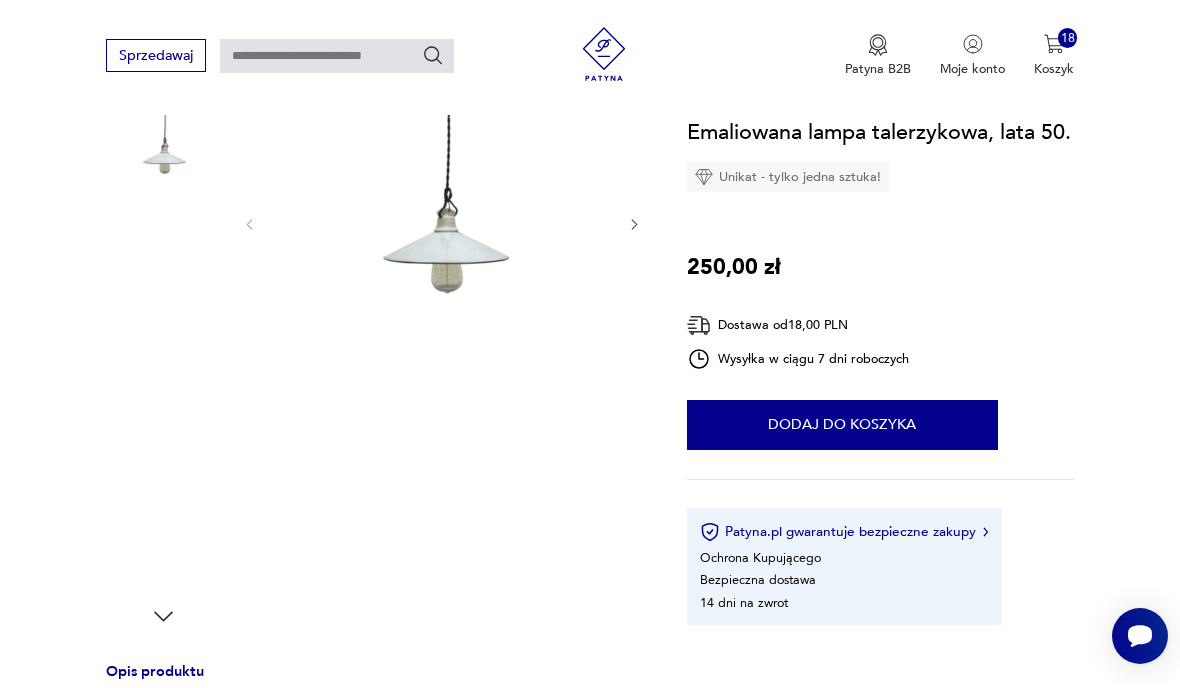 click 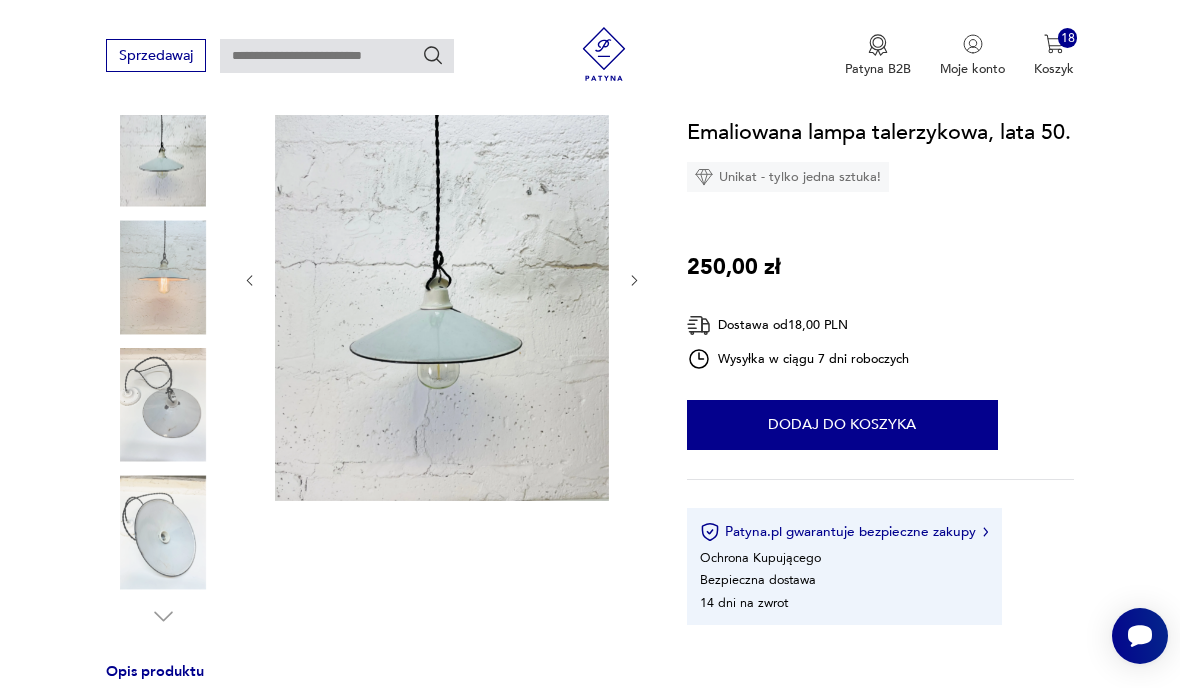 click at bounding box center [634, 280] 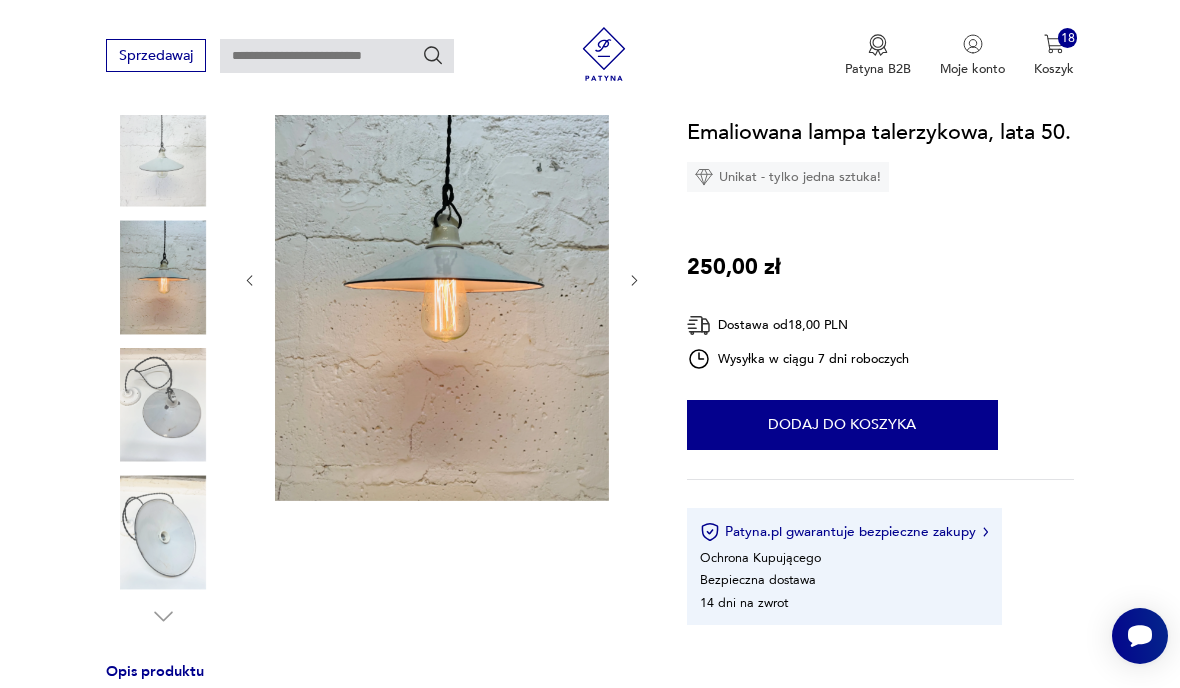 click 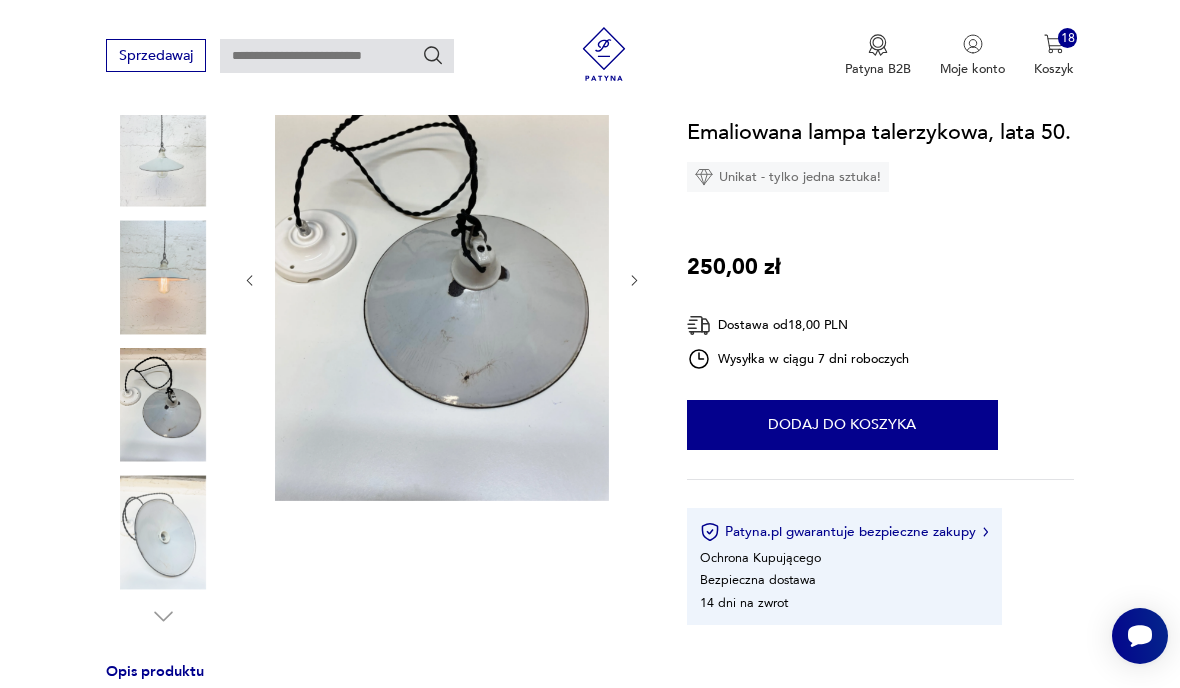 click 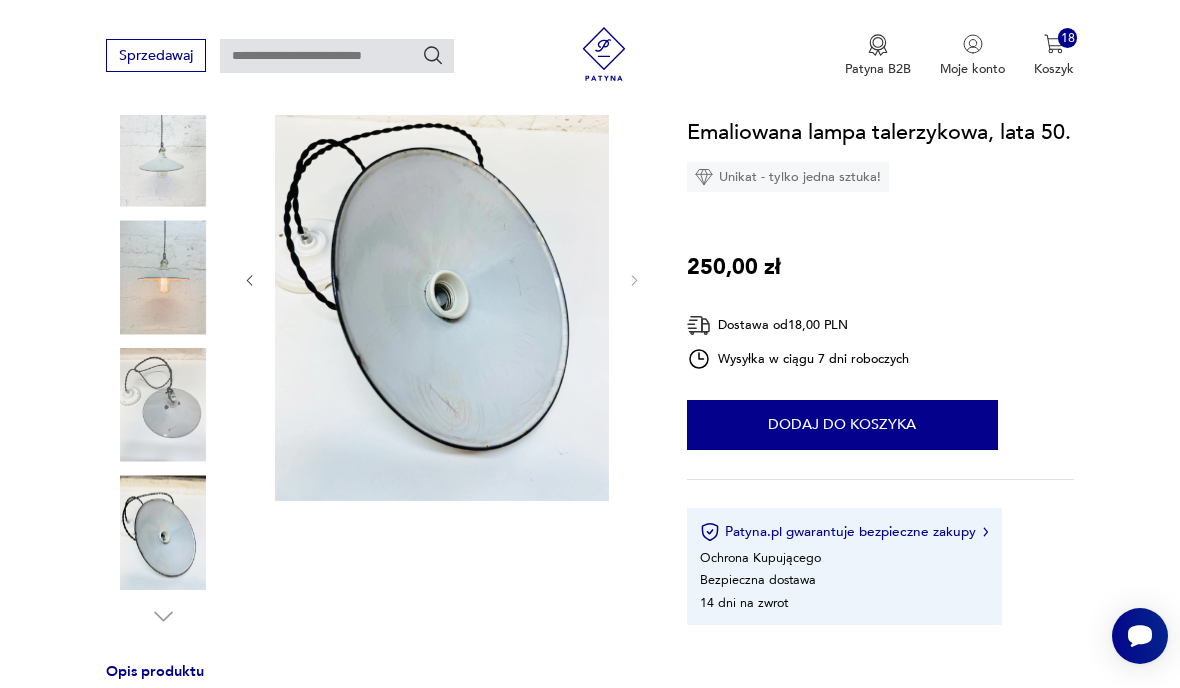 click 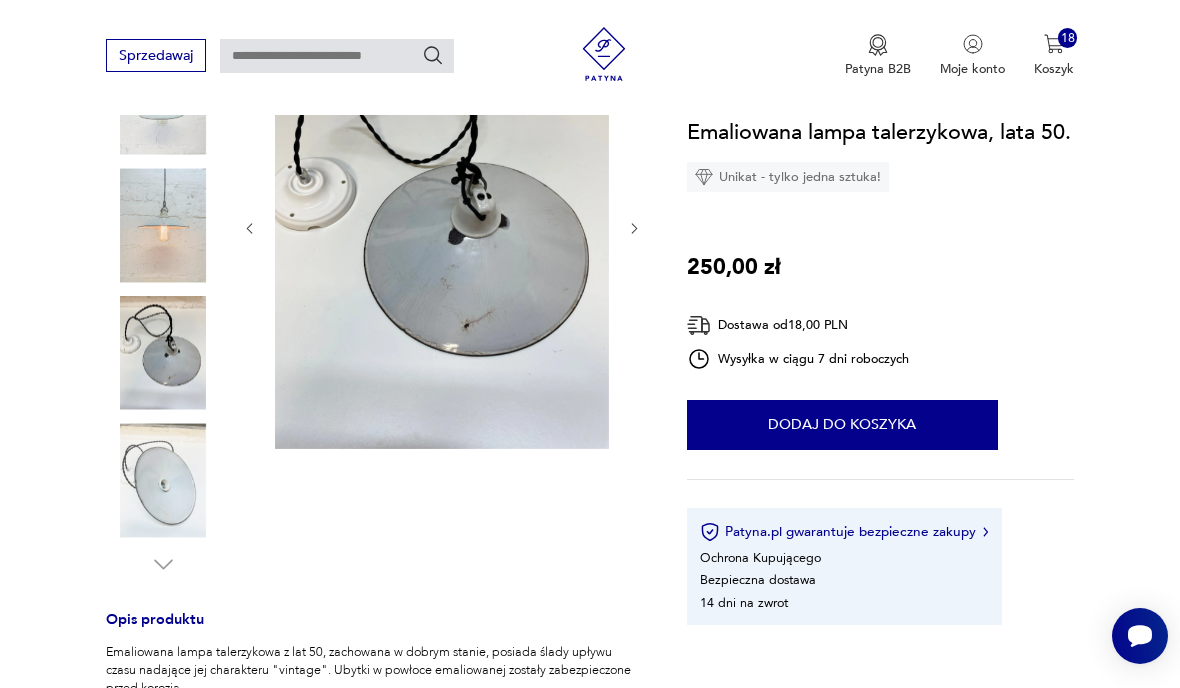 scroll, scrollTop: 275, scrollLeft: 0, axis: vertical 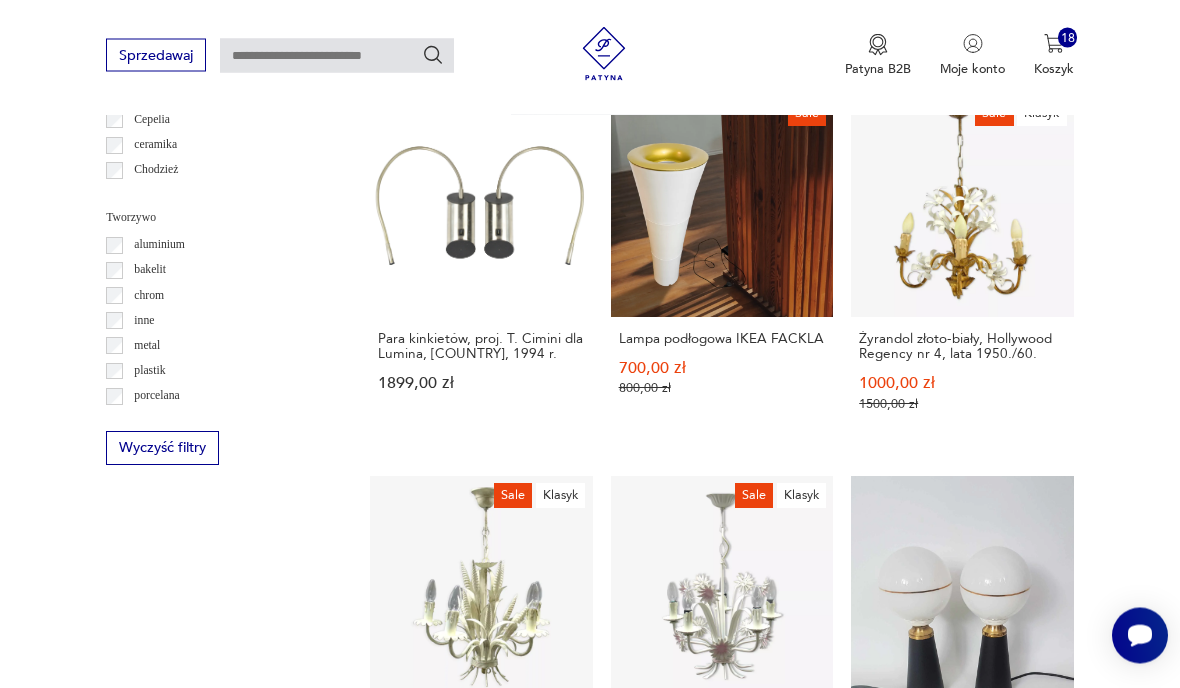 click on "71" at bounding box center [865, 1285] 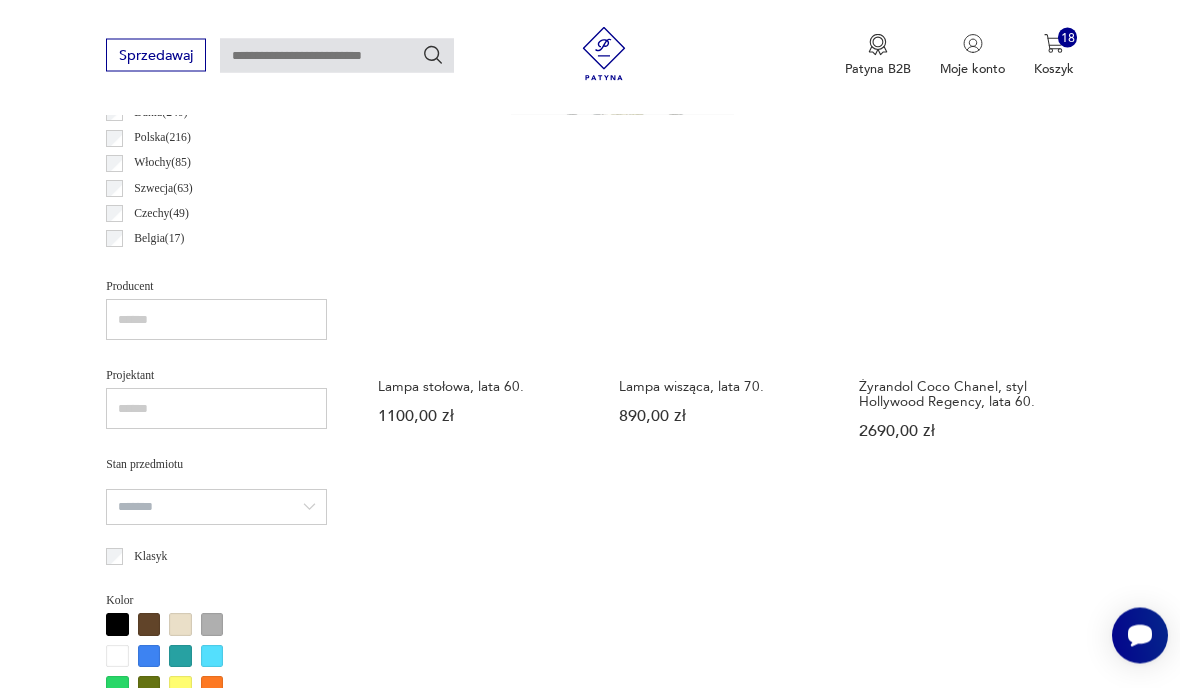 scroll, scrollTop: 995, scrollLeft: 0, axis: vertical 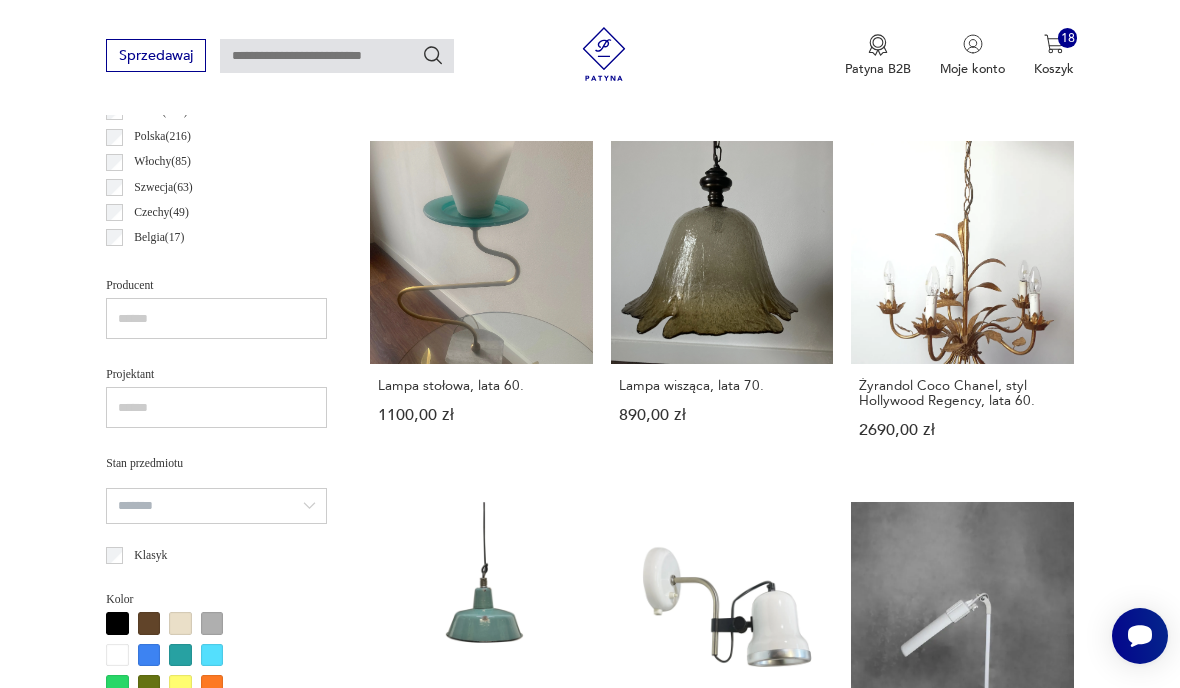 click on "Zielona lampa emaliowana OBs-1 370,00 zł" at bounding box center (481, 676) 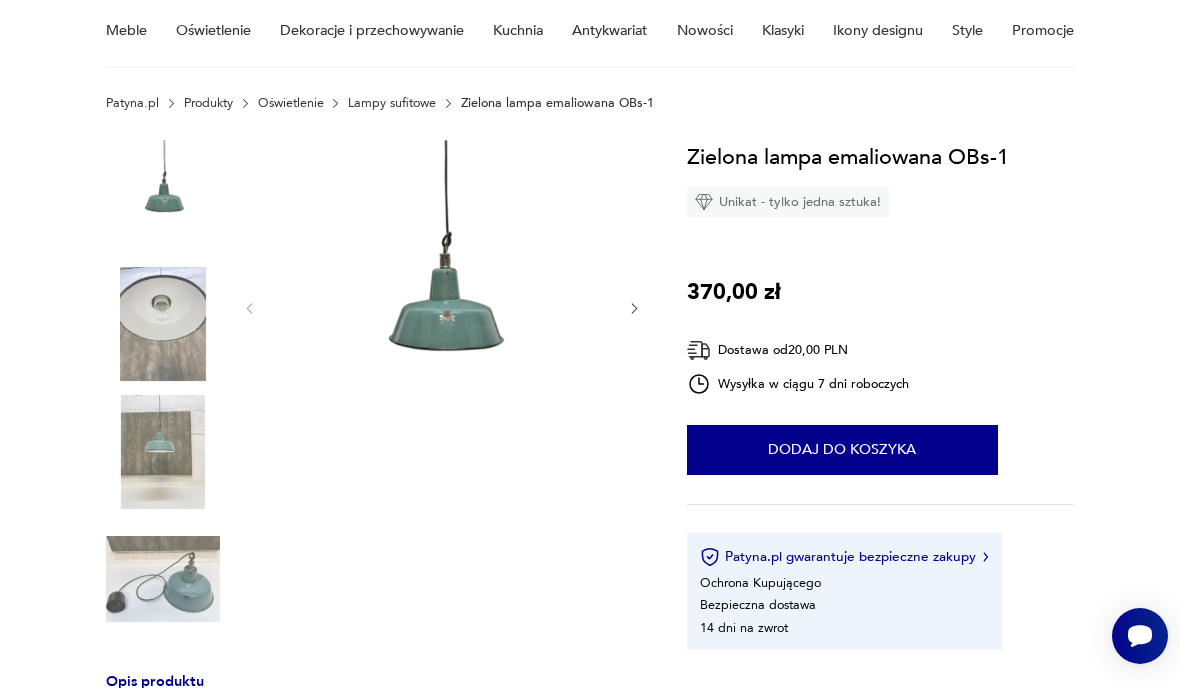 click 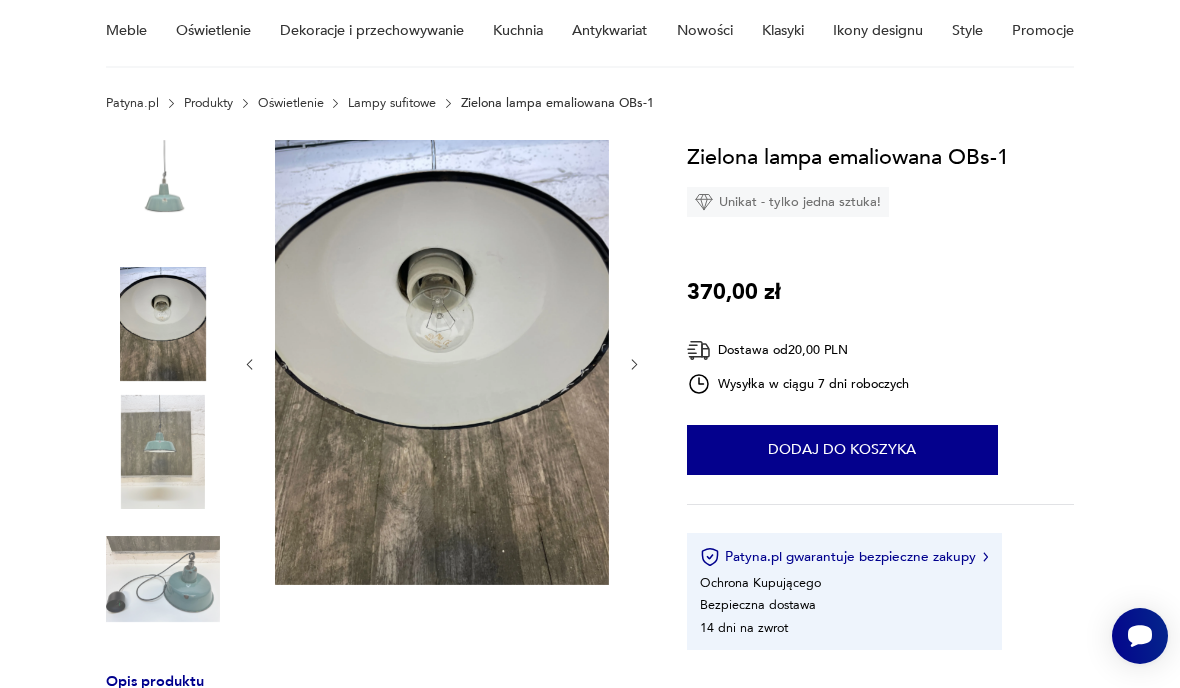 click on "Opis produktu Zielona, emaliowana lampa wisząca OBs-1, najmniejsza z serii lamp OBs wyprodukowanych  przez Mazurskie Zakłady Aparatury Oświetleniowej A-23 w Wilkasach w latach 60.
Lampa w bardzo ładnym stanie "vintage", posiada ubytki na powłoce ceramicznej.
Średnica klosza: 25,5 cm, wysokość klosza: 18 cm,  wysokość całkowita: 1,3 m.
Maksymalna moc żarówki: 100W E27 Rozwiń więcej Szczegóły produktu Stan:   dobry Kraj pochodzenia :   Polska Tworzywo :   metal Liczba sztuk:   1 Tagi:   vintage ,  lata 60. O sprzedawcy Magpie Studio Zweryfikowany sprzedawca Od 8 lat z Patyną Dostawa i zwroty Dostępne formy dostawy: Kurier   20,00 PLN Zwroty: Jeśli z jakiegokolwiek powodu chcesz zwrócić zamówiony przedmiot, masz na to   14 dni od momentu otrzymania przesyłki. Zielona lampa emaliowana OBs-1 Unikat - tylko jedna sztuka! 370,00 zł Dostawa od  20,00 PLN Wysyłka w ciągu 7 dni roboczych 1 Dodaj do koszyka Patyna.pl gwarantuje bezpieczne zakupy Ochrona Kupującego Bezpieczna dostawa Stan:" at bounding box center (590, 682) 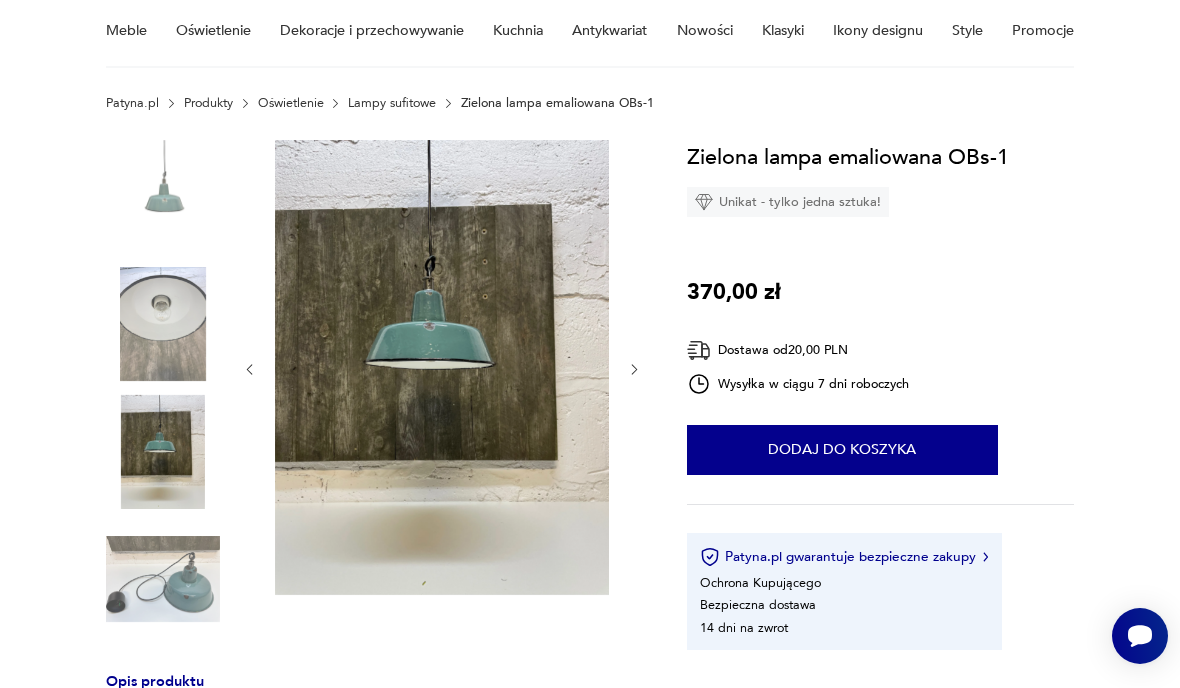 click 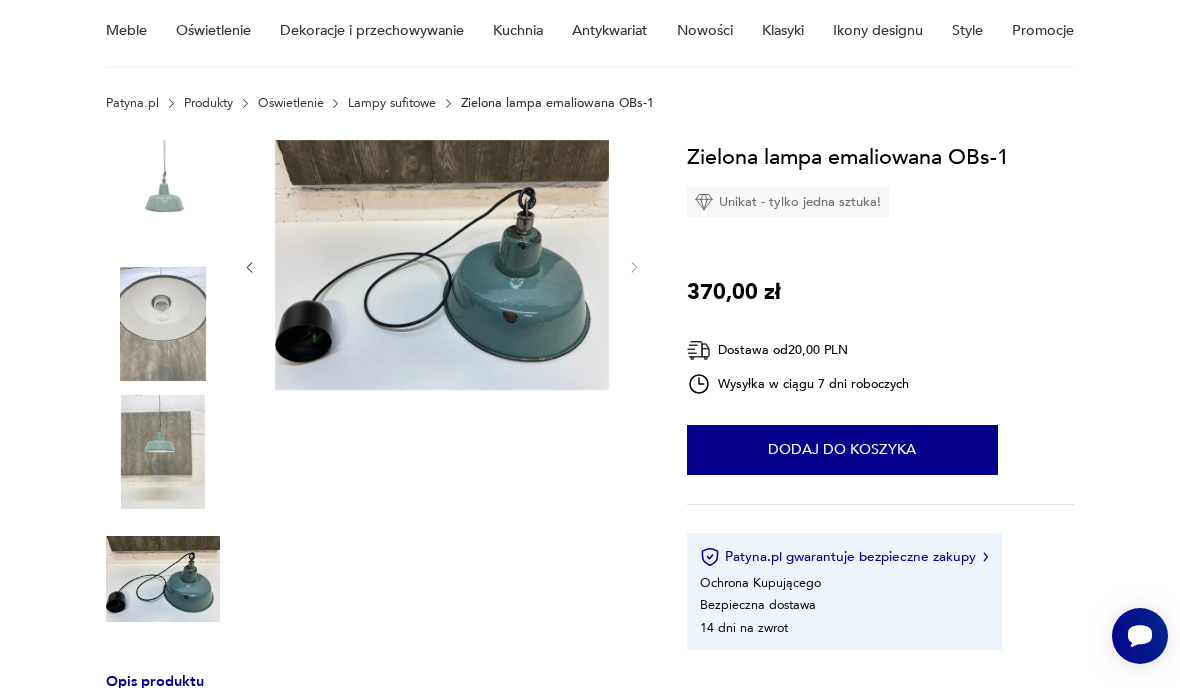 click on "Dodaj do koszyka" at bounding box center [842, 450] 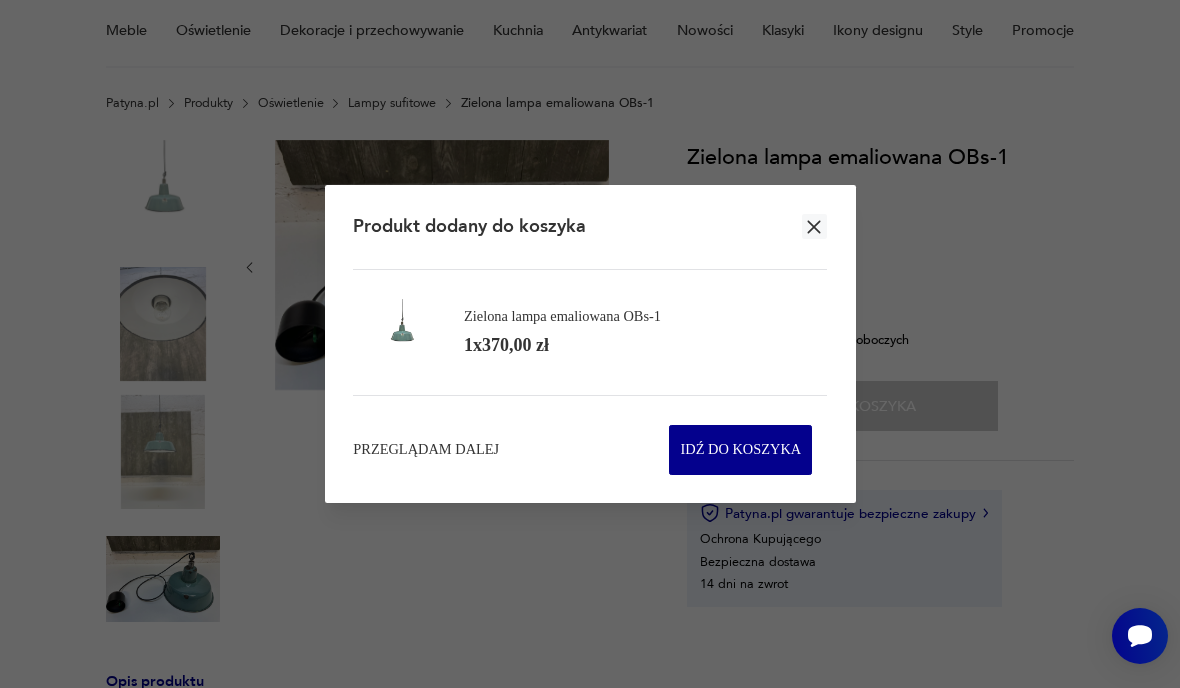 click on "Przeglądam dalej" at bounding box center (426, 450) 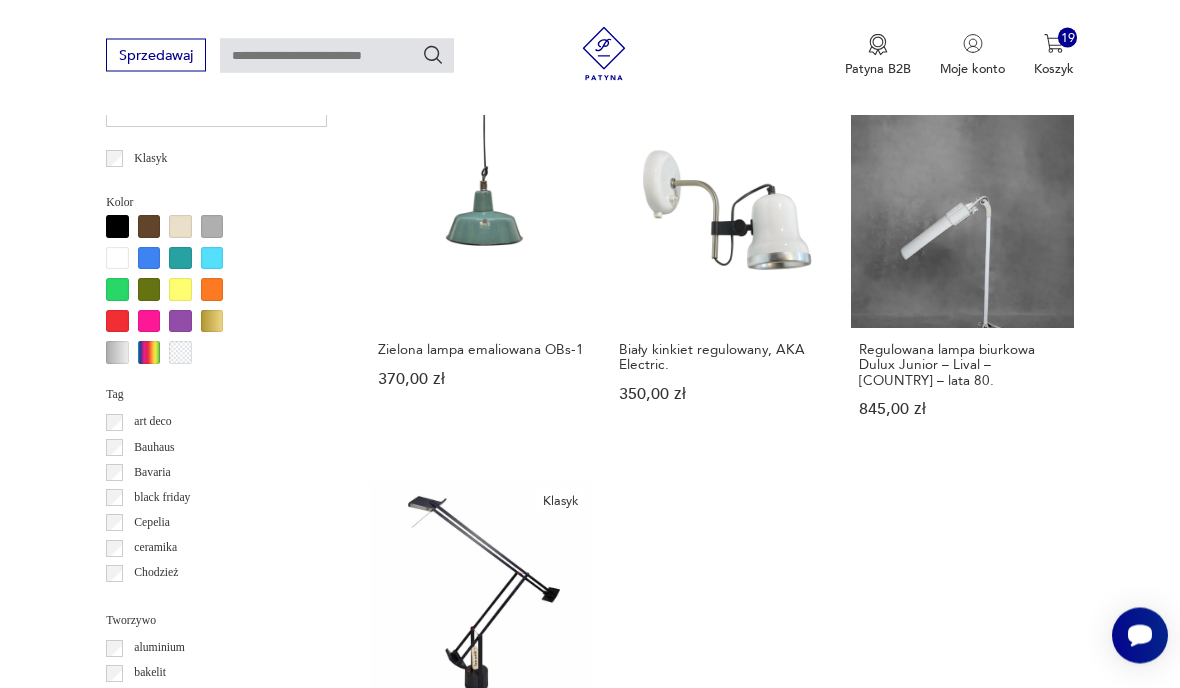 scroll, scrollTop: 1406, scrollLeft: 0, axis: vertical 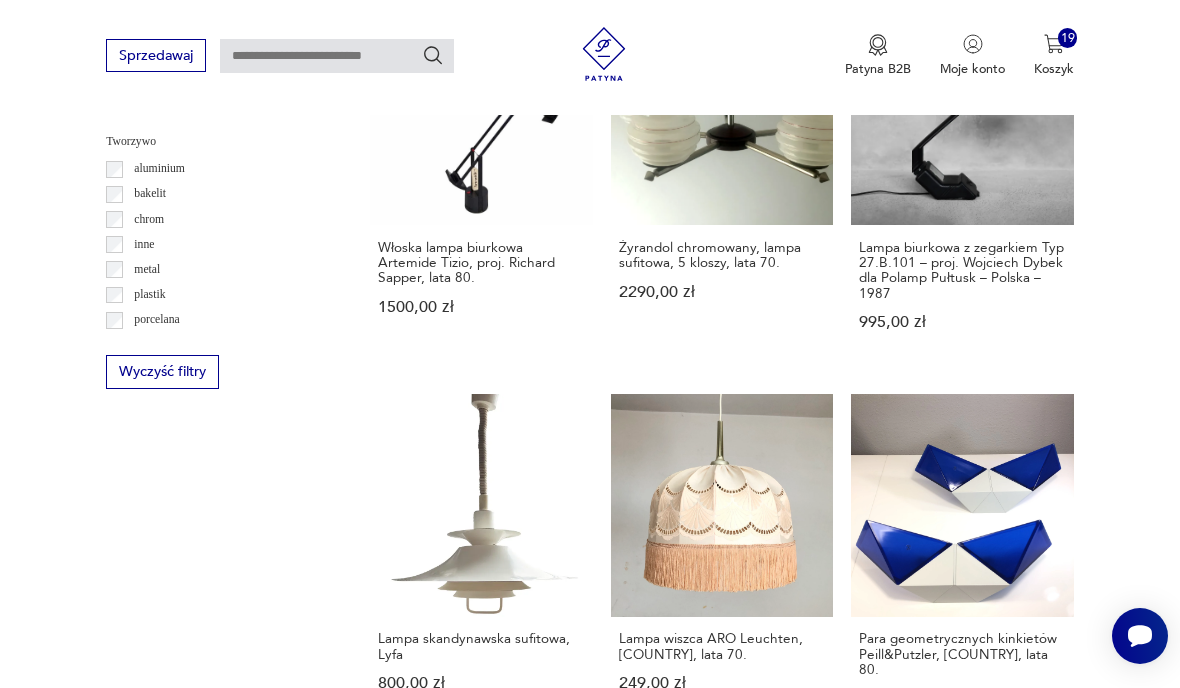 click on "72" at bounding box center [865, 1167] 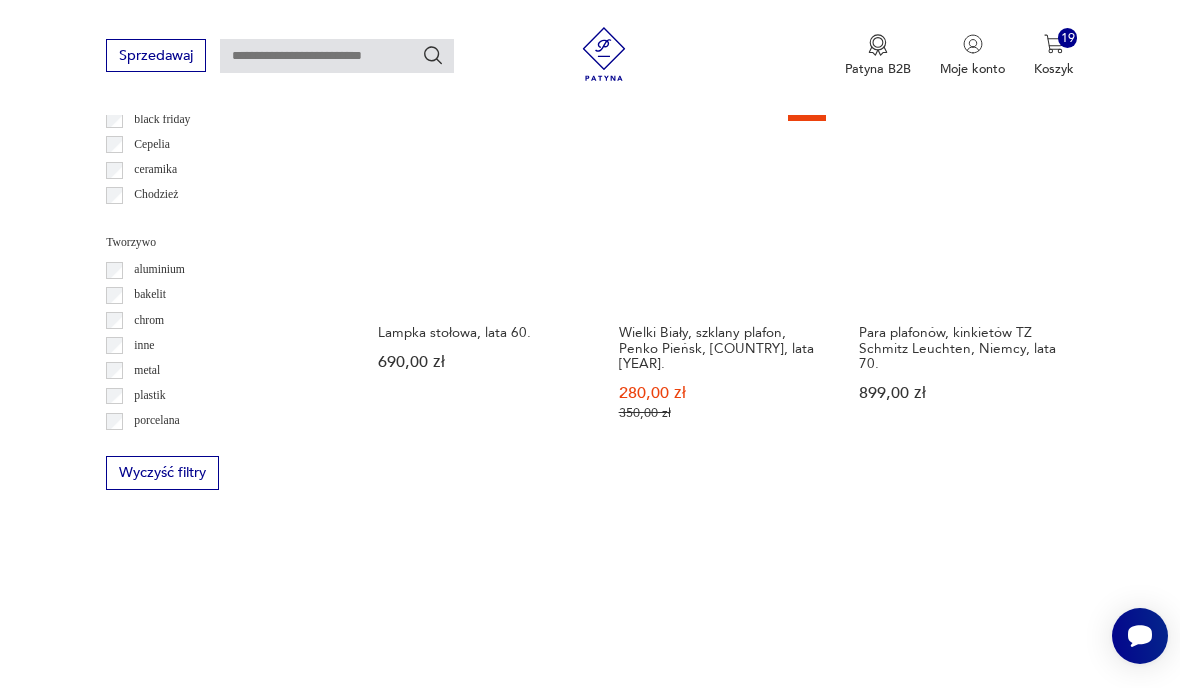 scroll, scrollTop: 1771, scrollLeft: 0, axis: vertical 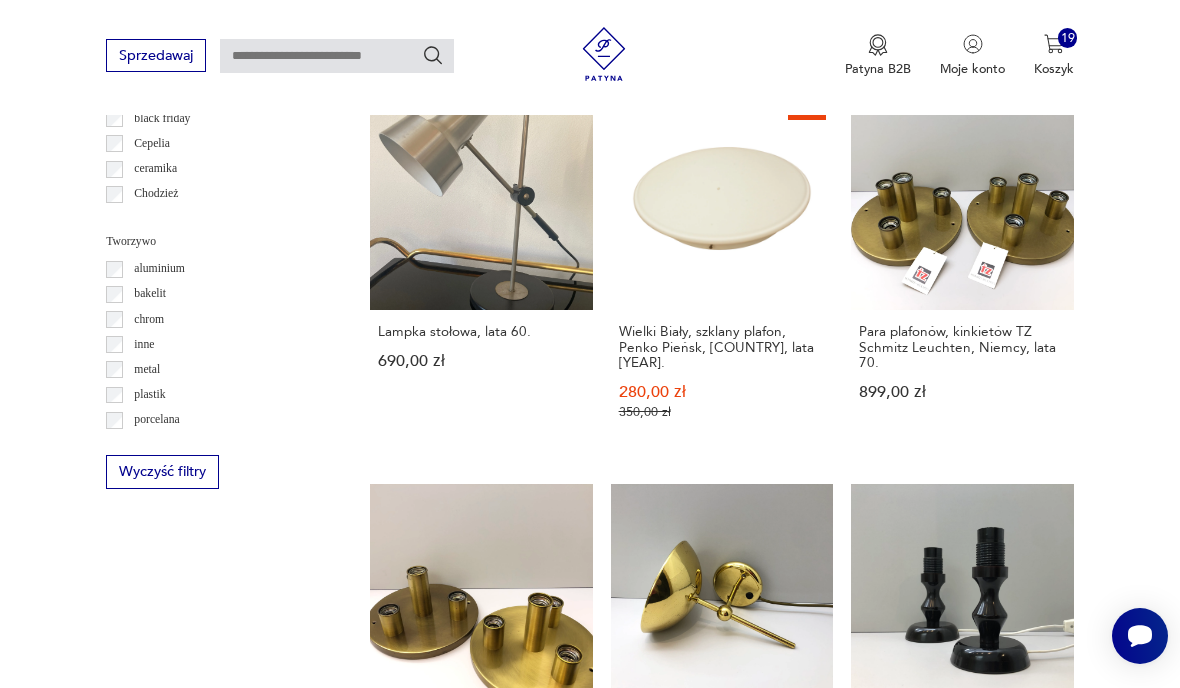 click on "73" at bounding box center (865, 1272) 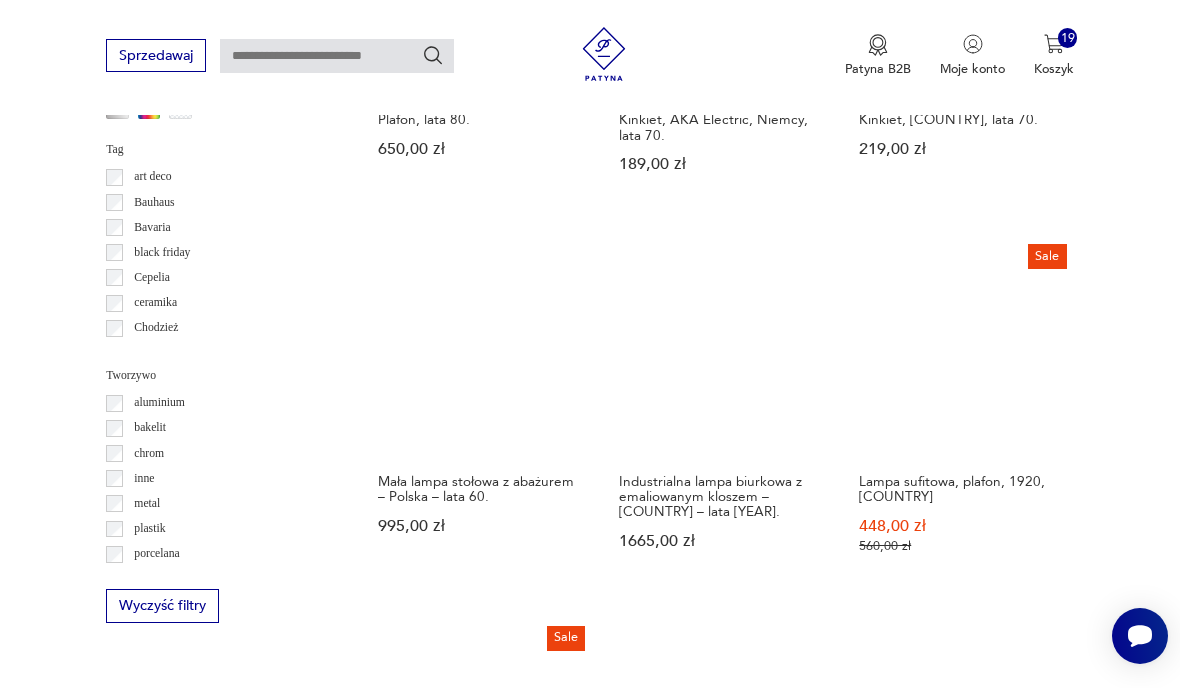 scroll, scrollTop: 1664, scrollLeft: 0, axis: vertical 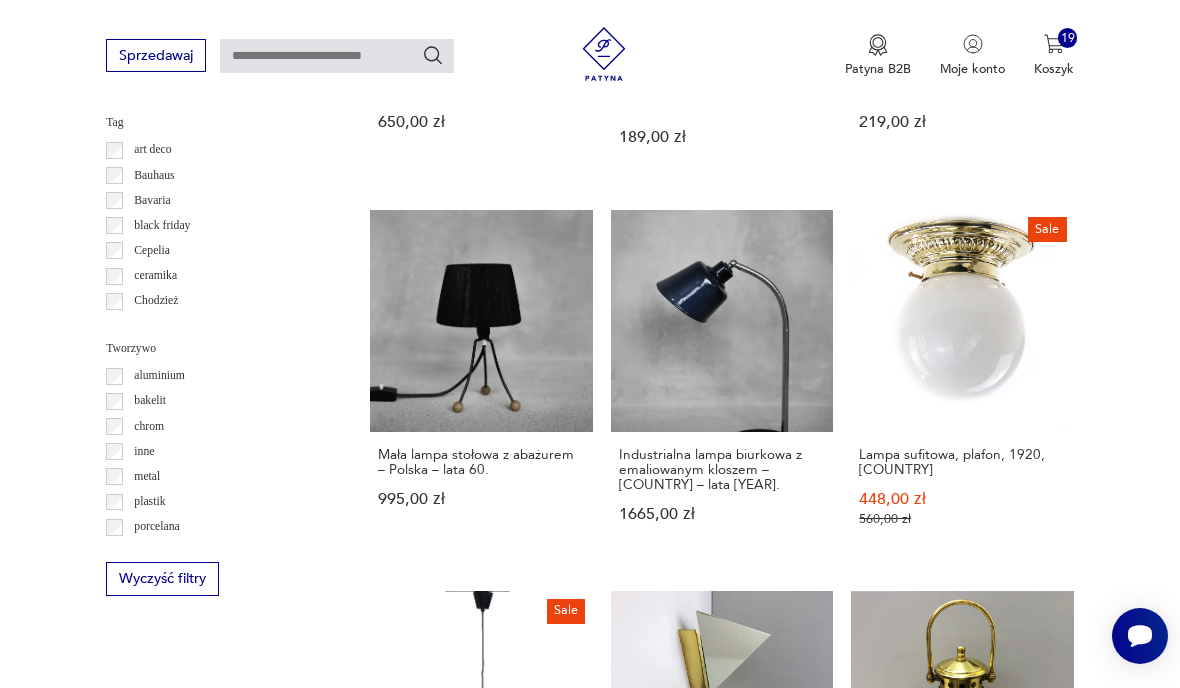 click on "74" at bounding box center (865, 1385) 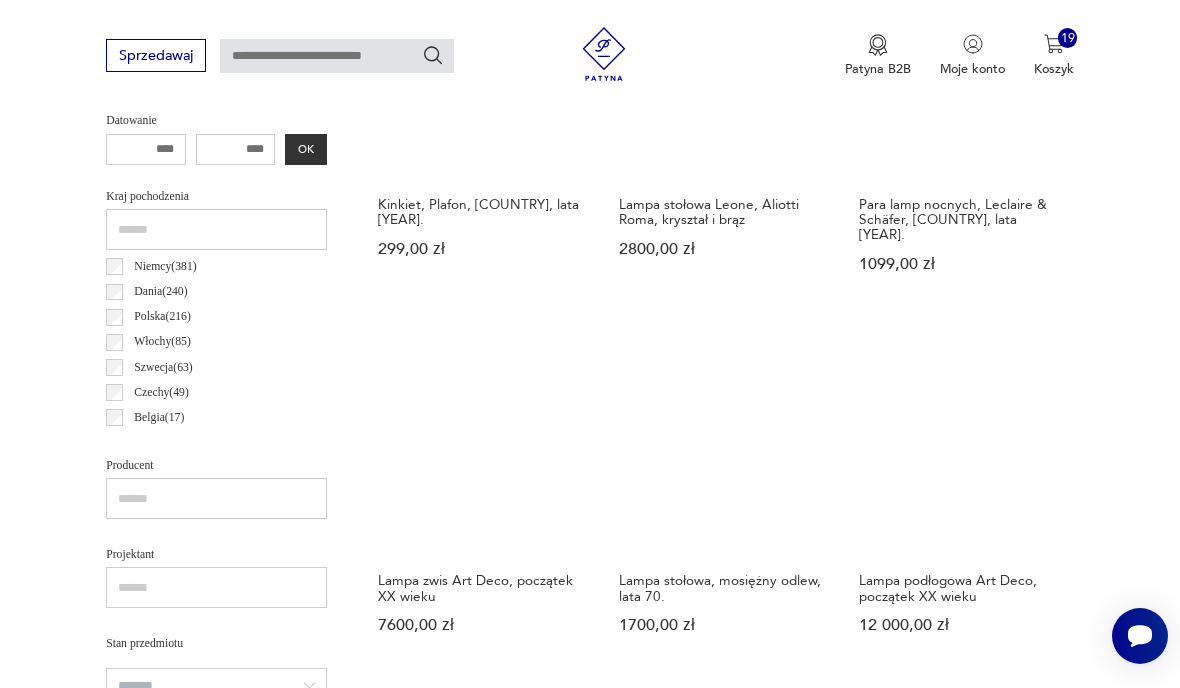 scroll, scrollTop: 462, scrollLeft: 0, axis: vertical 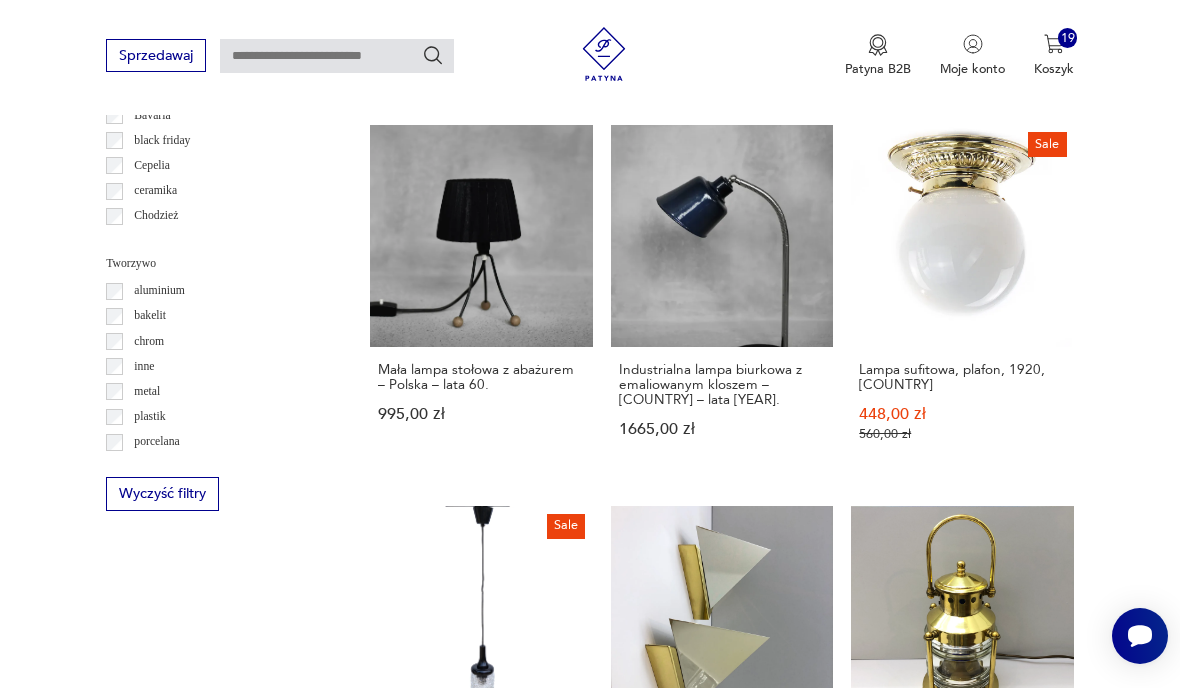 click on "Lampa z klipsem, lata 80. 130,00 zł" at bounding box center (481, 1062) 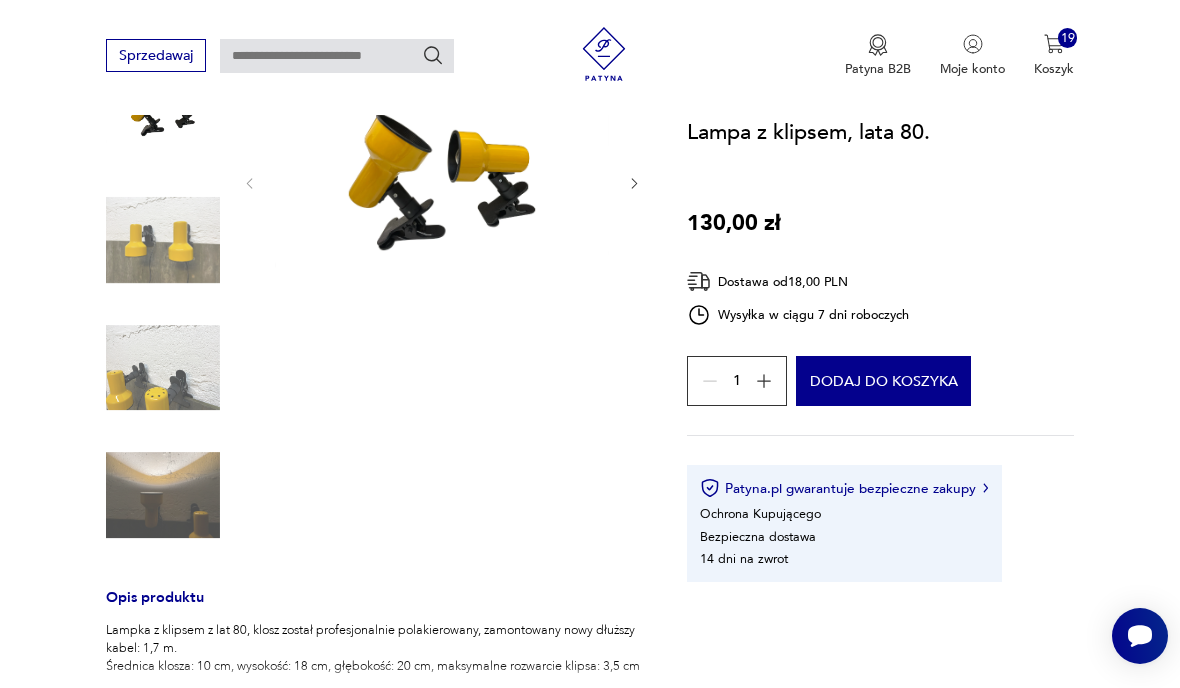 click 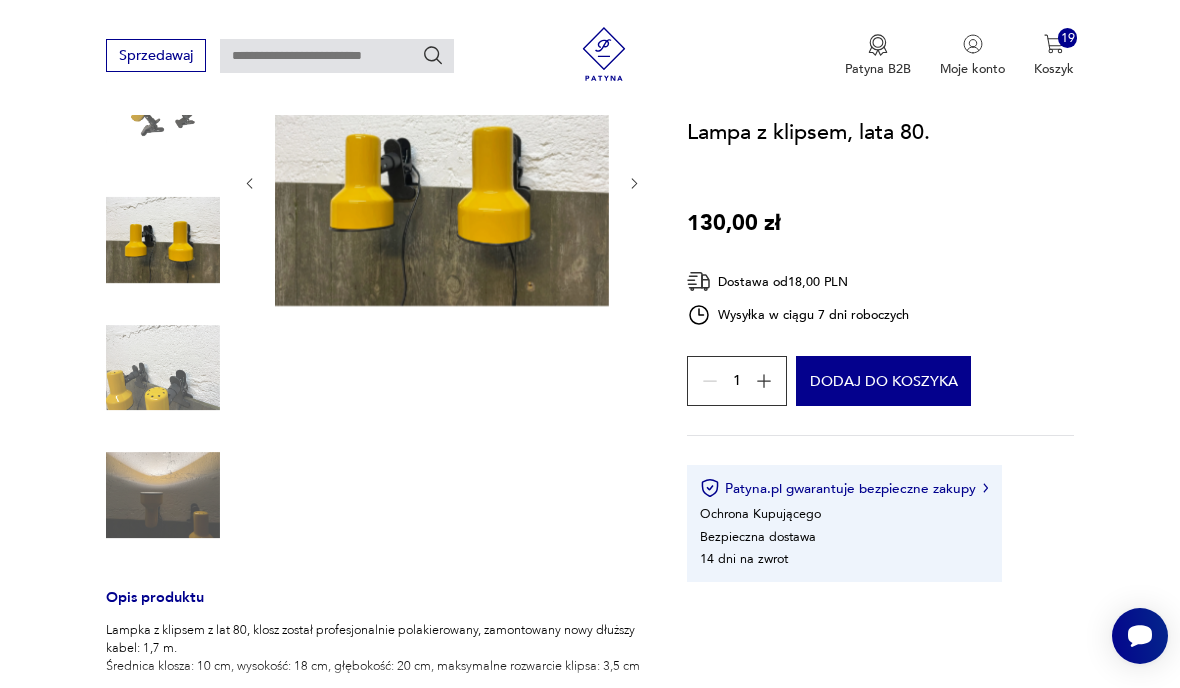 click 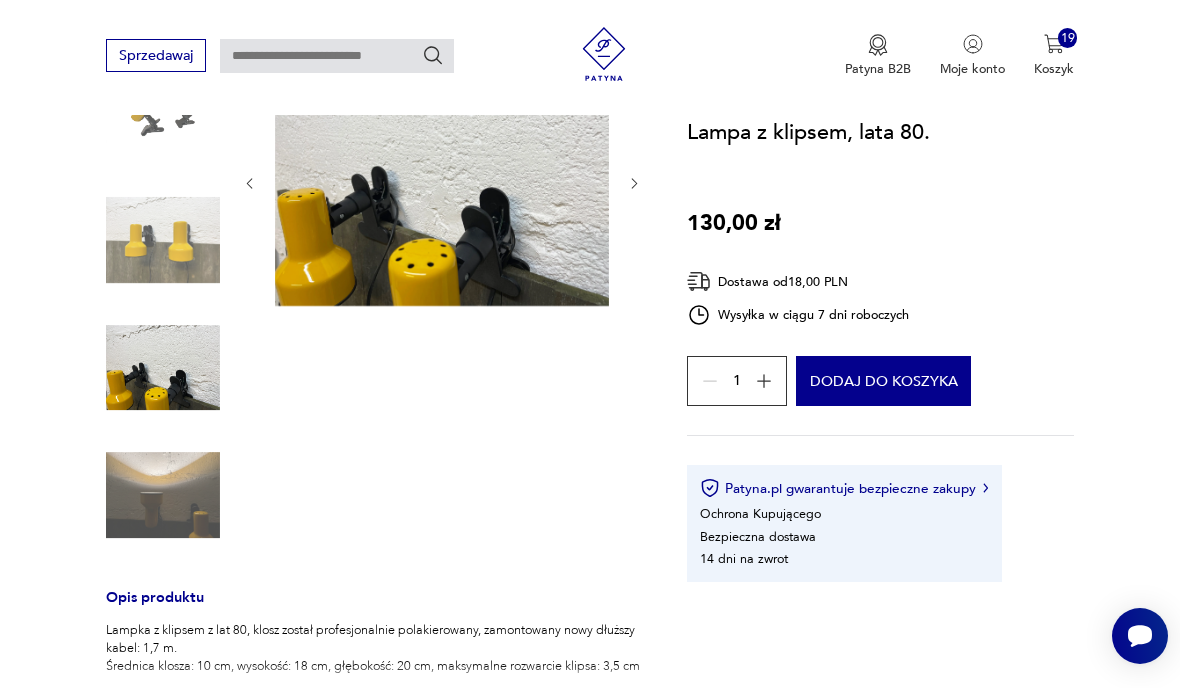 click at bounding box center (442, 181) 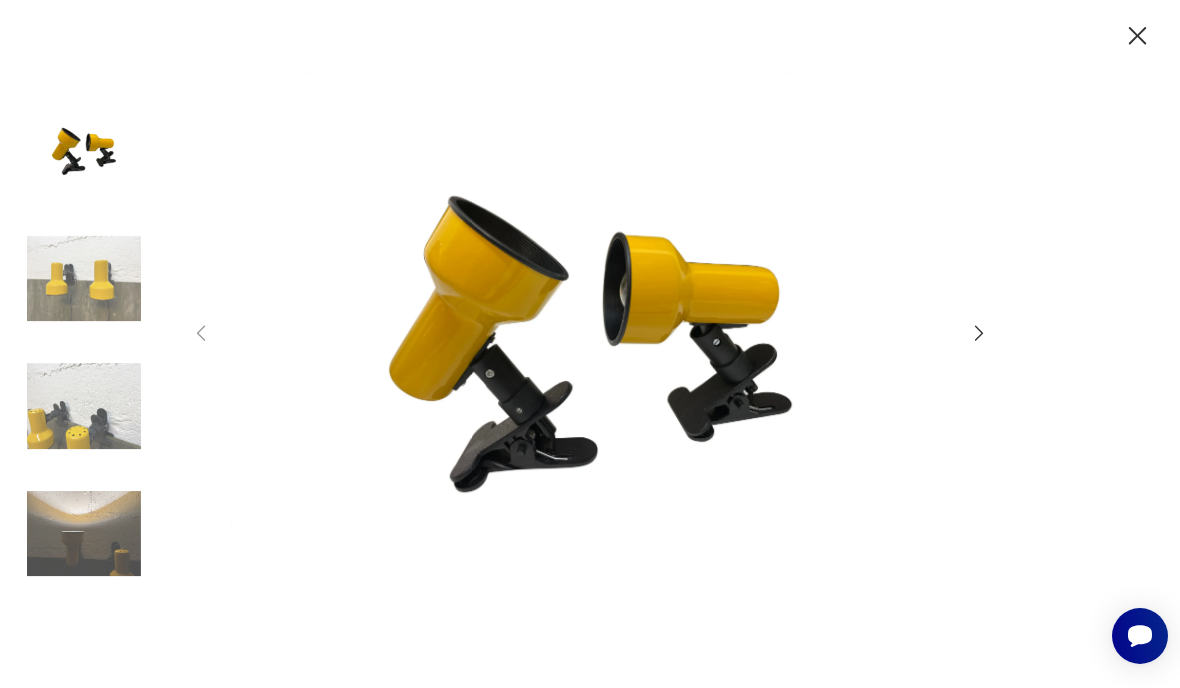 click 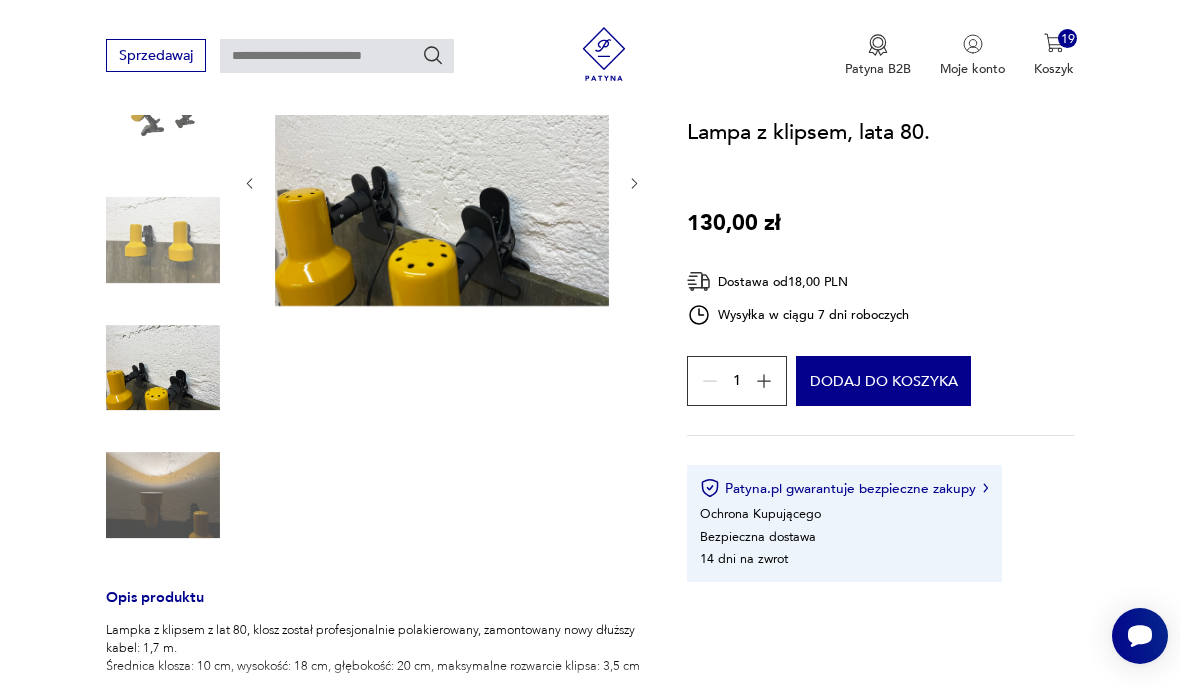click on "Dodaj do koszyka" at bounding box center (883, 382) 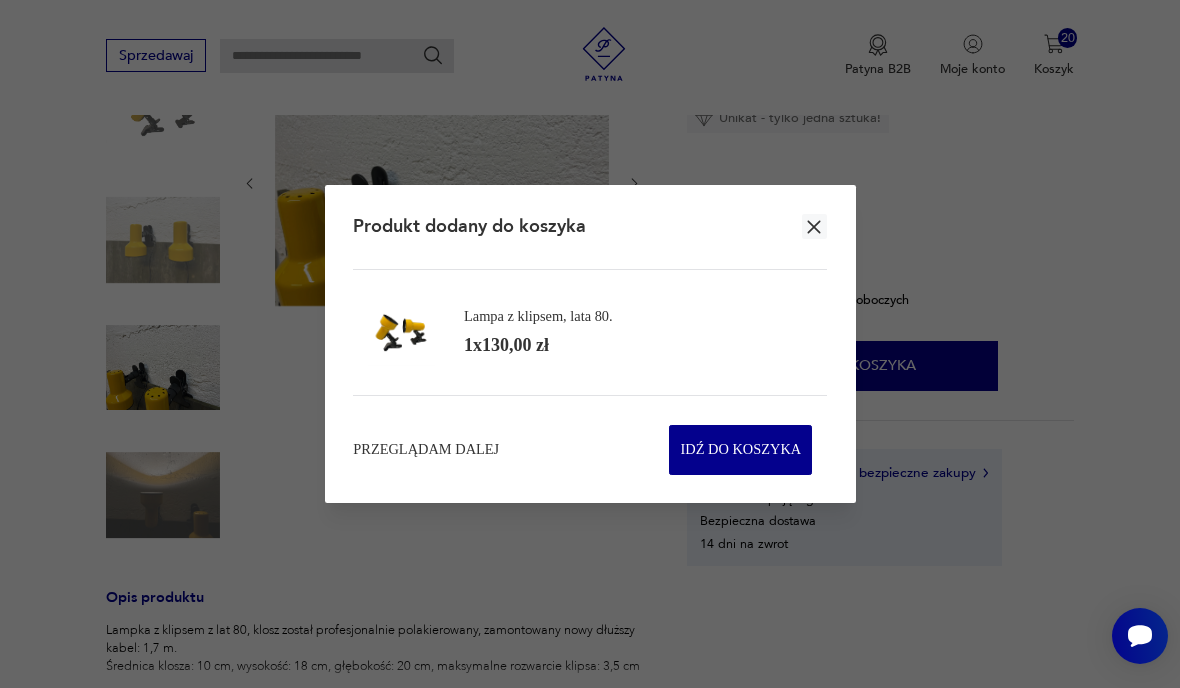 click on "Przeglądam dalej" at bounding box center [426, 450] 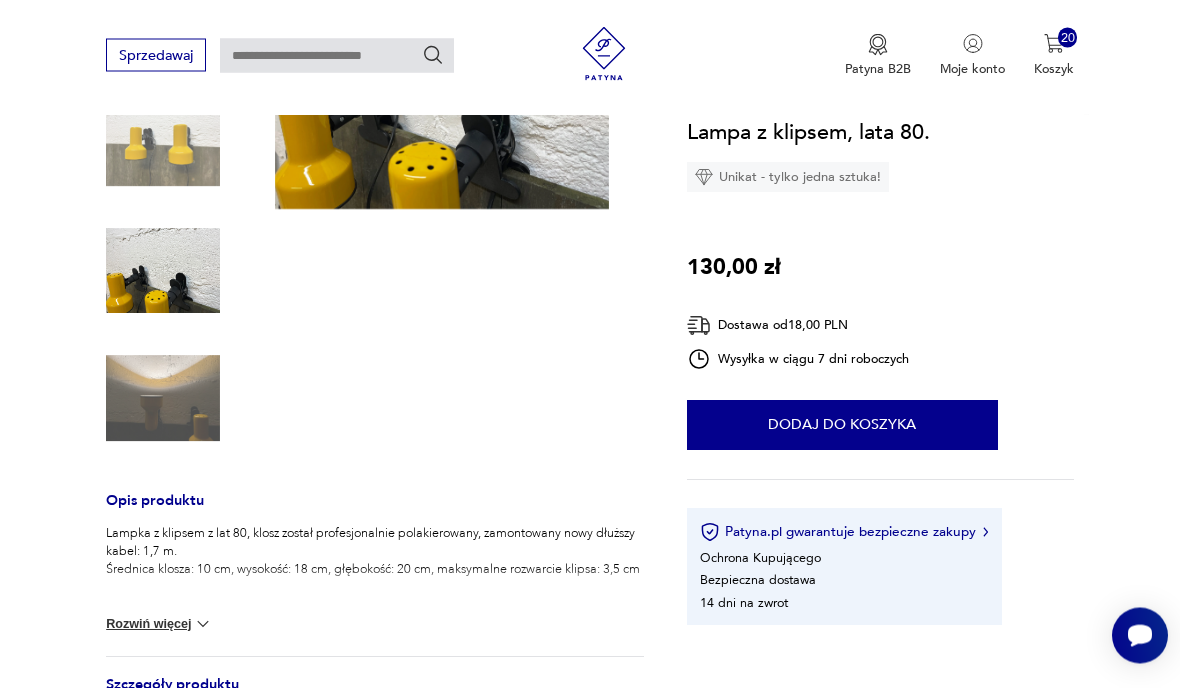 scroll, scrollTop: 359, scrollLeft: 0, axis: vertical 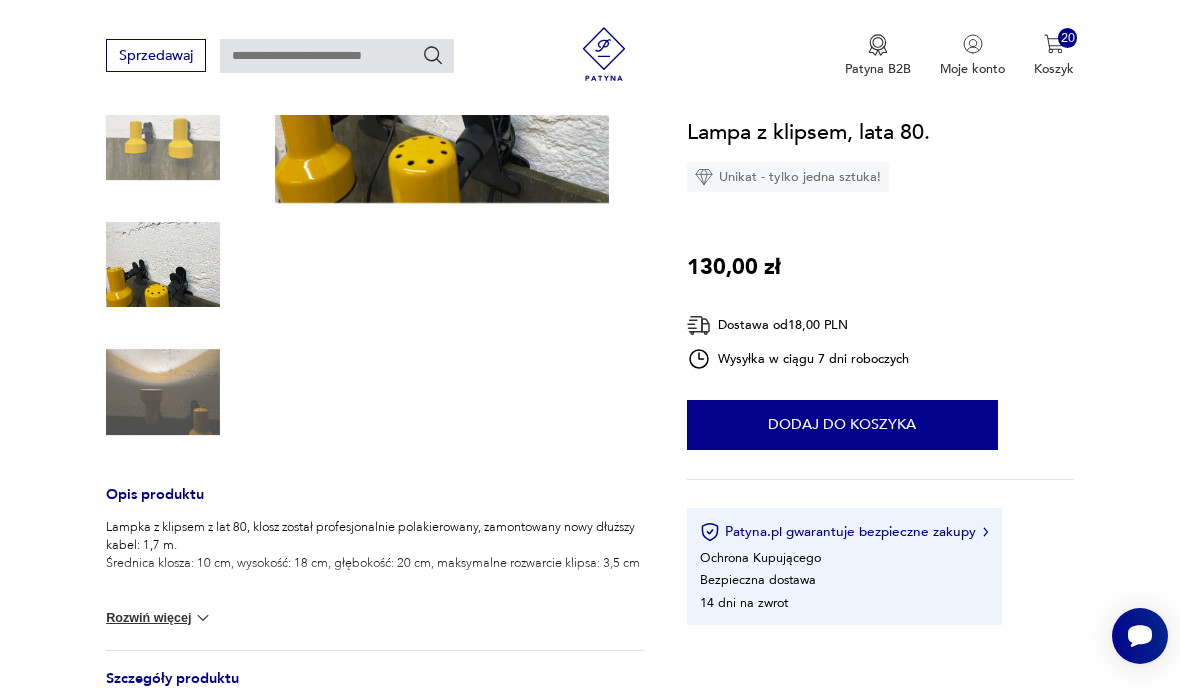 click at bounding box center (203, 618) 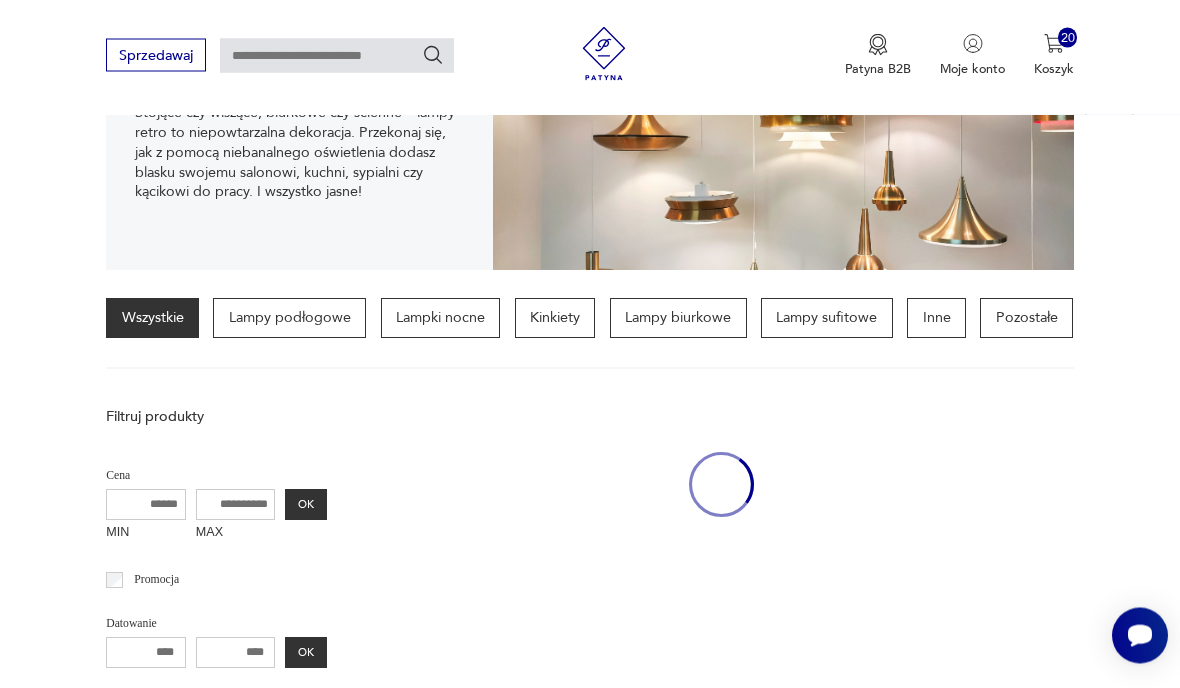 scroll, scrollTop: 1749, scrollLeft: 0, axis: vertical 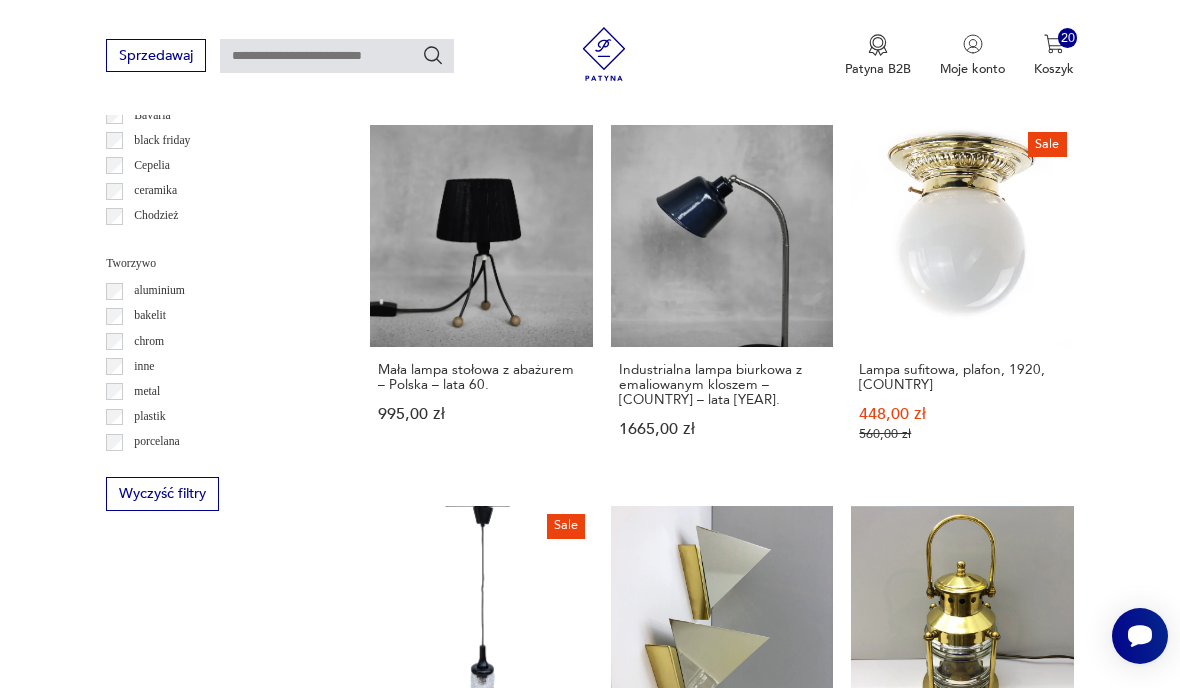 click on "74" at bounding box center [865, 1300] 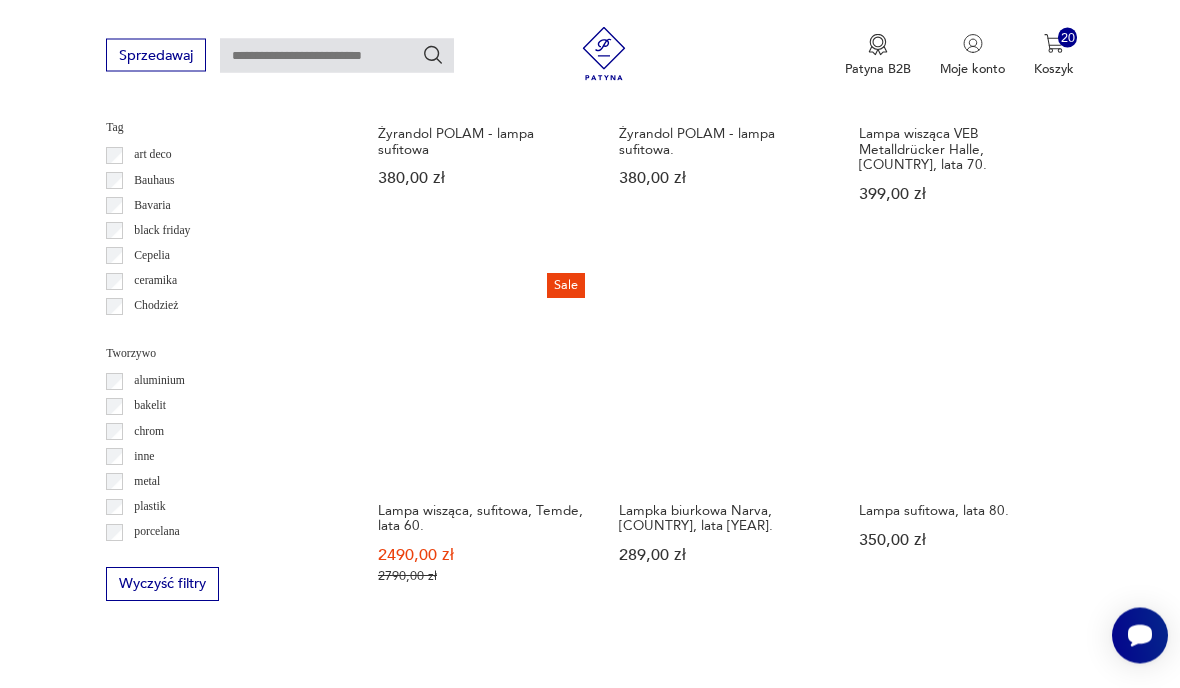 scroll, scrollTop: 1660, scrollLeft: 0, axis: vertical 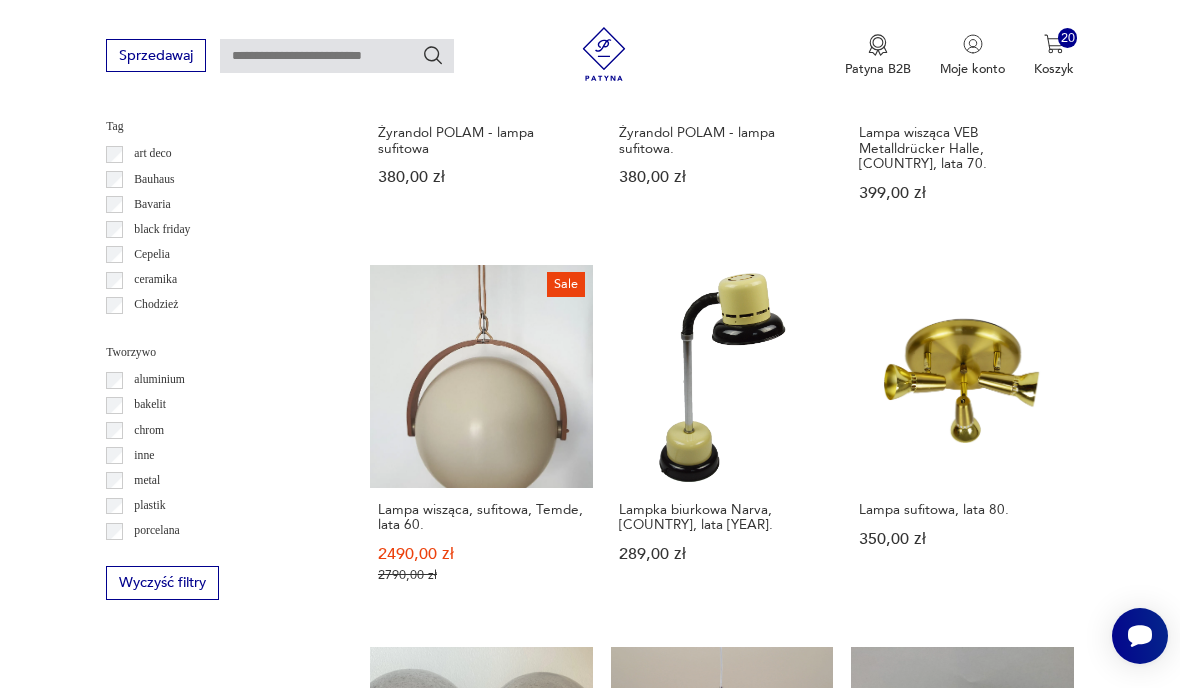 click on "75" at bounding box center (865, 1404) 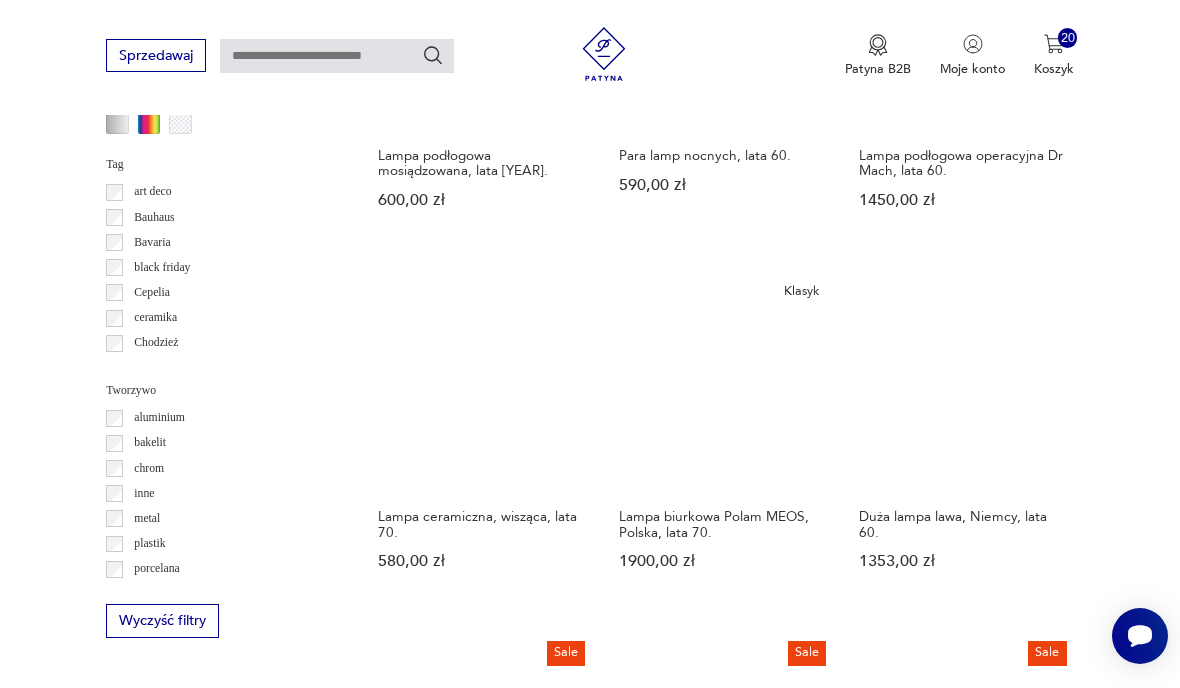 scroll, scrollTop: 1656, scrollLeft: 0, axis: vertical 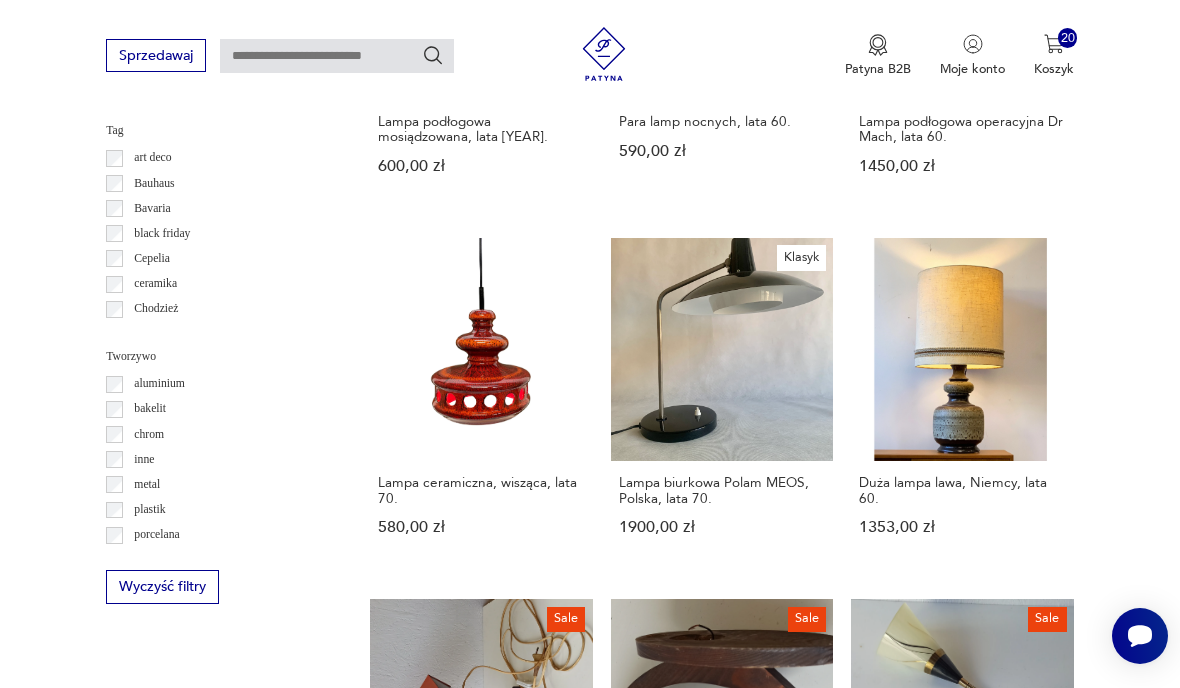 click on "76" at bounding box center [865, 1398] 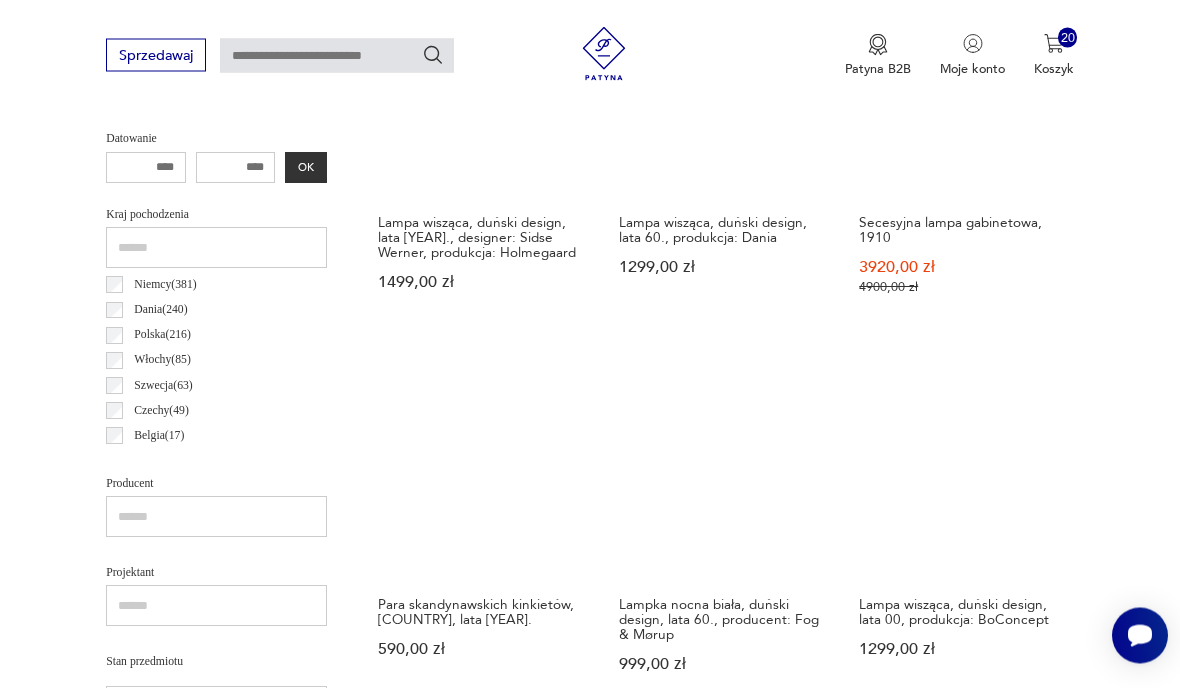 scroll, scrollTop: 462, scrollLeft: 0, axis: vertical 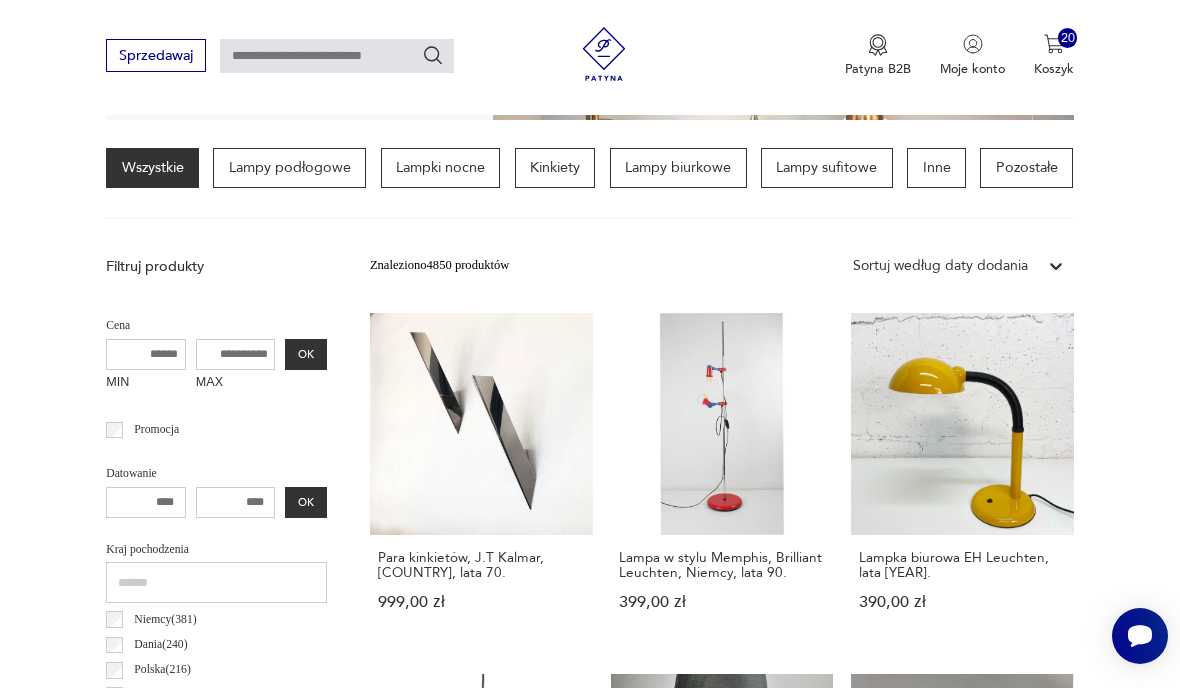 click on "Lampa w stylu Memphis, Brilliant Leuchten, Niemcy, lata 90. 399,00 zł" at bounding box center [722, 479] 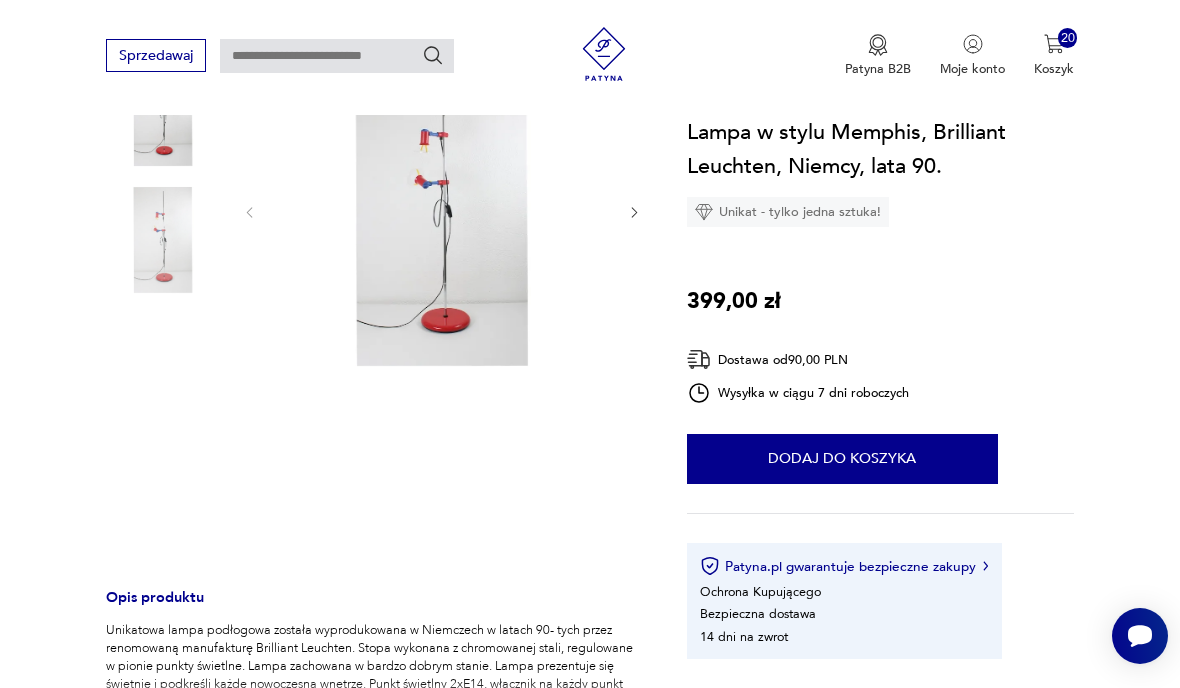 click at bounding box center (442, 211) 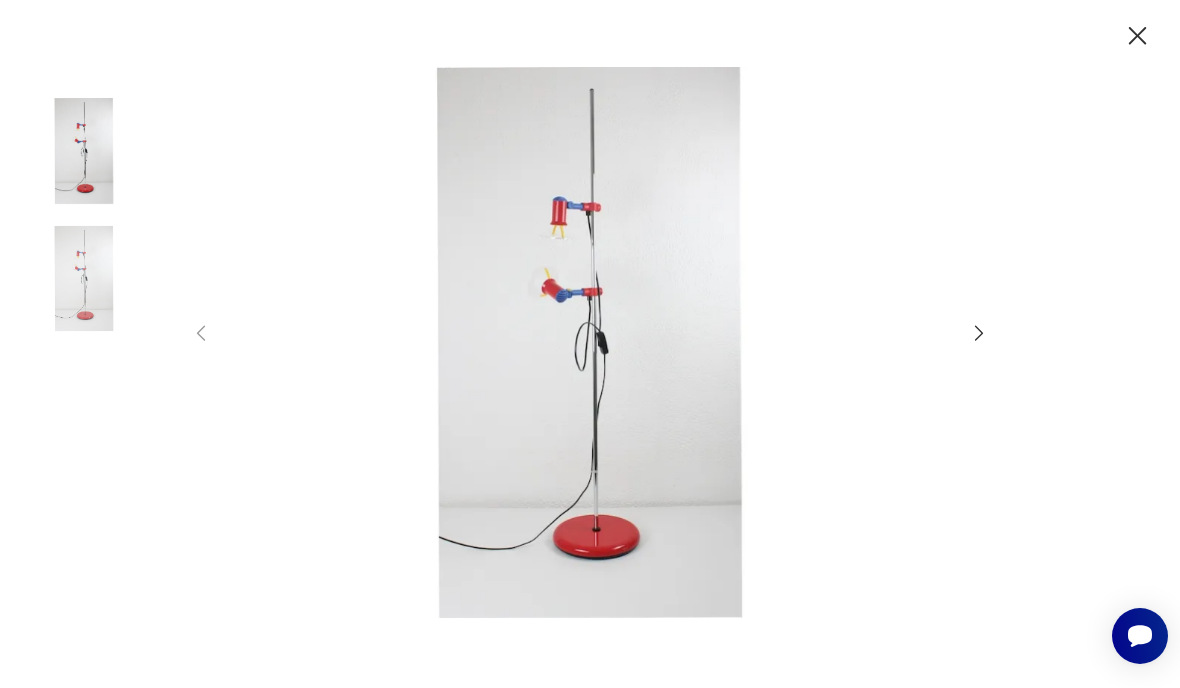 click at bounding box center [590, 342] 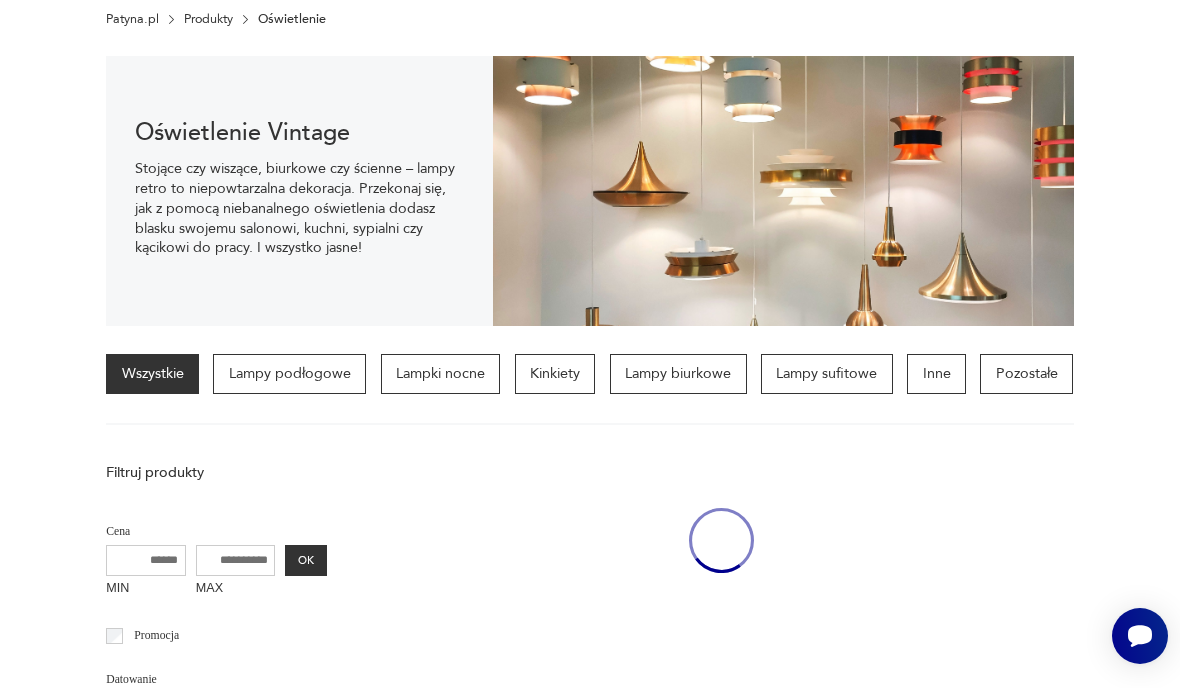 scroll, scrollTop: 462, scrollLeft: 0, axis: vertical 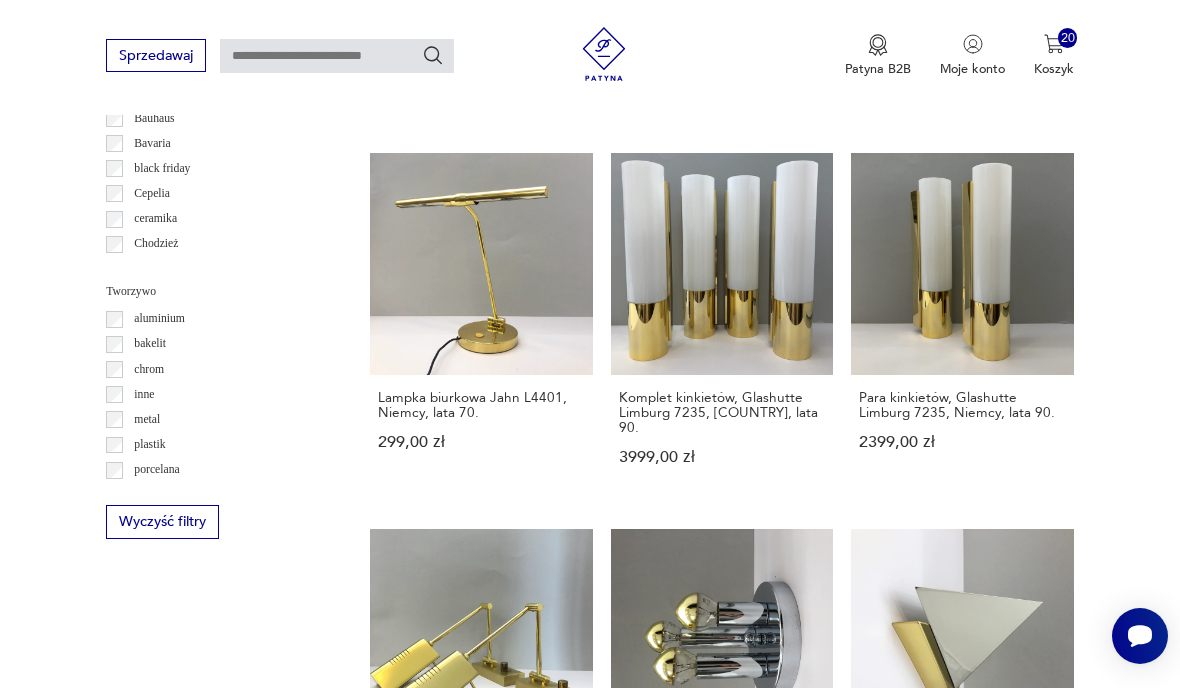 click on "77" at bounding box center [865, 1302] 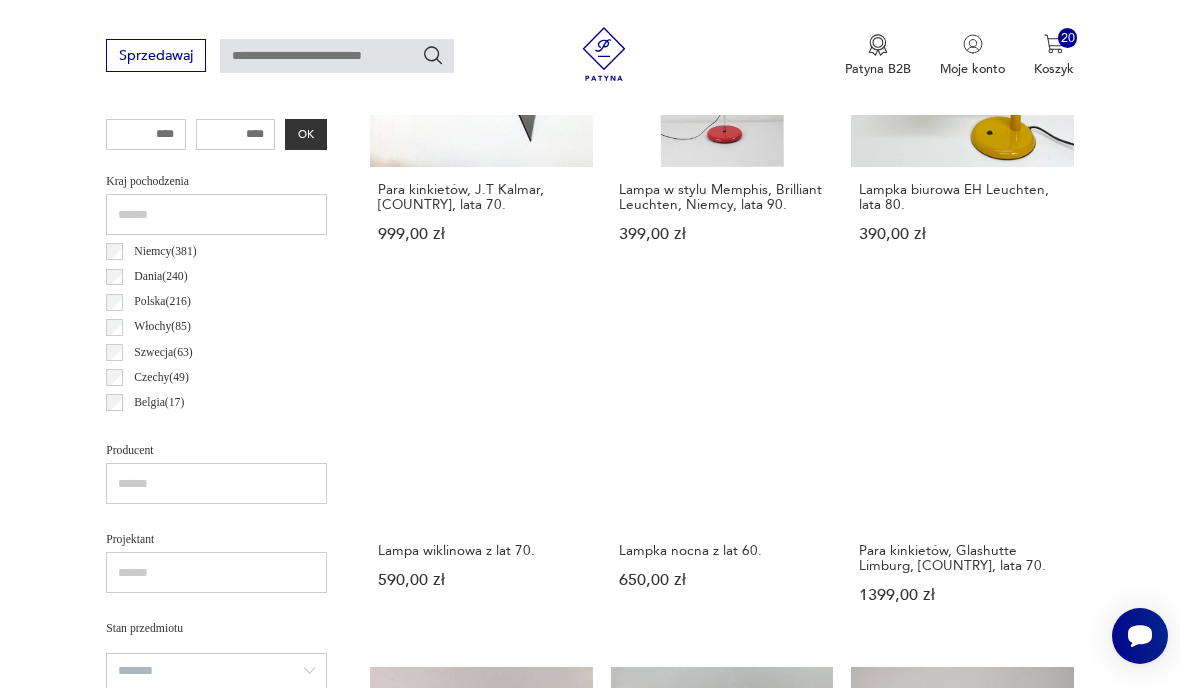 scroll, scrollTop: 462, scrollLeft: 0, axis: vertical 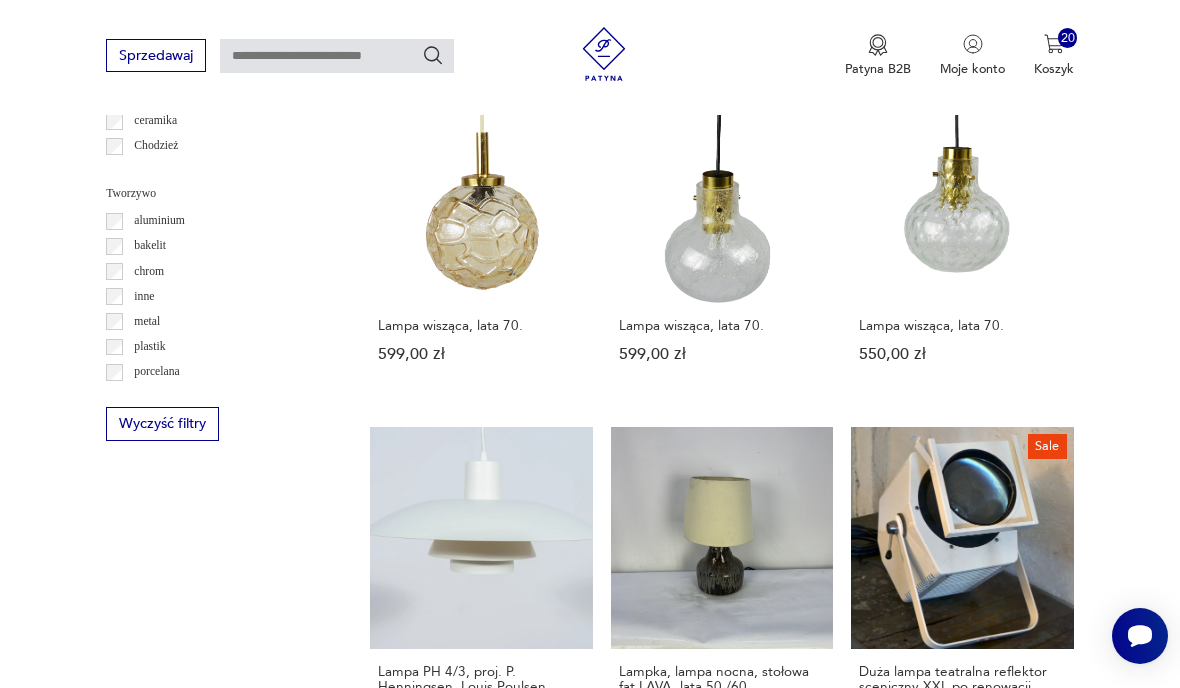 click on "78" at bounding box center (865, 1241) 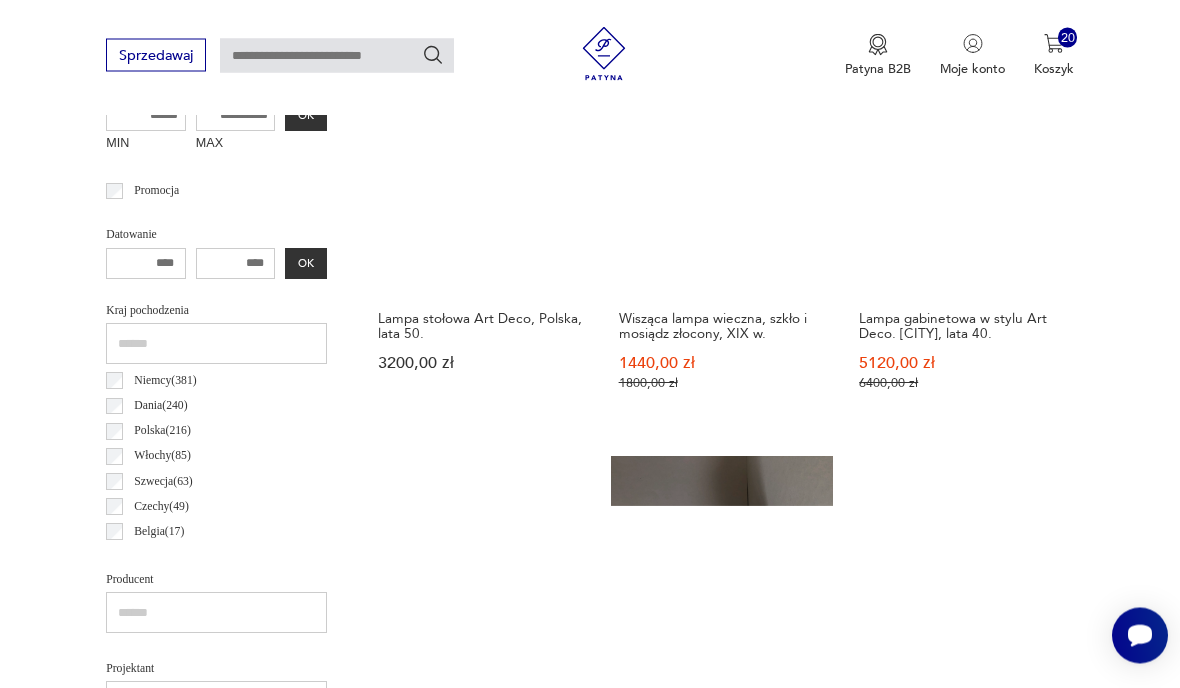 scroll, scrollTop: 462, scrollLeft: 0, axis: vertical 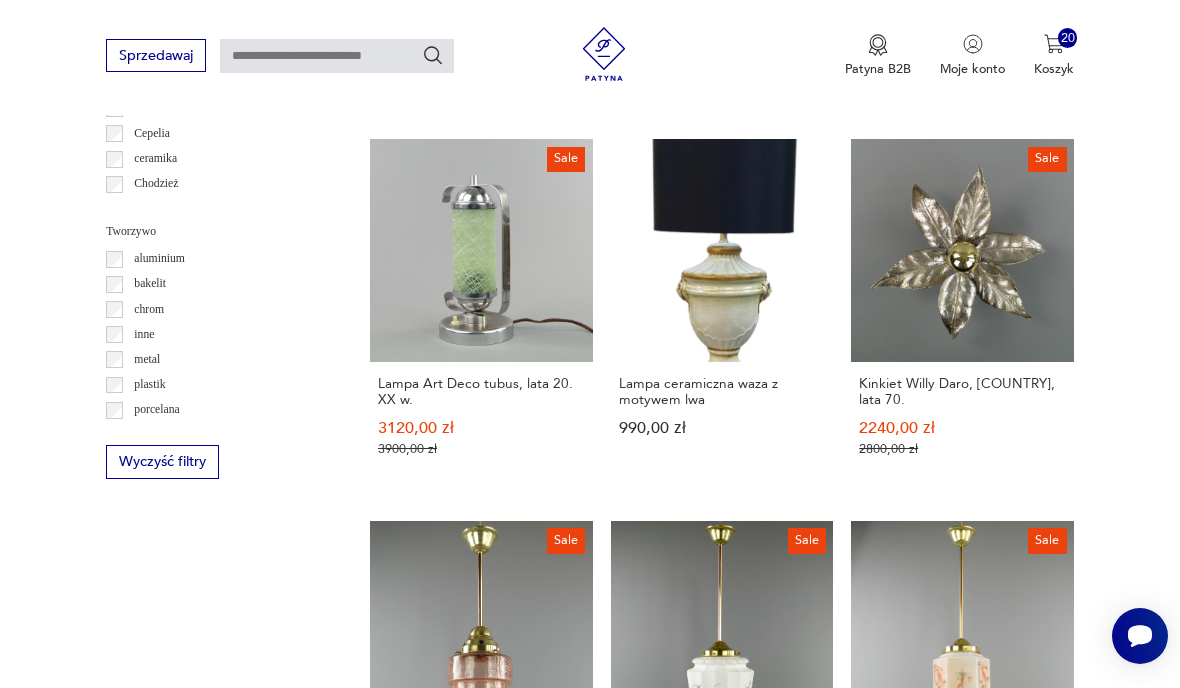 click on "79" at bounding box center (865, 1335) 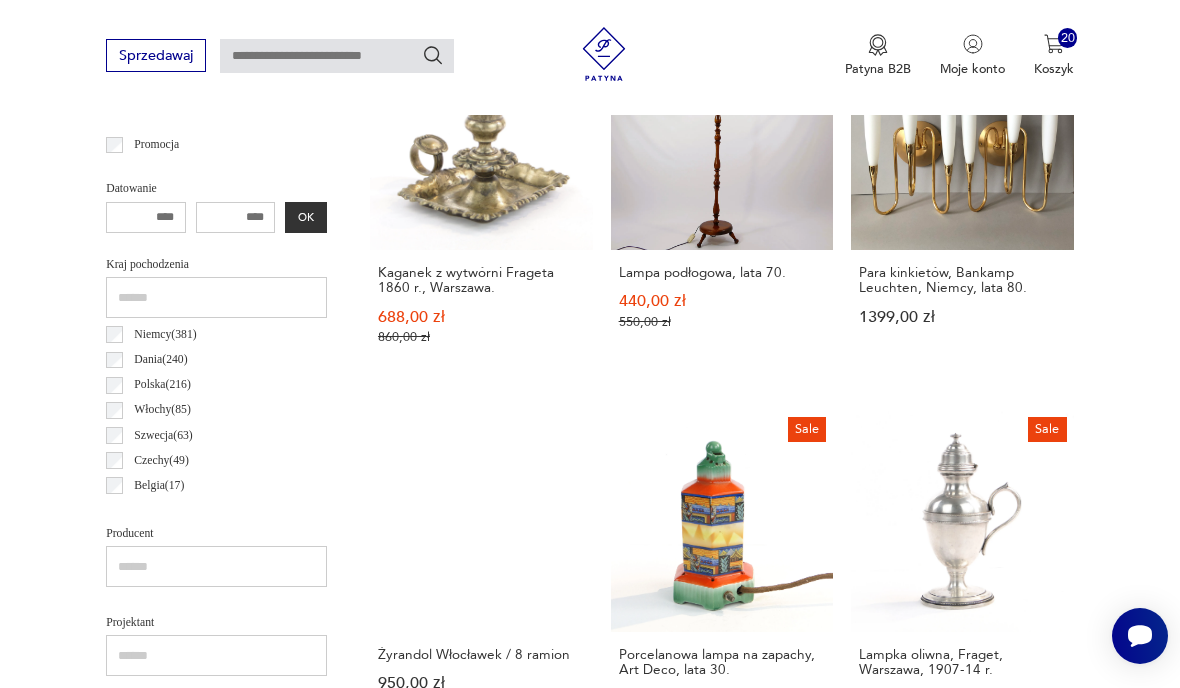 scroll, scrollTop: 462, scrollLeft: 0, axis: vertical 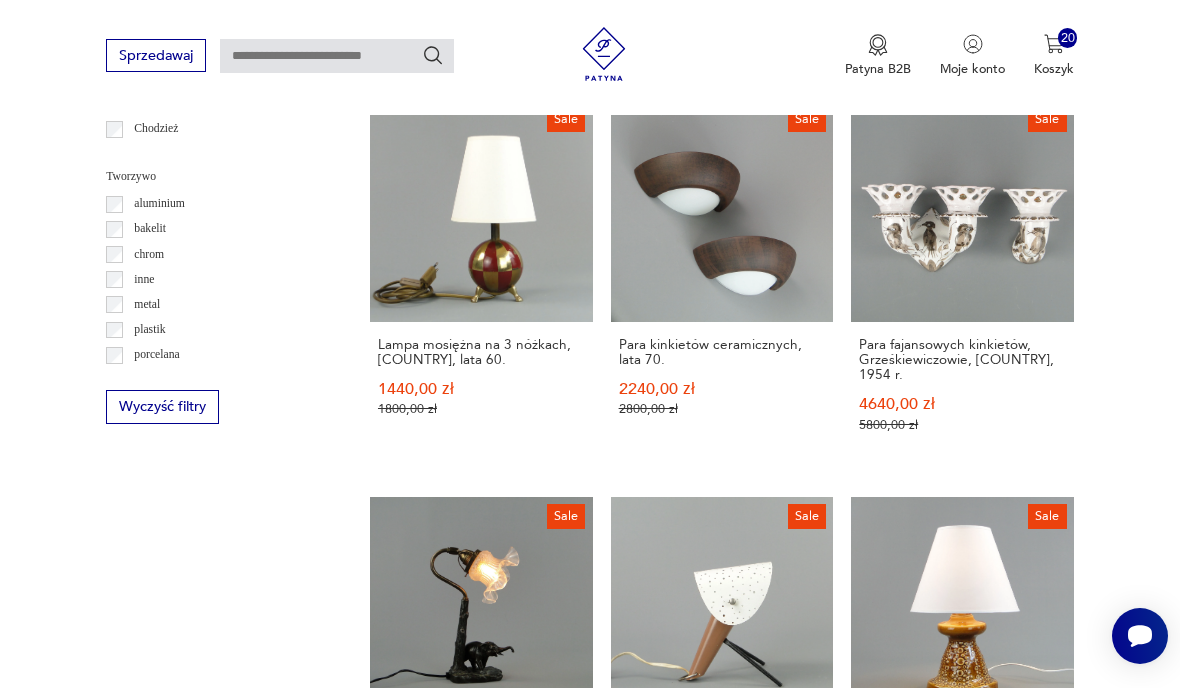 click on "80" at bounding box center [865, 1326] 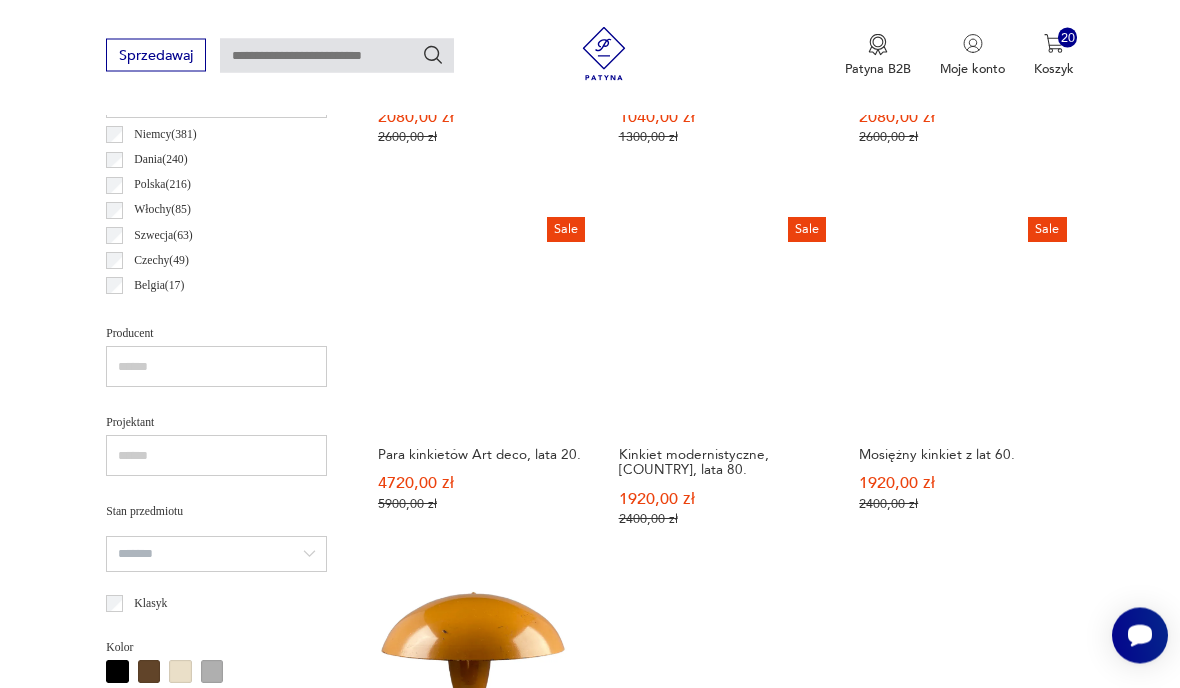 scroll, scrollTop: 949, scrollLeft: 0, axis: vertical 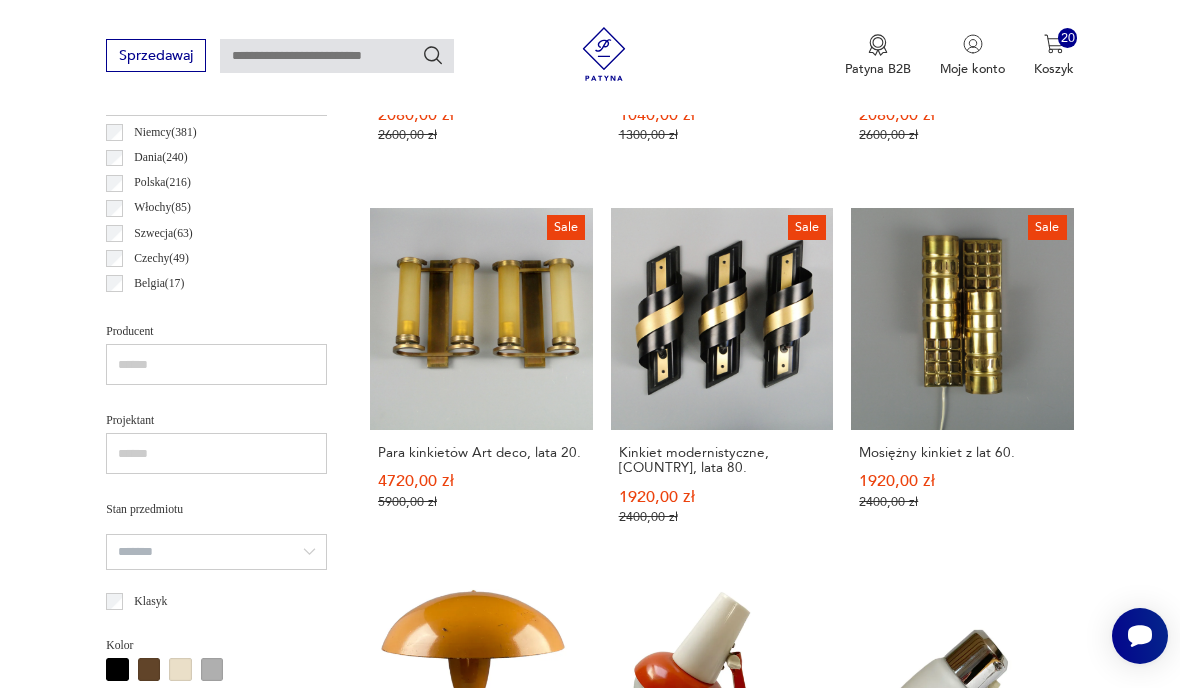 click on "Lampka stołowa, proj. A.Gałecki 300,00 zł" at bounding box center (481, 755) 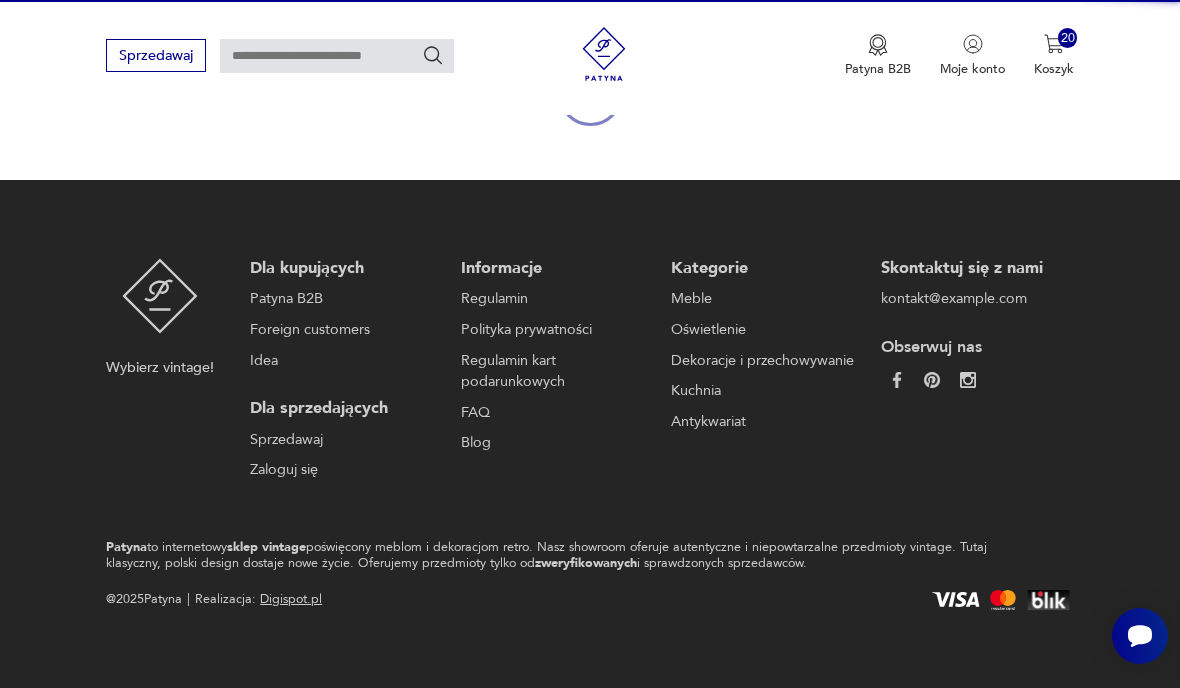scroll, scrollTop: 172, scrollLeft: 0, axis: vertical 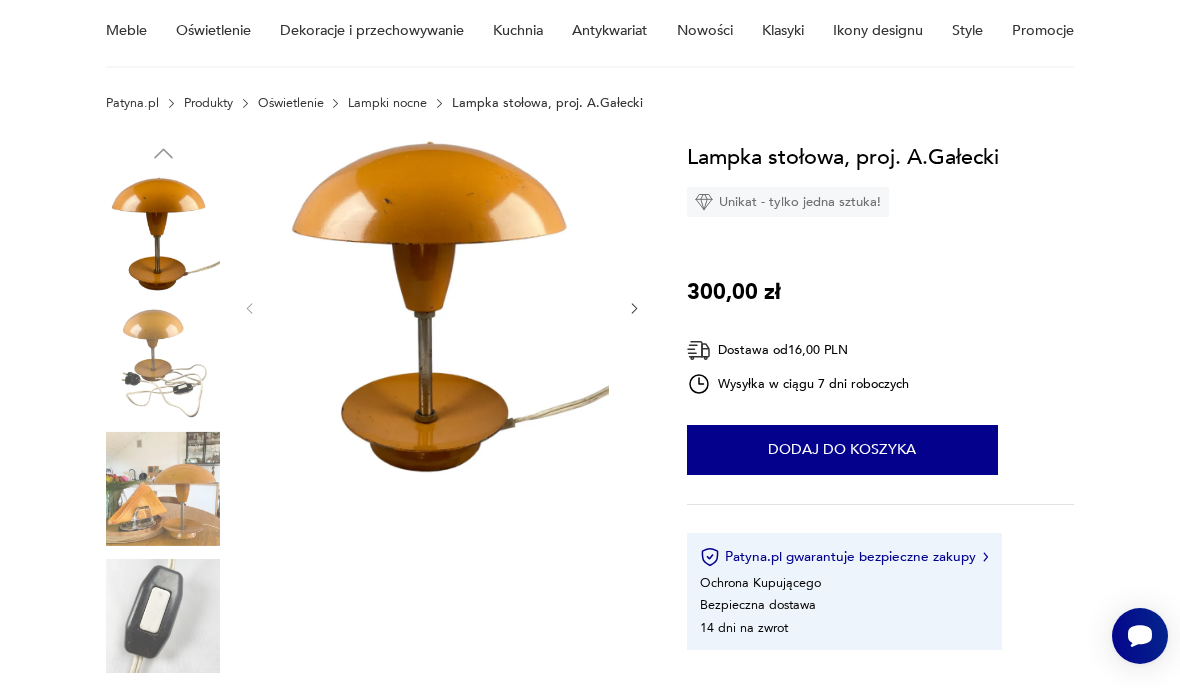 click 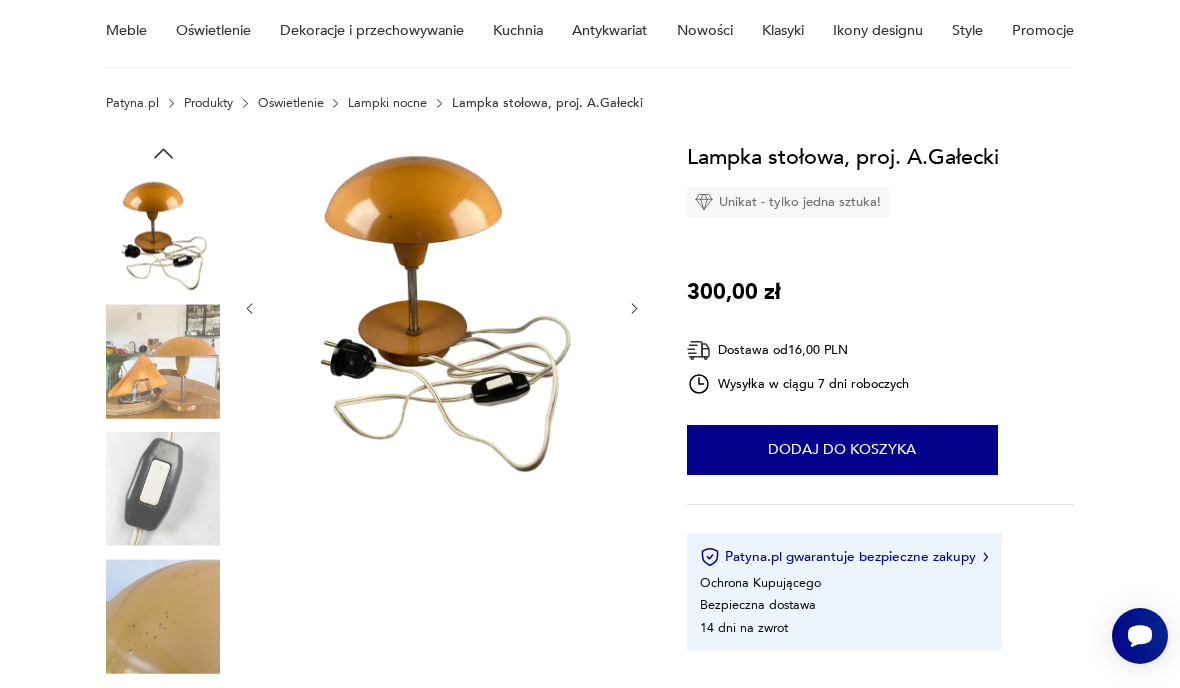 click 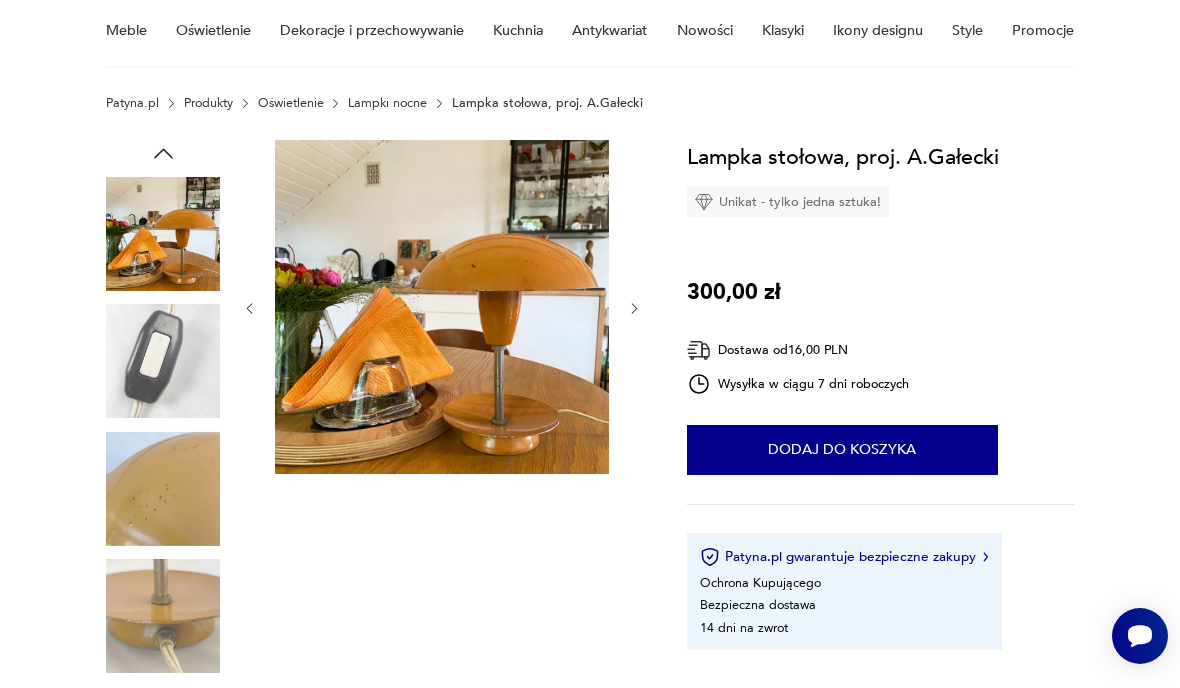 click 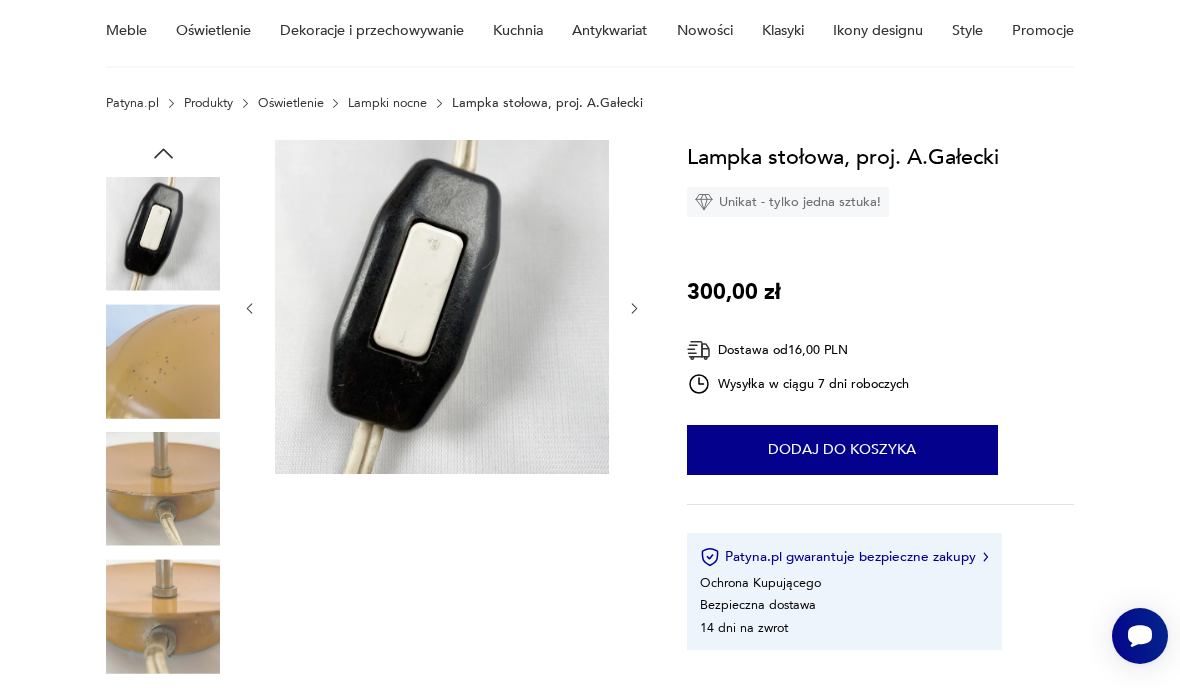 click 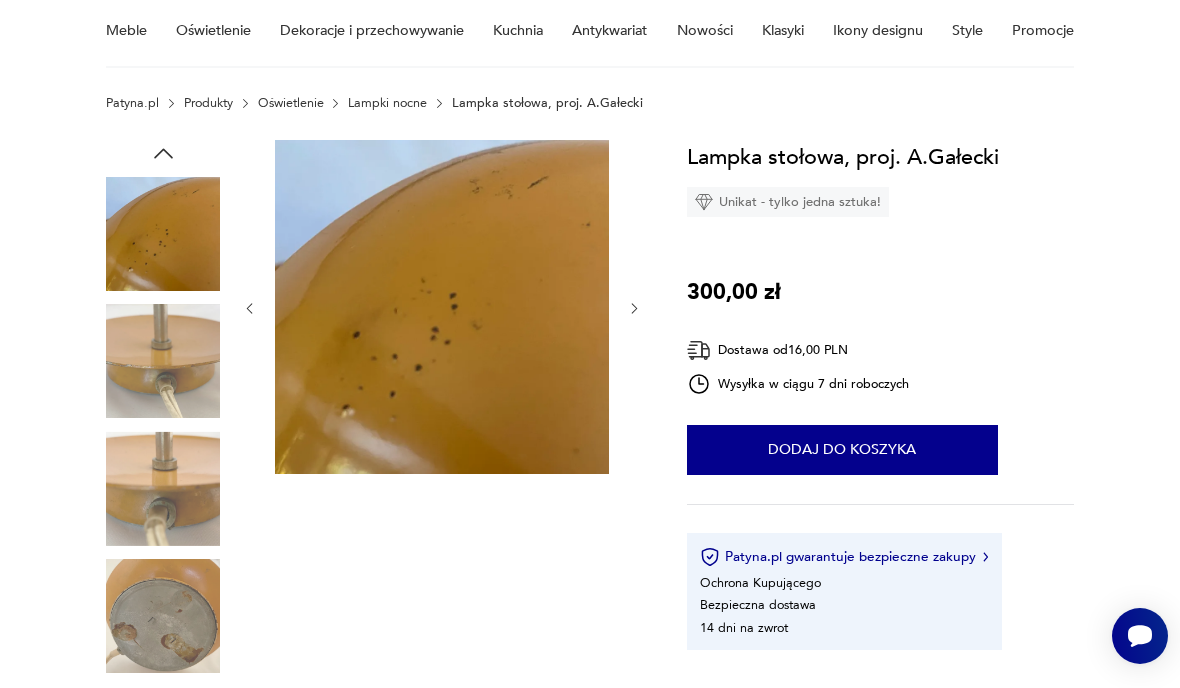 click at bounding box center [442, 309] 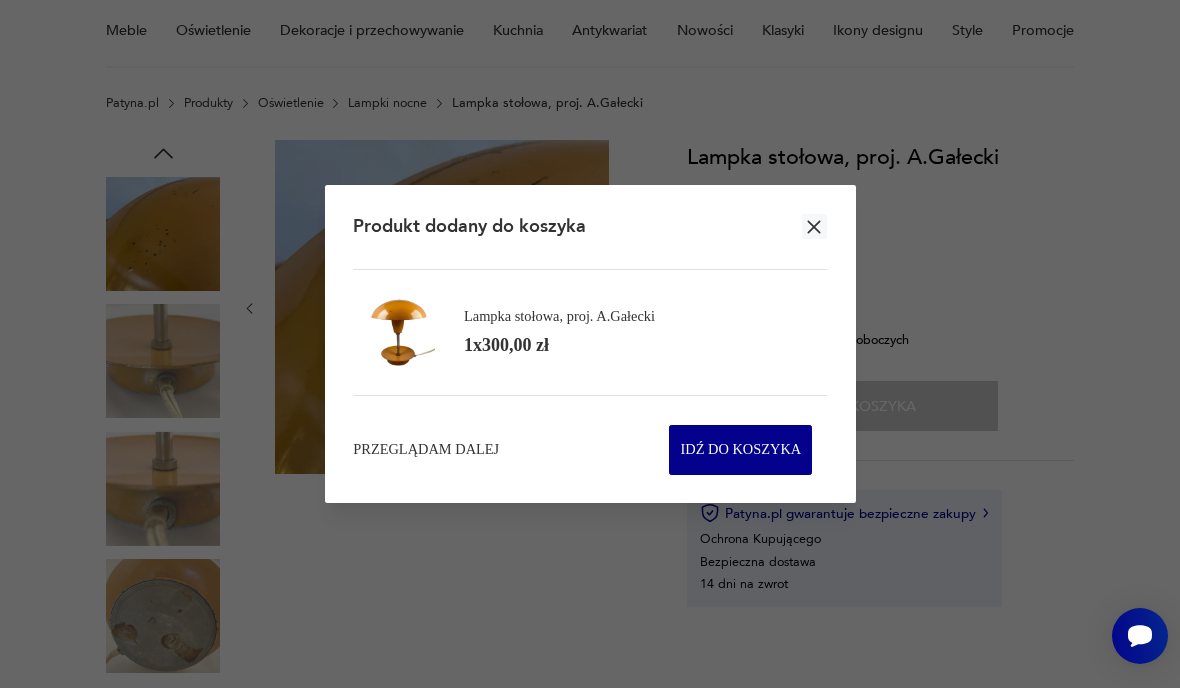 click on "Przeglądam dalej" at bounding box center (426, 450) 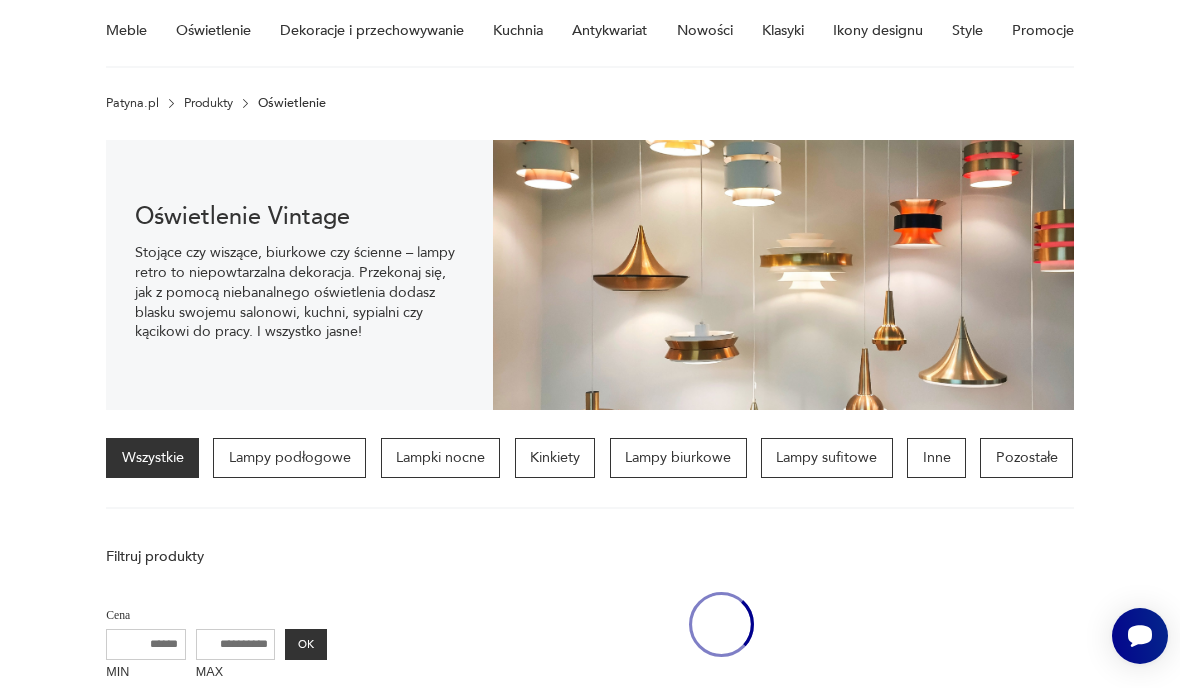 scroll, scrollTop: 1034, scrollLeft: 0, axis: vertical 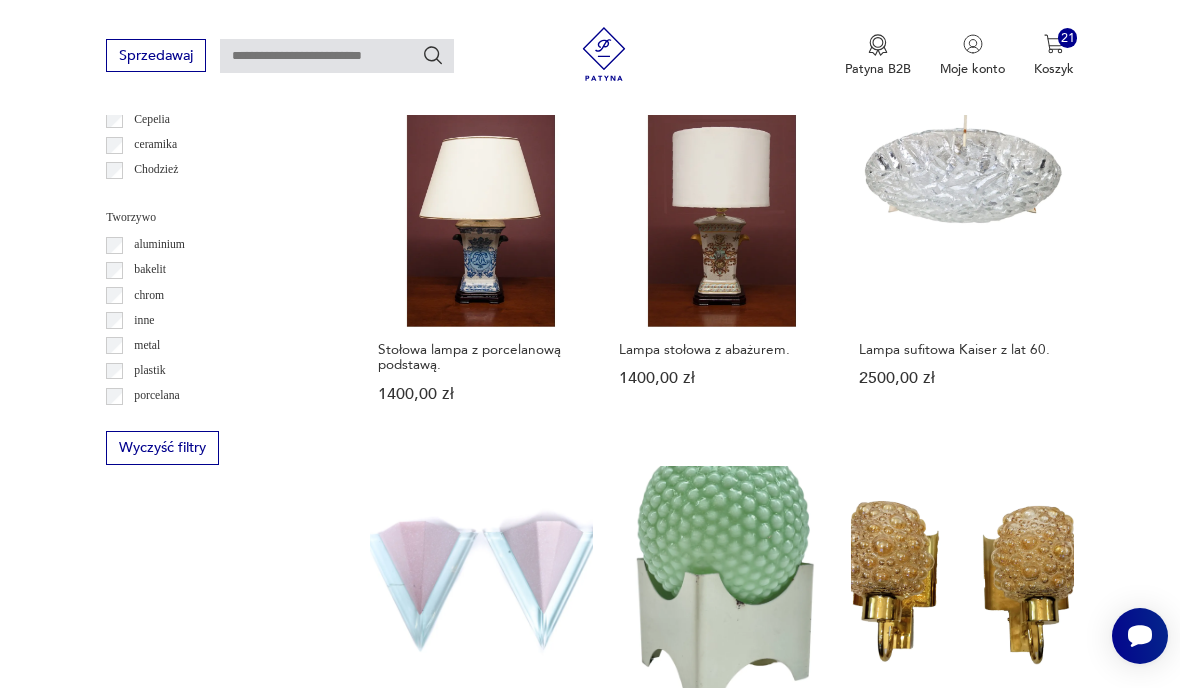 click on "81" at bounding box center [865, 1244] 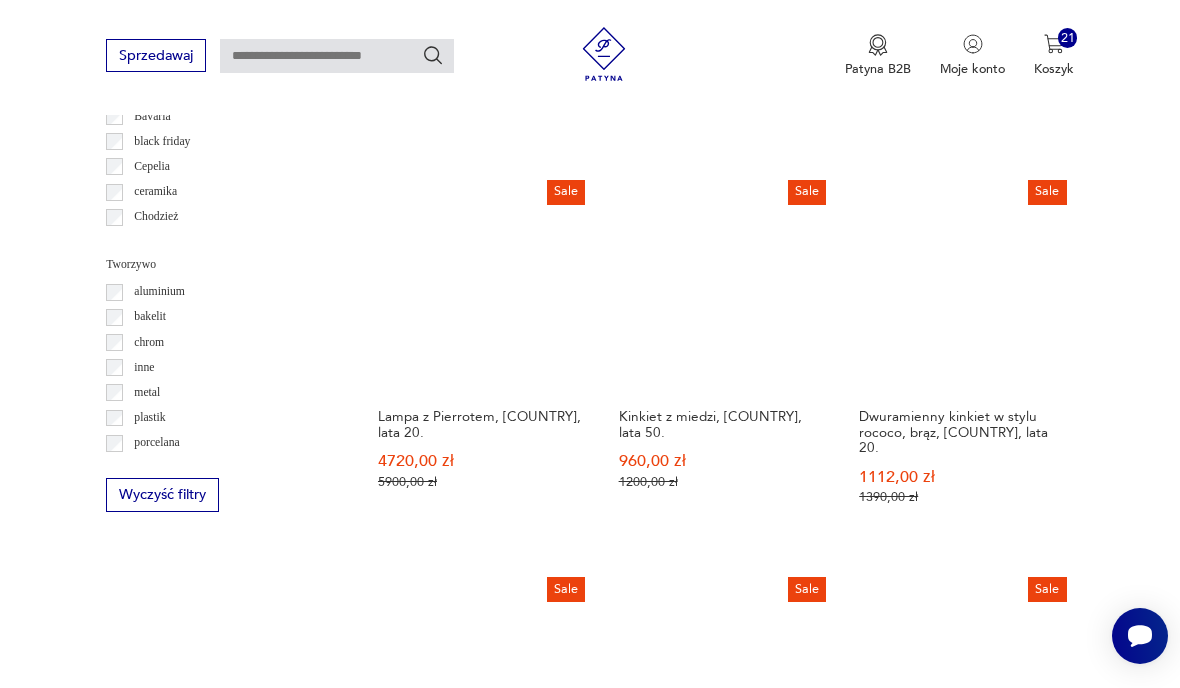 scroll, scrollTop: 1735, scrollLeft: 0, axis: vertical 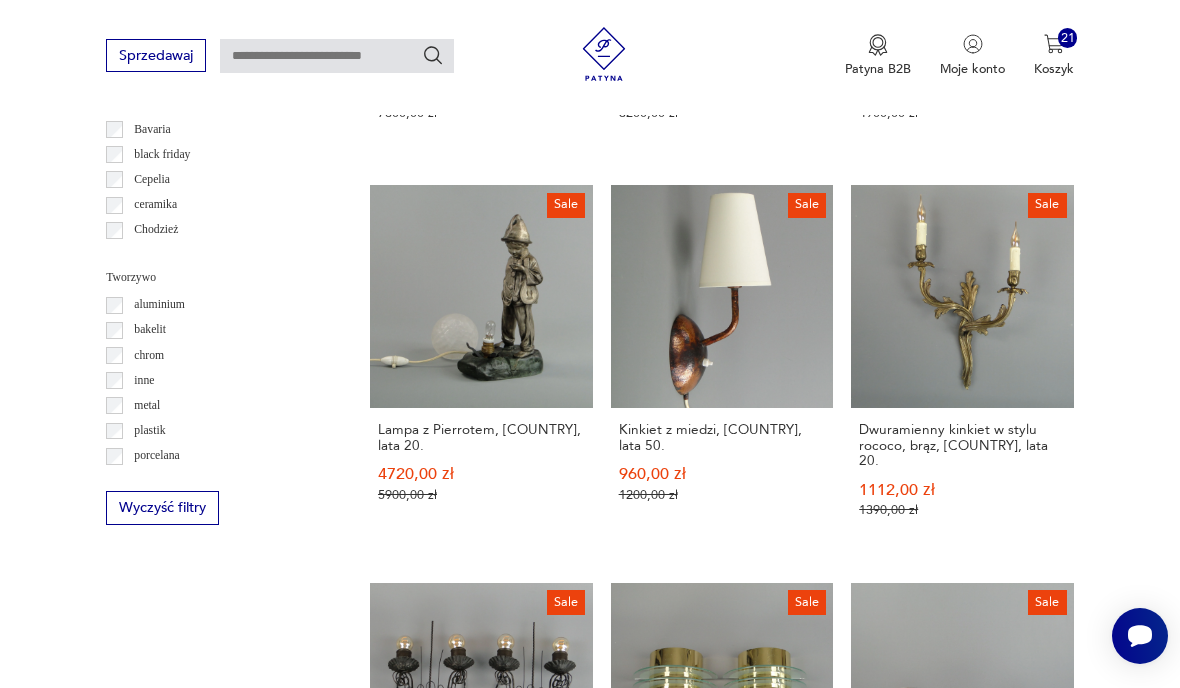 click on "82" at bounding box center [865, 1412] 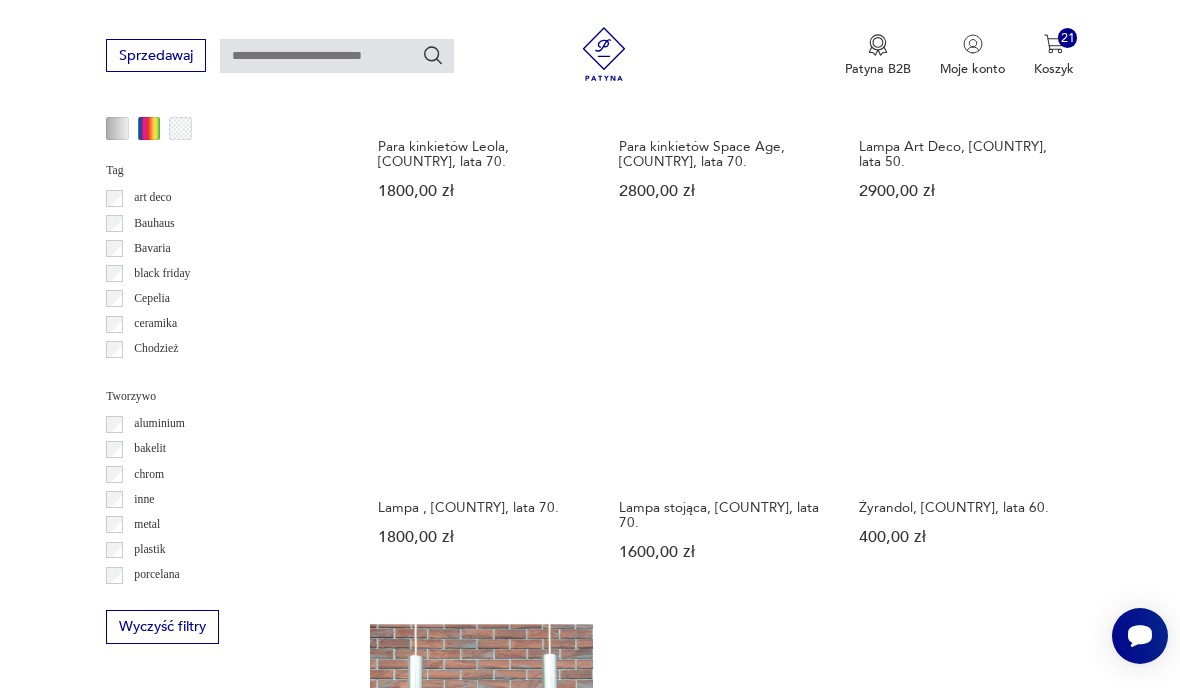 scroll, scrollTop: 1617, scrollLeft: 0, axis: vertical 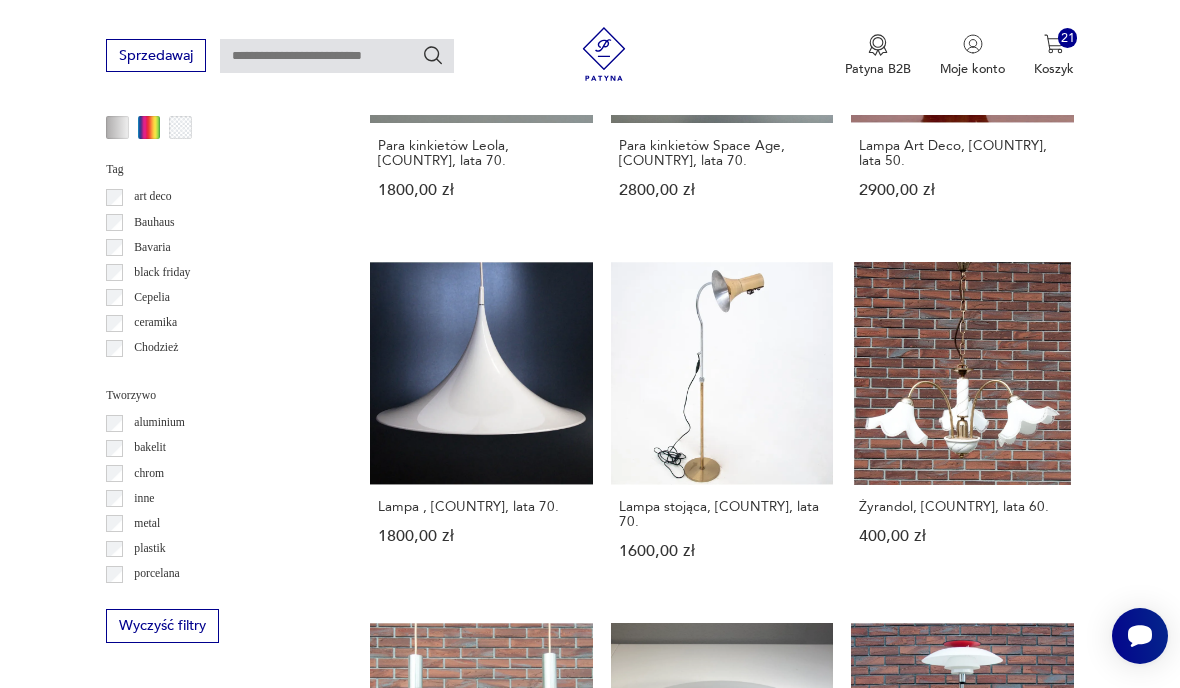 click on "83" at bounding box center [865, 1426] 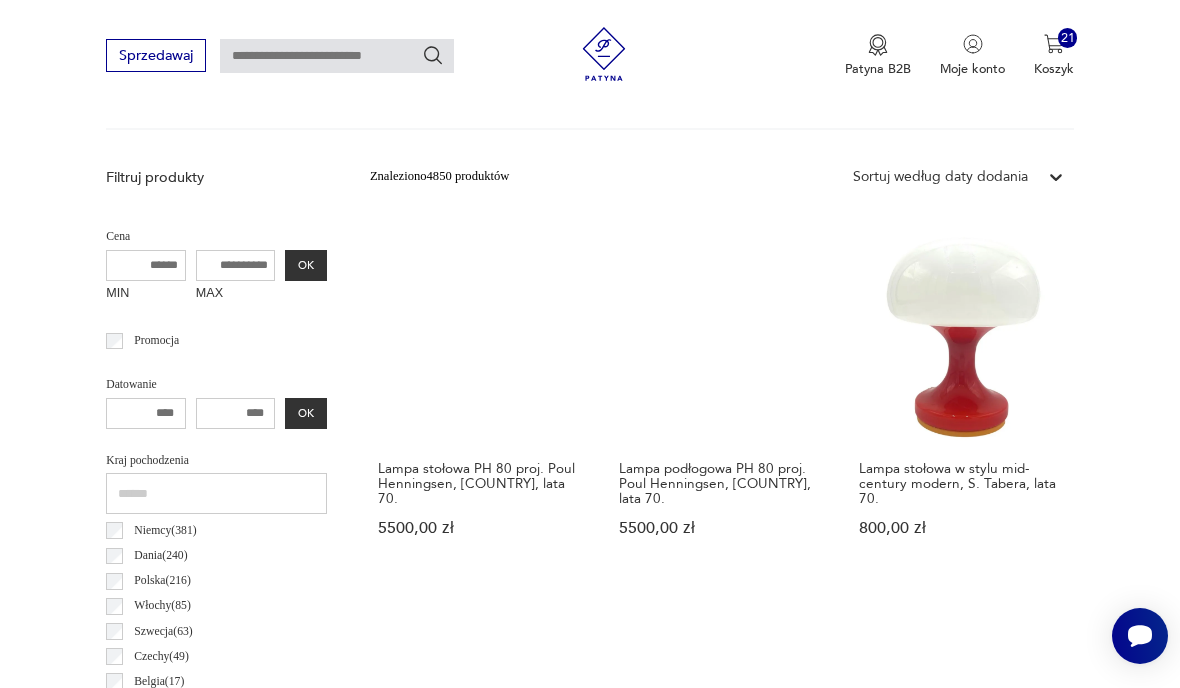 scroll, scrollTop: 558, scrollLeft: 0, axis: vertical 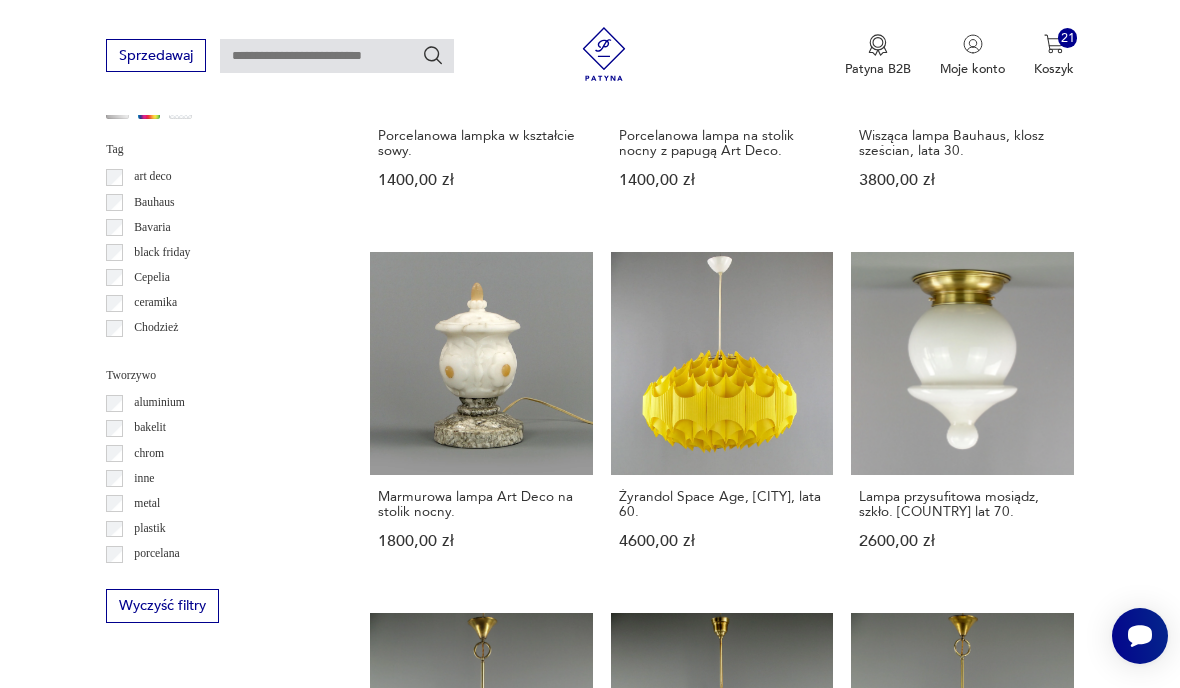 click on "84" at bounding box center (865, 1386) 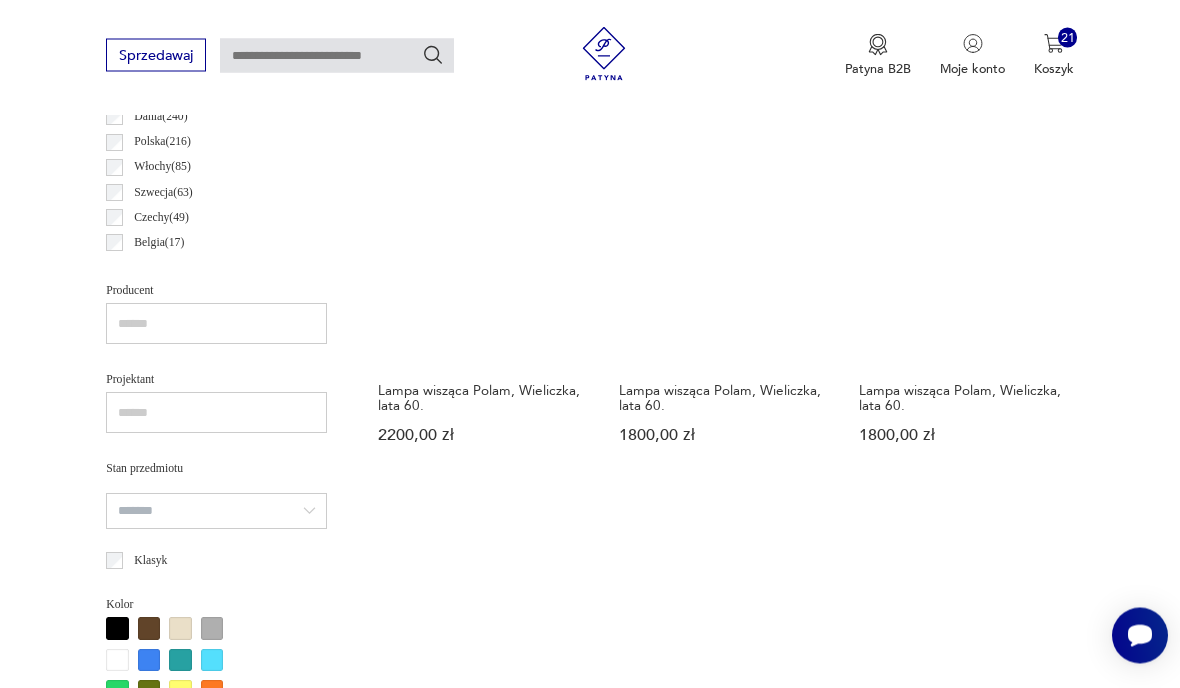 scroll, scrollTop: 991, scrollLeft: 0, axis: vertical 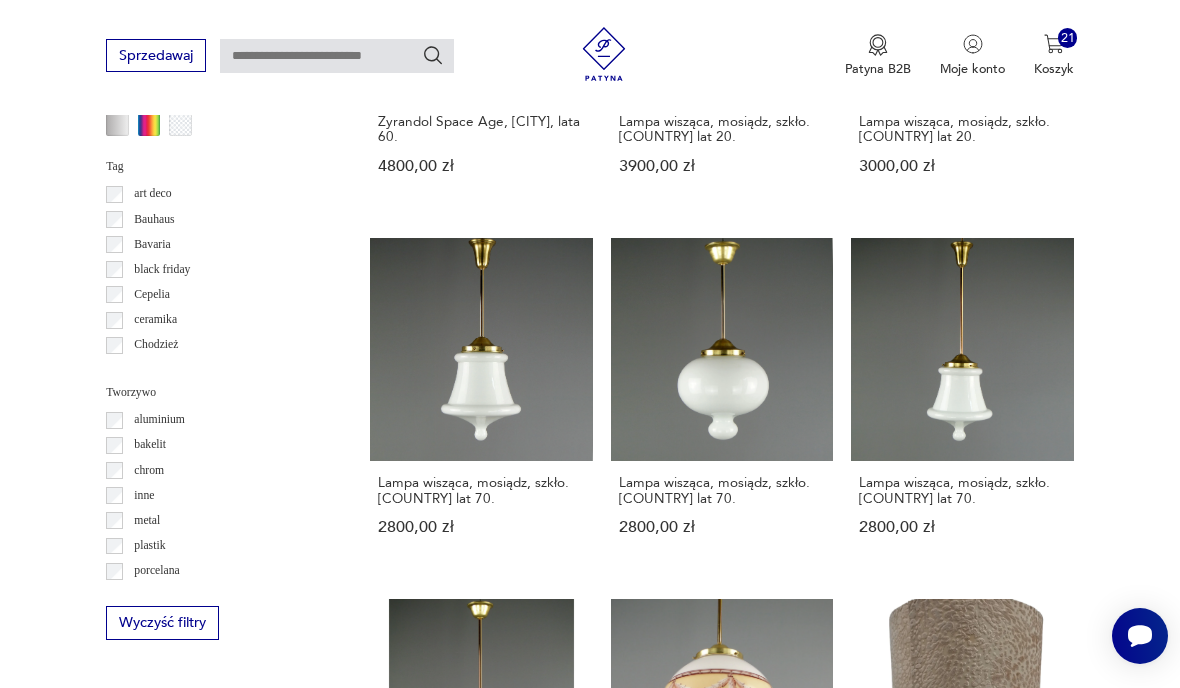 click on "85" at bounding box center [865, 1372] 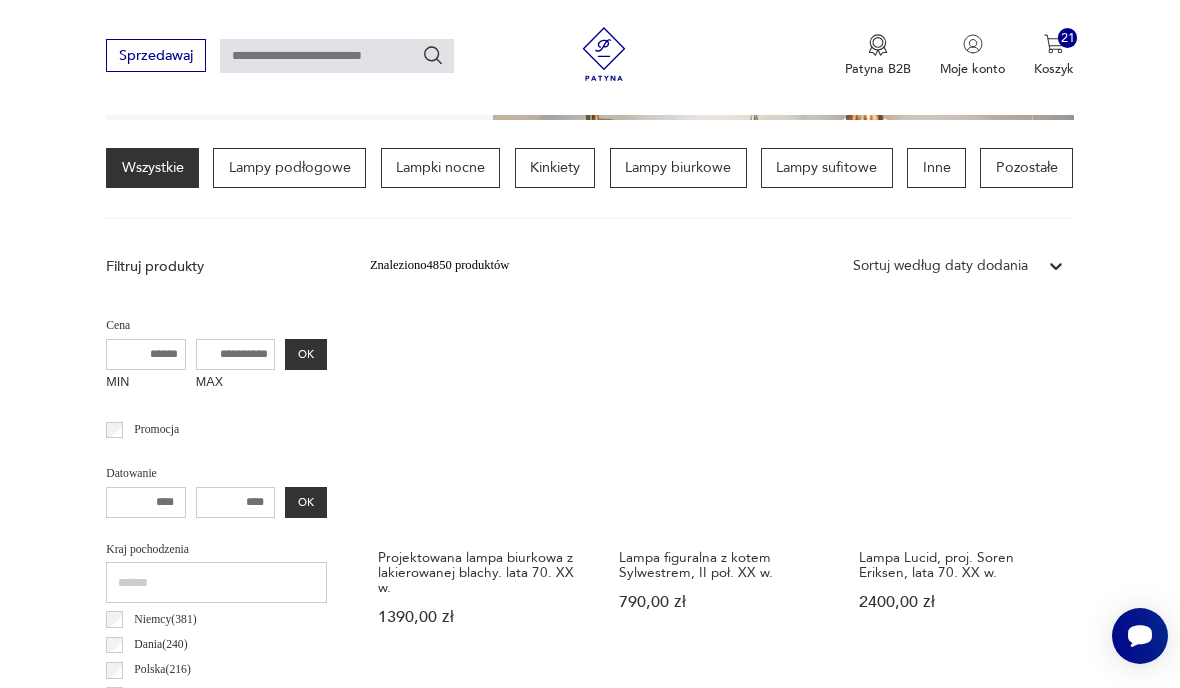 scroll, scrollTop: 462, scrollLeft: 0, axis: vertical 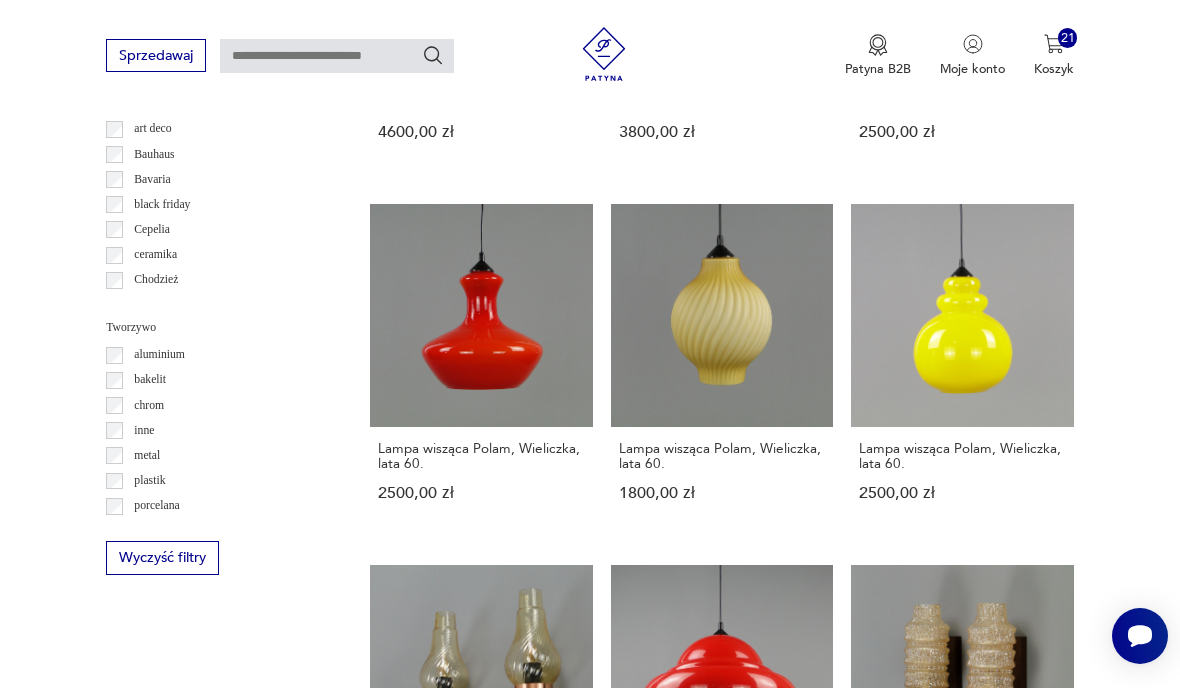 click on "86" at bounding box center (865, 1338) 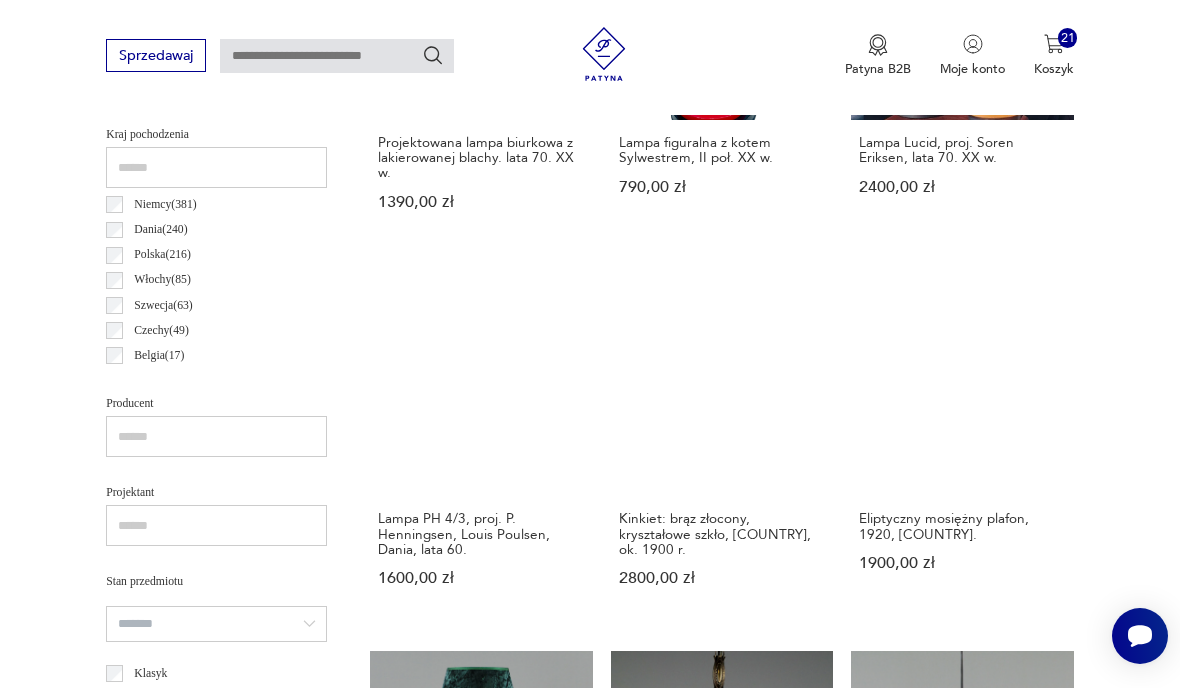 scroll, scrollTop: 462, scrollLeft: 0, axis: vertical 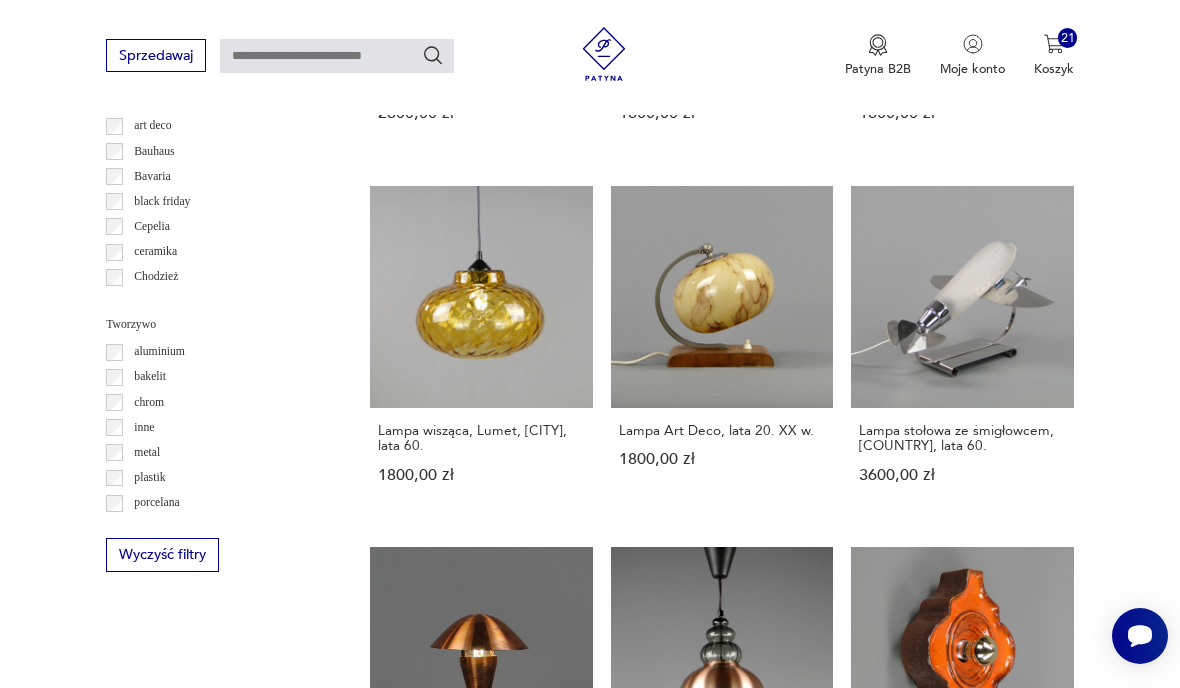 click on "87" at bounding box center [865, 1319] 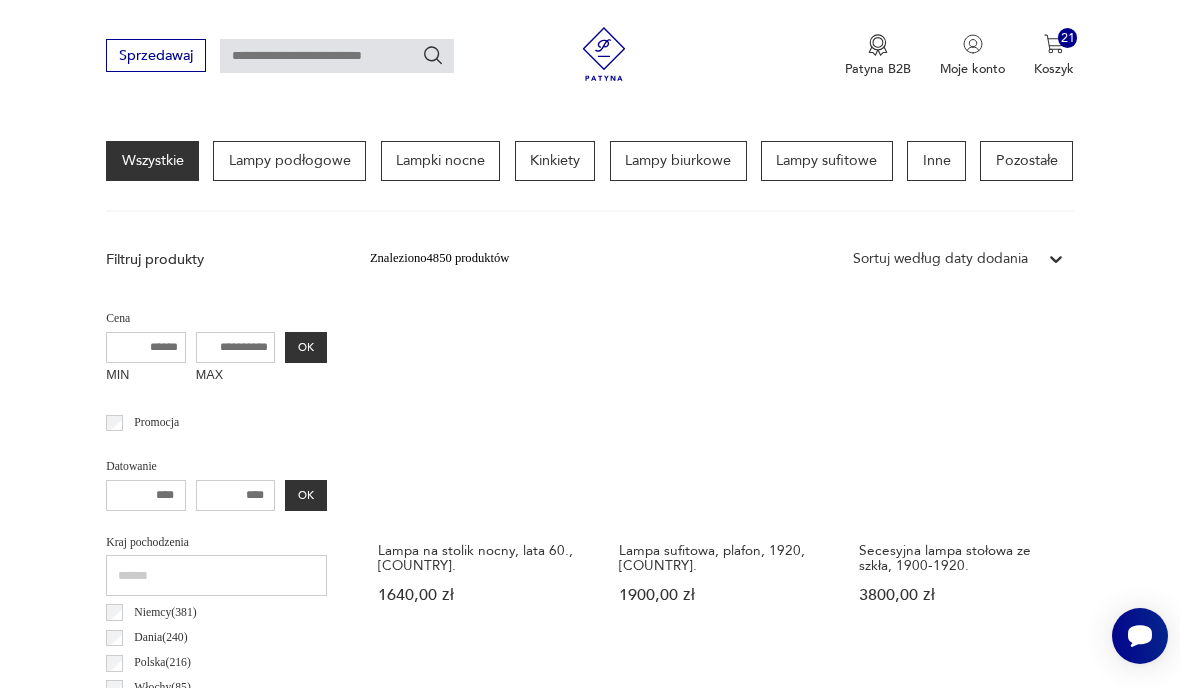 scroll, scrollTop: 462, scrollLeft: 0, axis: vertical 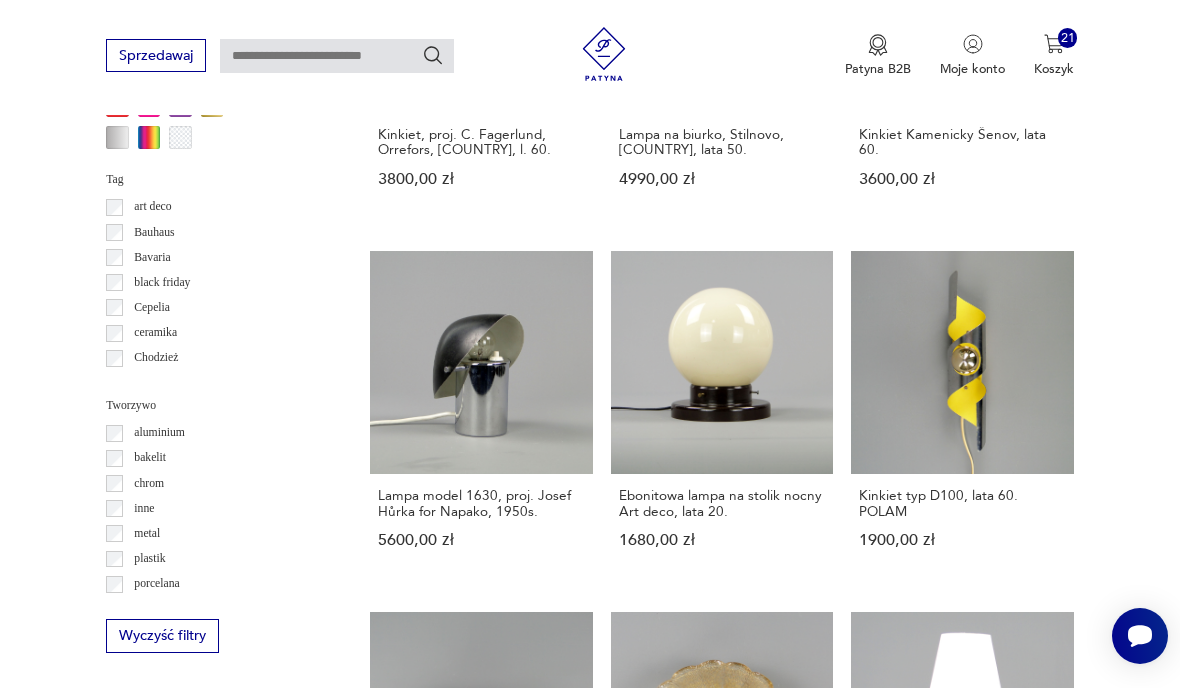 click on "88" at bounding box center [865, 1385] 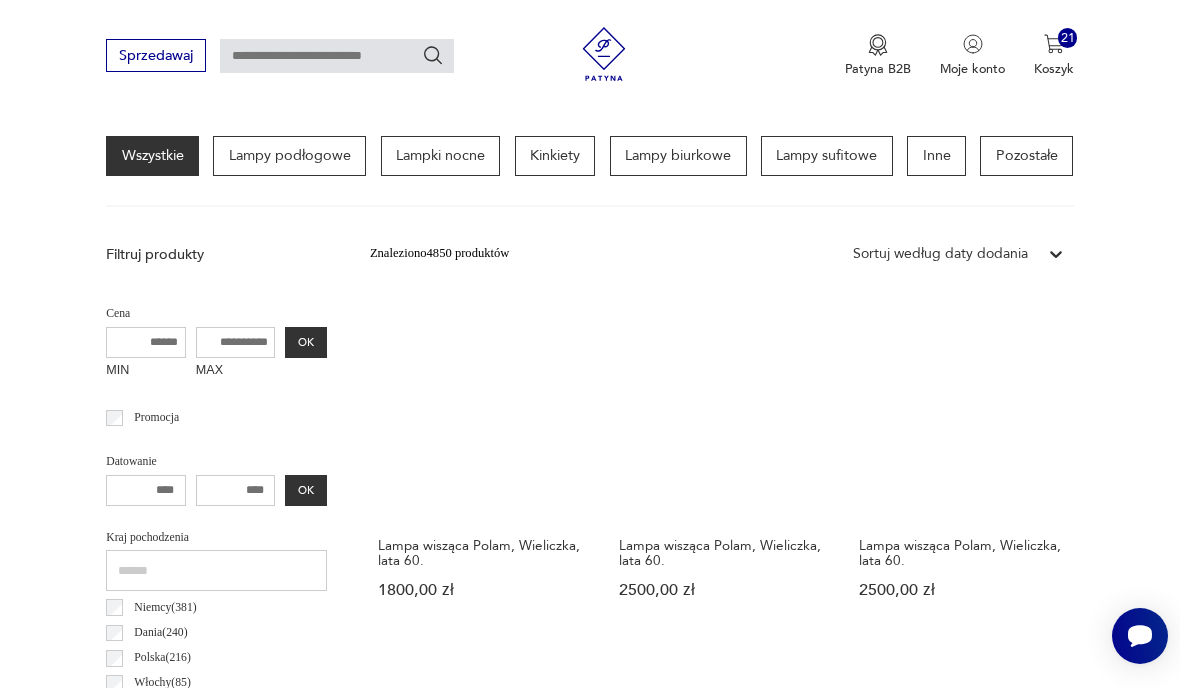 scroll, scrollTop: 462, scrollLeft: 0, axis: vertical 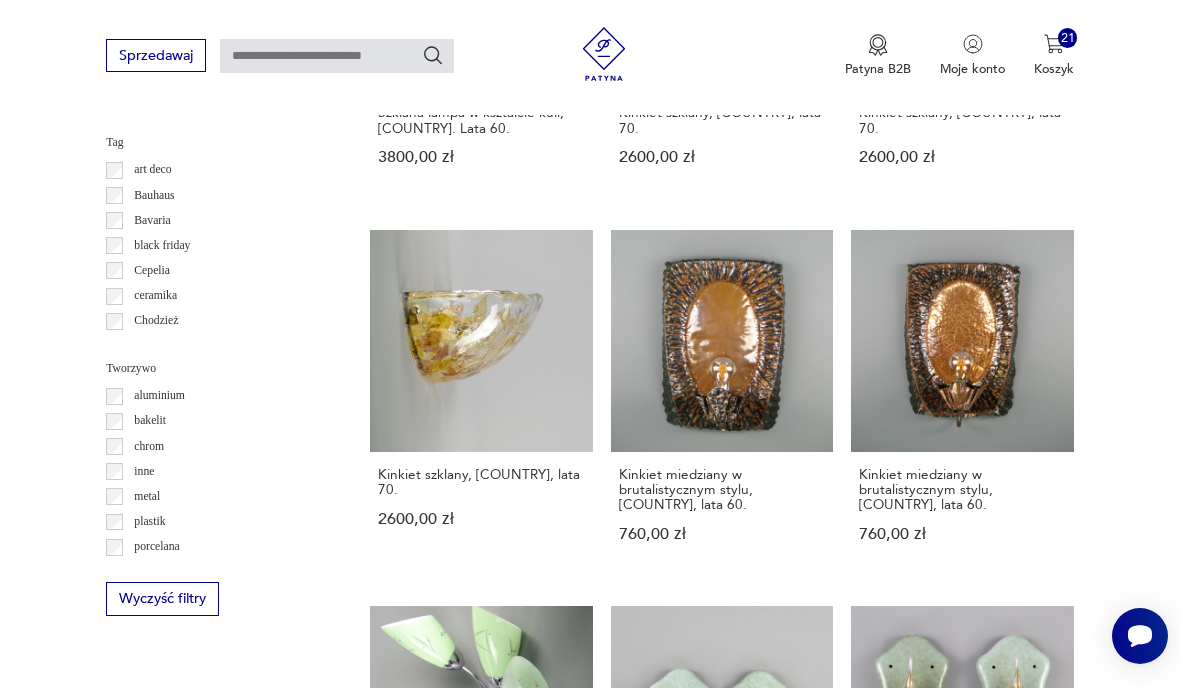 click on "89" at bounding box center (865, 1363) 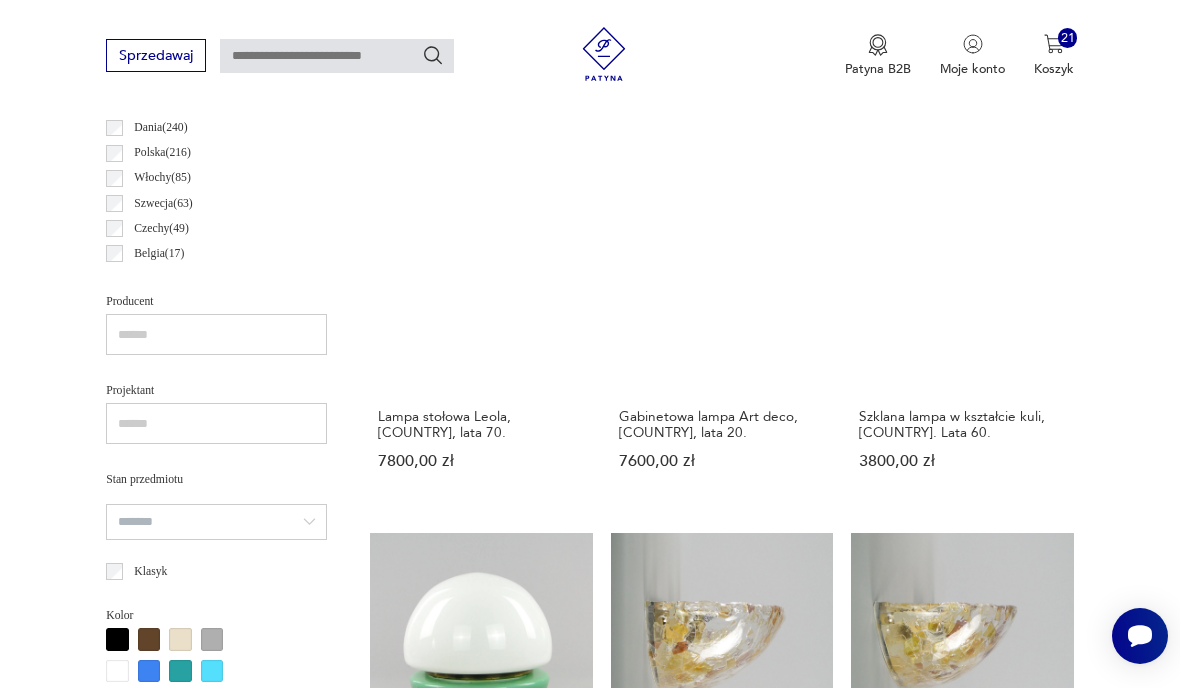 scroll, scrollTop: 462, scrollLeft: 0, axis: vertical 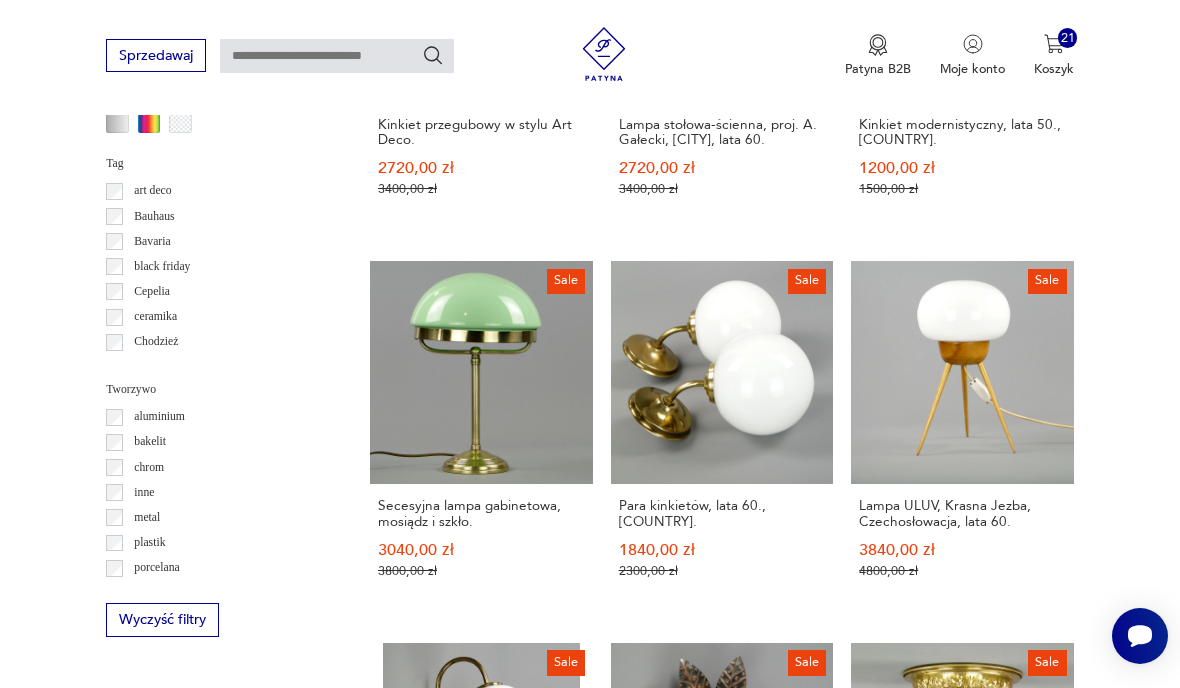 click on "90" at bounding box center [865, 1457] 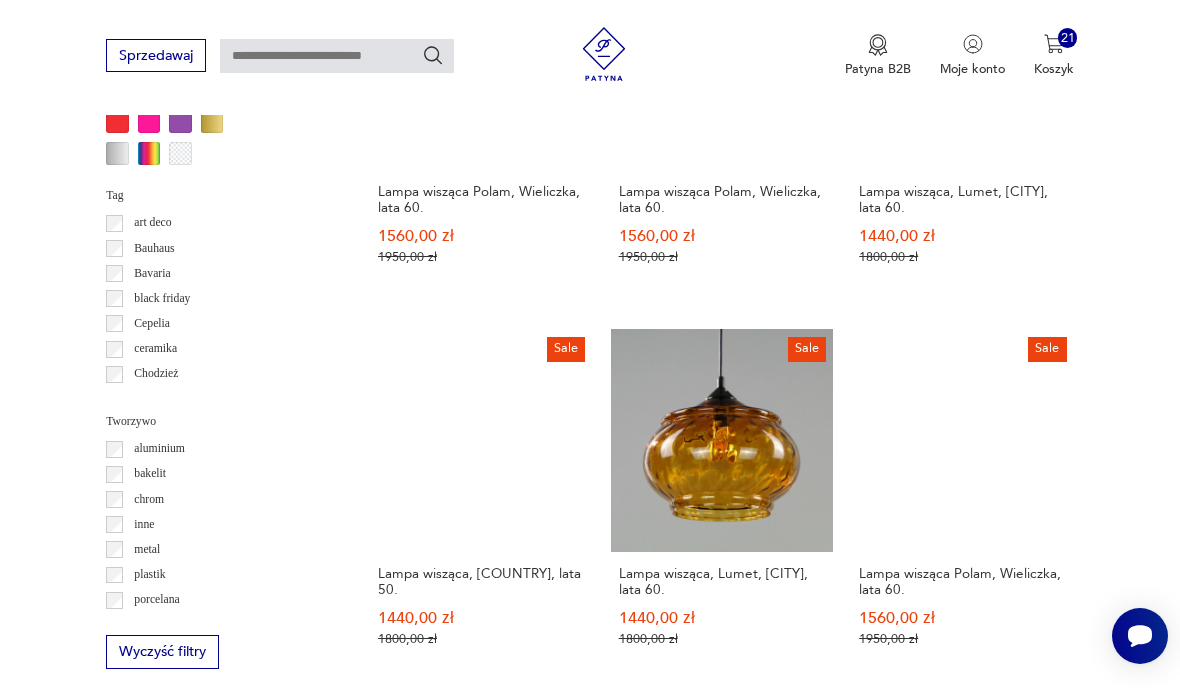 scroll, scrollTop: 1594, scrollLeft: 0, axis: vertical 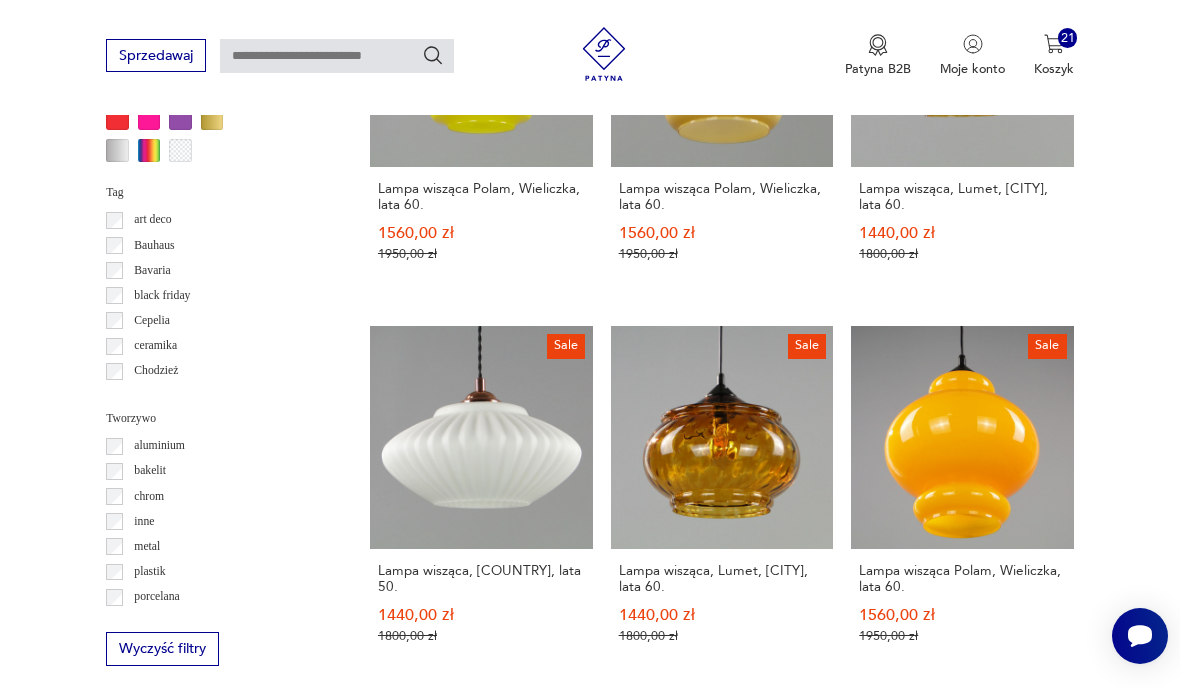 click at bounding box center [1054, 44] 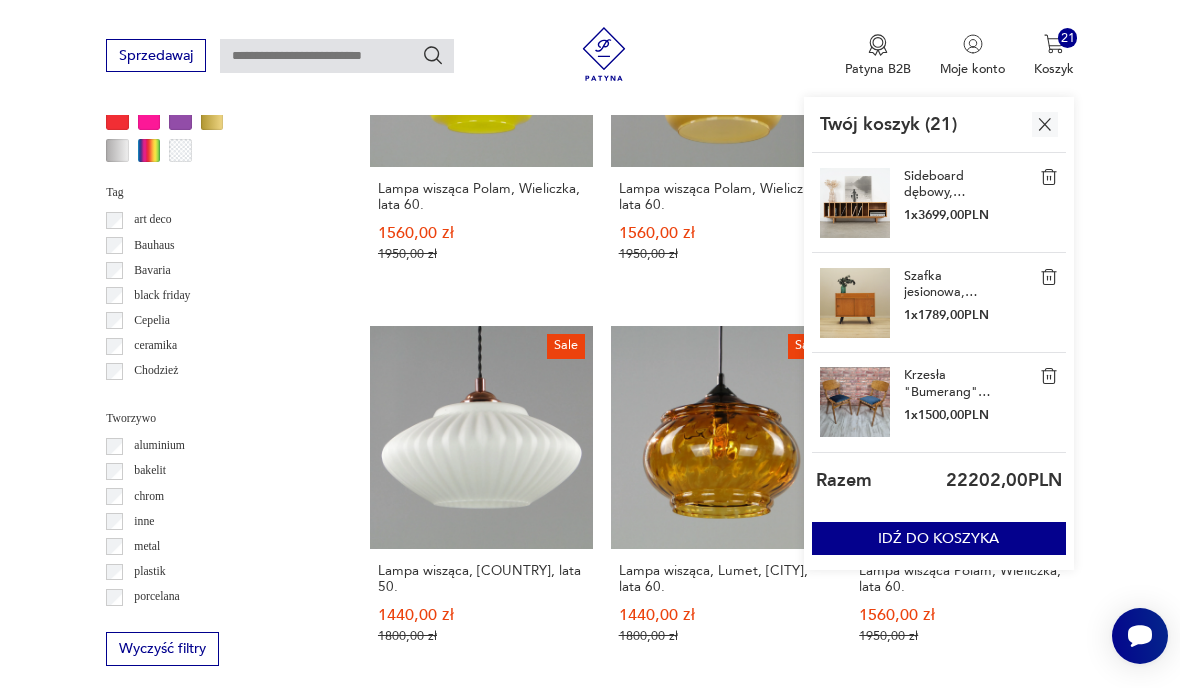 click on "IDŹ DO KOSZYKA" at bounding box center [939, 538] 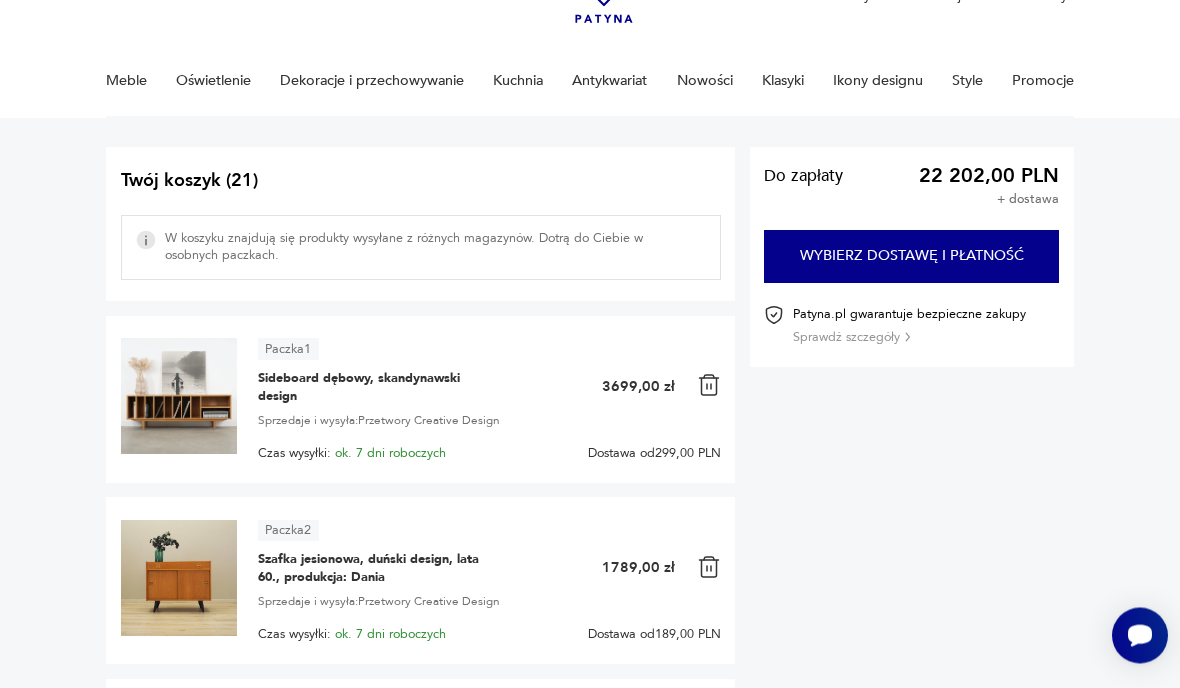 scroll, scrollTop: 122, scrollLeft: 0, axis: vertical 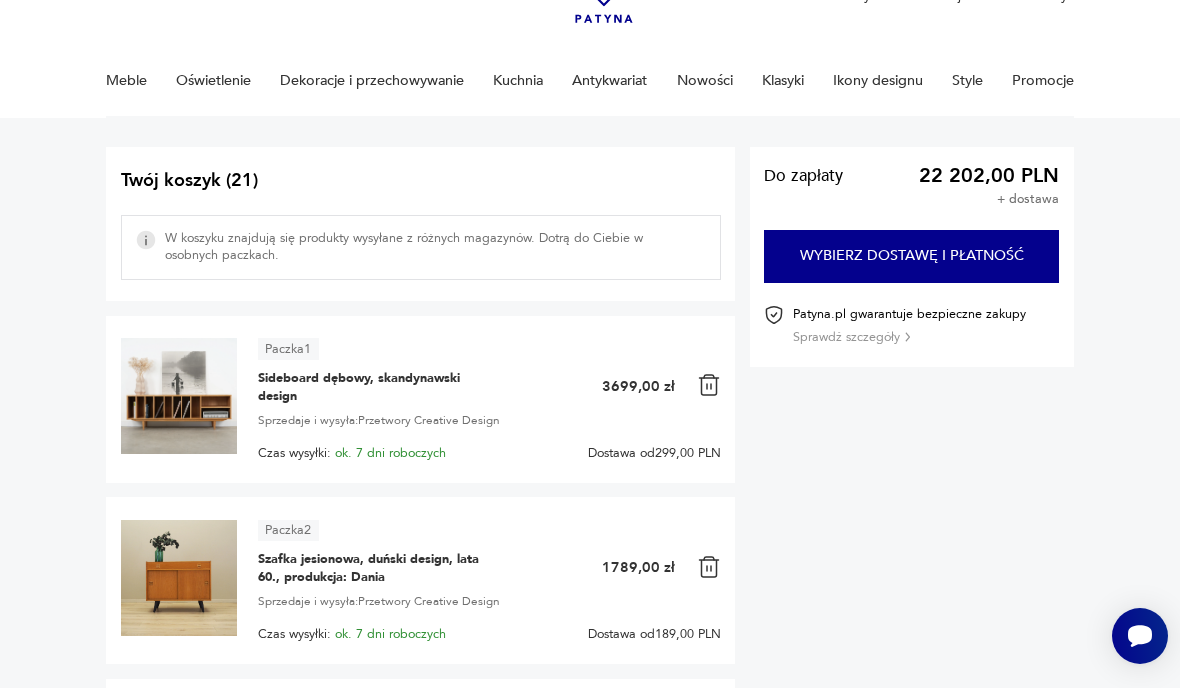 click at bounding box center (709, 385) 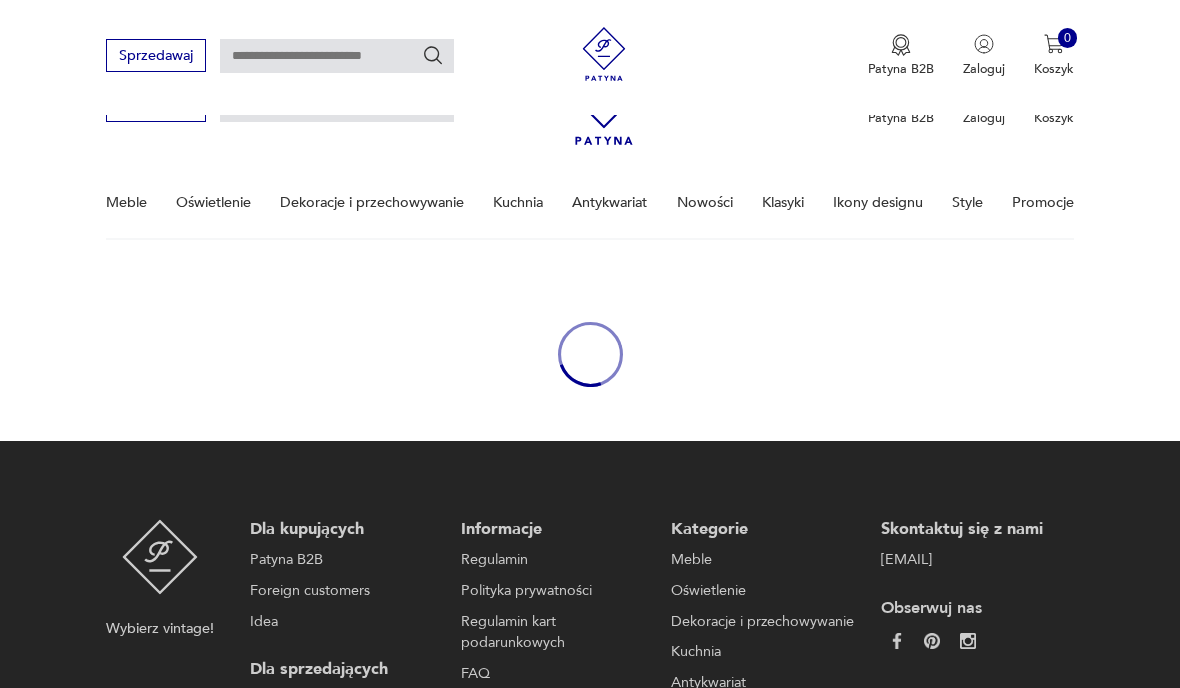 scroll, scrollTop: 207, scrollLeft: 0, axis: vertical 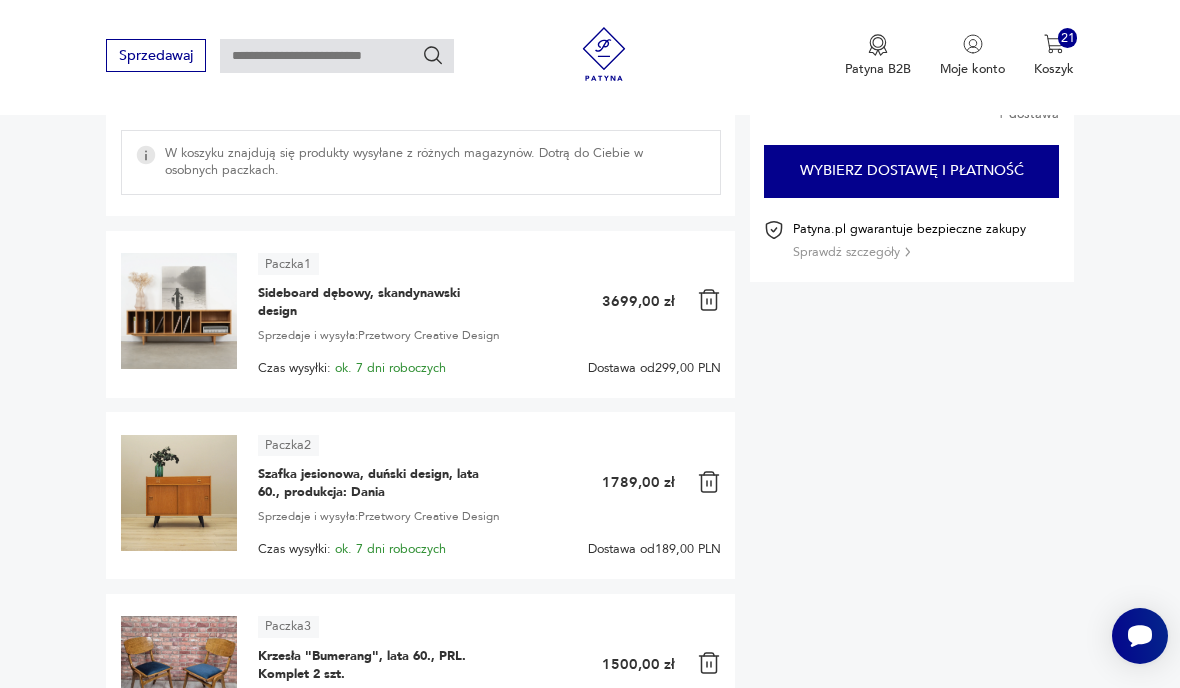 click at bounding box center (709, 300) 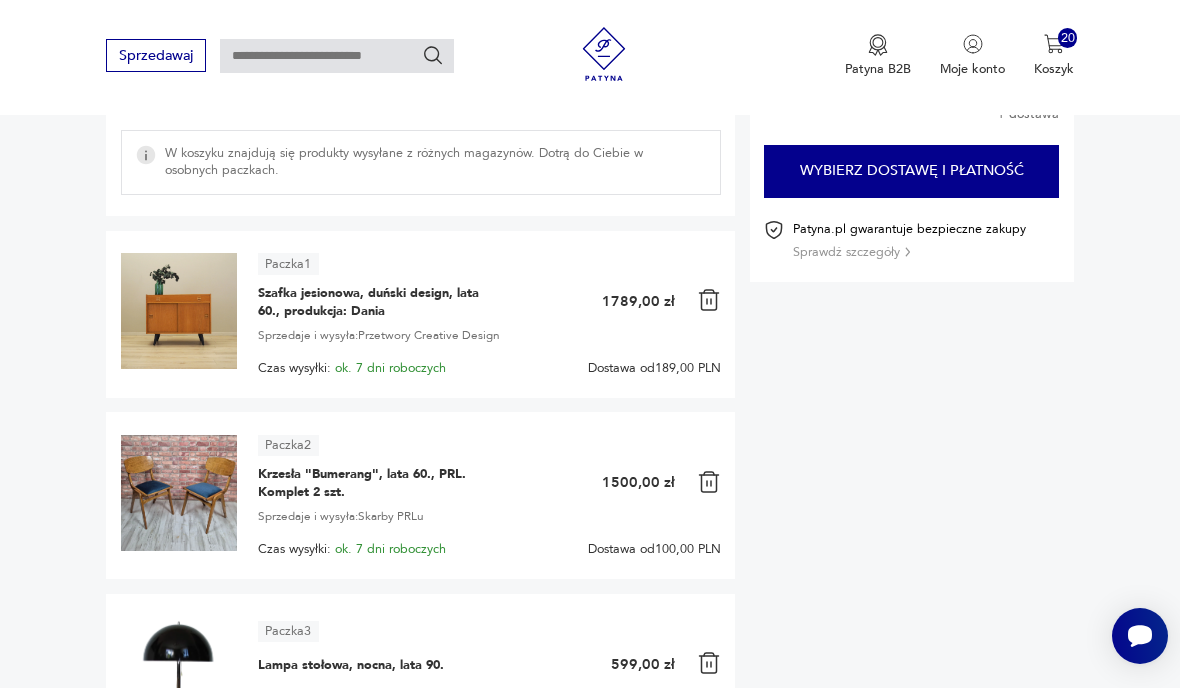 click at bounding box center (709, 300) 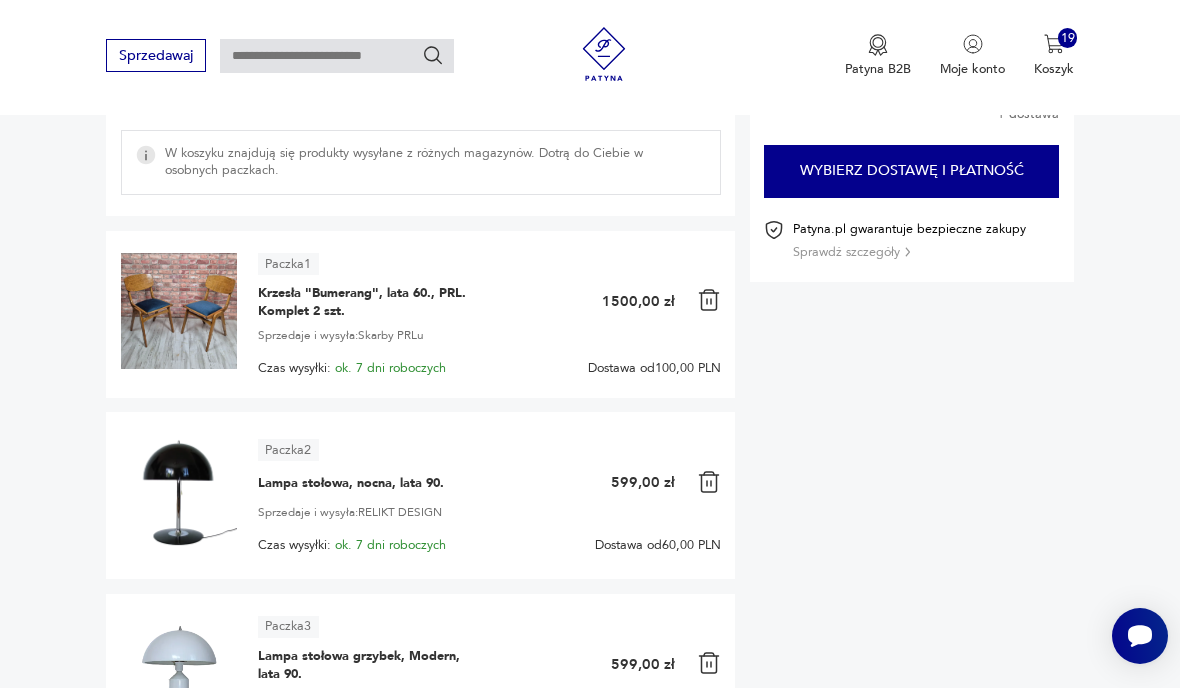 click at bounding box center (709, 300) 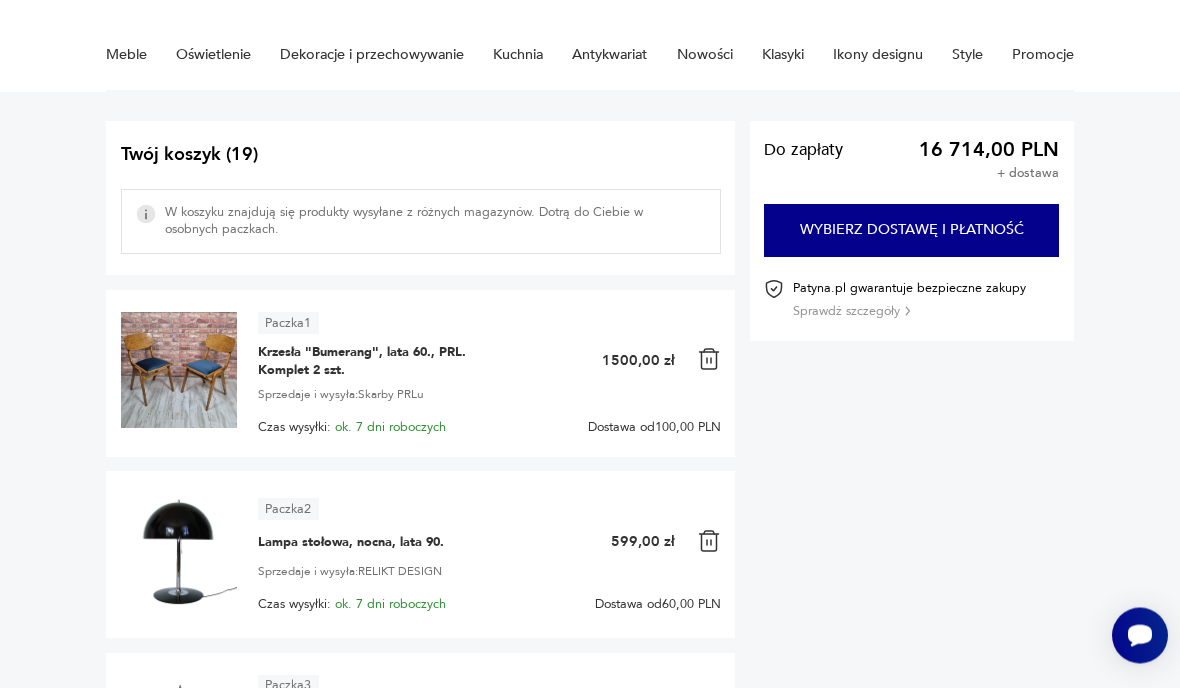 scroll, scrollTop: 148, scrollLeft: 0, axis: vertical 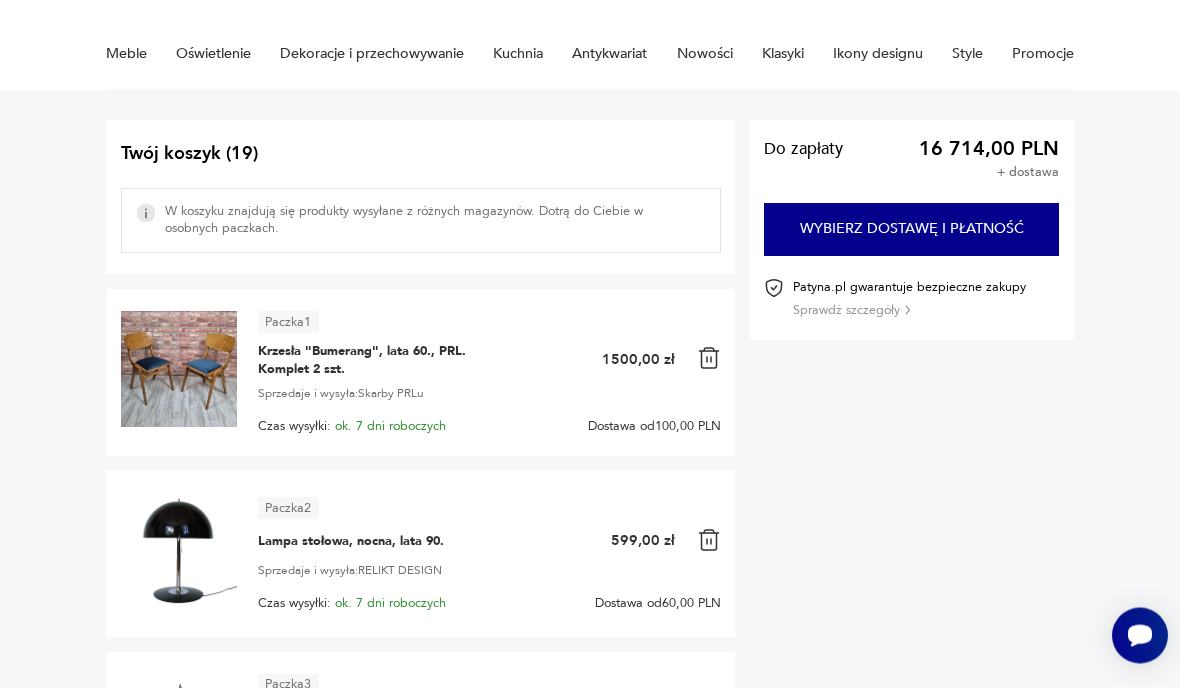 click at bounding box center (709, 359) 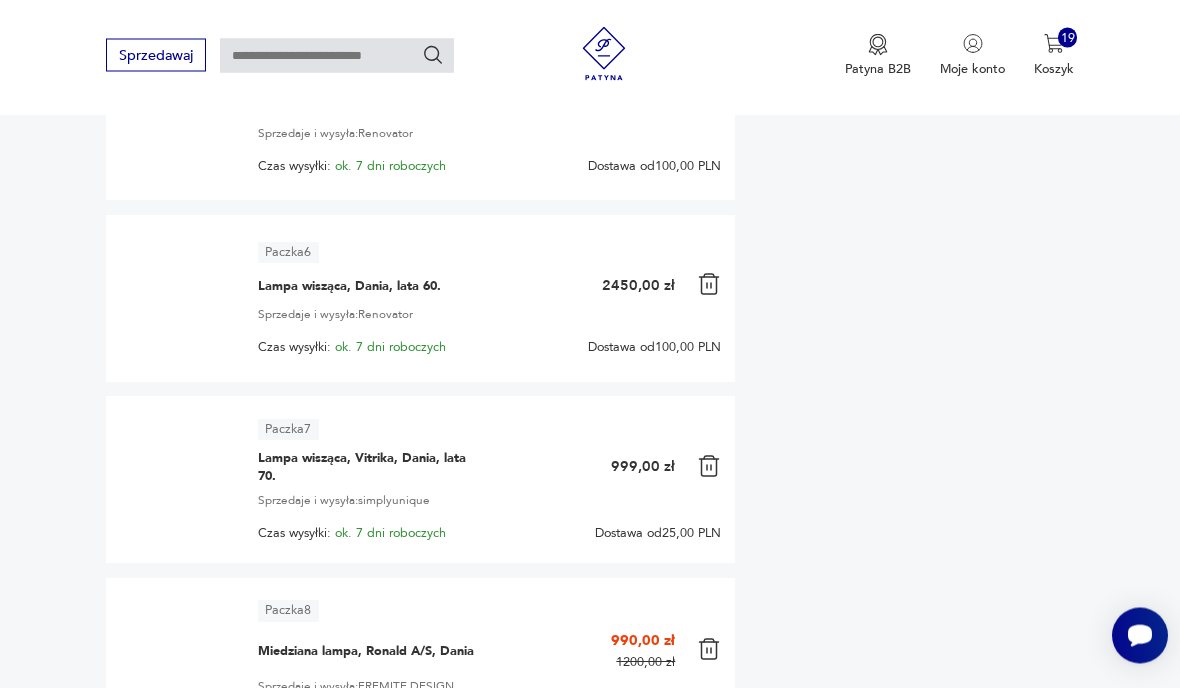 scroll, scrollTop: 1130, scrollLeft: 0, axis: vertical 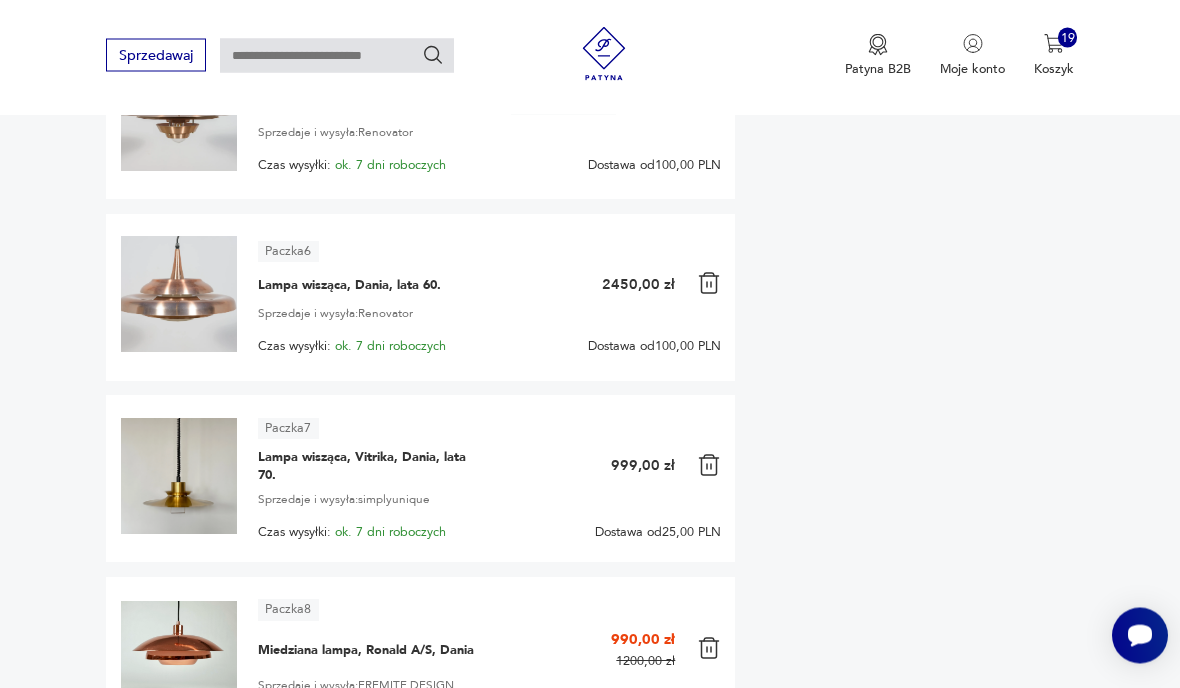click at bounding box center (709, 466) 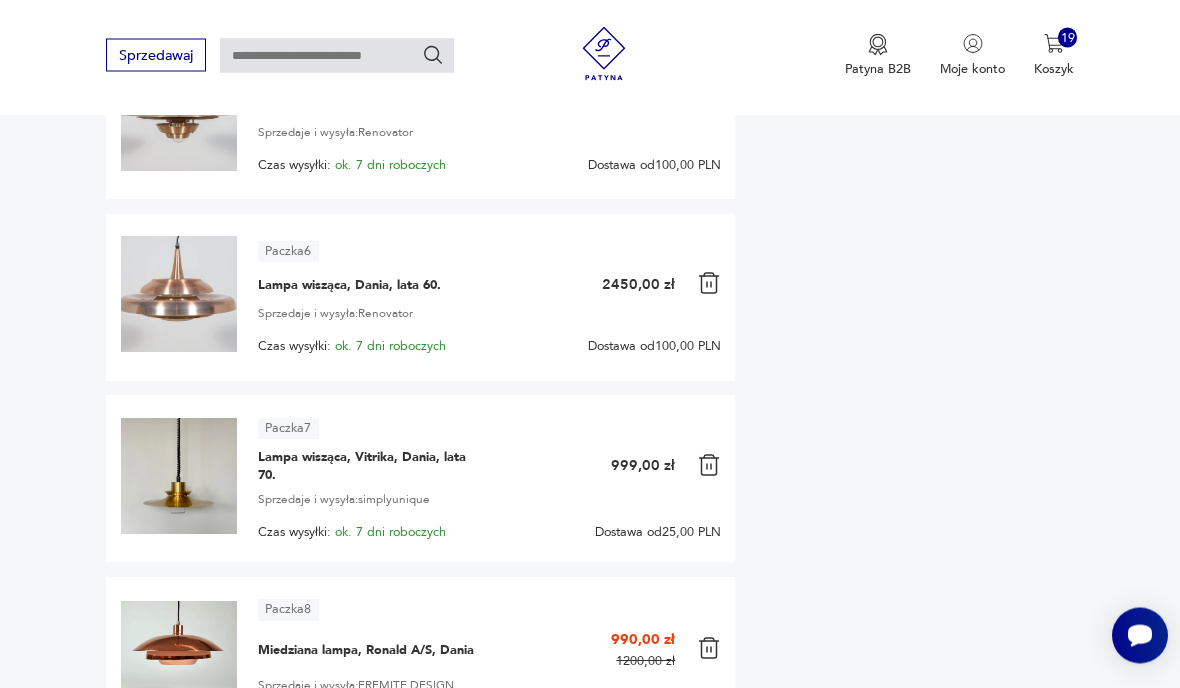 click at bounding box center [709, 466] 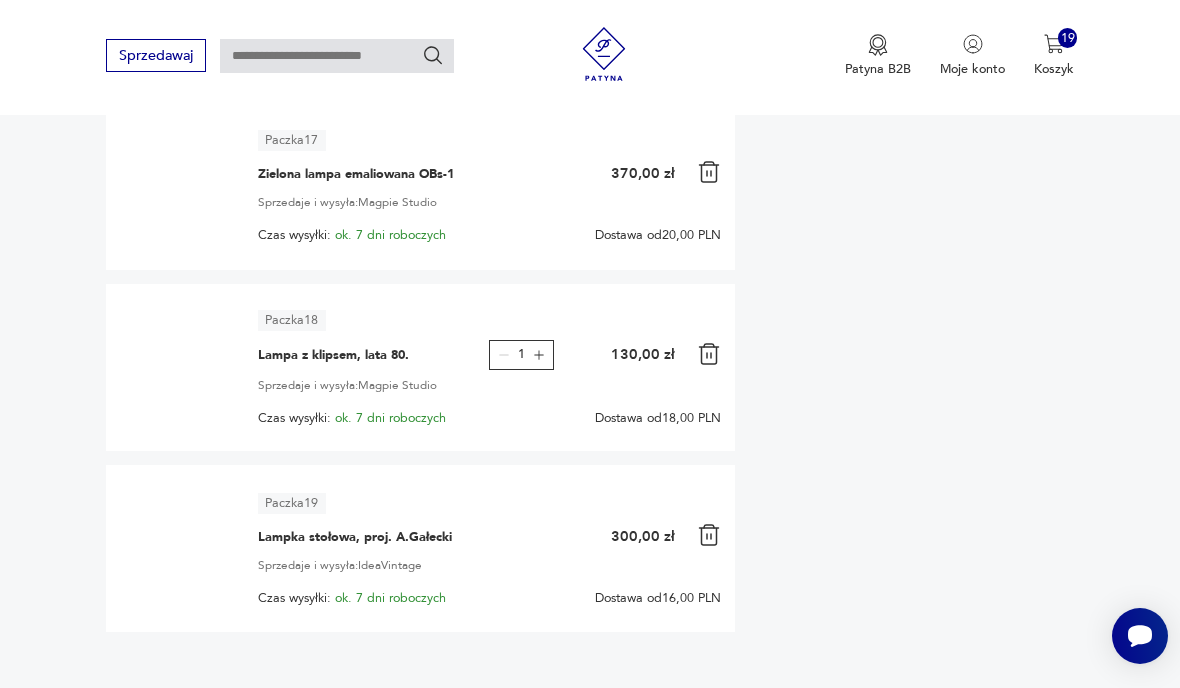 scroll, scrollTop: 3272, scrollLeft: 0, axis: vertical 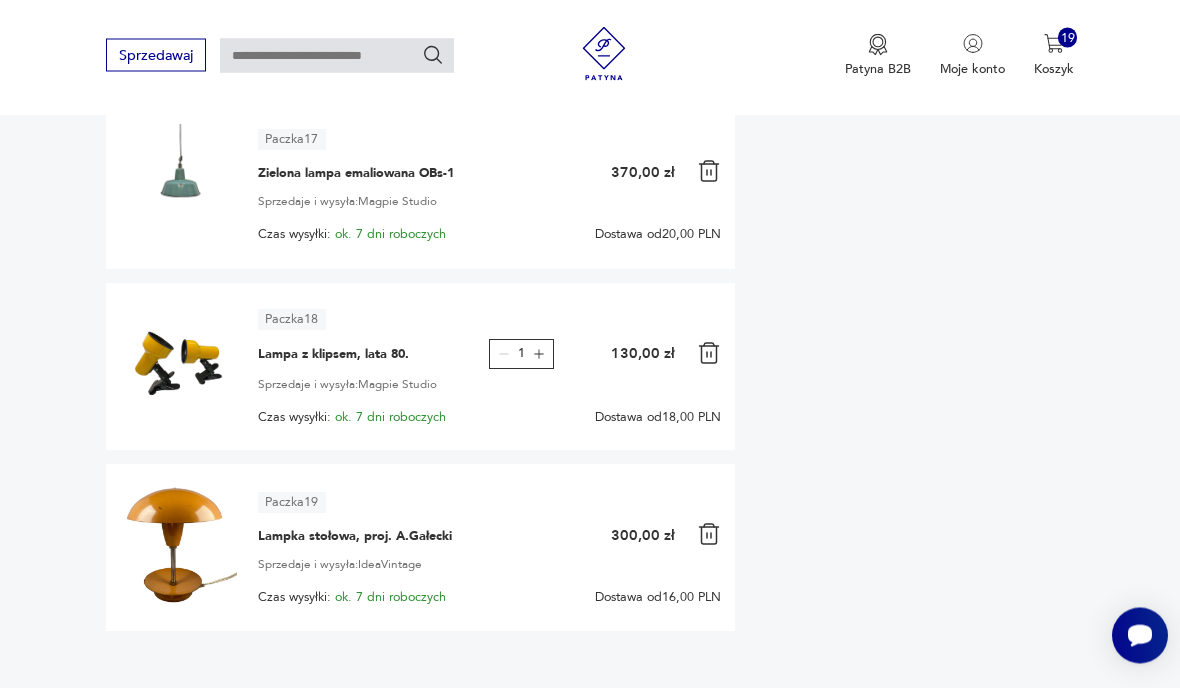 click at bounding box center [709, 354] 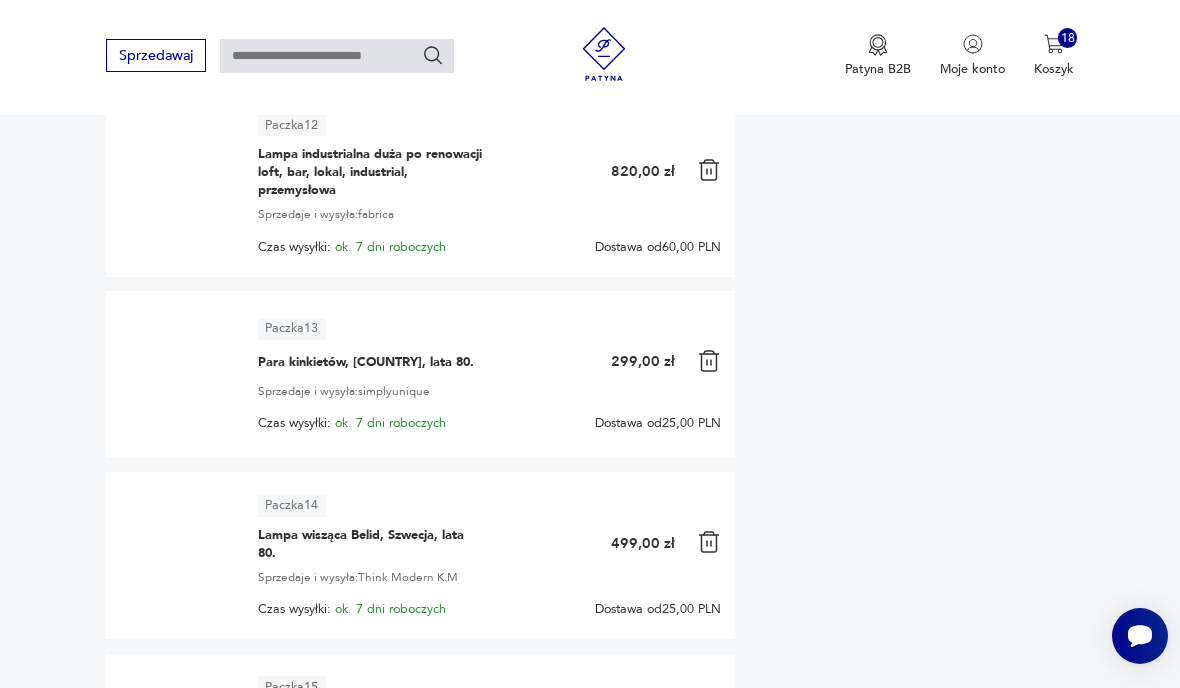 scroll, scrollTop: 2396, scrollLeft: 0, axis: vertical 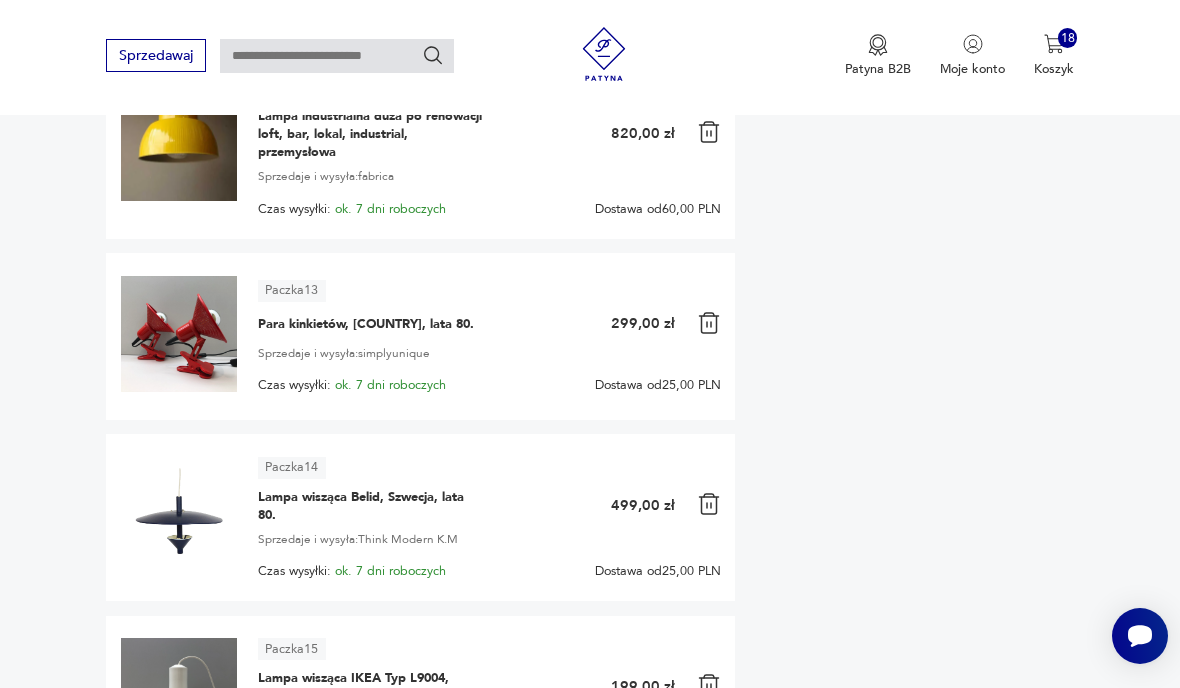 click at bounding box center (709, 323) 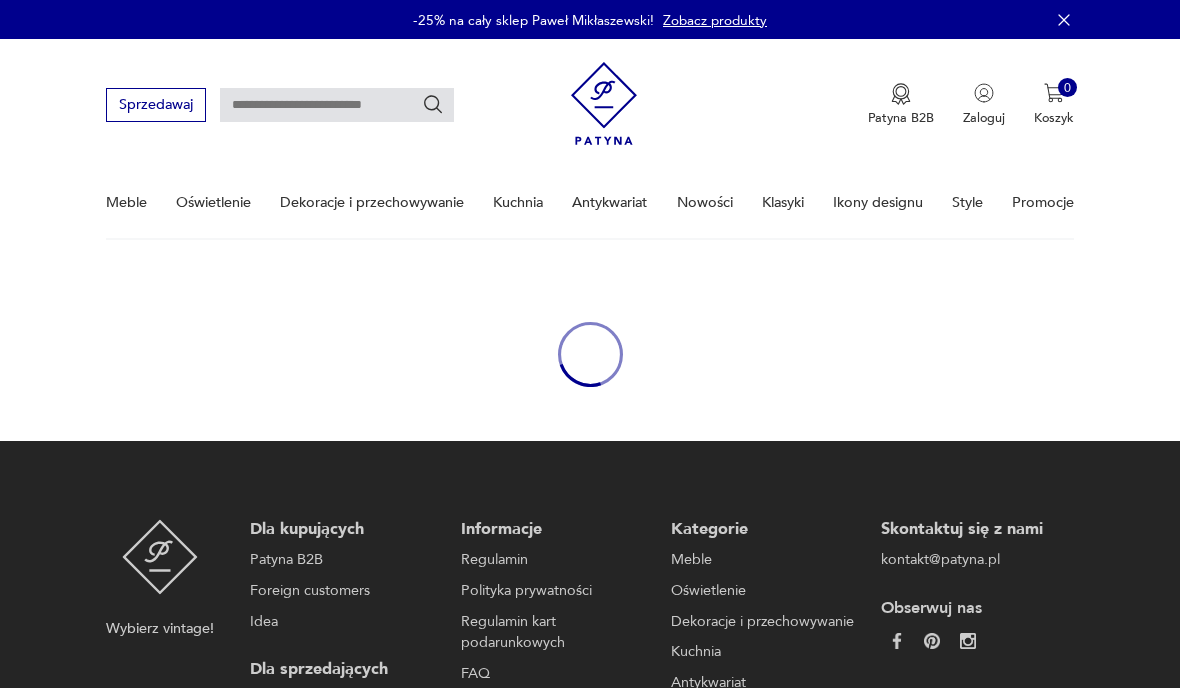 scroll, scrollTop: 0, scrollLeft: 0, axis: both 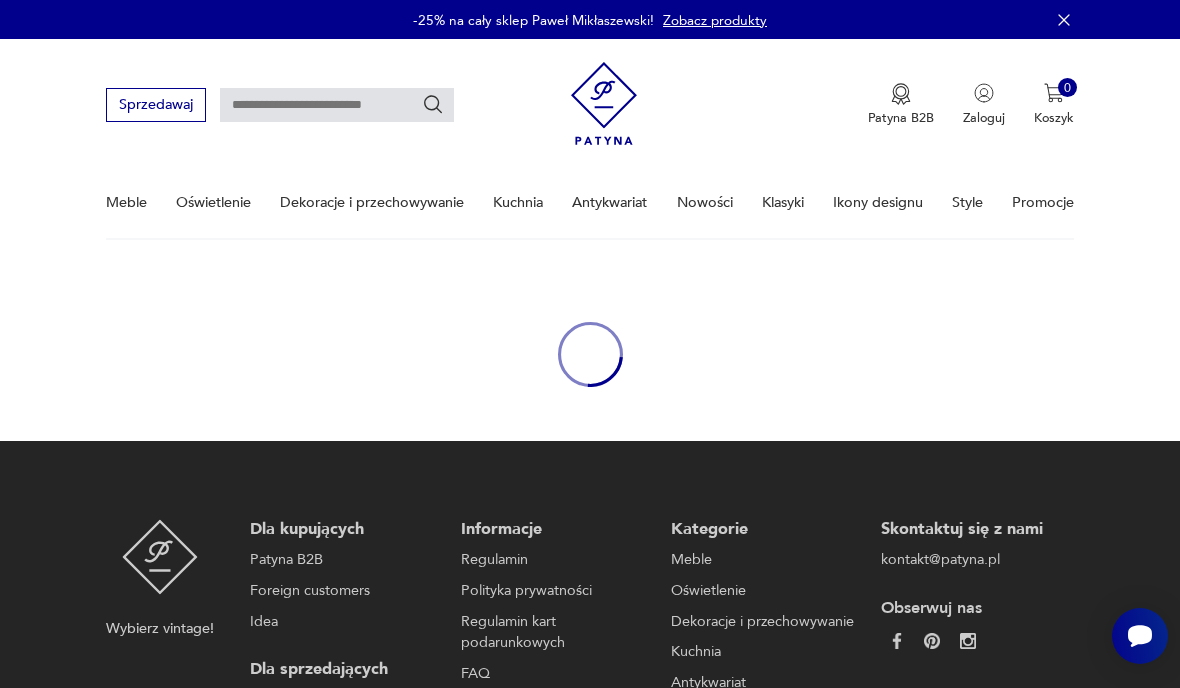 click at bounding box center (897, 641) 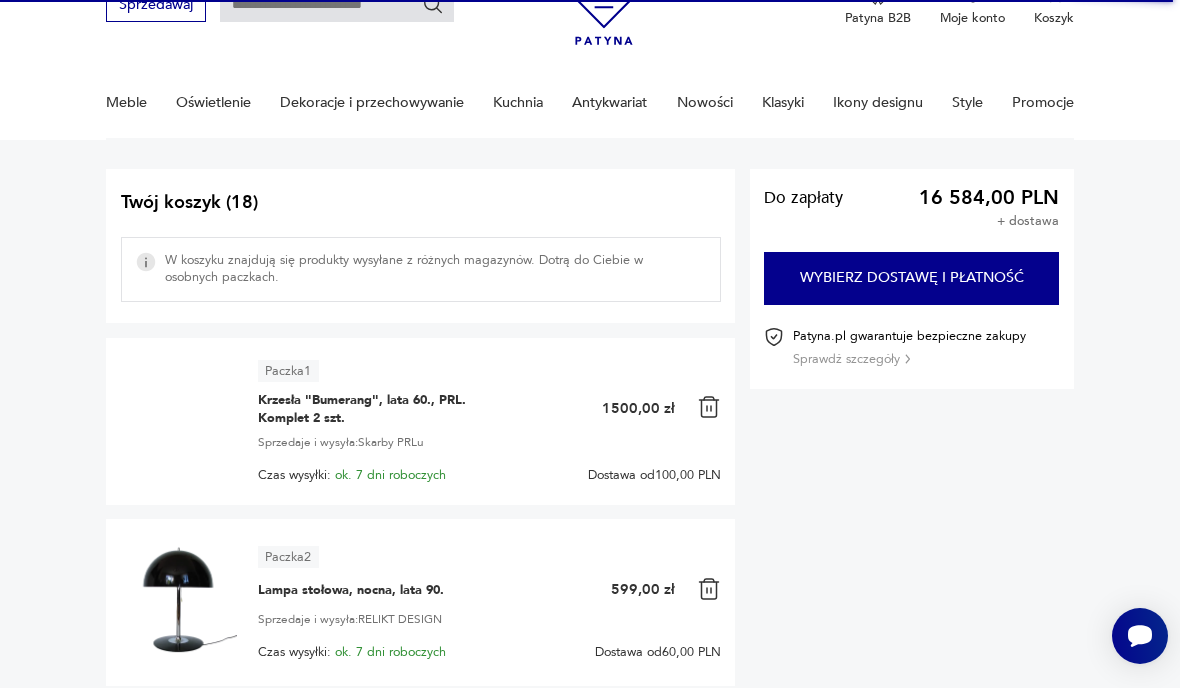 scroll, scrollTop: 134, scrollLeft: 0, axis: vertical 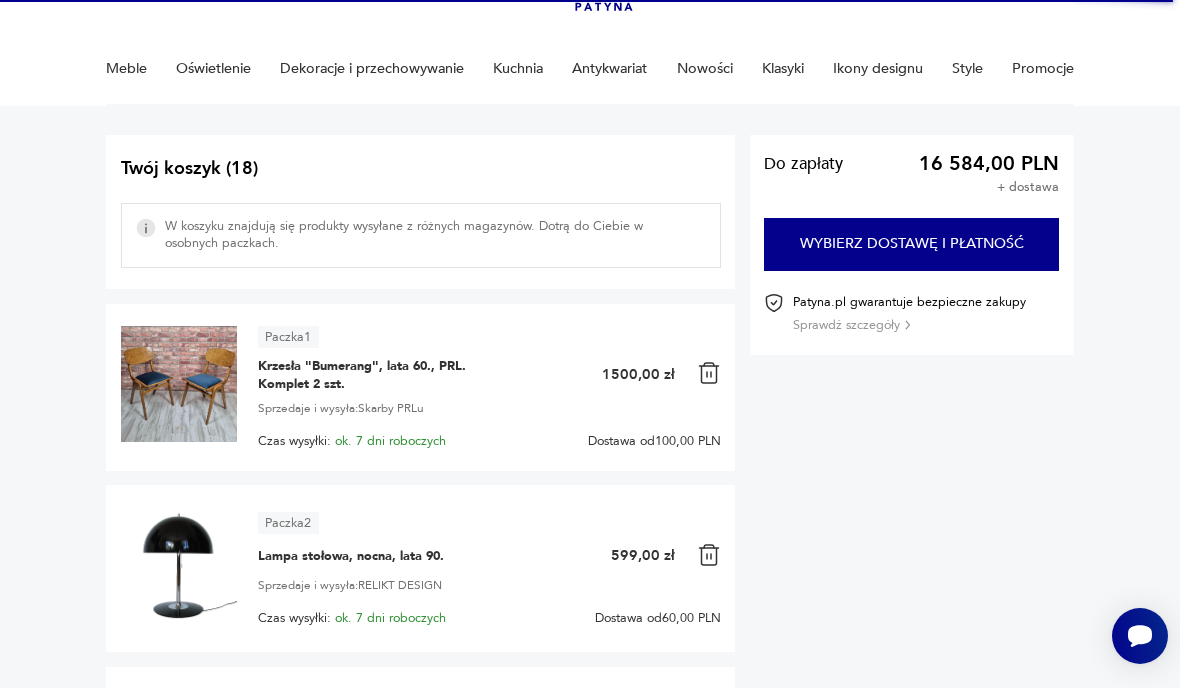 click at bounding box center (709, 373) 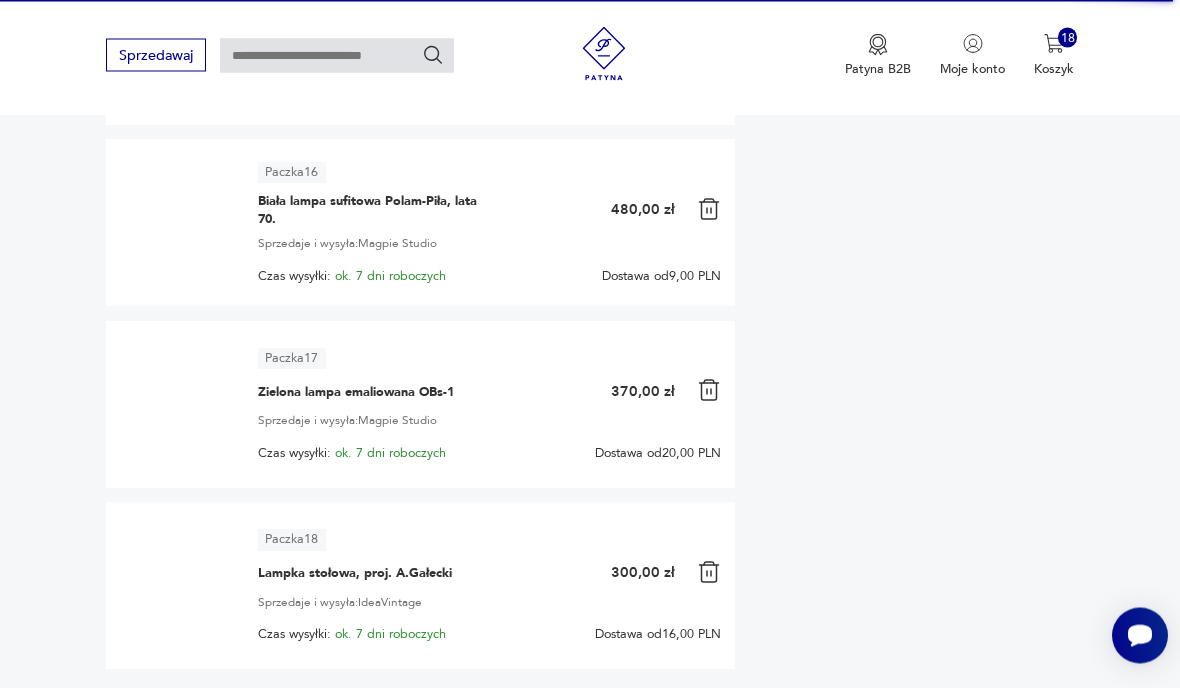 scroll, scrollTop: 3048, scrollLeft: 0, axis: vertical 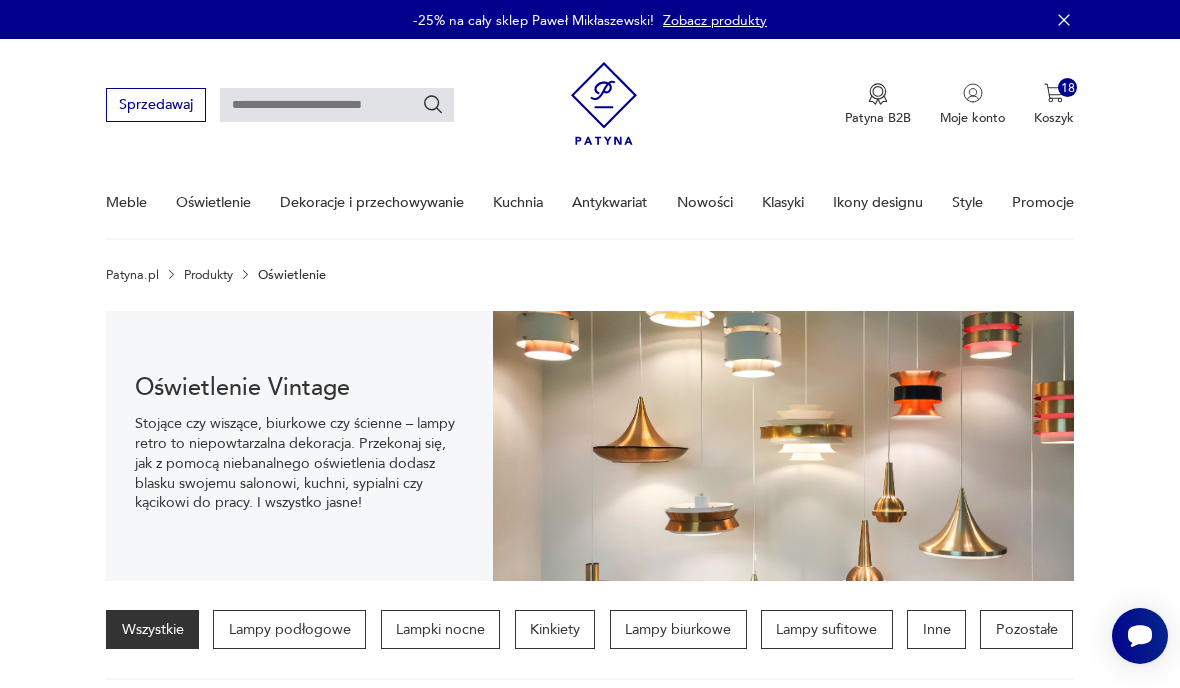 click on "Dekoracje i przechowywanie" at bounding box center [372, 202] 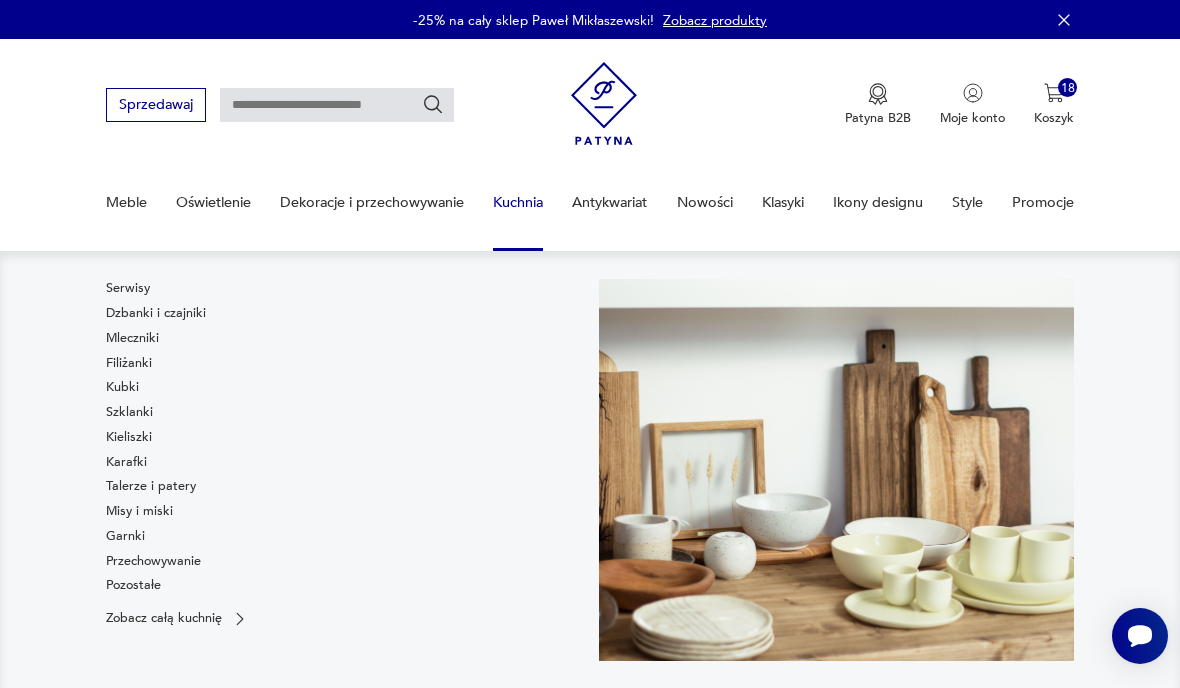 click on "Kuchnia" at bounding box center [518, 202] 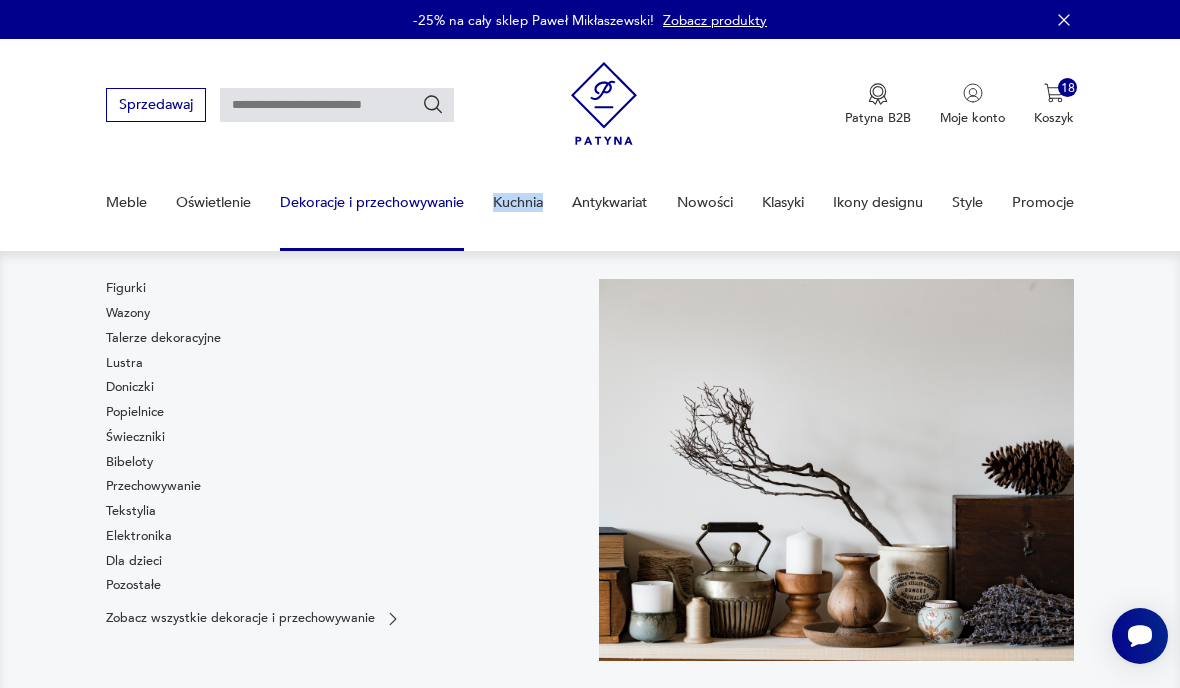 click on "Figurki Wazony Talerze dekoracyjne Lustra Doniczki Popielnice Świeczniki Bibeloty Przechowywanie Tekstylia Elektronika Dla dzieci Pozostałe Zobacz wszystkie dekoracje i przechowywanie" at bounding box center (590, 485) 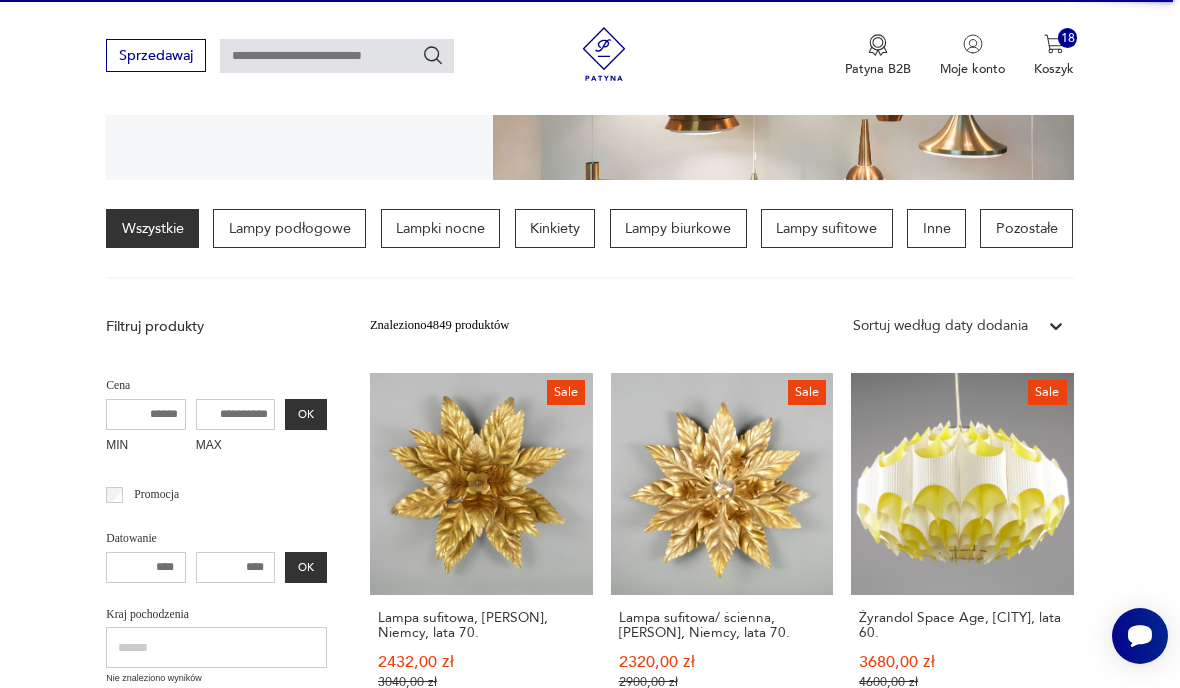 scroll, scrollTop: 0, scrollLeft: 0, axis: both 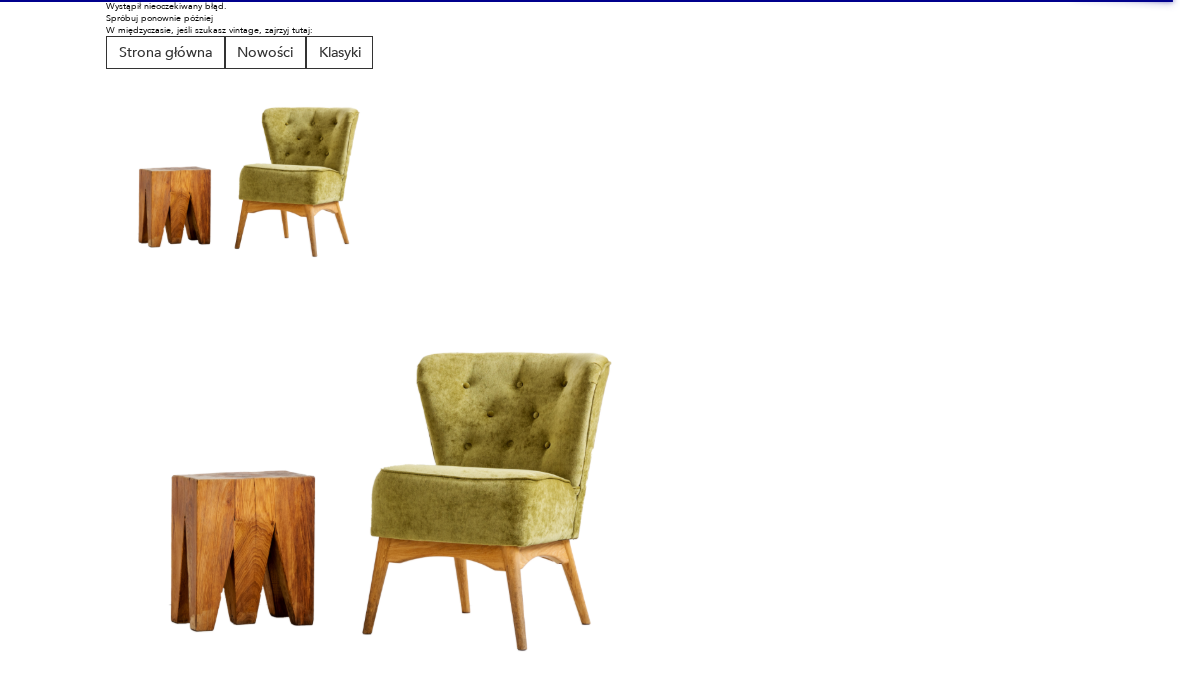 click at bounding box center [590, 172] 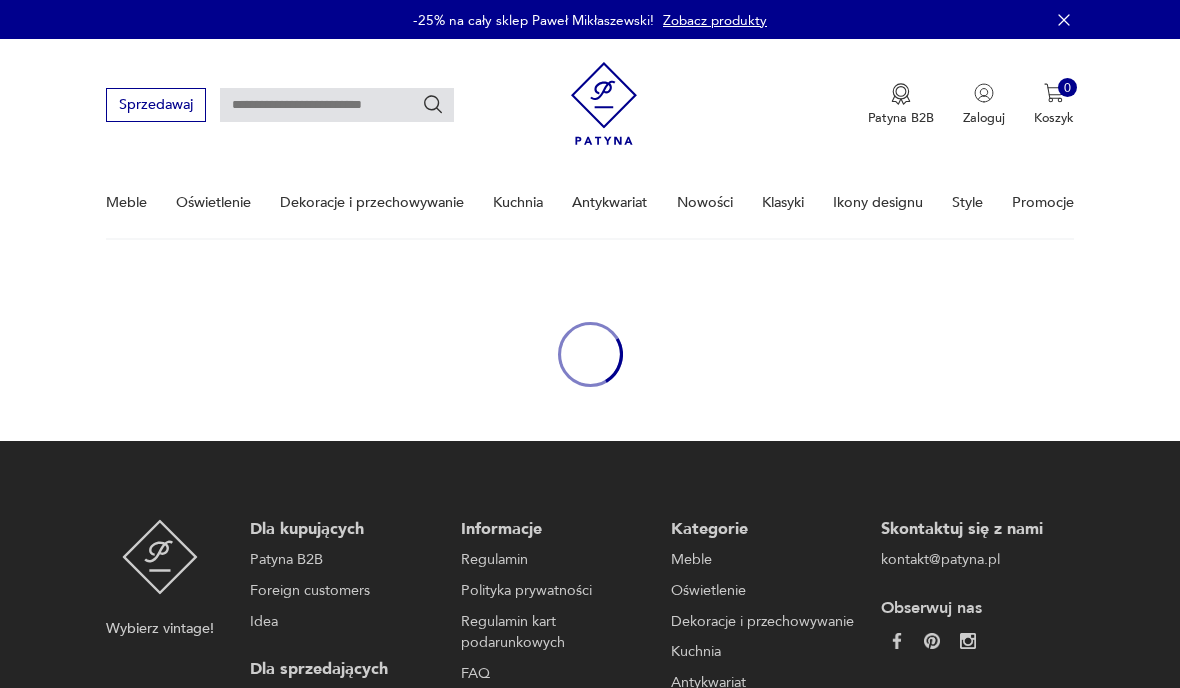 scroll, scrollTop: 0, scrollLeft: 0, axis: both 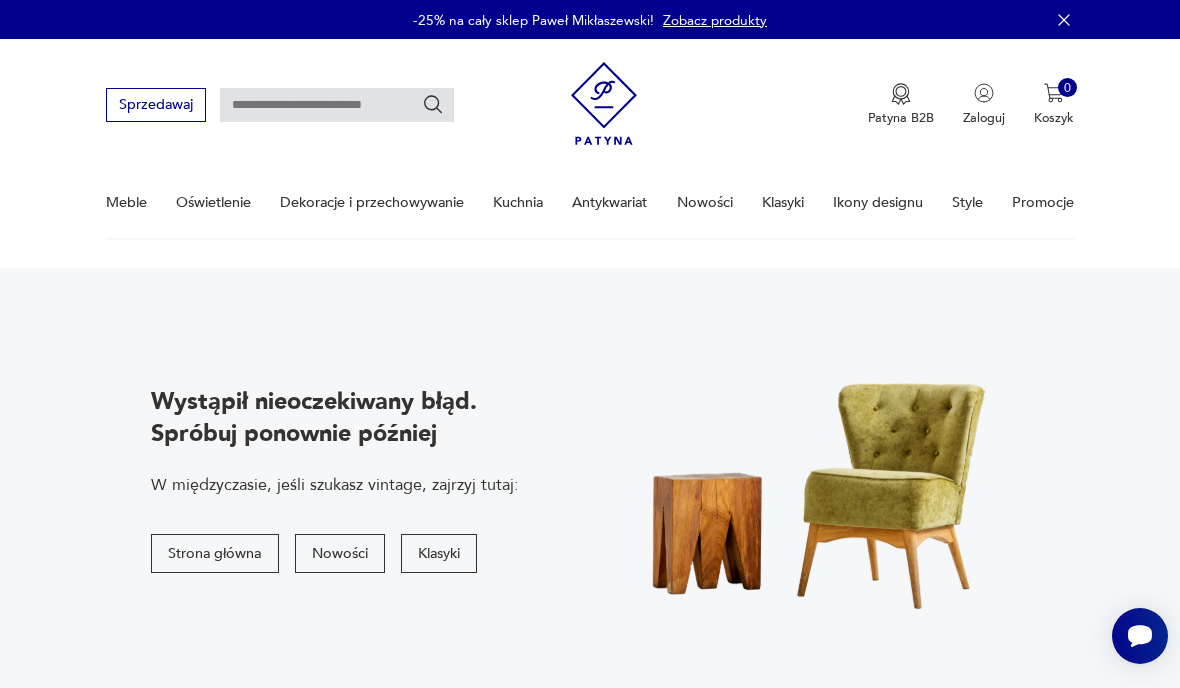 click on "Kuchnia" at bounding box center (518, 202) 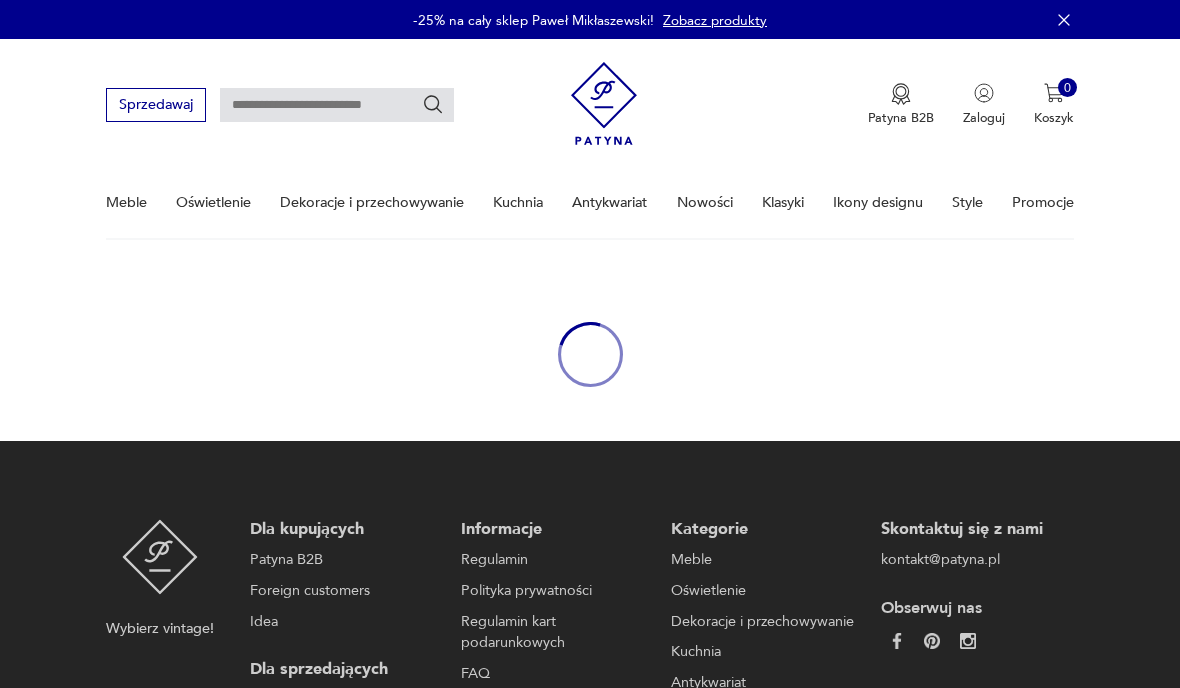 scroll, scrollTop: 0, scrollLeft: 0, axis: both 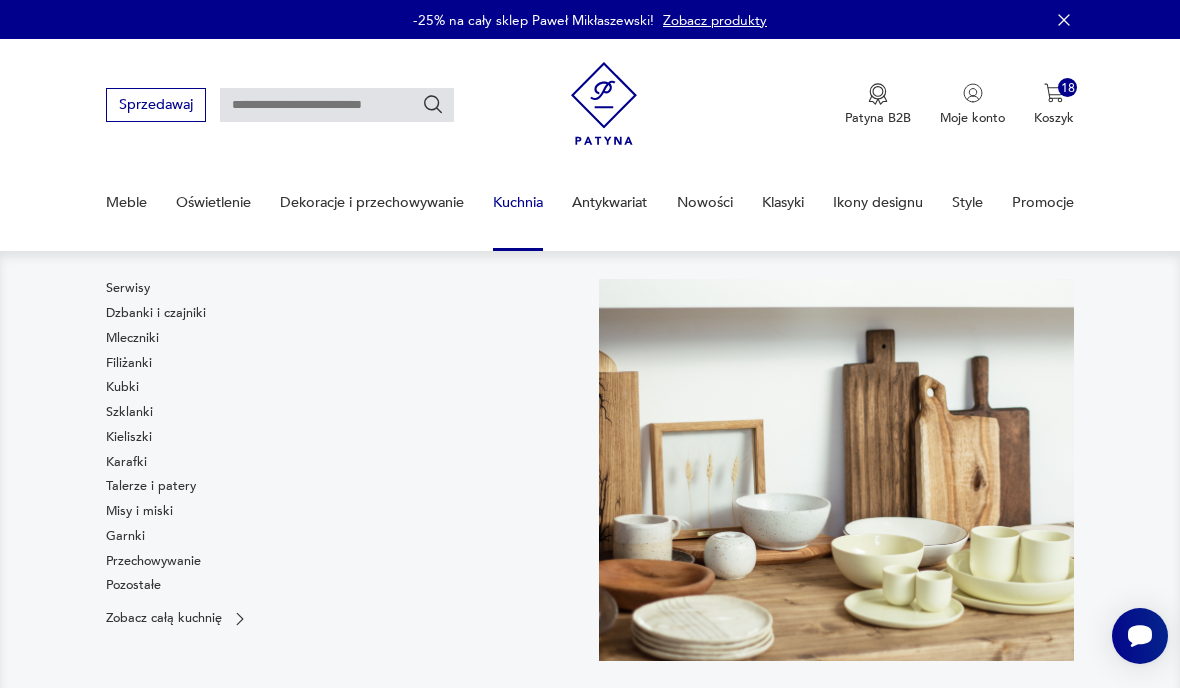 click on "Zobacz całą kuchnię" at bounding box center (164, 619) 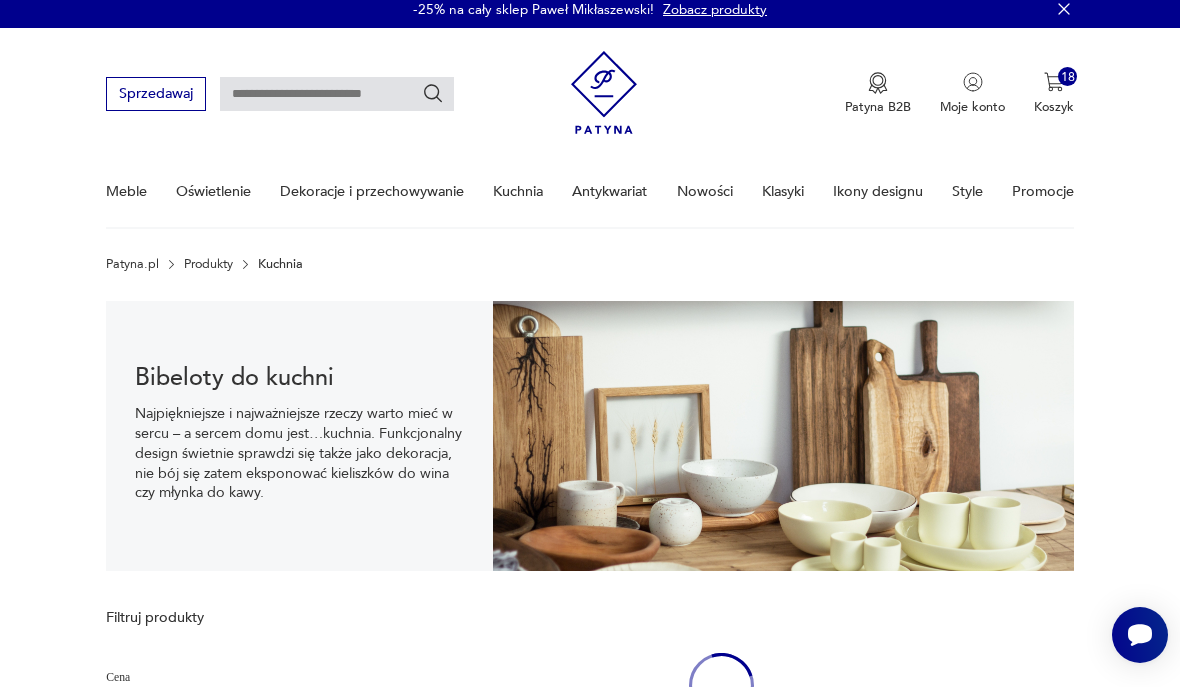 scroll, scrollTop: 11, scrollLeft: 0, axis: vertical 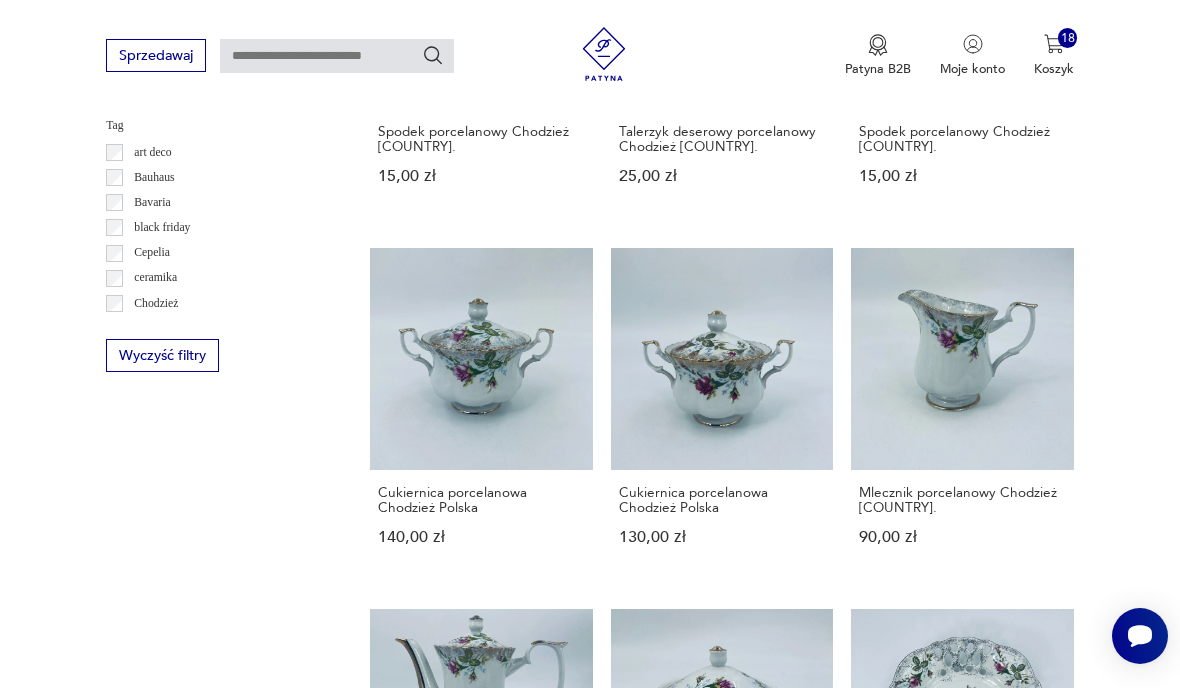 click on "2" at bounding box center (699, 1382) 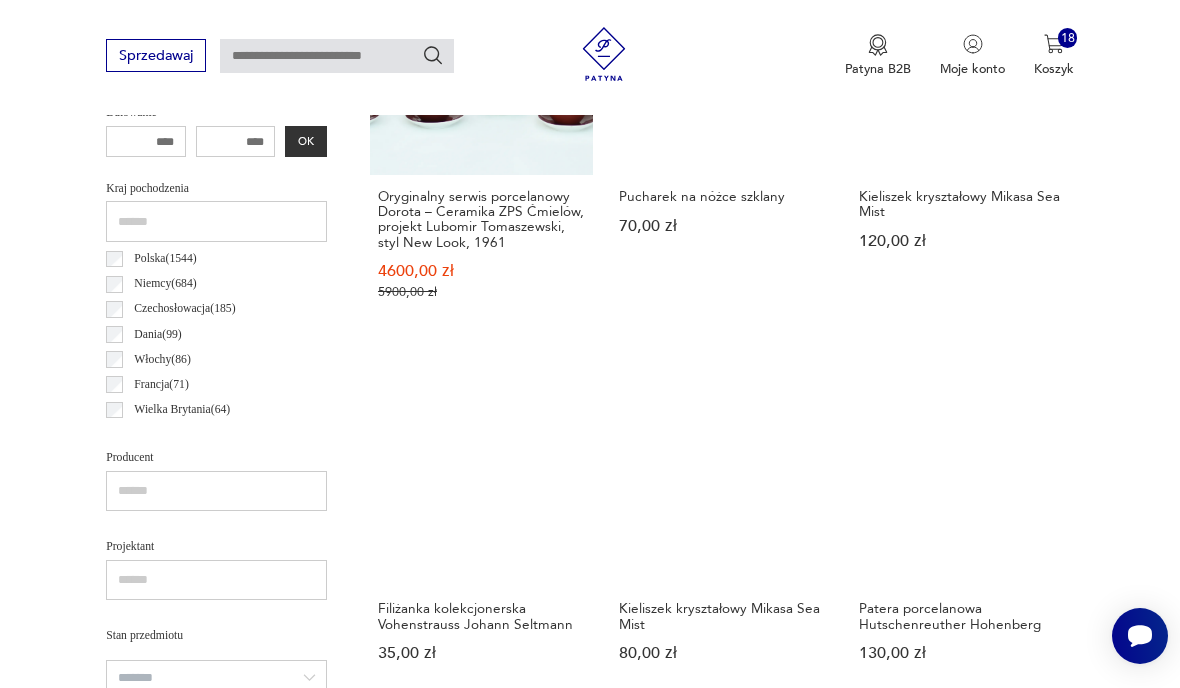 scroll, scrollTop: 462, scrollLeft: 0, axis: vertical 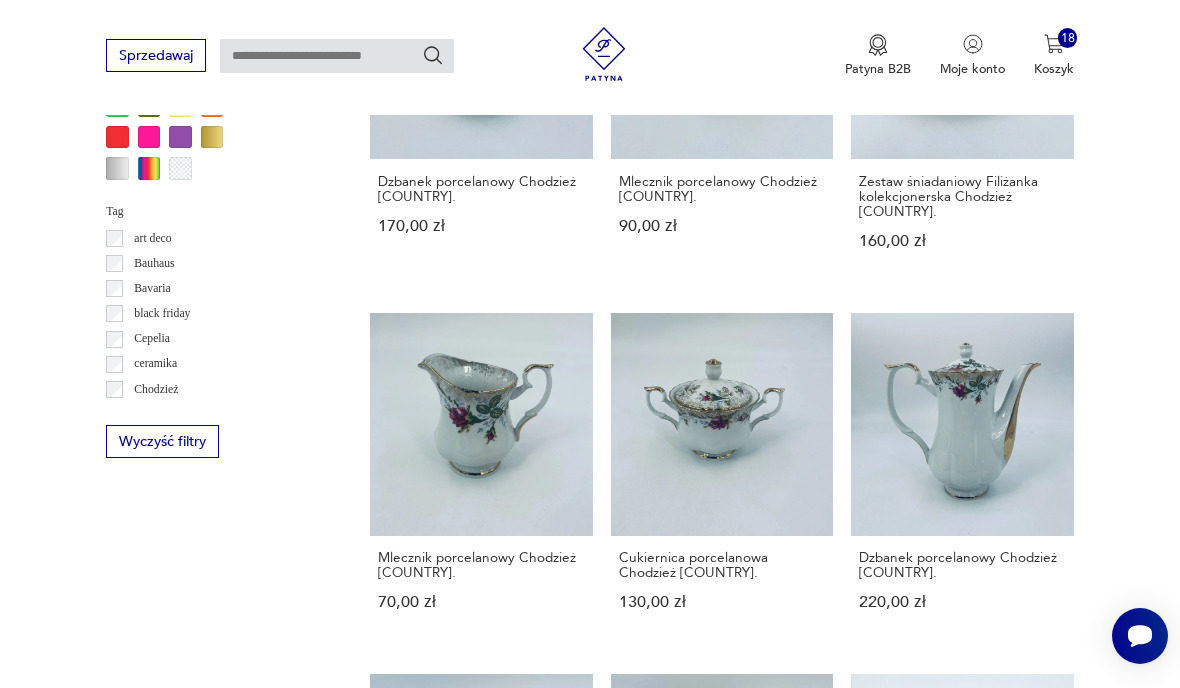 click on "3" at bounding box center (741, 1477) 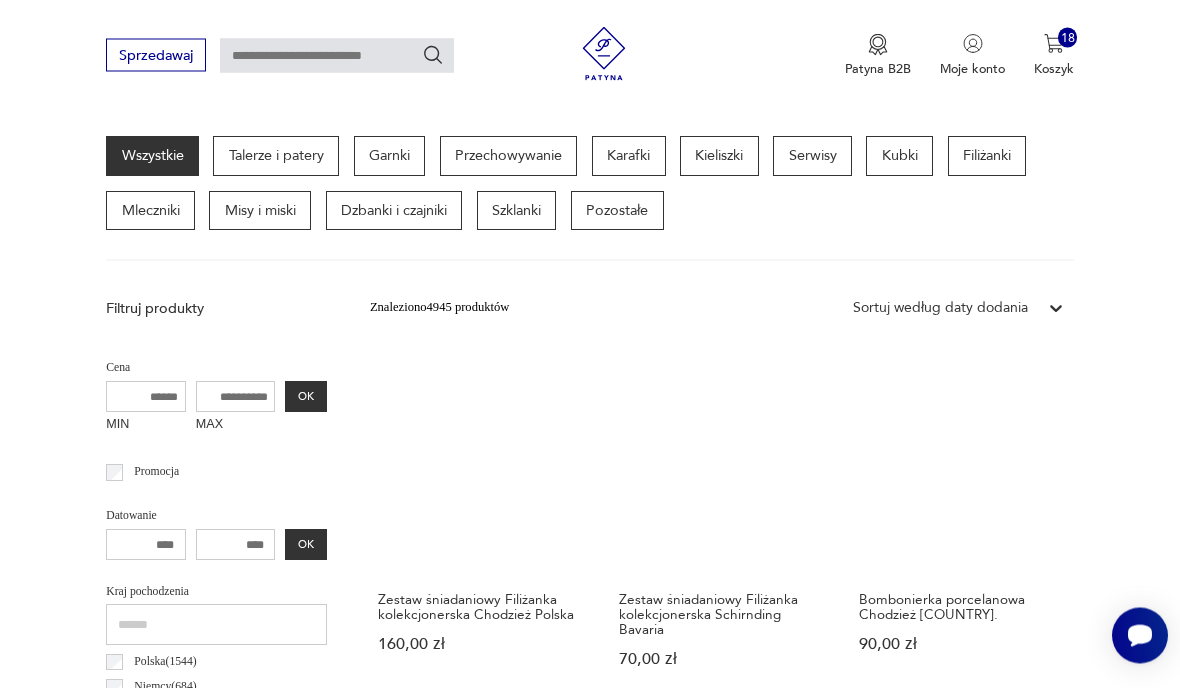 scroll, scrollTop: 462, scrollLeft: 0, axis: vertical 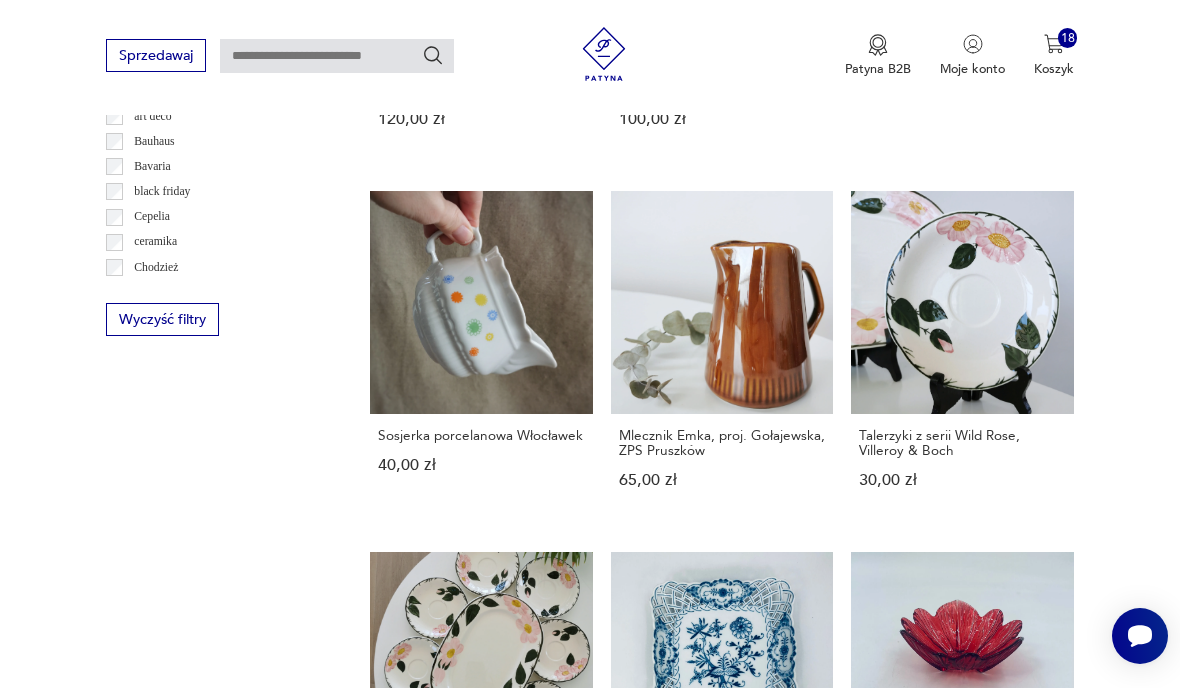 click on "4" at bounding box center [782, 1325] 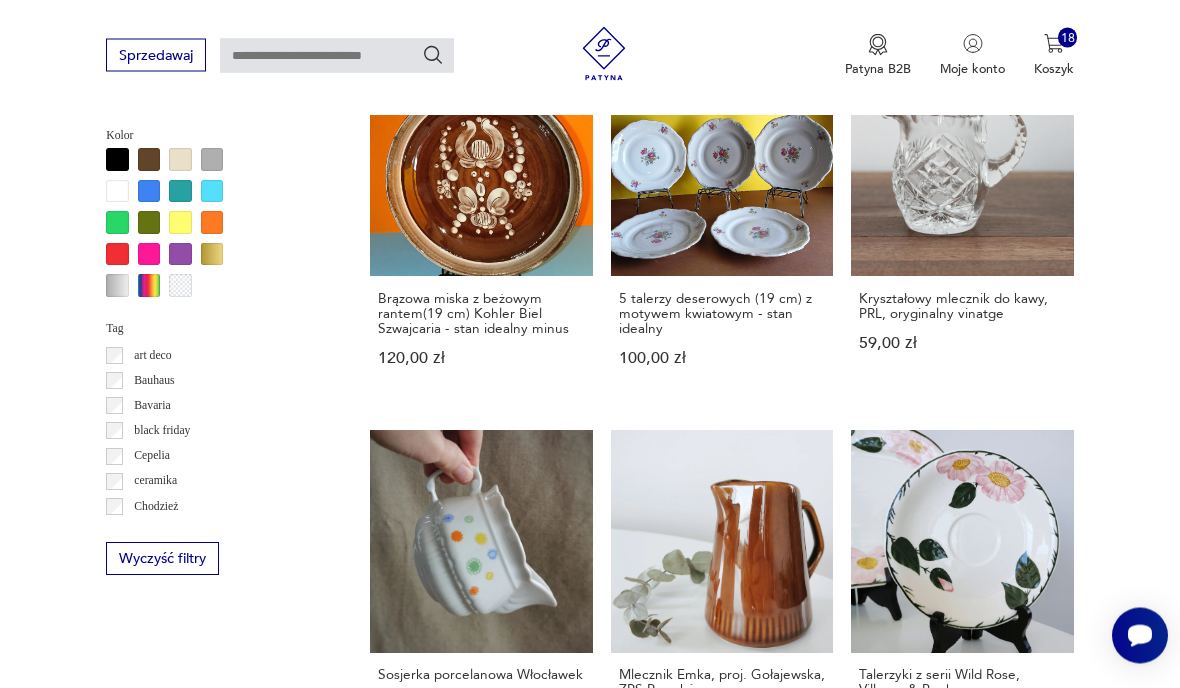 scroll, scrollTop: 462, scrollLeft: 0, axis: vertical 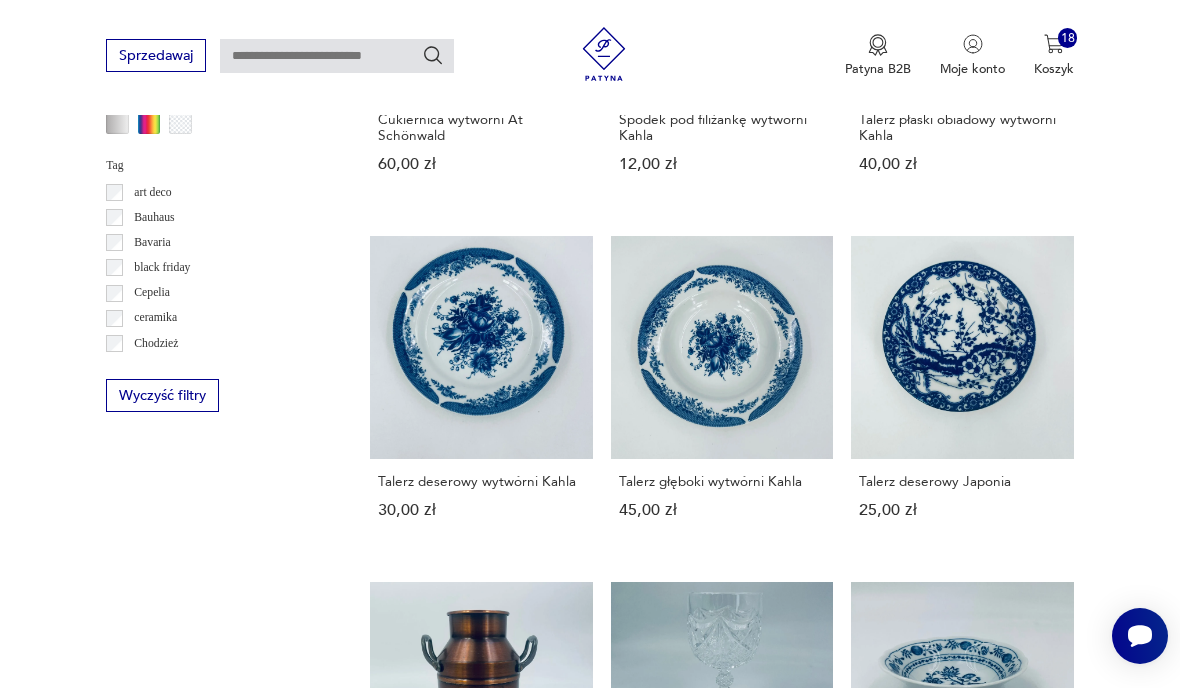 click on "5" at bounding box center [823, 1355] 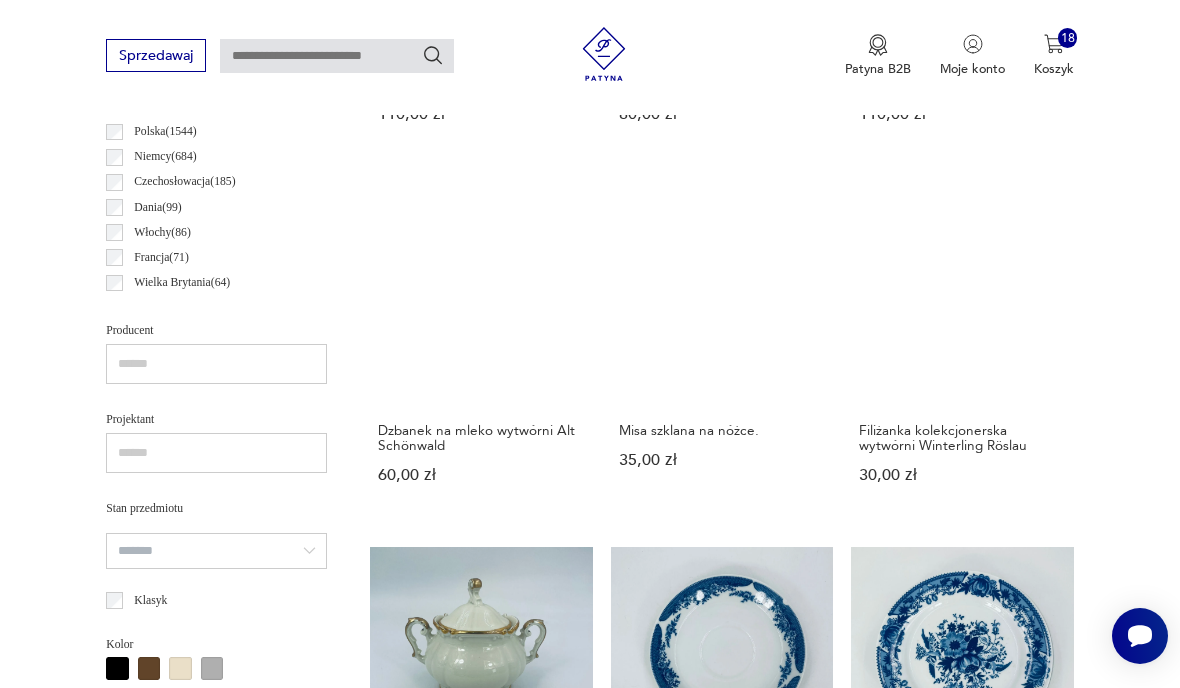 scroll, scrollTop: 462, scrollLeft: 0, axis: vertical 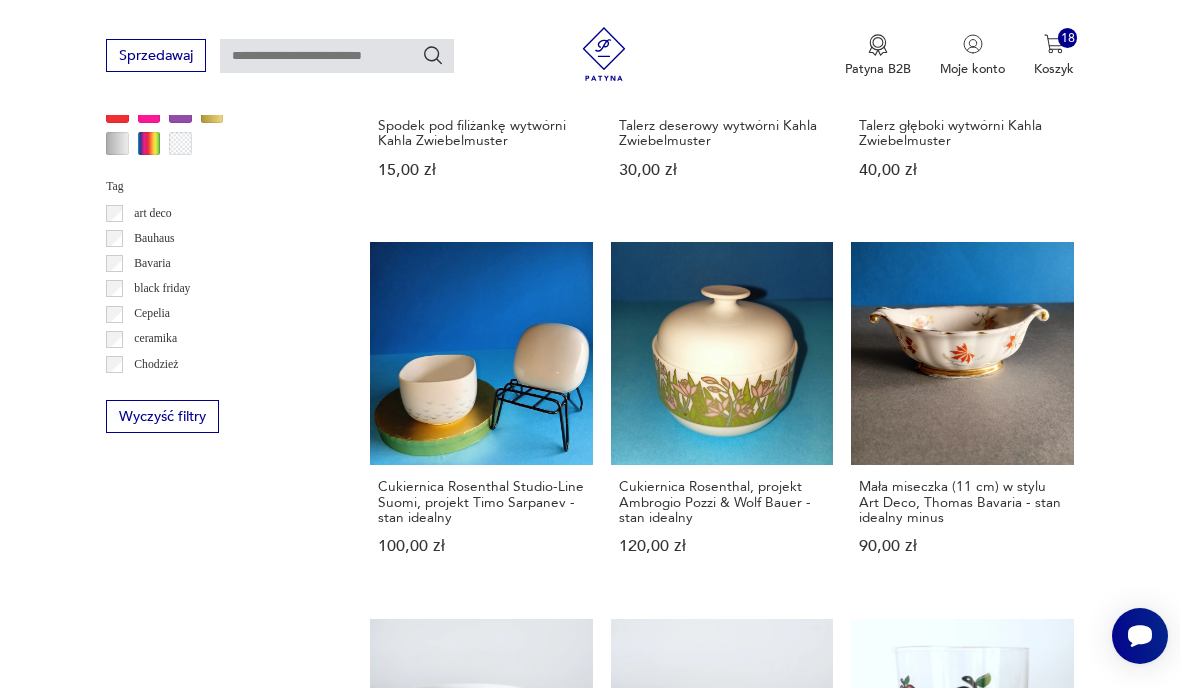click on "6" at bounding box center [865, 1391] 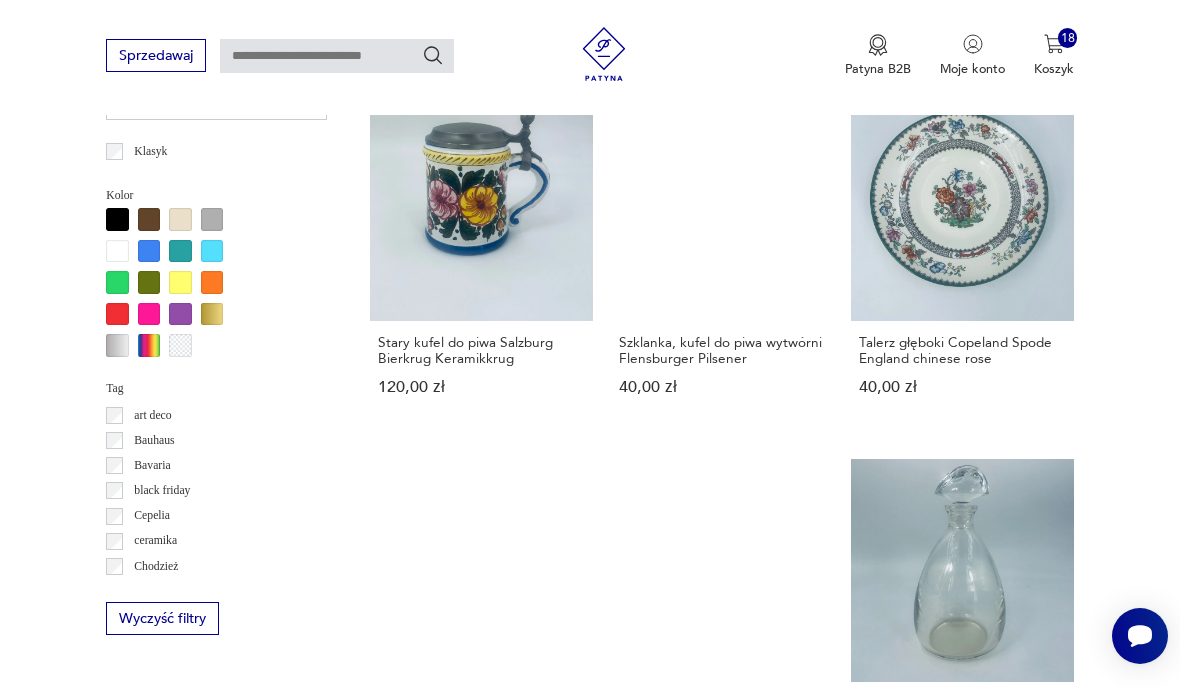 scroll, scrollTop: 1571, scrollLeft: 0, axis: vertical 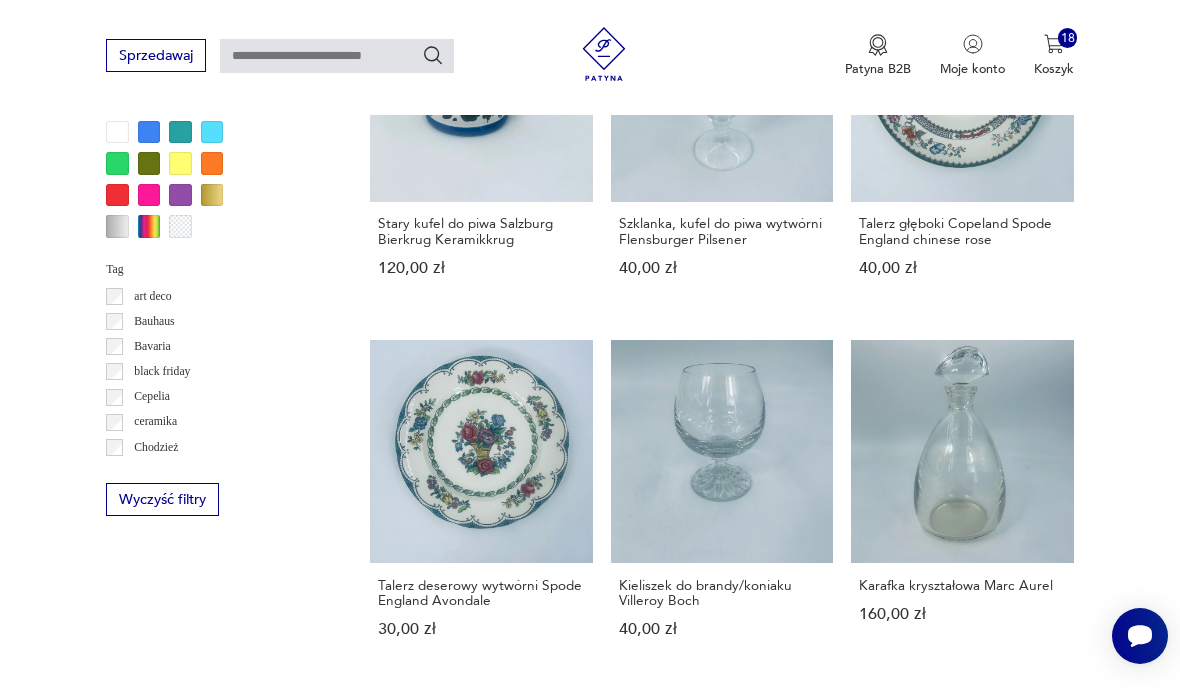 click on "7" at bounding box center (865, 1474) 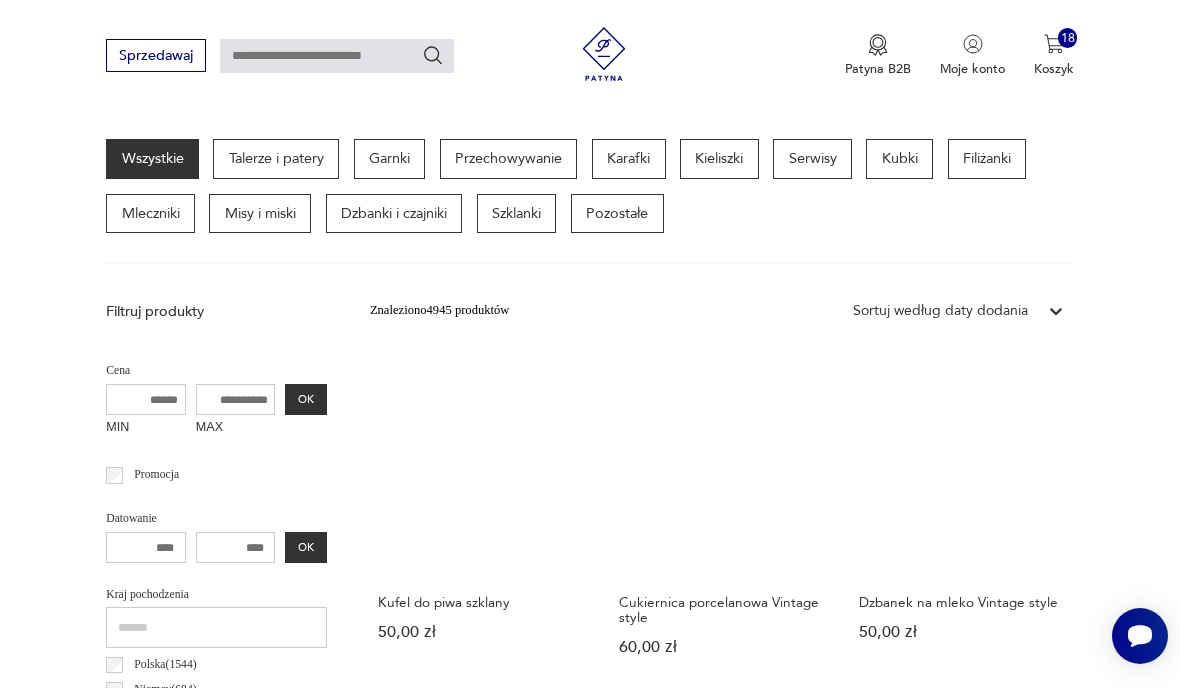 scroll, scrollTop: 462, scrollLeft: 0, axis: vertical 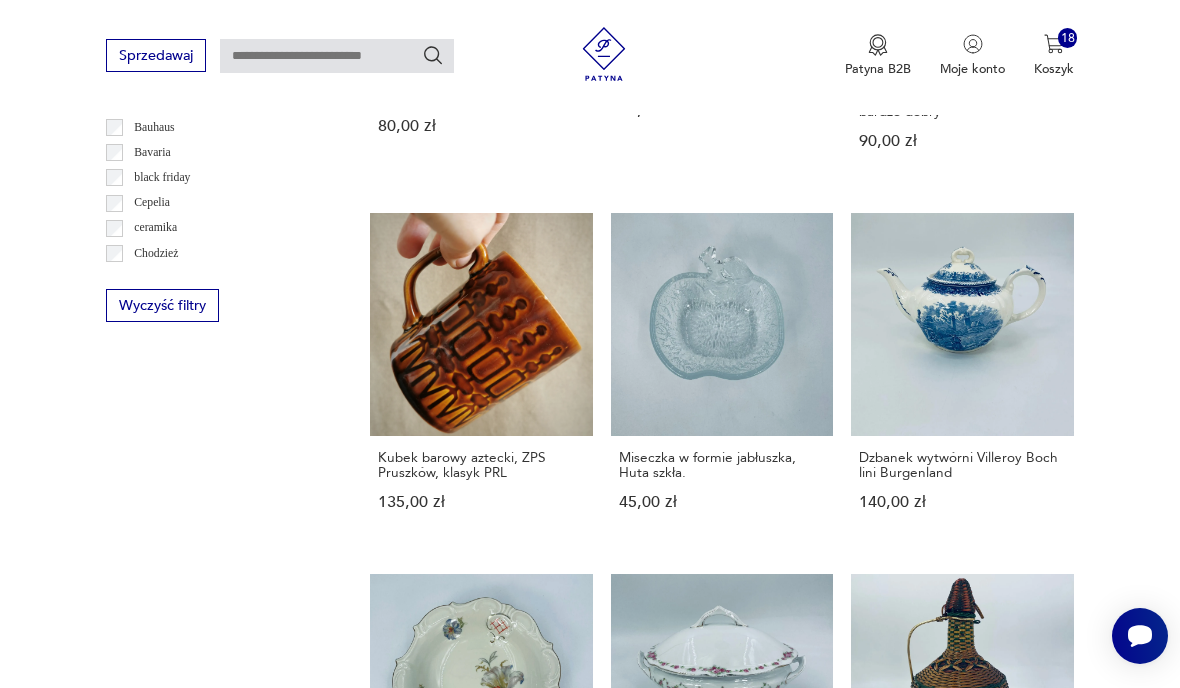click on "8" at bounding box center [865, 1347] 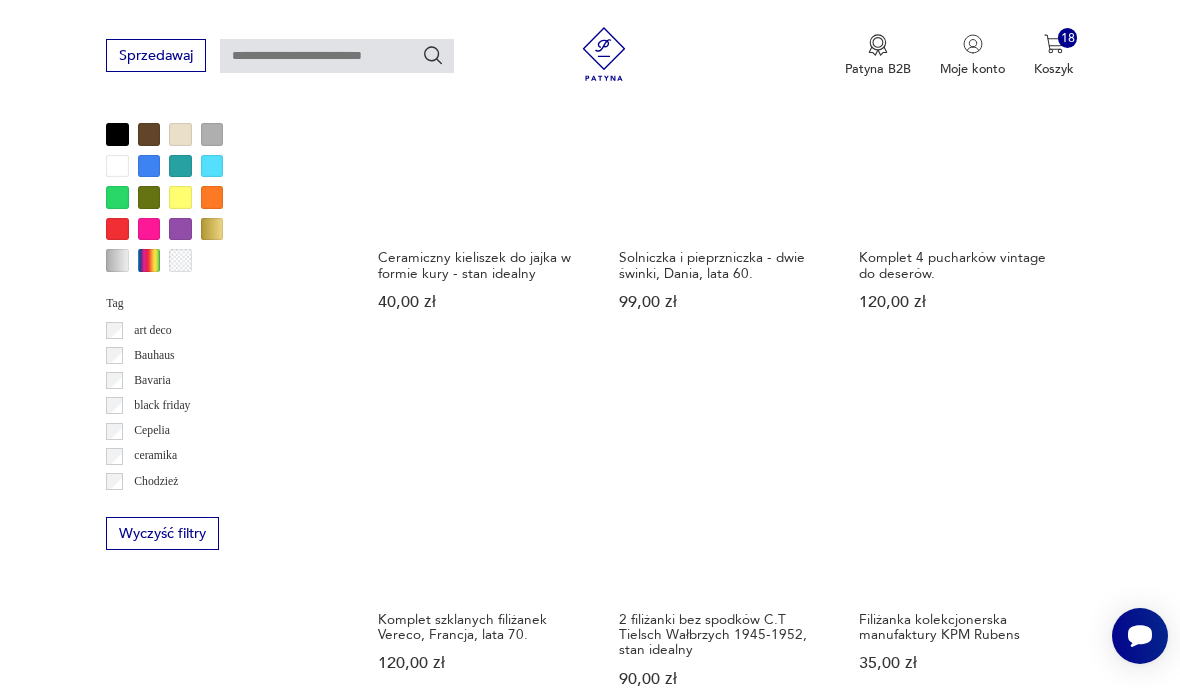 scroll, scrollTop: 1541, scrollLeft: 0, axis: vertical 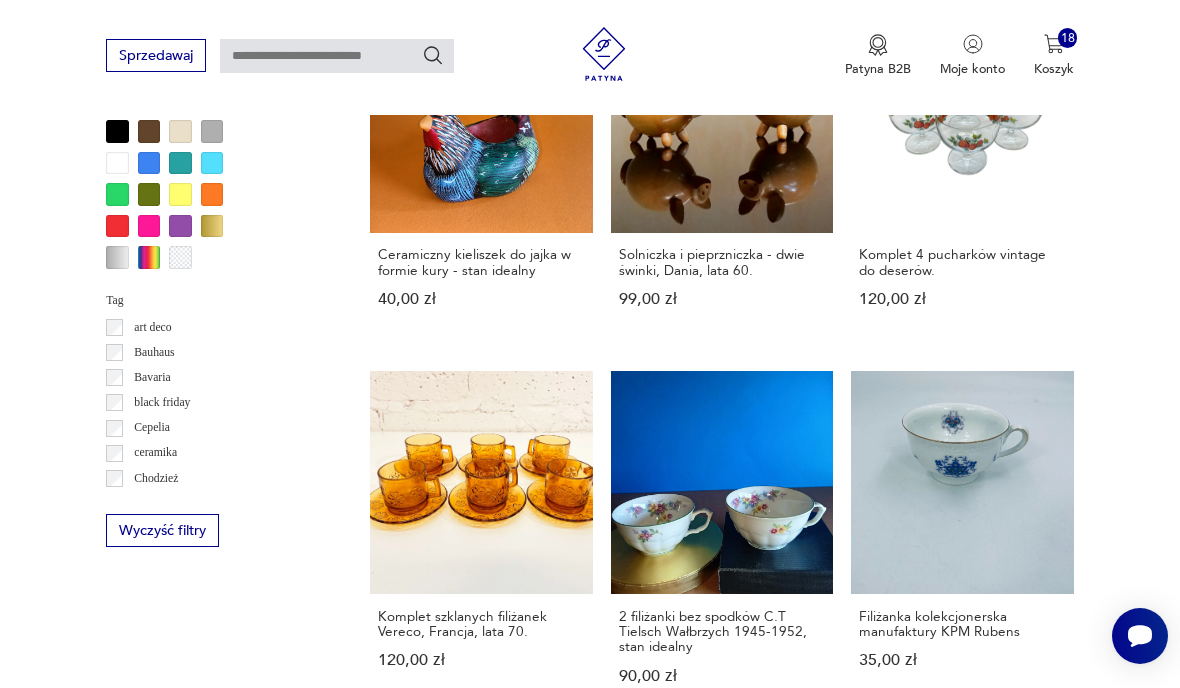 click on "9" at bounding box center (865, 1557) 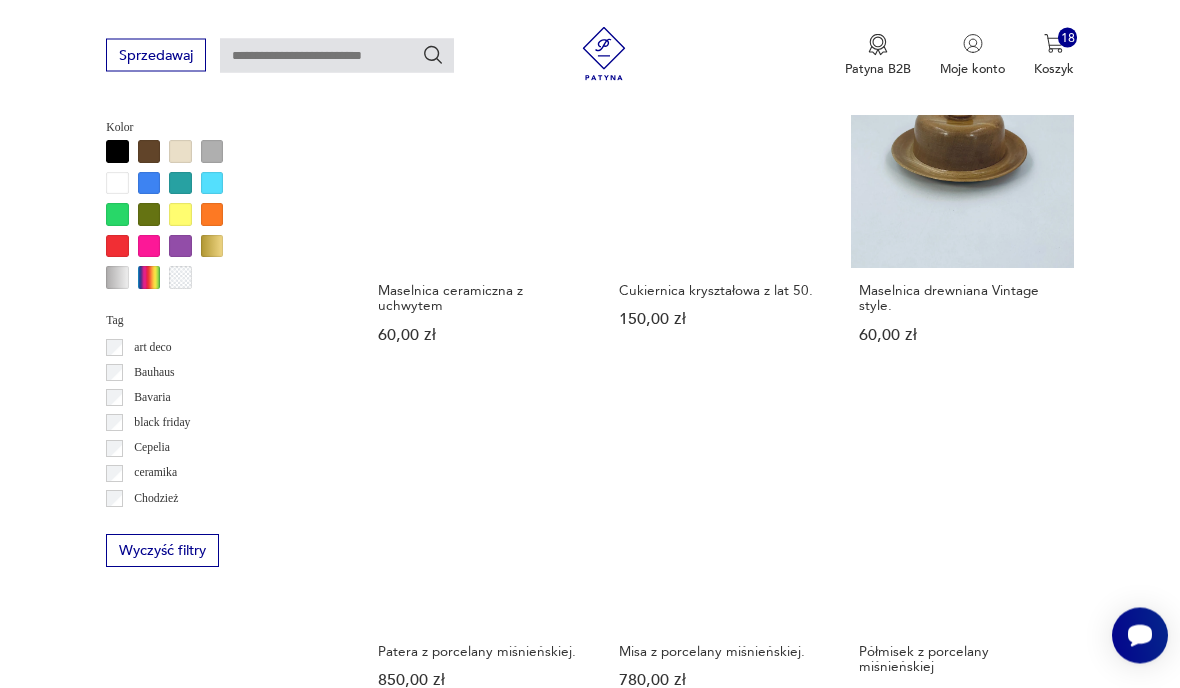 scroll, scrollTop: 1524, scrollLeft: 0, axis: vertical 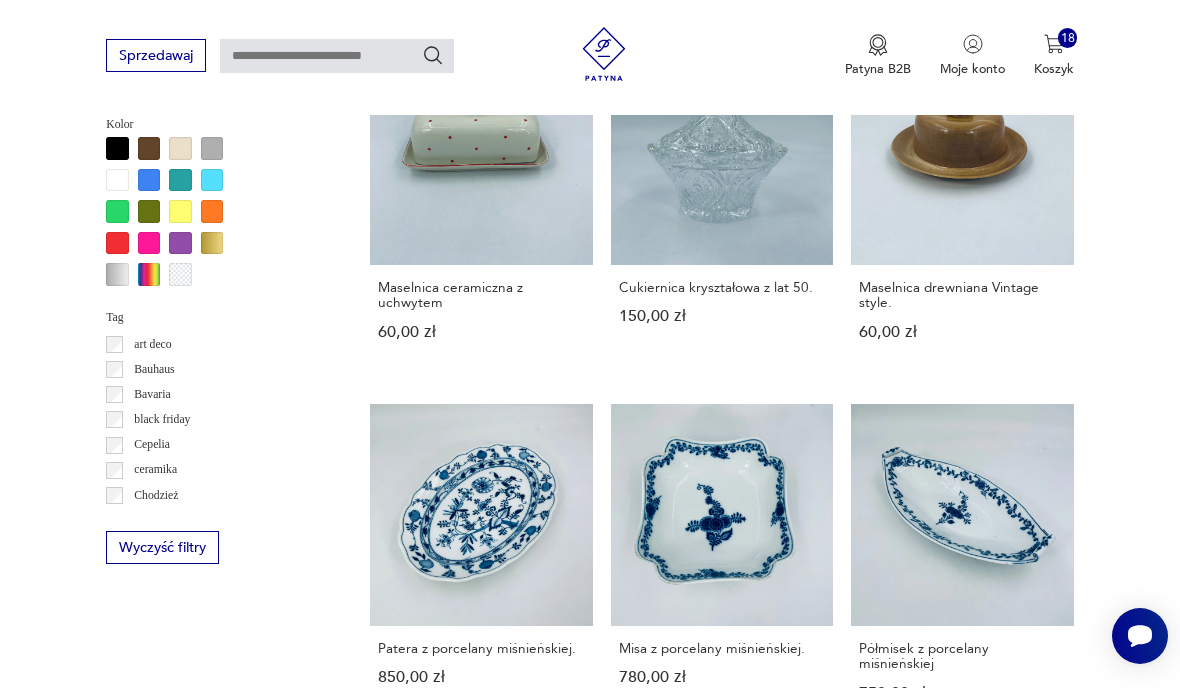 click on "10" at bounding box center [865, 1538] 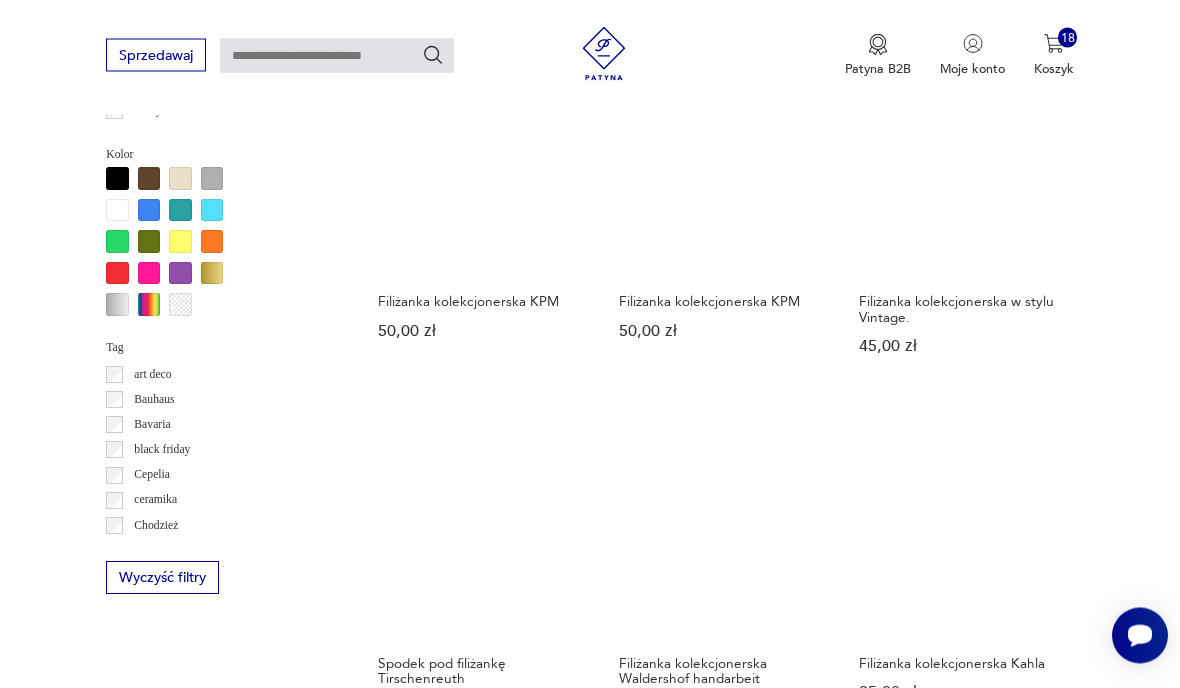 scroll, scrollTop: 1504, scrollLeft: 0, axis: vertical 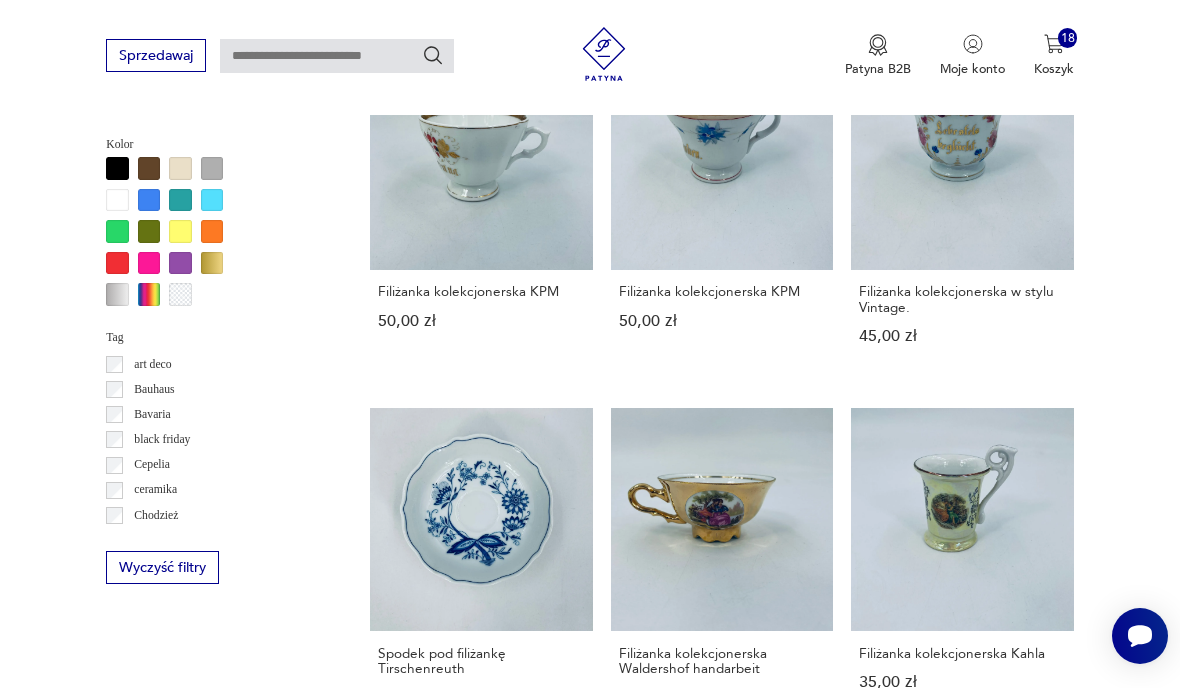 click on "11" at bounding box center [865, 1542] 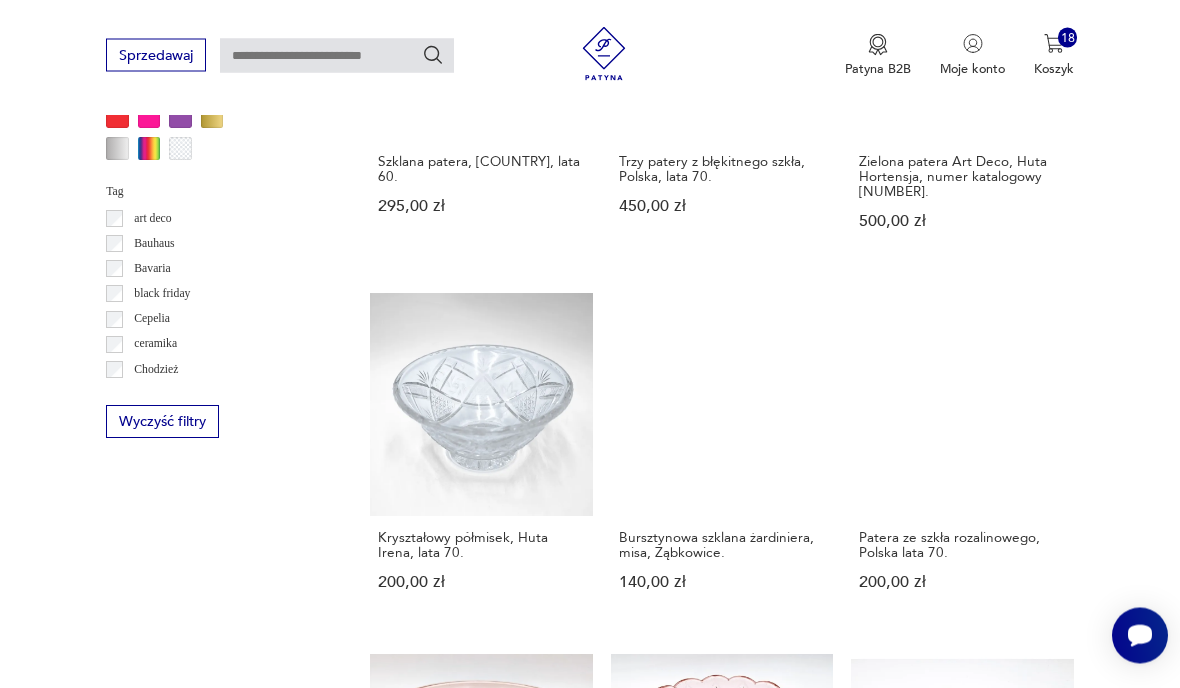 scroll, scrollTop: 1652, scrollLeft: 0, axis: vertical 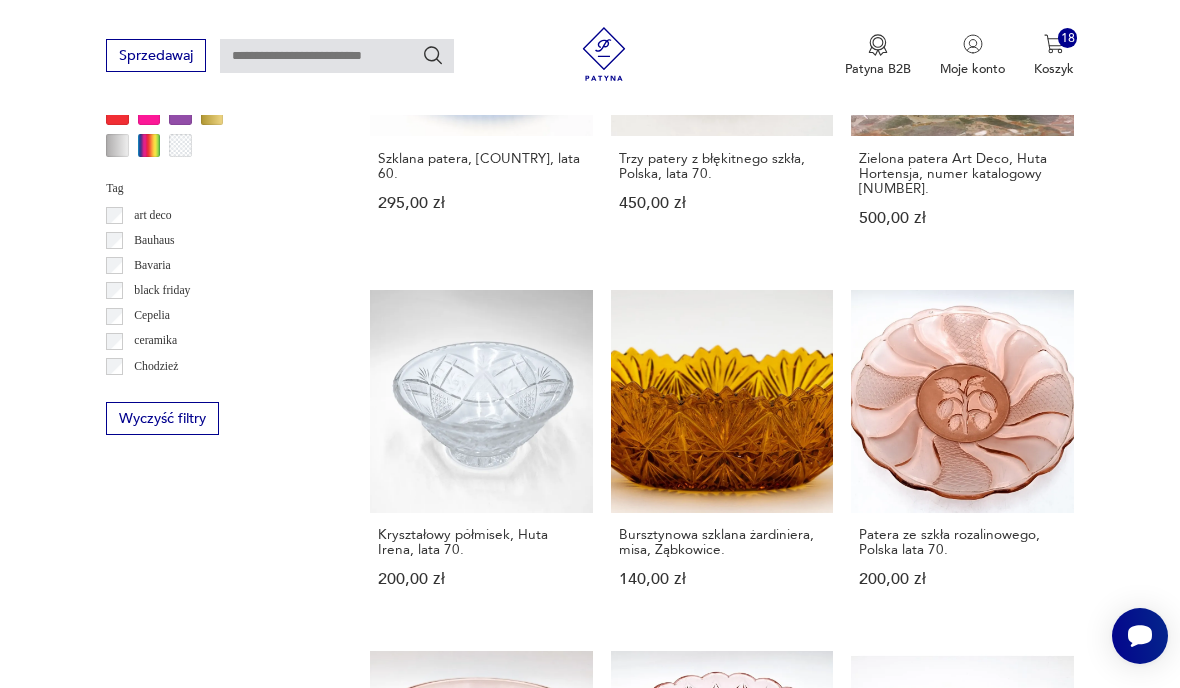 click on "12" at bounding box center [865, 1439] 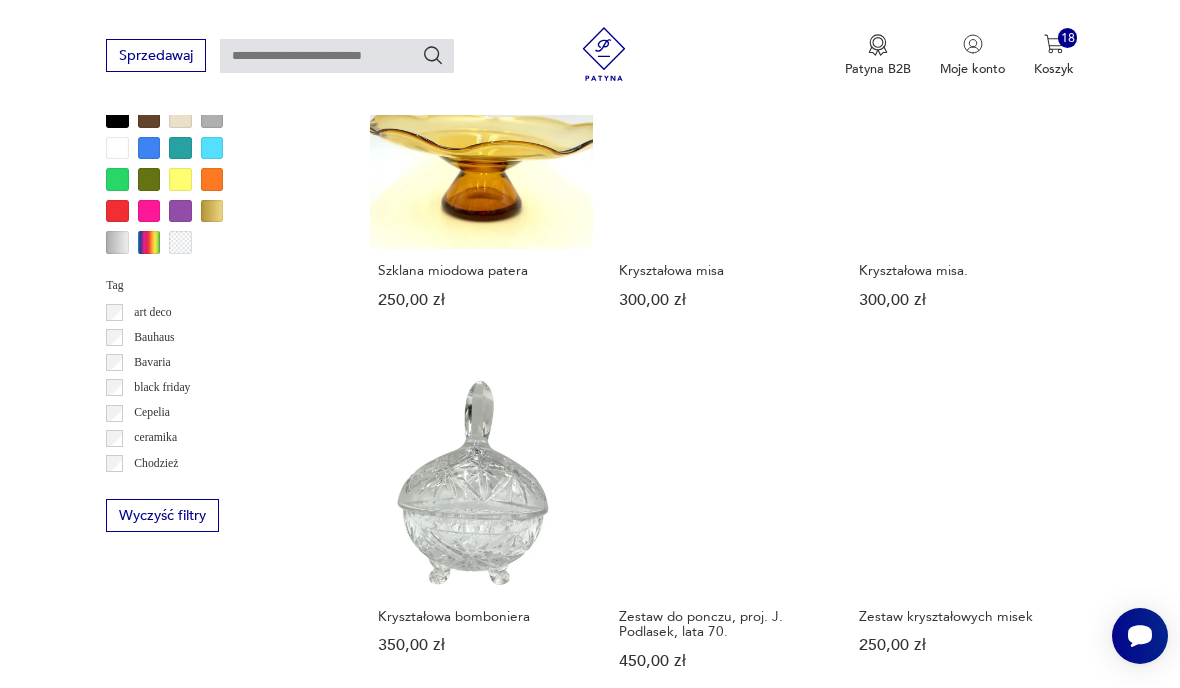 scroll, scrollTop: 1568, scrollLeft: 0, axis: vertical 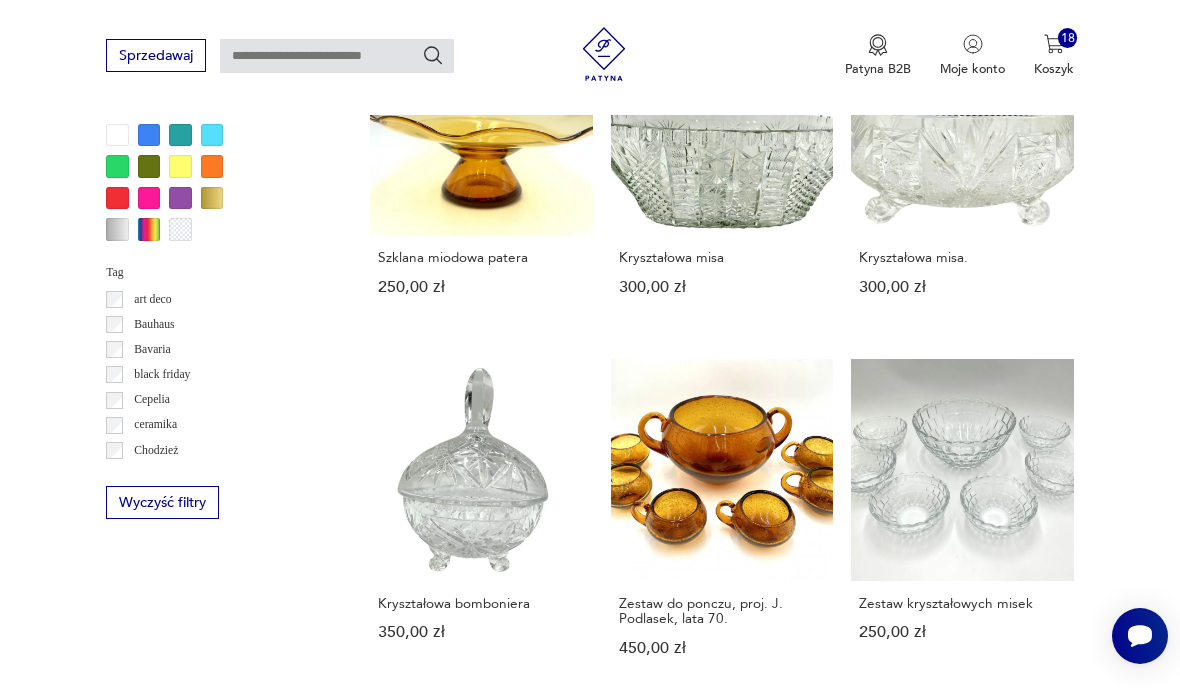 click on "13" at bounding box center [865, 1493] 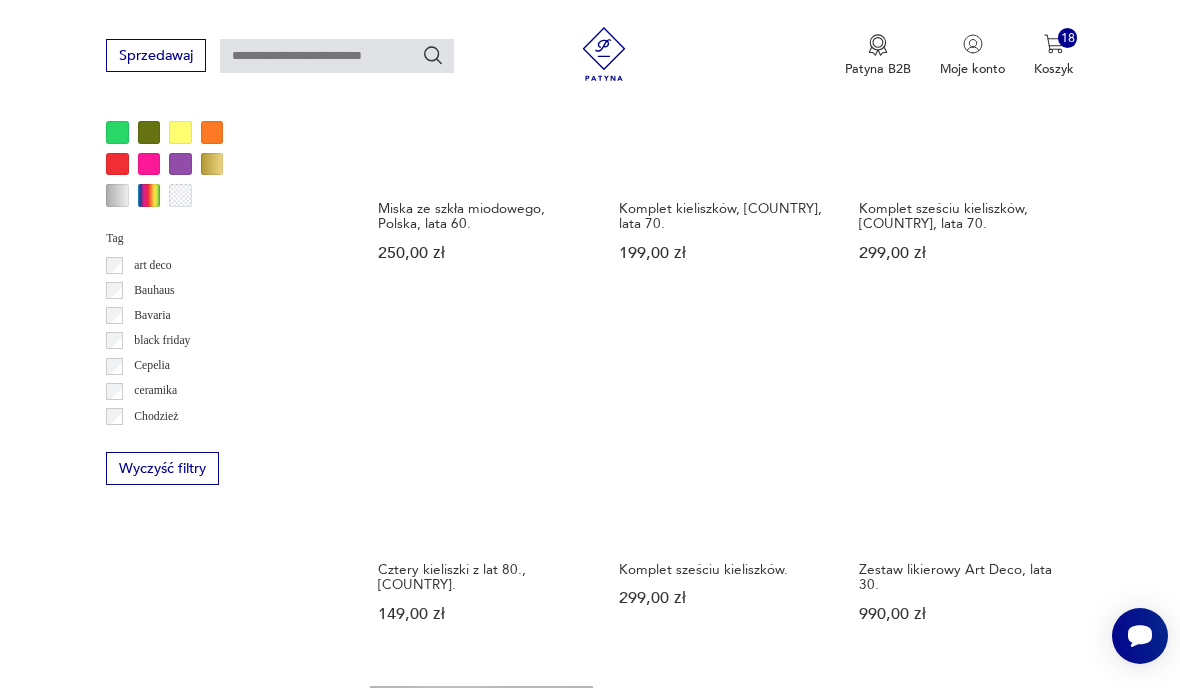 scroll, scrollTop: 1632, scrollLeft: 0, axis: vertical 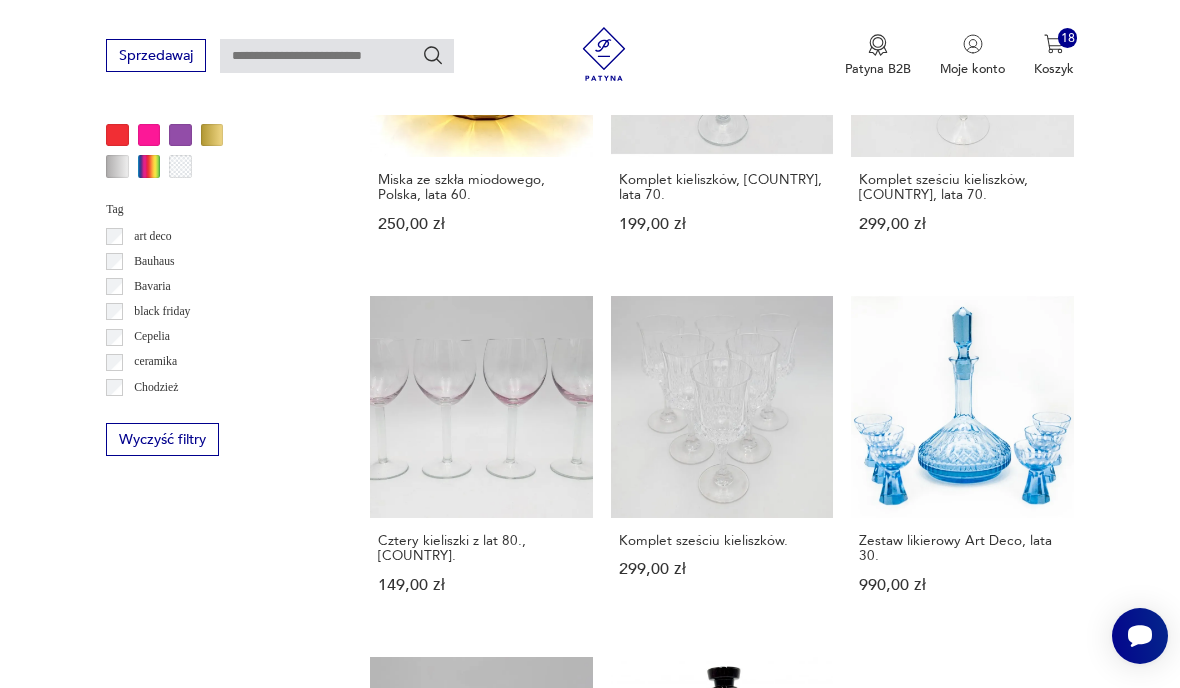 click on "14" at bounding box center (865, 1430) 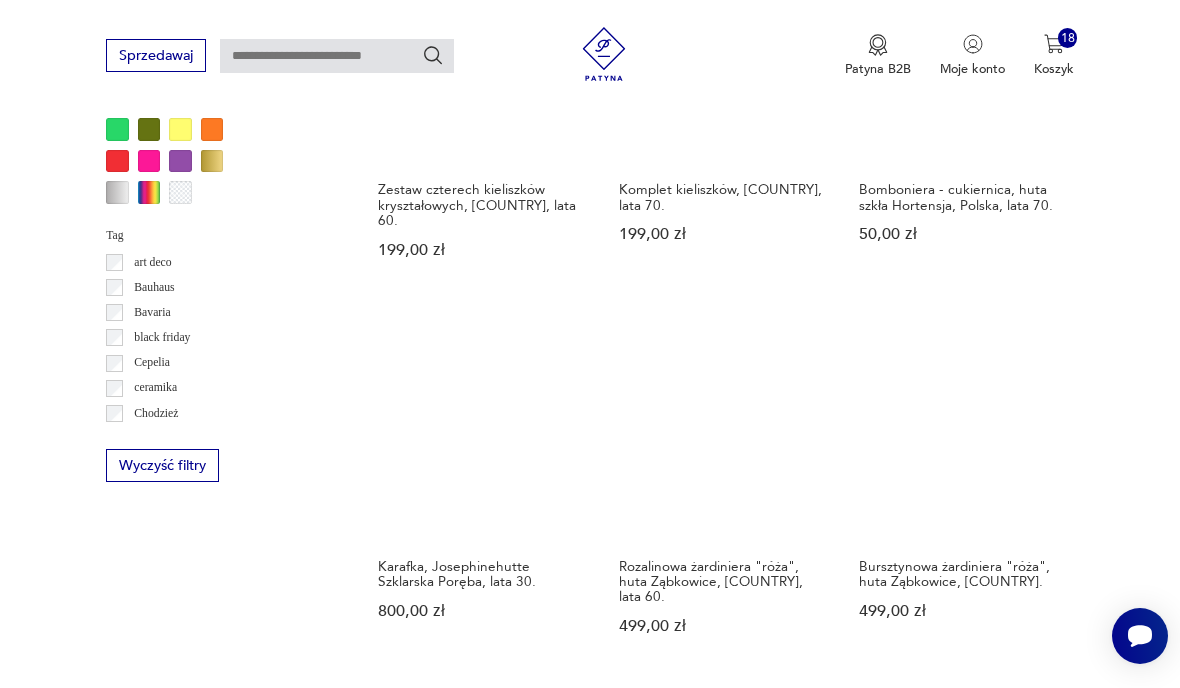 scroll, scrollTop: 1609, scrollLeft: 0, axis: vertical 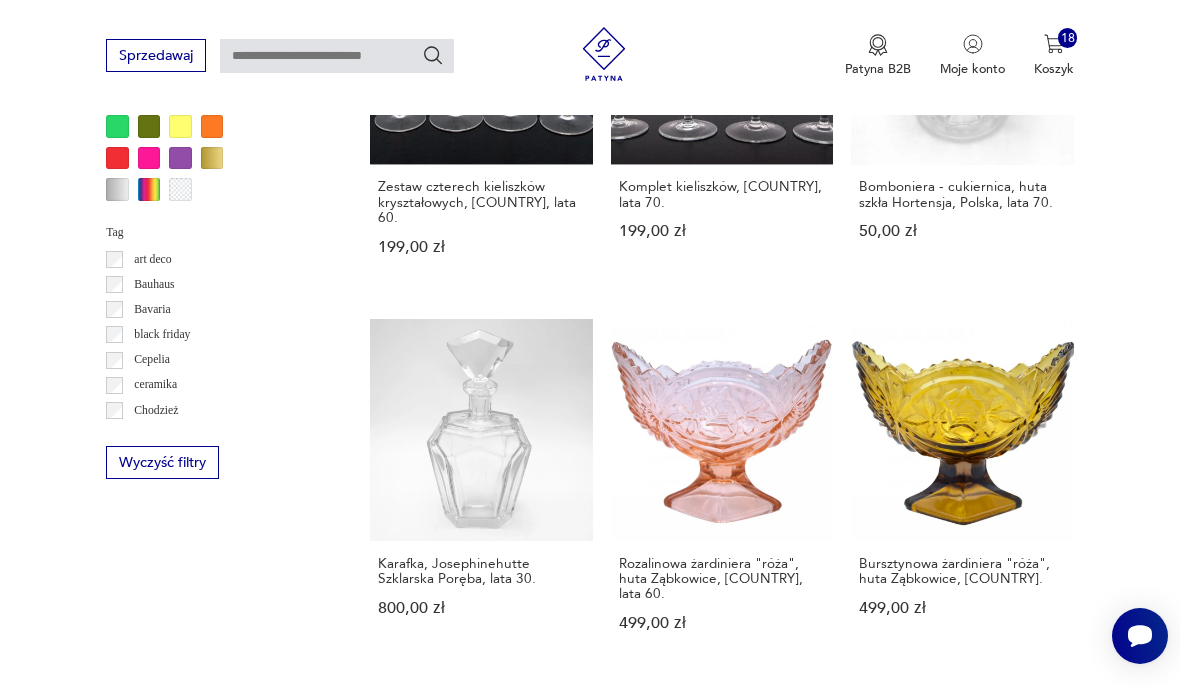 click on "15" at bounding box center [865, 1483] 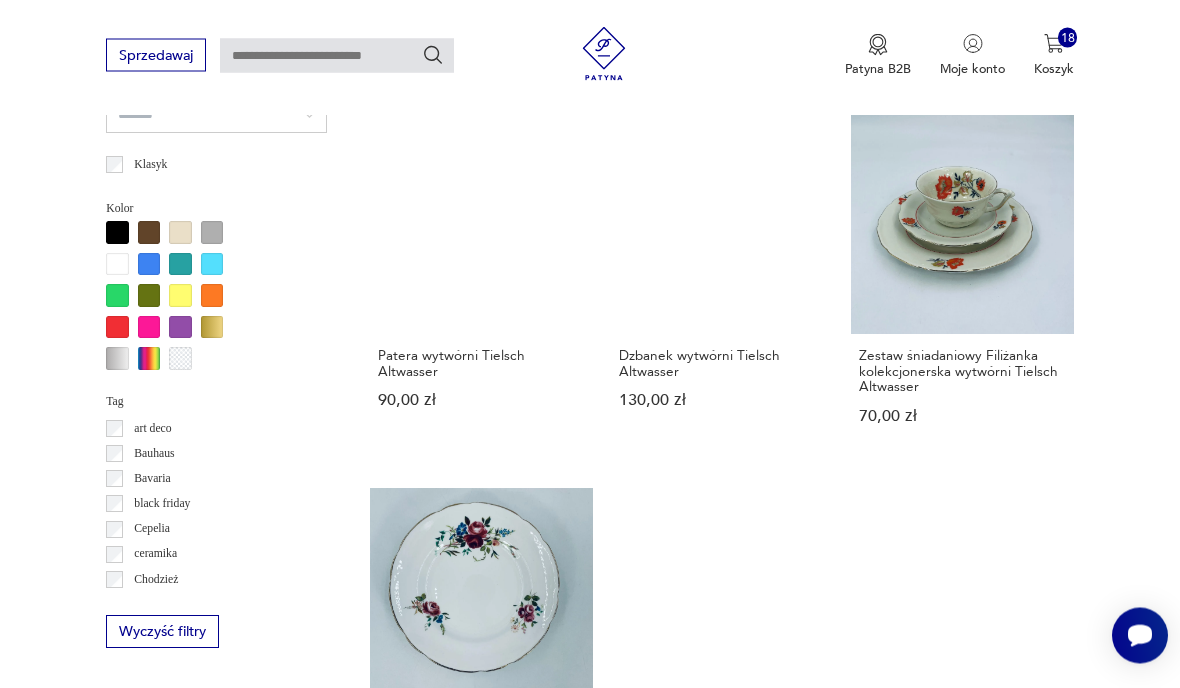 scroll, scrollTop: 1447, scrollLeft: 0, axis: vertical 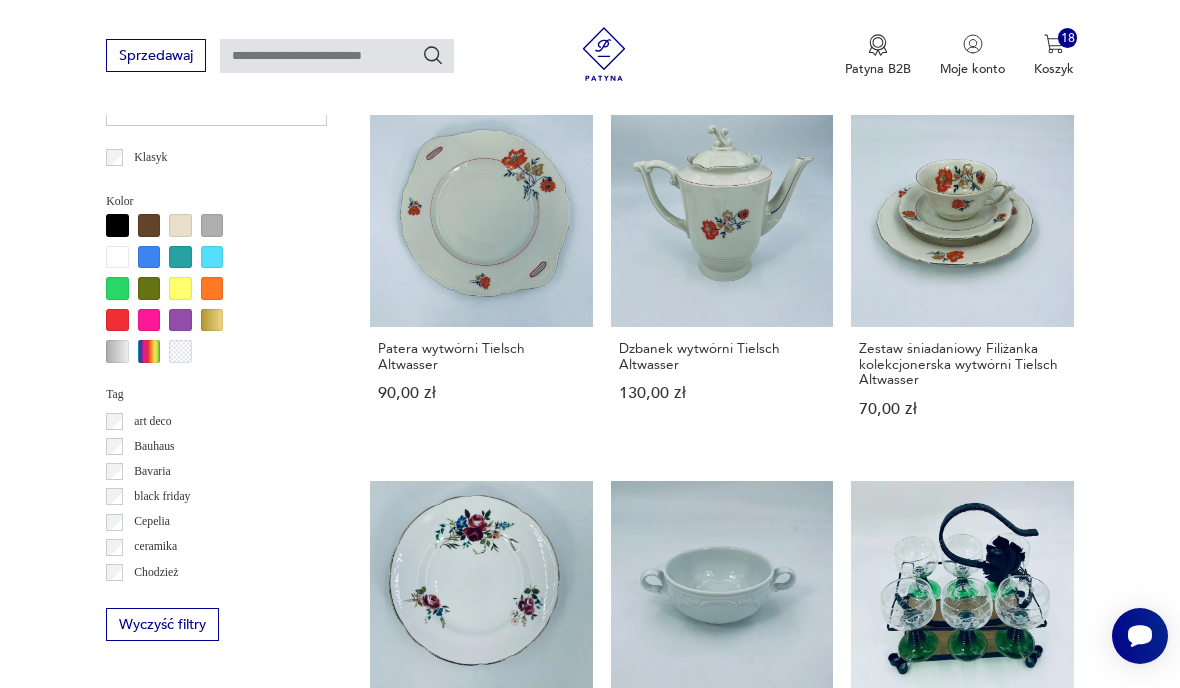 click on "16" at bounding box center (865, 1615) 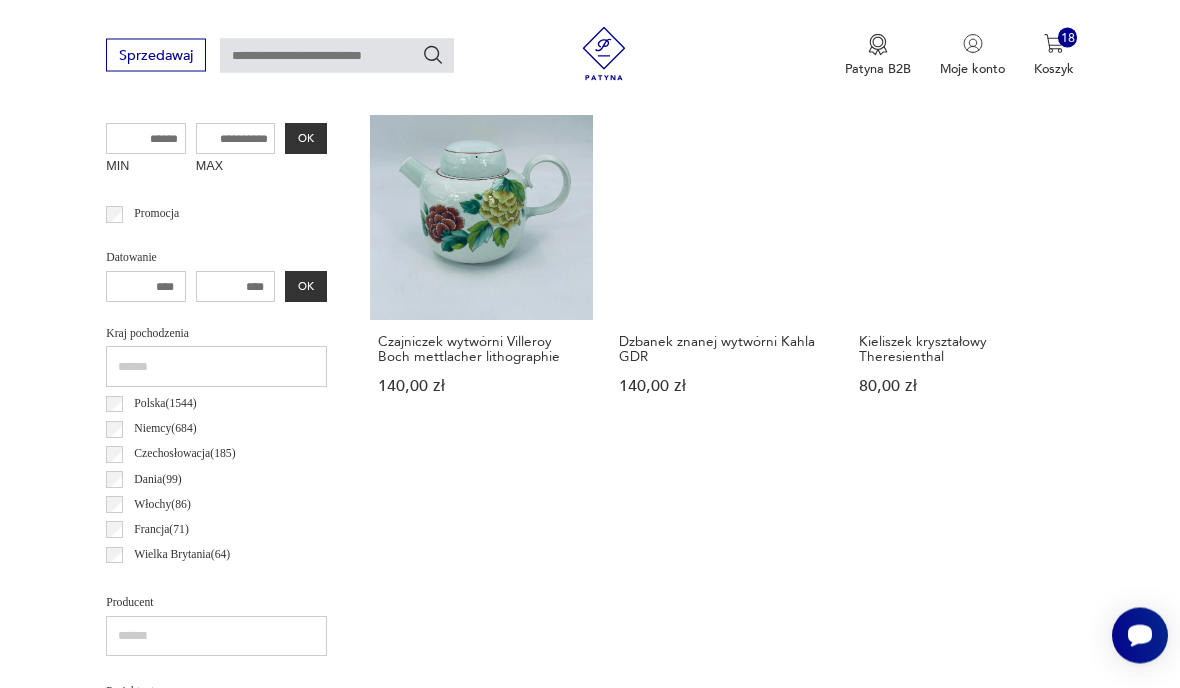 scroll, scrollTop: 462, scrollLeft: 0, axis: vertical 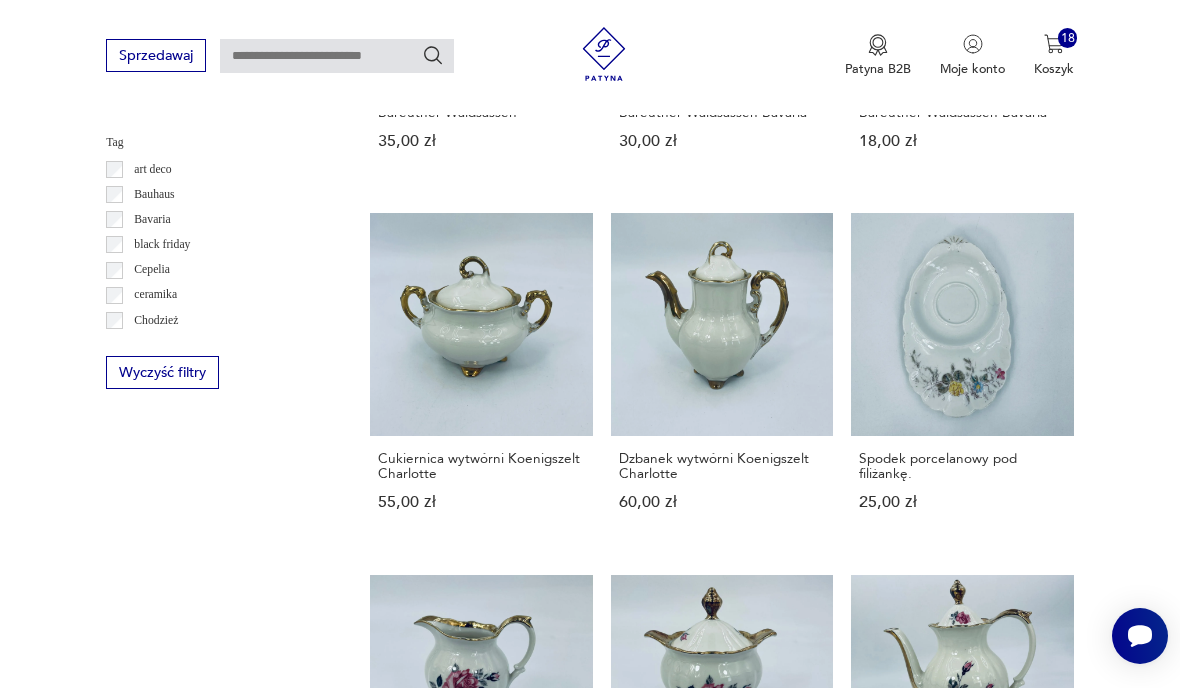 click on "17" at bounding box center [865, 1363] 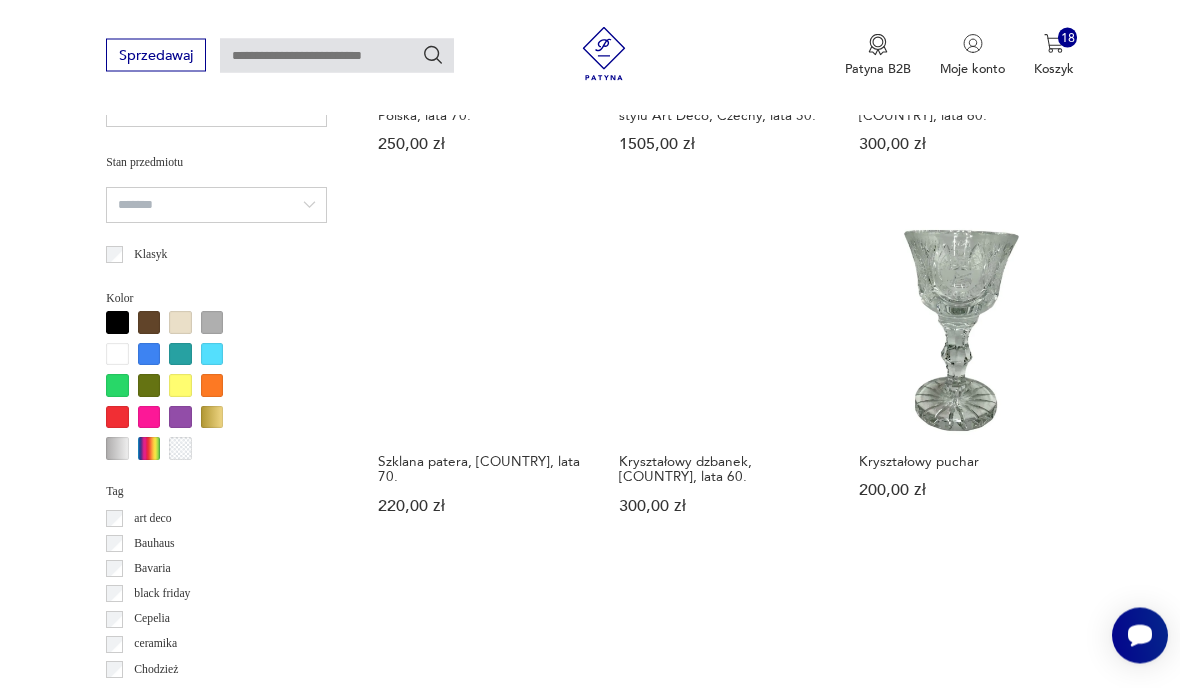 scroll, scrollTop: 1350, scrollLeft: 0, axis: vertical 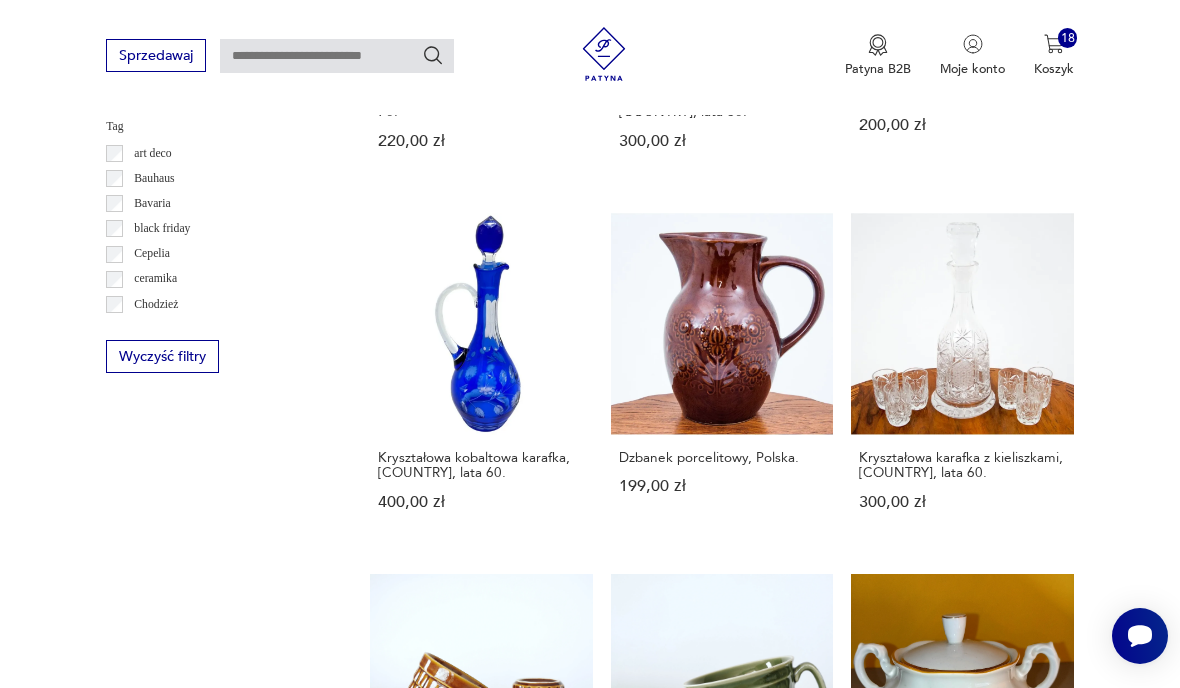 click on "18" at bounding box center (865, 1377) 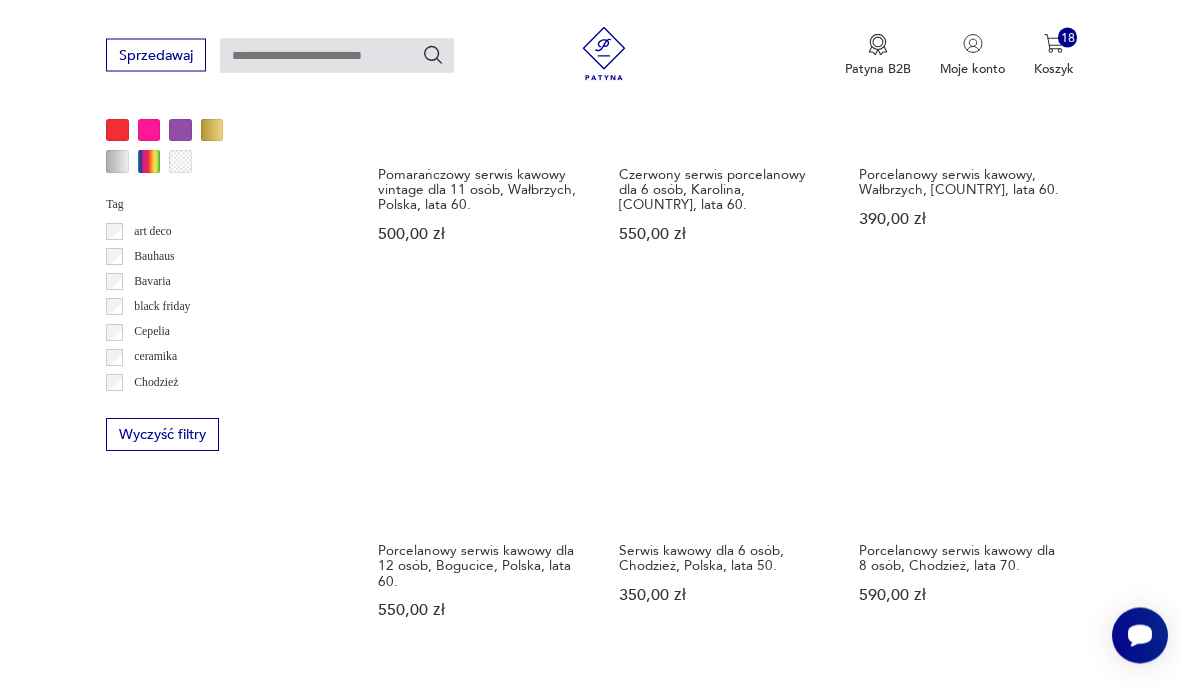 scroll, scrollTop: 1637, scrollLeft: 0, axis: vertical 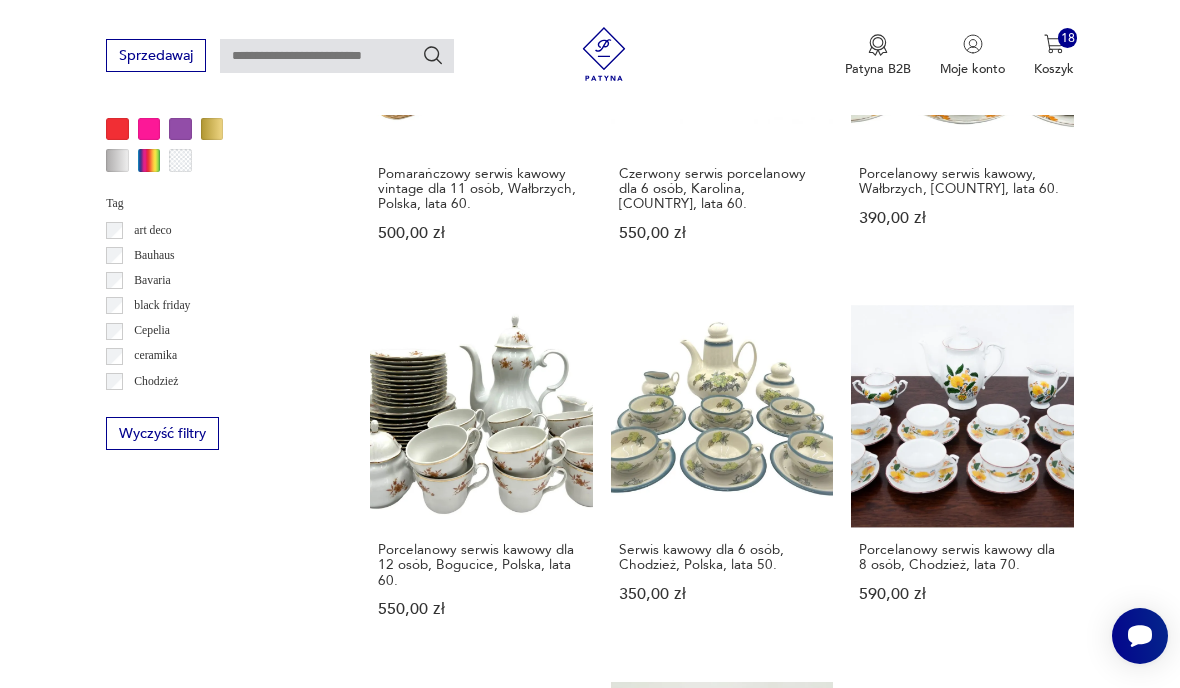 click on "19" at bounding box center (865, 1469) 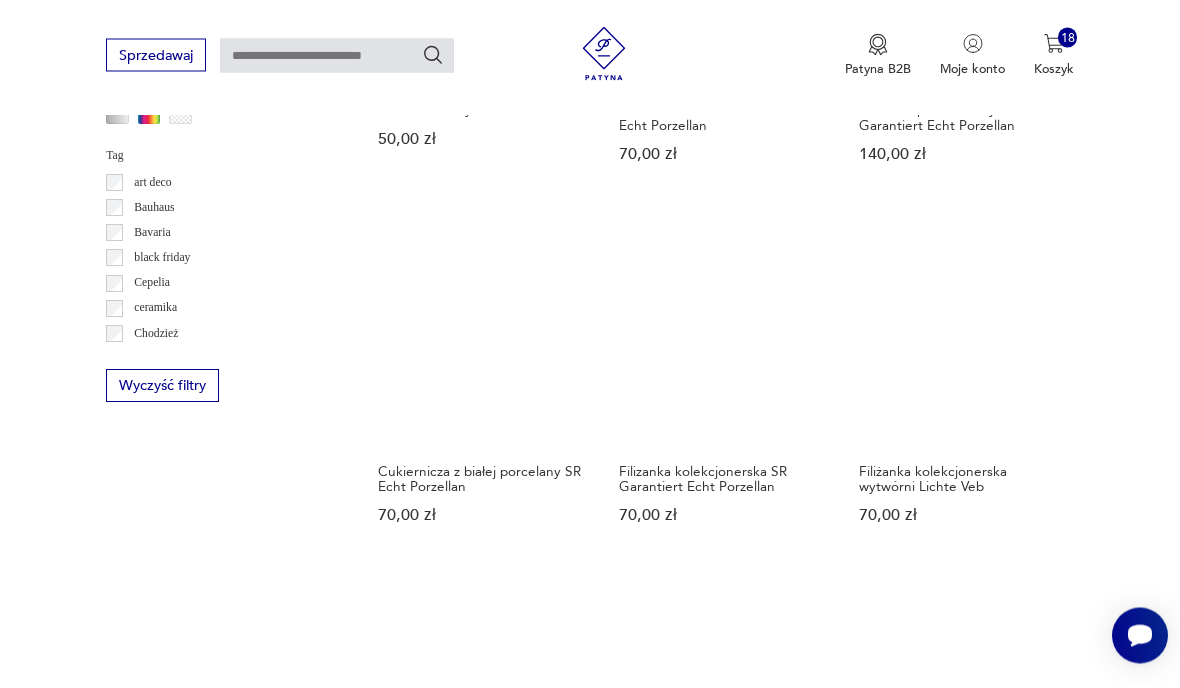 scroll, scrollTop: 1686, scrollLeft: 0, axis: vertical 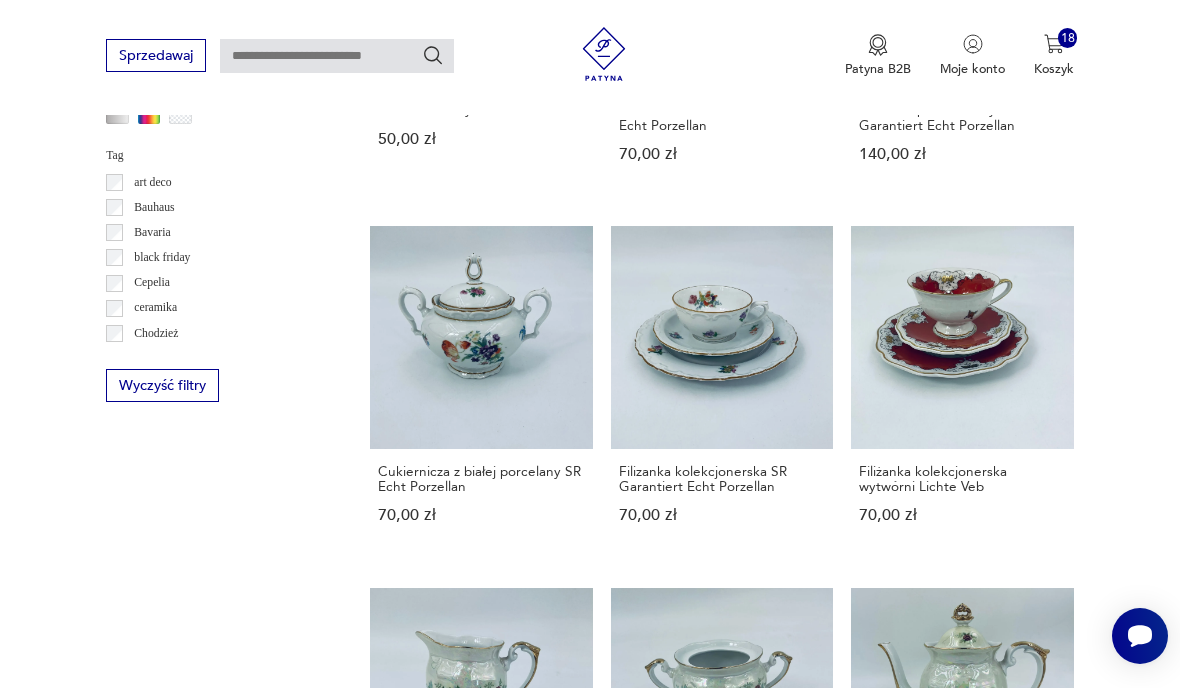 click on "20" at bounding box center [865, 1360] 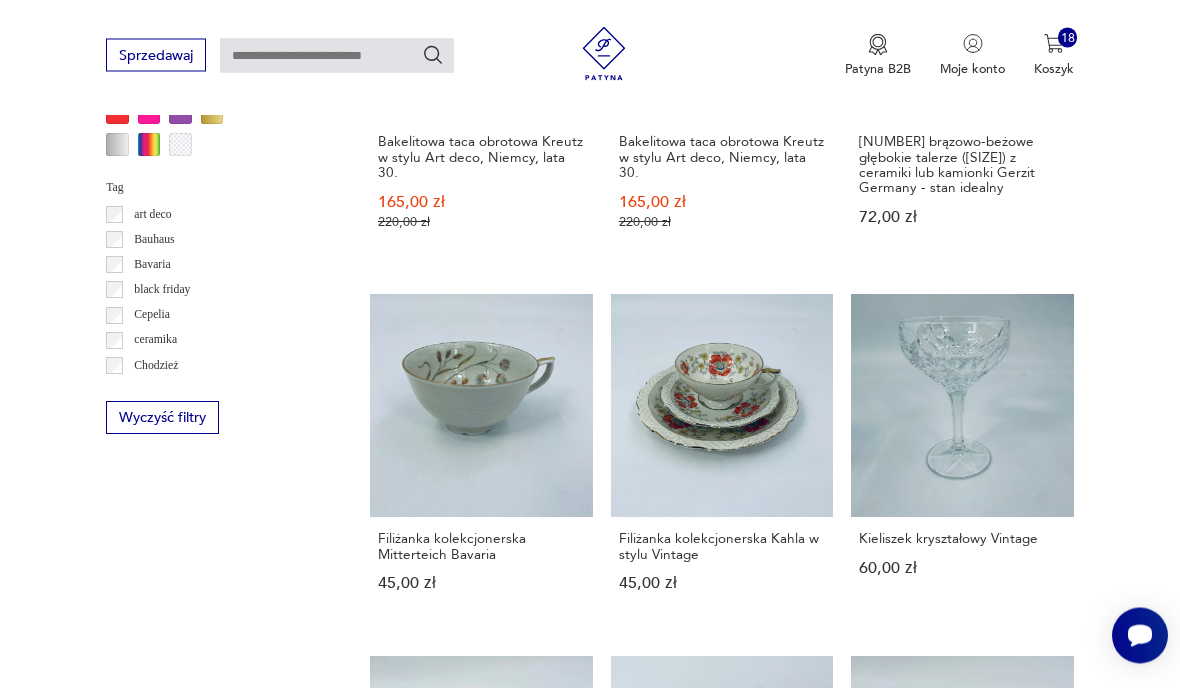 scroll, scrollTop: 1664, scrollLeft: 0, axis: vertical 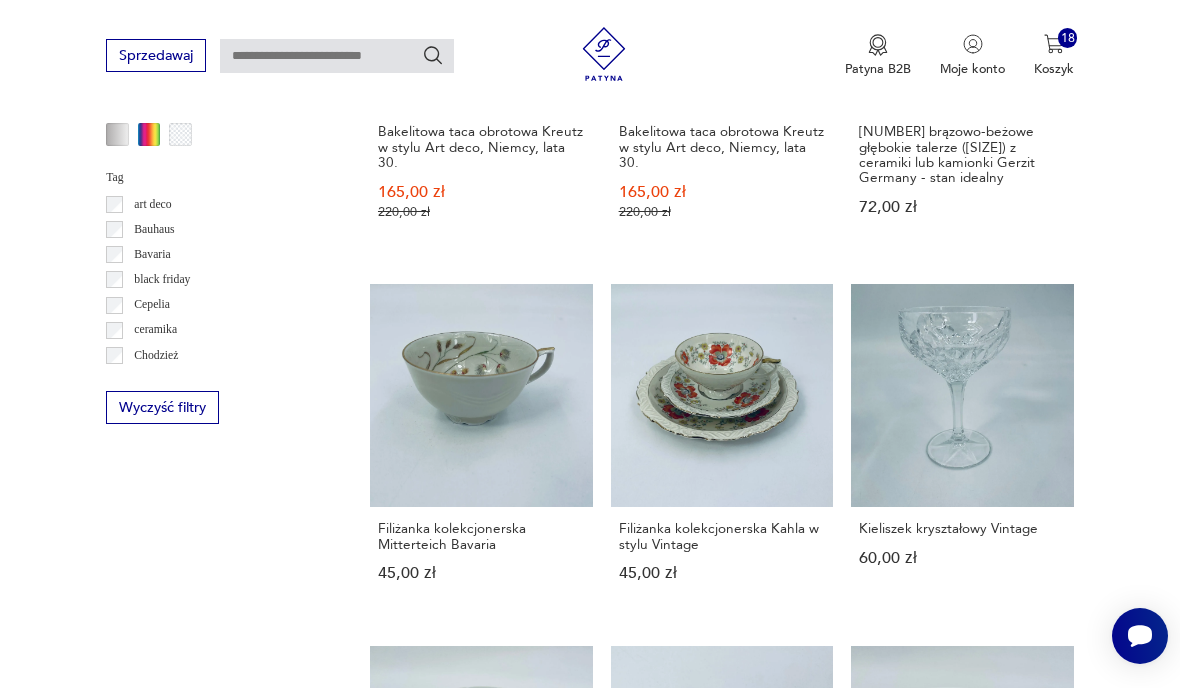 click on "21" at bounding box center (865, 1418) 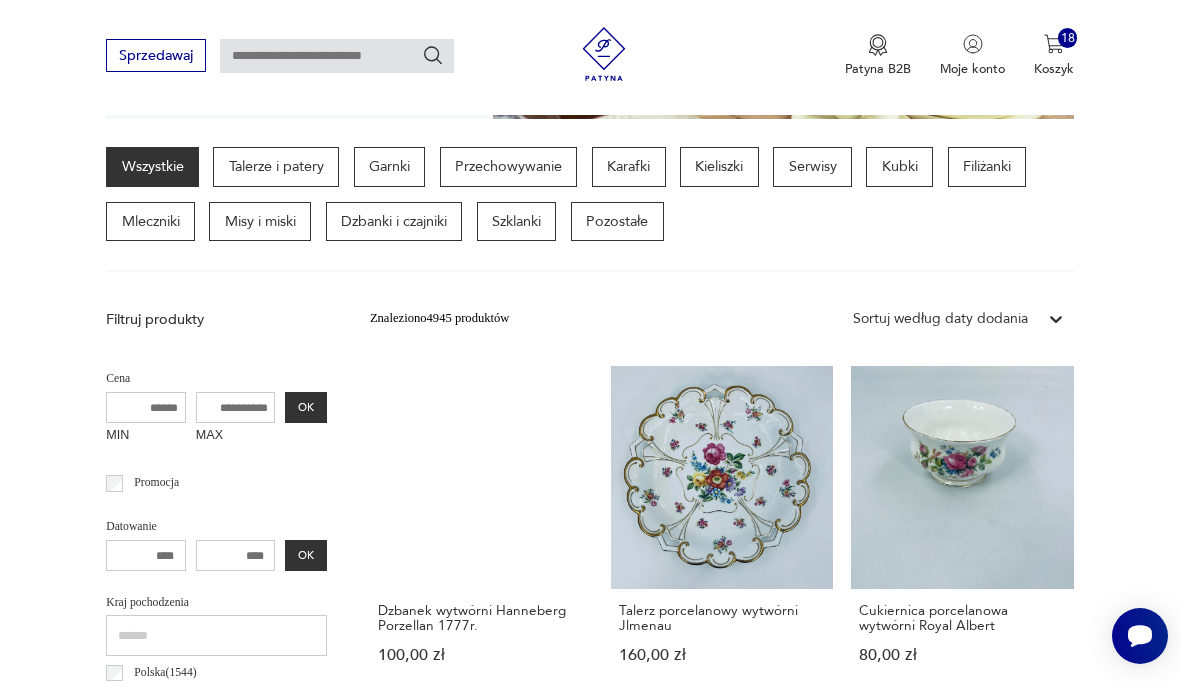 scroll, scrollTop: 462, scrollLeft: 0, axis: vertical 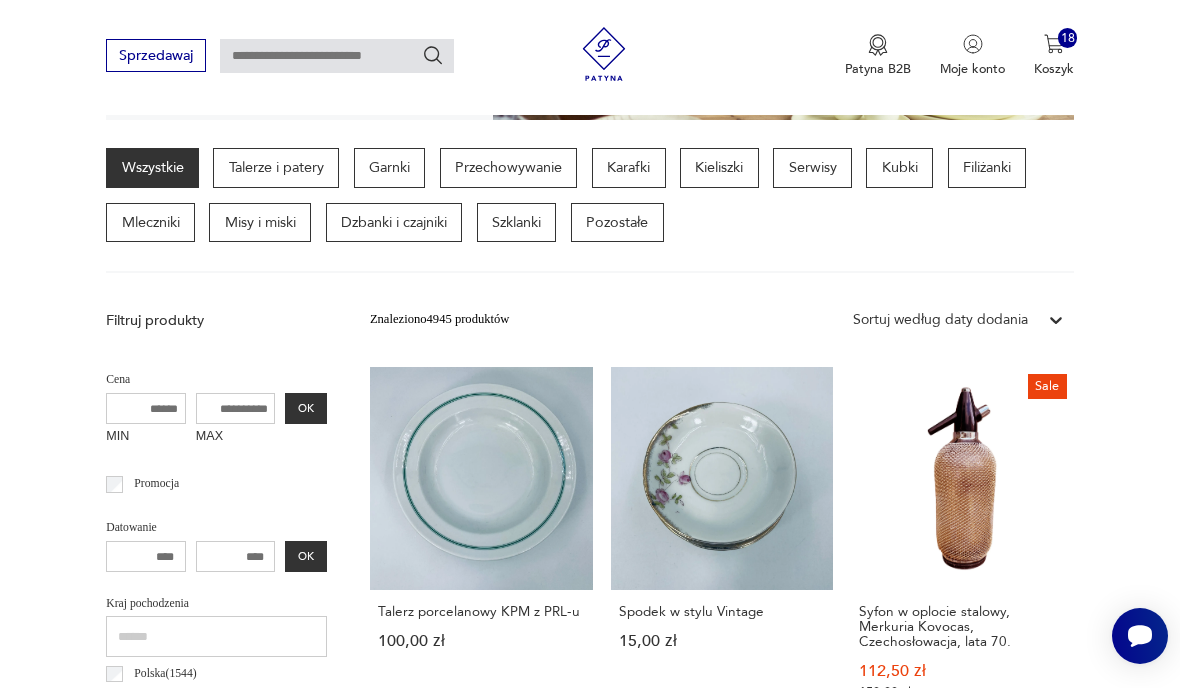 click on "Sale Syfon w oplocie stalowy, Merkuria Kovocas, Czechosłowacja, lata [YEAR]. [PRICE] [PRICE]" at bounding box center (962, 551) 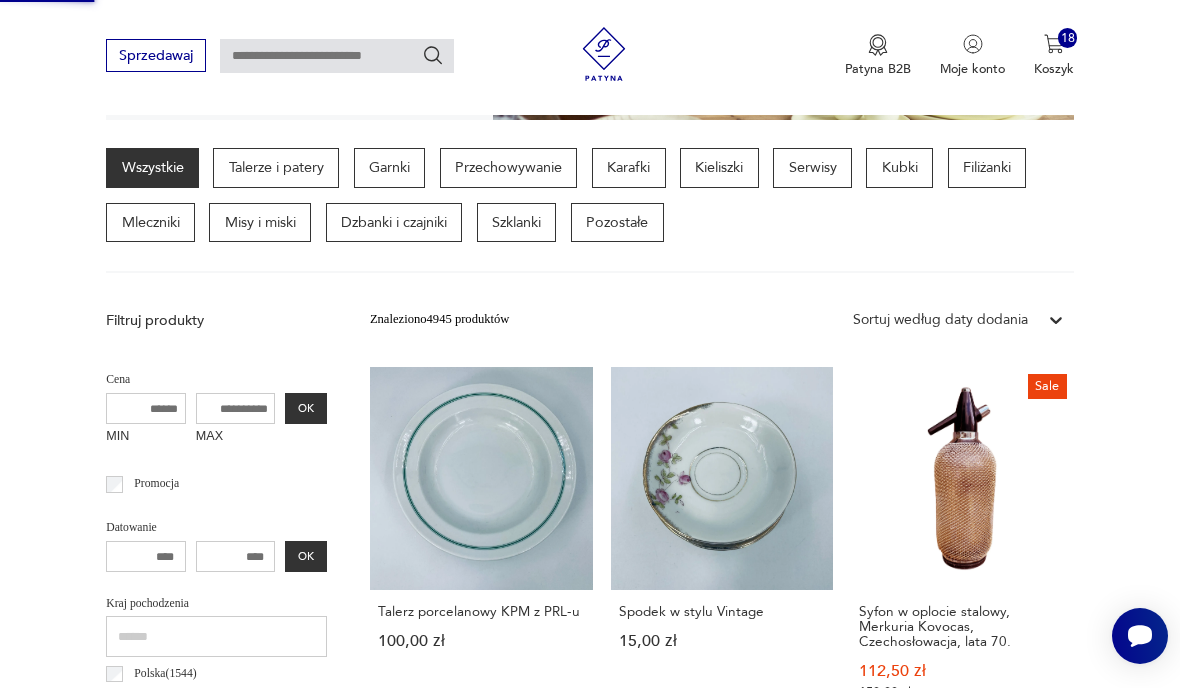 scroll, scrollTop: 256, scrollLeft: 0, axis: vertical 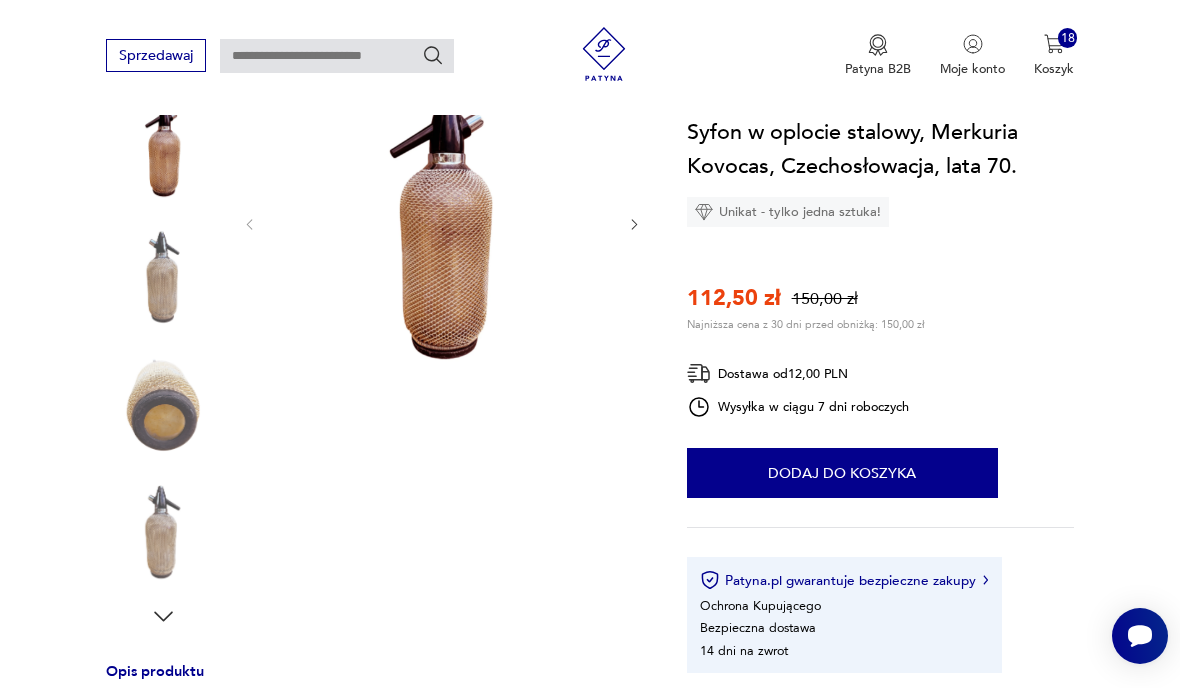 click 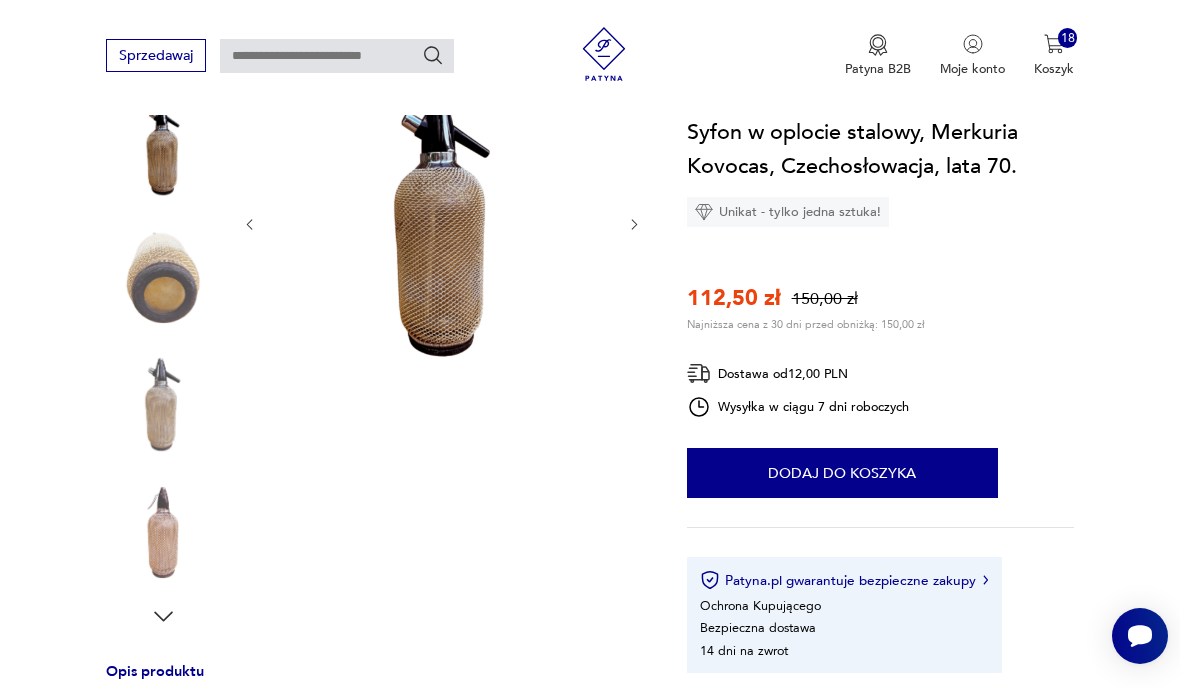 click 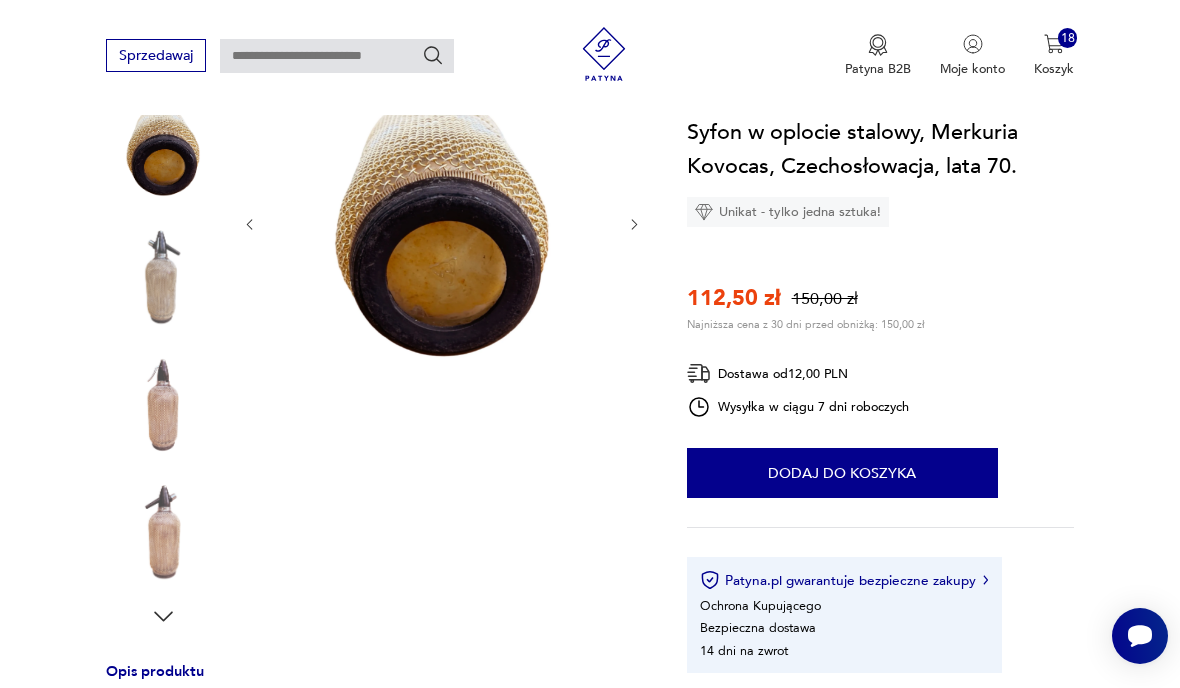 click 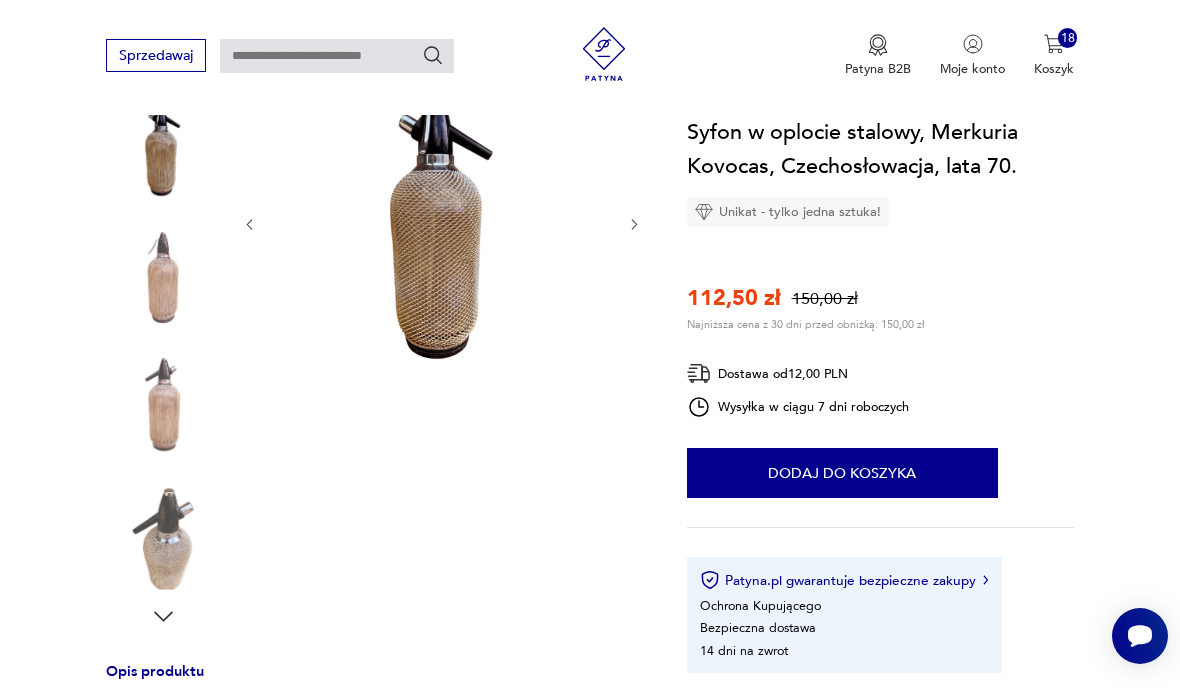 click at bounding box center (442, 225) 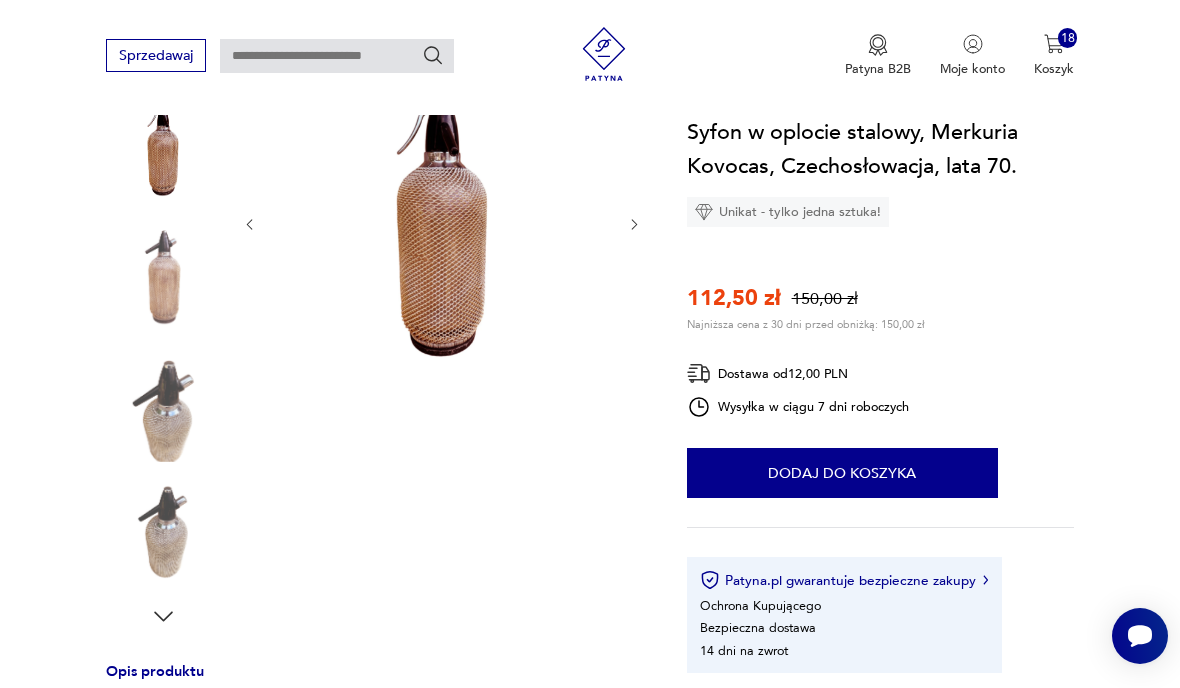 click at bounding box center (442, 225) 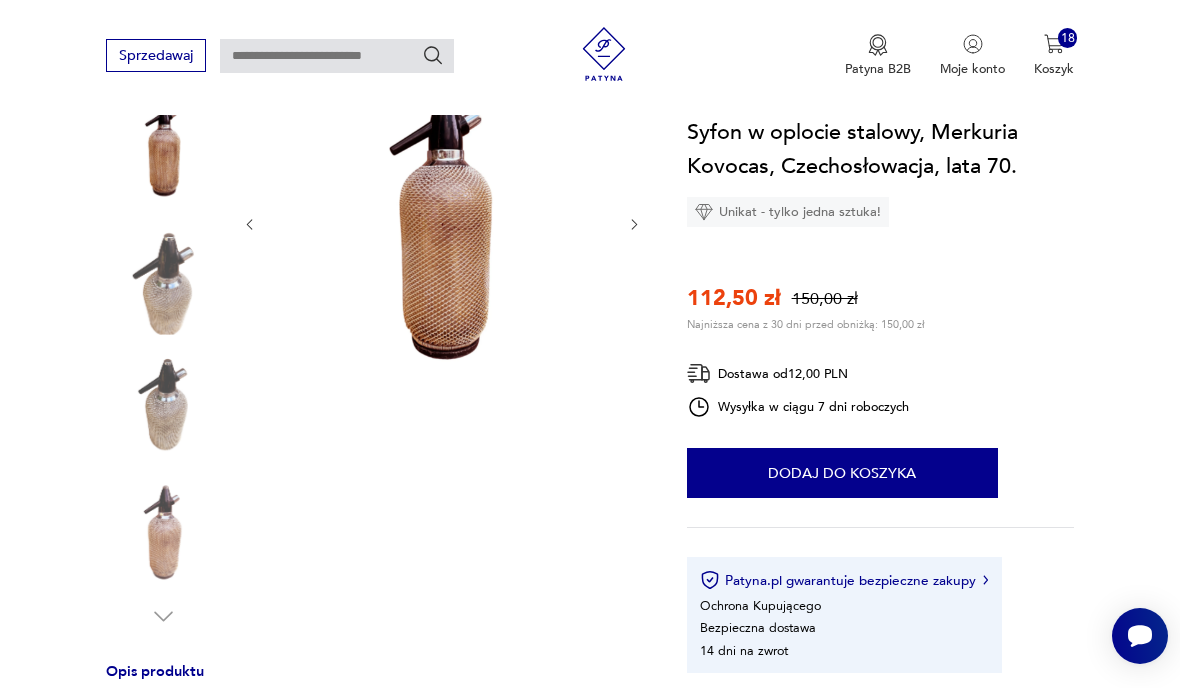 click 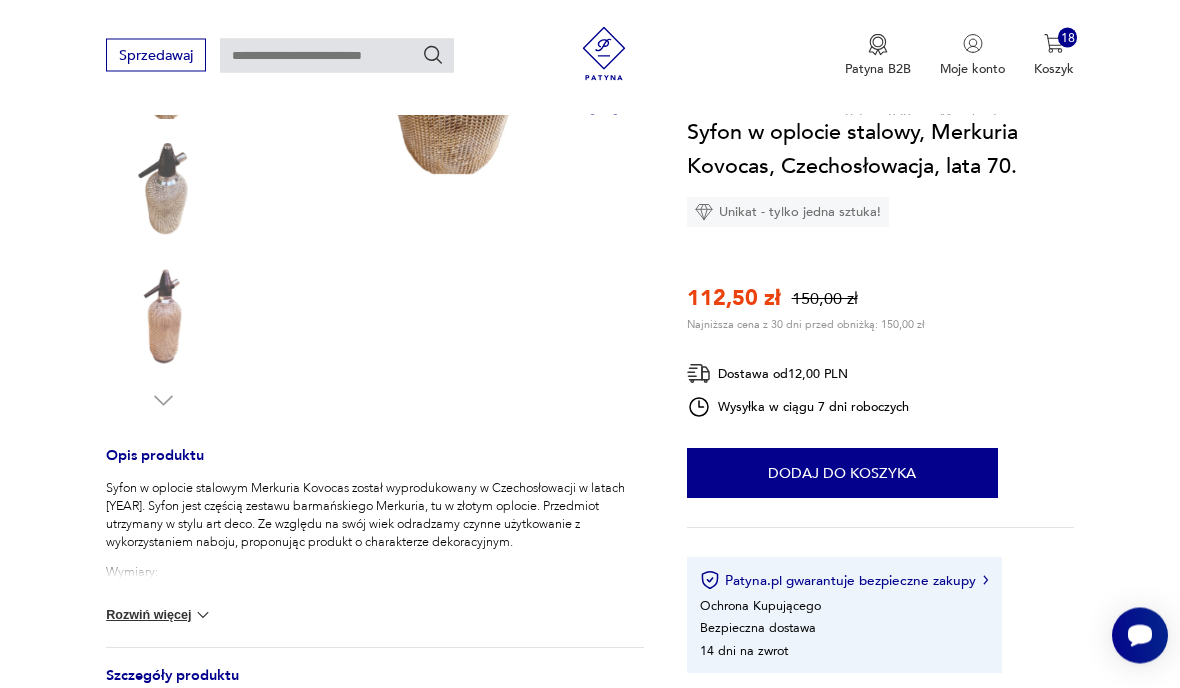 scroll, scrollTop: 475, scrollLeft: 0, axis: vertical 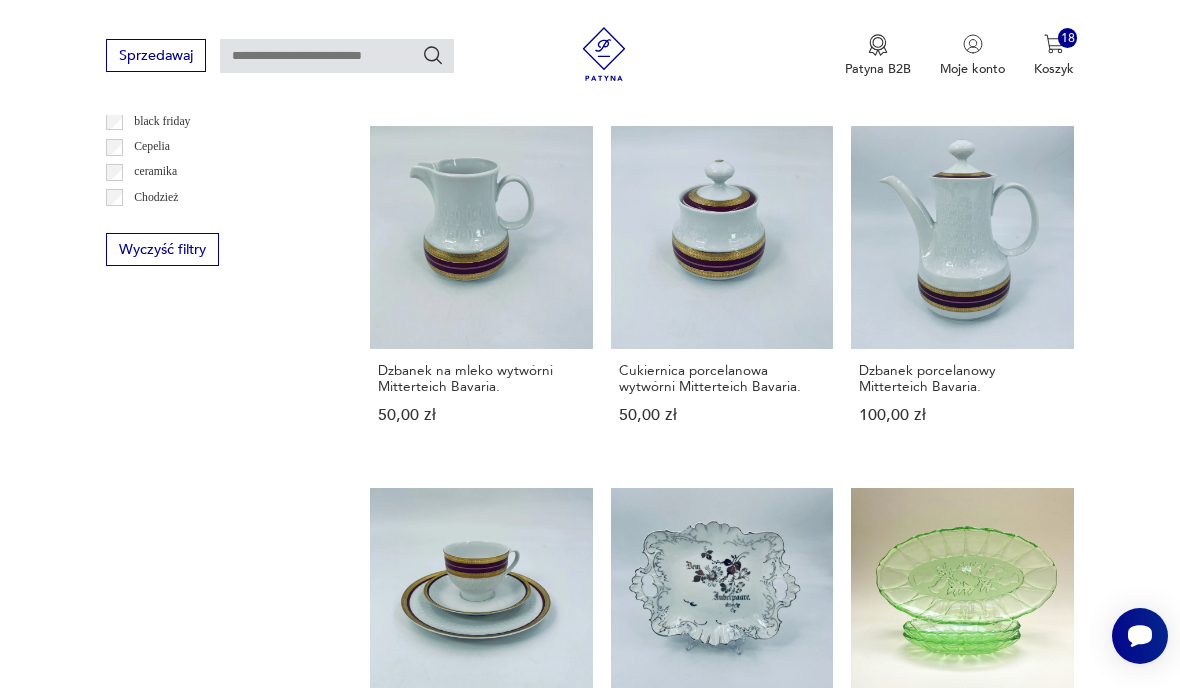 click on "22" at bounding box center (865, 1276) 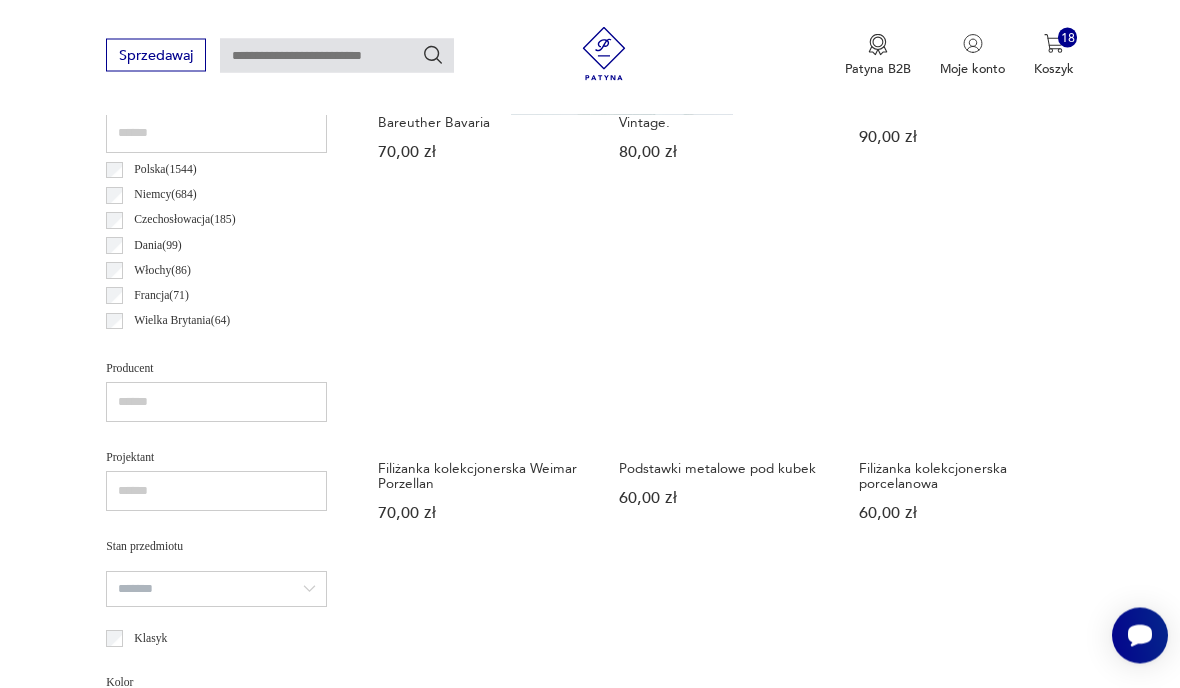 scroll, scrollTop: 968, scrollLeft: 0, axis: vertical 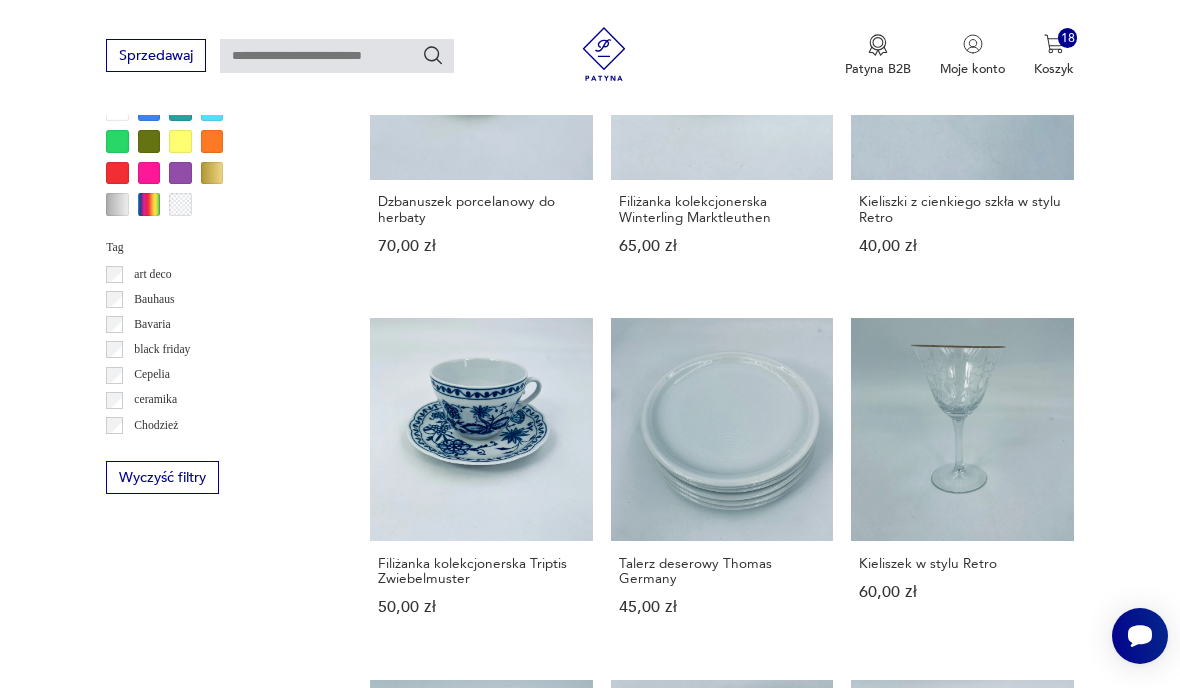 click on "23" at bounding box center [865, 1452] 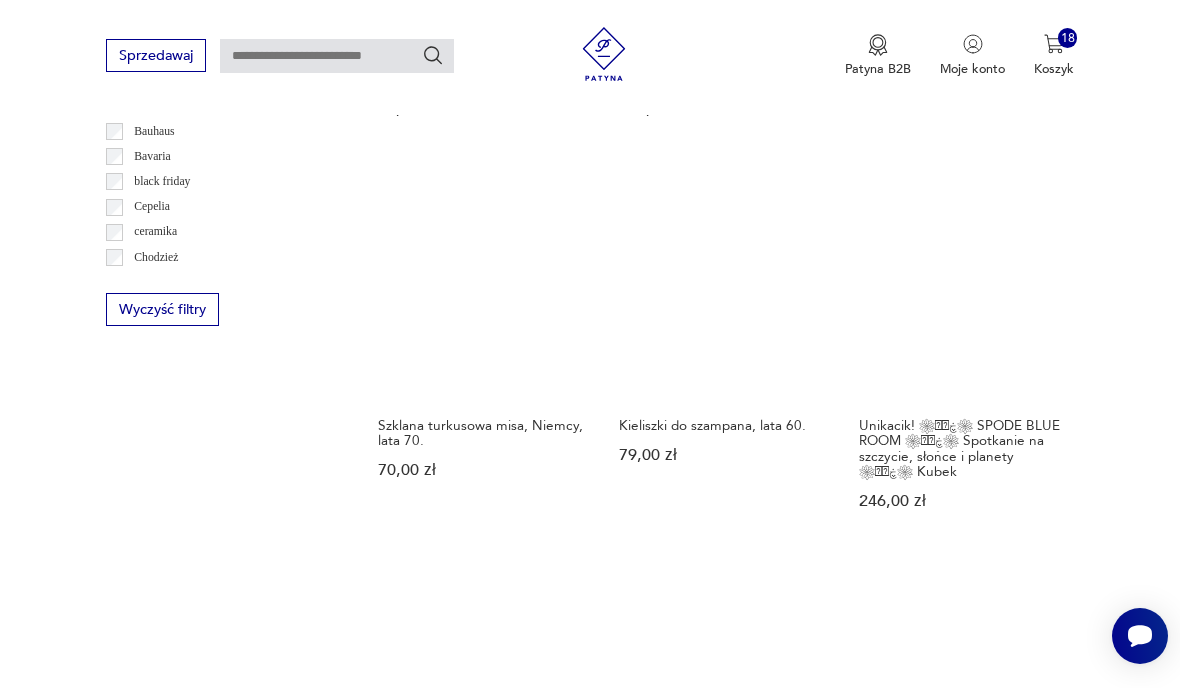 scroll, scrollTop: 1818, scrollLeft: 0, axis: vertical 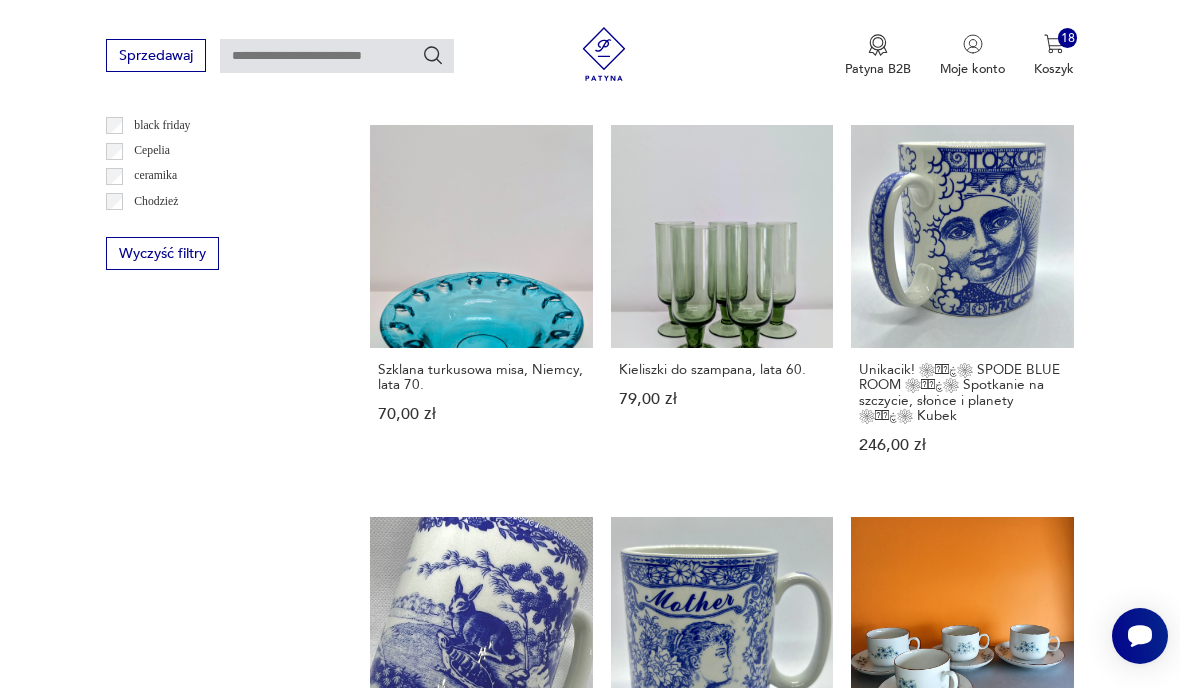 click on "24" at bounding box center [865, 1305] 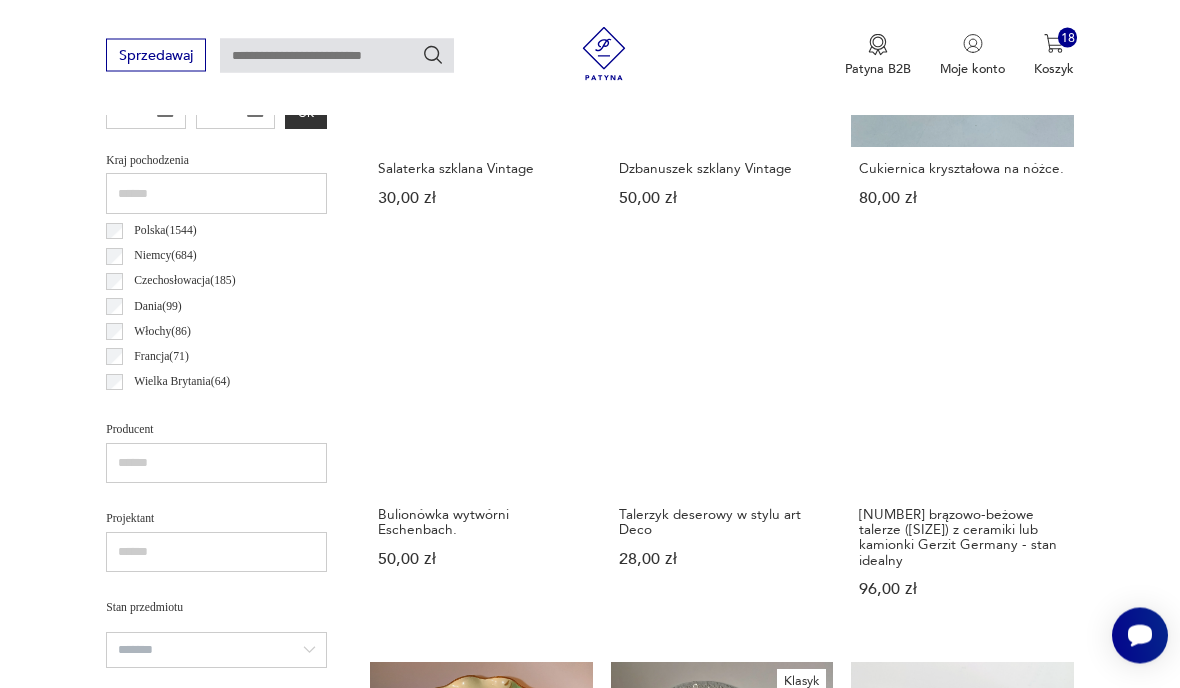 scroll, scrollTop: 462, scrollLeft: 0, axis: vertical 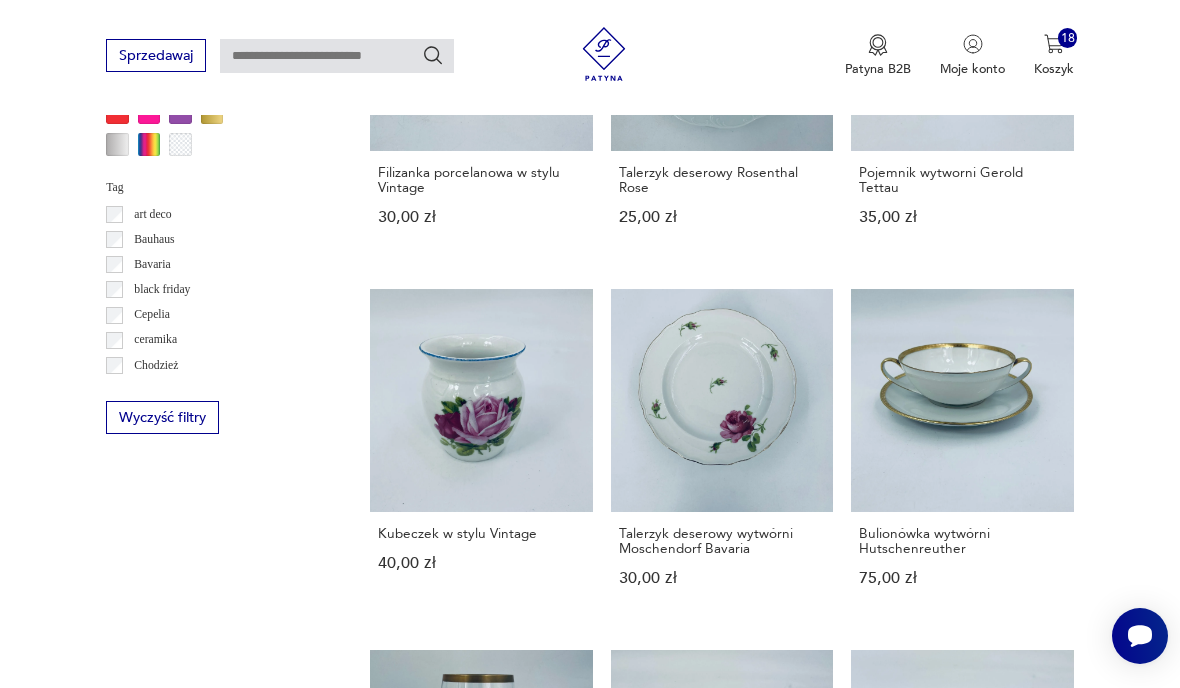 click on "25" at bounding box center [865, 1408] 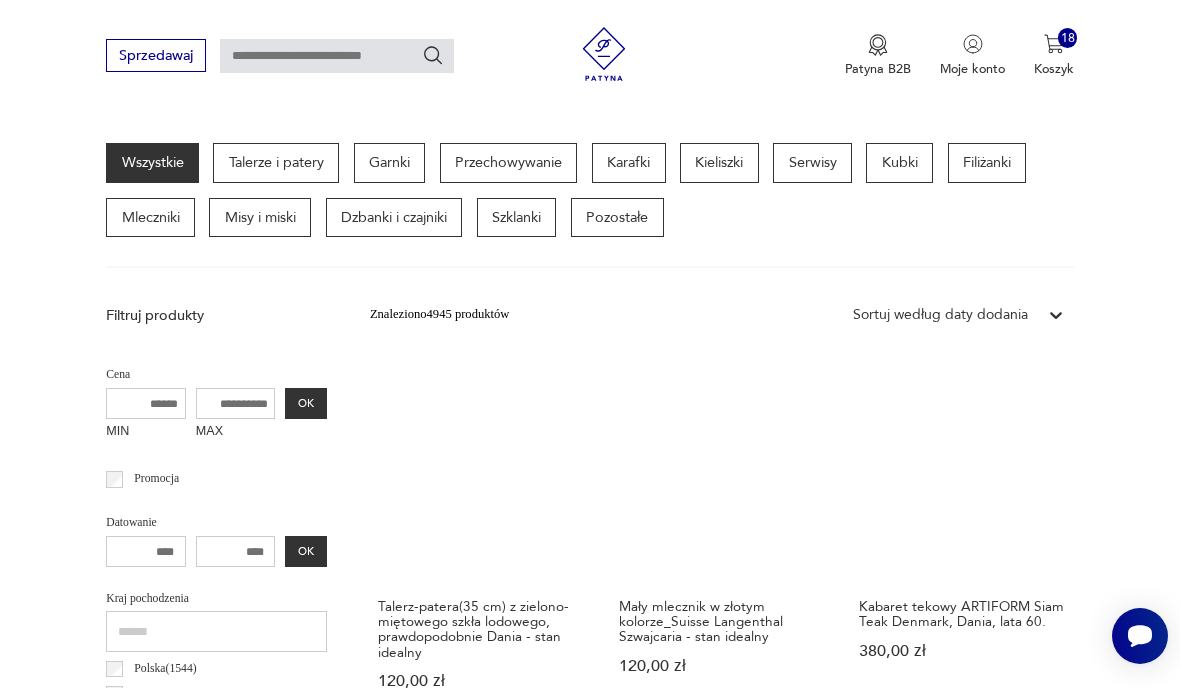 scroll, scrollTop: 462, scrollLeft: 0, axis: vertical 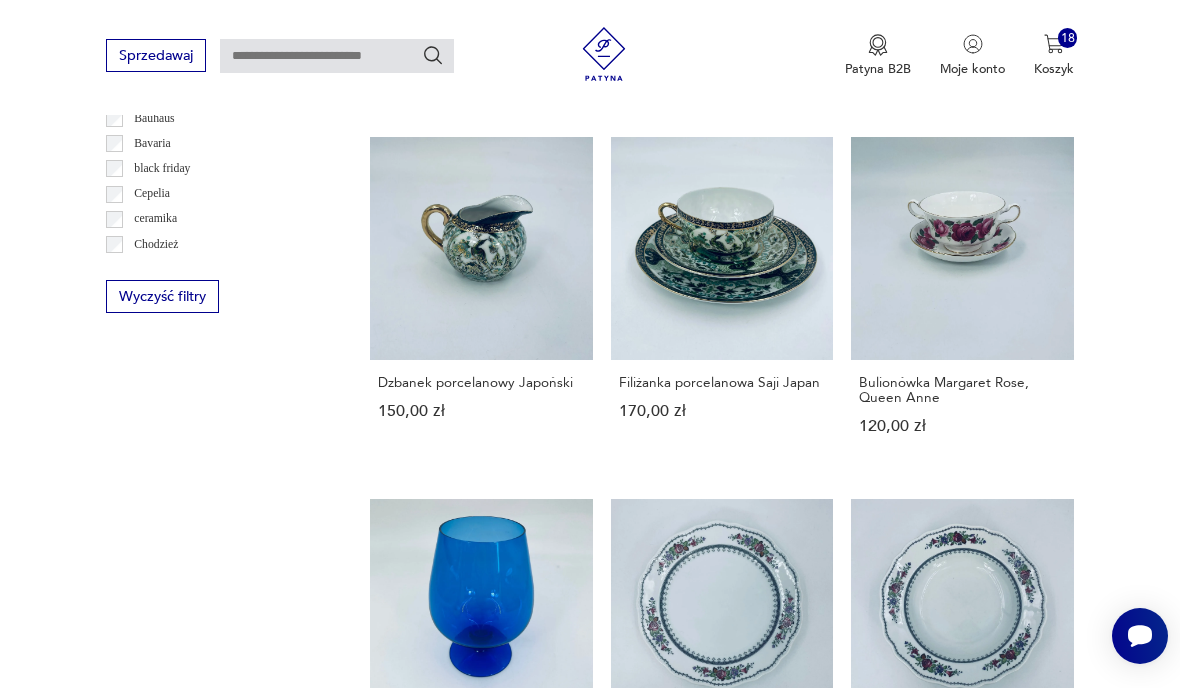 click on "26" at bounding box center [865, 1271] 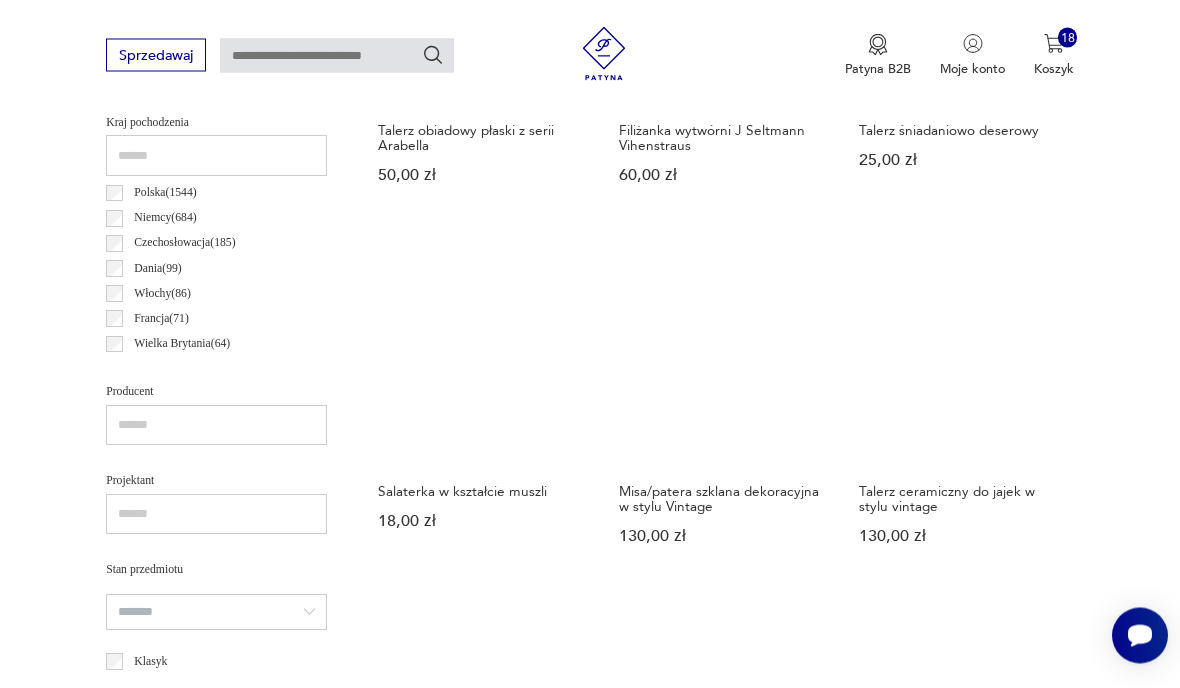 scroll, scrollTop: 943, scrollLeft: 0, axis: vertical 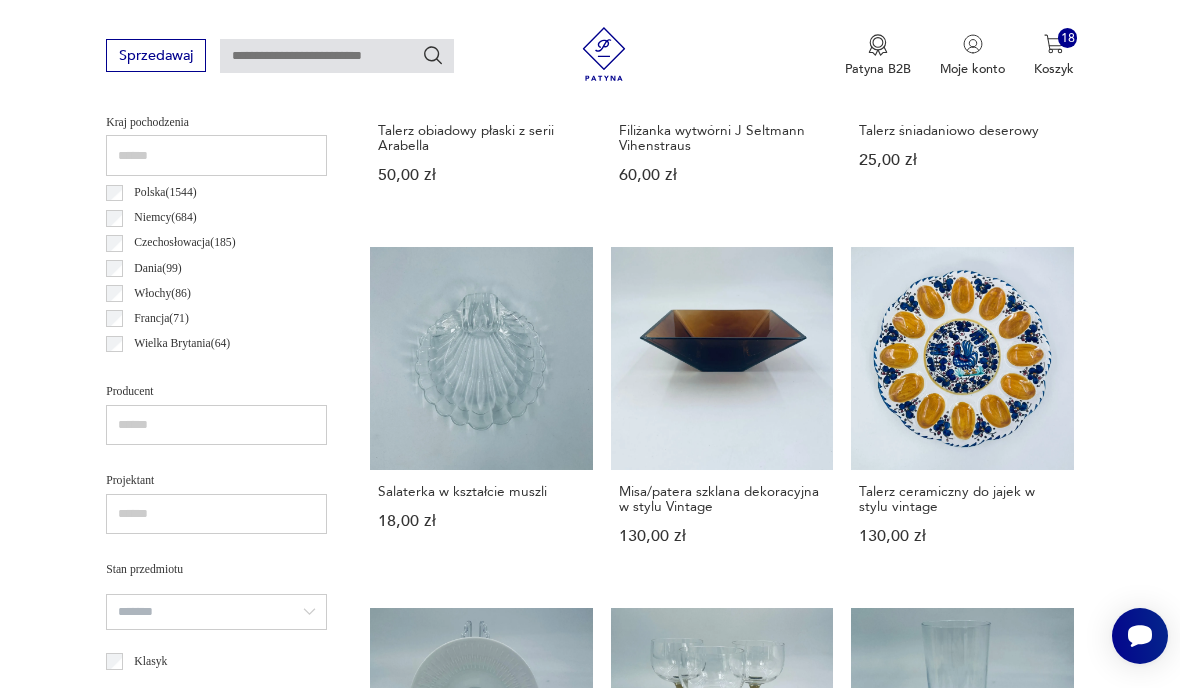 click on "Talerz ceramiczny do jajek w stylu vintage 130,00 zł" at bounding box center (962, 413) 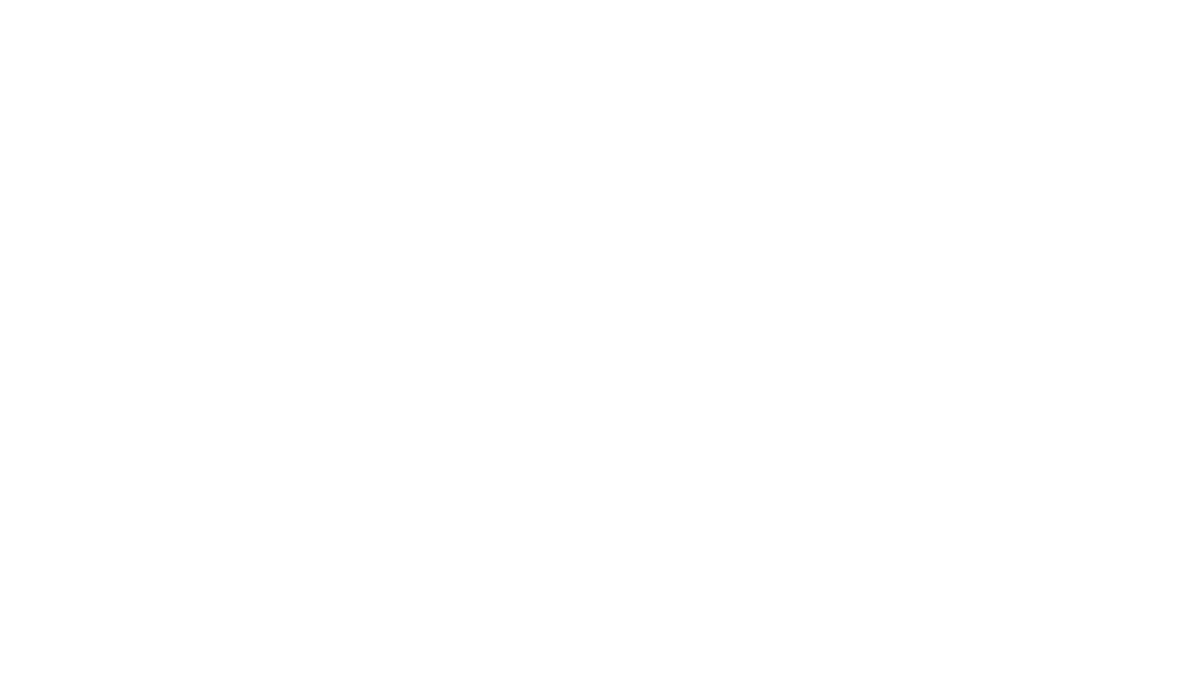 scroll, scrollTop: 172, scrollLeft: 0, axis: vertical 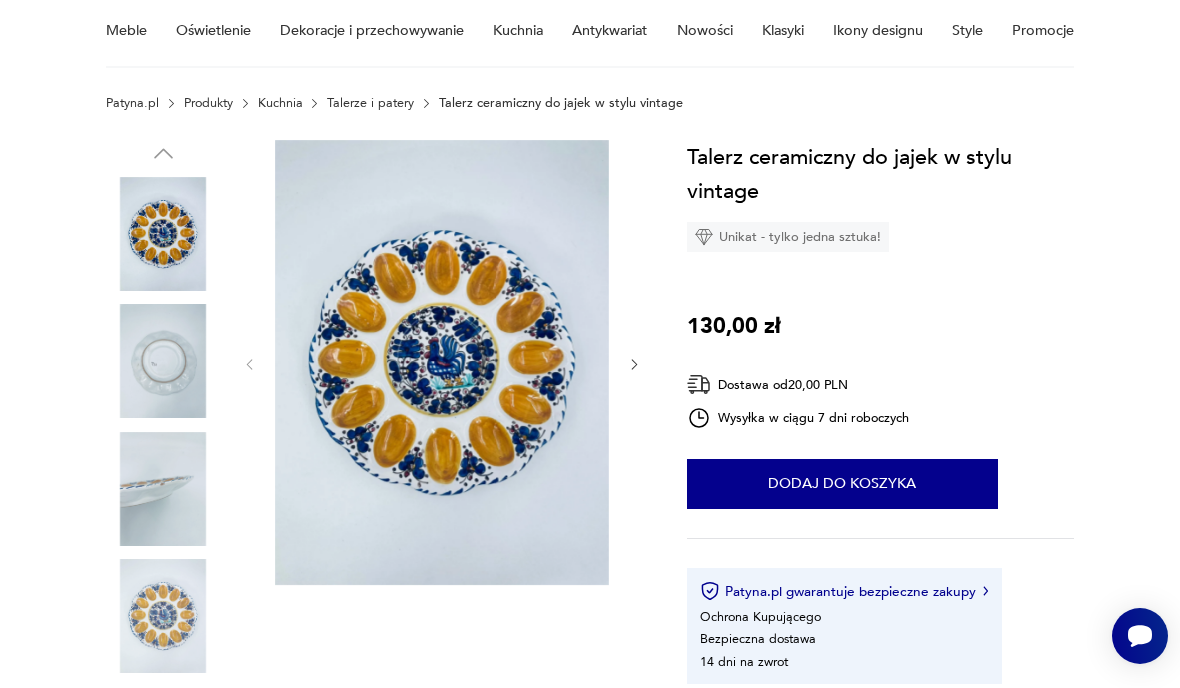 click 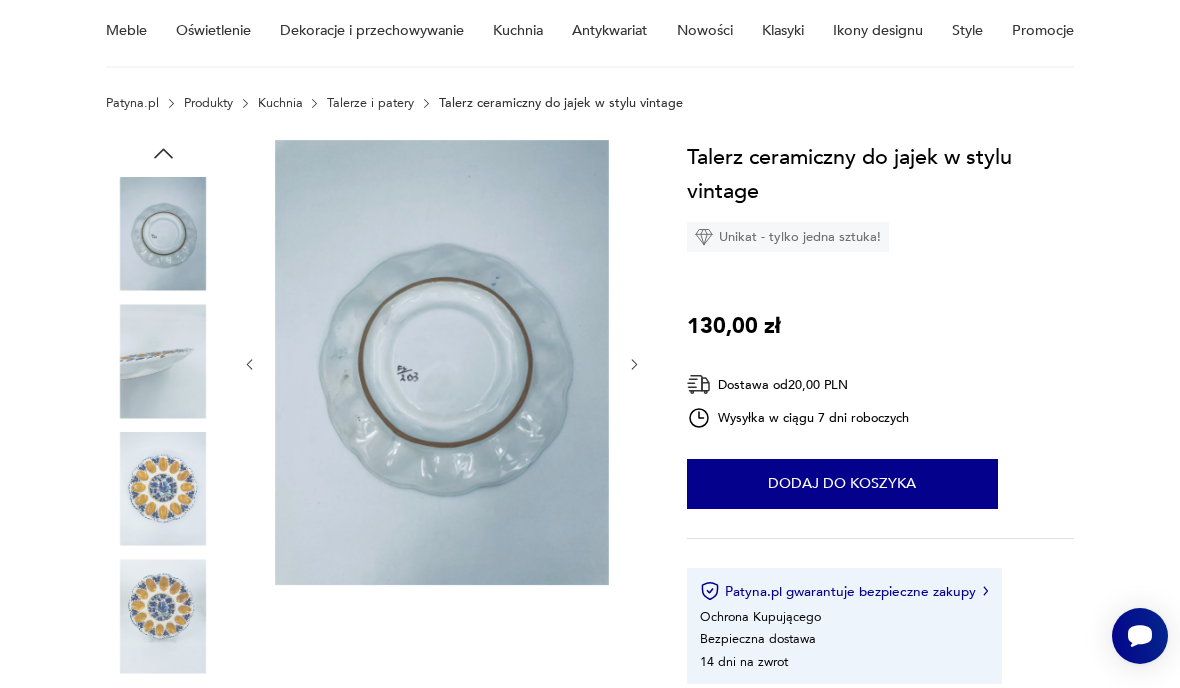 click 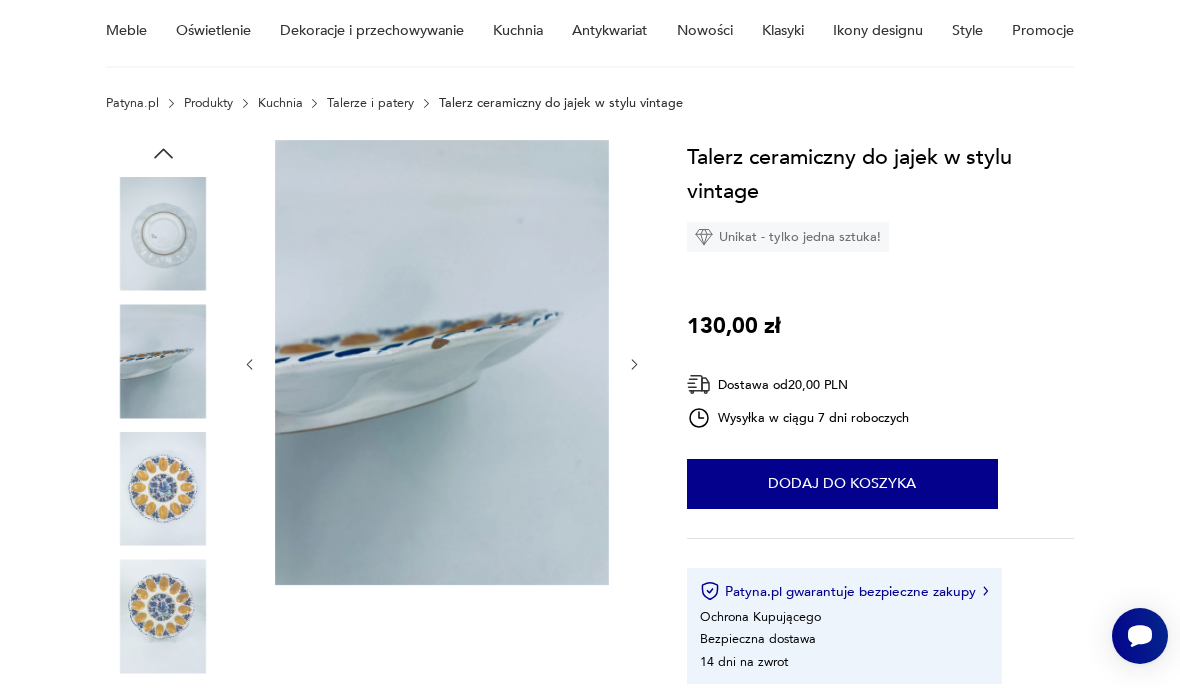 click 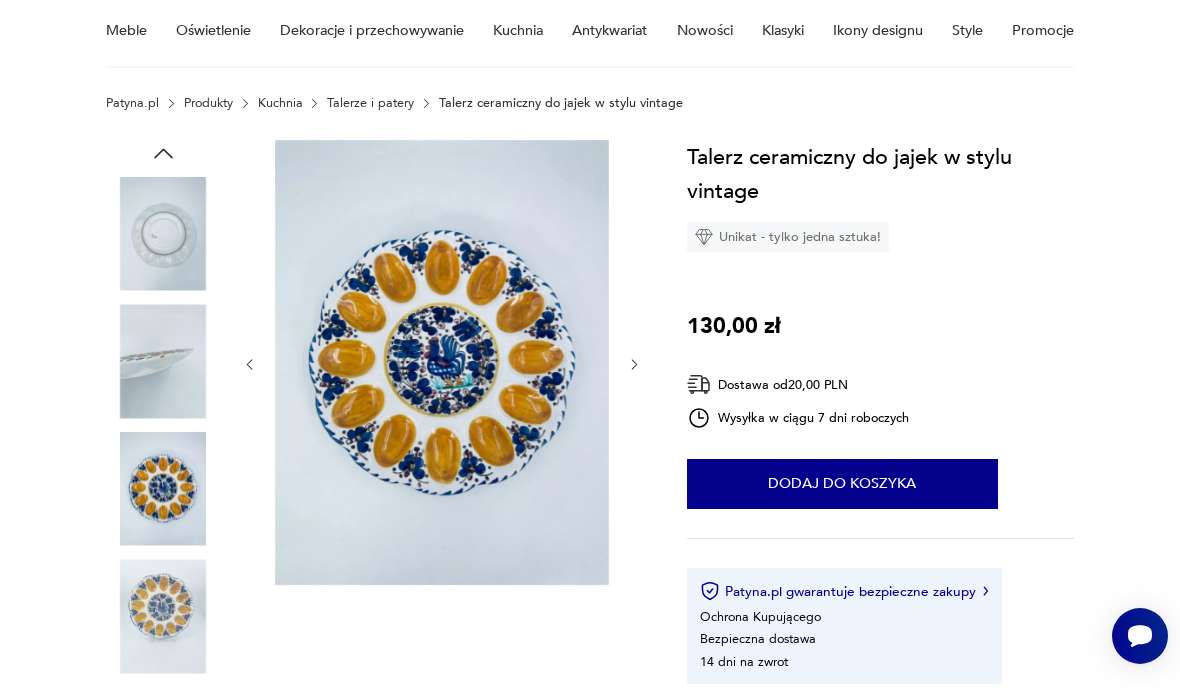 click at bounding box center (442, 364) 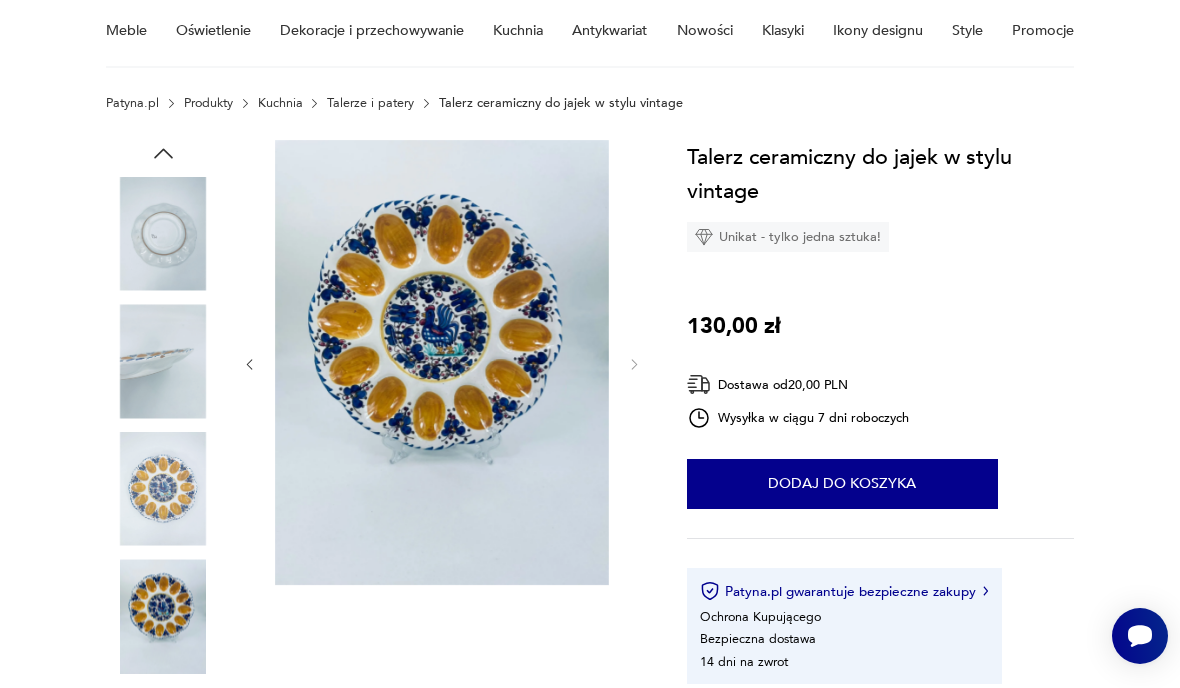 click at bounding box center [442, 364] 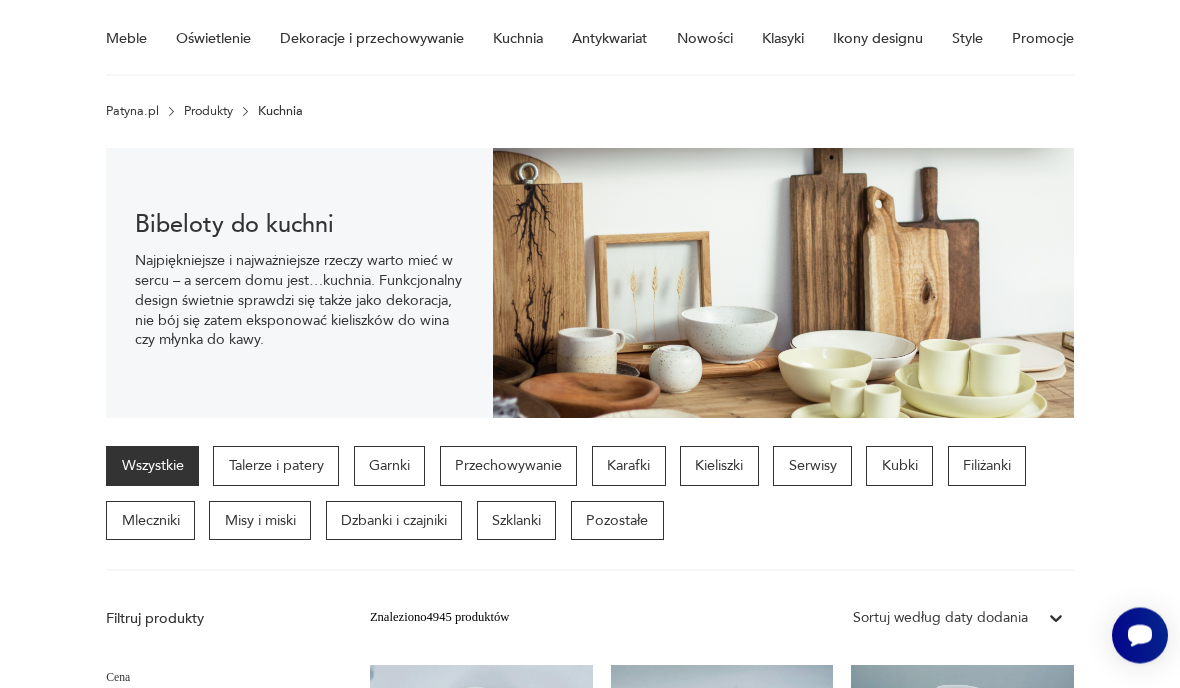 scroll, scrollTop: 171, scrollLeft: 0, axis: vertical 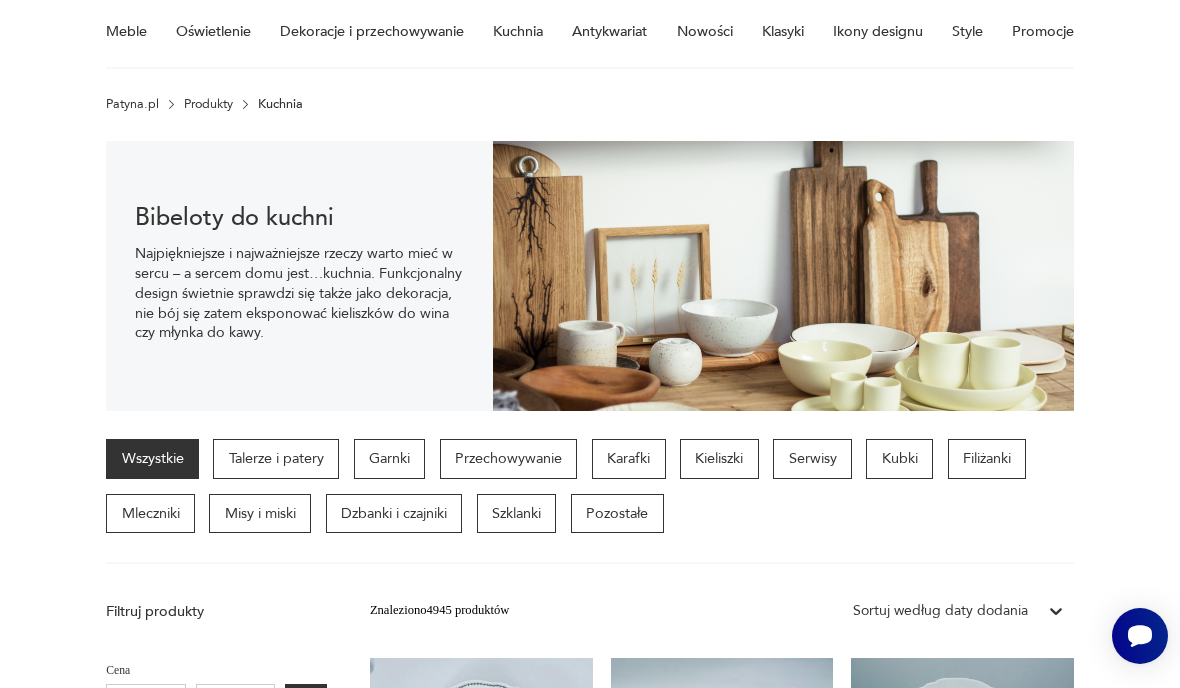 click on "Garnki" at bounding box center (390, 459) 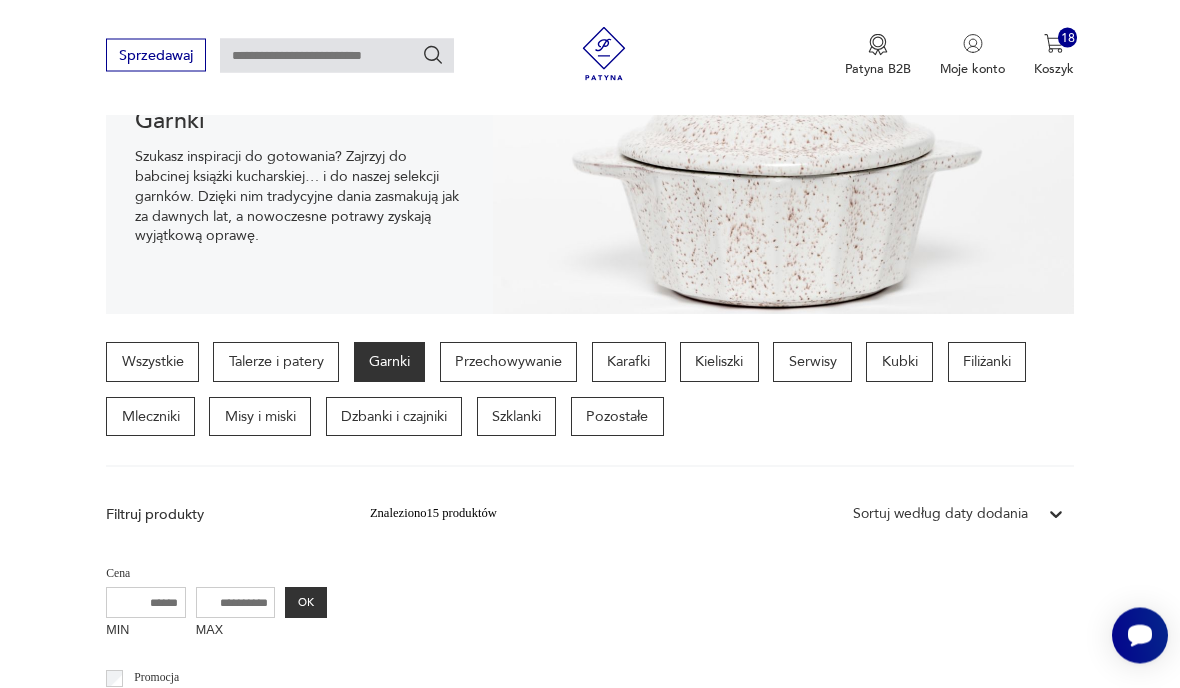 scroll, scrollTop: 268, scrollLeft: 0, axis: vertical 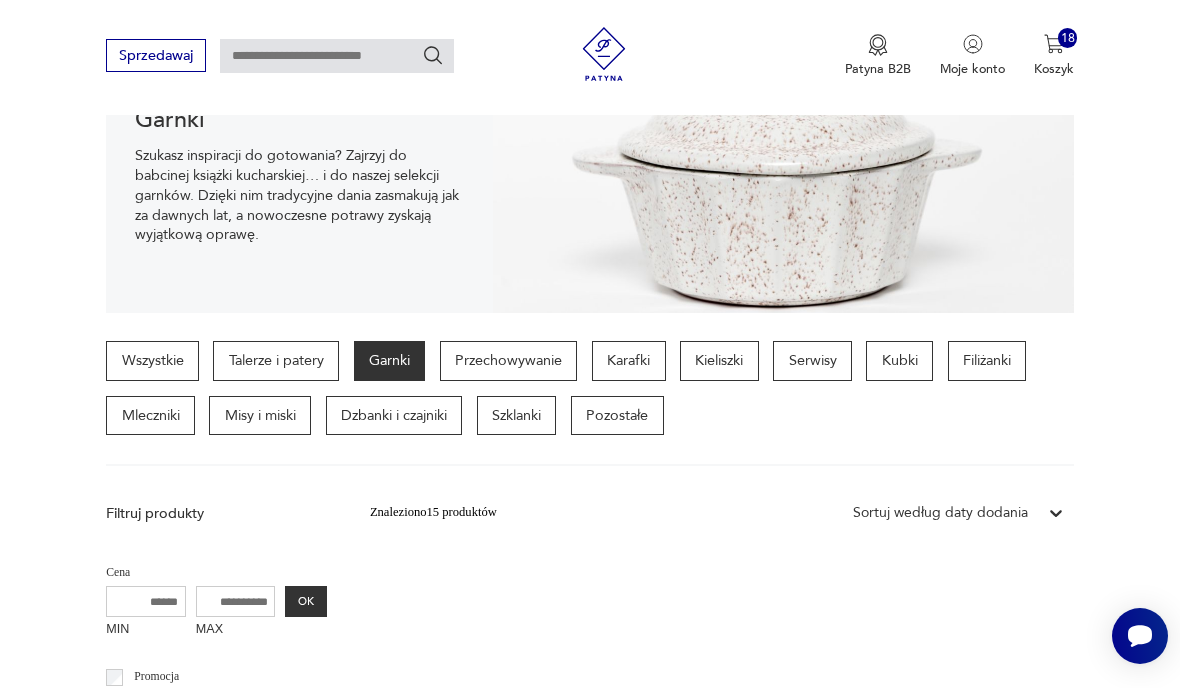 click on "Przechowywanie" at bounding box center [509, 361] 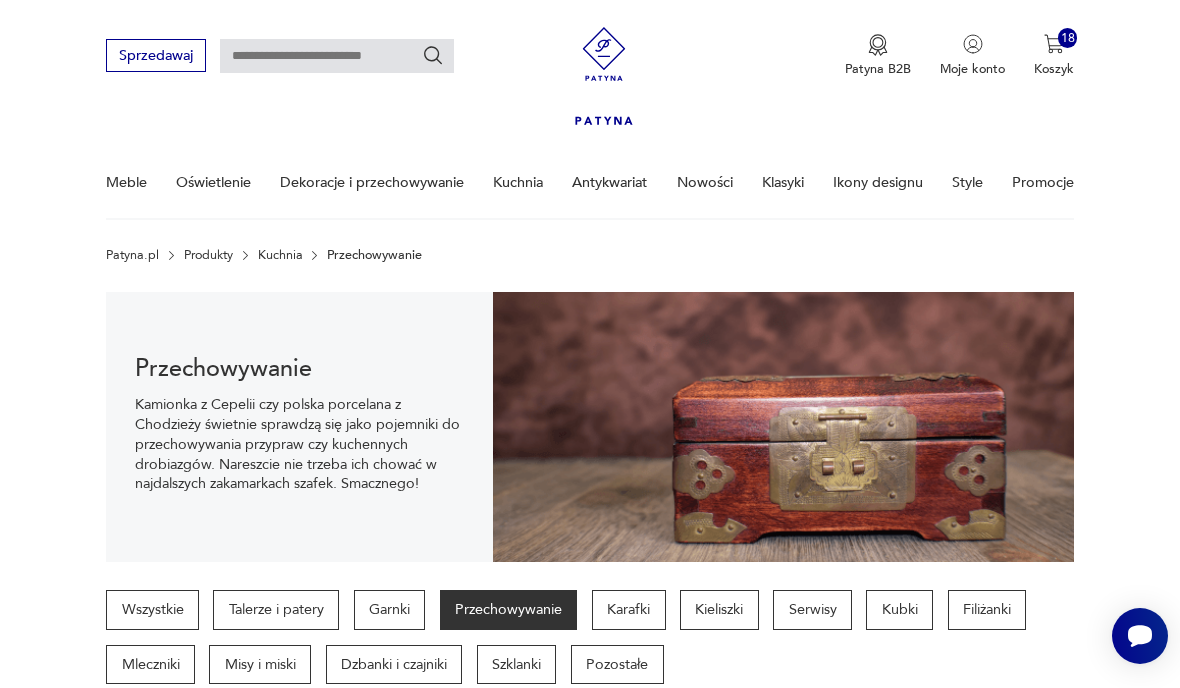 scroll, scrollTop: 0, scrollLeft: 0, axis: both 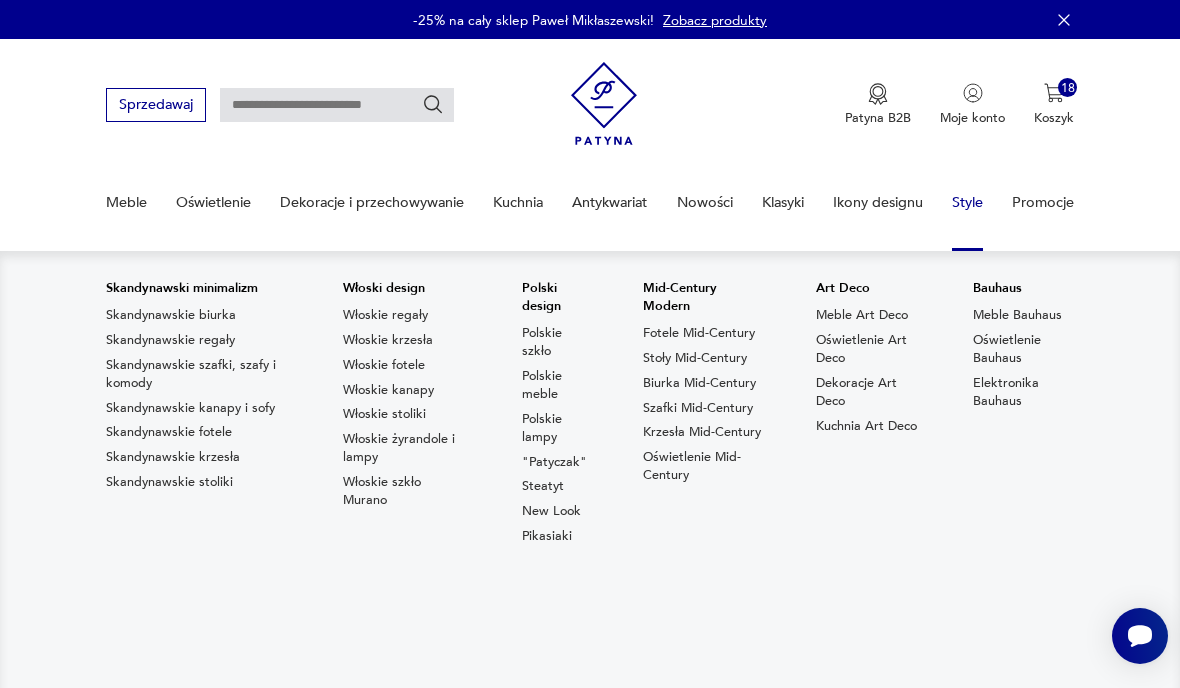 click on "18" at bounding box center [1068, 88] 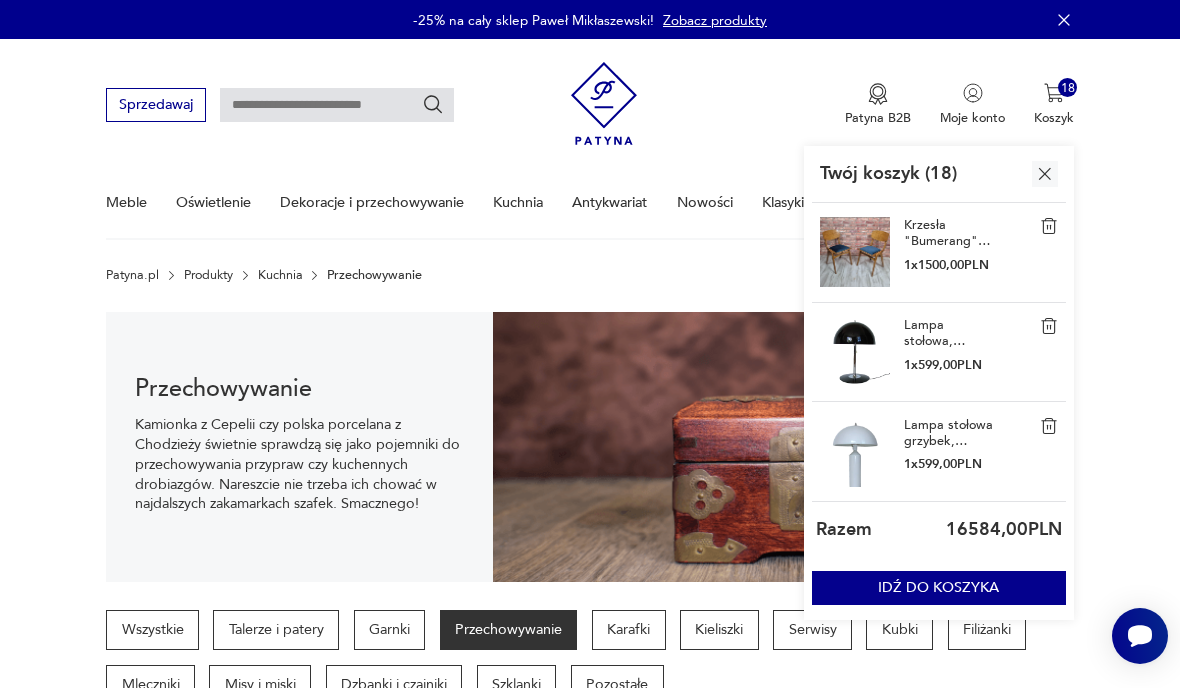 click on "IDŹ DO KOSZYKA" at bounding box center [939, 587] 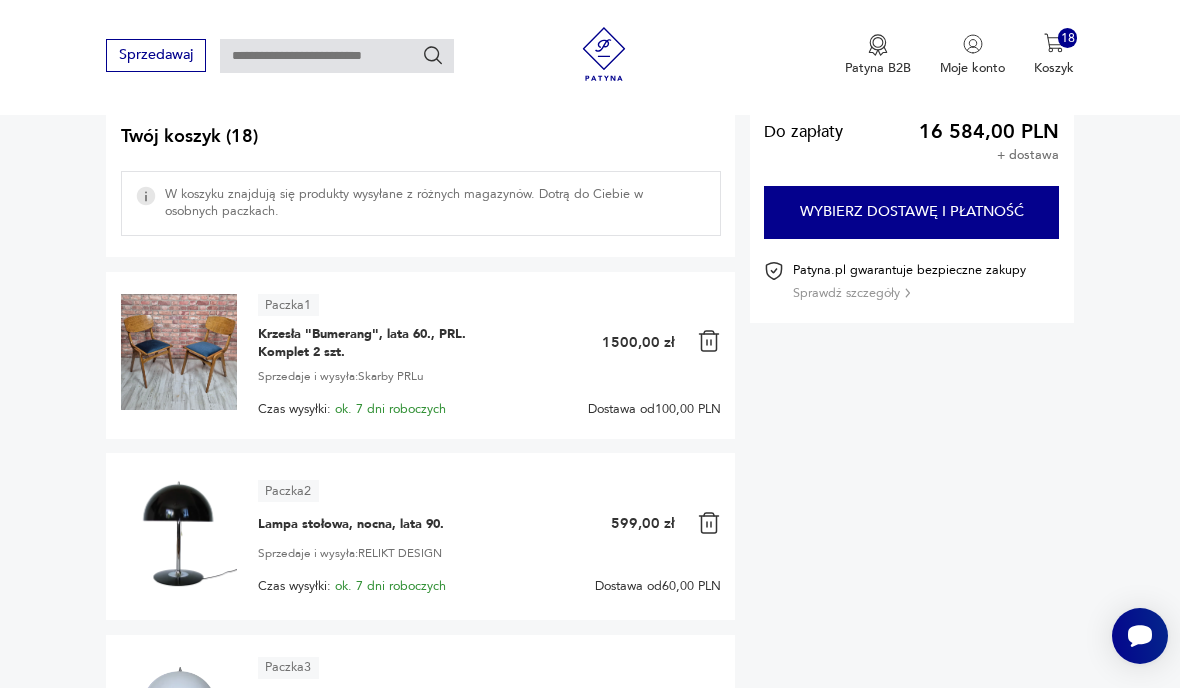 scroll, scrollTop: 176, scrollLeft: 0, axis: vertical 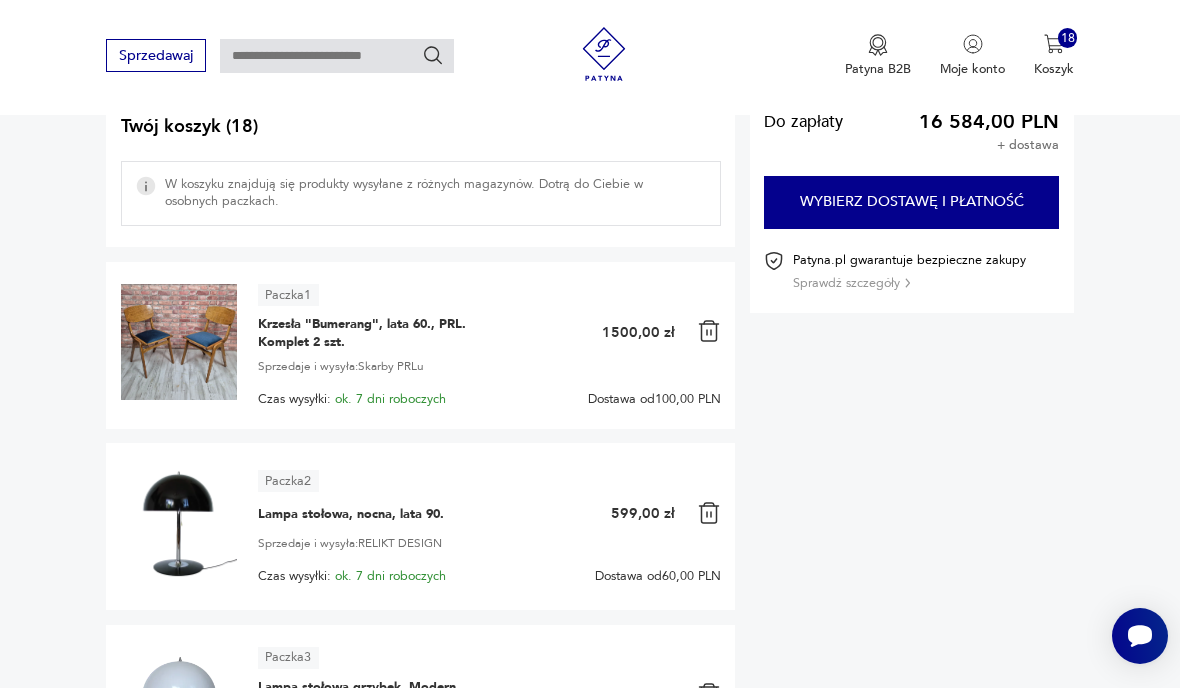 click at bounding box center (709, 331) 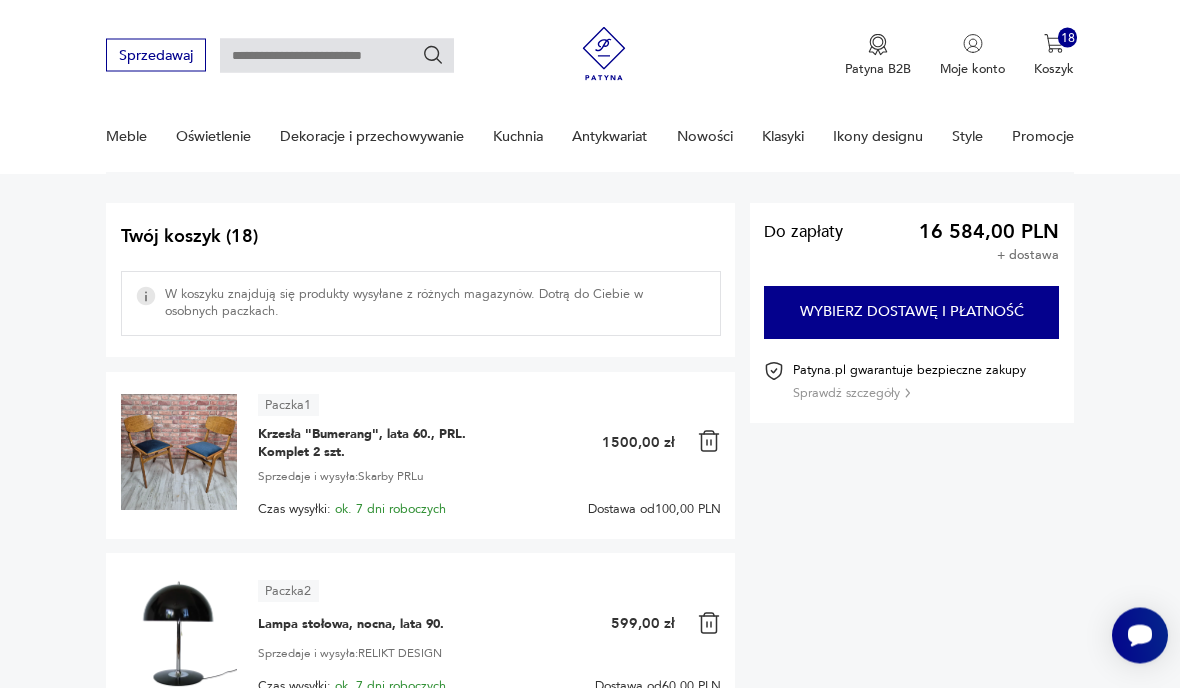 scroll, scrollTop: 0, scrollLeft: 0, axis: both 